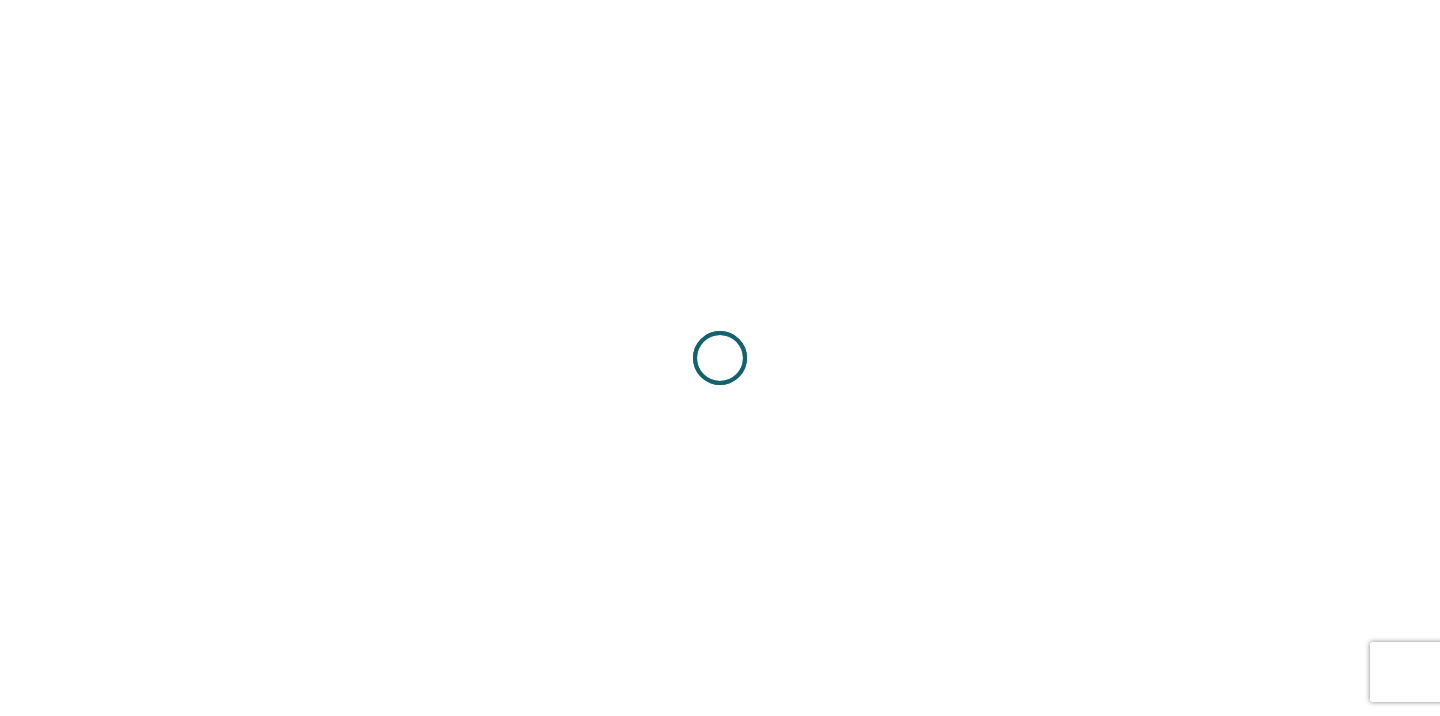 scroll, scrollTop: 0, scrollLeft: 0, axis: both 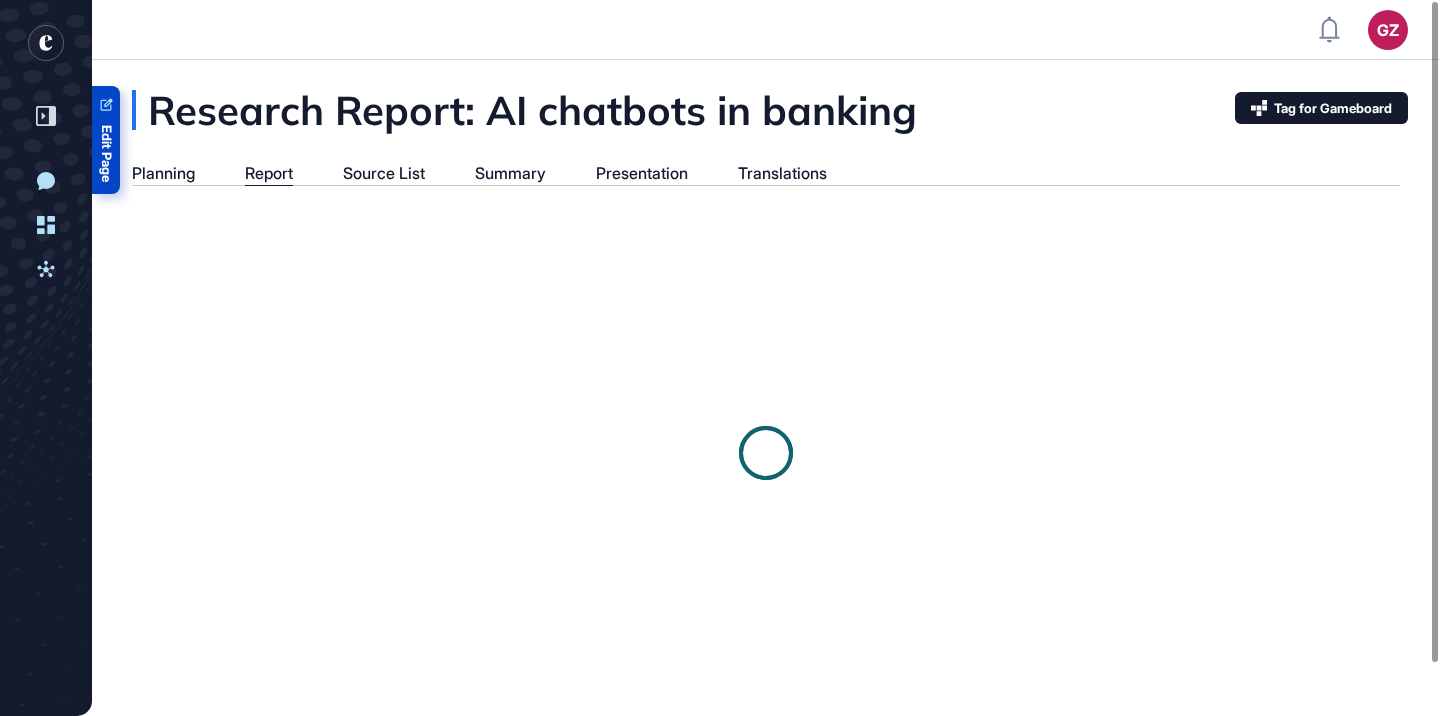 click on "Edit Page" at bounding box center [106, 153] 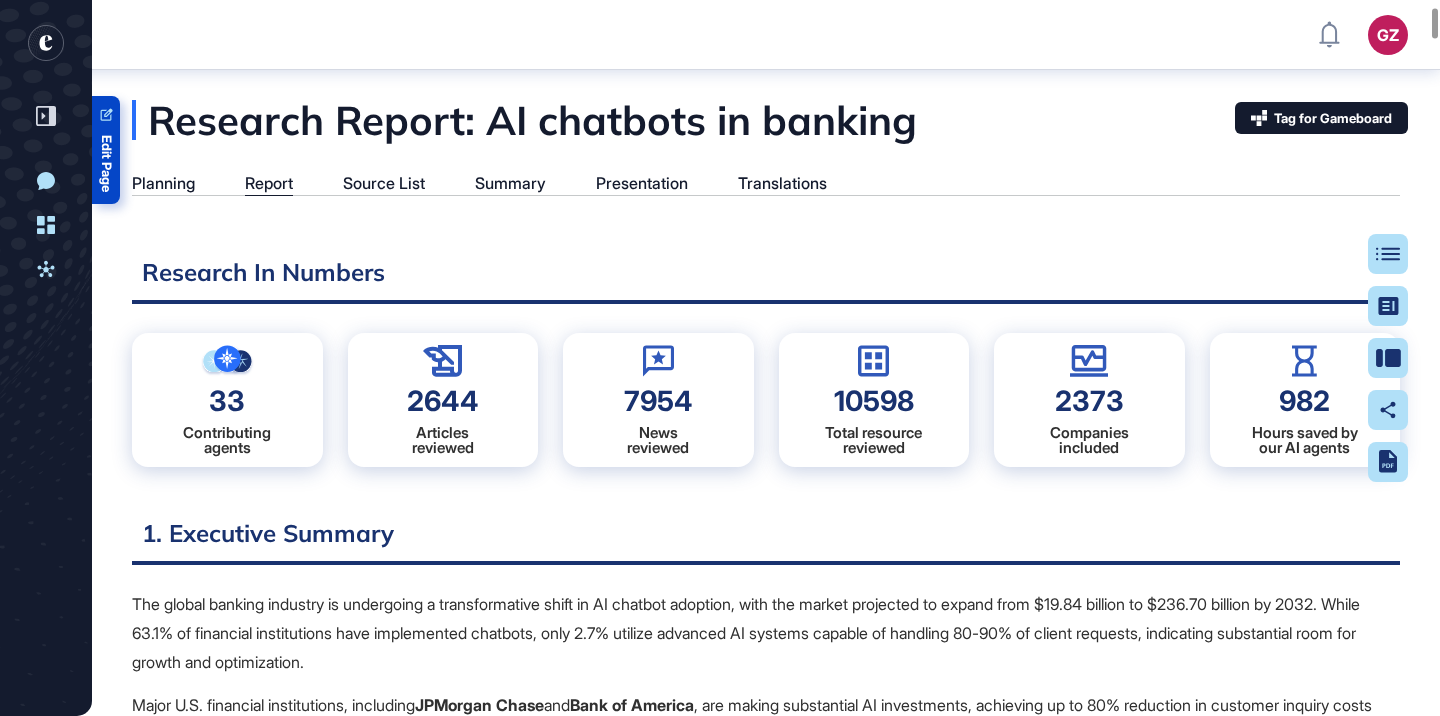 scroll, scrollTop: 9, scrollLeft: 1, axis: both 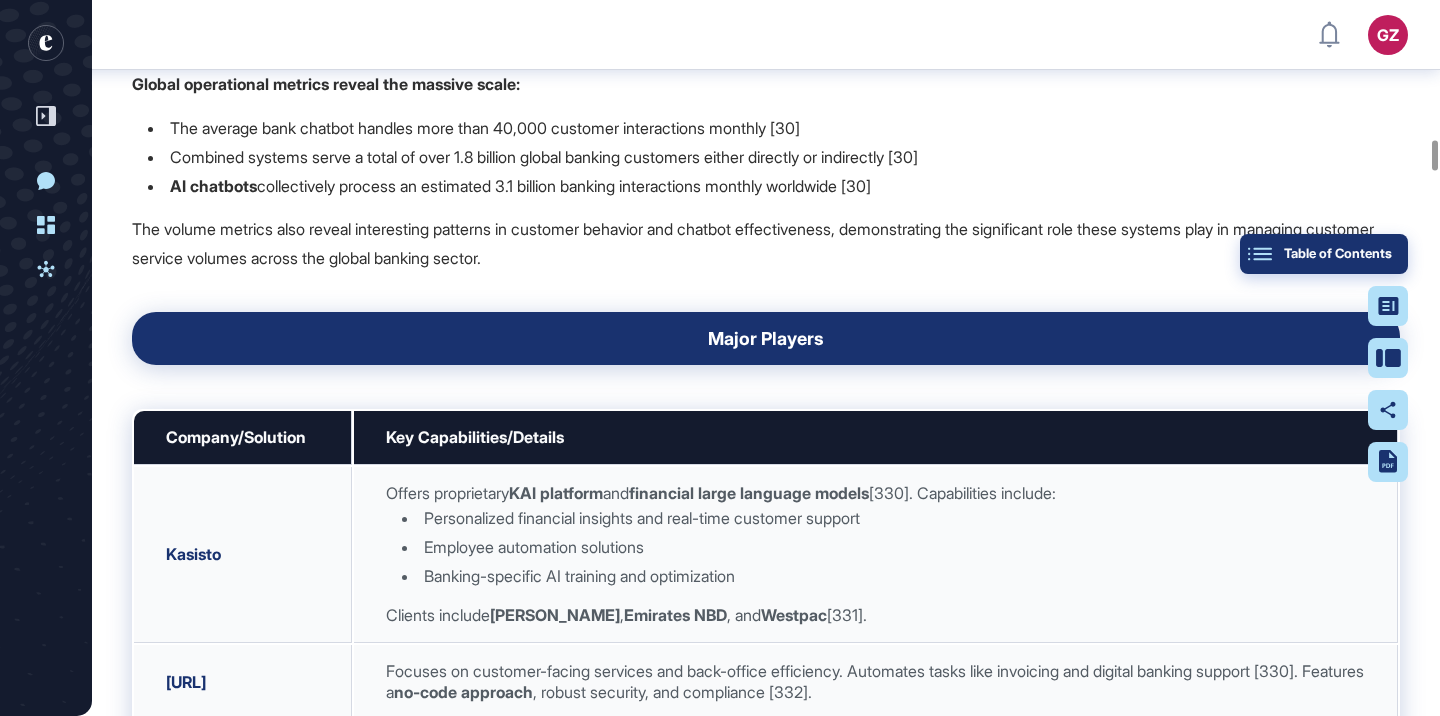 click on "Table of Contents" at bounding box center [1324, 254] 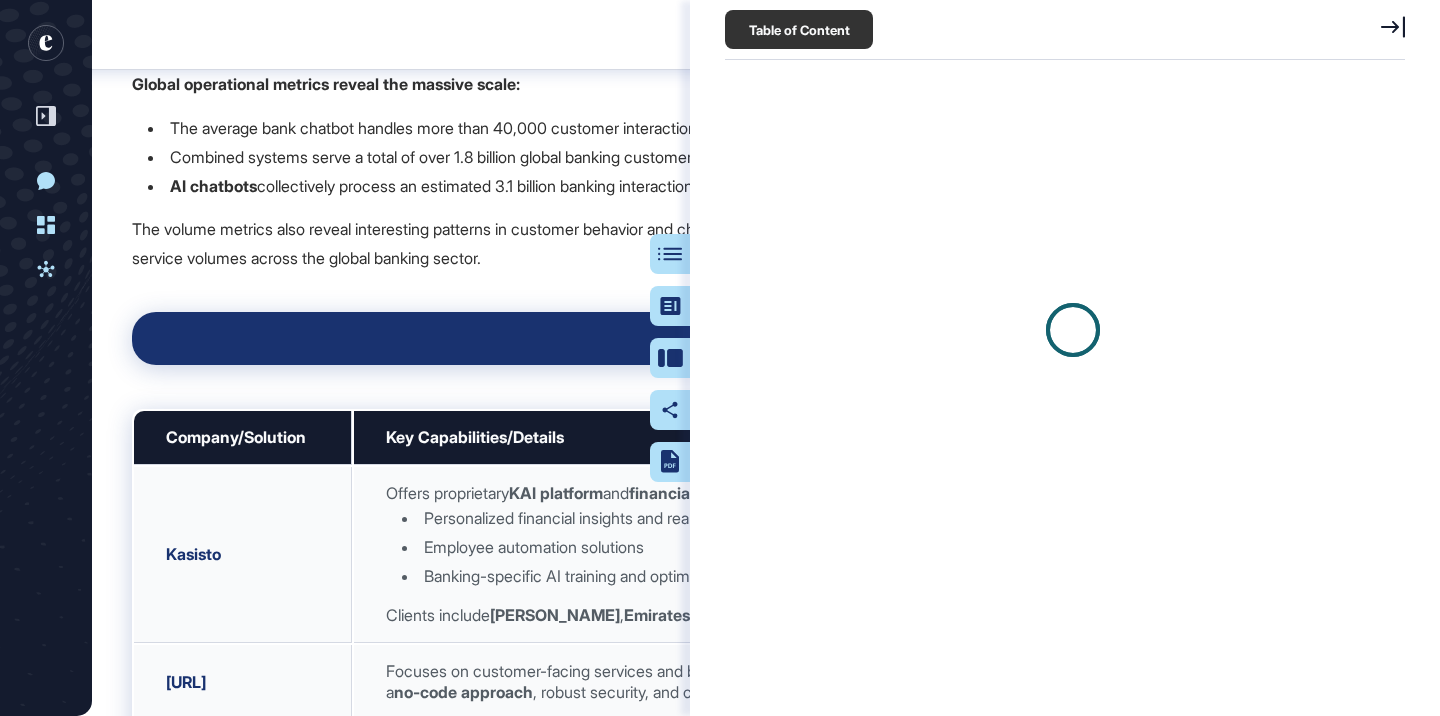 scroll, scrollTop: 9, scrollLeft: 1, axis: both 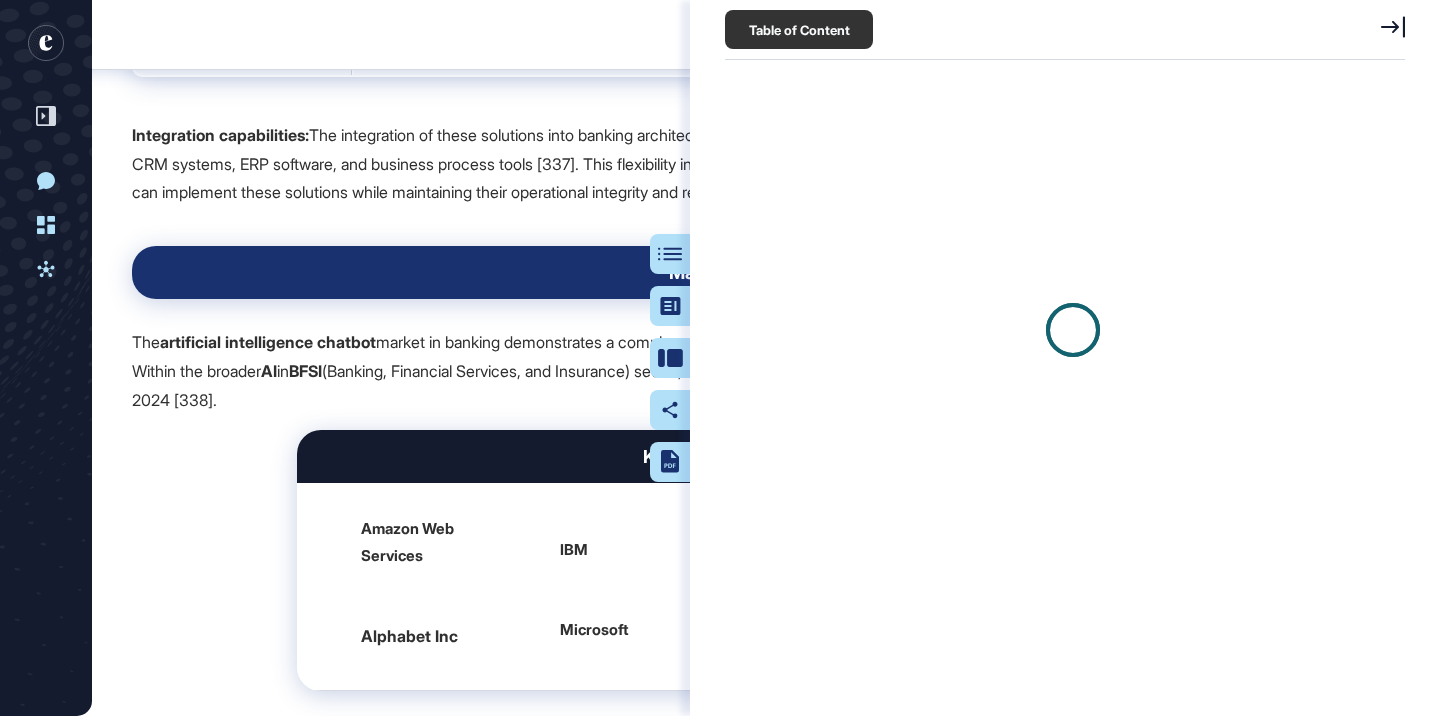 click 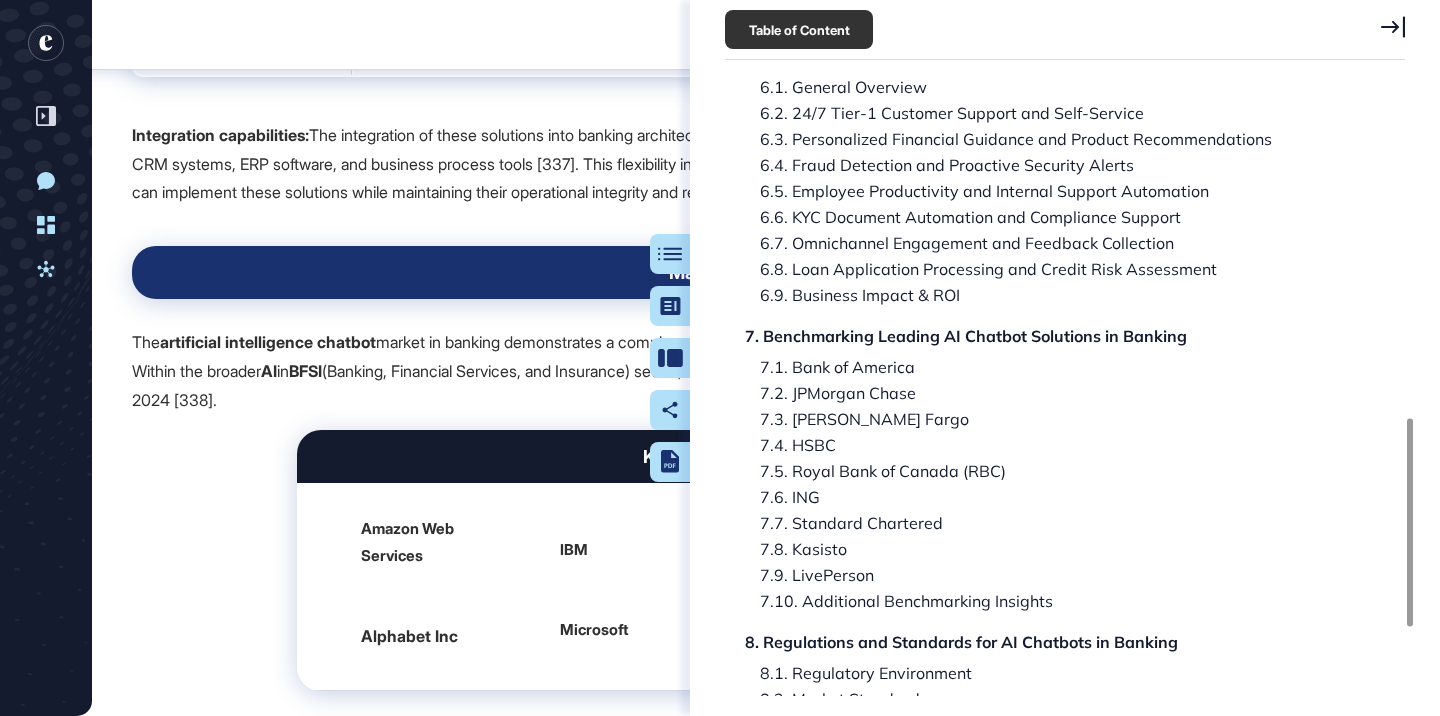 scroll, scrollTop: 999, scrollLeft: 0, axis: vertical 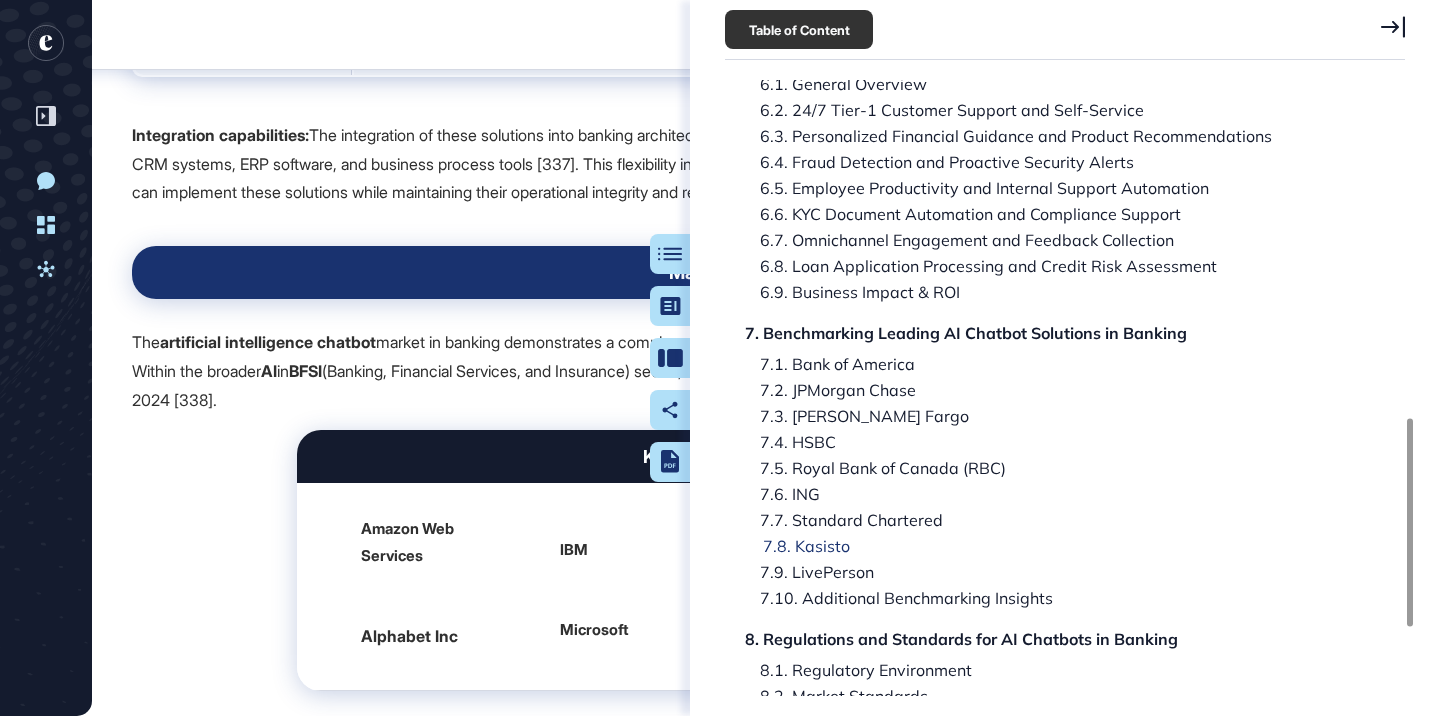 click on "7.8. Kasisto" 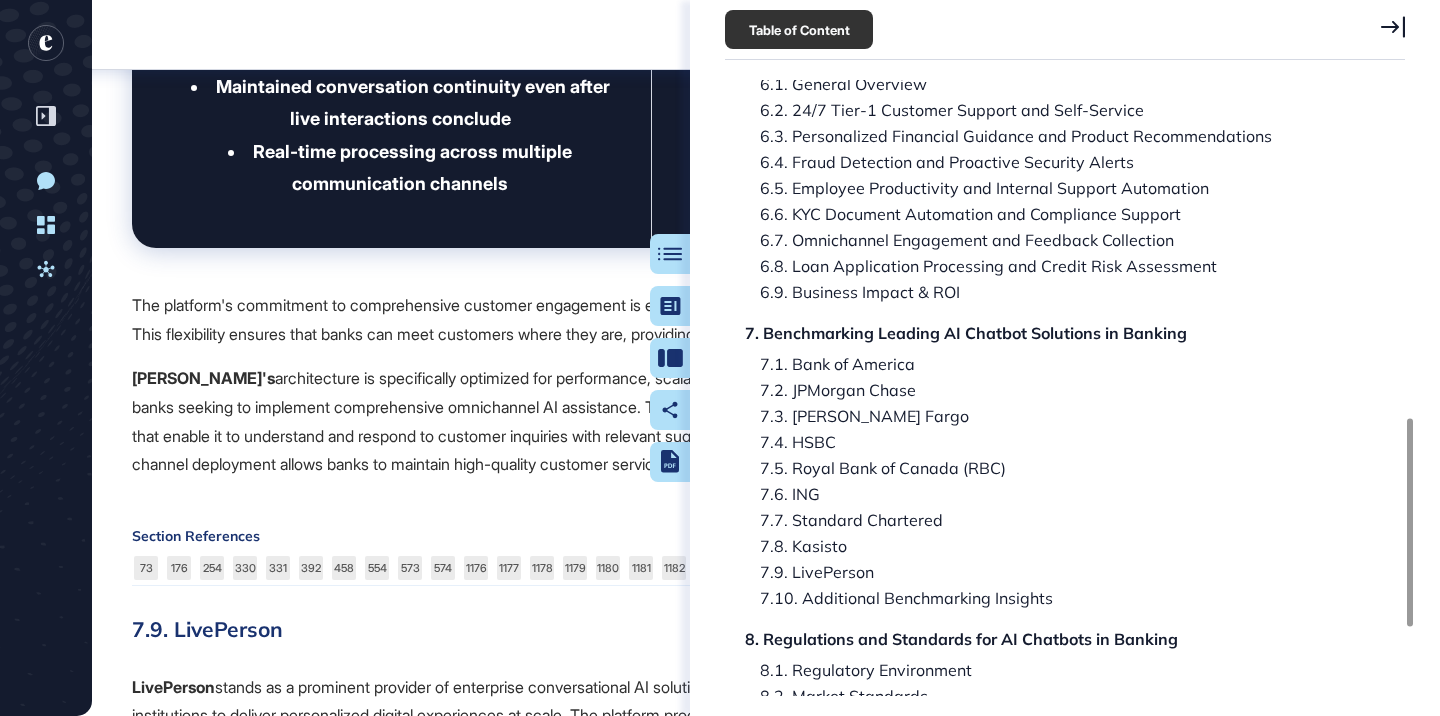 scroll, scrollTop: 242266, scrollLeft: 0, axis: vertical 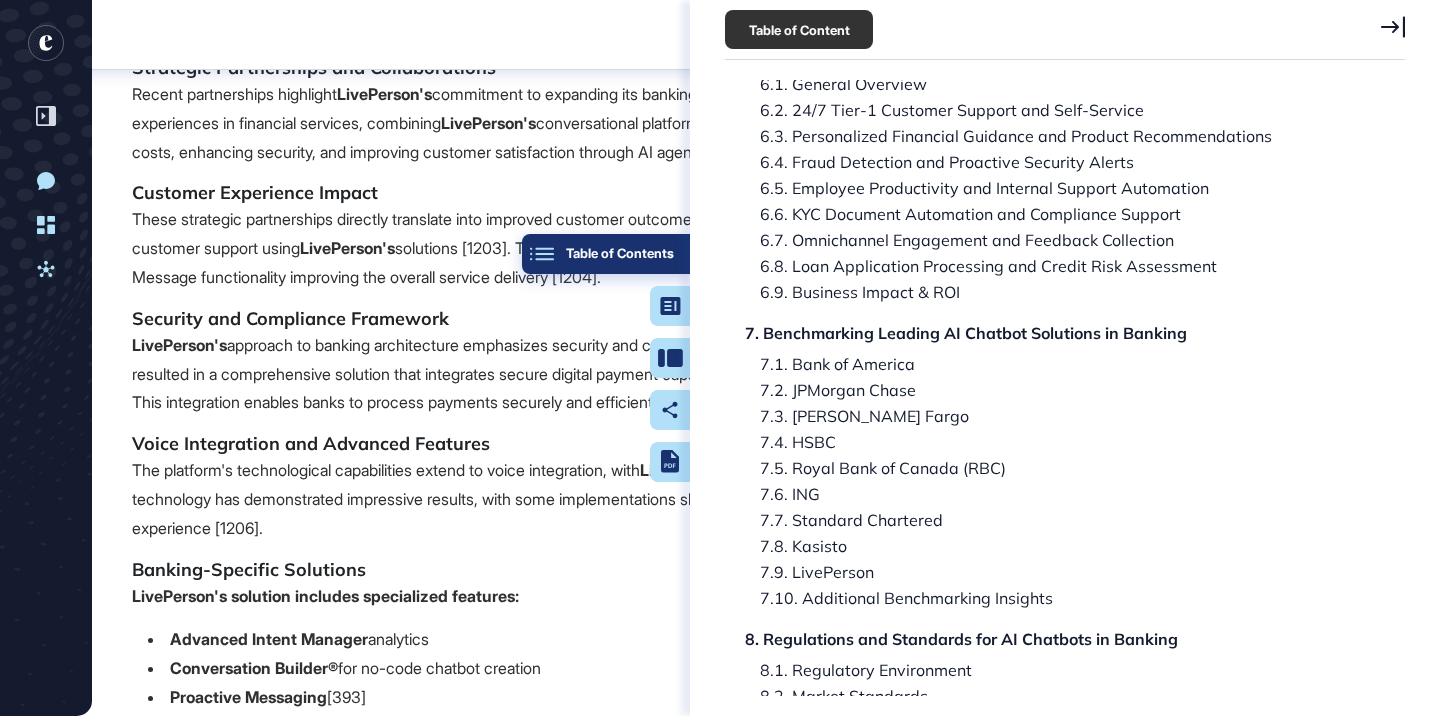 click on "Table of Contents" 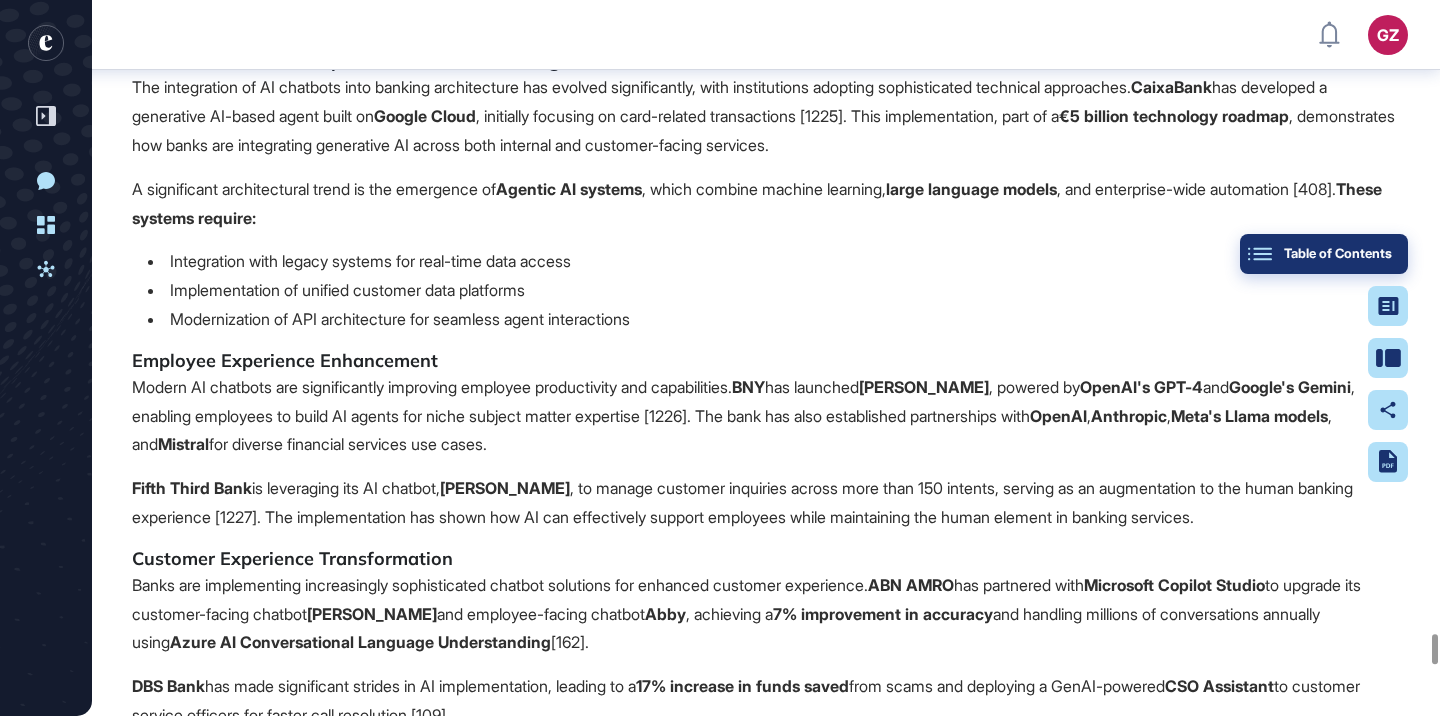 scroll, scrollTop: 248570, scrollLeft: 0, axis: vertical 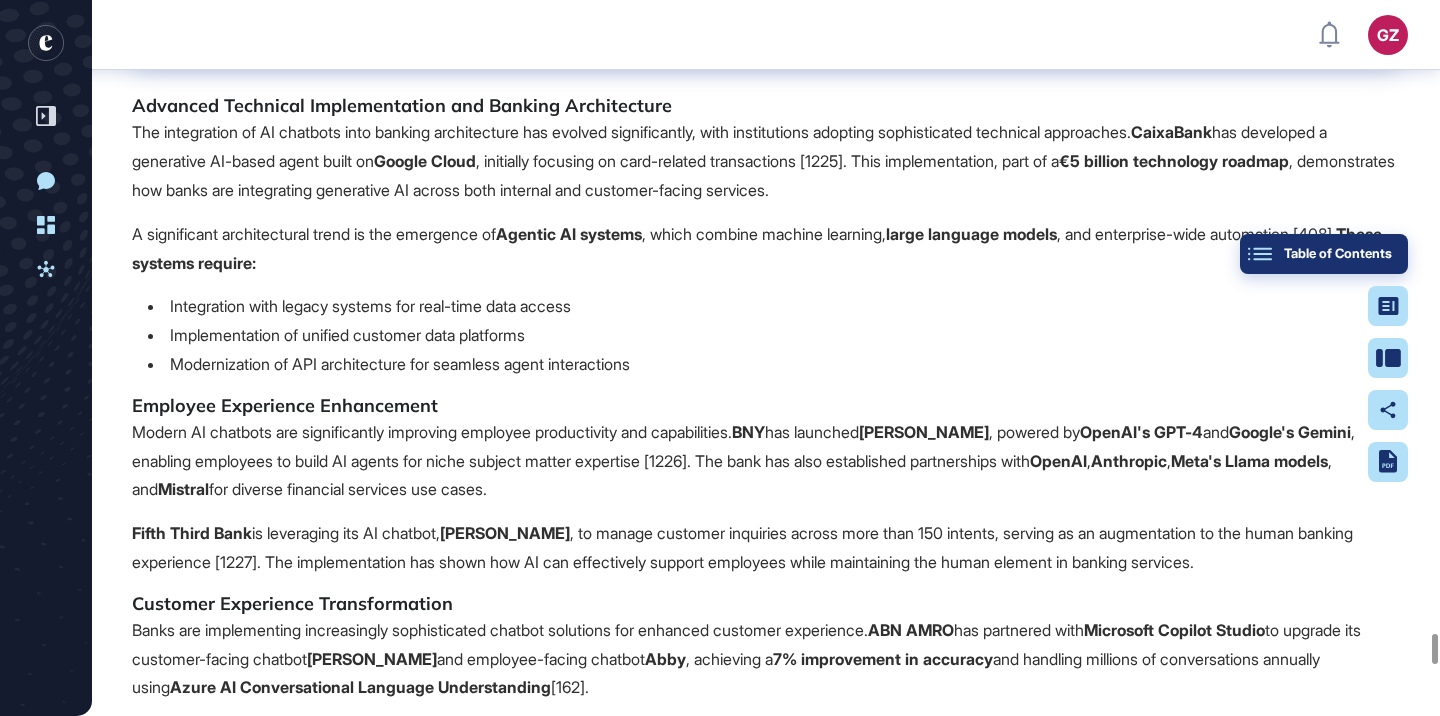 click on "Table of Contents" at bounding box center [1324, 254] 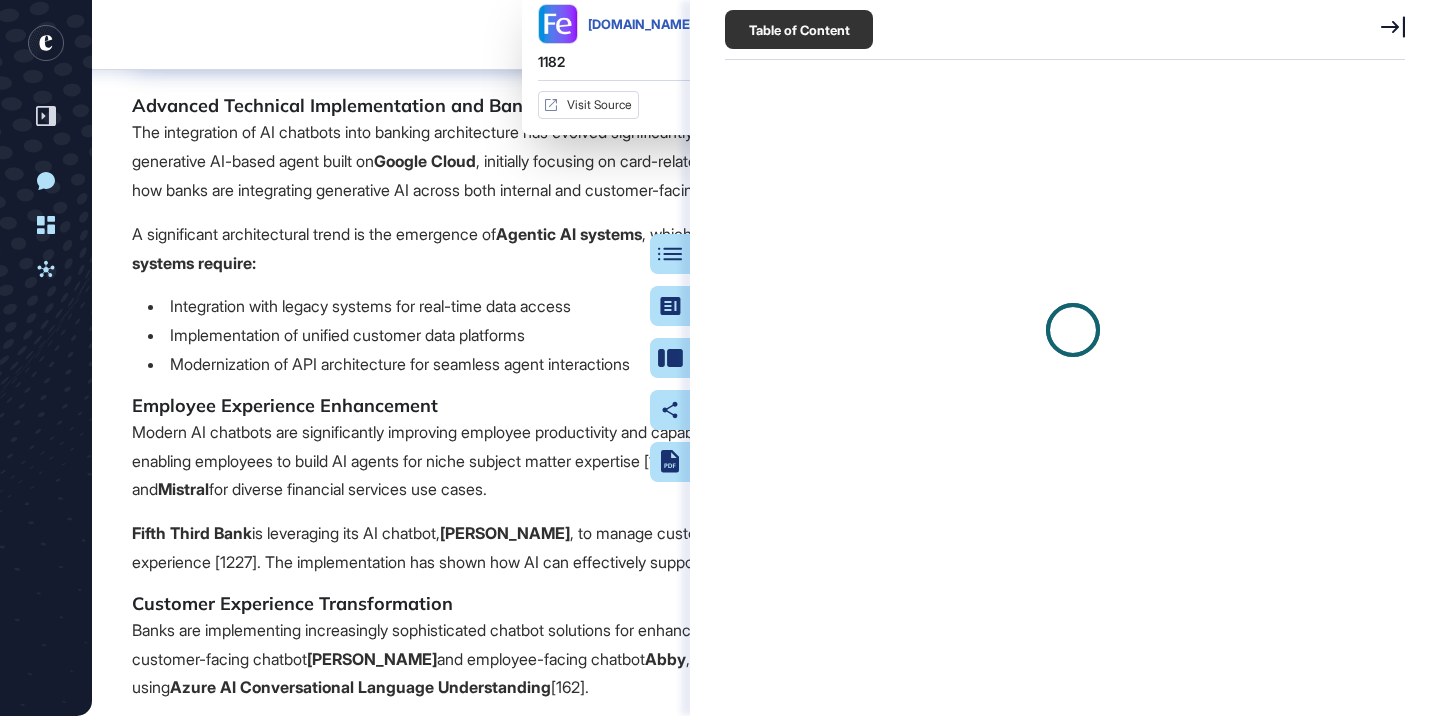 click 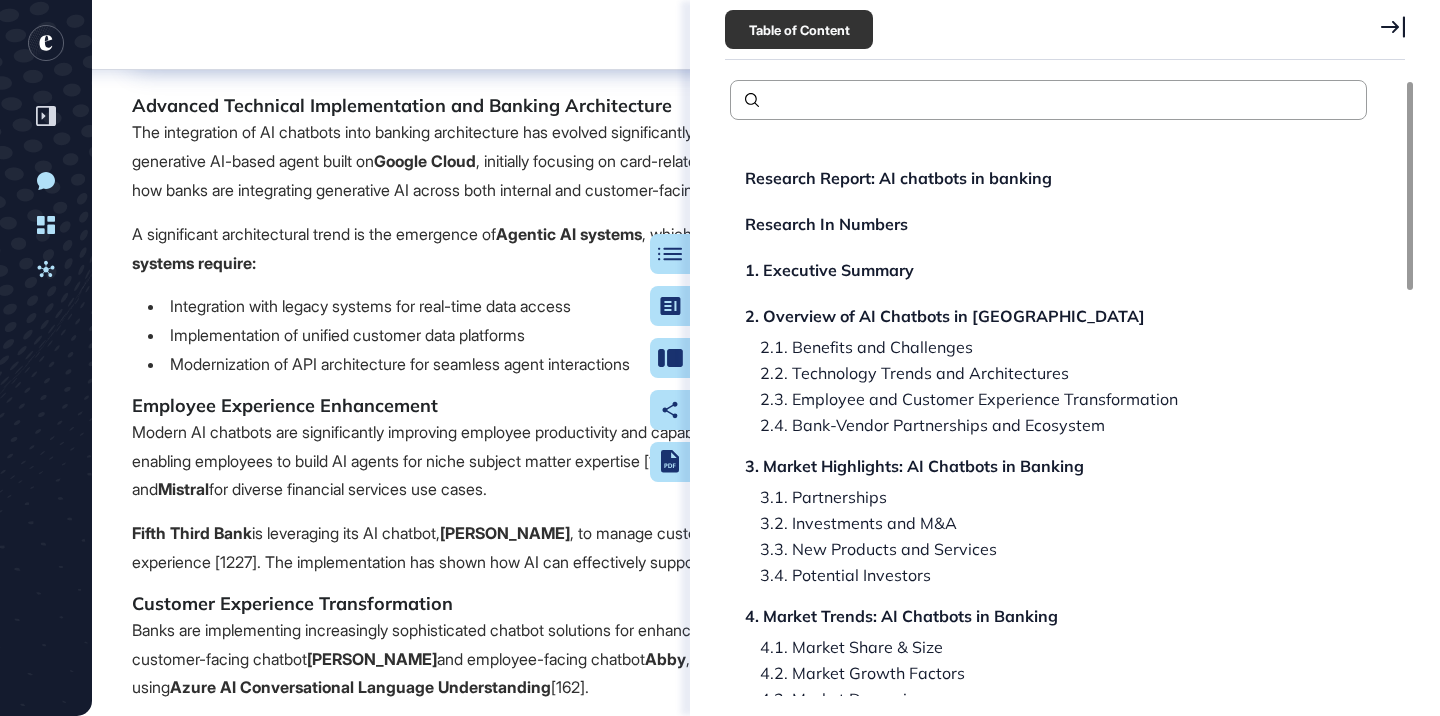 click on "1. Executive Summary" 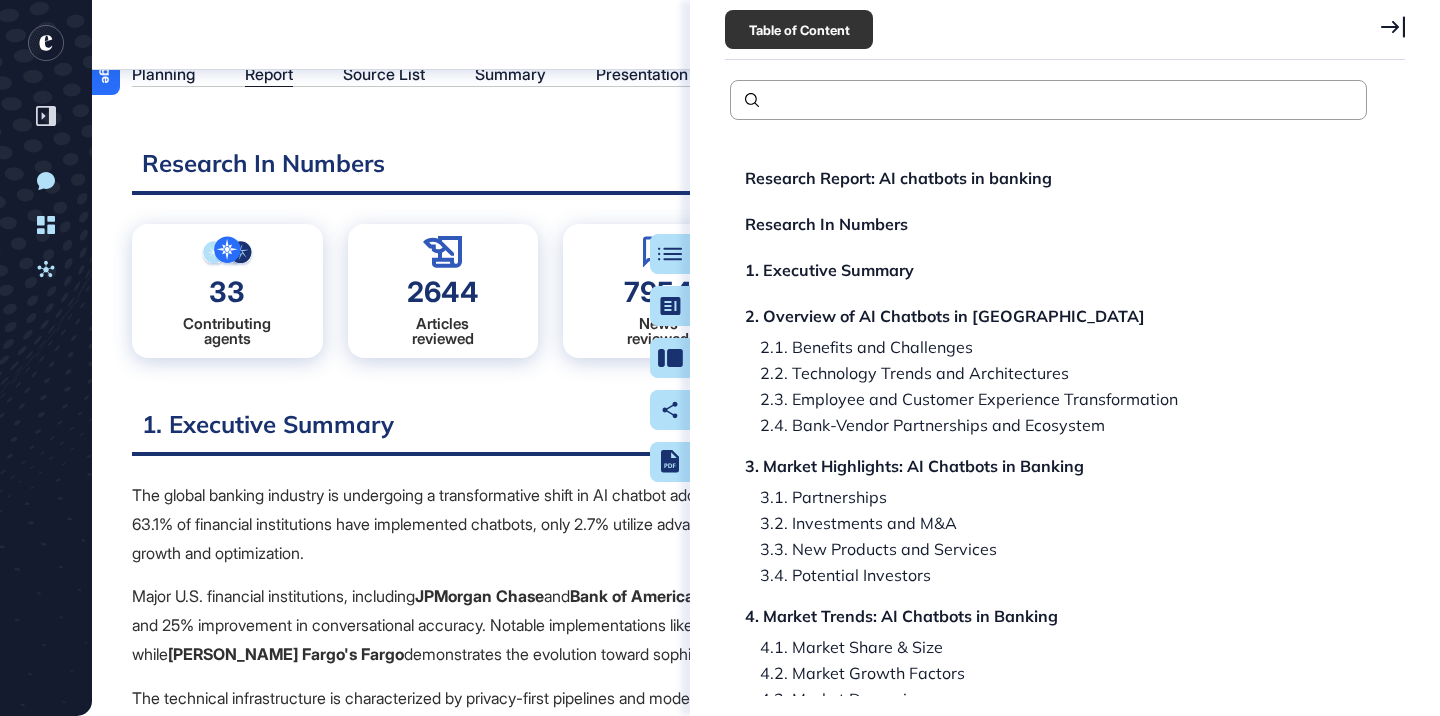 scroll, scrollTop: 0, scrollLeft: 0, axis: both 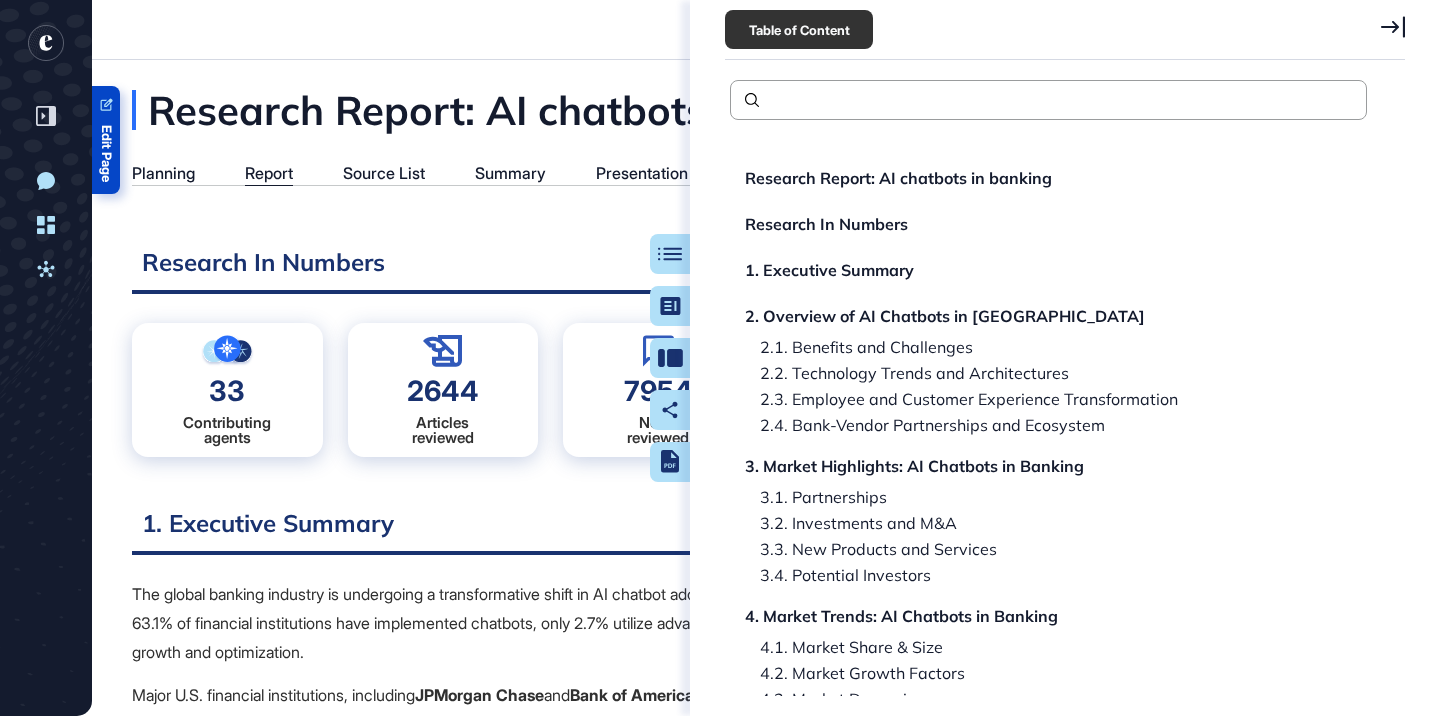 click on "Edit Page" at bounding box center (106, 153) 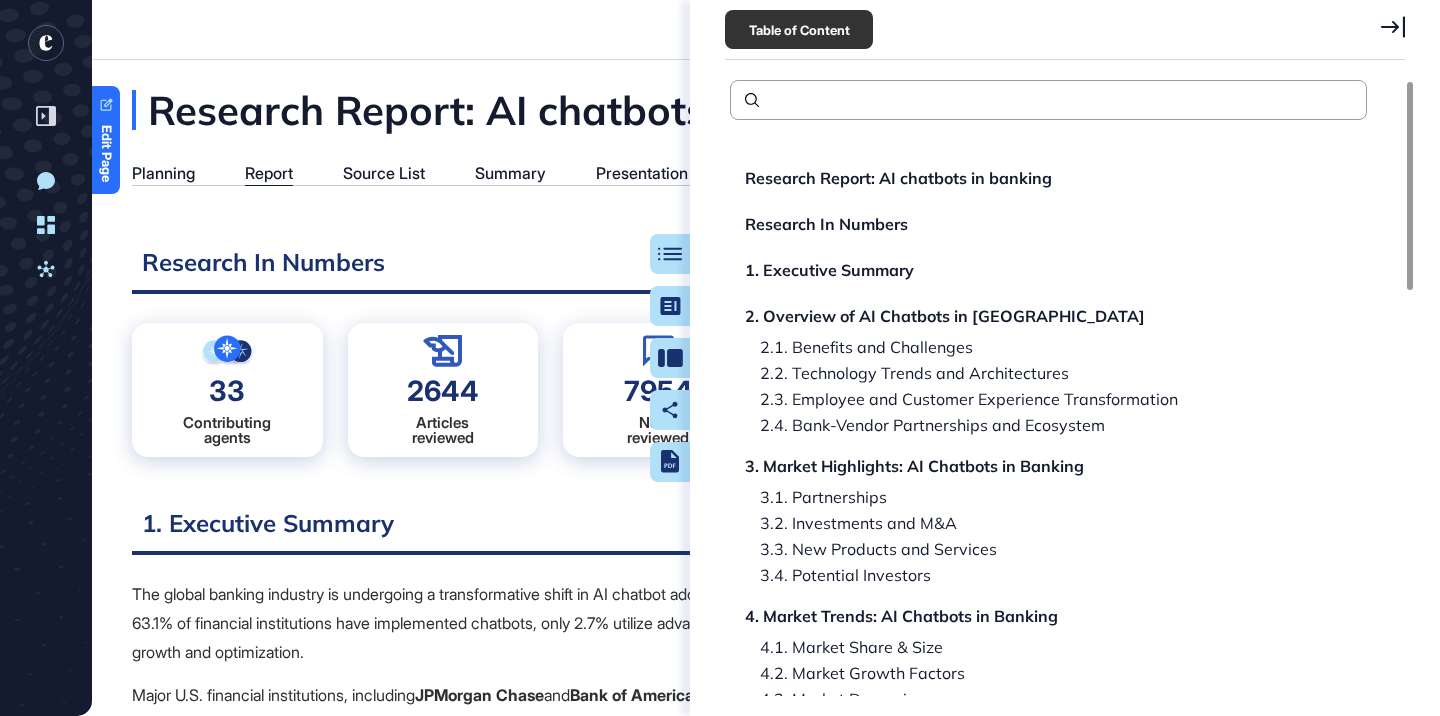 click on "7.10. Additional Benchmarking Insights" 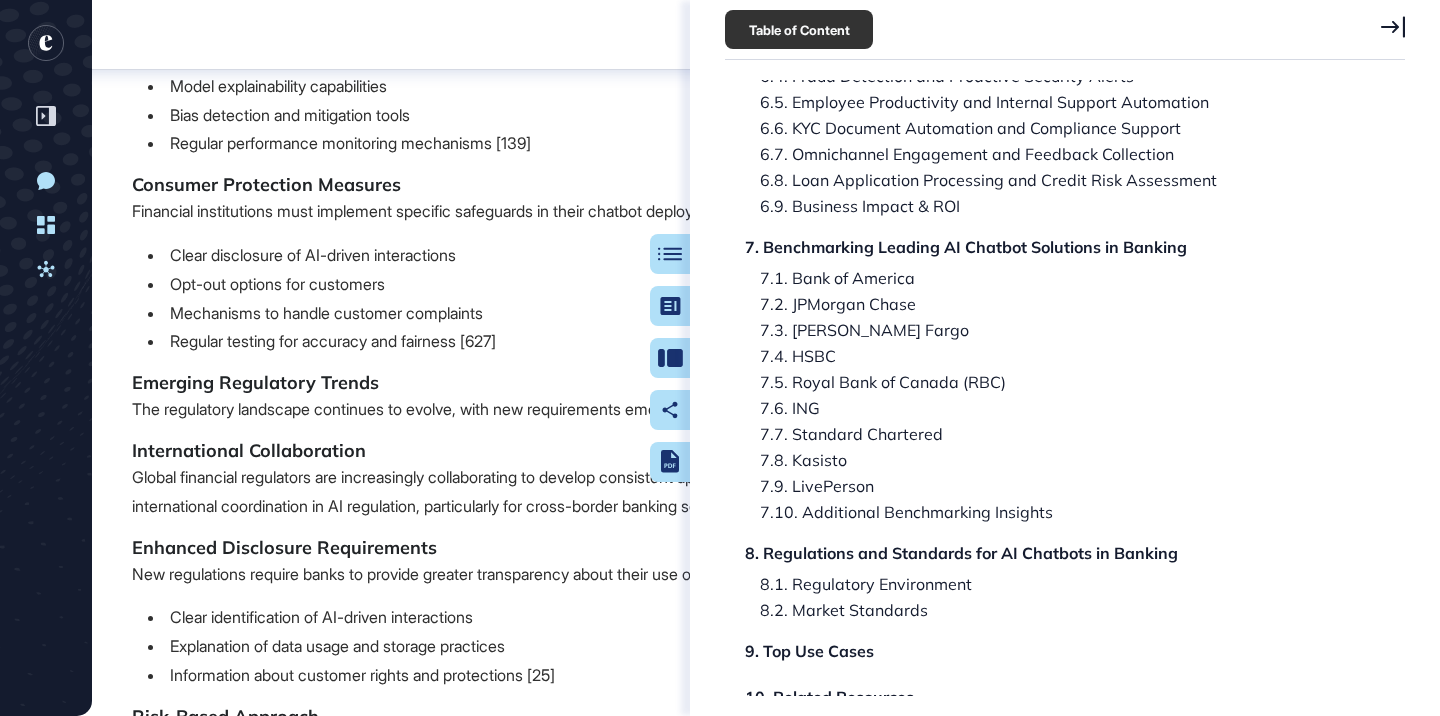 scroll, scrollTop: 255130, scrollLeft: 0, axis: vertical 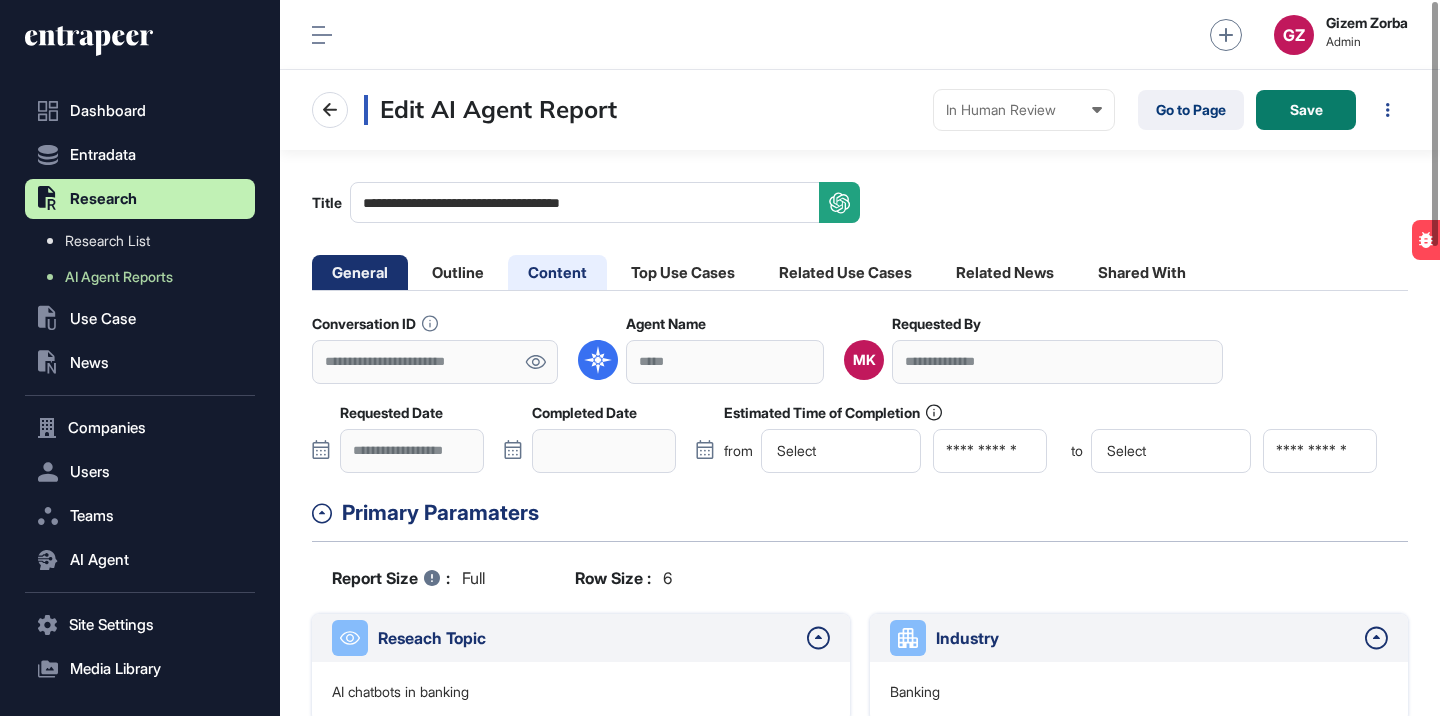 click on "Content" 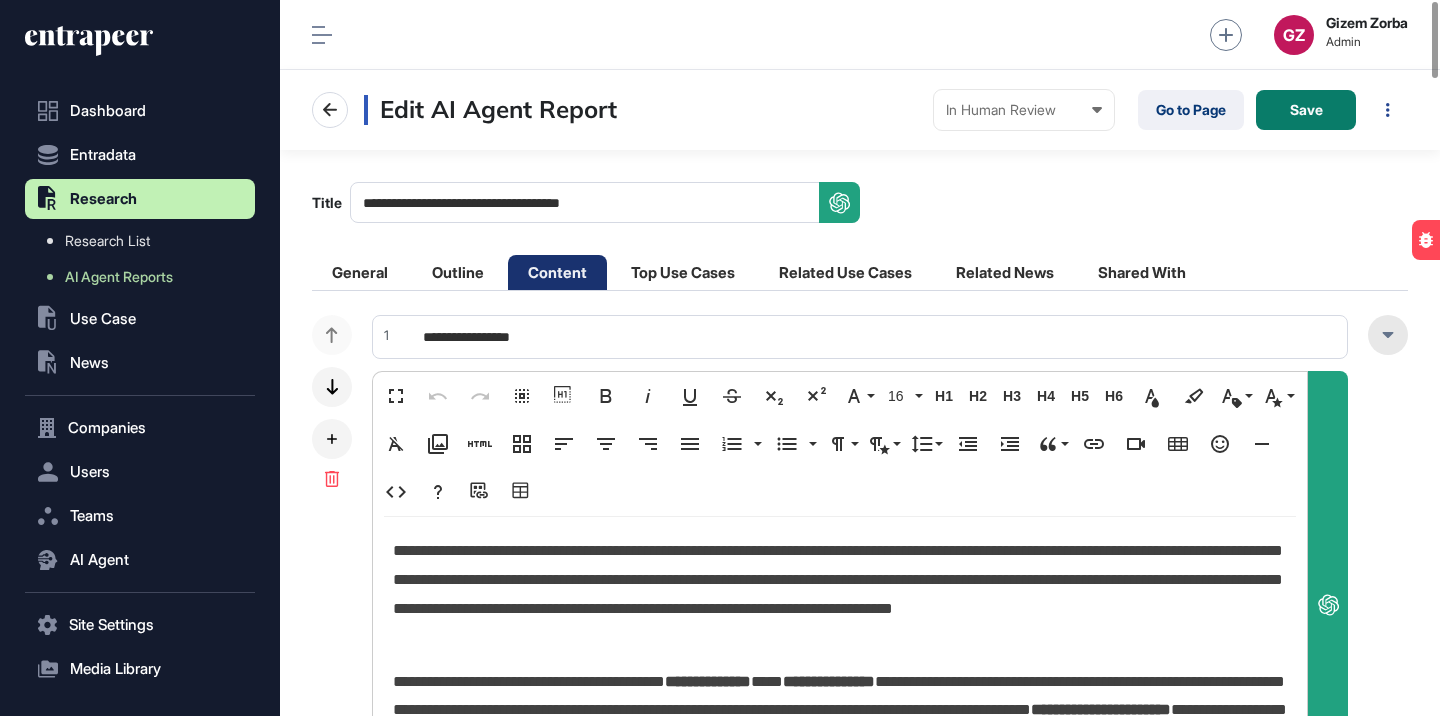 click at bounding box center (1388, 335) 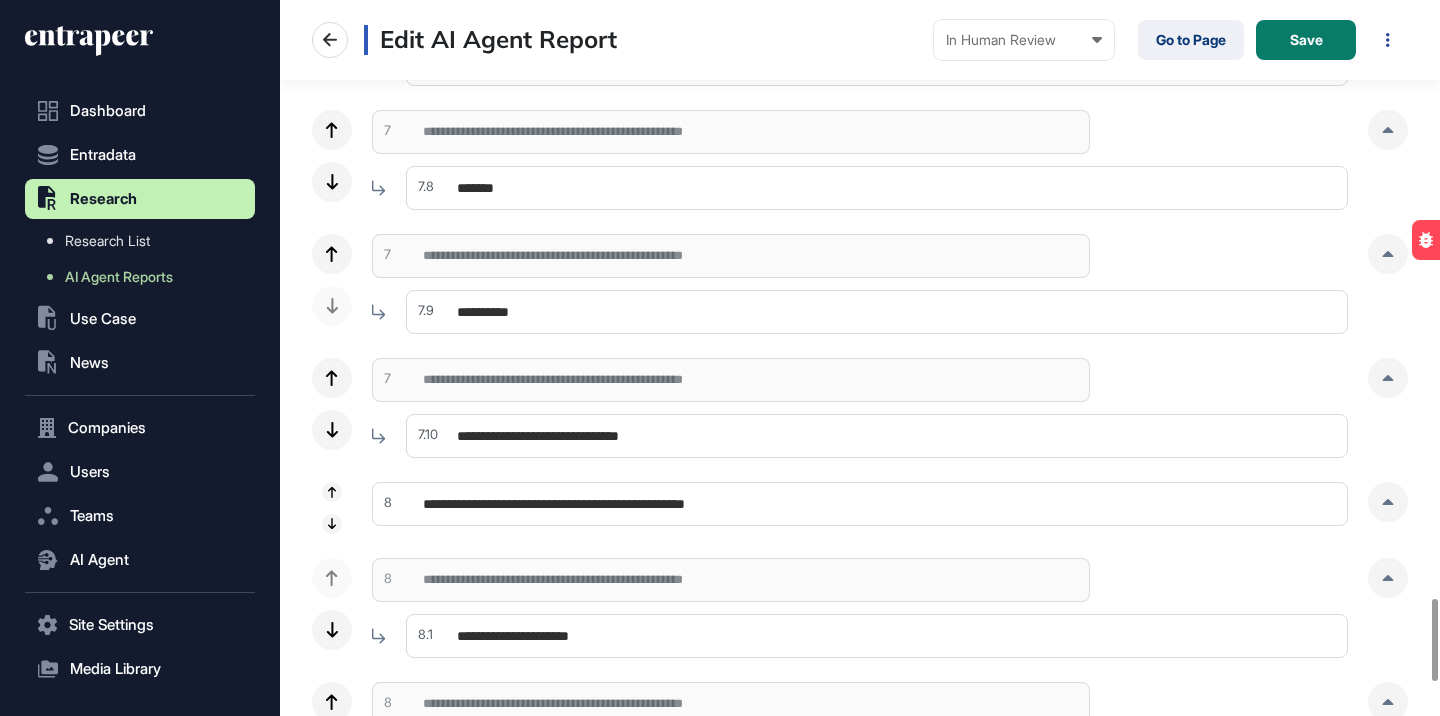 scroll, scrollTop: 5199, scrollLeft: 0, axis: vertical 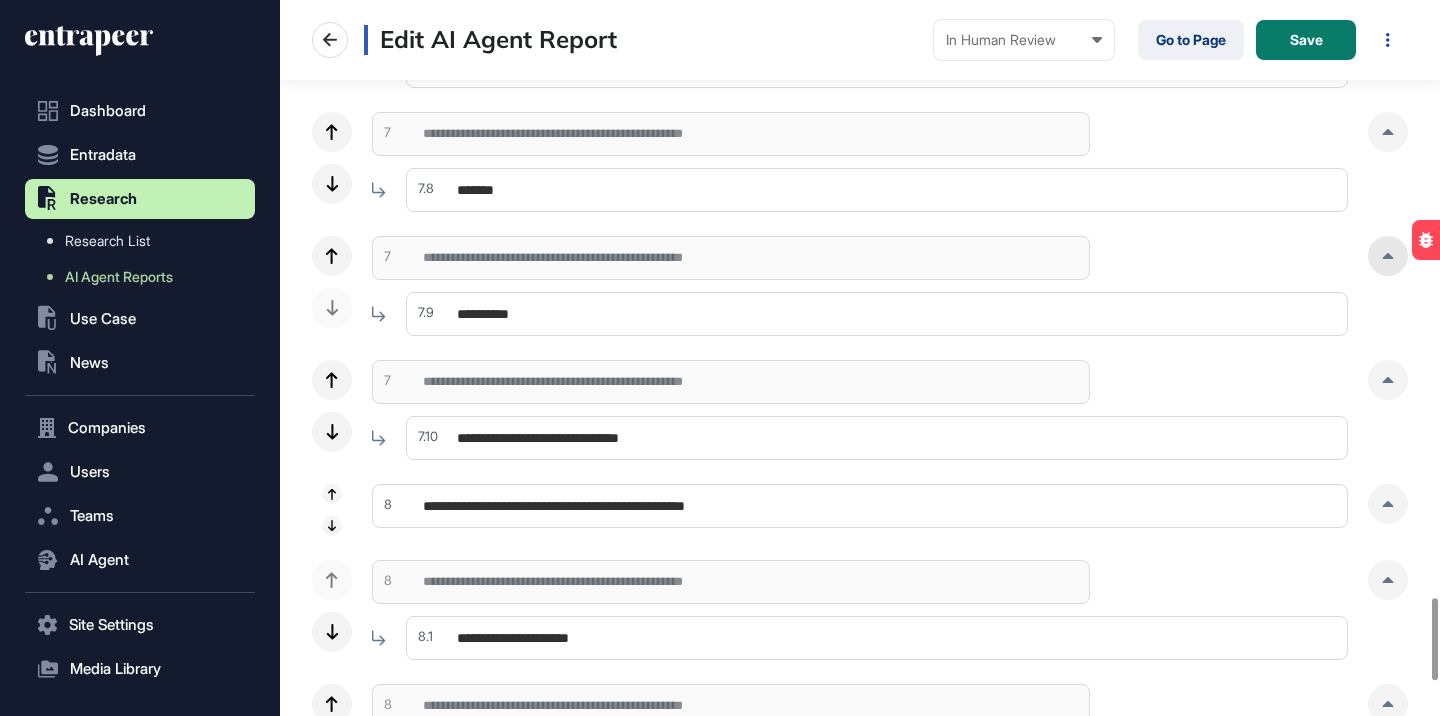 click at bounding box center [1388, 256] 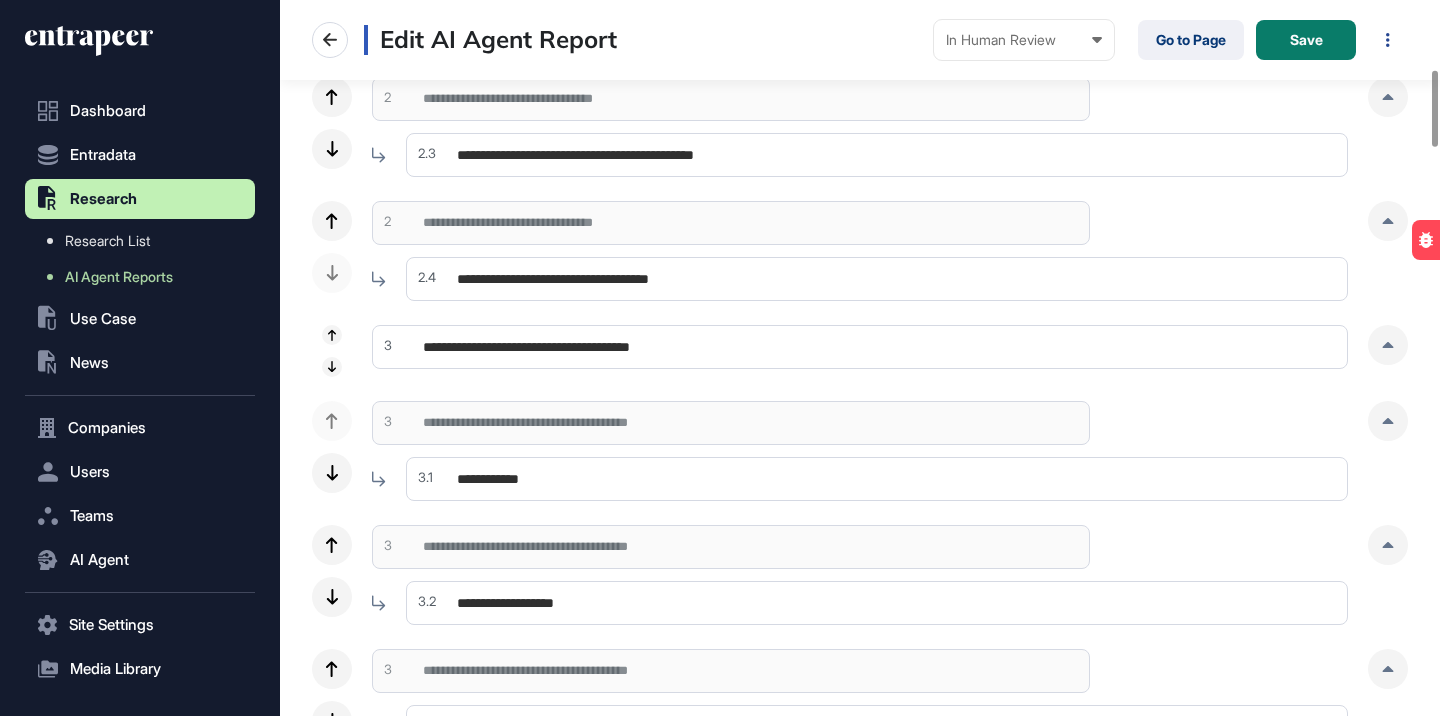 scroll, scrollTop: 0, scrollLeft: 0, axis: both 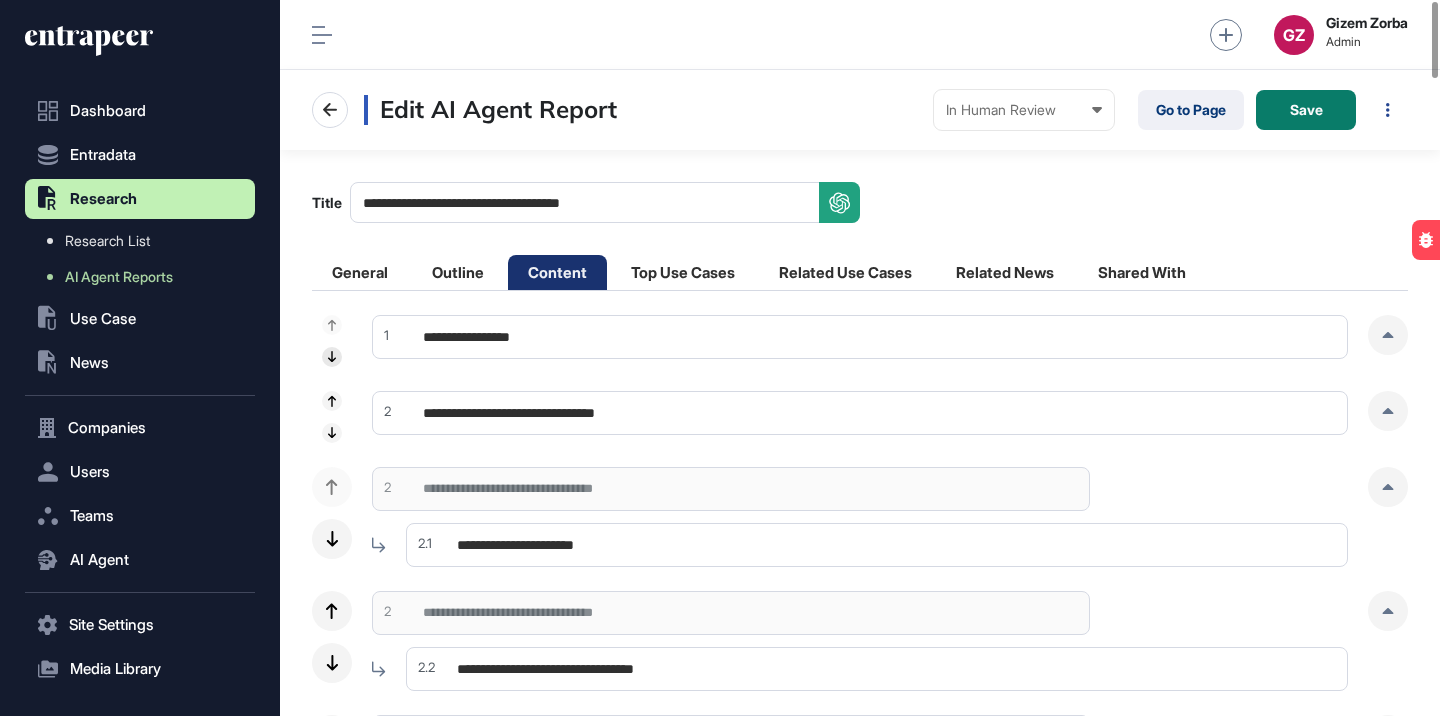 click 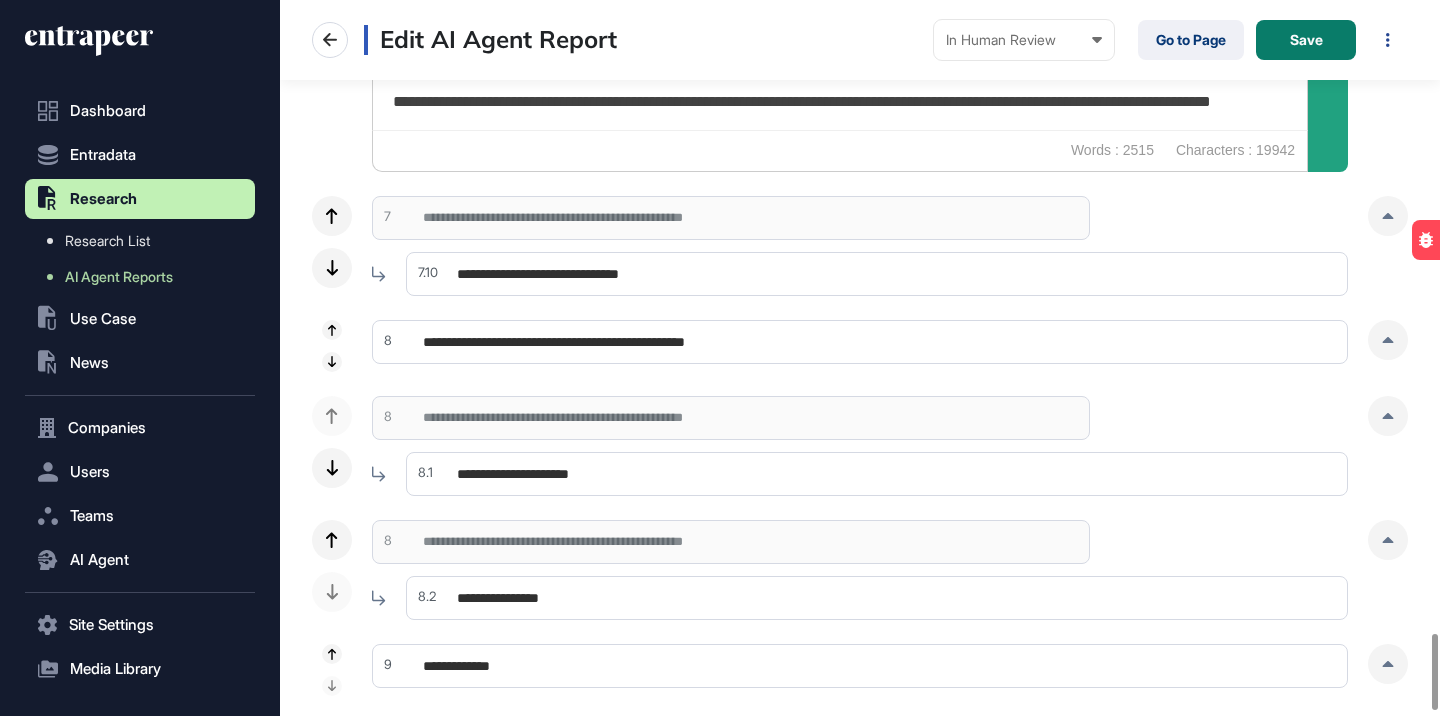 scroll, scrollTop: 5972, scrollLeft: 0, axis: vertical 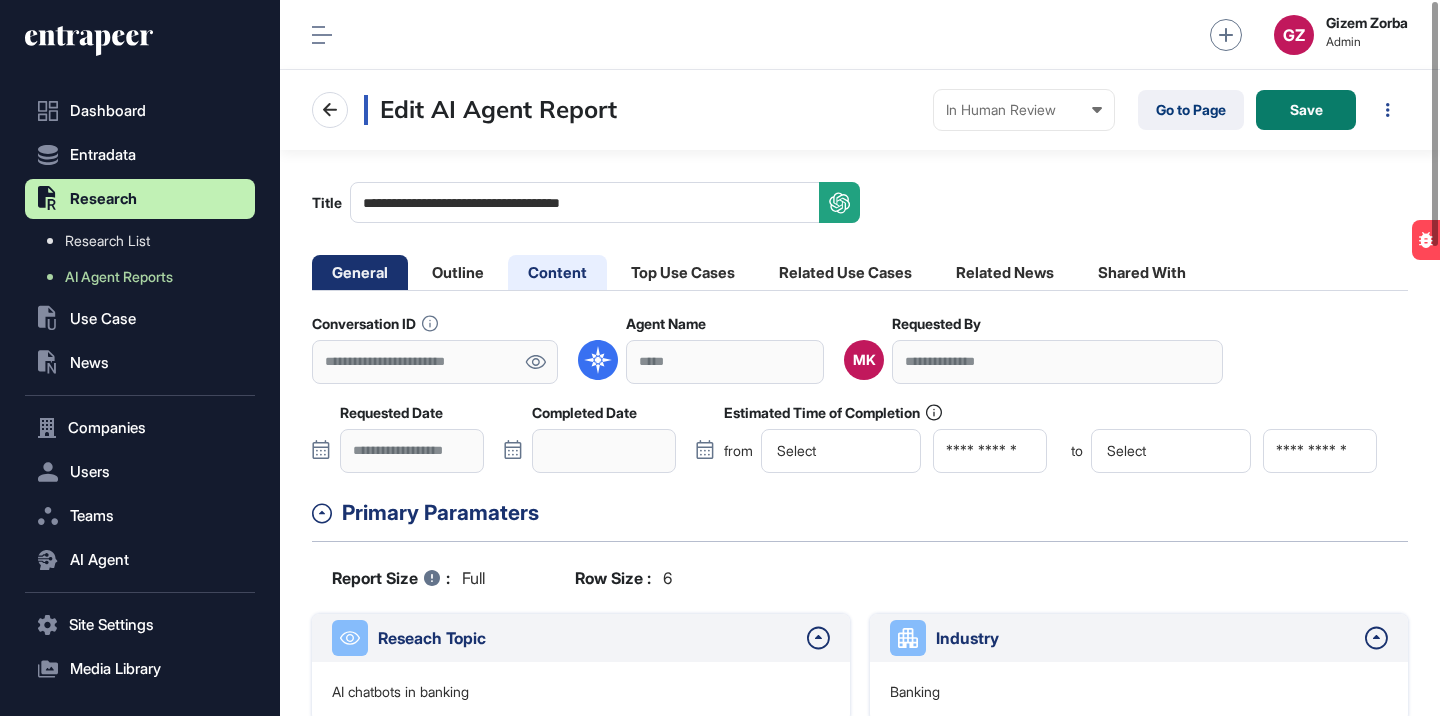 click on "Content" 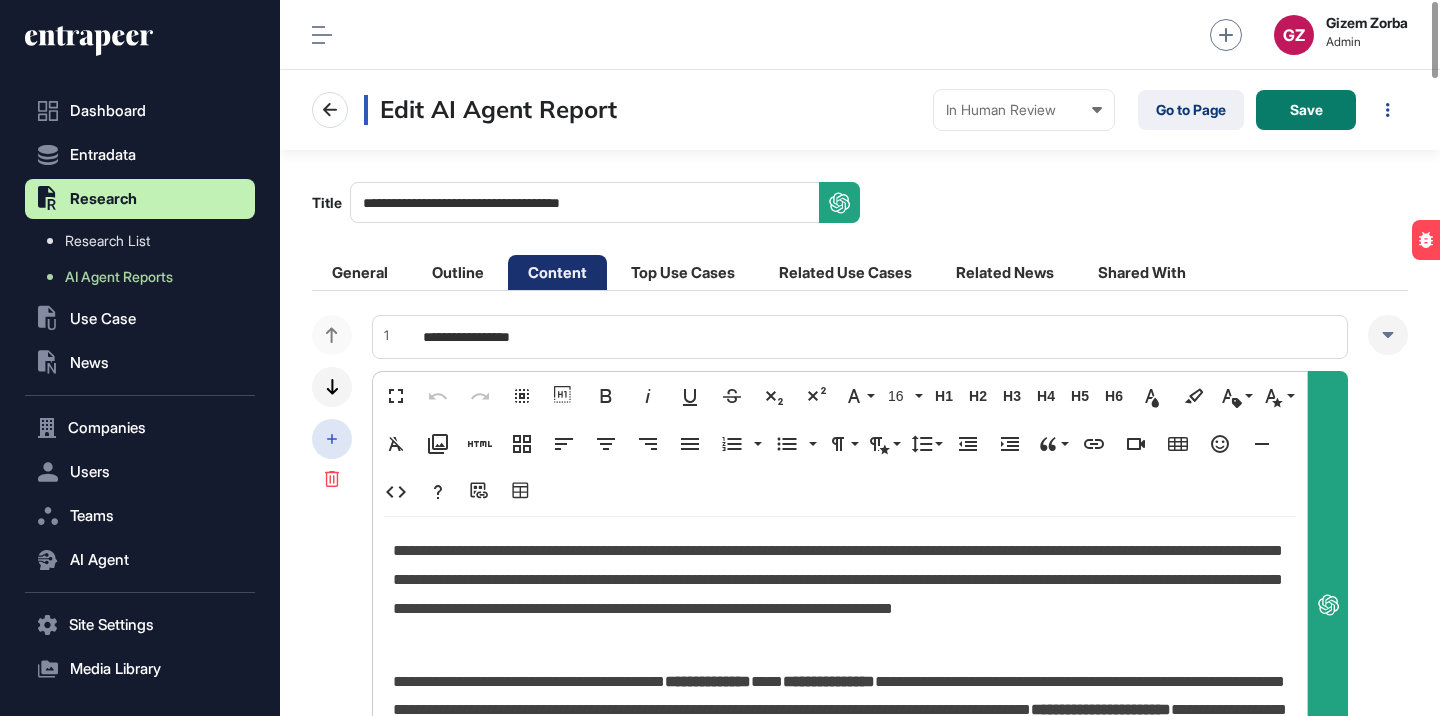 click 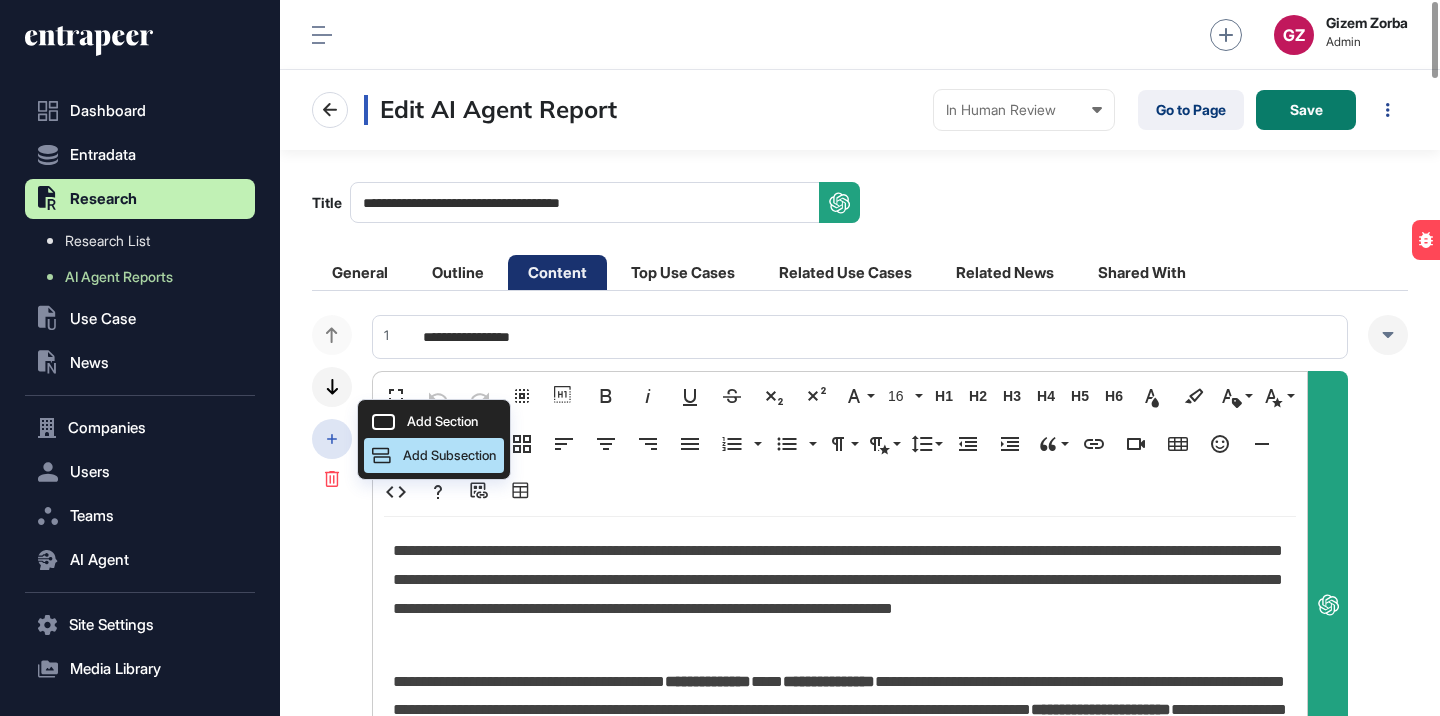 click on "Add Subsection" at bounding box center [449, 455] 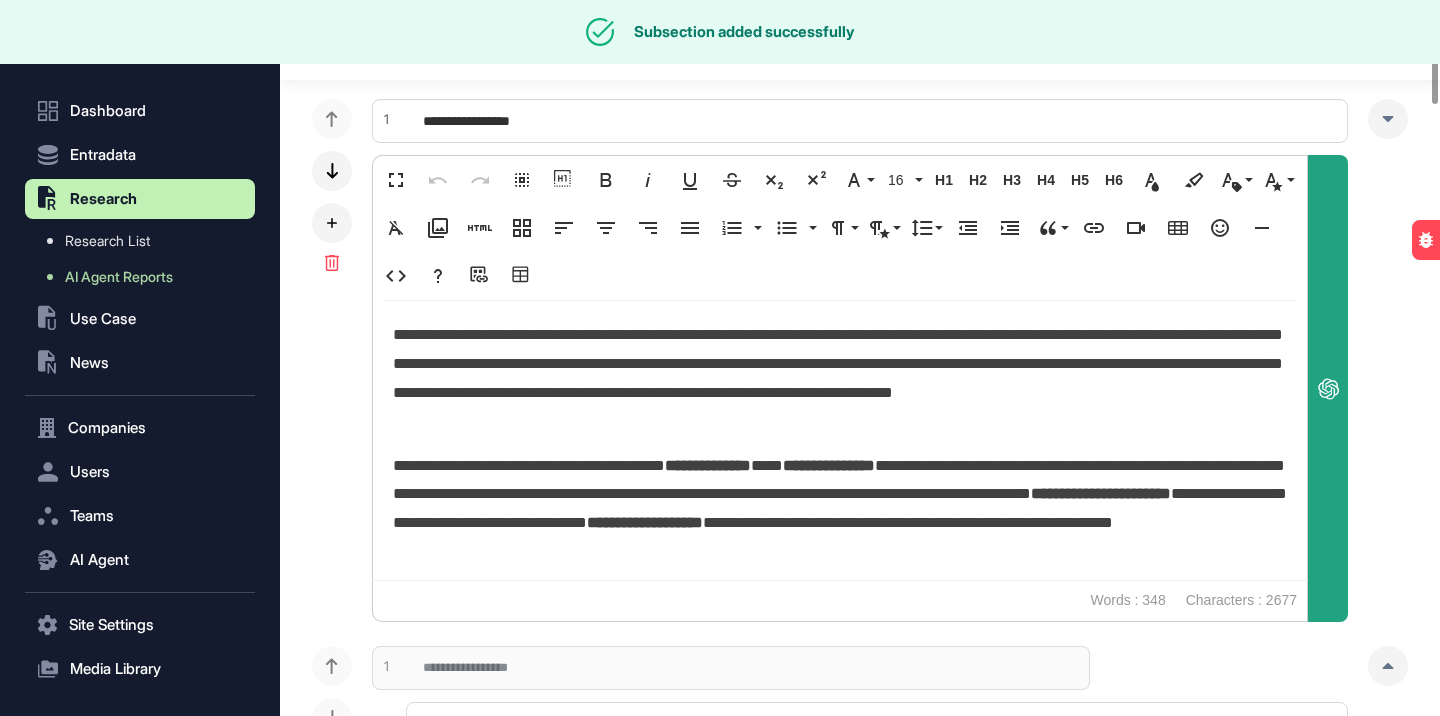 scroll, scrollTop: 258, scrollLeft: 0, axis: vertical 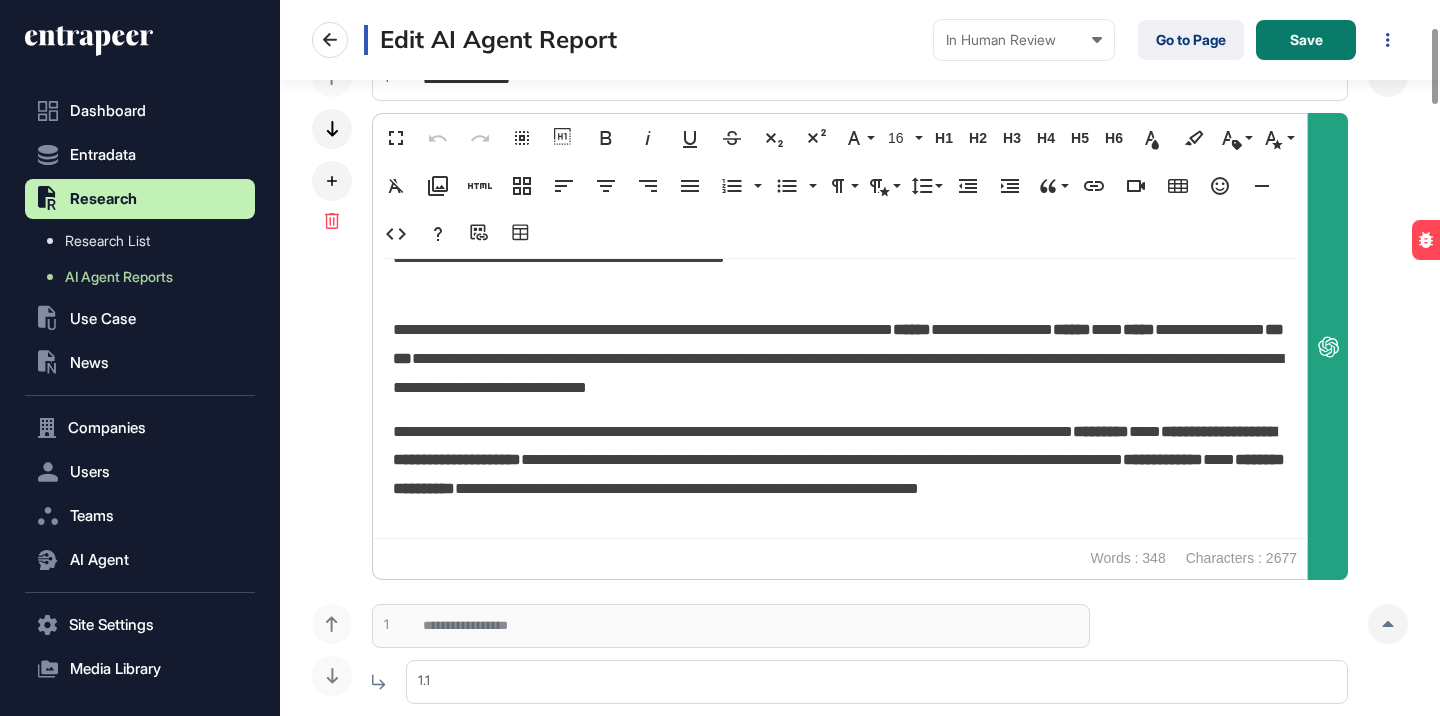 click at bounding box center [877, 682] 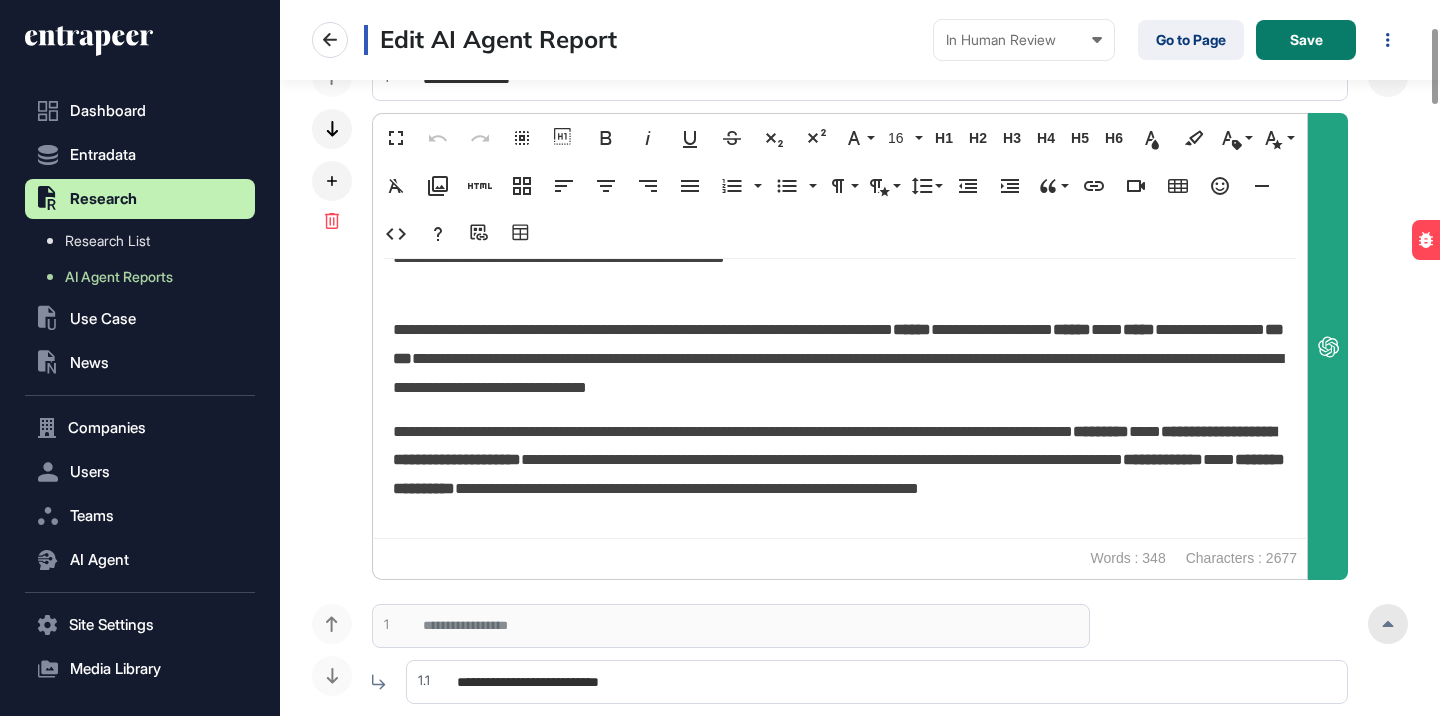scroll, scrollTop: 608, scrollLeft: 0, axis: vertical 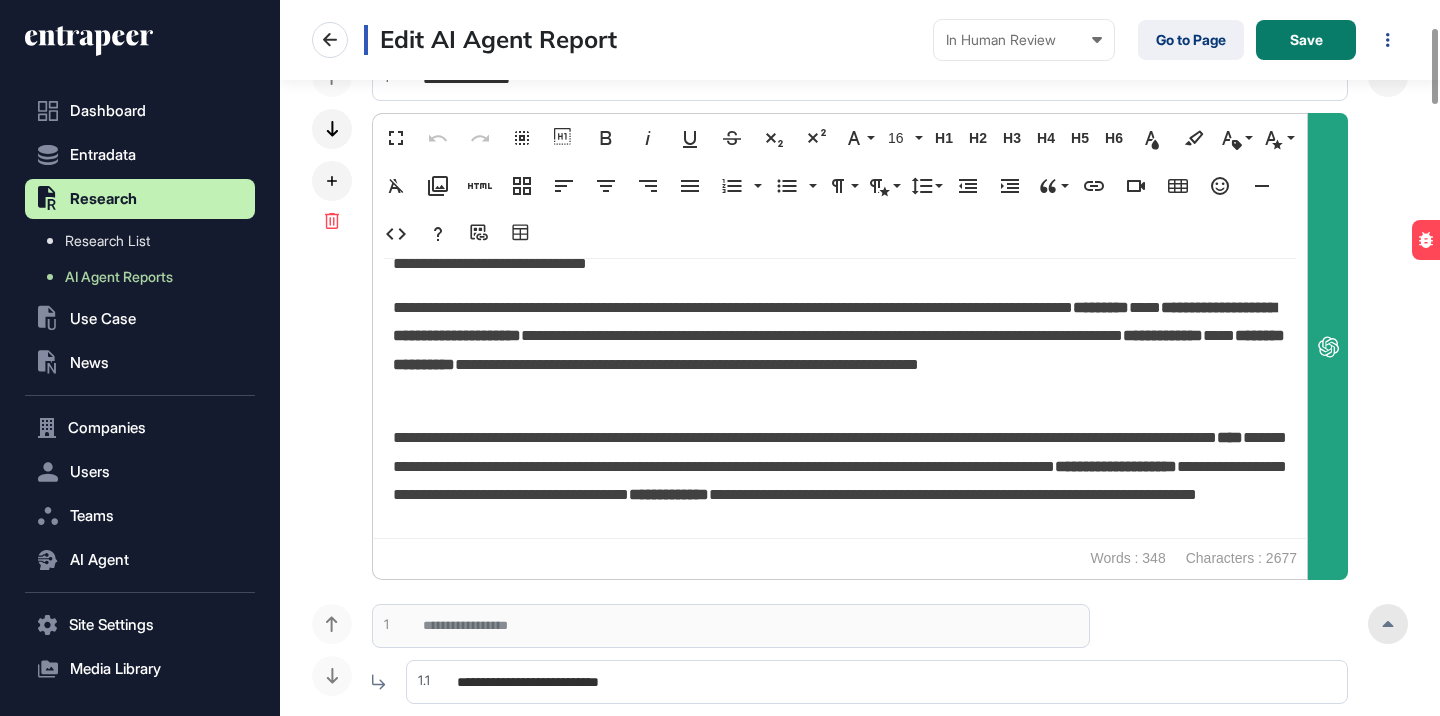 type on "**********" 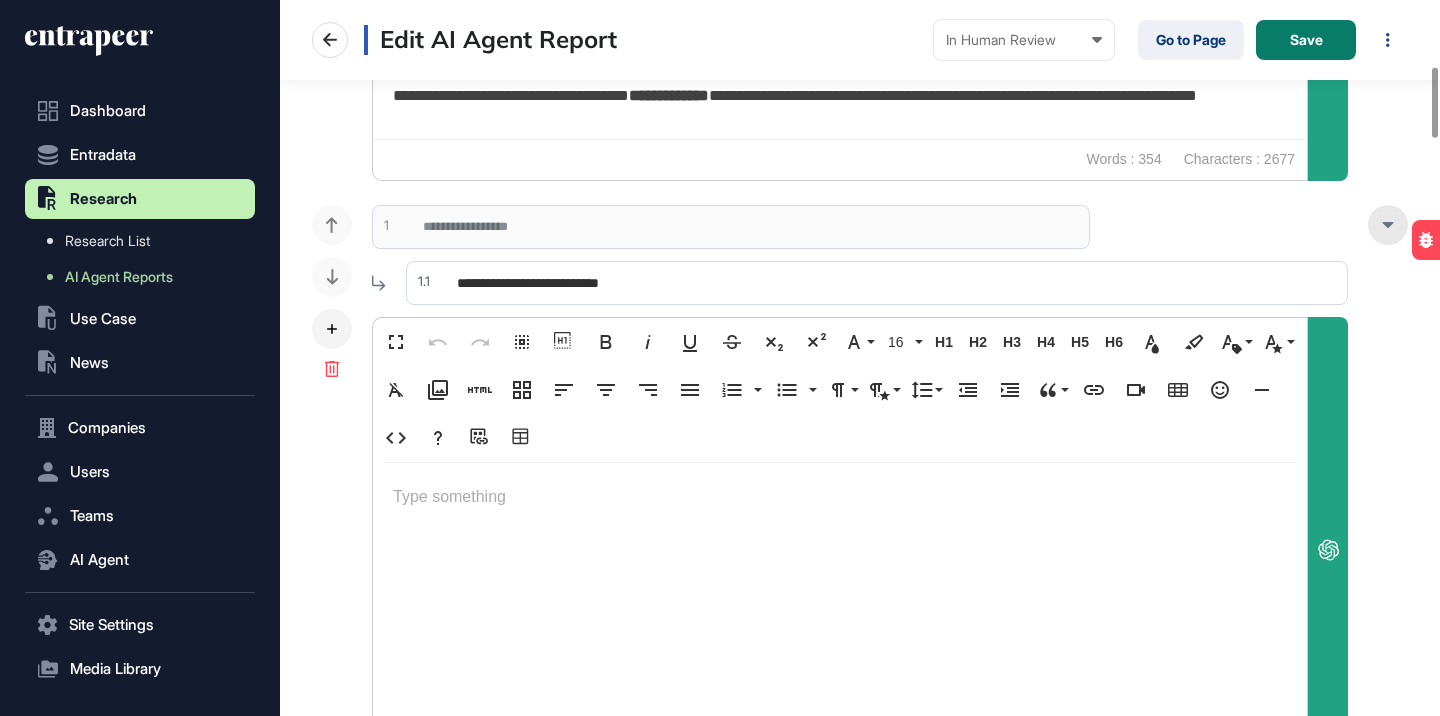 scroll, scrollTop: 679, scrollLeft: 0, axis: vertical 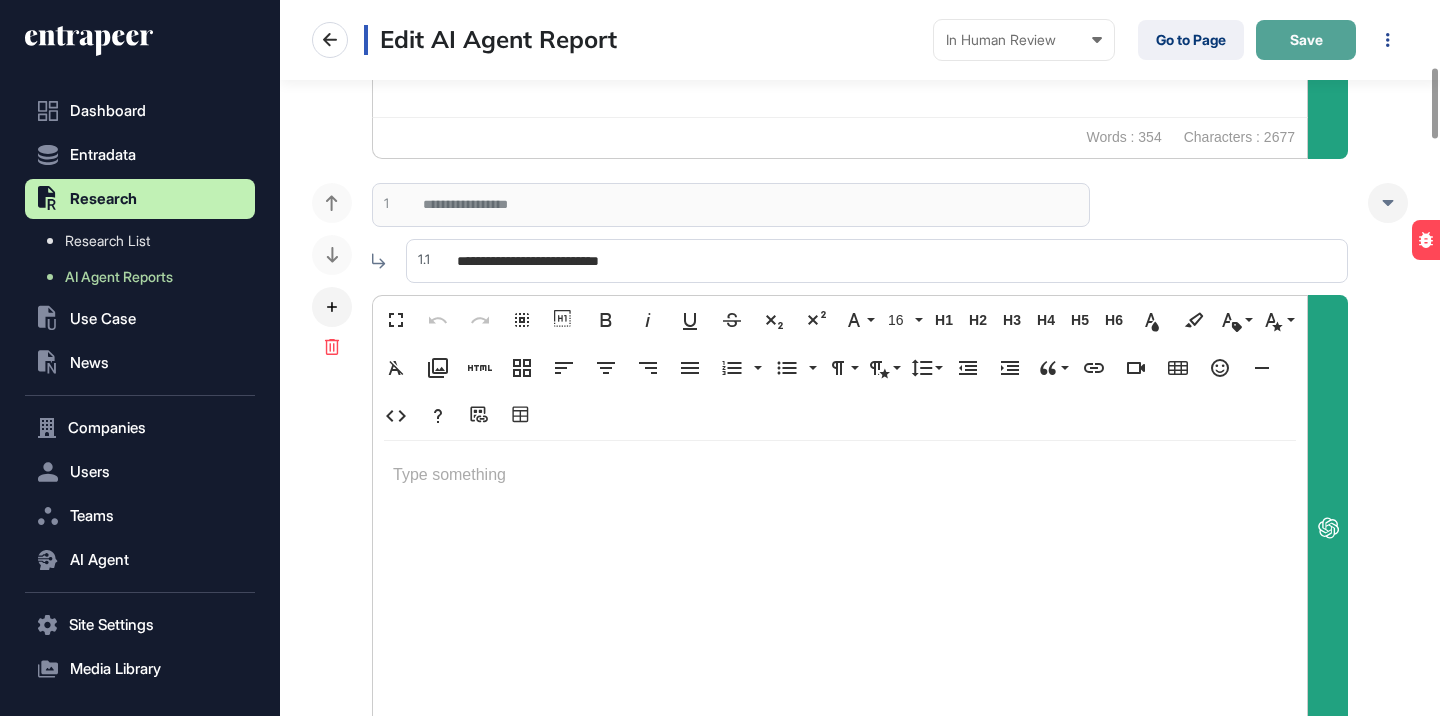 click on "Save" 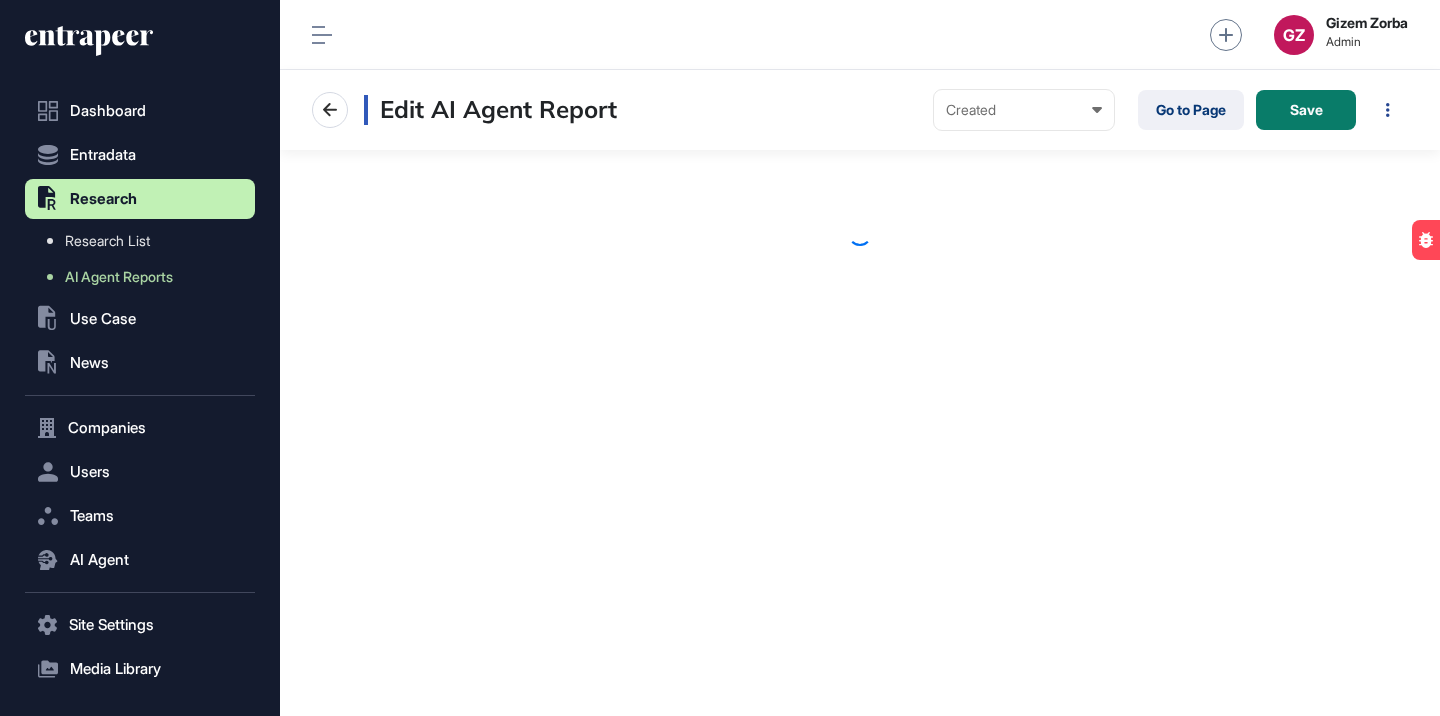 scroll, scrollTop: 0, scrollLeft: 0, axis: both 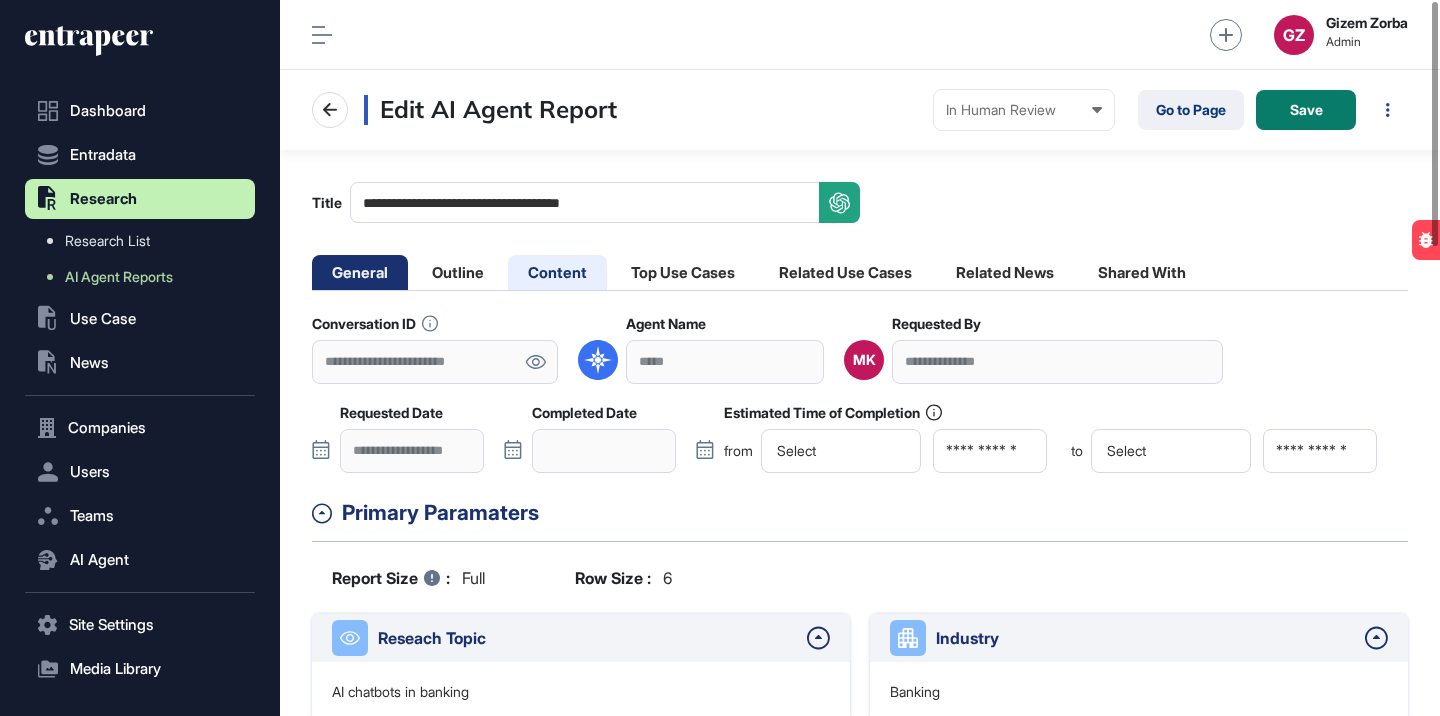 click on "Content" 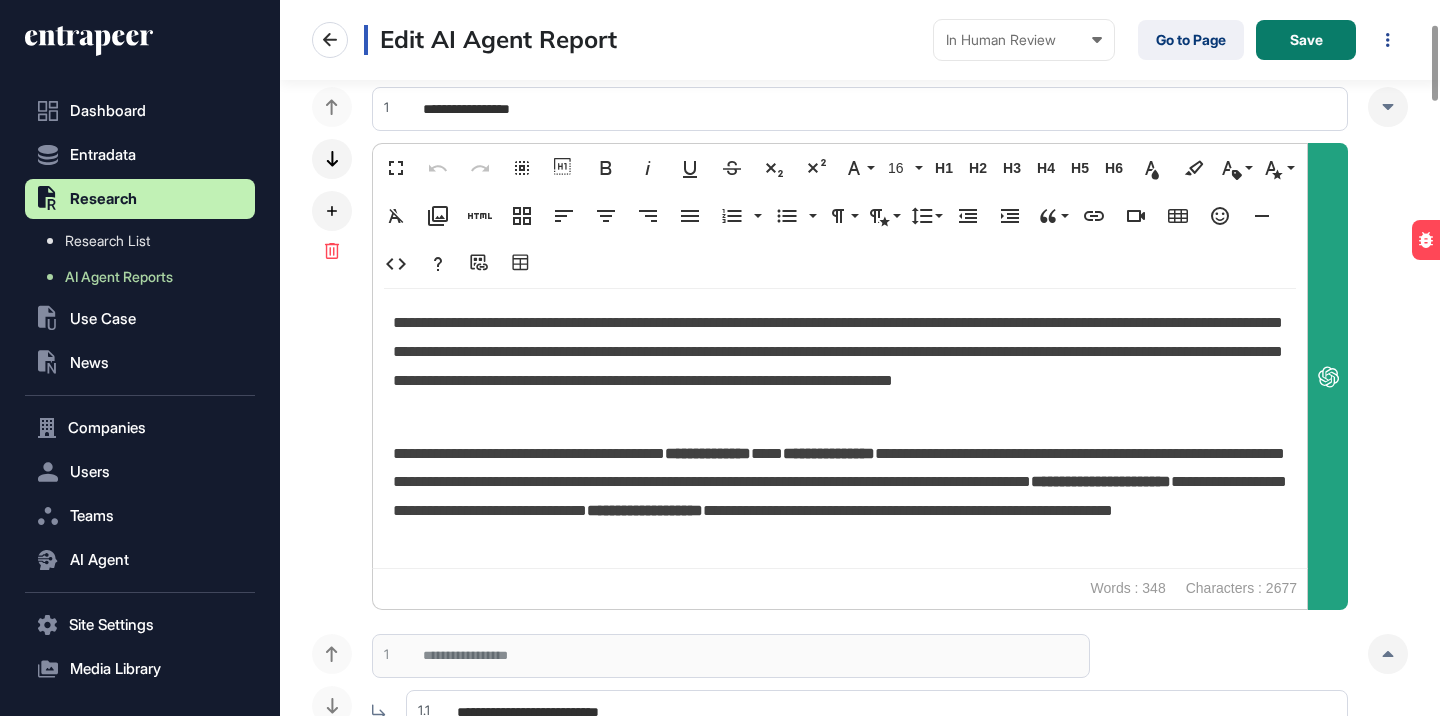 scroll, scrollTop: 0, scrollLeft: 0, axis: both 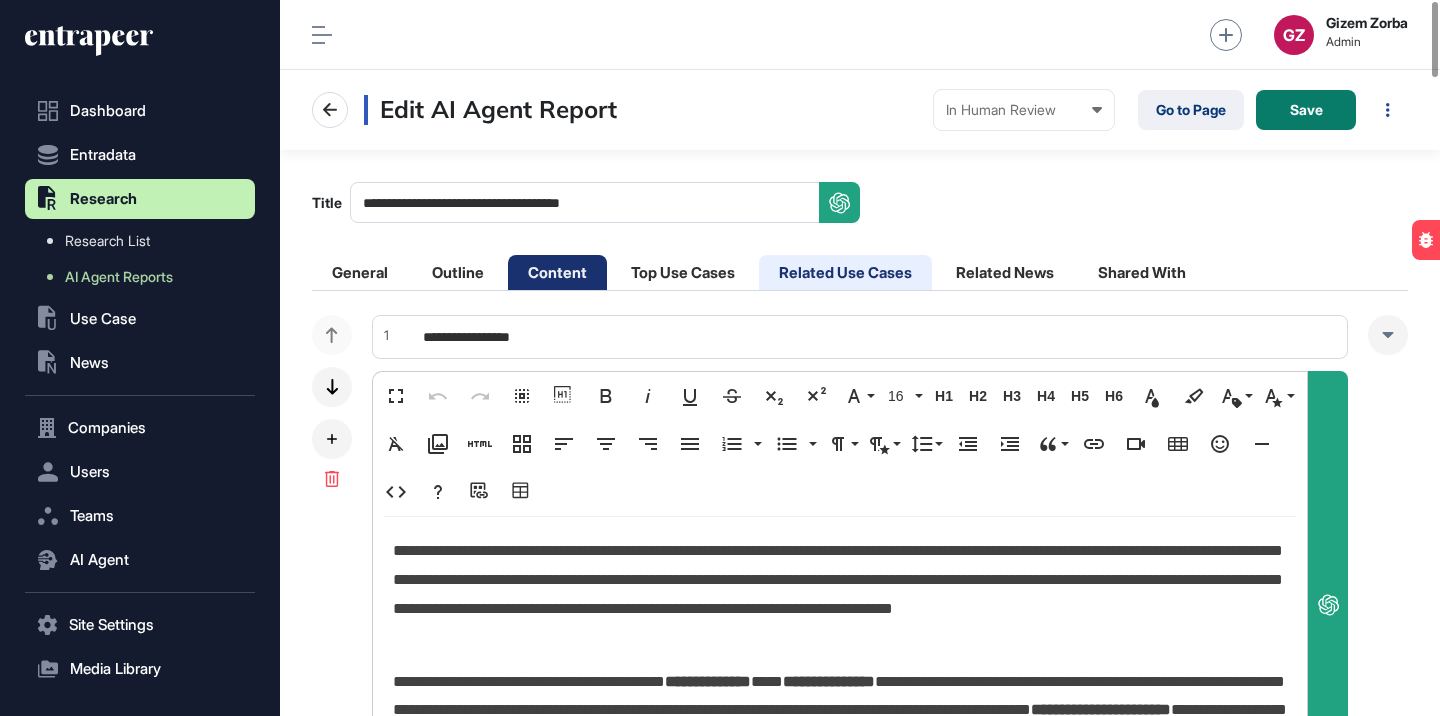 click on "Related Use Cases" 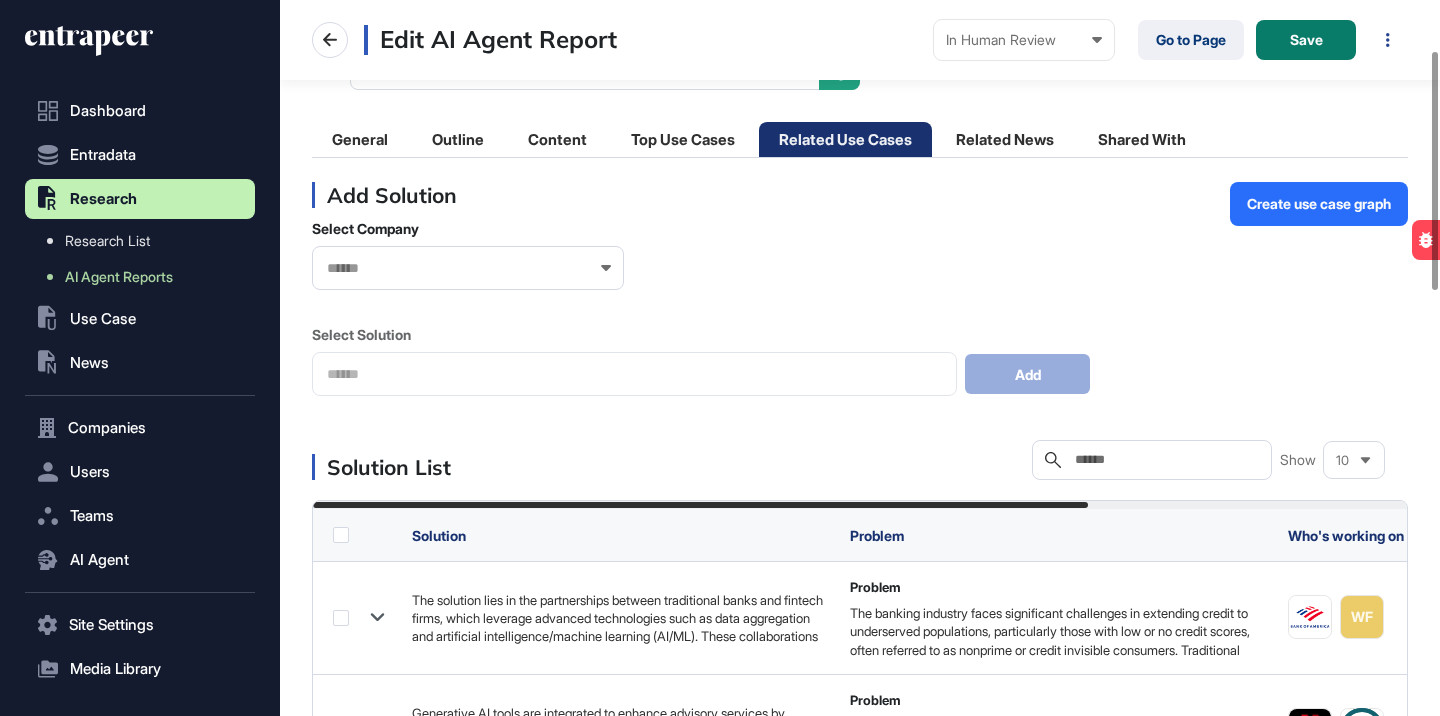 scroll, scrollTop: 162, scrollLeft: 0, axis: vertical 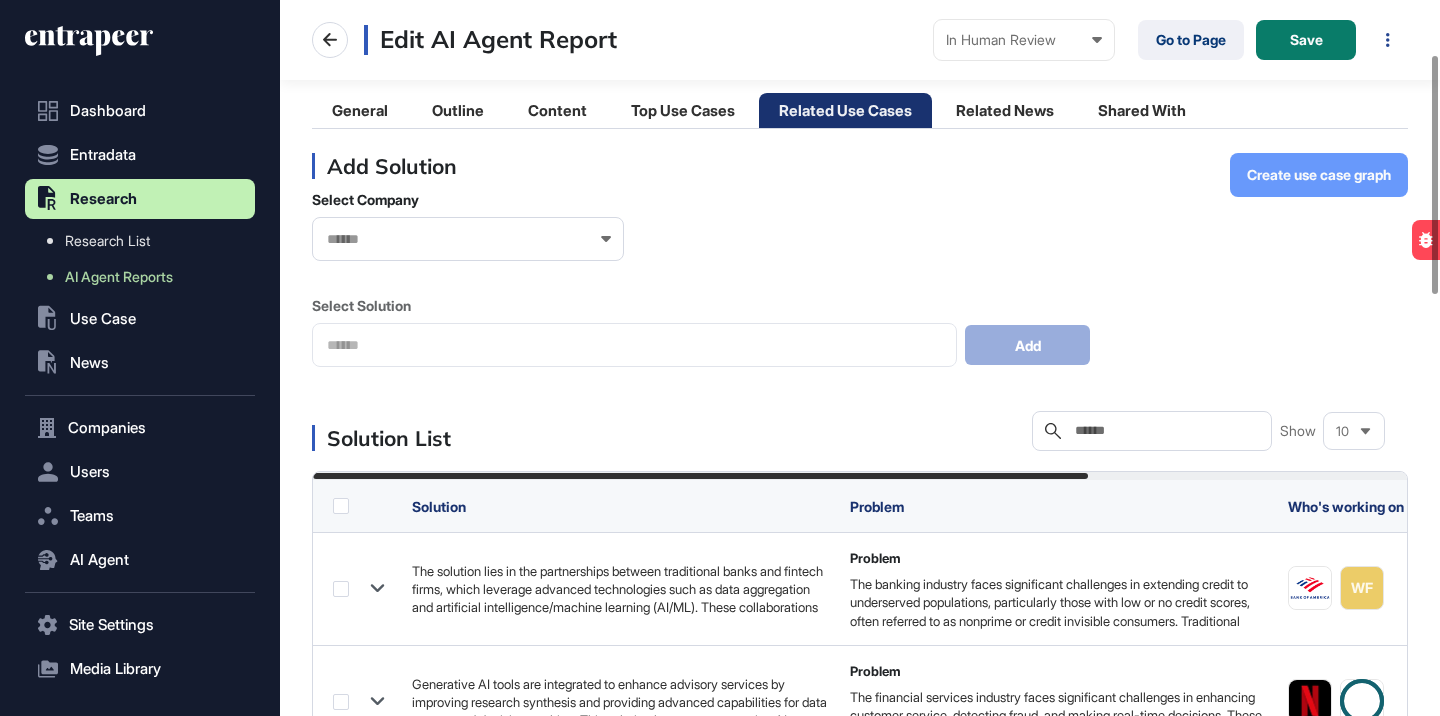 click on "Create use case graph" 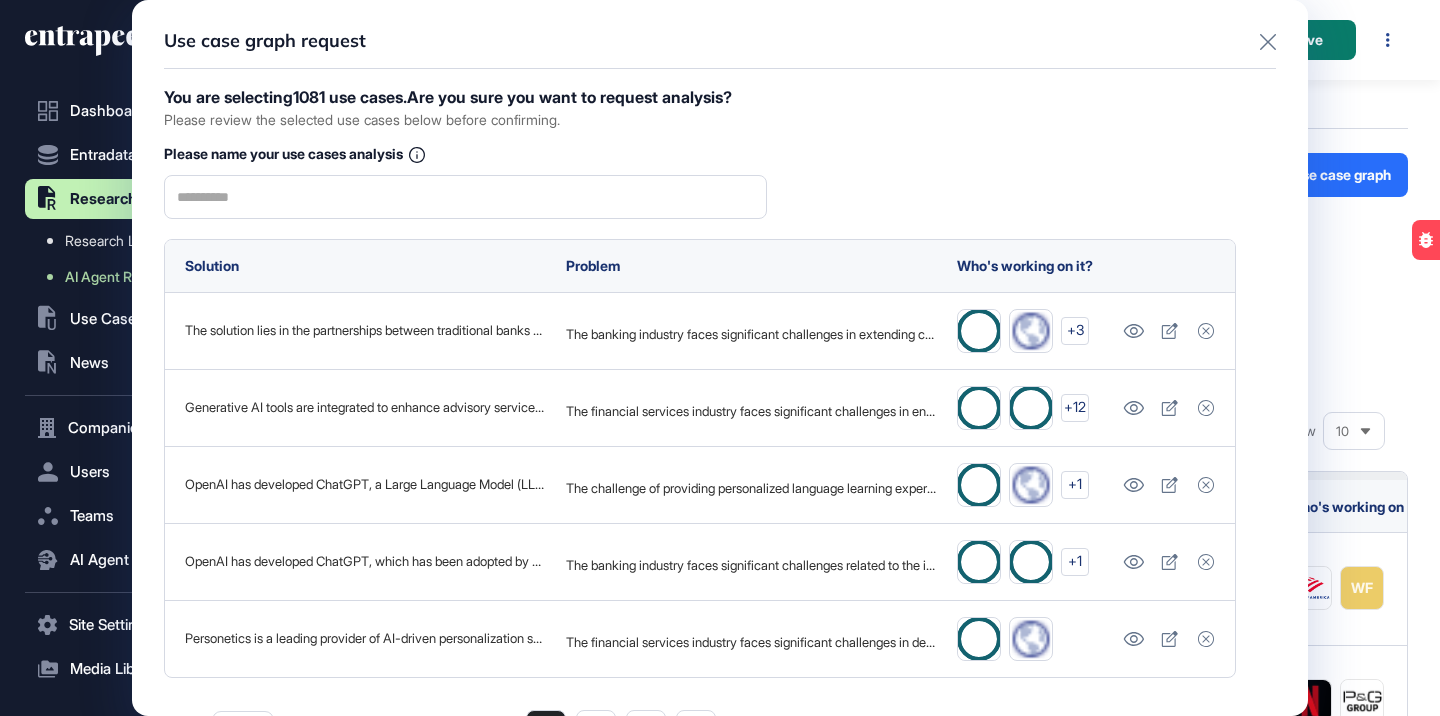 scroll, scrollTop: 0, scrollLeft: 0, axis: both 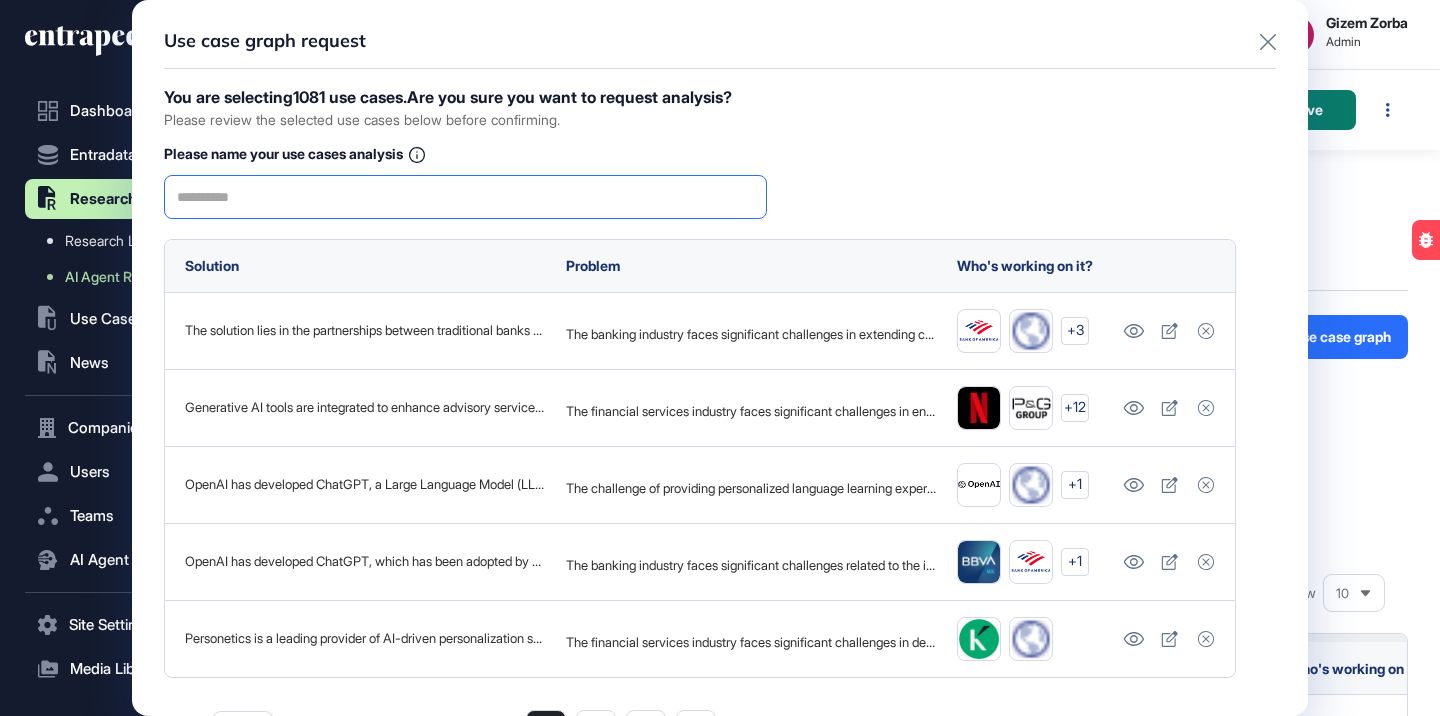 click at bounding box center (465, 197) 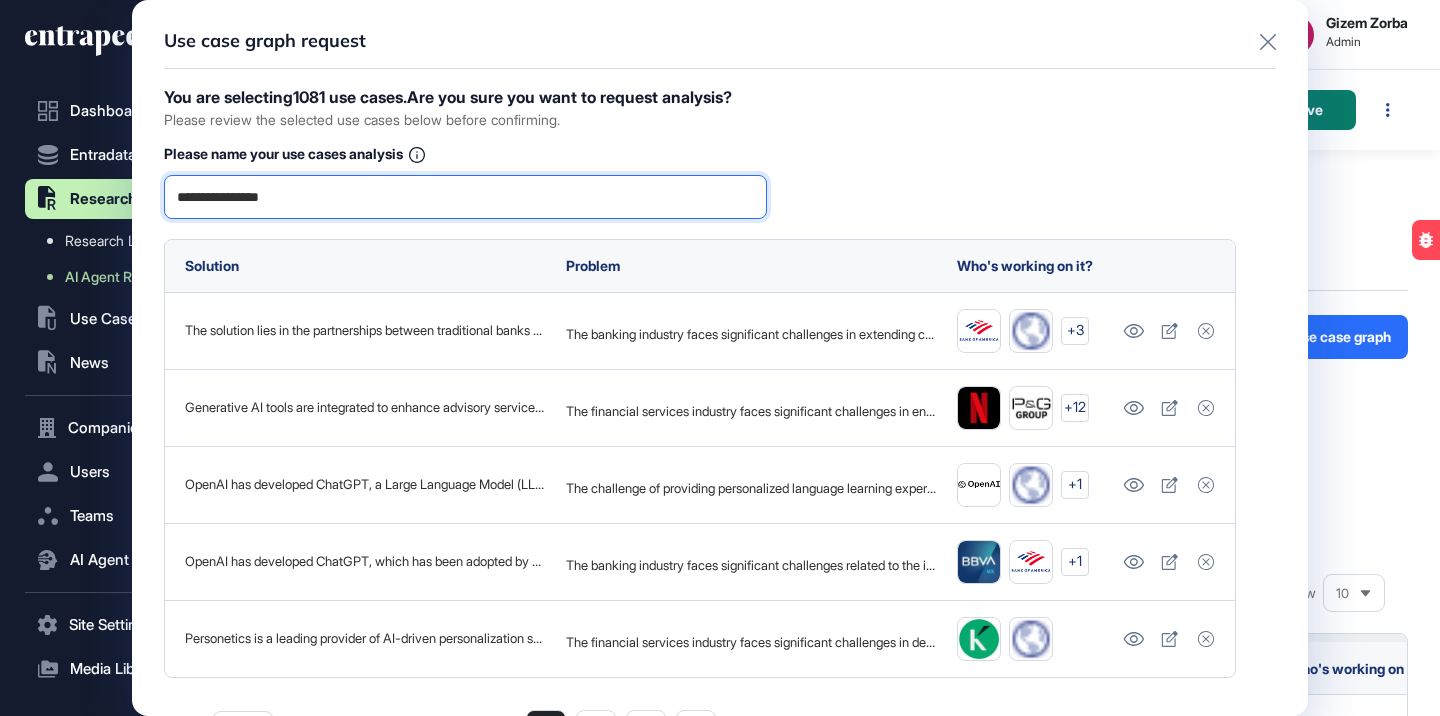 scroll, scrollTop: 113, scrollLeft: 0, axis: vertical 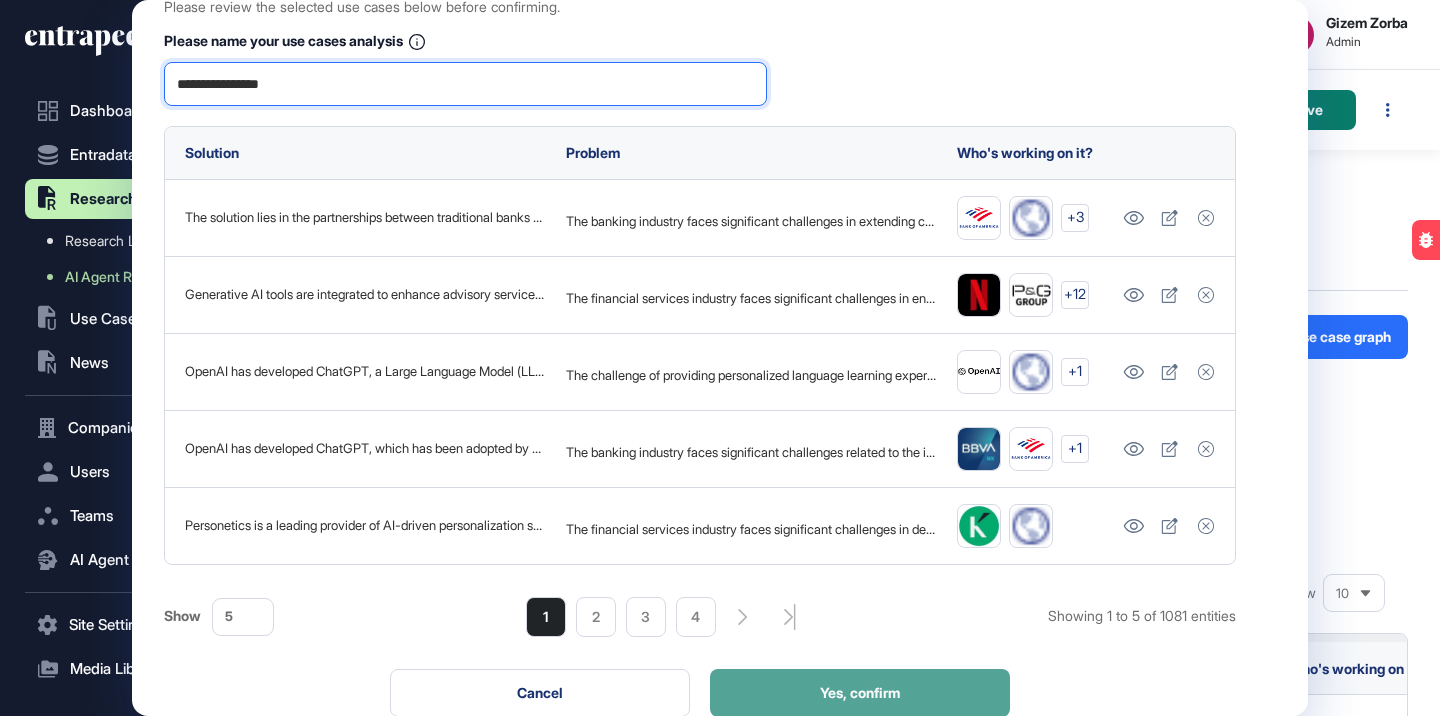 type on "**********" 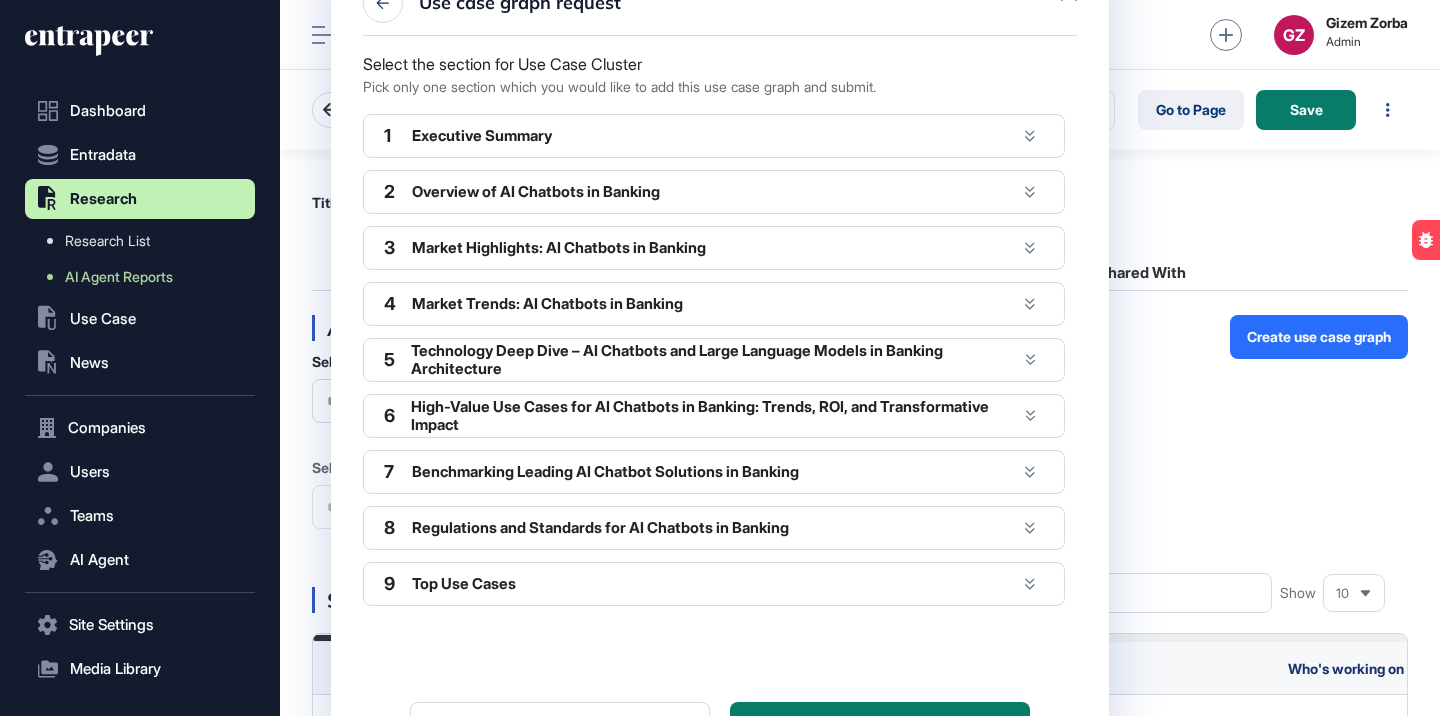 click 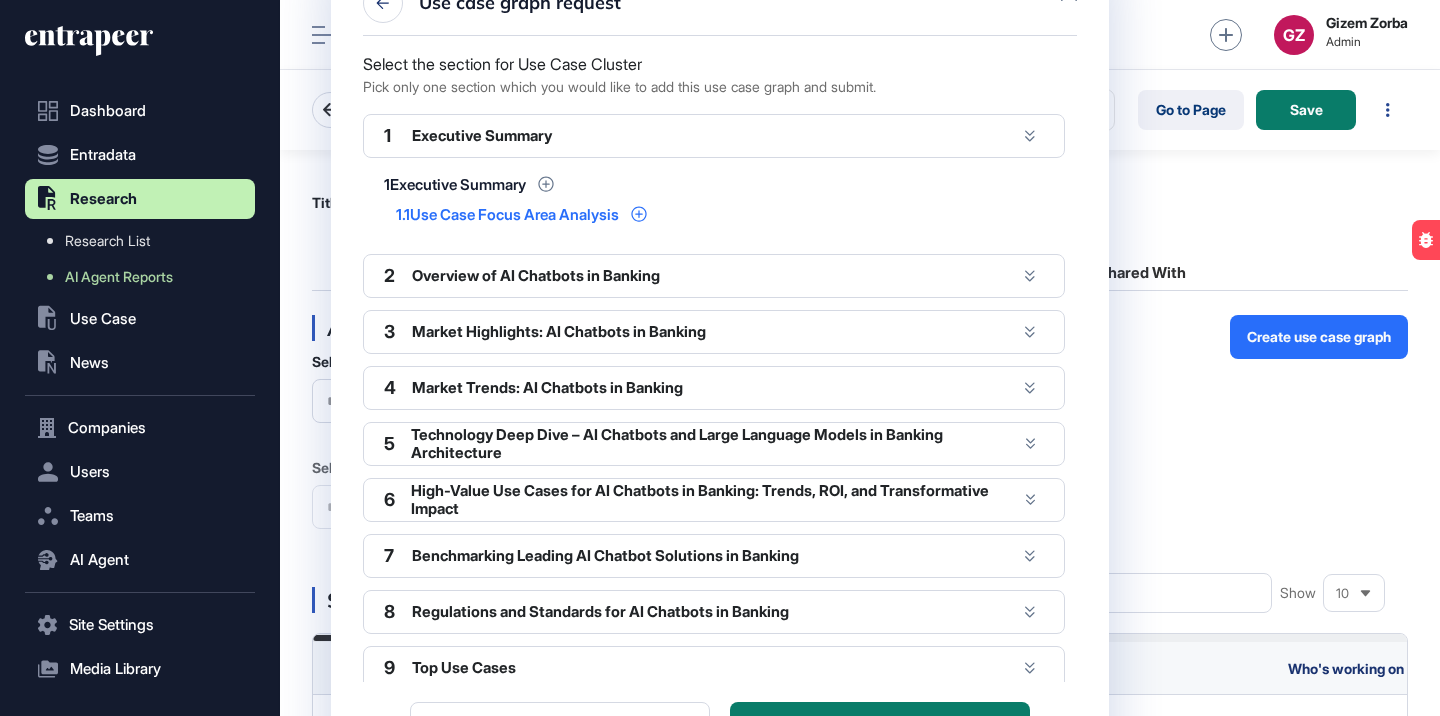 click 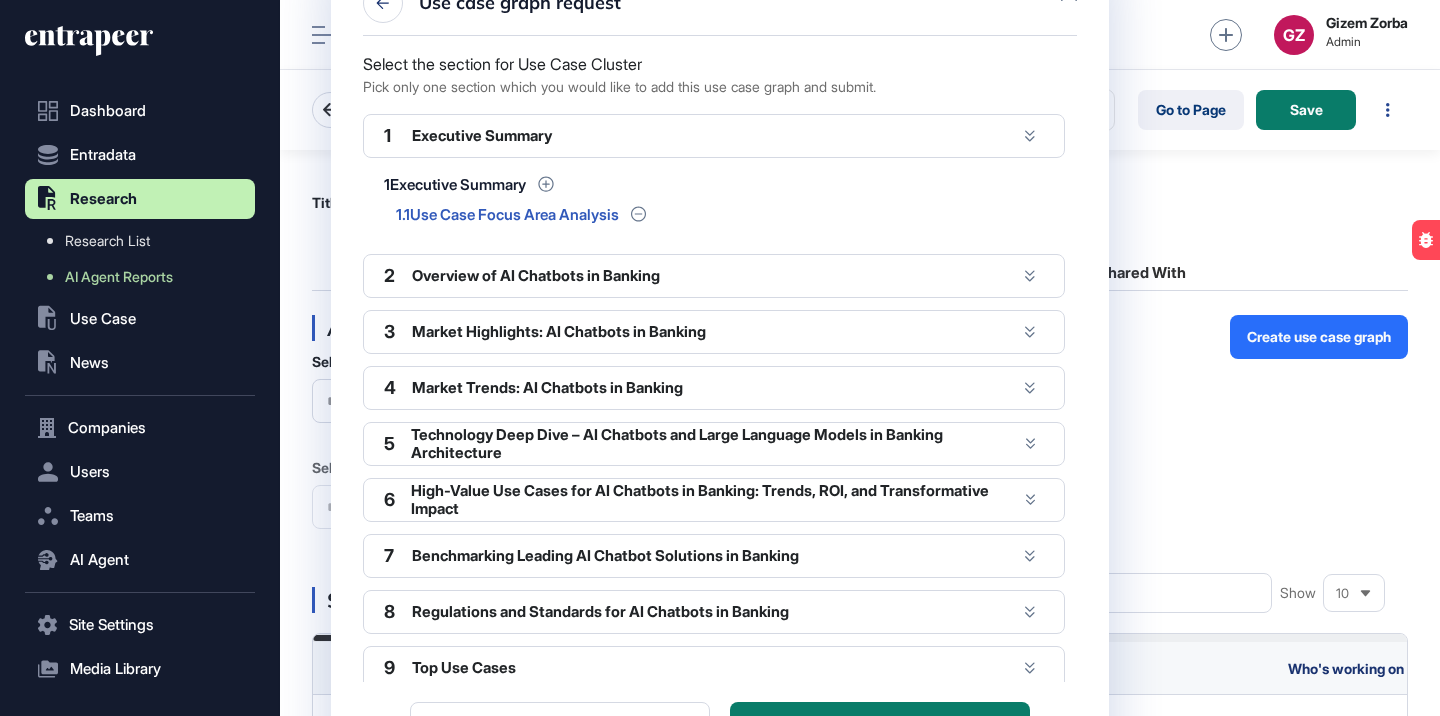 scroll, scrollTop: 8, scrollLeft: 0, axis: vertical 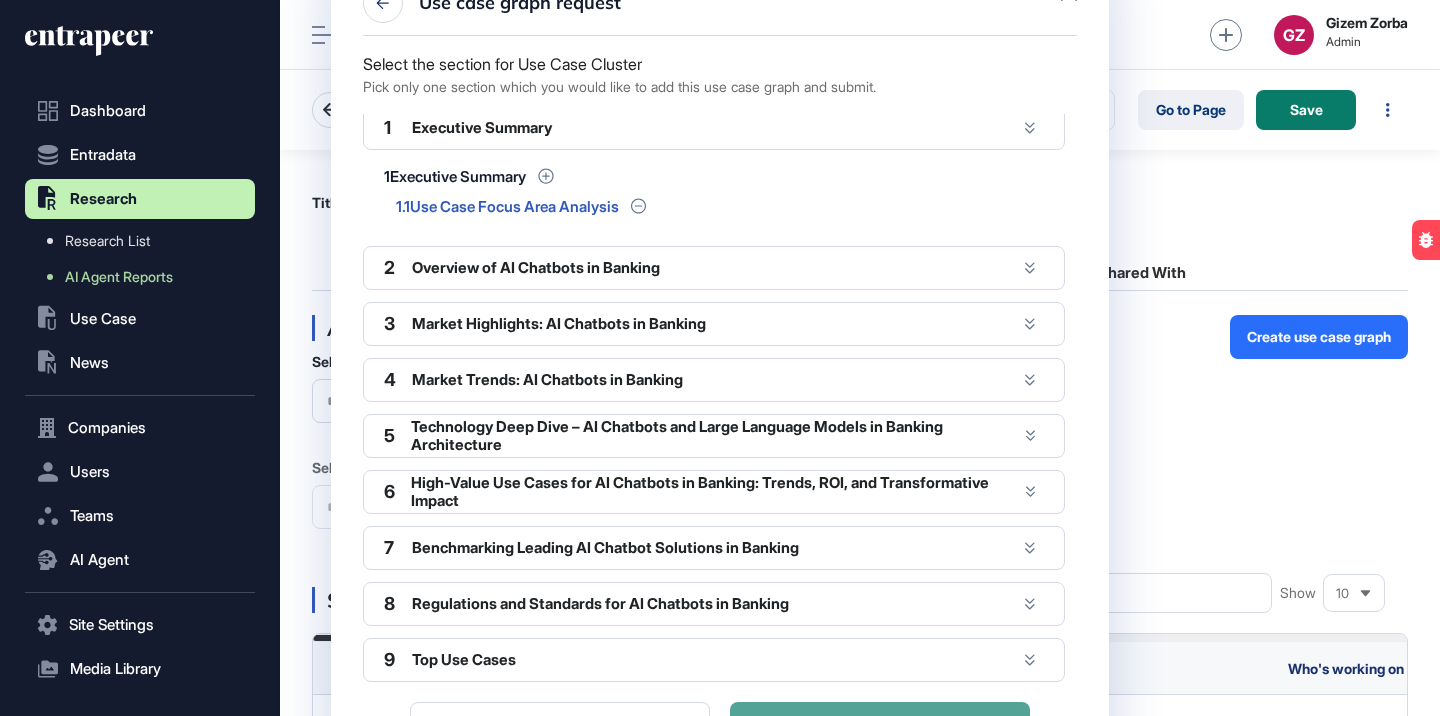 click on "Submit" at bounding box center (880, 726) 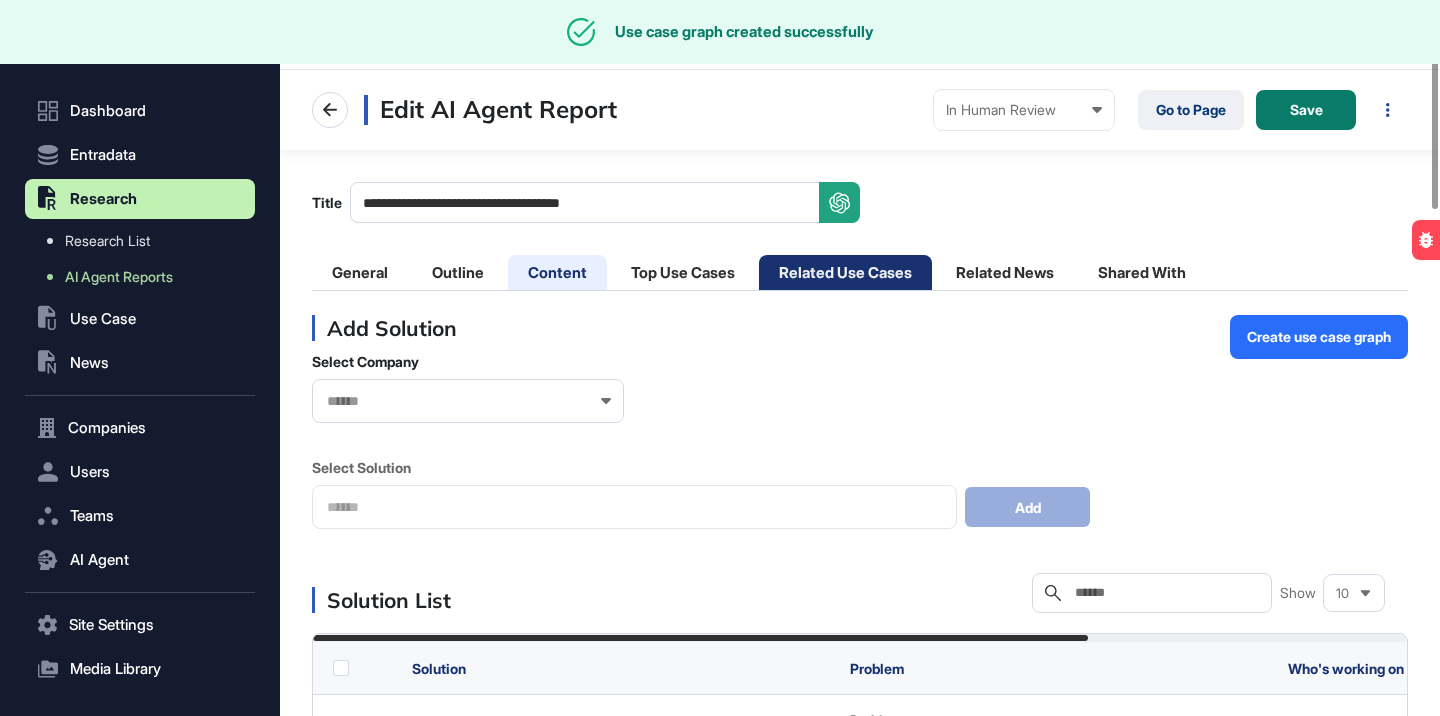 click on "Content" 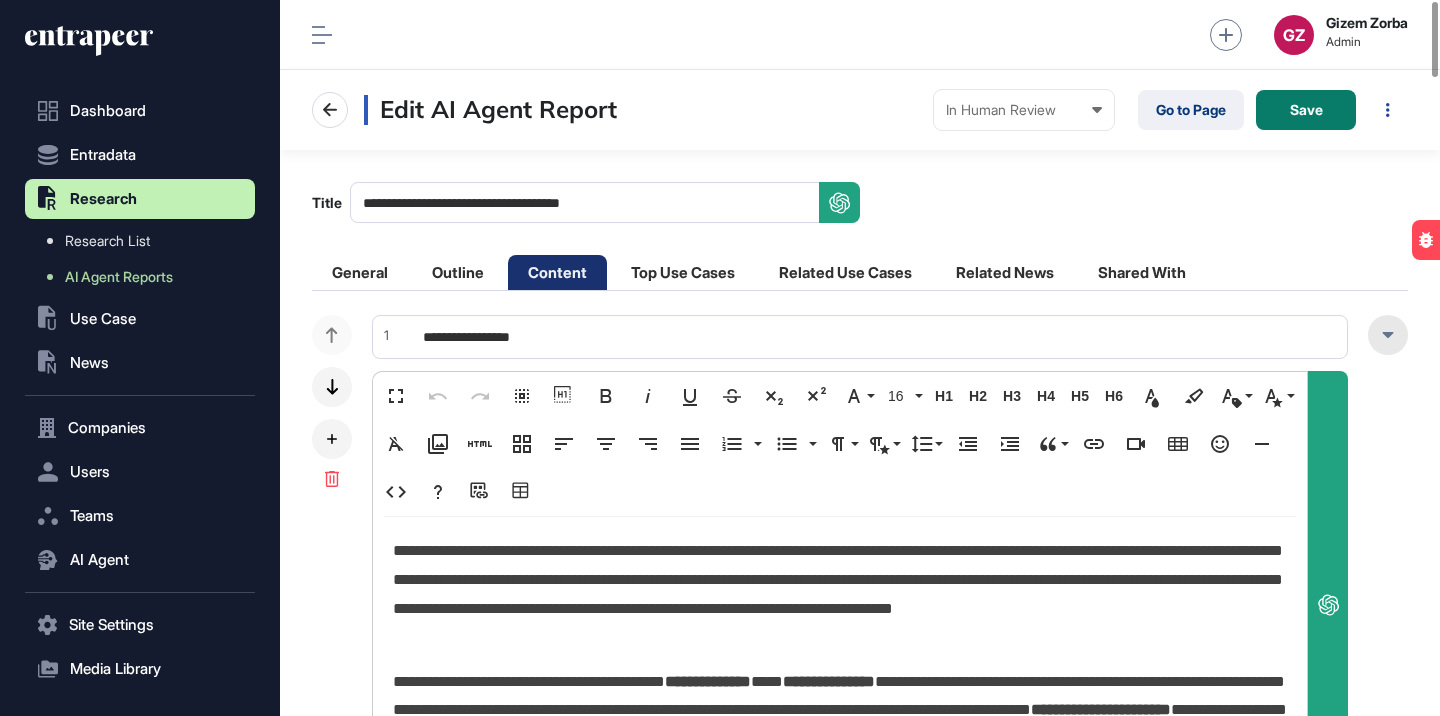 click at bounding box center [1388, 335] 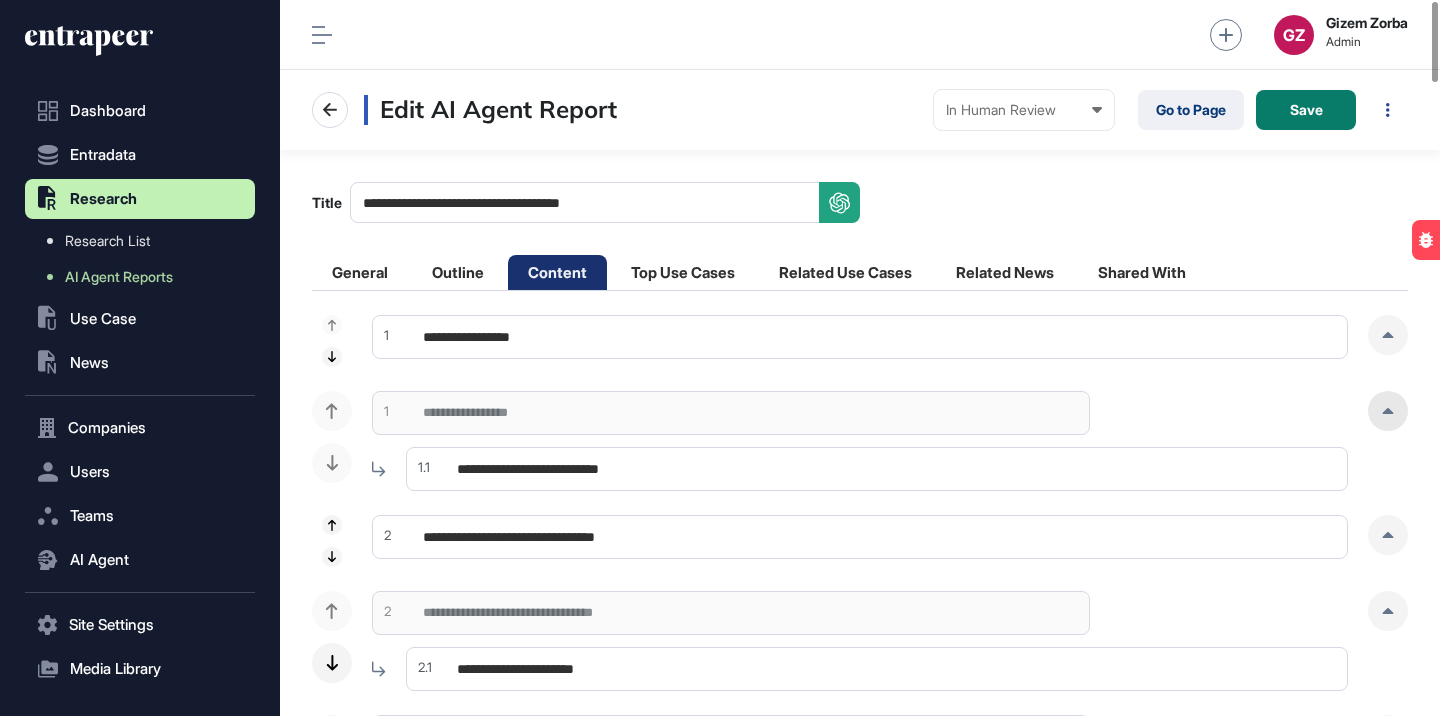 click at bounding box center (1388, 411) 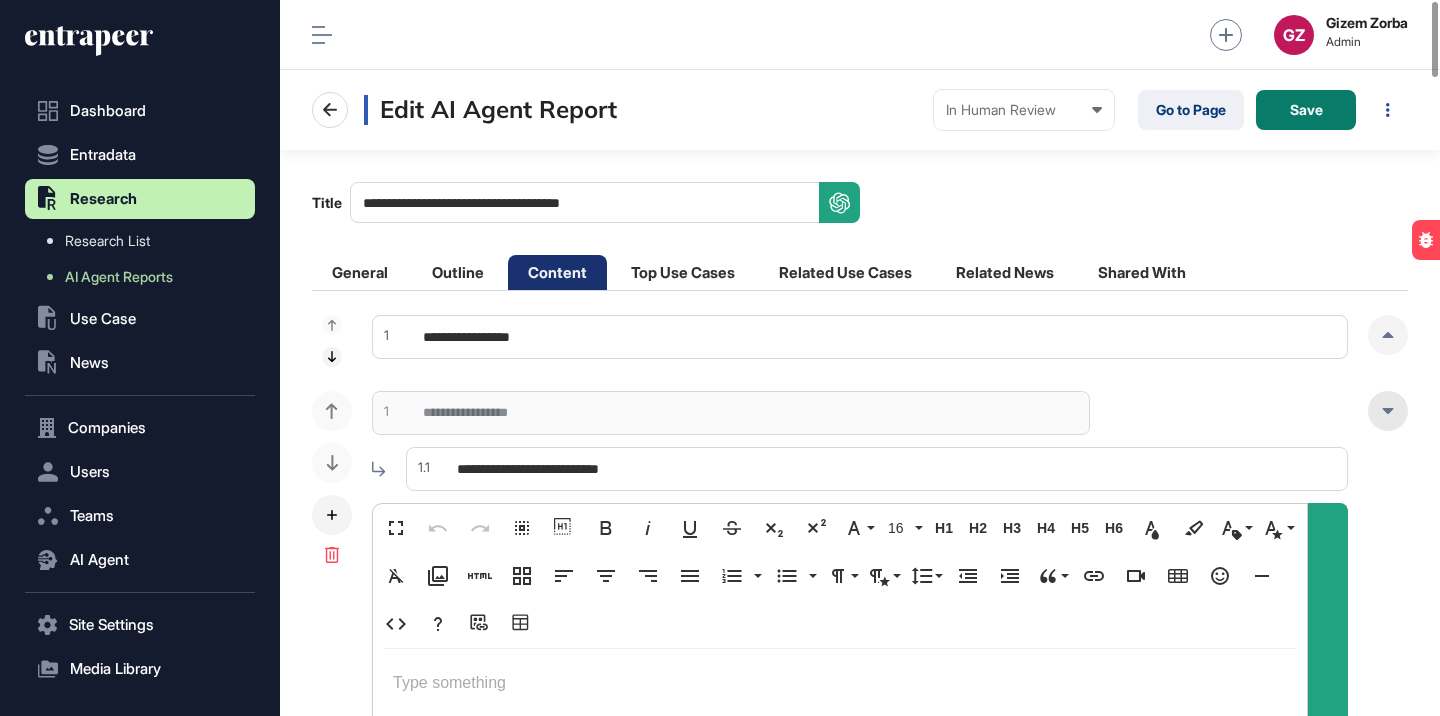 click at bounding box center [1388, 411] 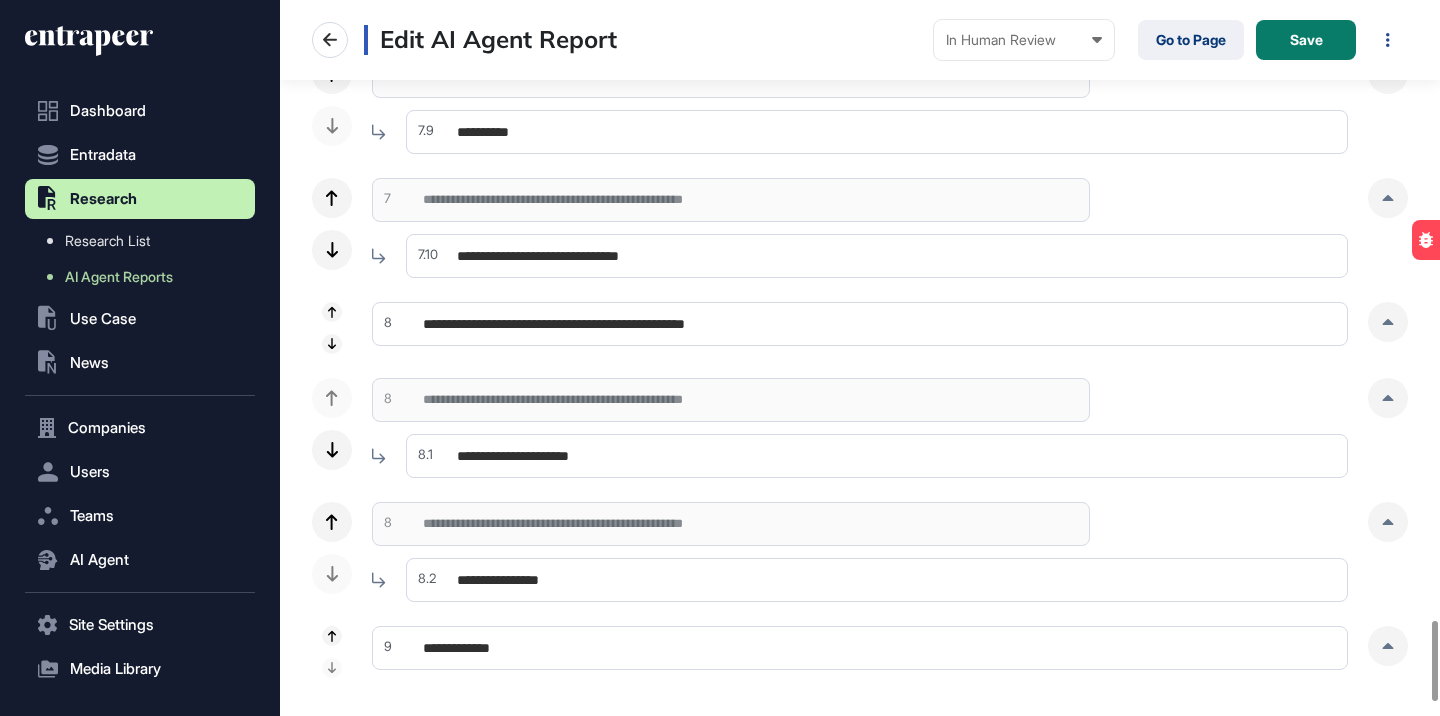 scroll, scrollTop: 5487, scrollLeft: 0, axis: vertical 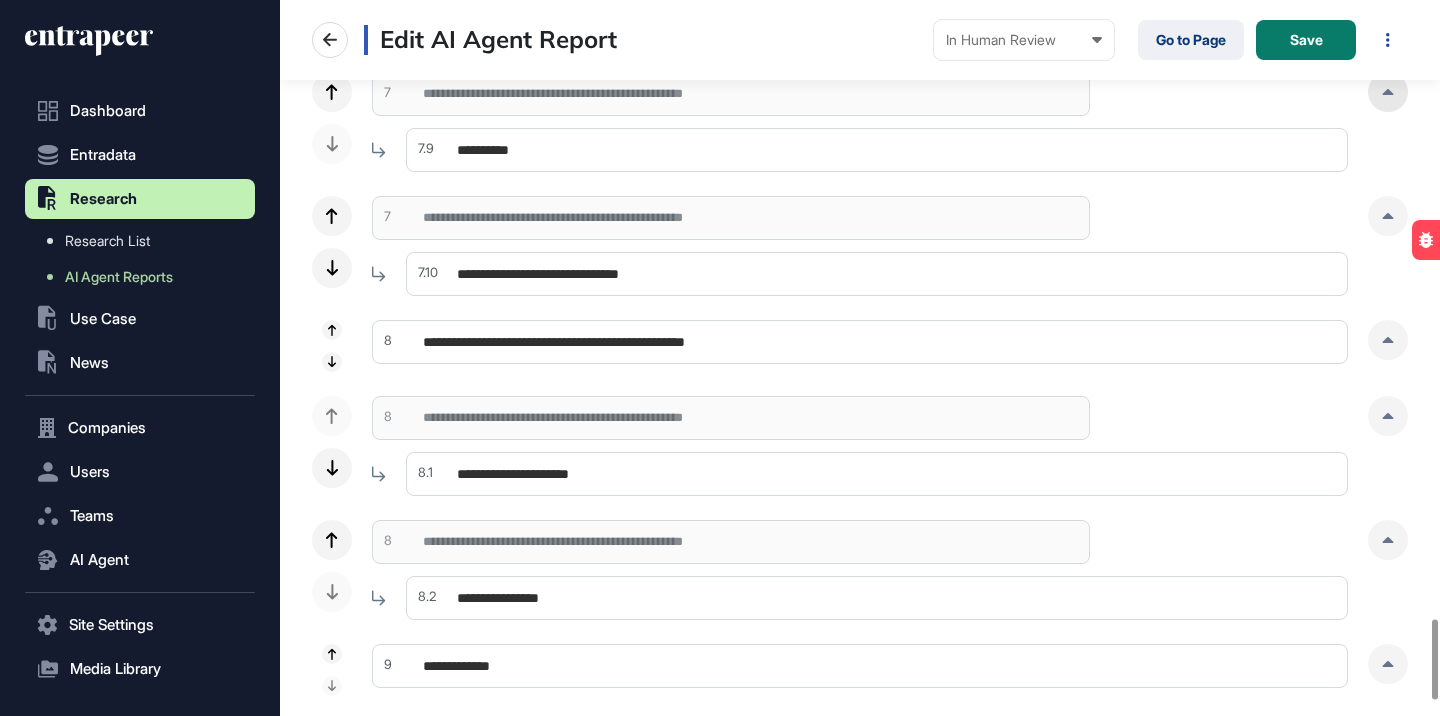 click at bounding box center [1388, 92] 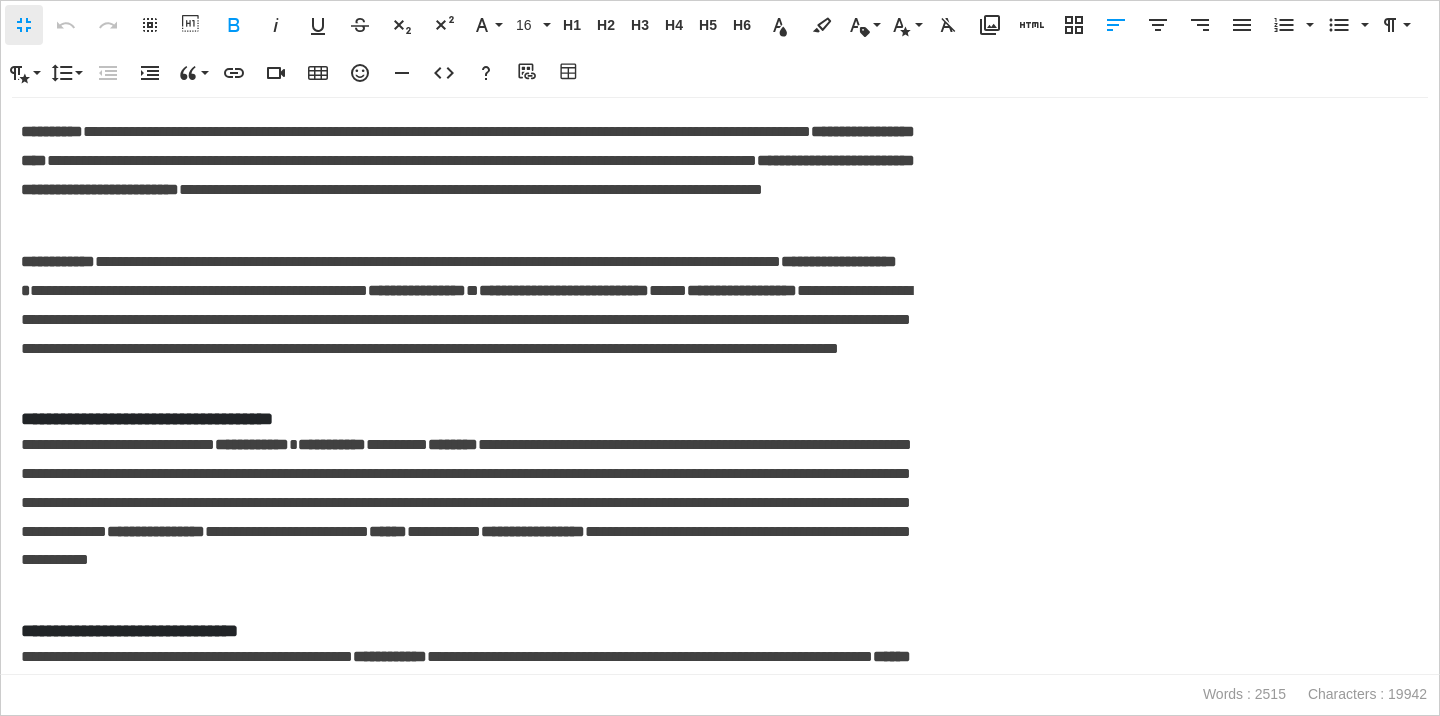 scroll, scrollTop: 1, scrollLeft: 9, axis: both 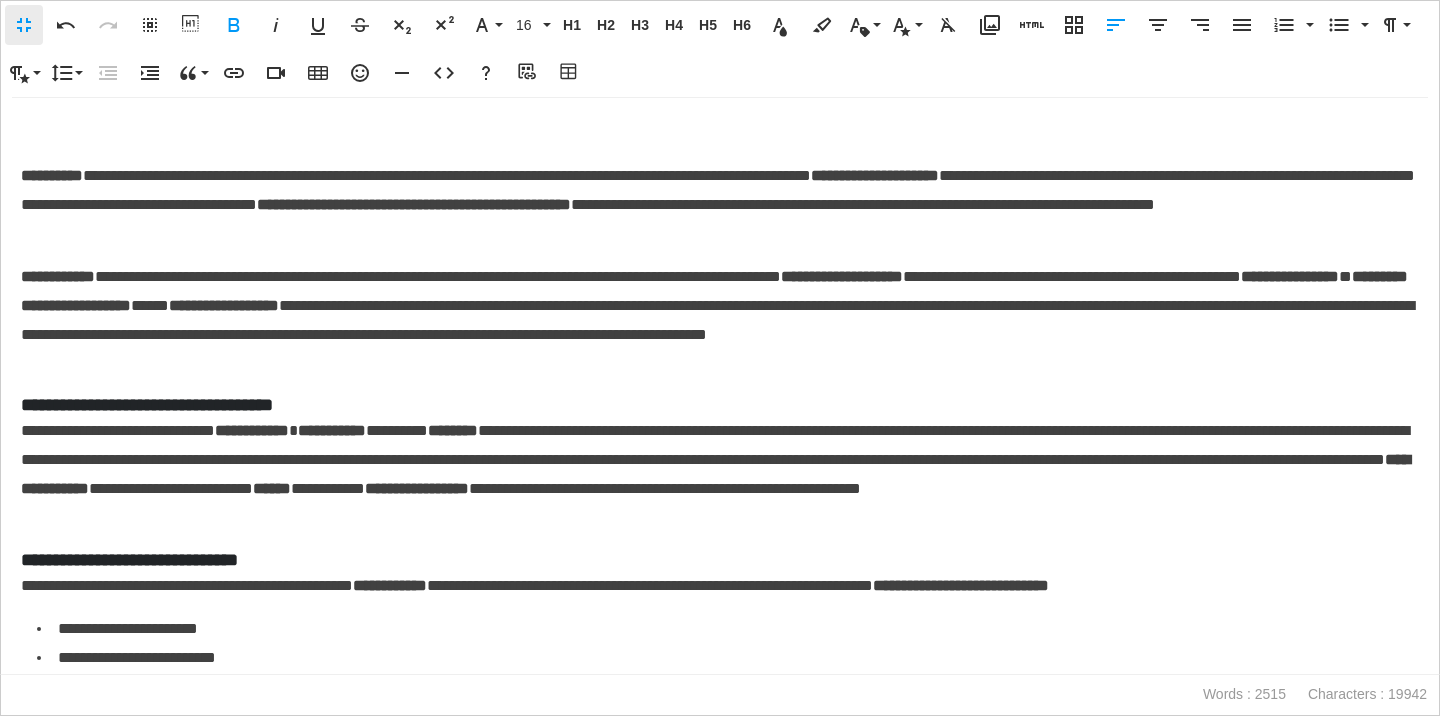 click at bounding box center (720, 132) 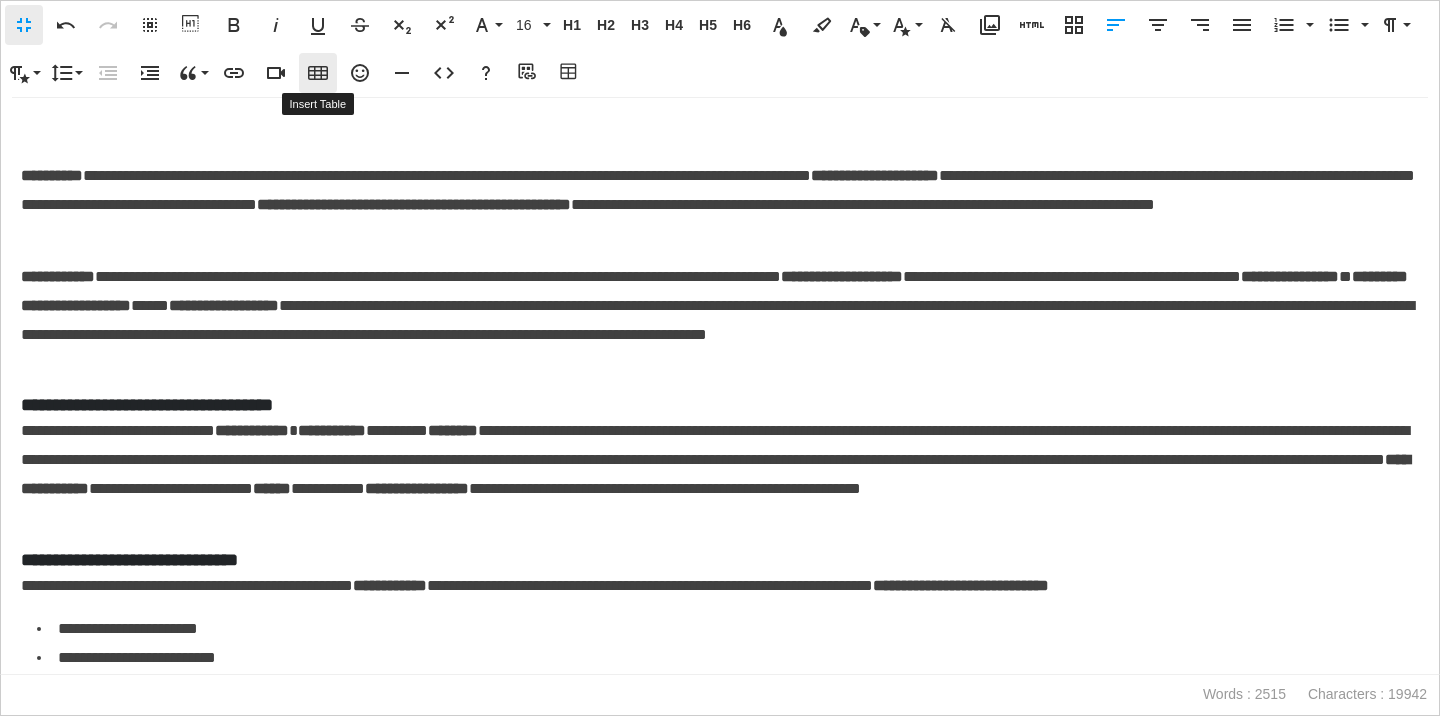 click 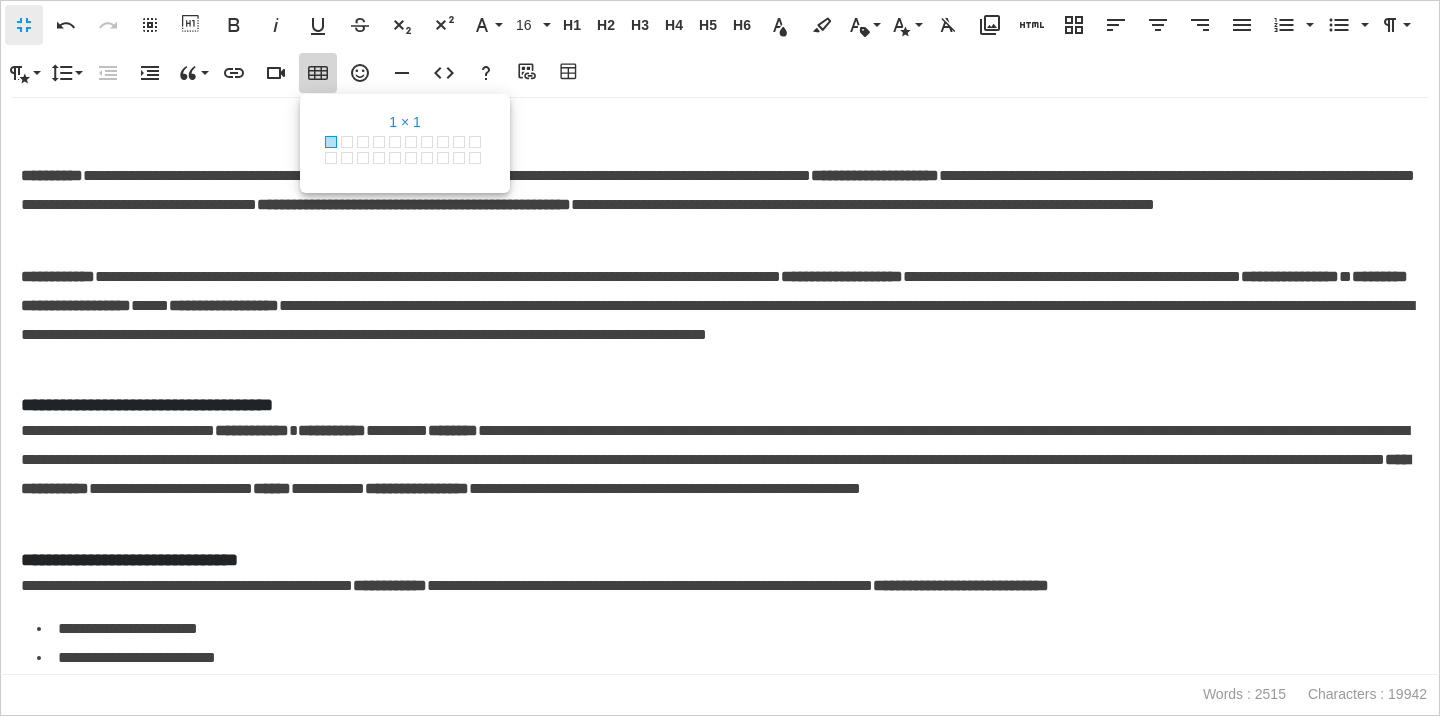 click at bounding box center [331, 142] 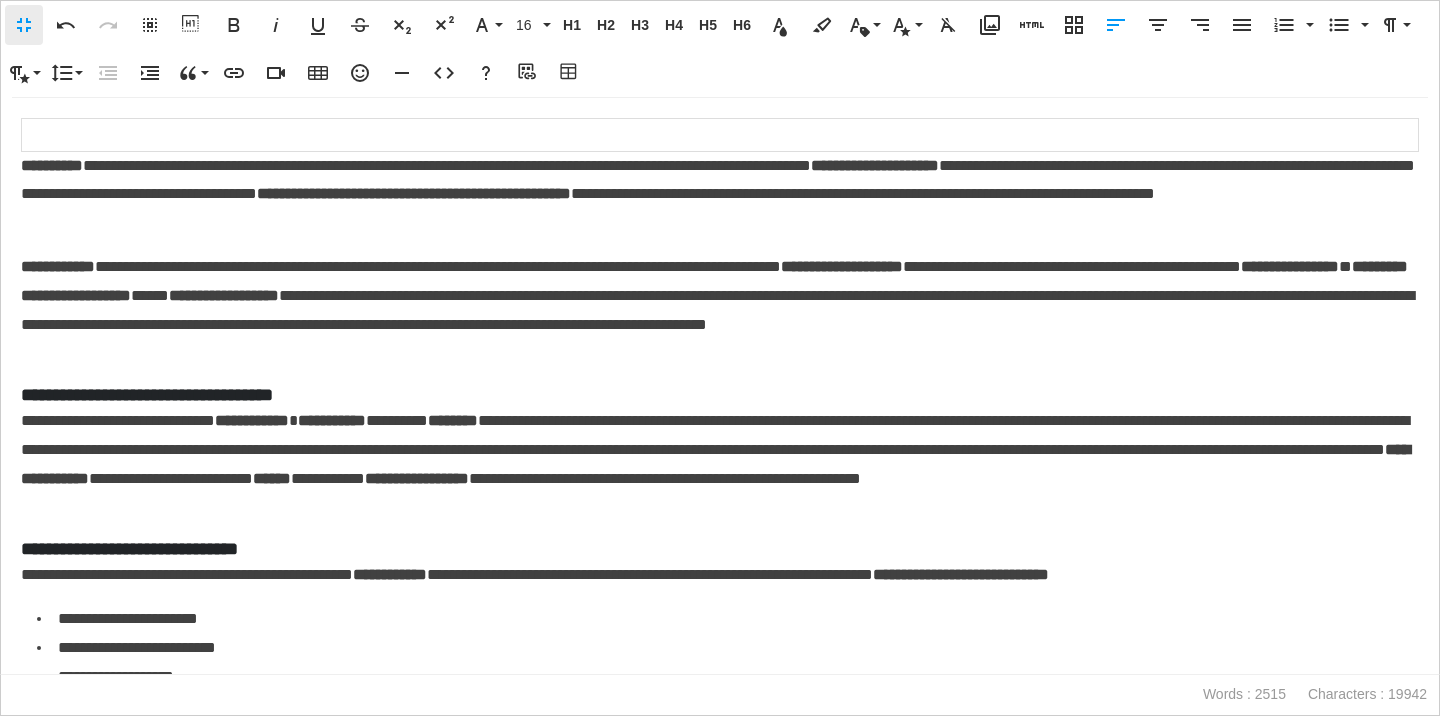 click on "**********" at bounding box center [52, 165] 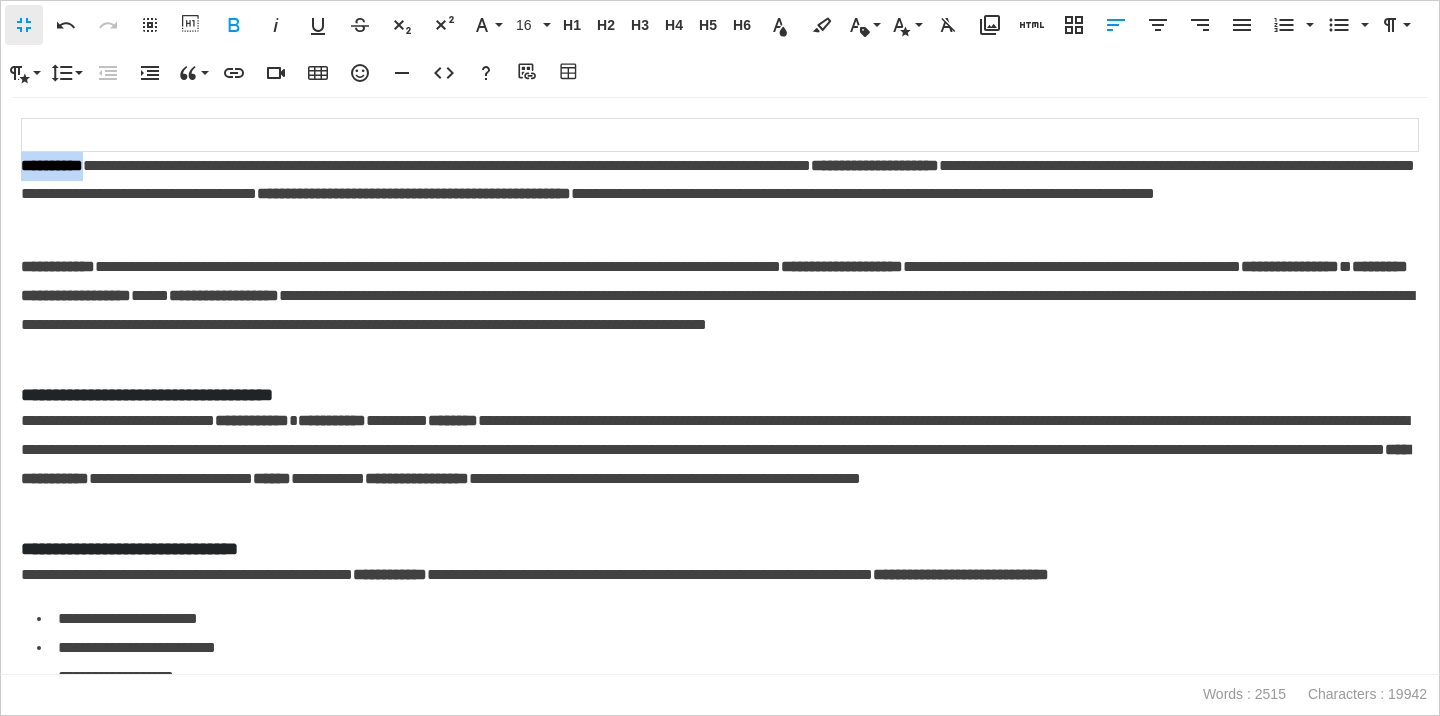 click on "**********" at bounding box center (52, 165) 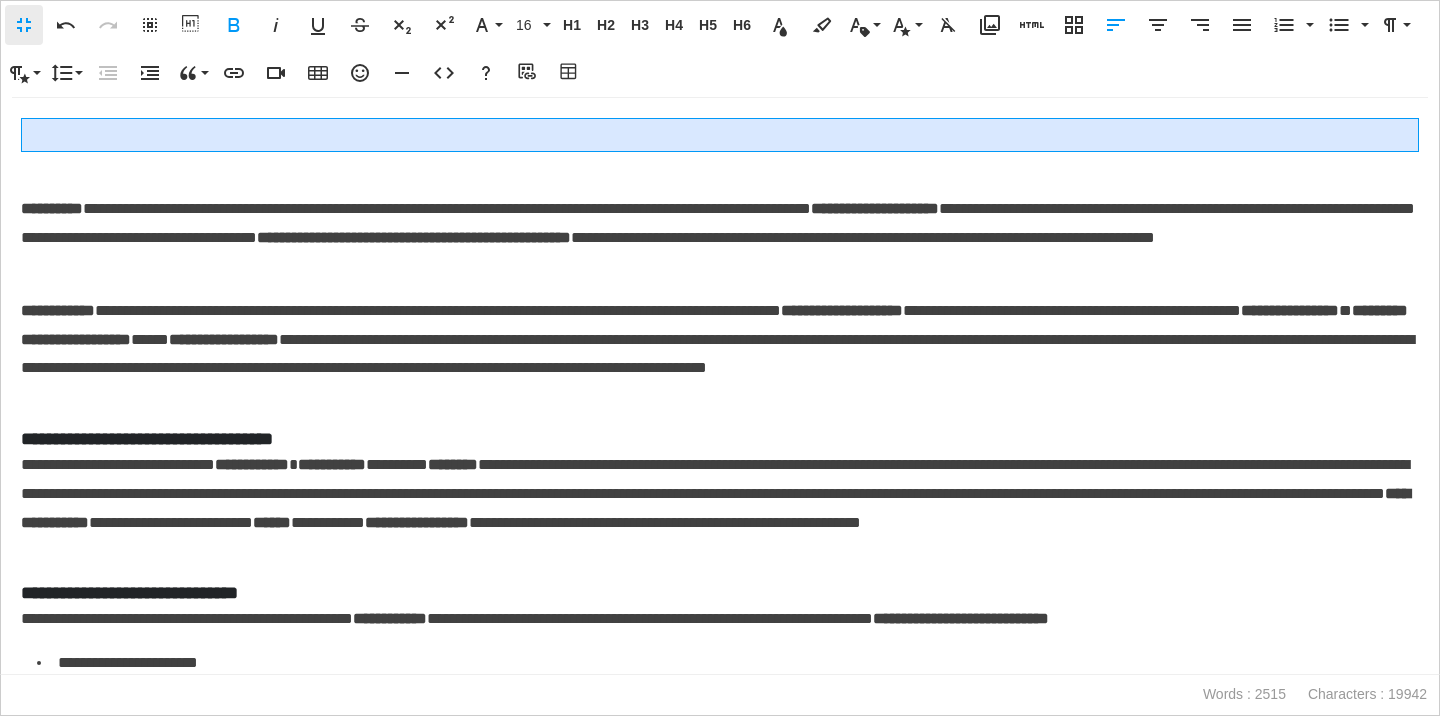 click at bounding box center (720, 135) 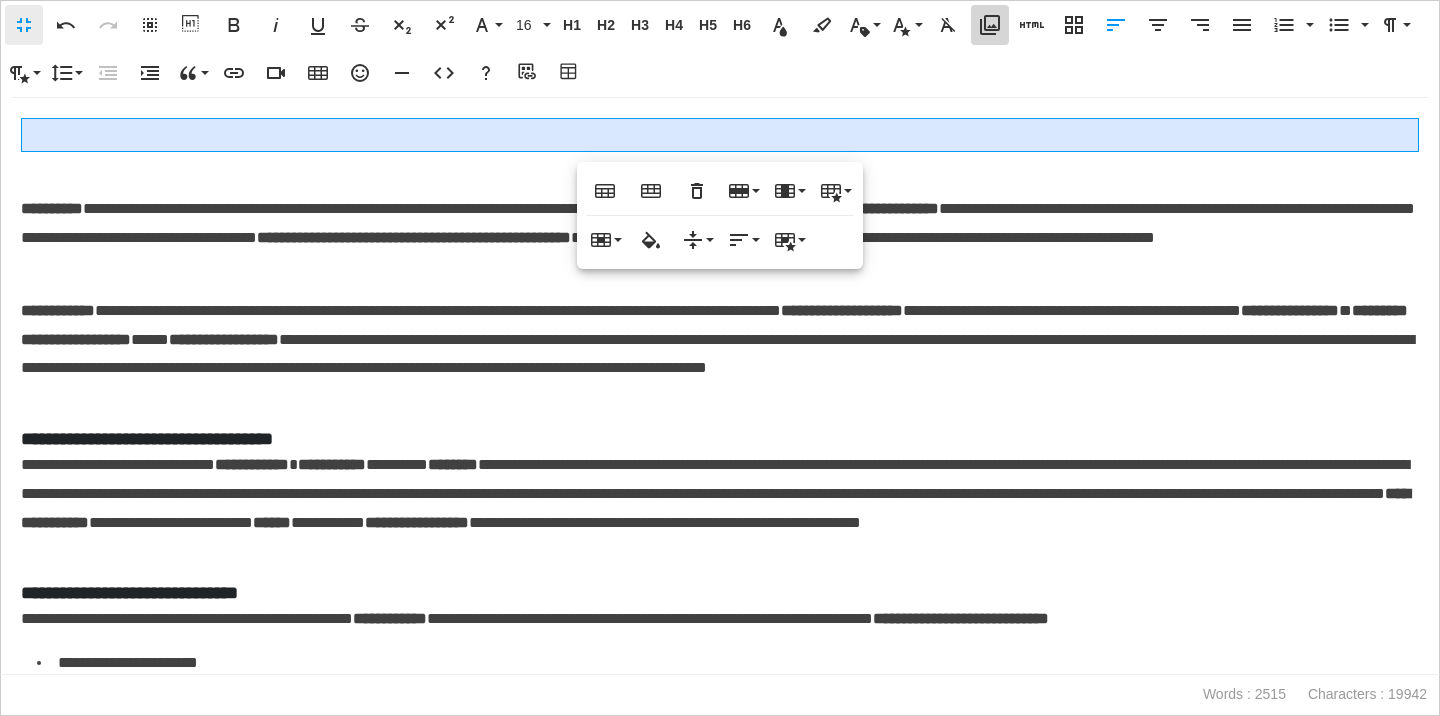 click 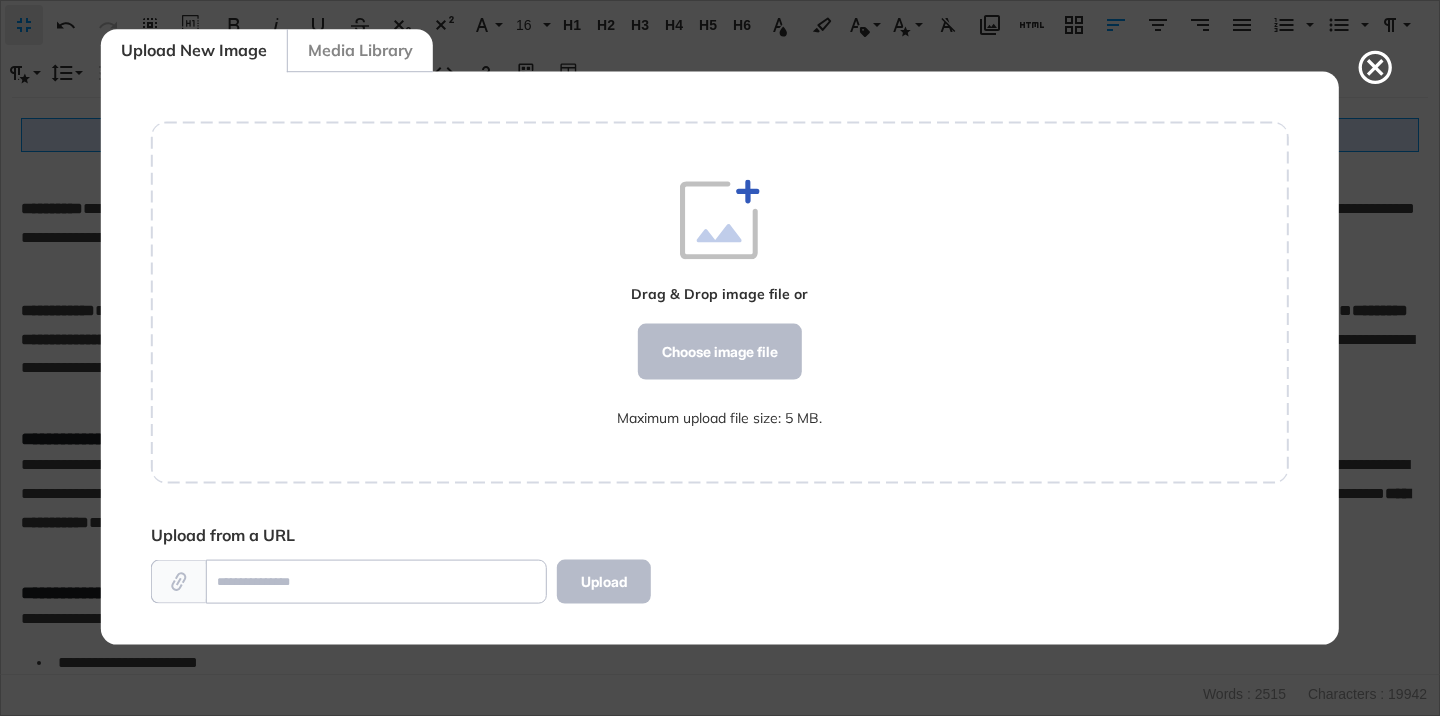 scroll, scrollTop: 572, scrollLeft: 1138, axis: both 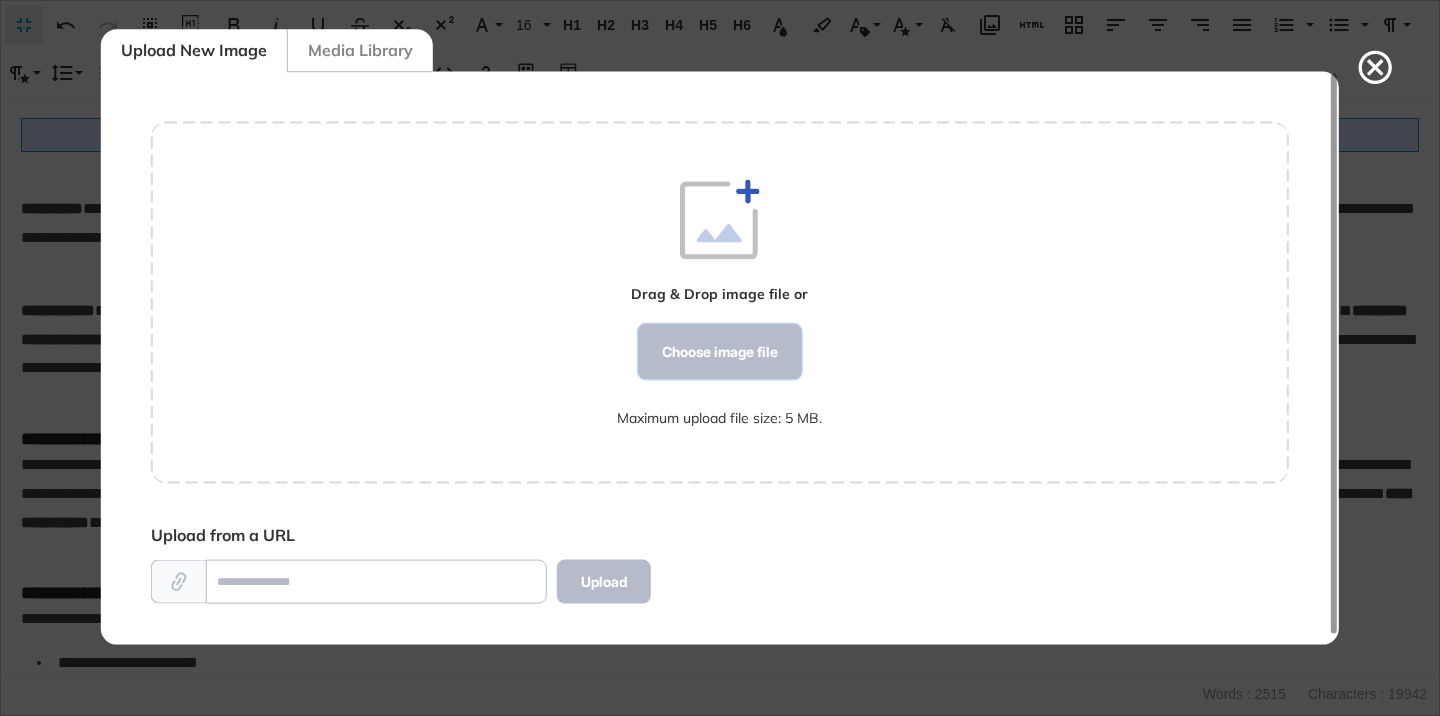 click on "Choose image file" at bounding box center [720, 352] 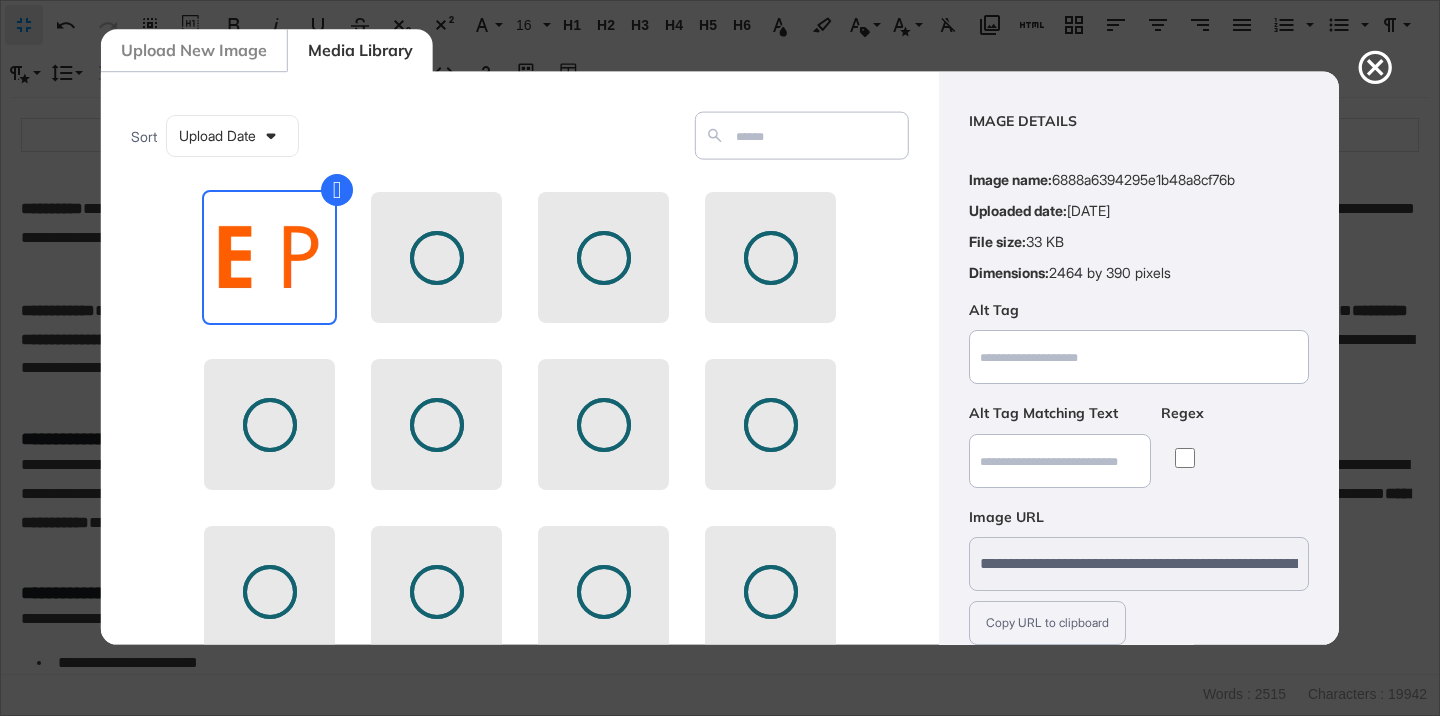scroll, scrollTop: 156, scrollLeft: 0, axis: vertical 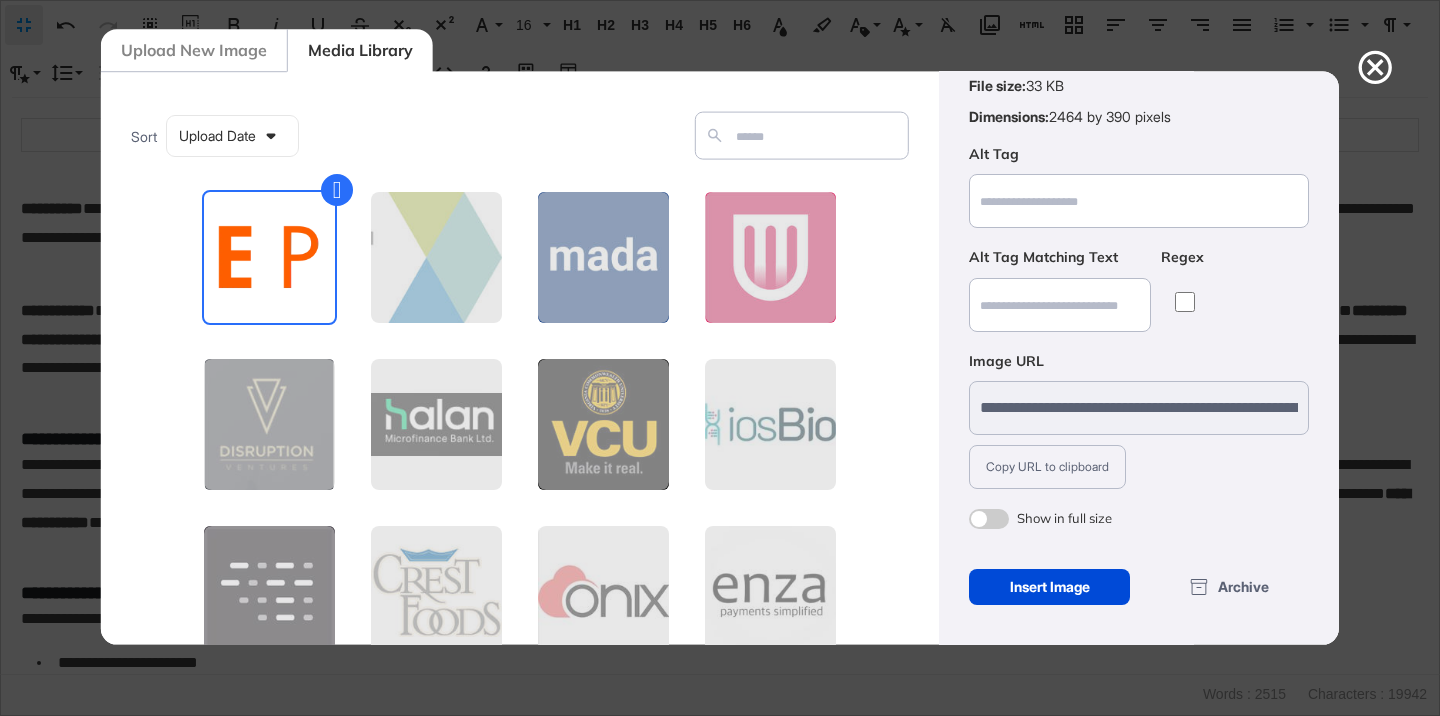click at bounding box center (989, 519) 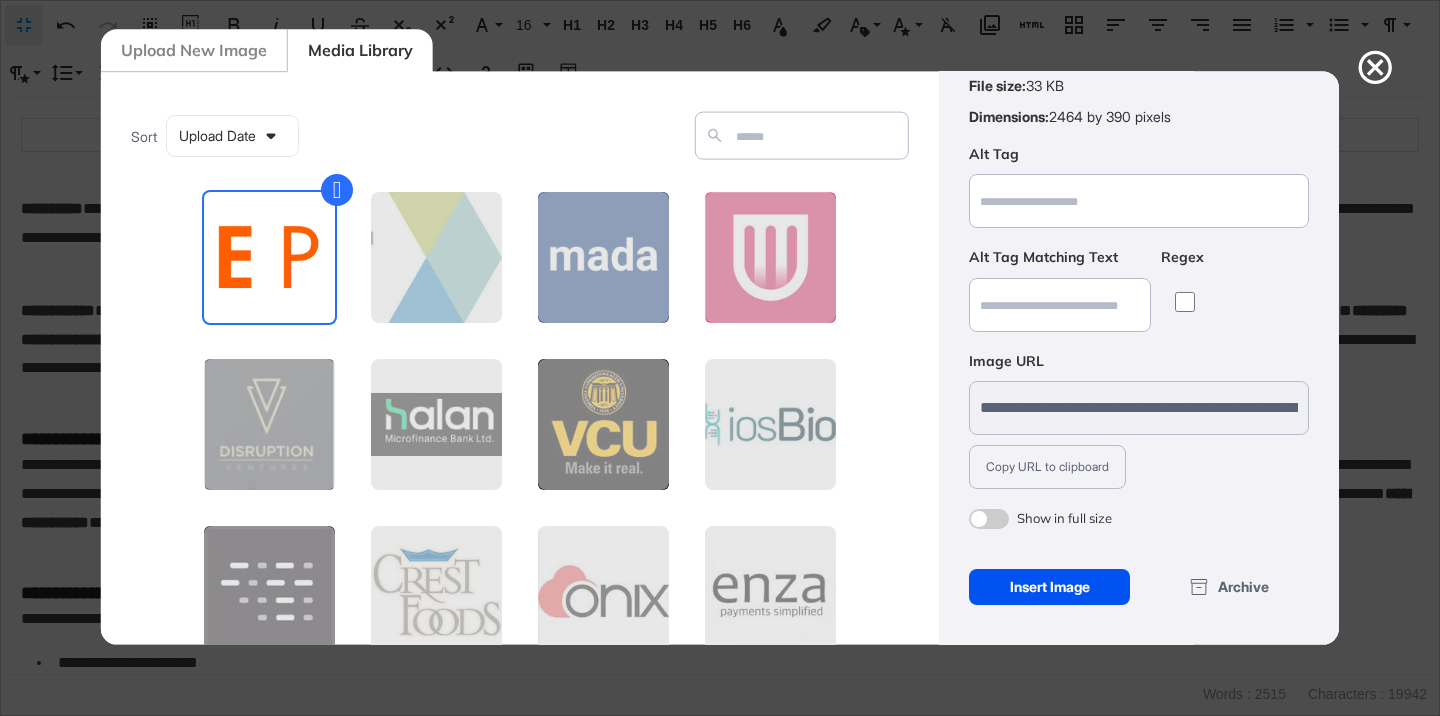 click on "Insert Image" at bounding box center (1049, 587) 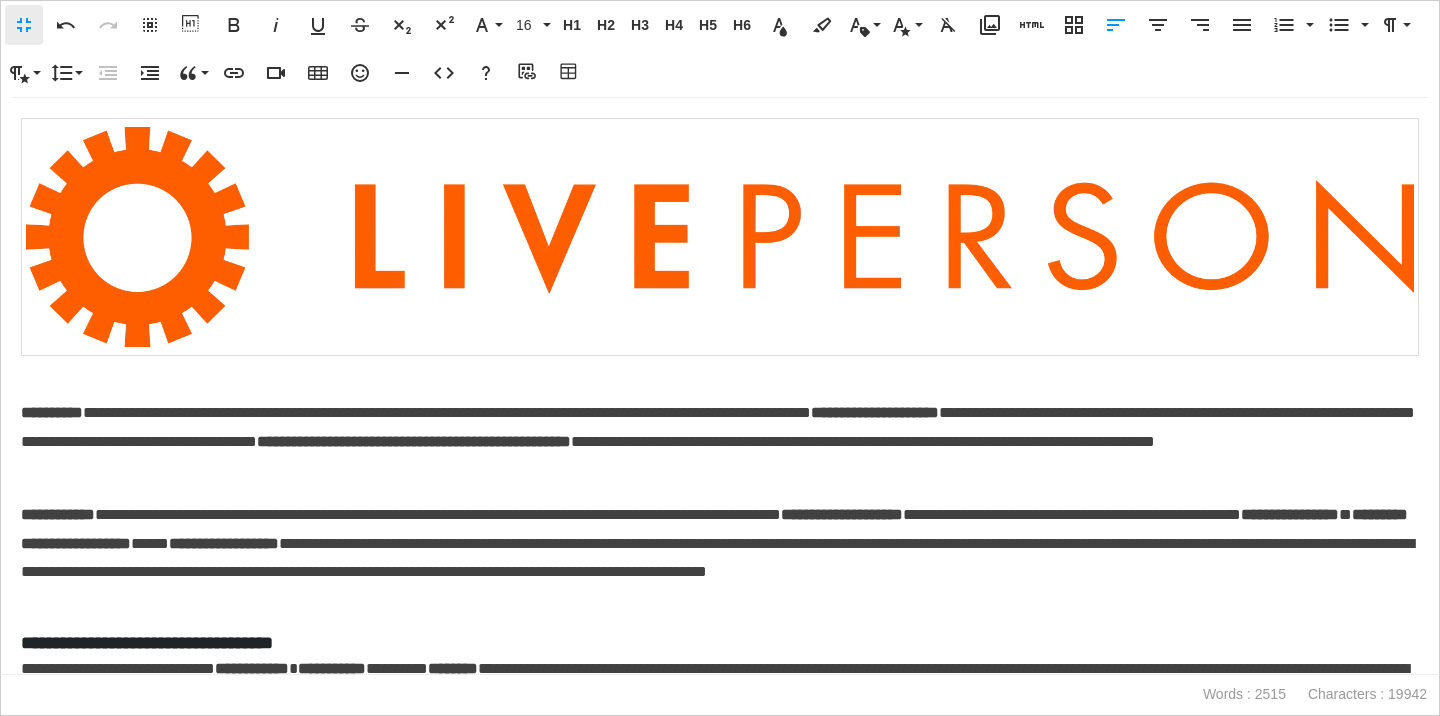 click at bounding box center (720, 237) 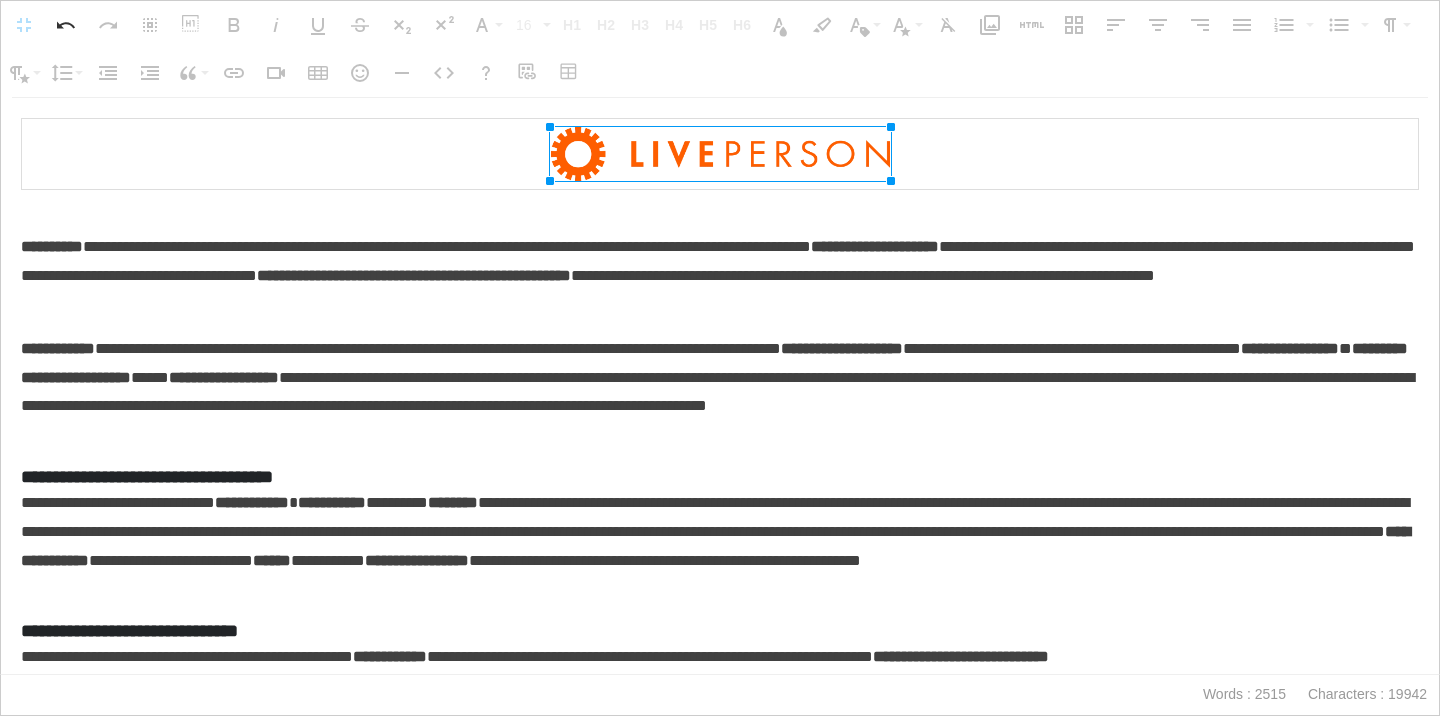 drag, startPoint x: 1413, startPoint y: 123, endPoint x: 364, endPoint y: 179, distance: 1050.4937 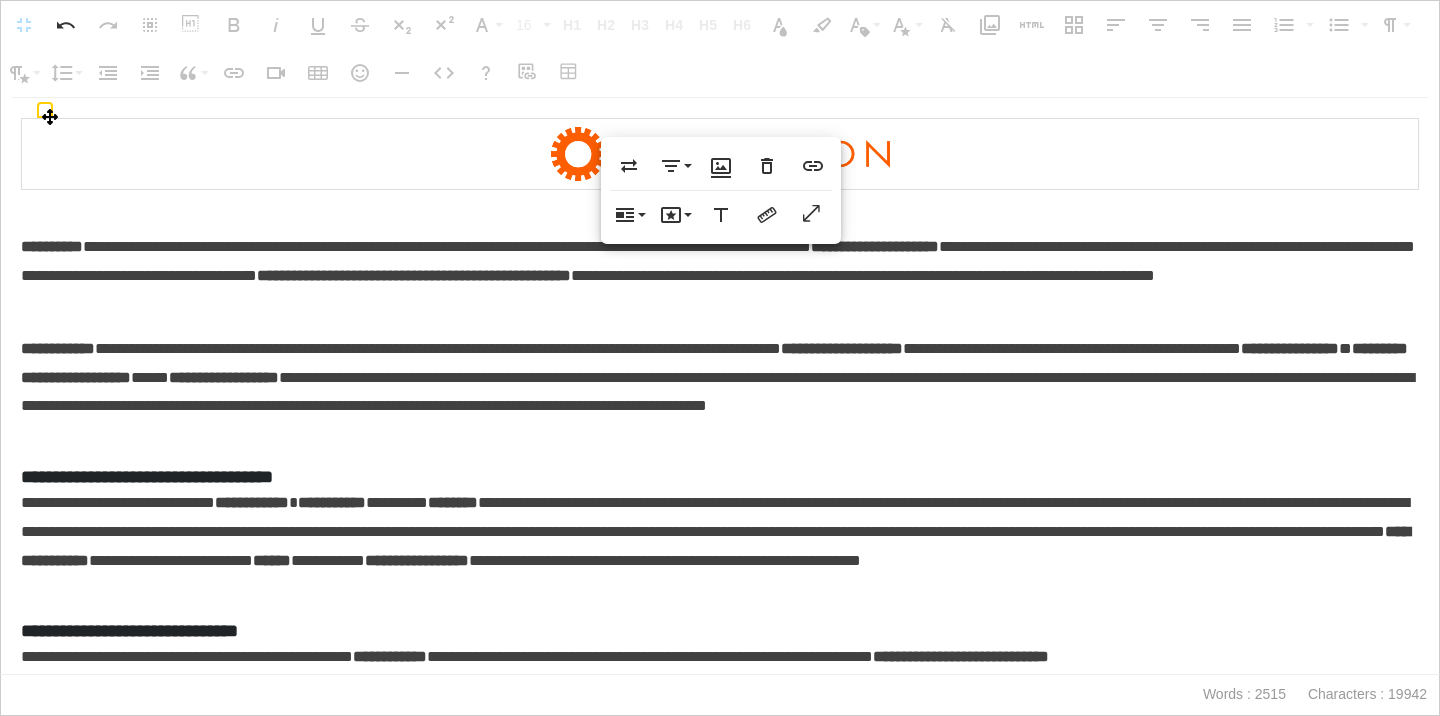 click at bounding box center [720, 154] 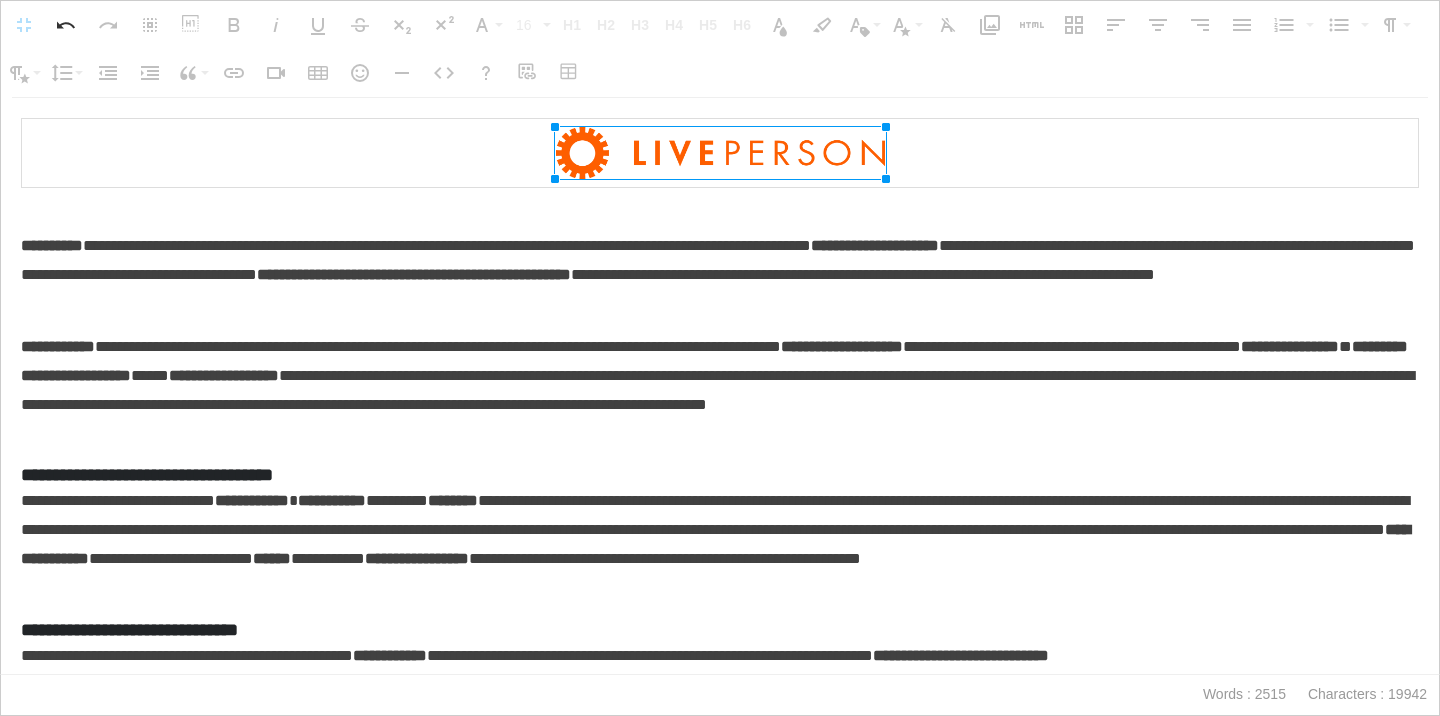 drag, startPoint x: 888, startPoint y: 125, endPoint x: 871, endPoint y: 125, distance: 17 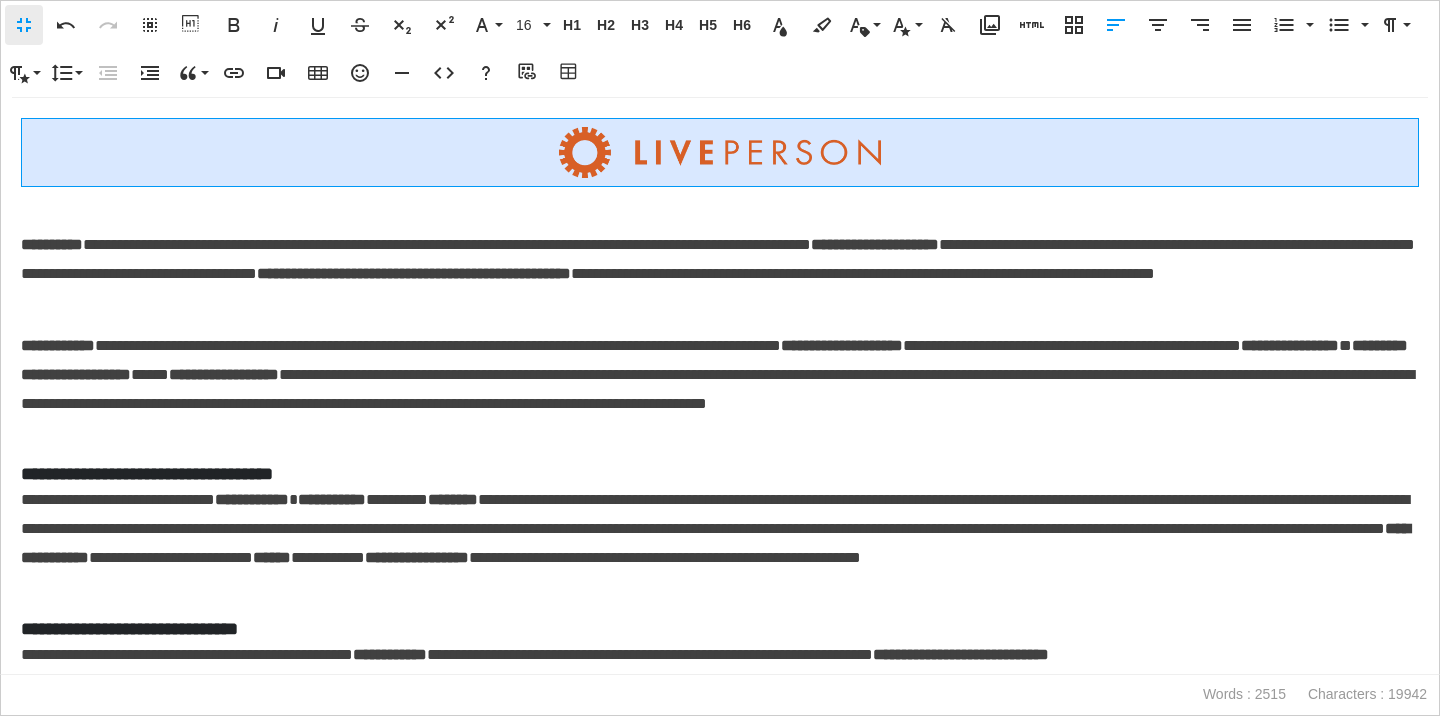 click at bounding box center (720, 153) 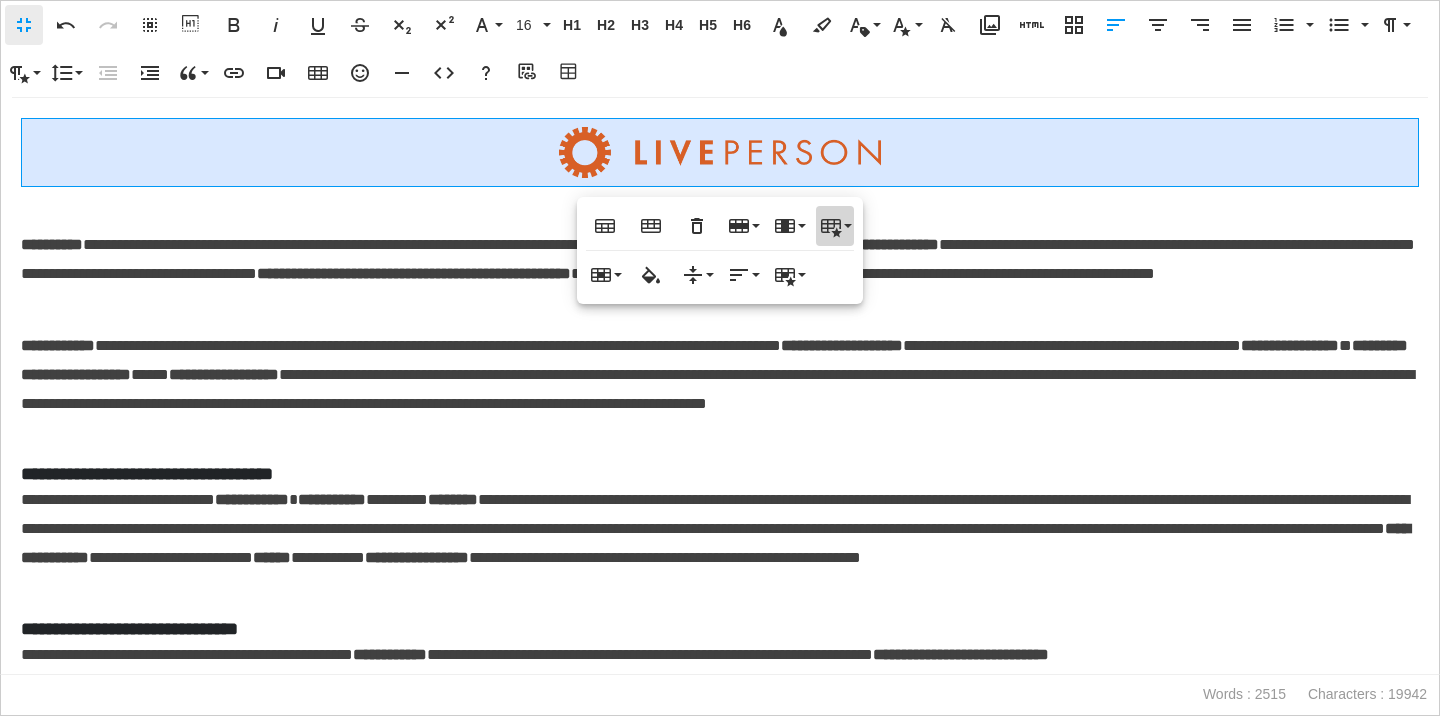 click 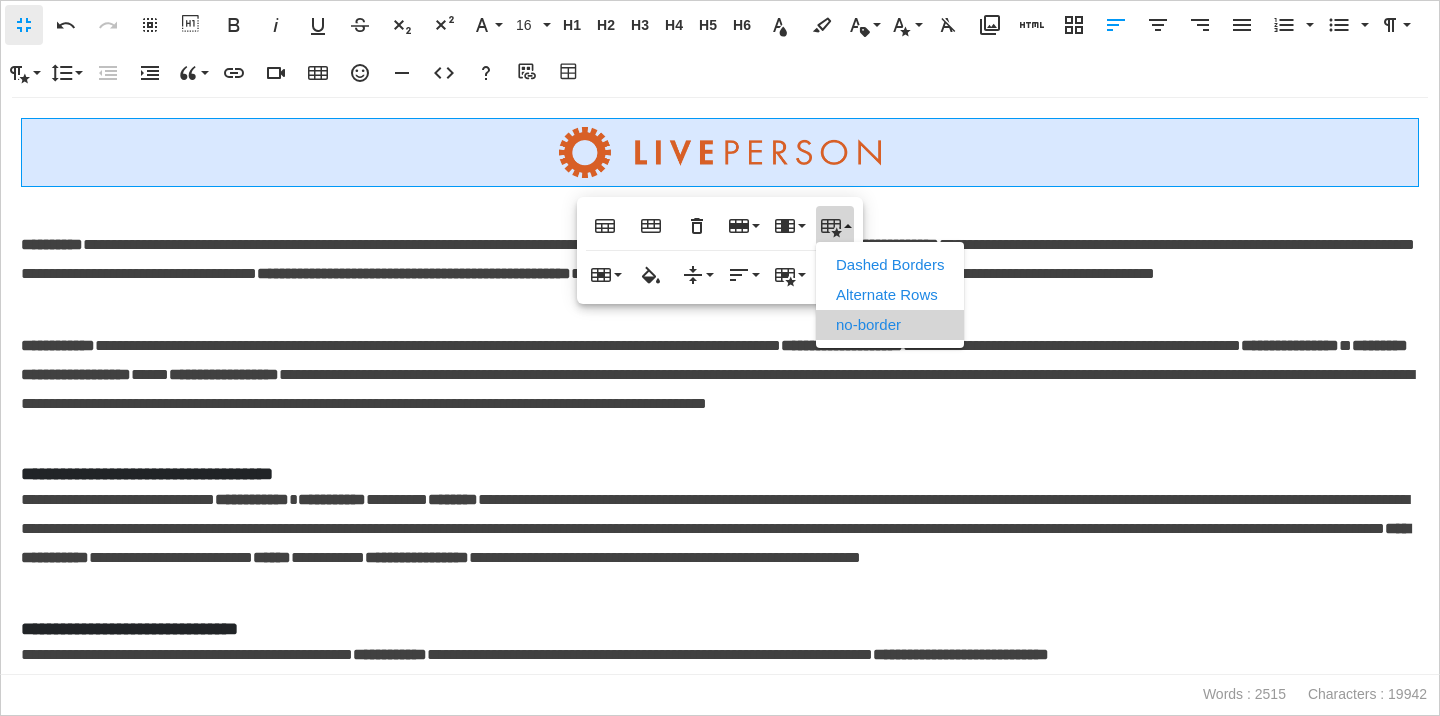 click on "no-border" at bounding box center [890, 325] 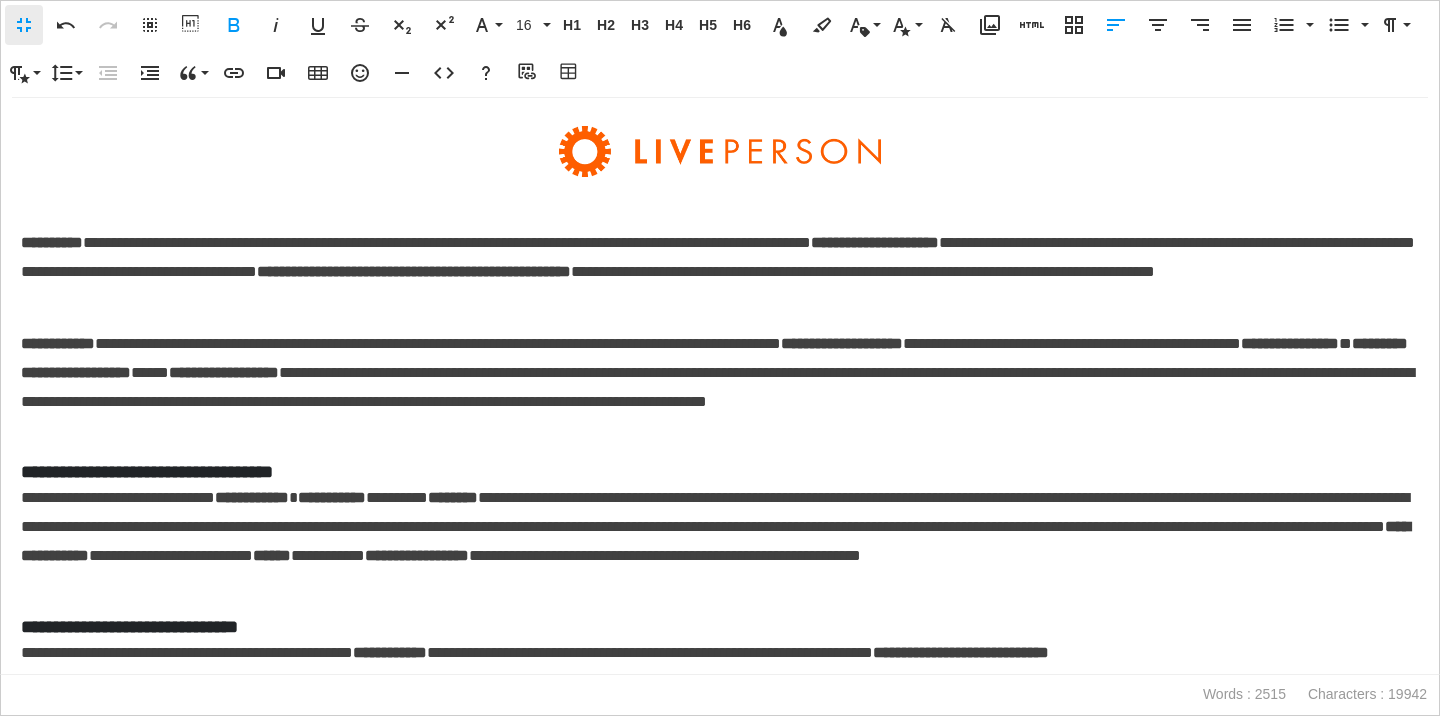 click on "**********" at bounding box center [714, 358] 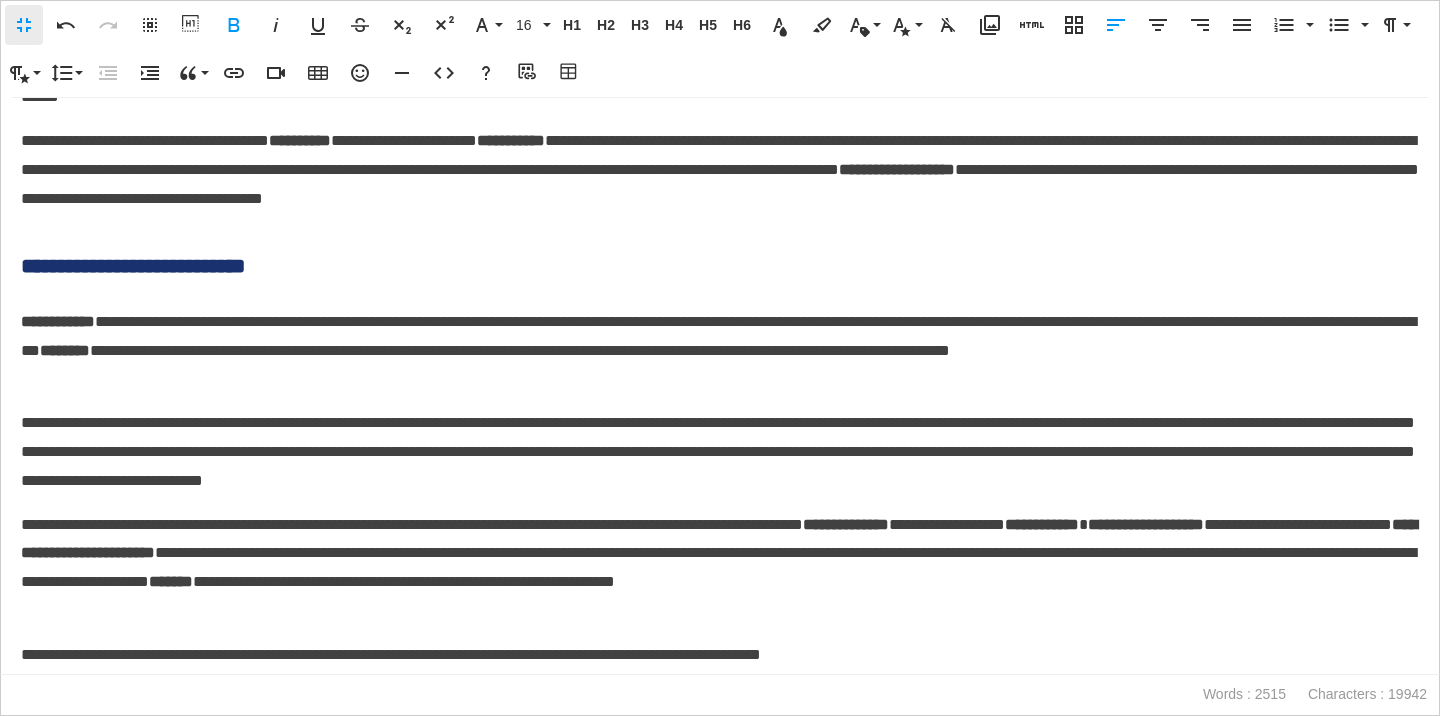 scroll, scrollTop: 5076, scrollLeft: 0, axis: vertical 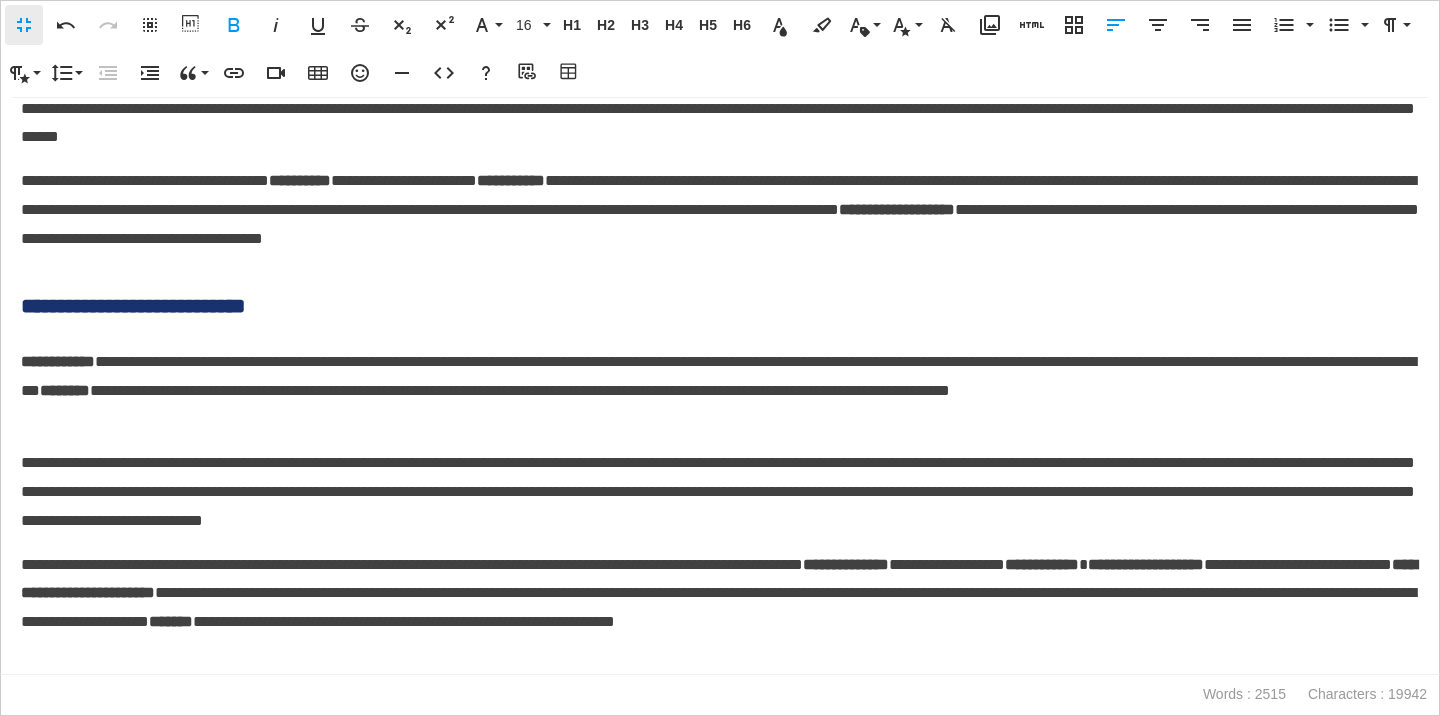 click on "**********" at bounding box center [720, 306] 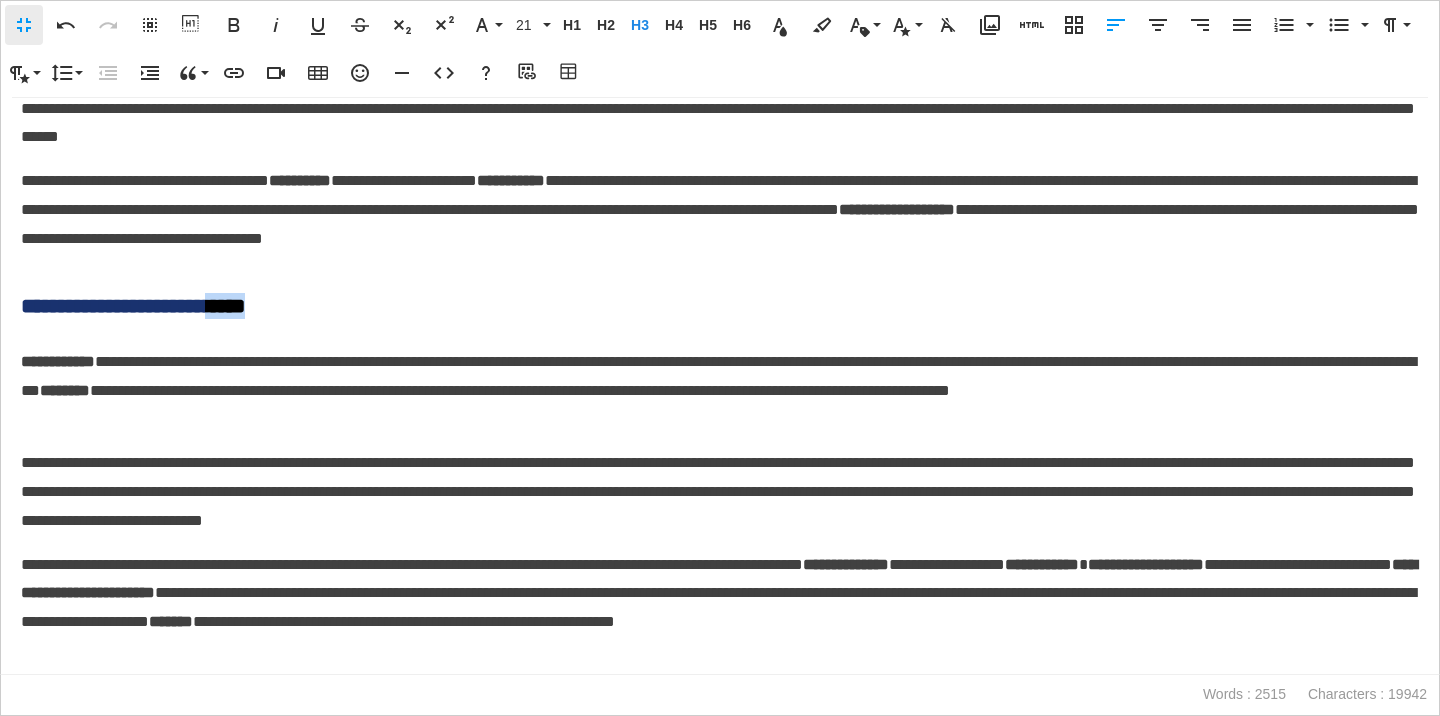 click on "**********" at bounding box center [720, 306] 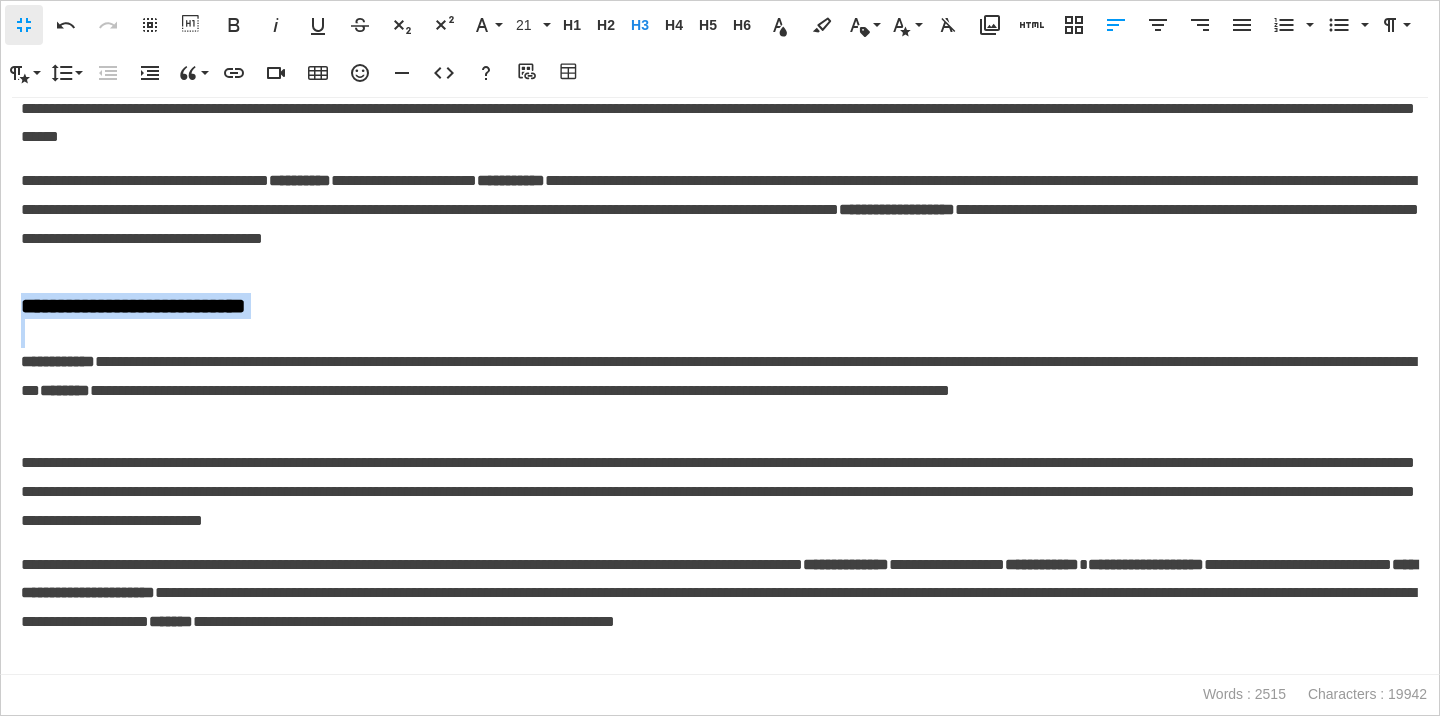 click on "**********" at bounding box center [720, 306] 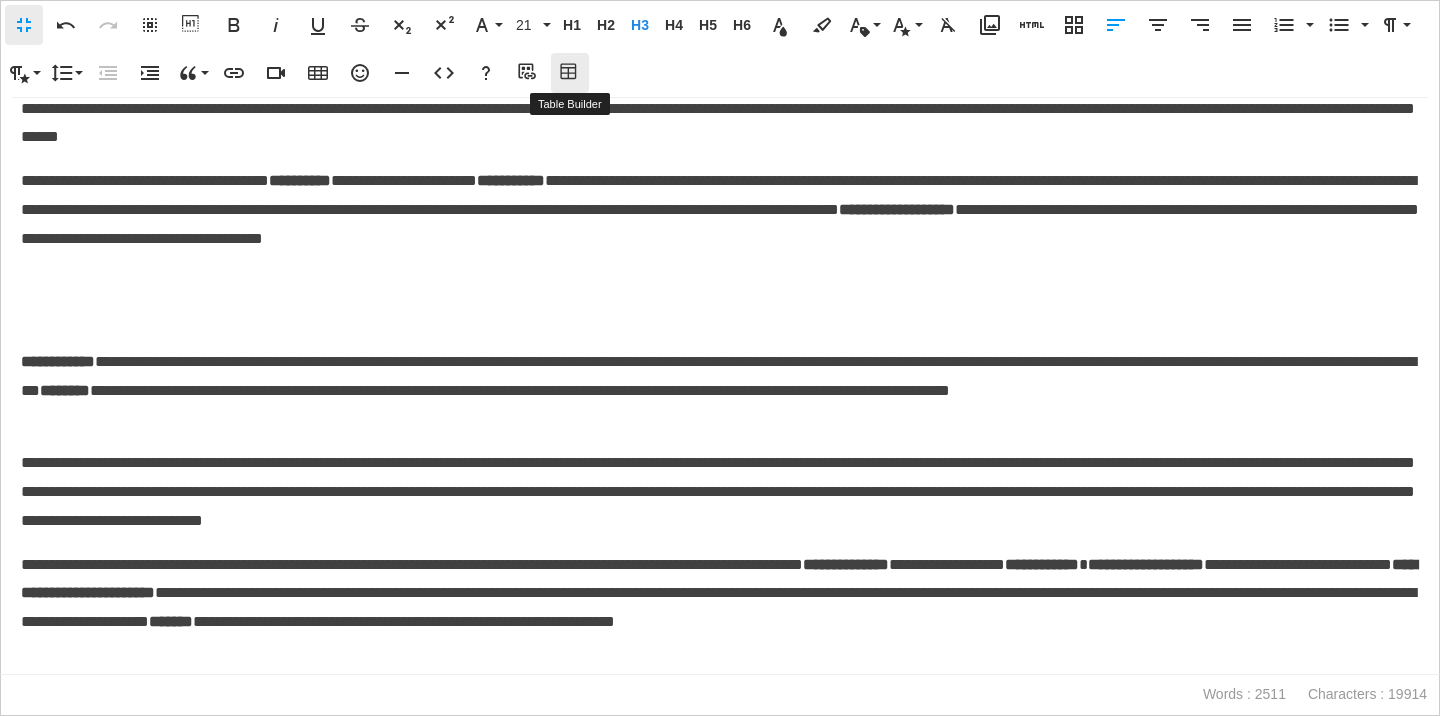 click 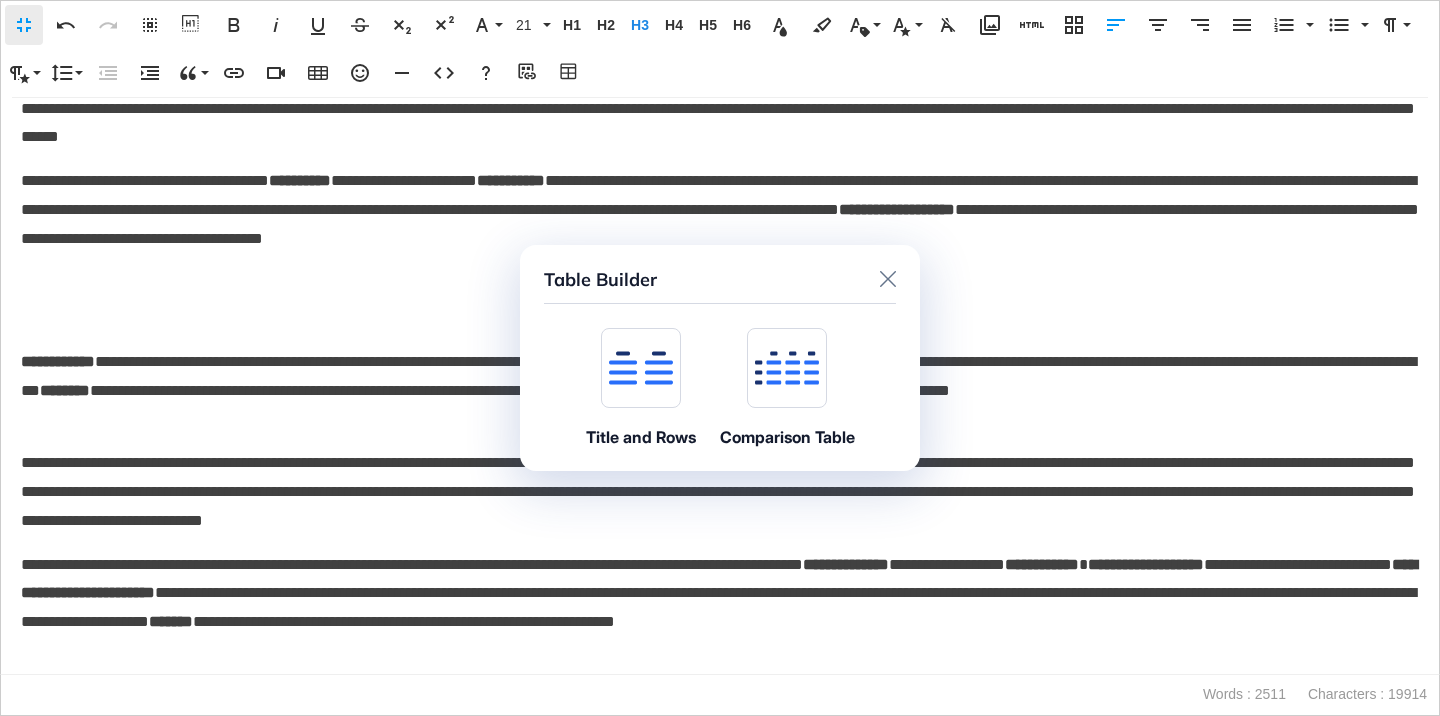 click at bounding box center (641, 368) 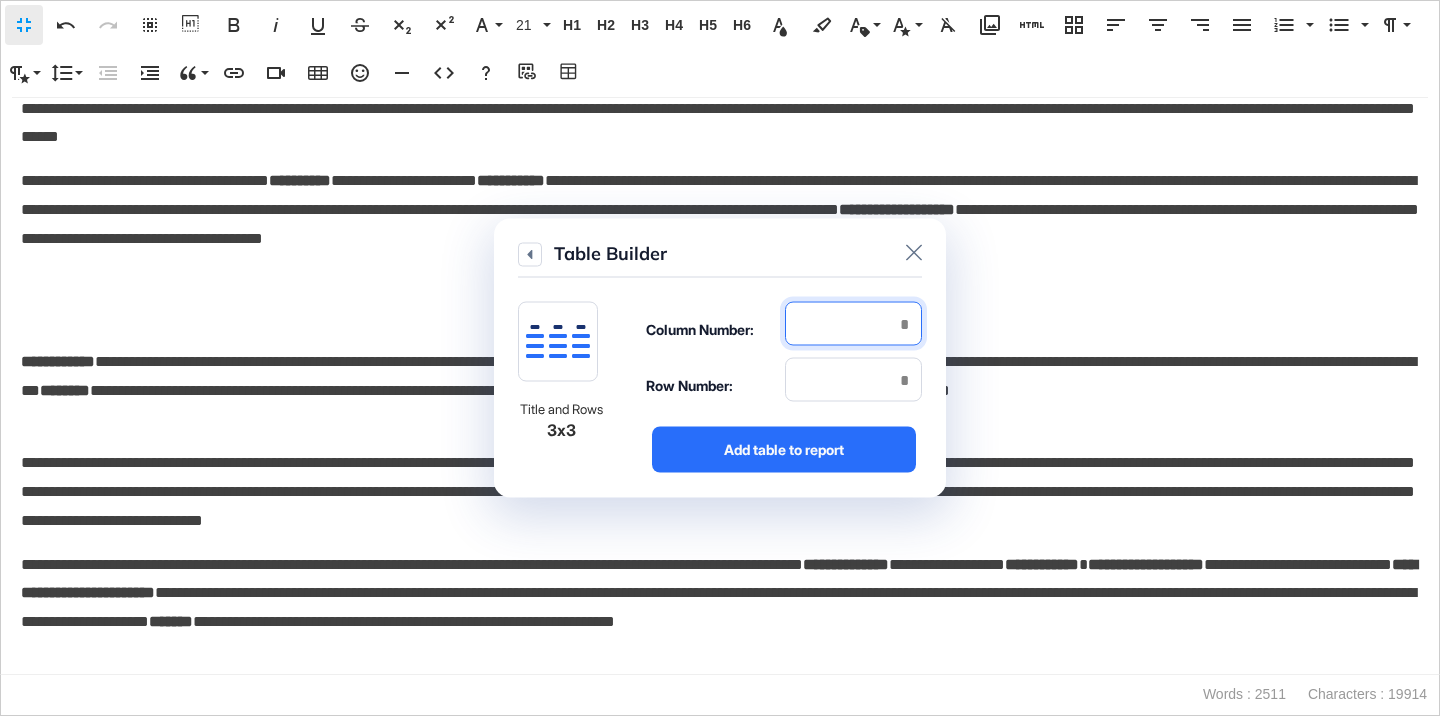click at bounding box center (853, 324) 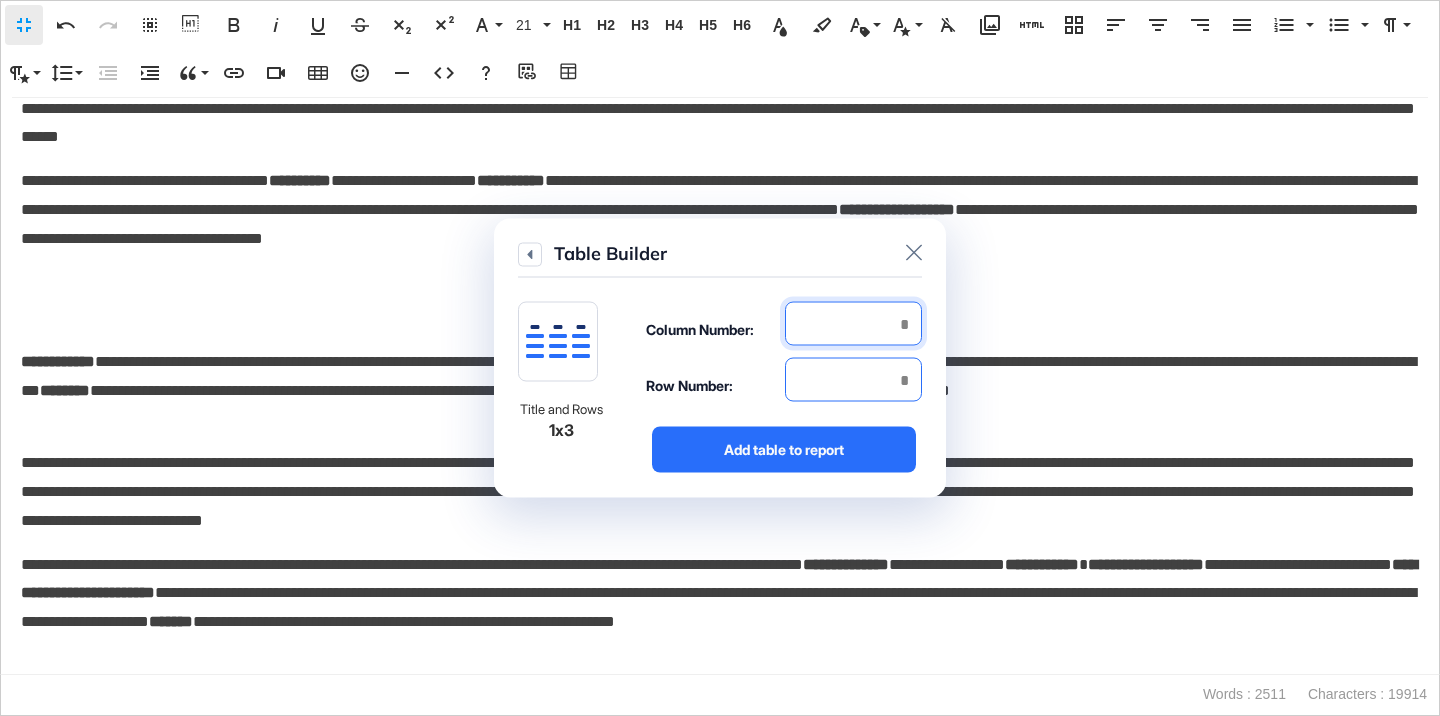 type on "*" 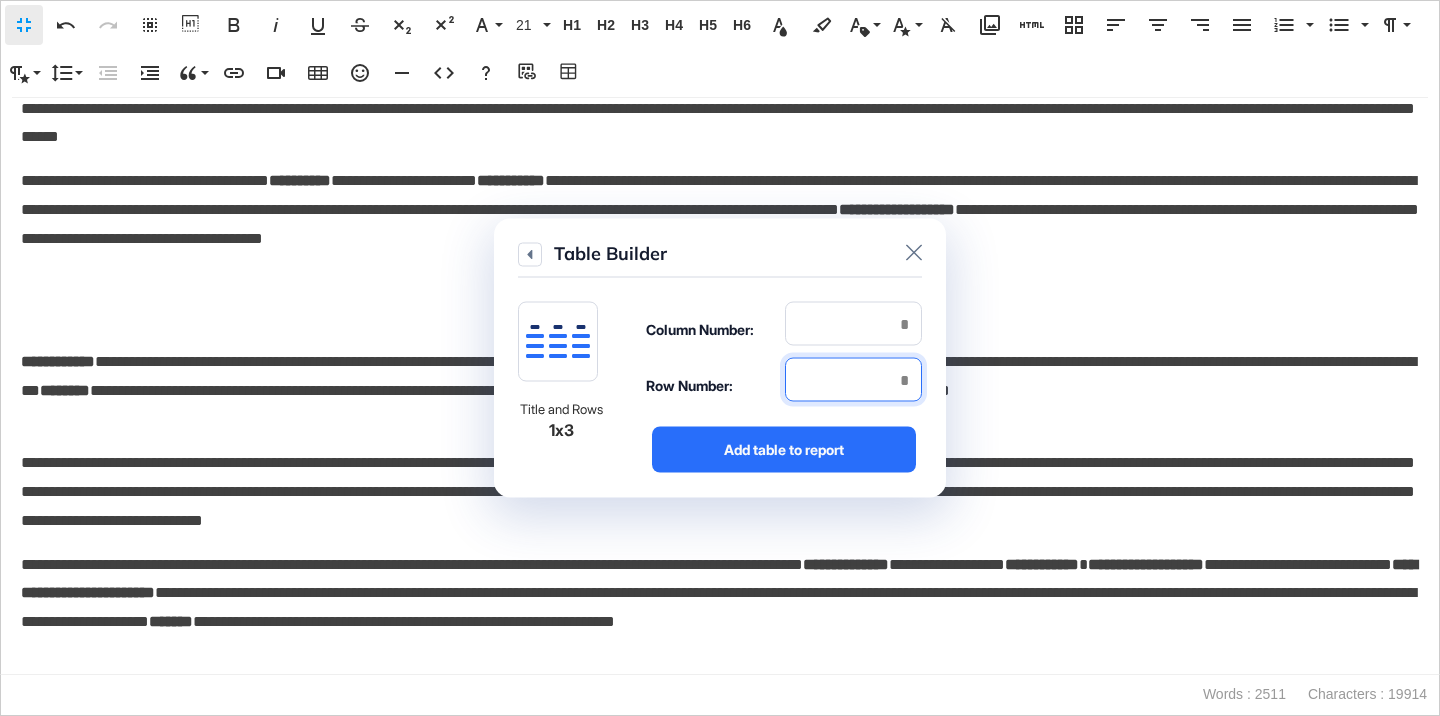 click at bounding box center [853, 380] 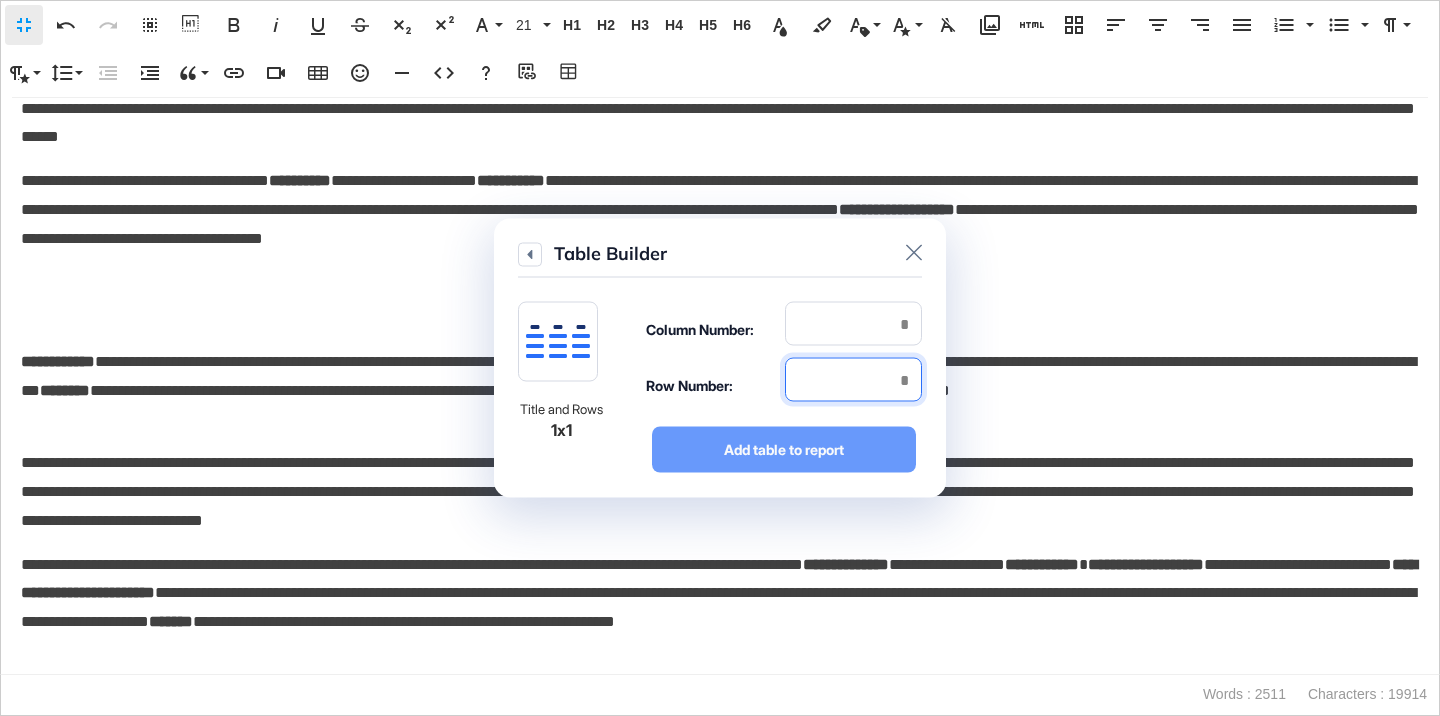 type on "*" 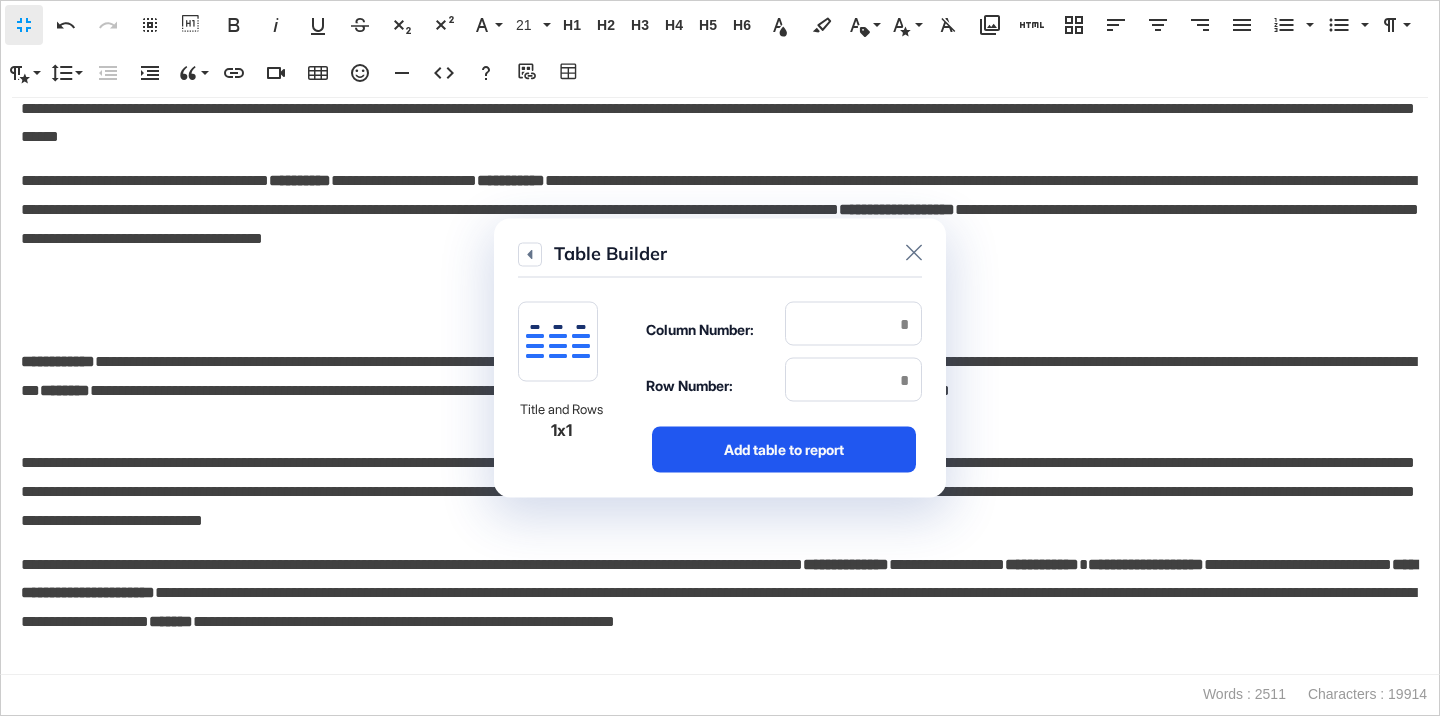 click on "Add table to report" at bounding box center [784, 450] 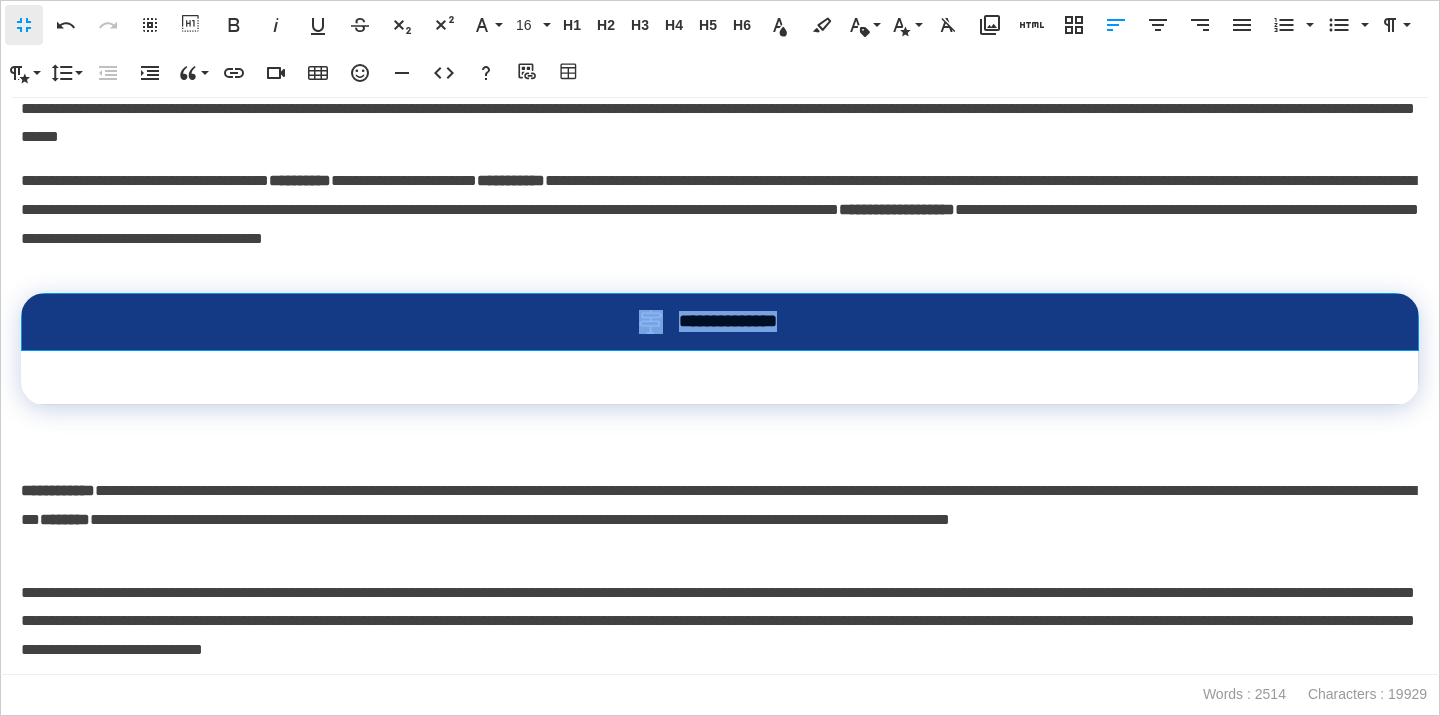 drag, startPoint x: 869, startPoint y: 338, endPoint x: 631, endPoint y: 331, distance: 238.10292 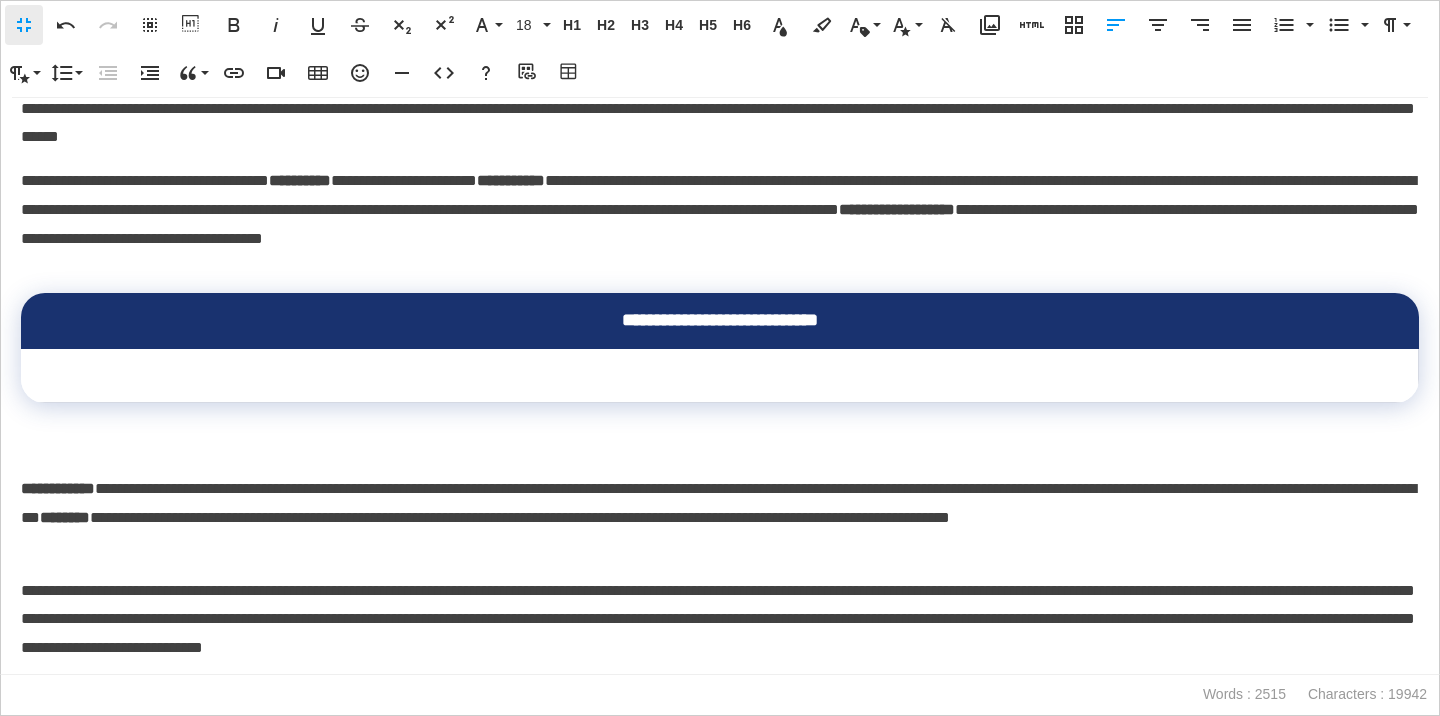 scroll, scrollTop: 0, scrollLeft: 7, axis: horizontal 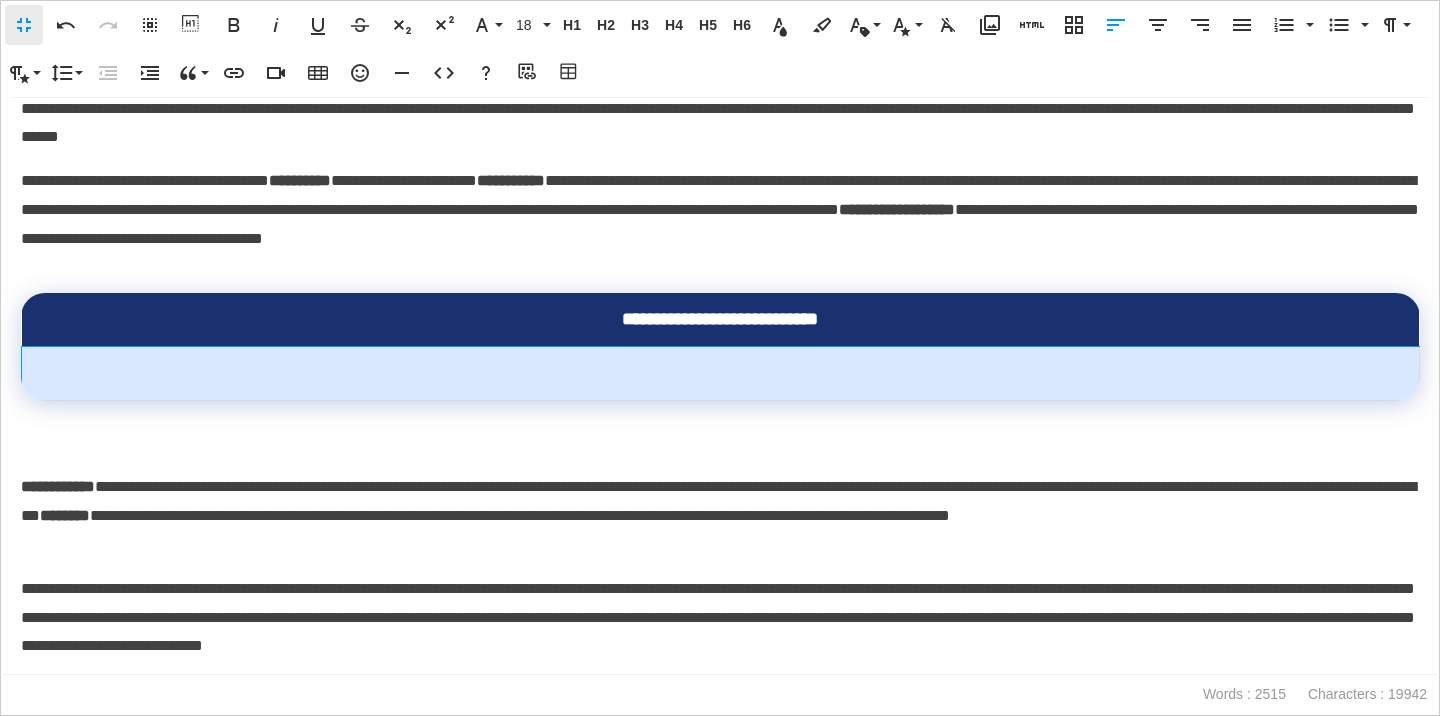 click at bounding box center (721, 373) 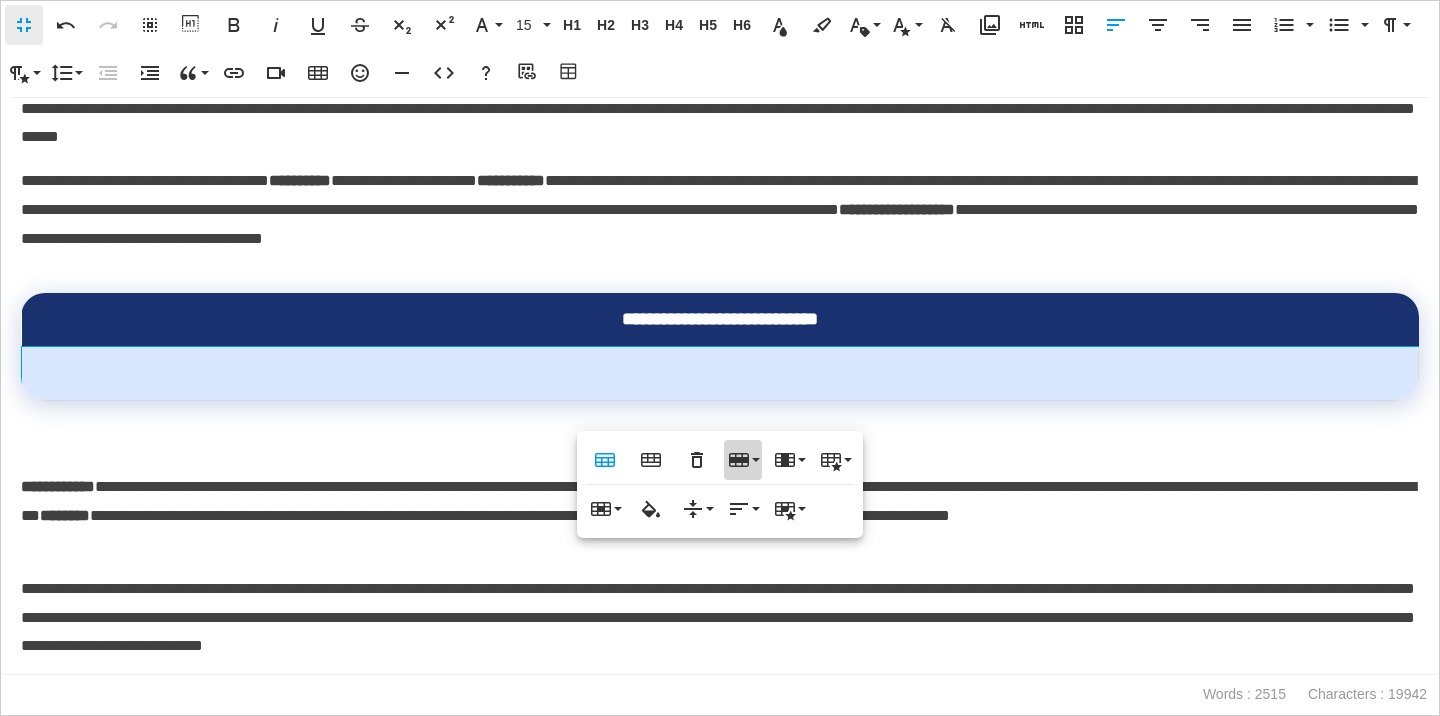 click 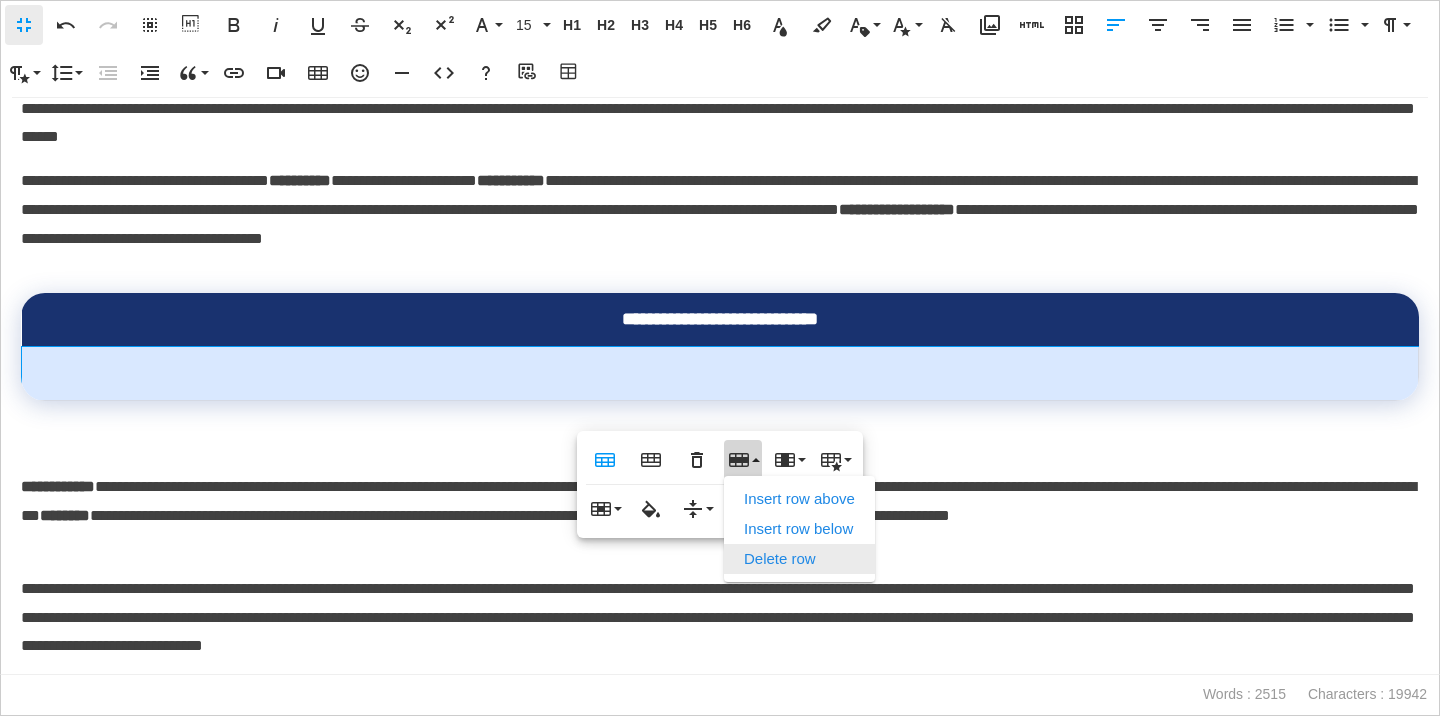 click on "Delete row" at bounding box center (799, 559) 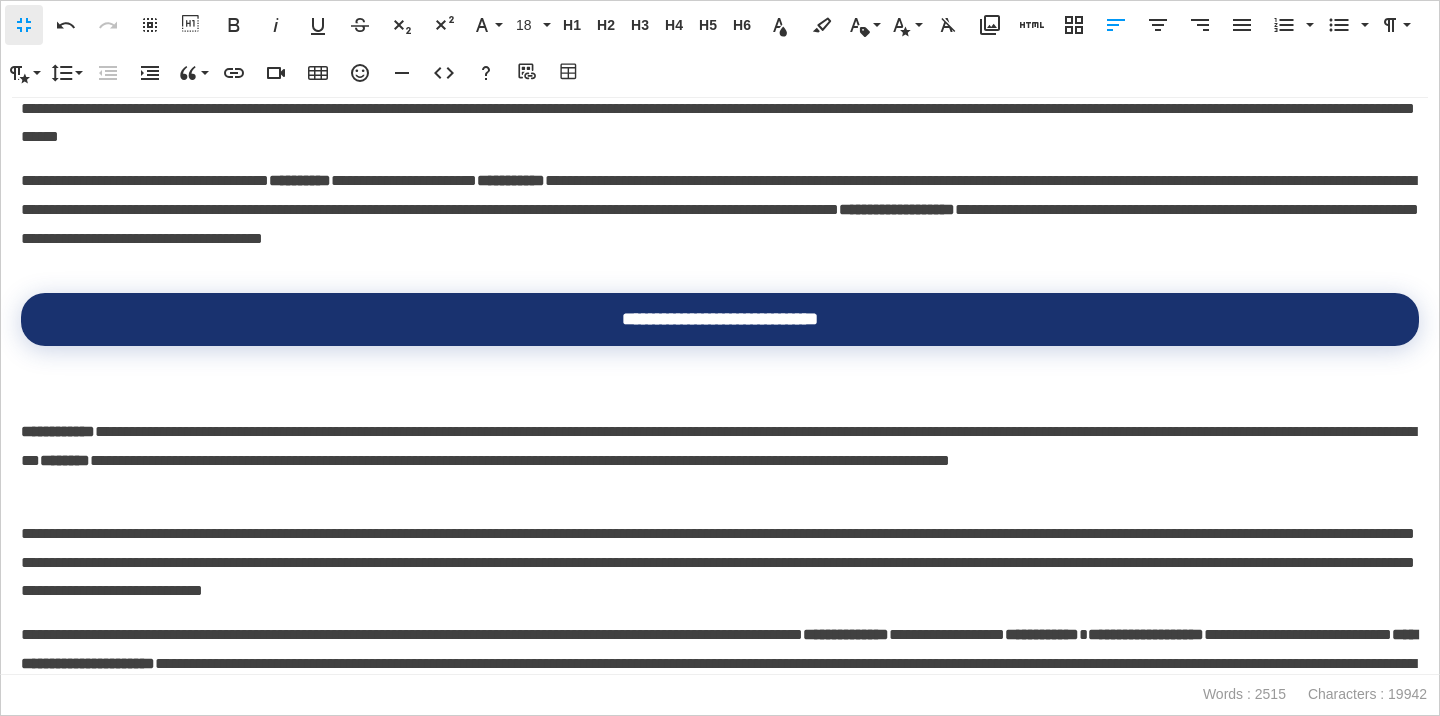 click on "**********" at bounding box center (720, 447) 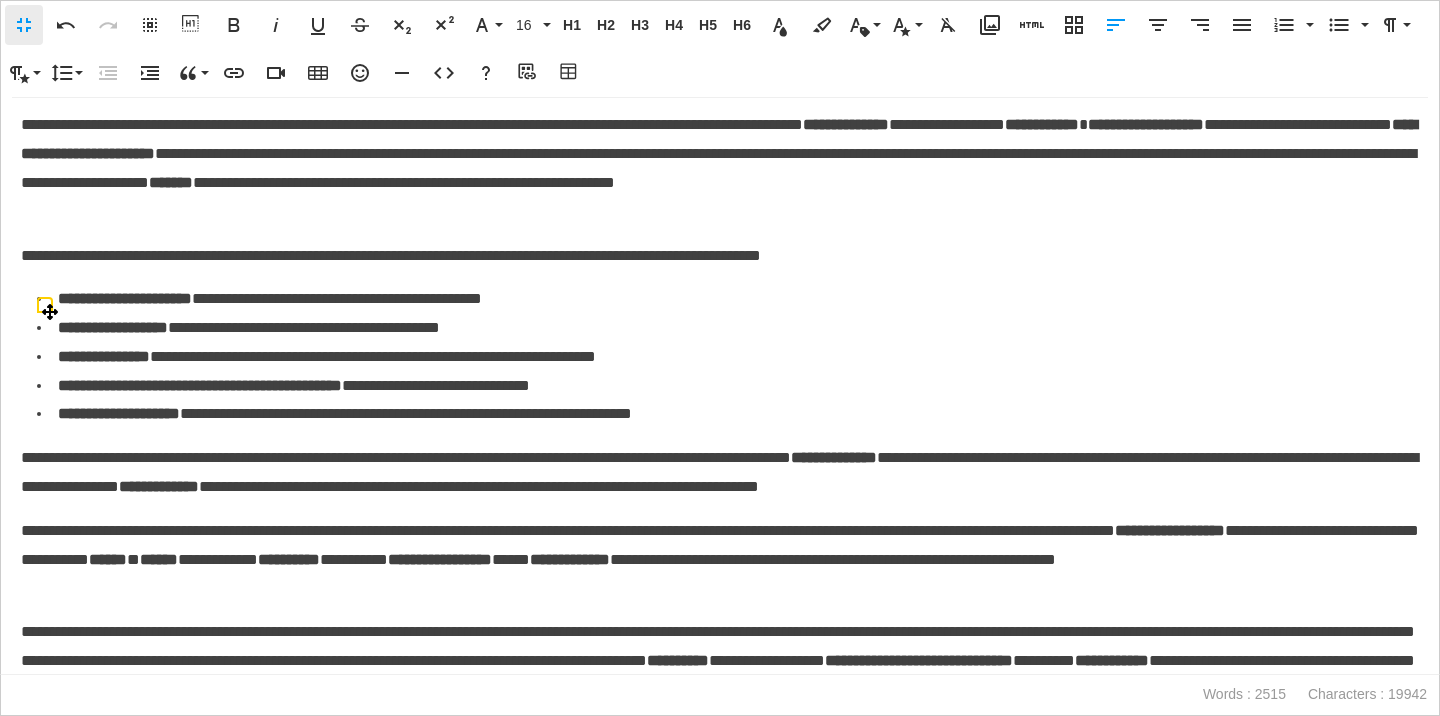 scroll, scrollTop: 5537, scrollLeft: 0, axis: vertical 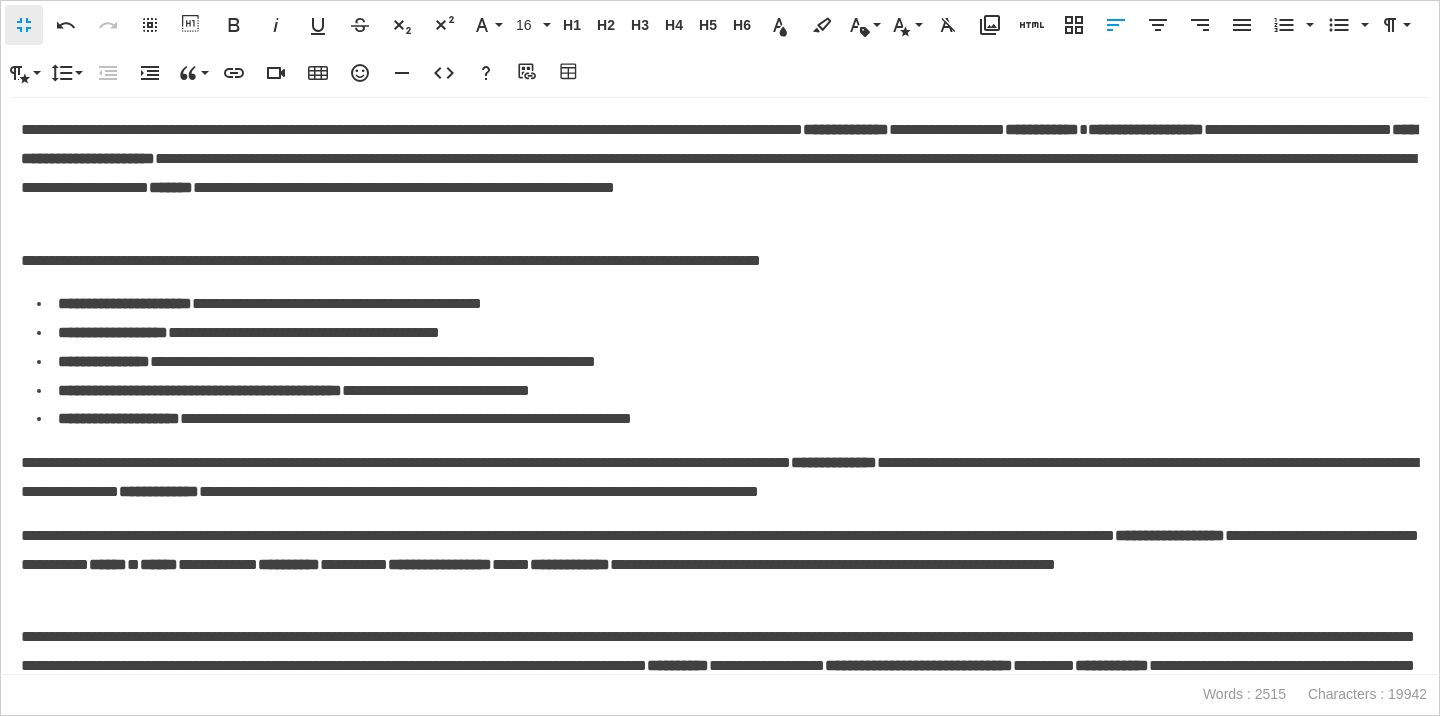 click on "**********" at bounding box center [720, 261] 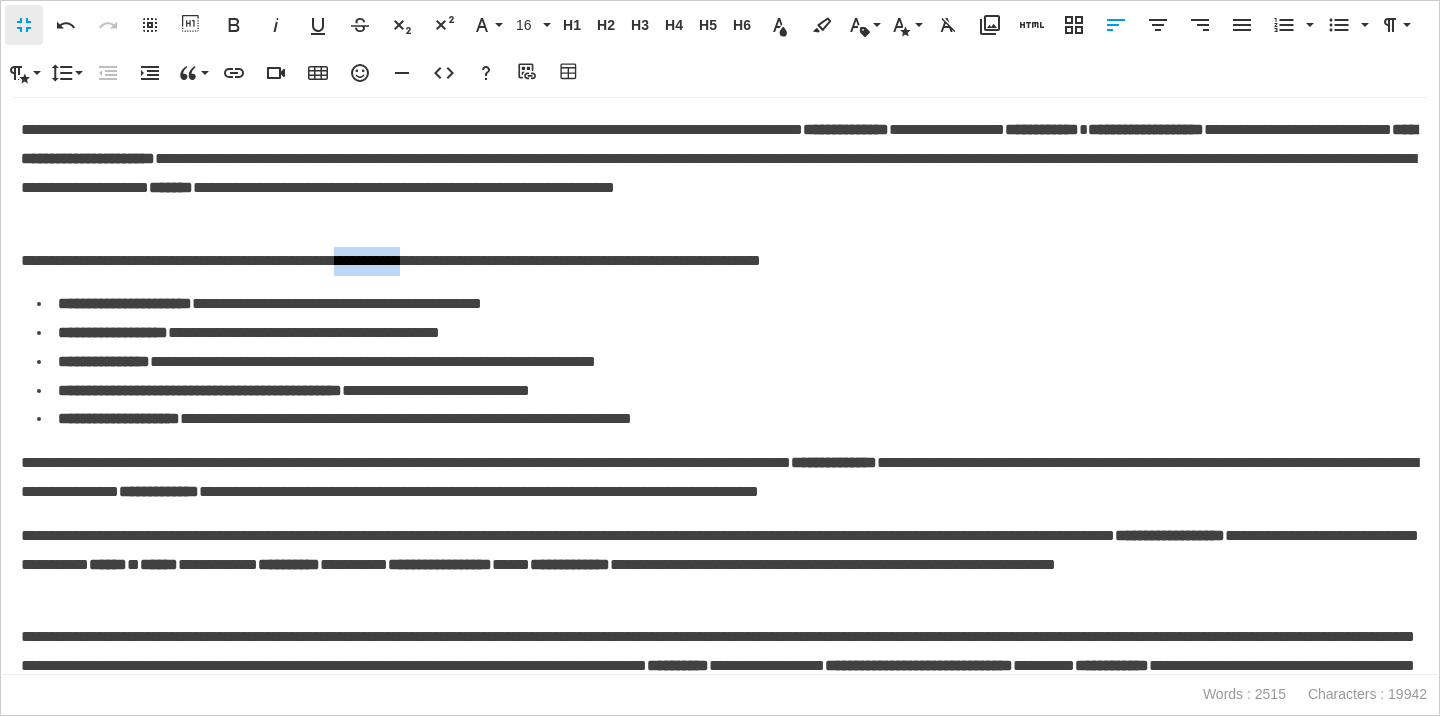 click on "**********" at bounding box center [720, 261] 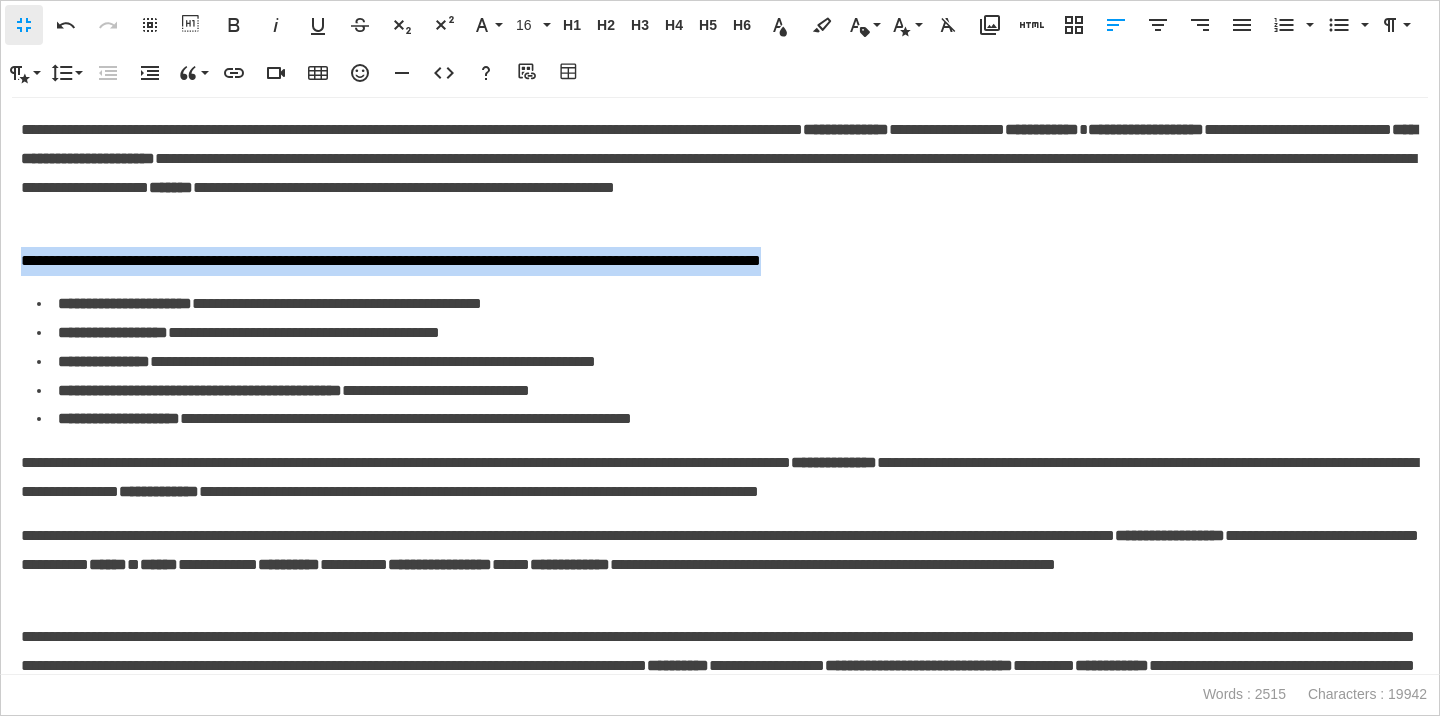 click on "**********" at bounding box center (720, 261) 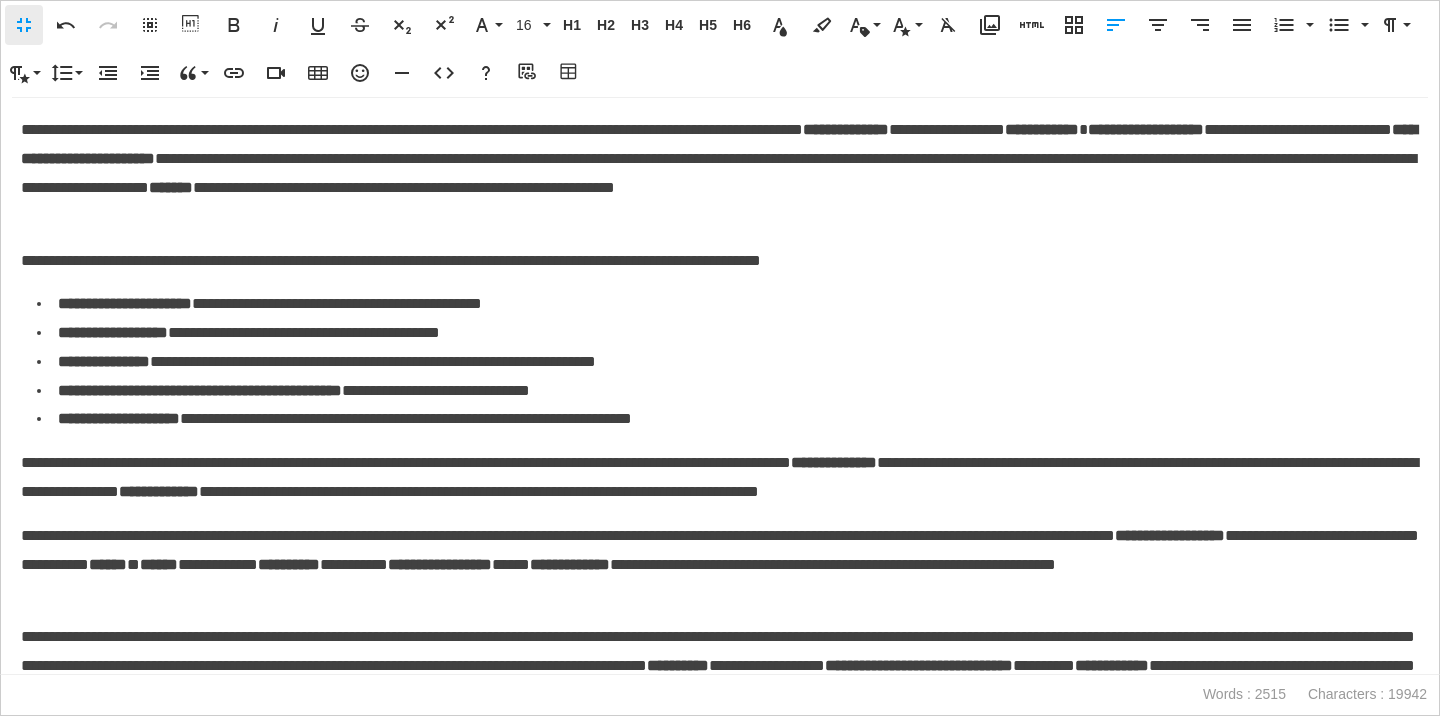 click on "**********" at bounding box center [728, 419] 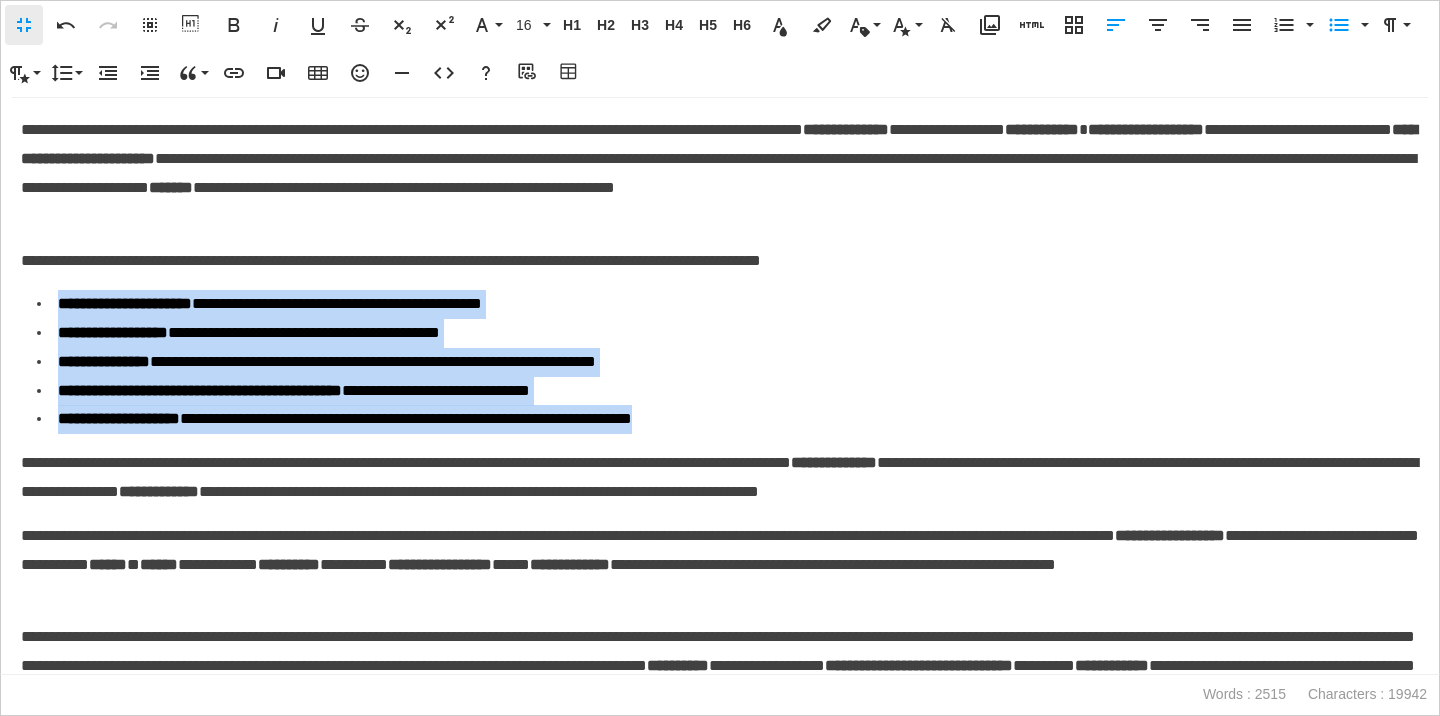 drag, startPoint x: 805, startPoint y: 446, endPoint x: 13, endPoint y: 329, distance: 800.5954 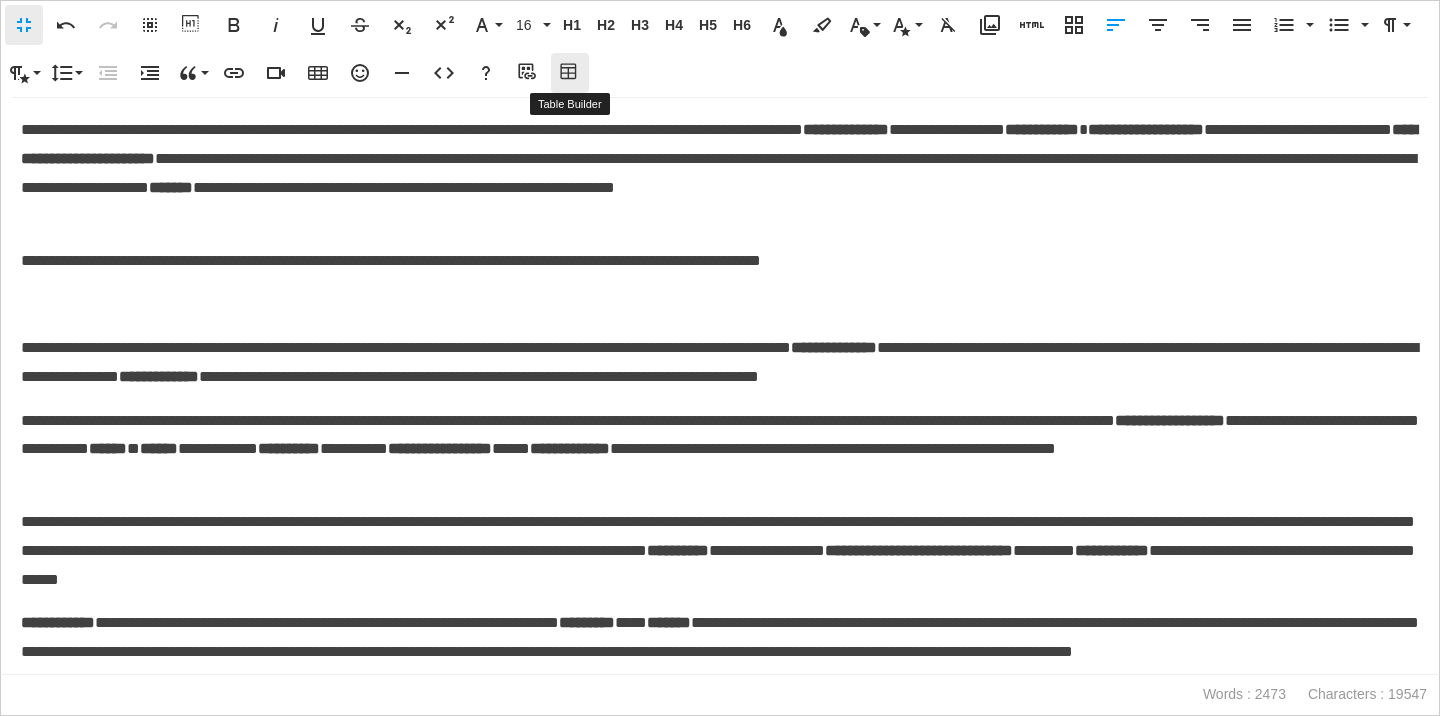 click 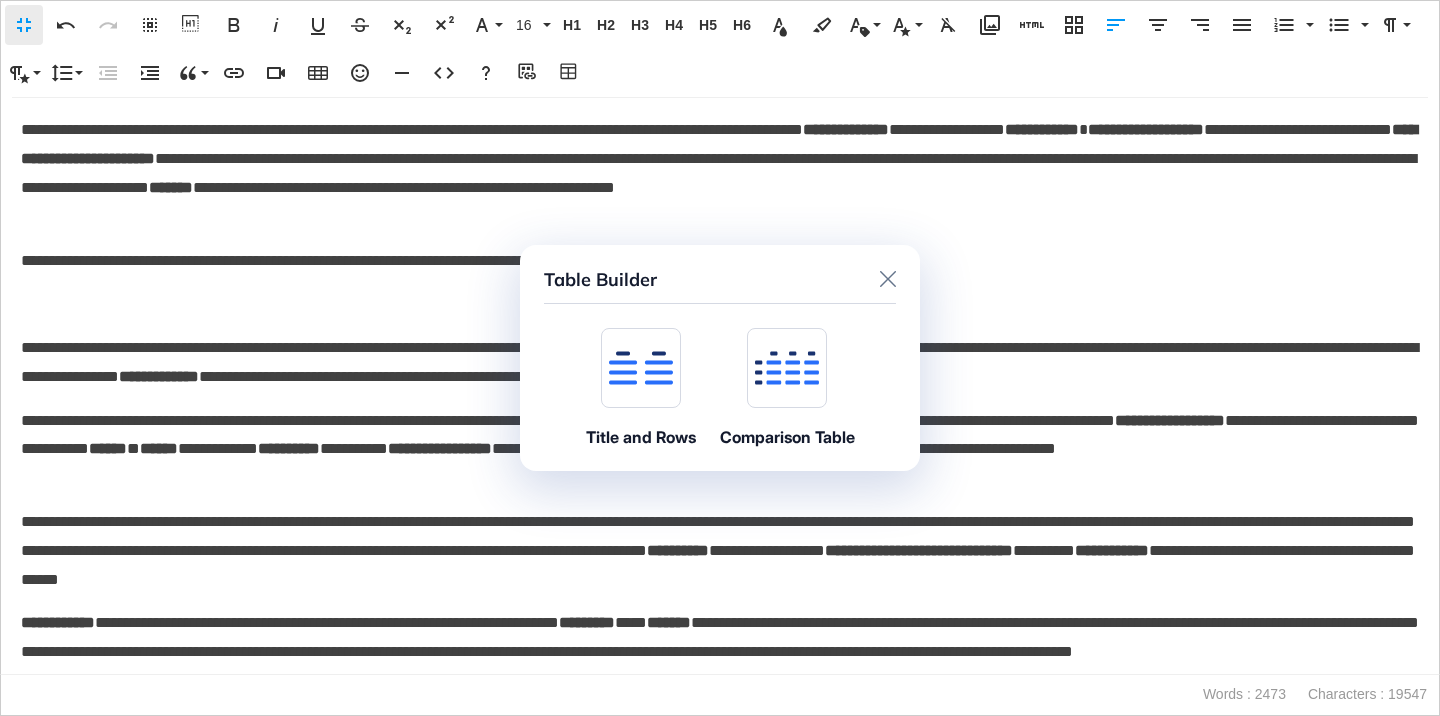 click 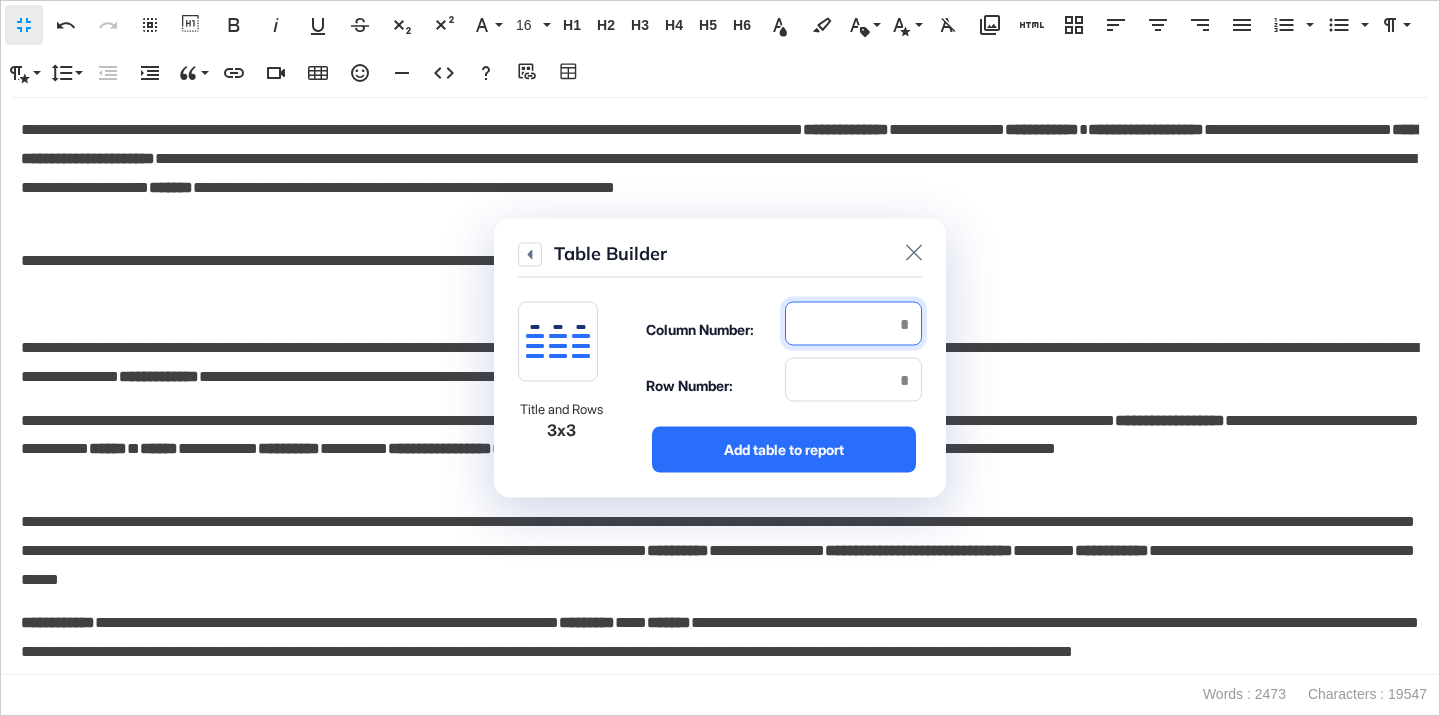 click at bounding box center (853, 324) 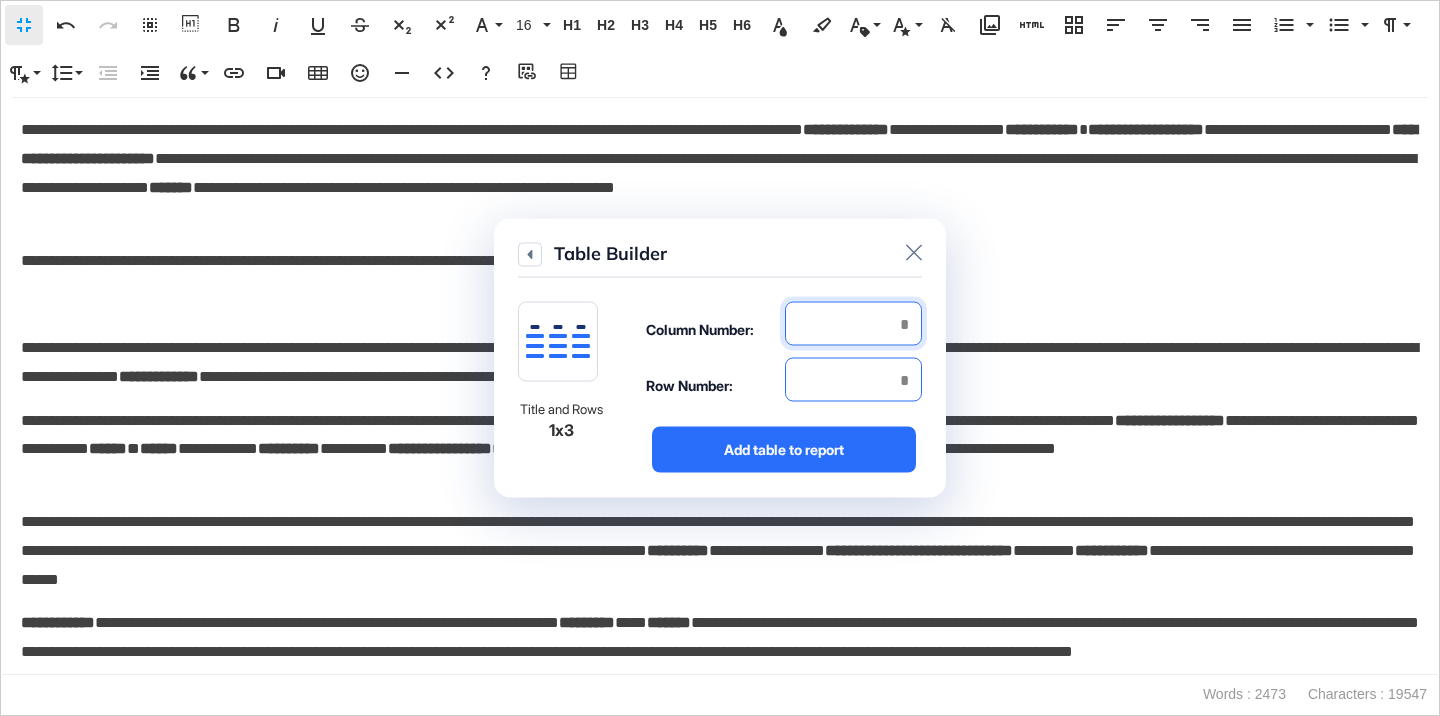 type on "*" 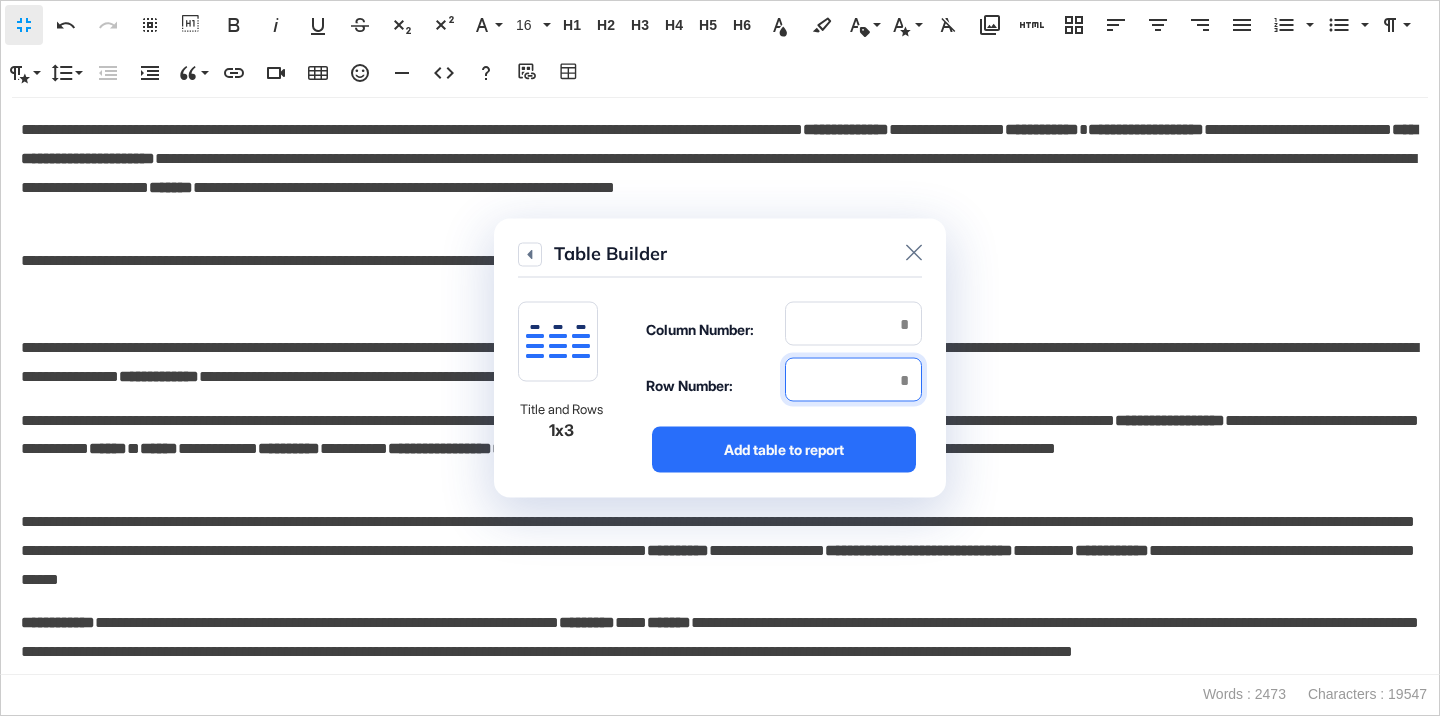 click at bounding box center [853, 380] 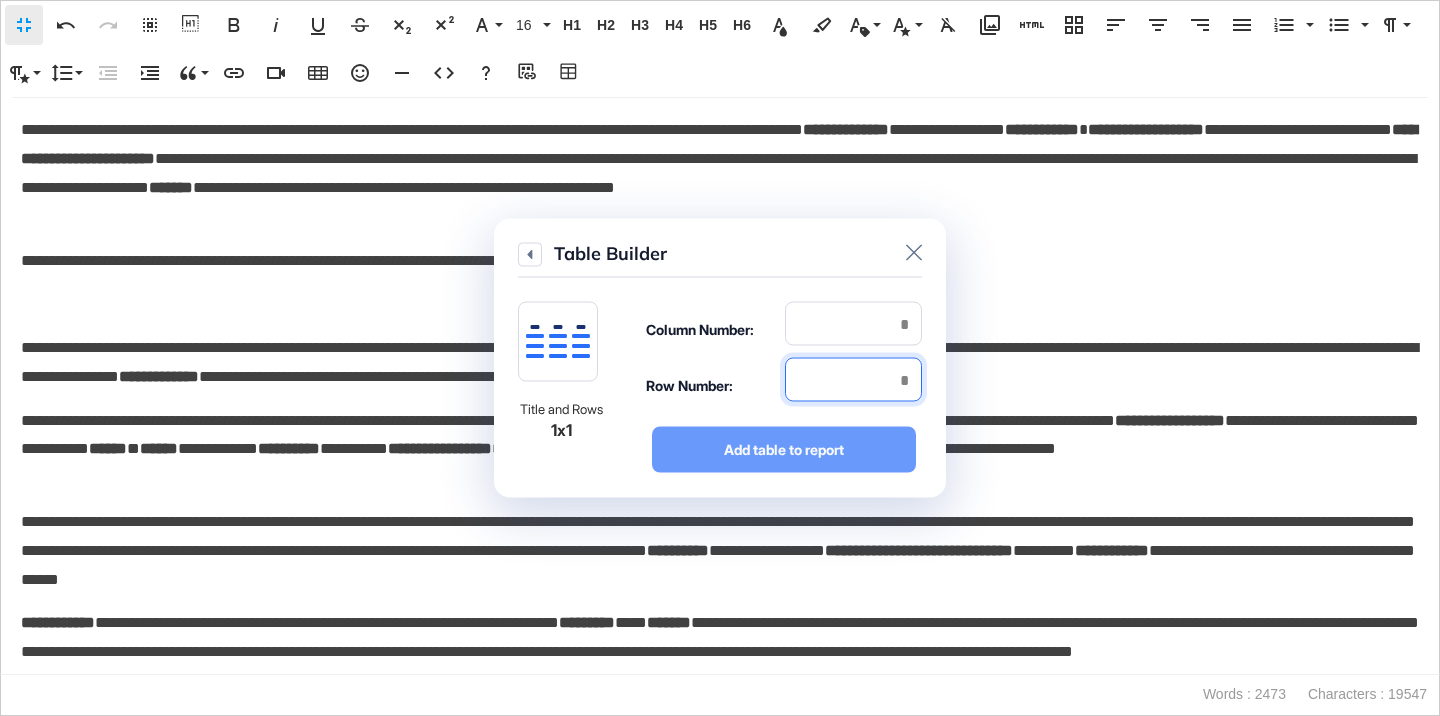 type on "*" 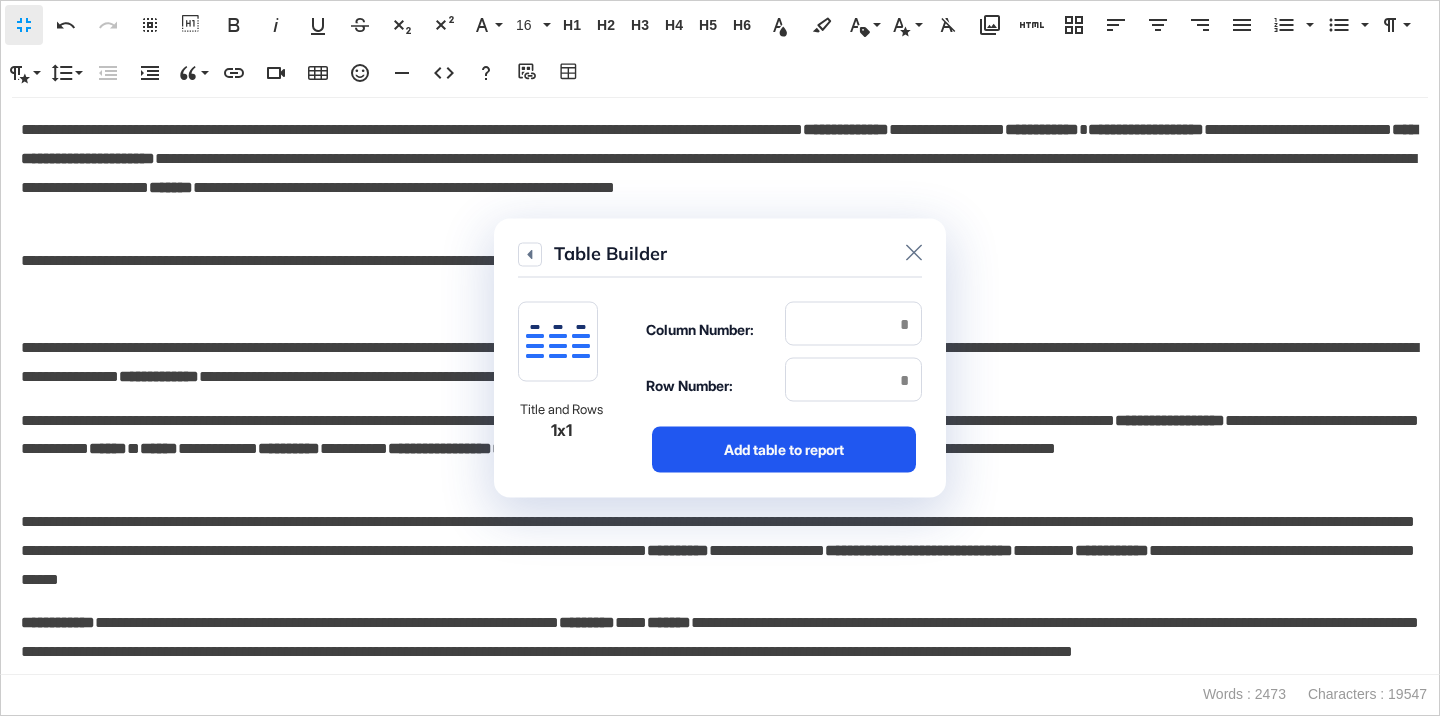 click on "Add table to report" at bounding box center (784, 450) 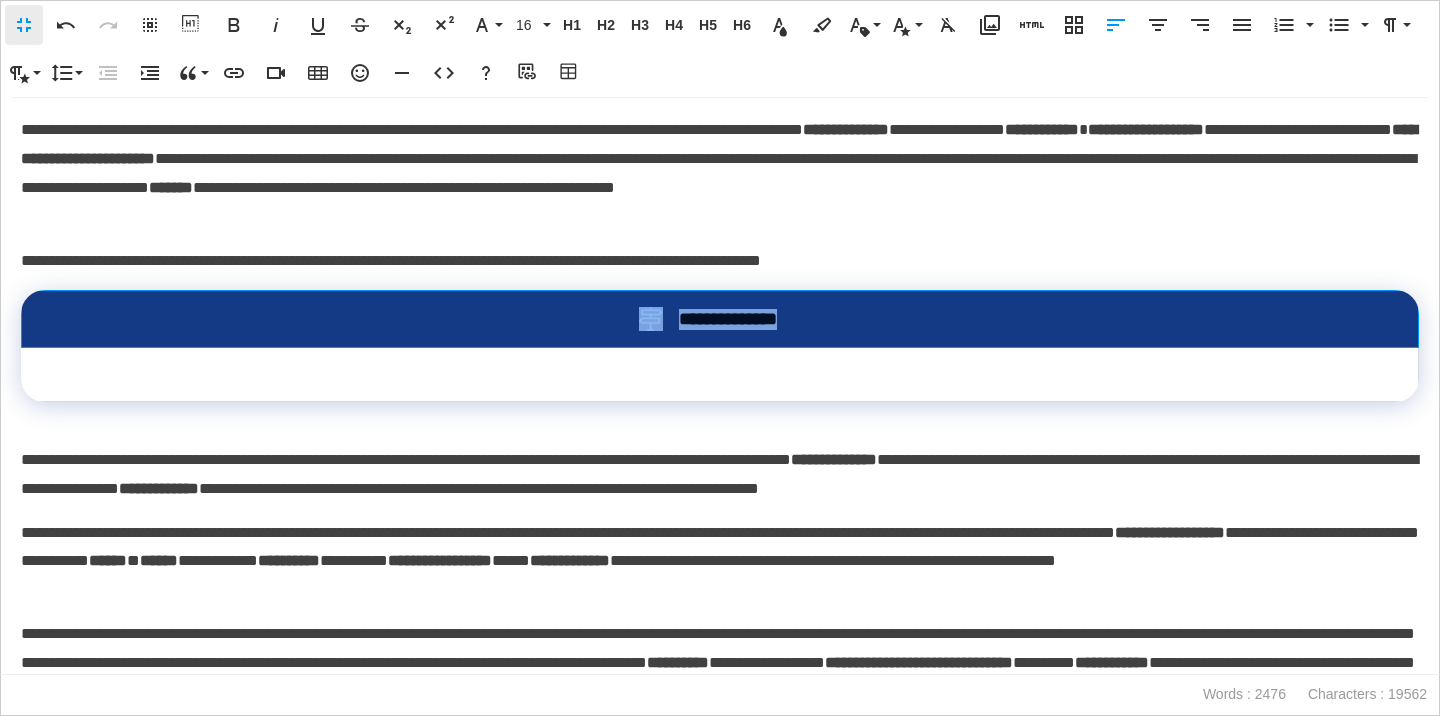 drag, startPoint x: 806, startPoint y: 343, endPoint x: 638, endPoint y: 343, distance: 168 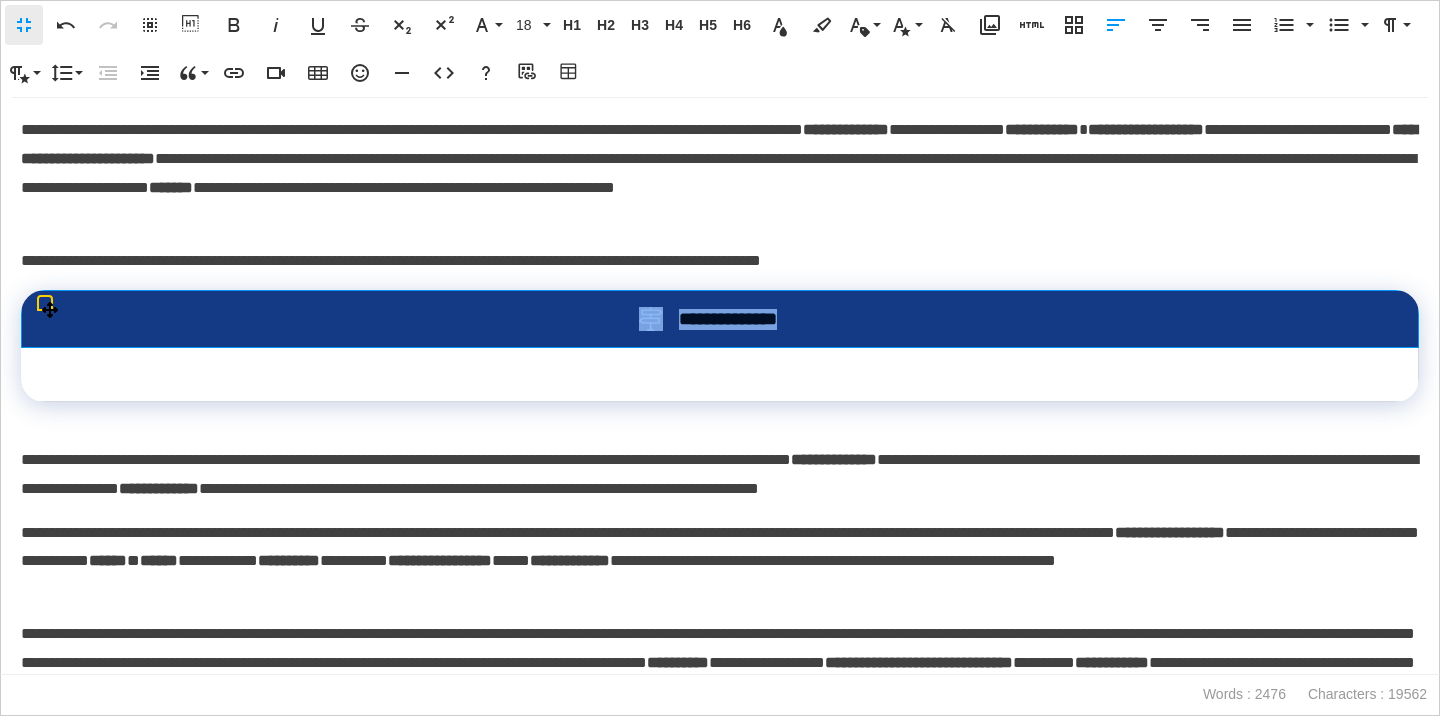 click on "**********" at bounding box center (740, 319) 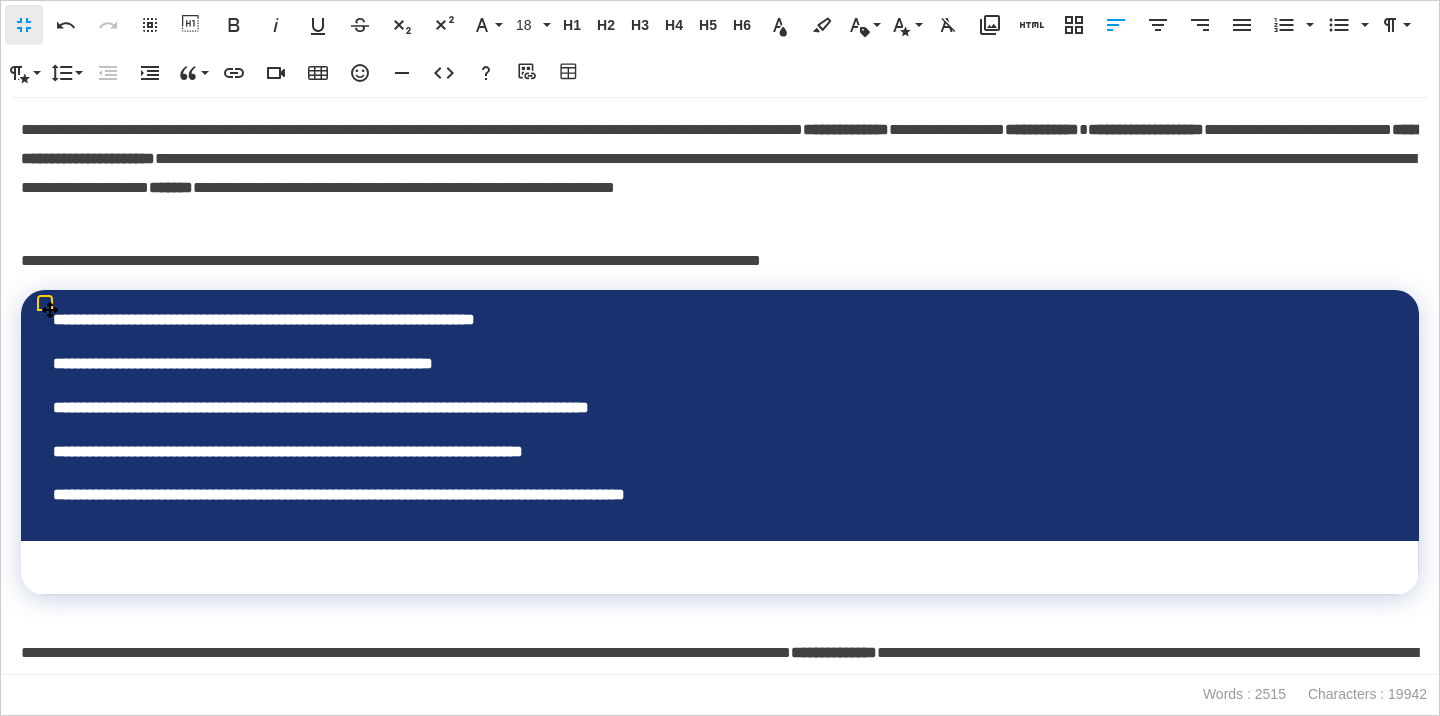 scroll, scrollTop: 7301, scrollLeft: 4, axis: both 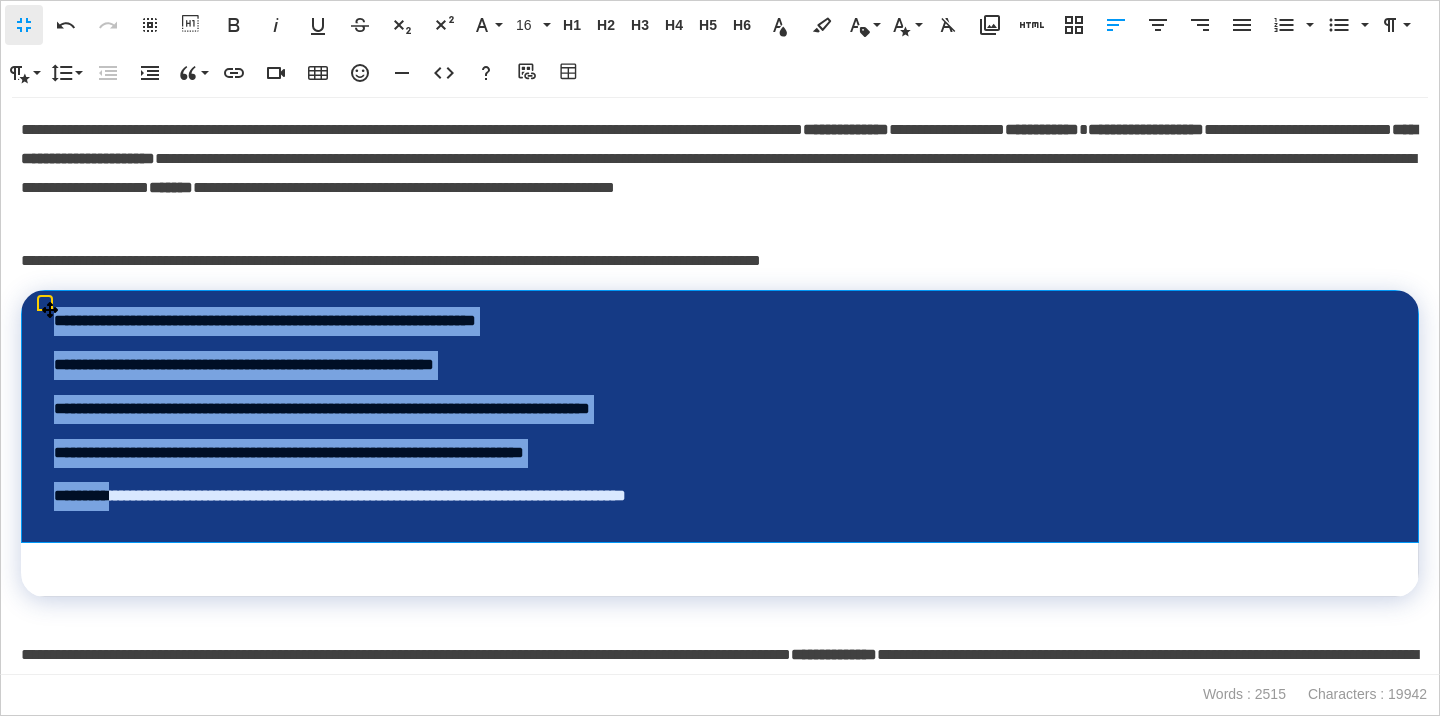 drag, startPoint x: 55, startPoint y: 338, endPoint x: 127, endPoint y: 521, distance: 196.65453 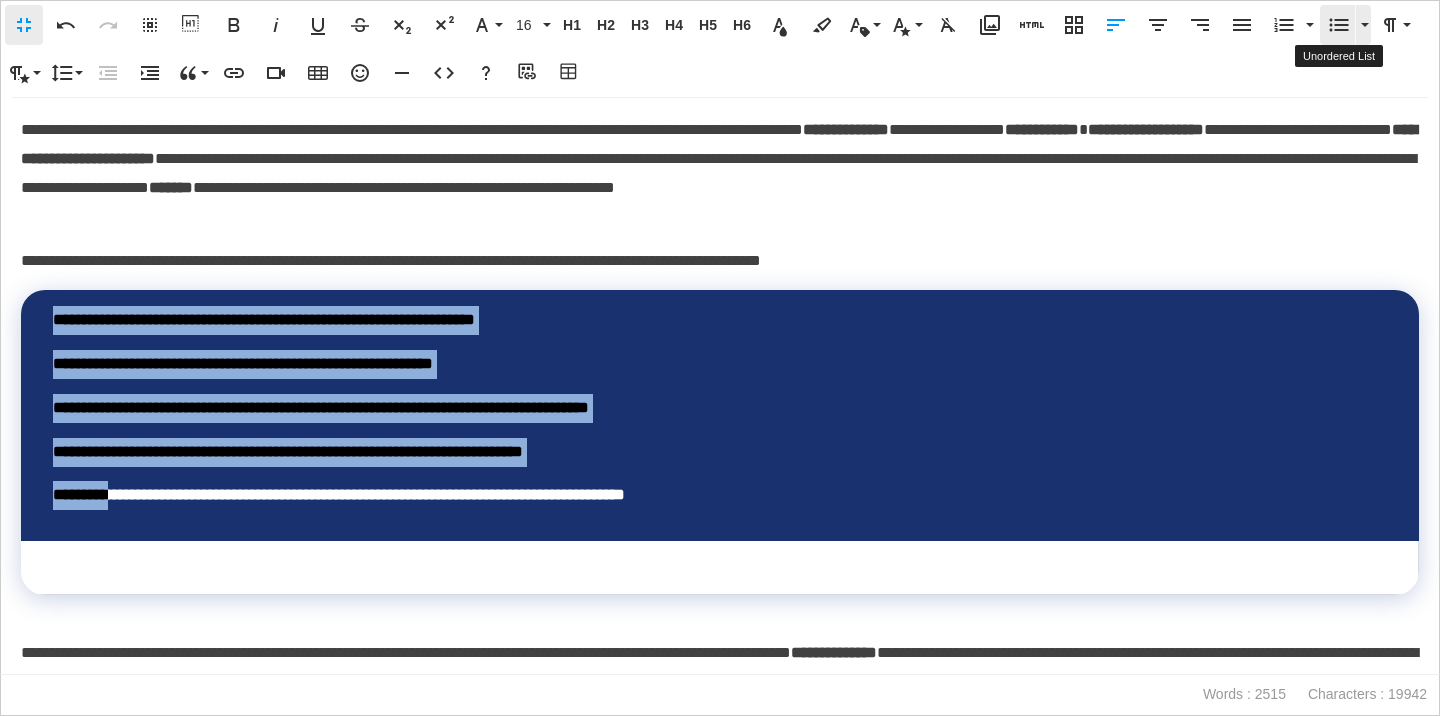 click 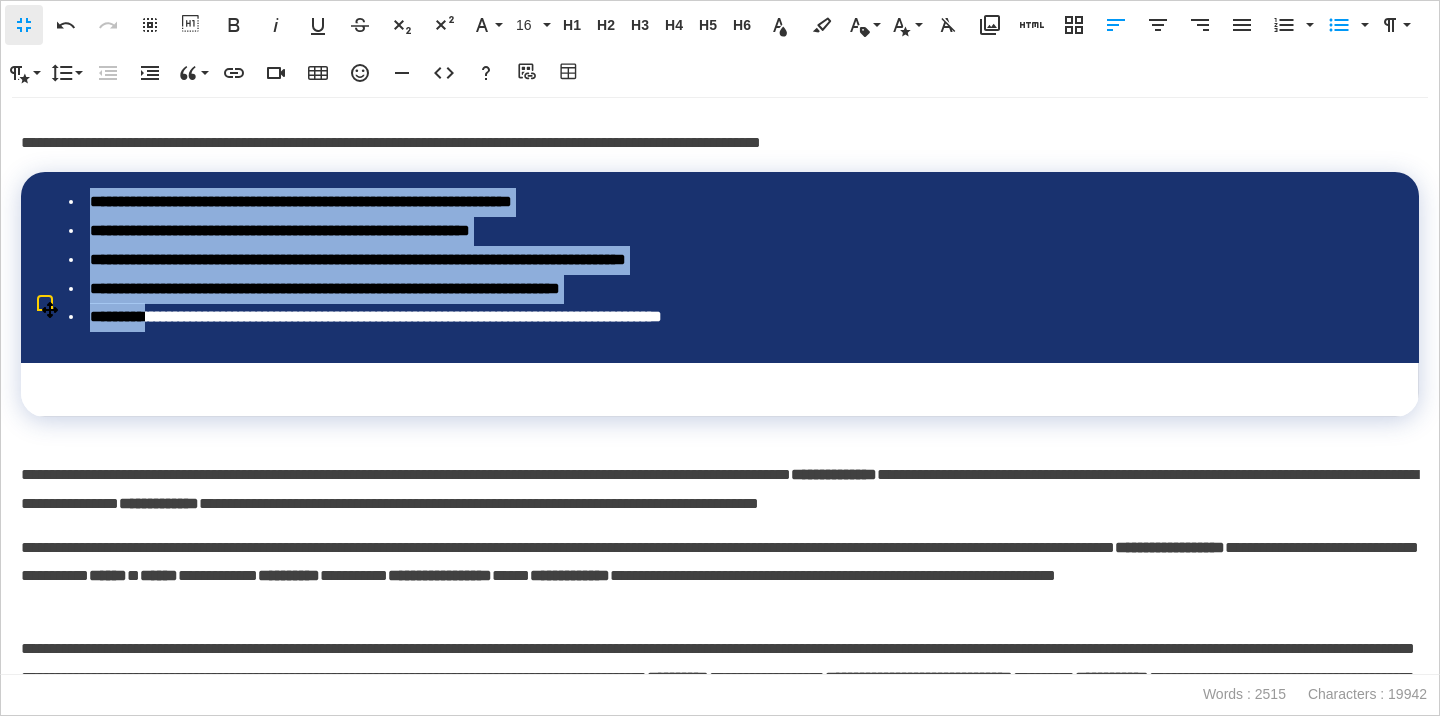 scroll, scrollTop: 5663, scrollLeft: 0, axis: vertical 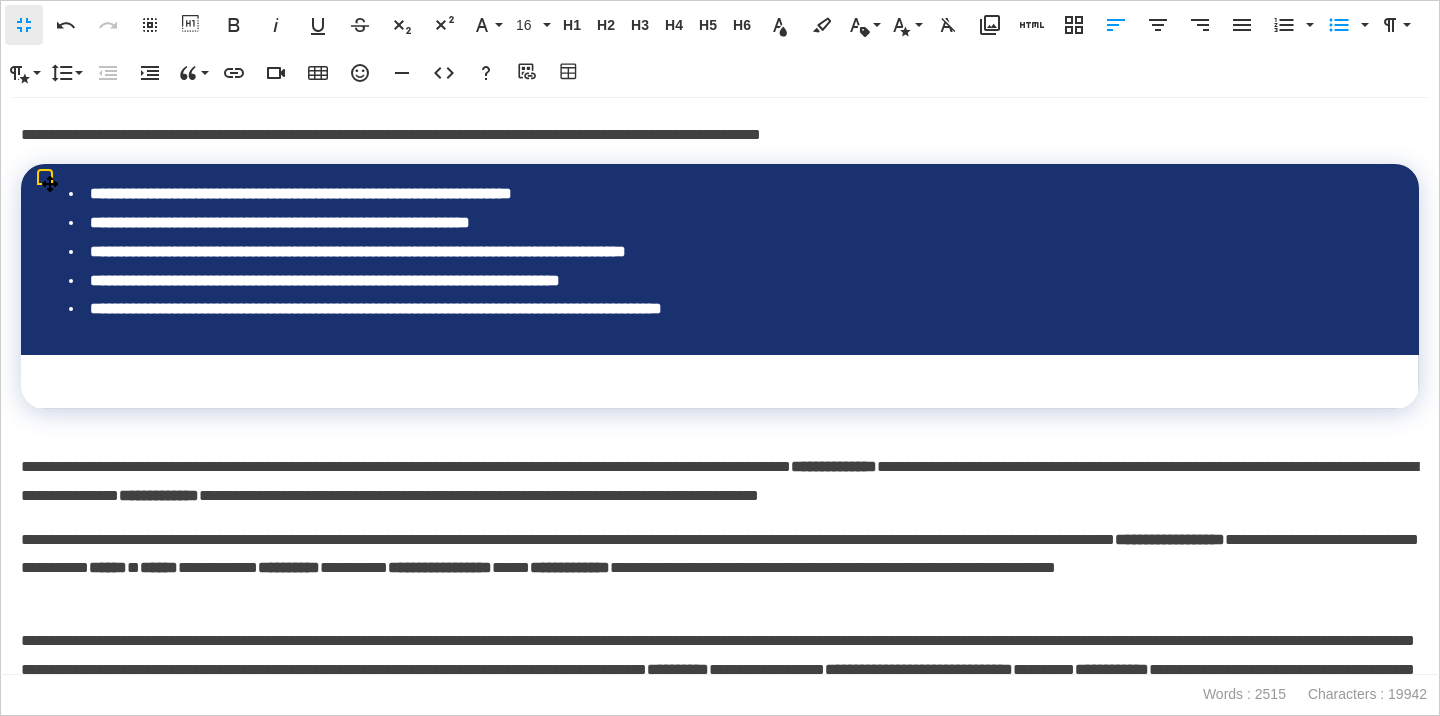 click at bounding box center [720, 382] 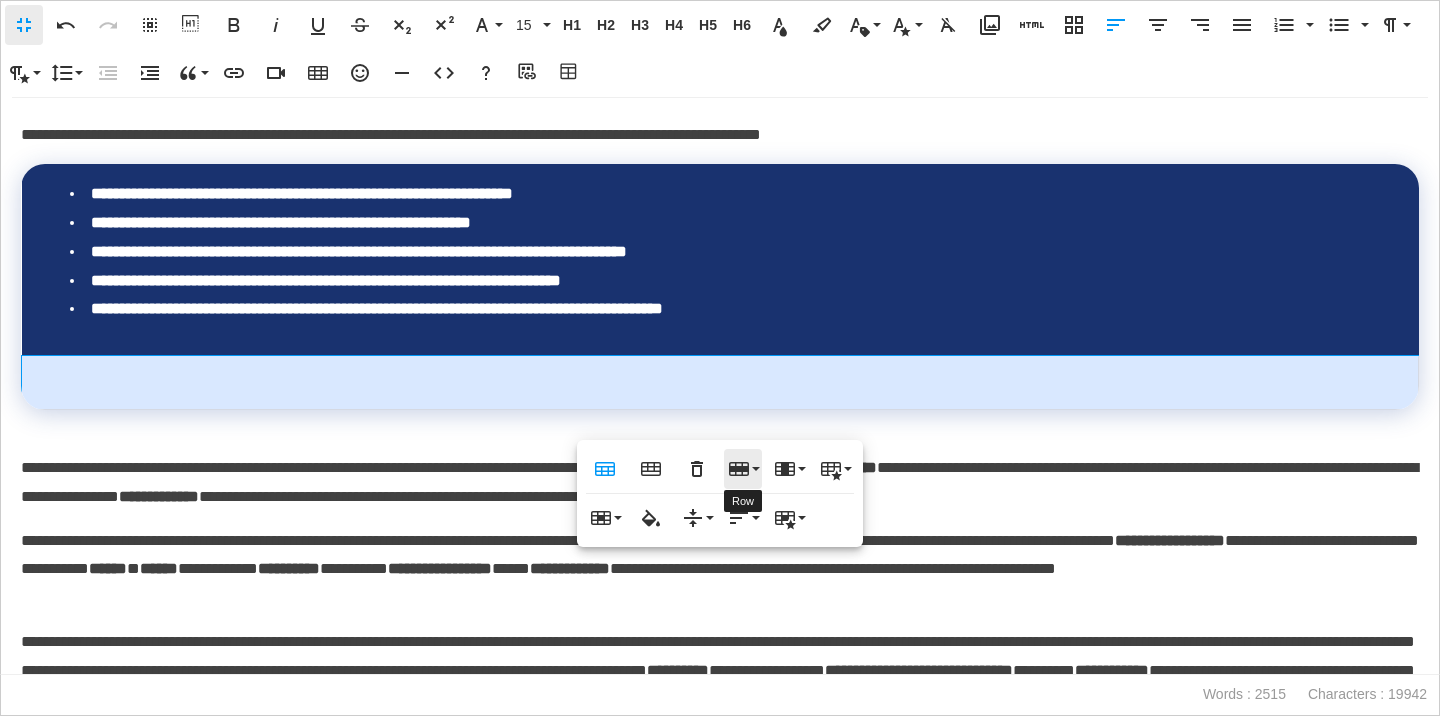 click 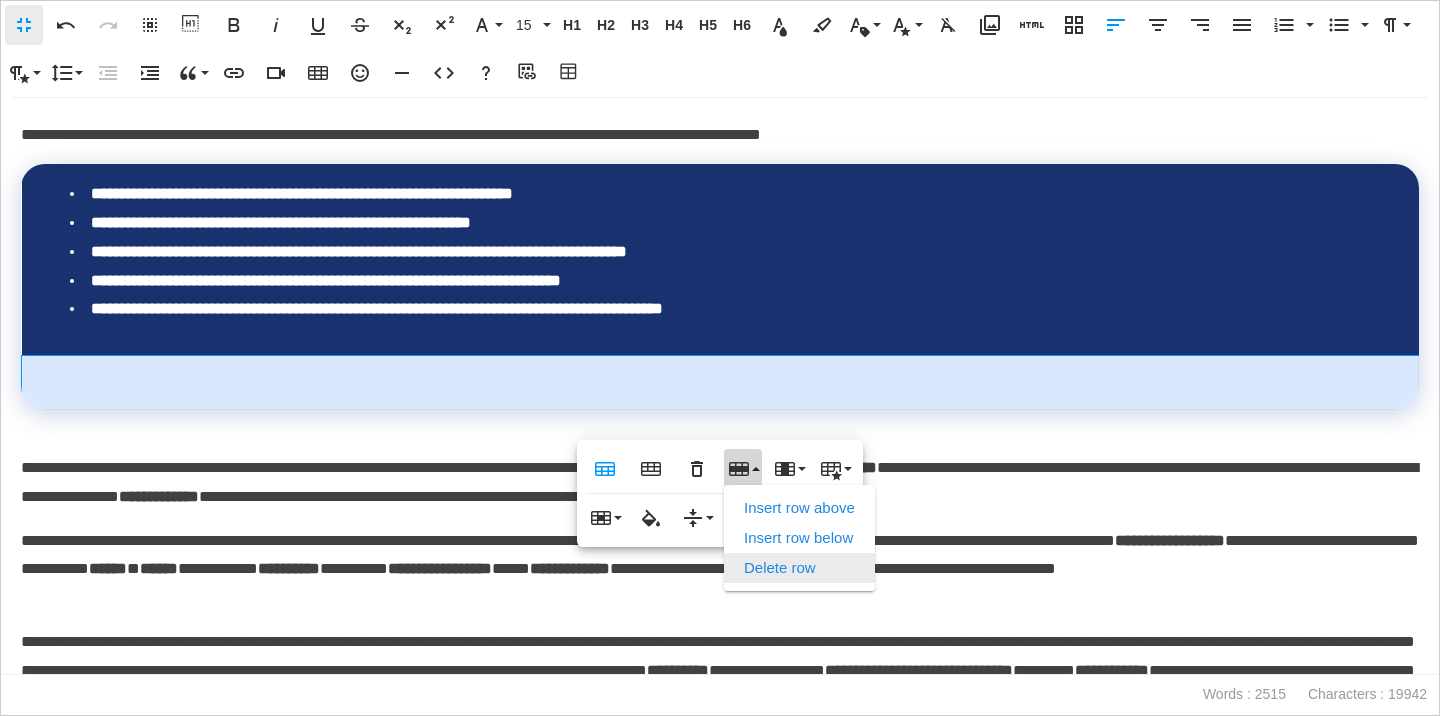 click on "Delete row" at bounding box center [799, 568] 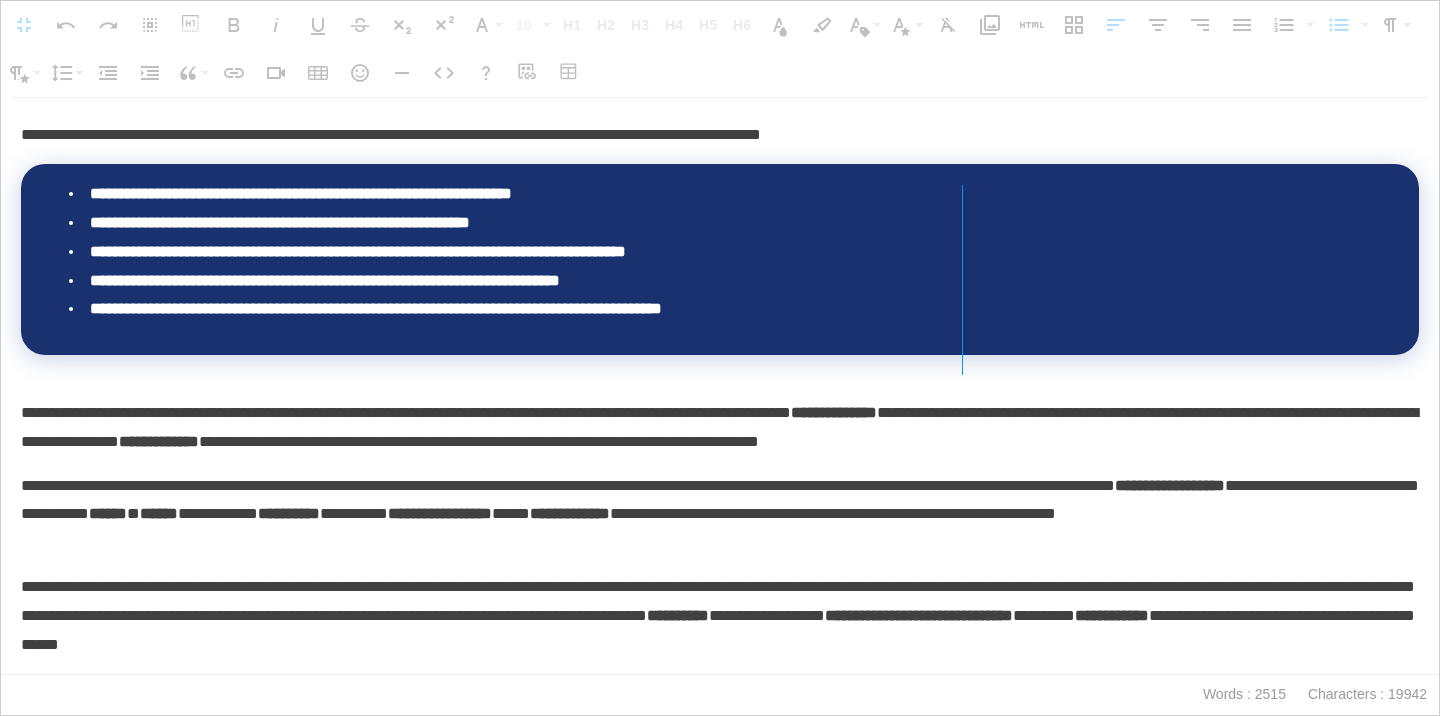 drag, startPoint x: 1418, startPoint y: 269, endPoint x: 958, endPoint y: 275, distance: 460.03912 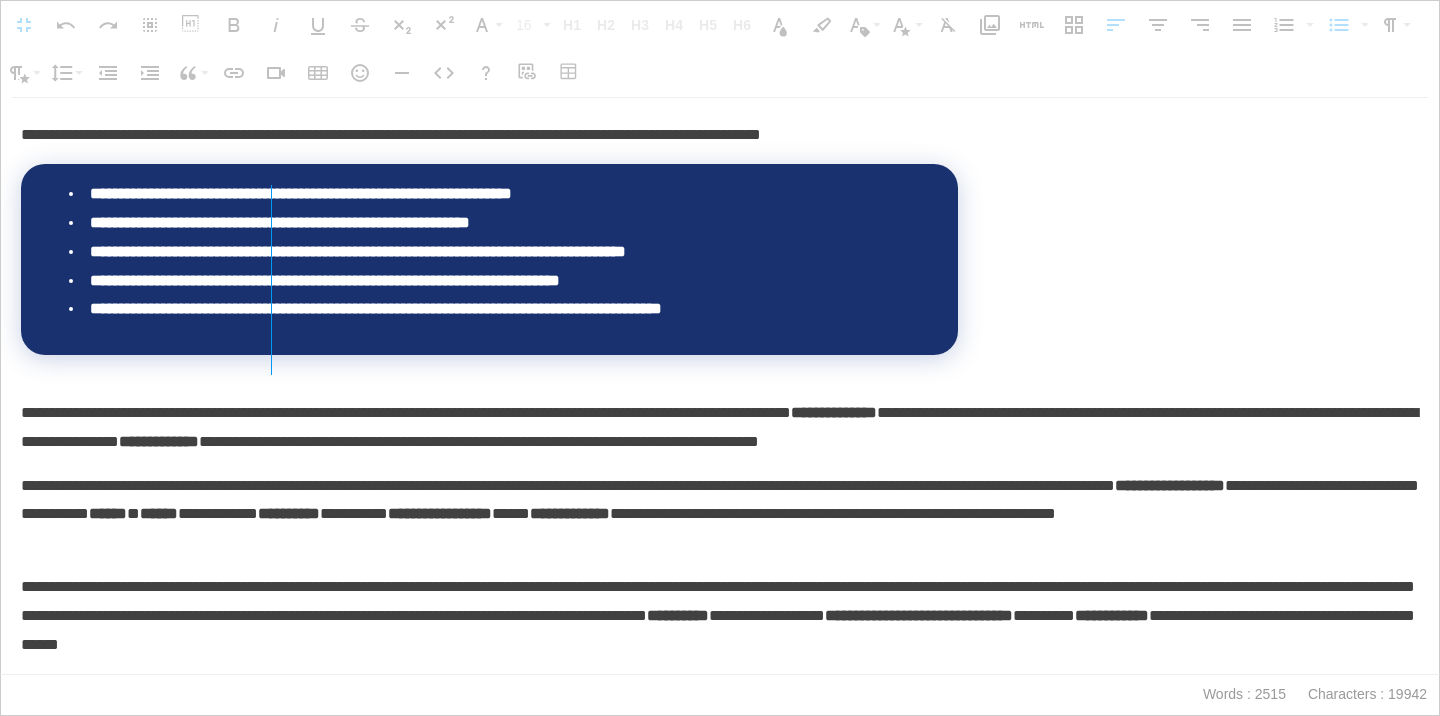 drag, startPoint x: 25, startPoint y: 286, endPoint x: 270, endPoint y: 292, distance: 245.07346 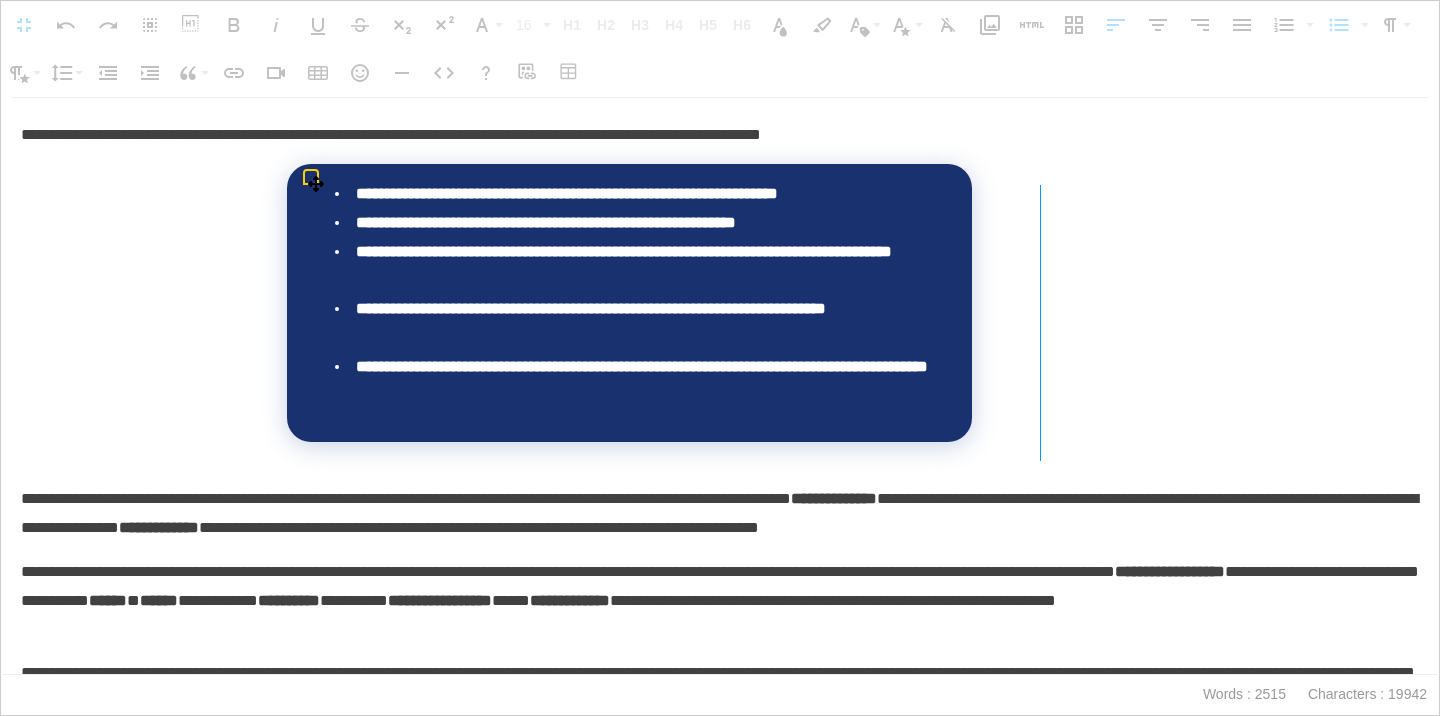 drag, startPoint x: 969, startPoint y: 262, endPoint x: 1039, endPoint y: 263, distance: 70.00714 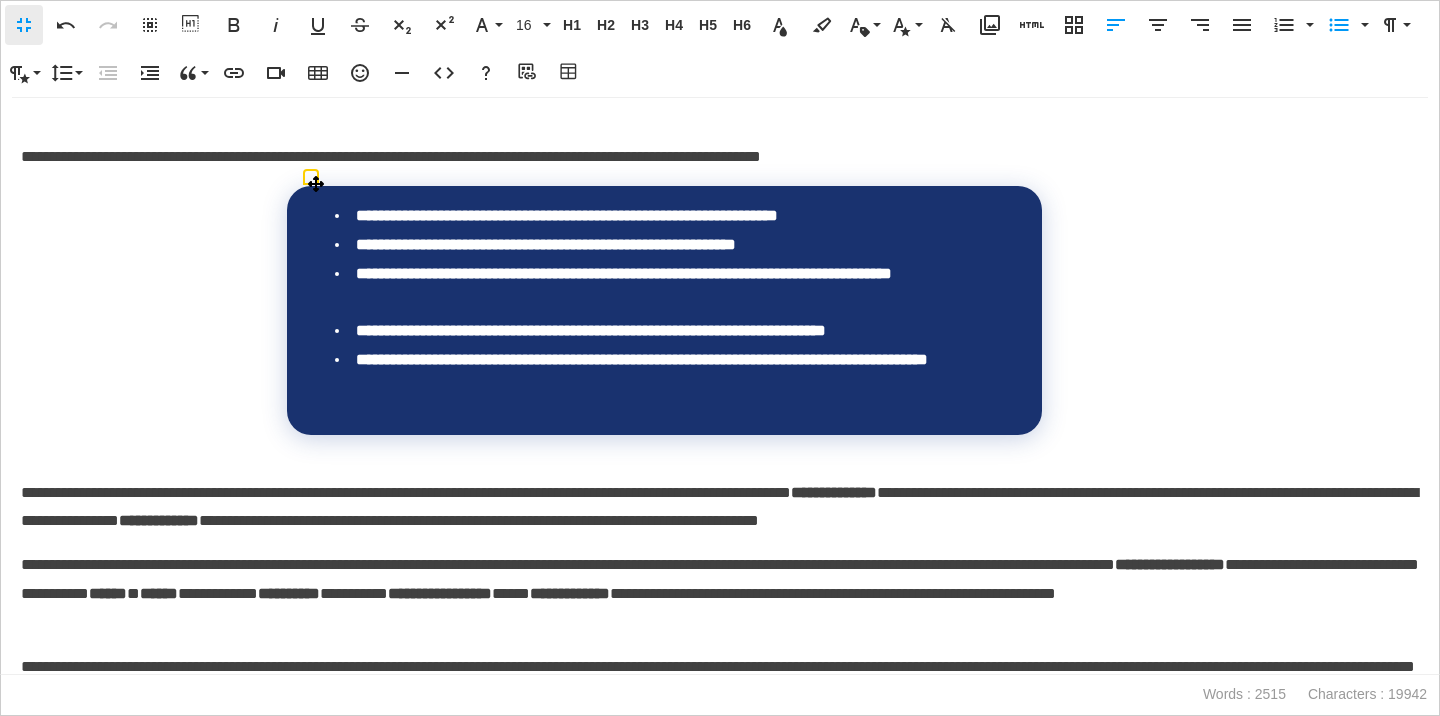 scroll, scrollTop: 5642, scrollLeft: 0, axis: vertical 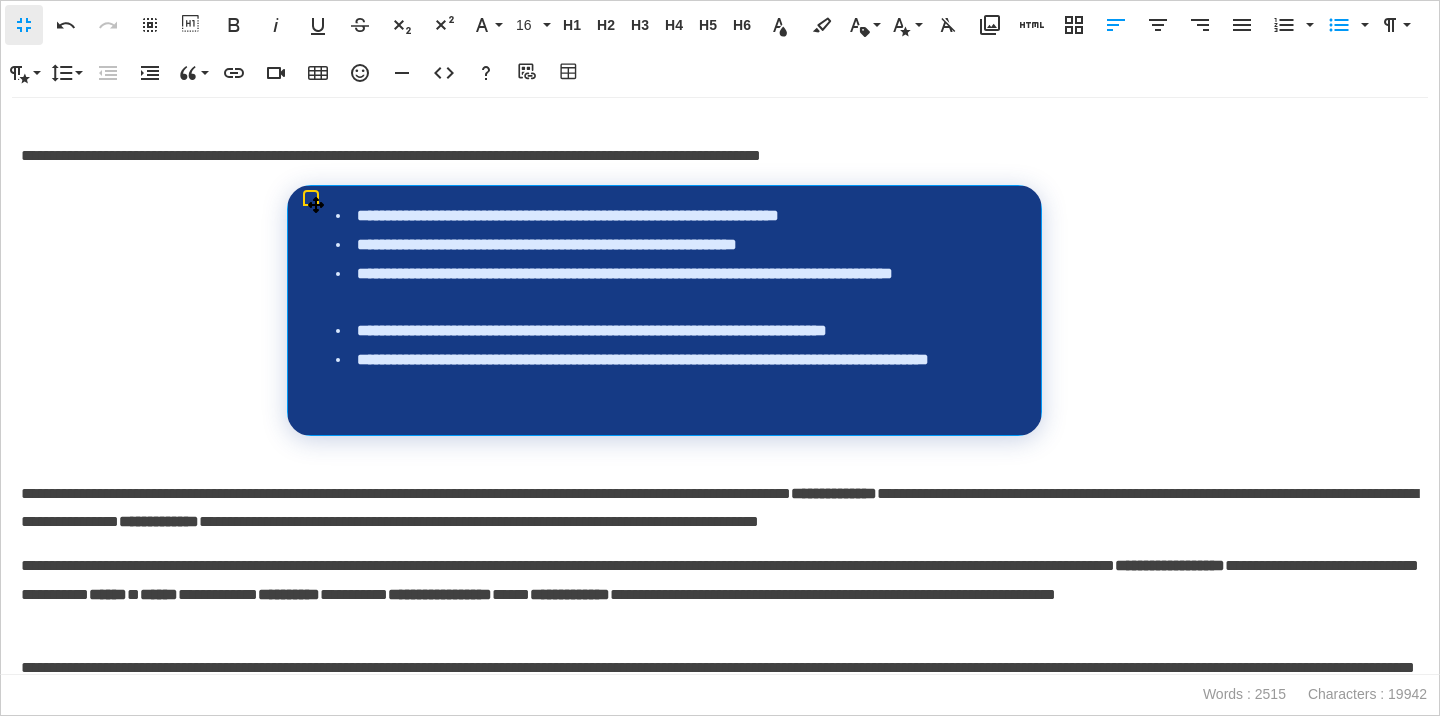 click on "**********" at bounding box center (672, 289) 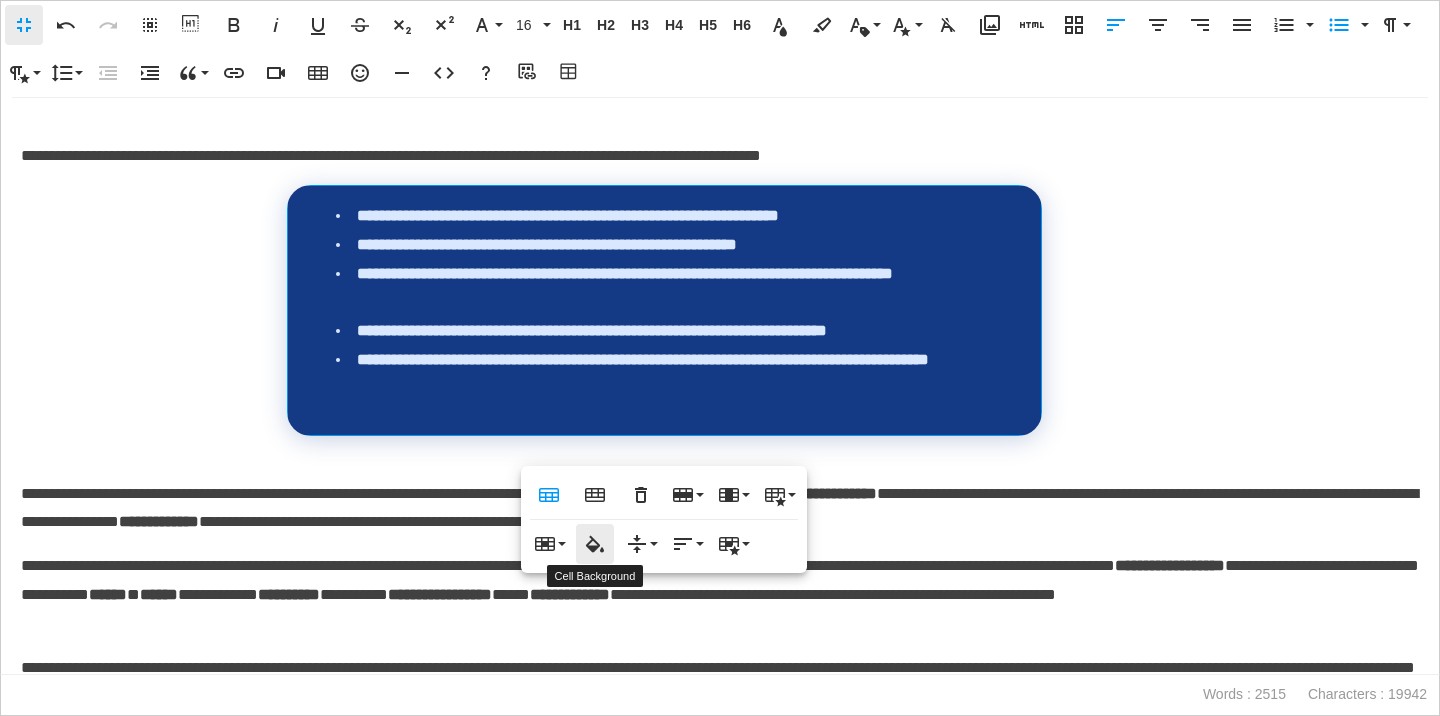 click 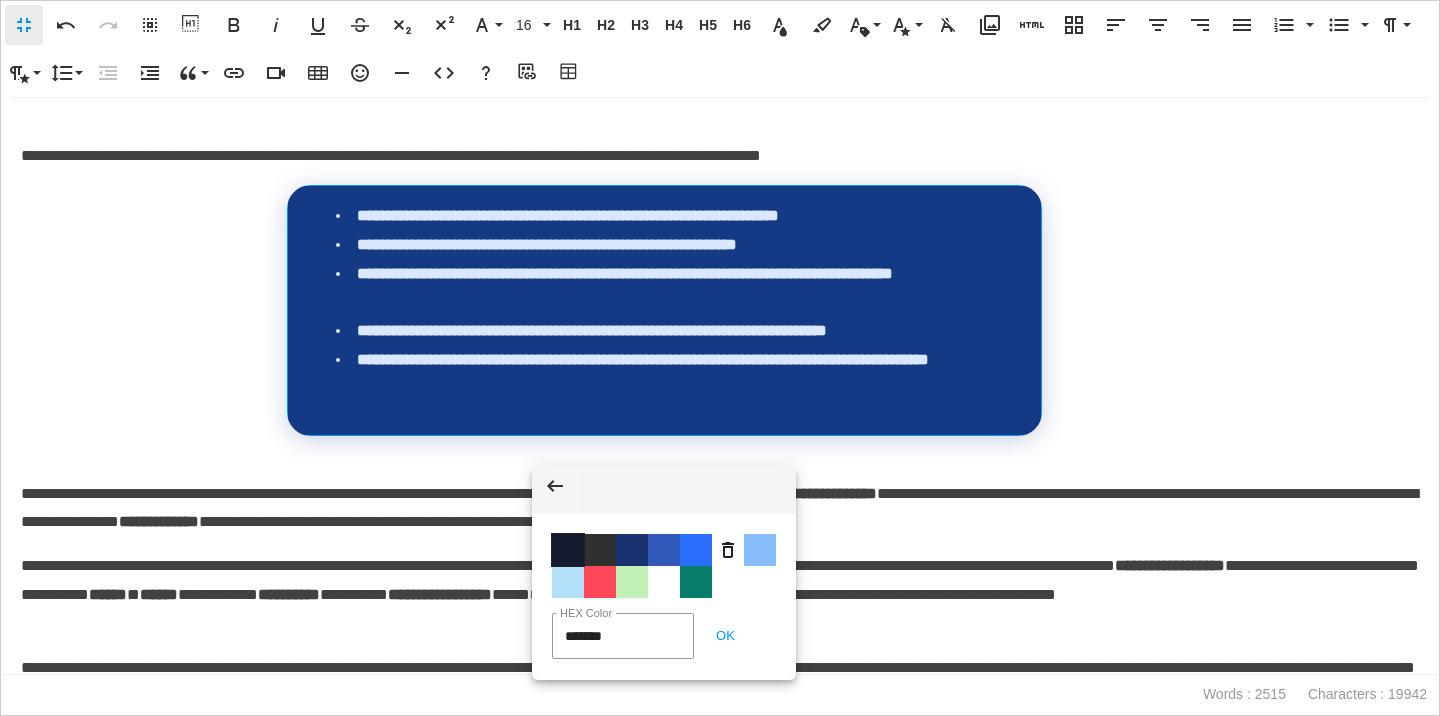 click on "Color #141B2E" at bounding box center [568, 550] 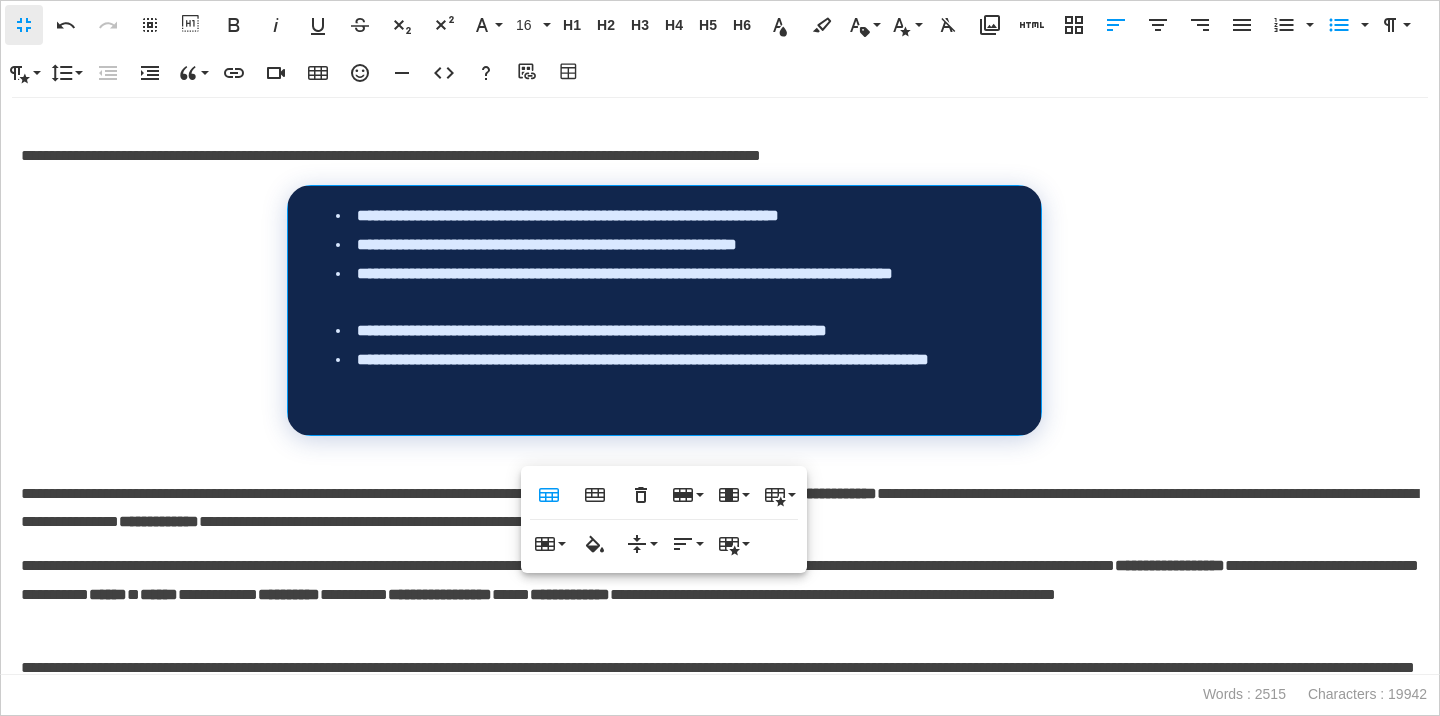 click on "**********" at bounding box center [720, 509] 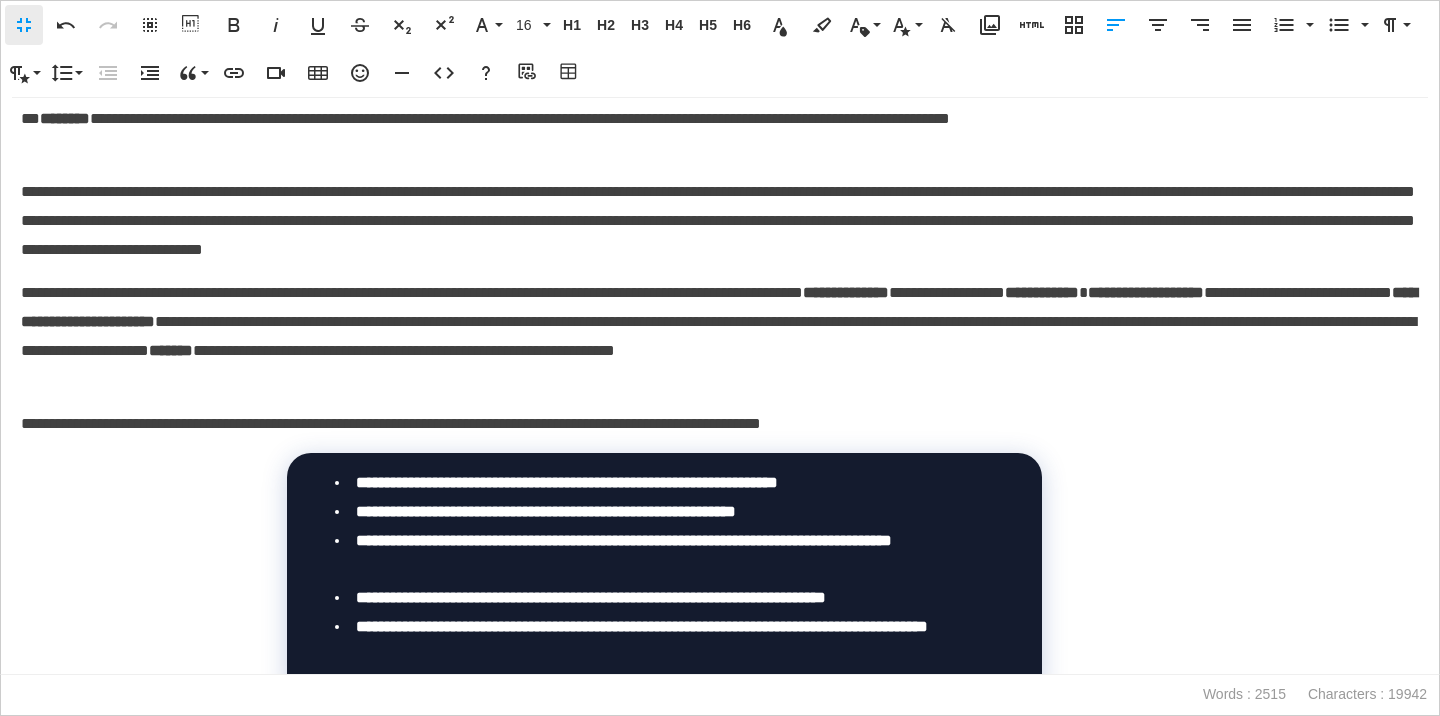 scroll, scrollTop: 5314, scrollLeft: 0, axis: vertical 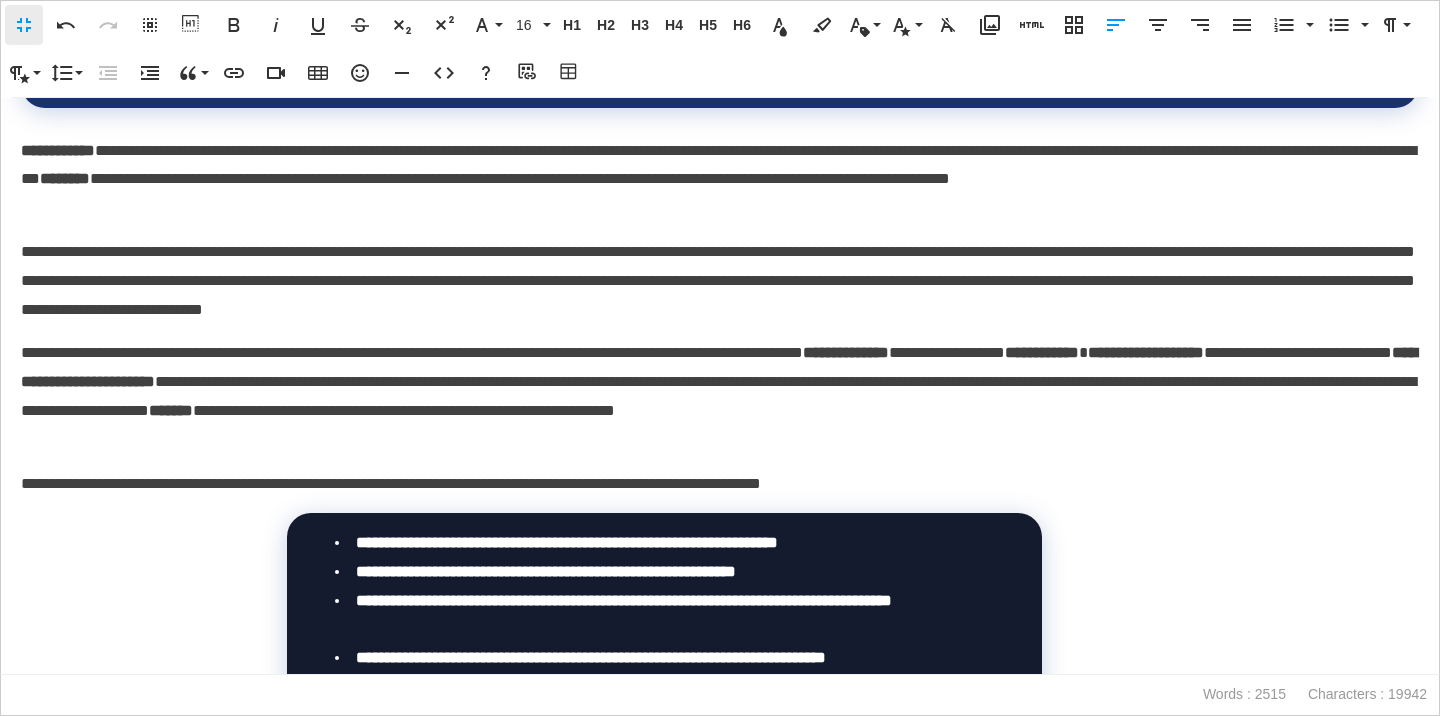 click on "**********" at bounding box center (720, 484) 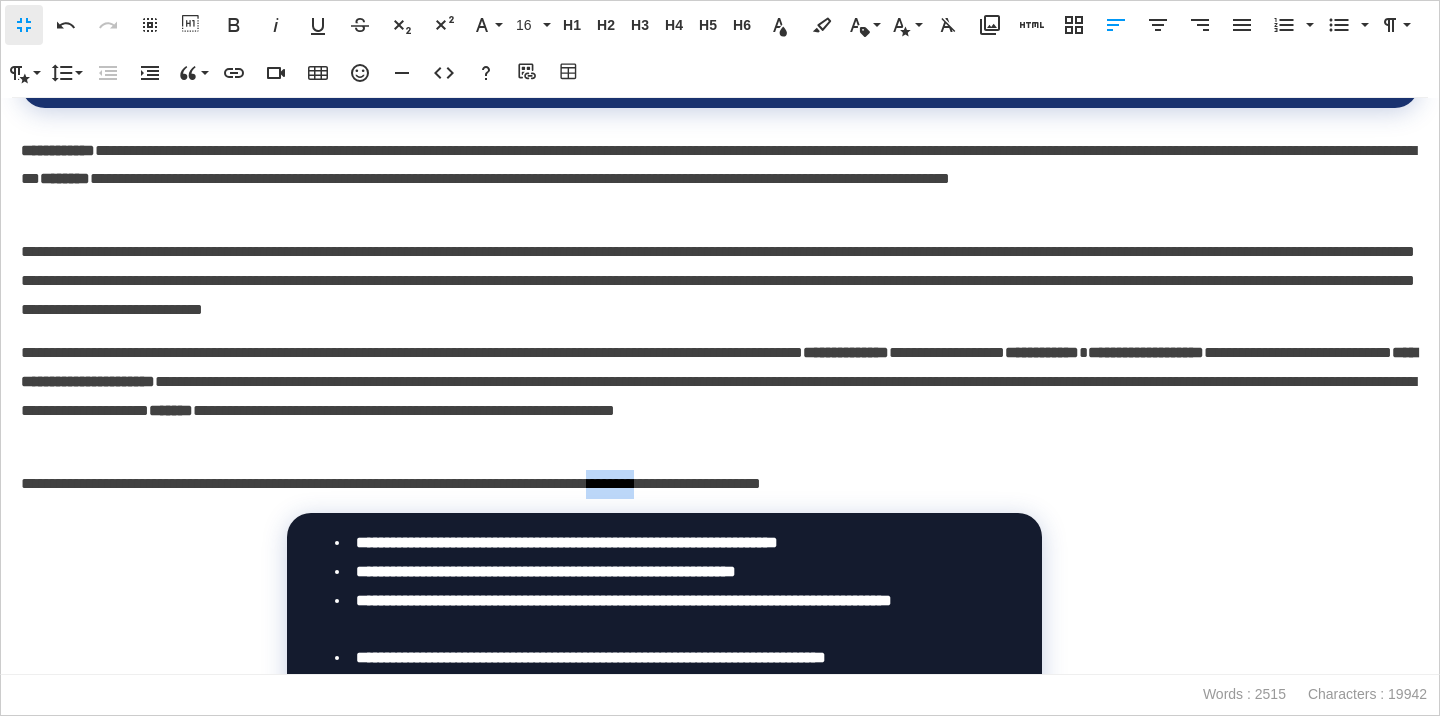click on "**********" at bounding box center (720, 484) 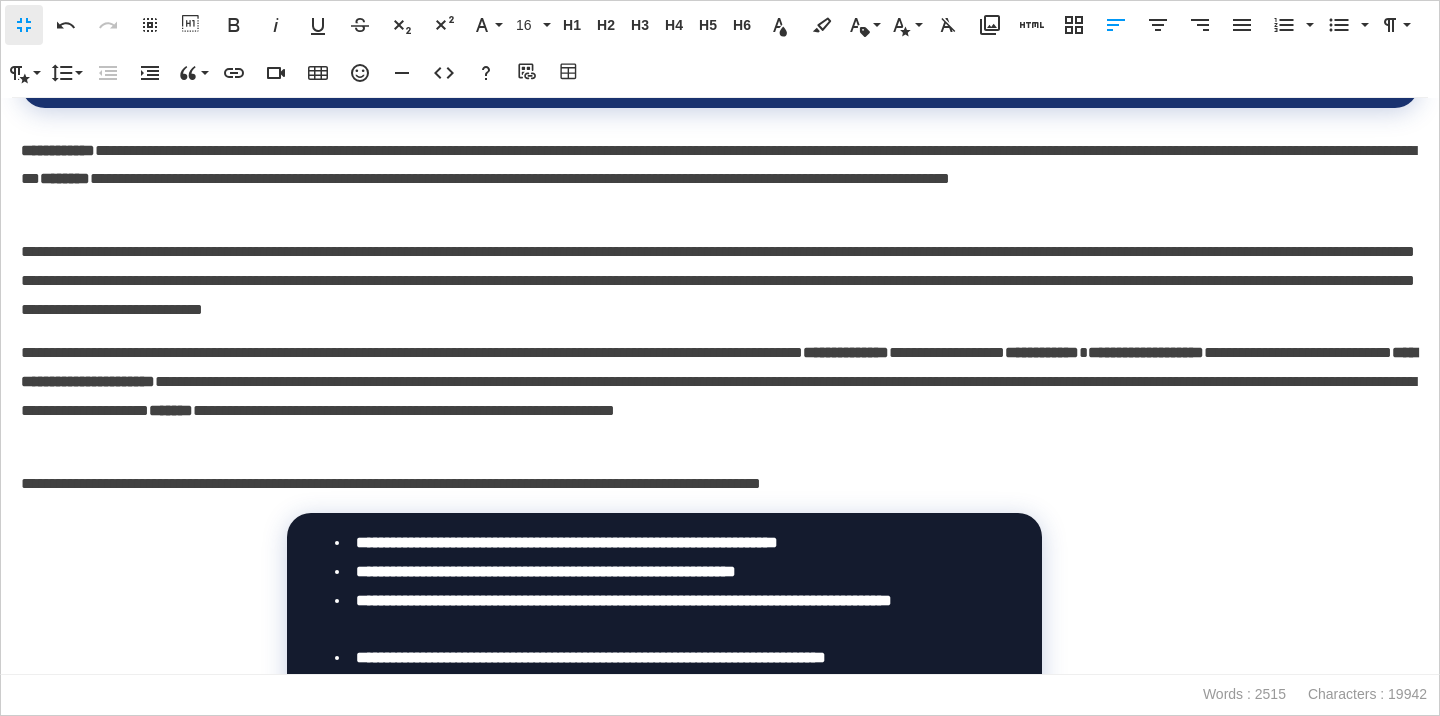click on "**********" at bounding box center [720, 484] 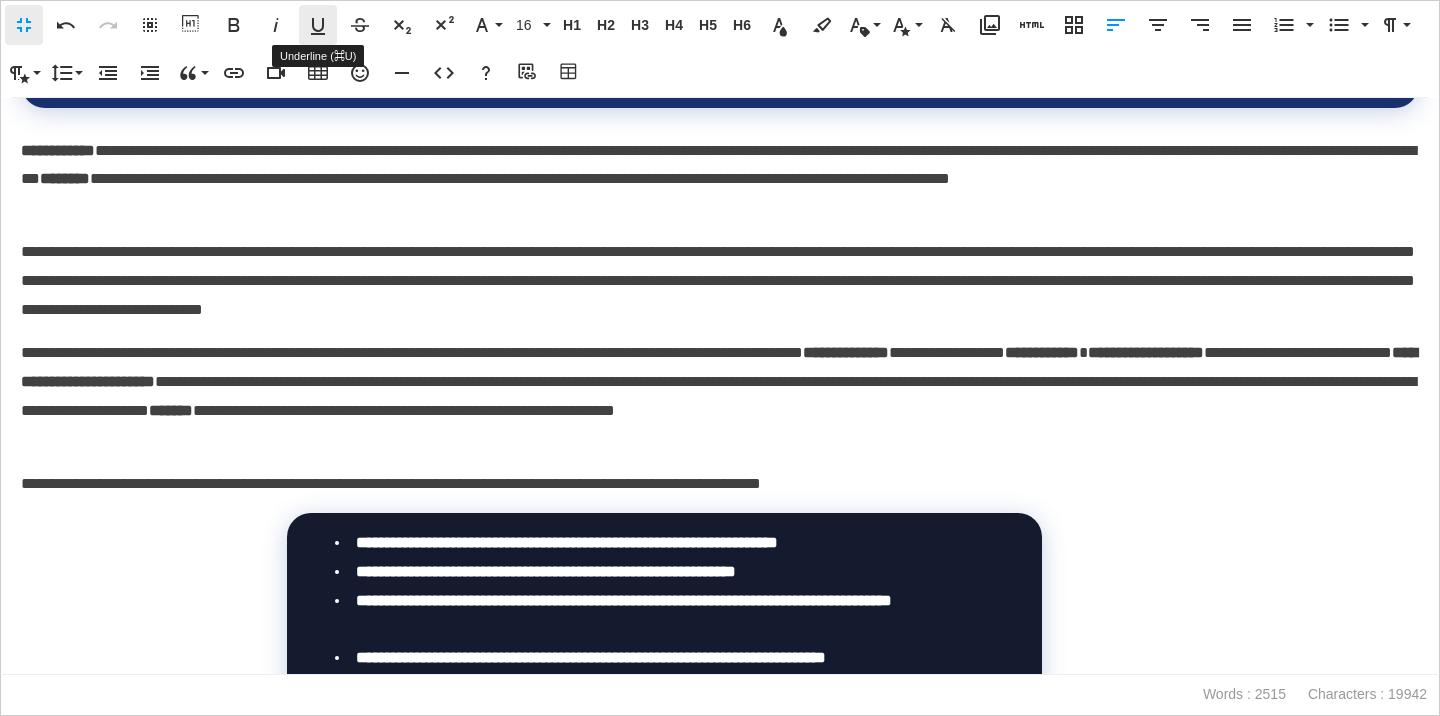 click 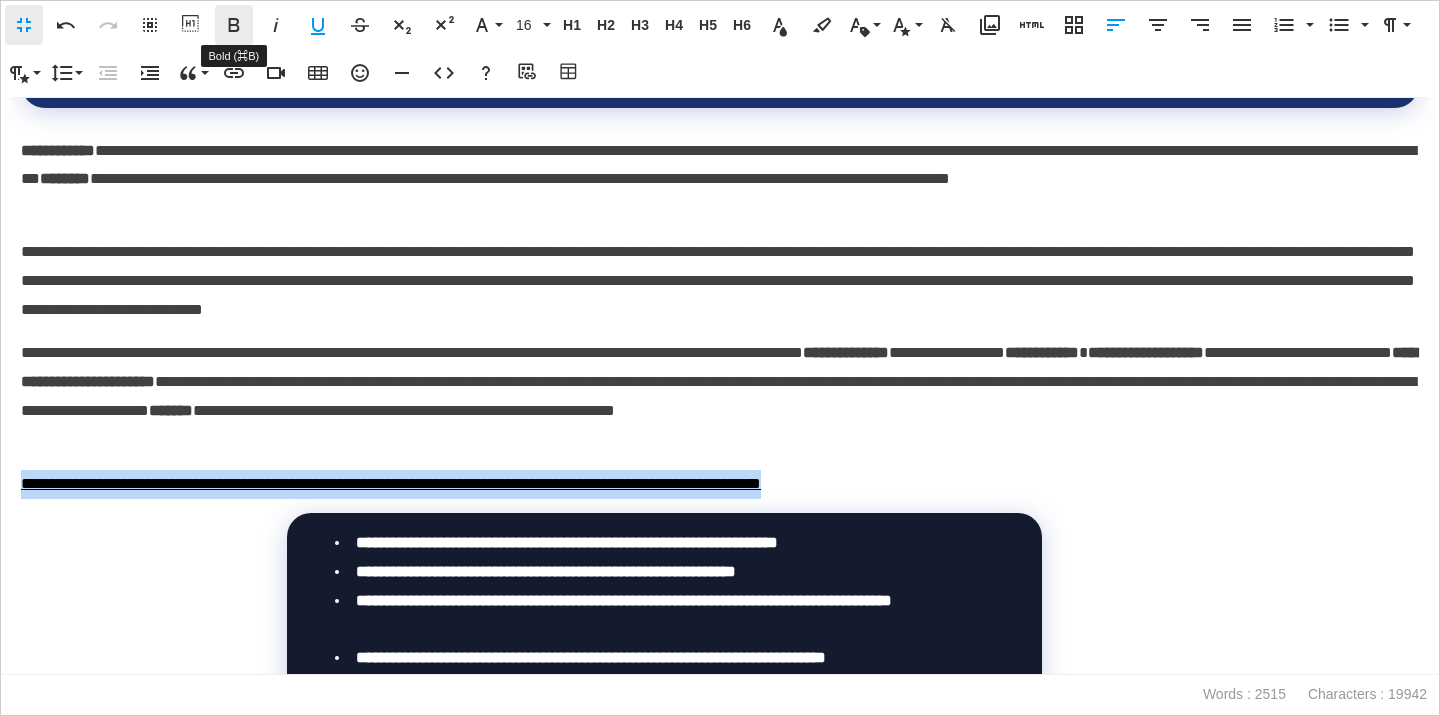 click 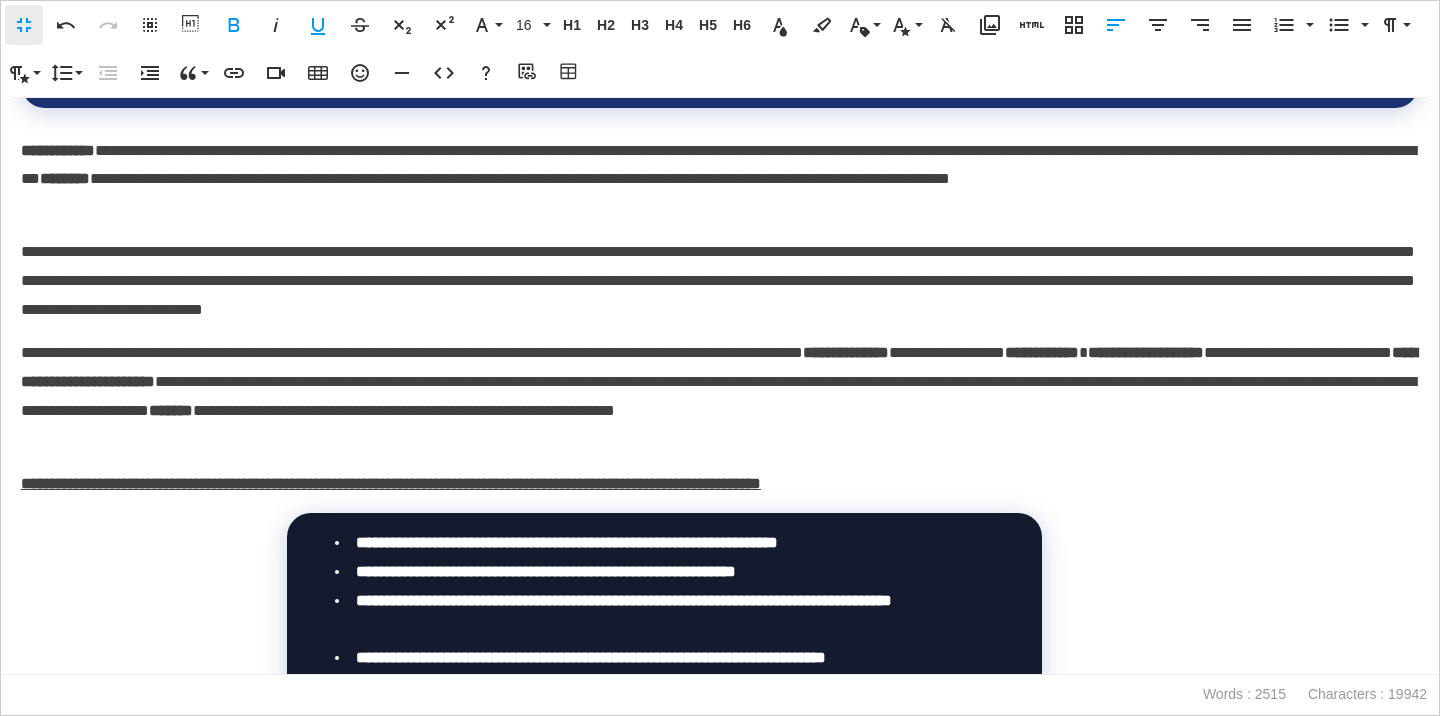 click on "**********" at bounding box center (720, 396) 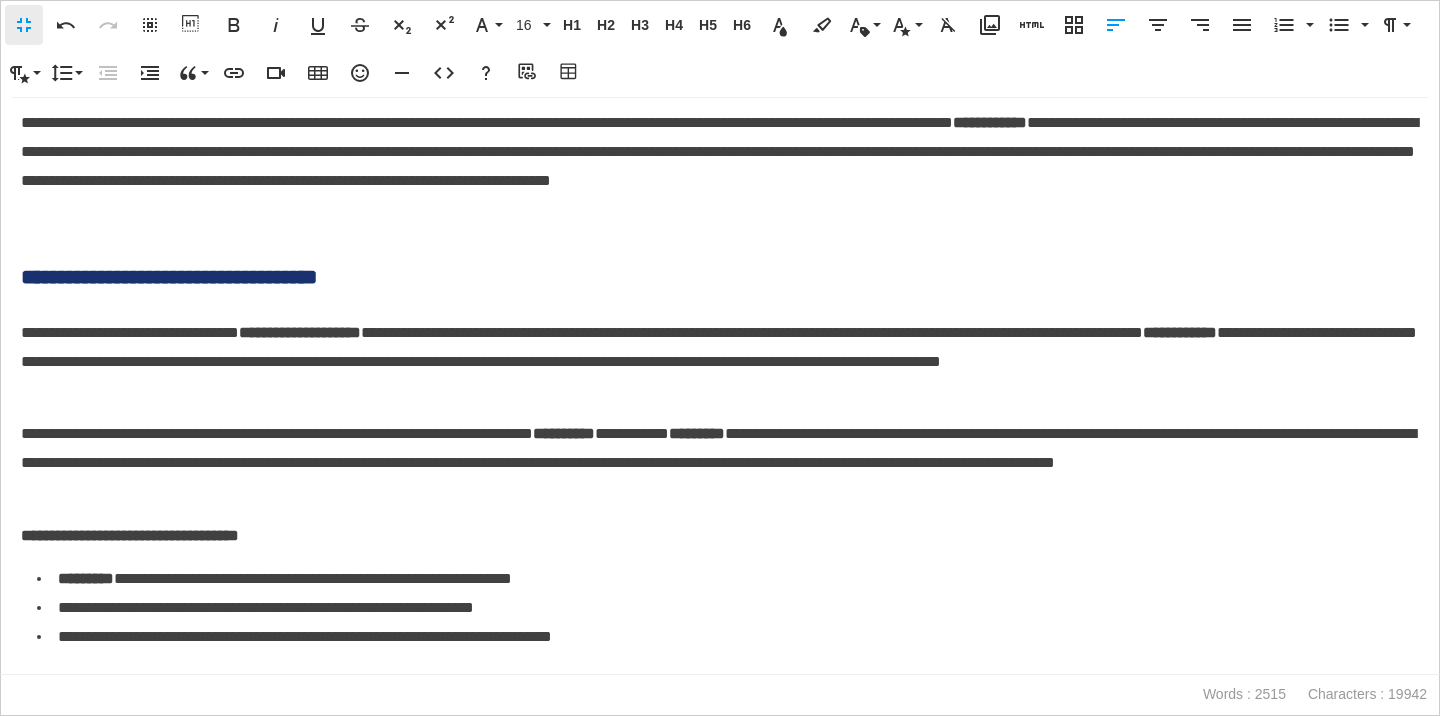 scroll, scrollTop: 3718, scrollLeft: 0, axis: vertical 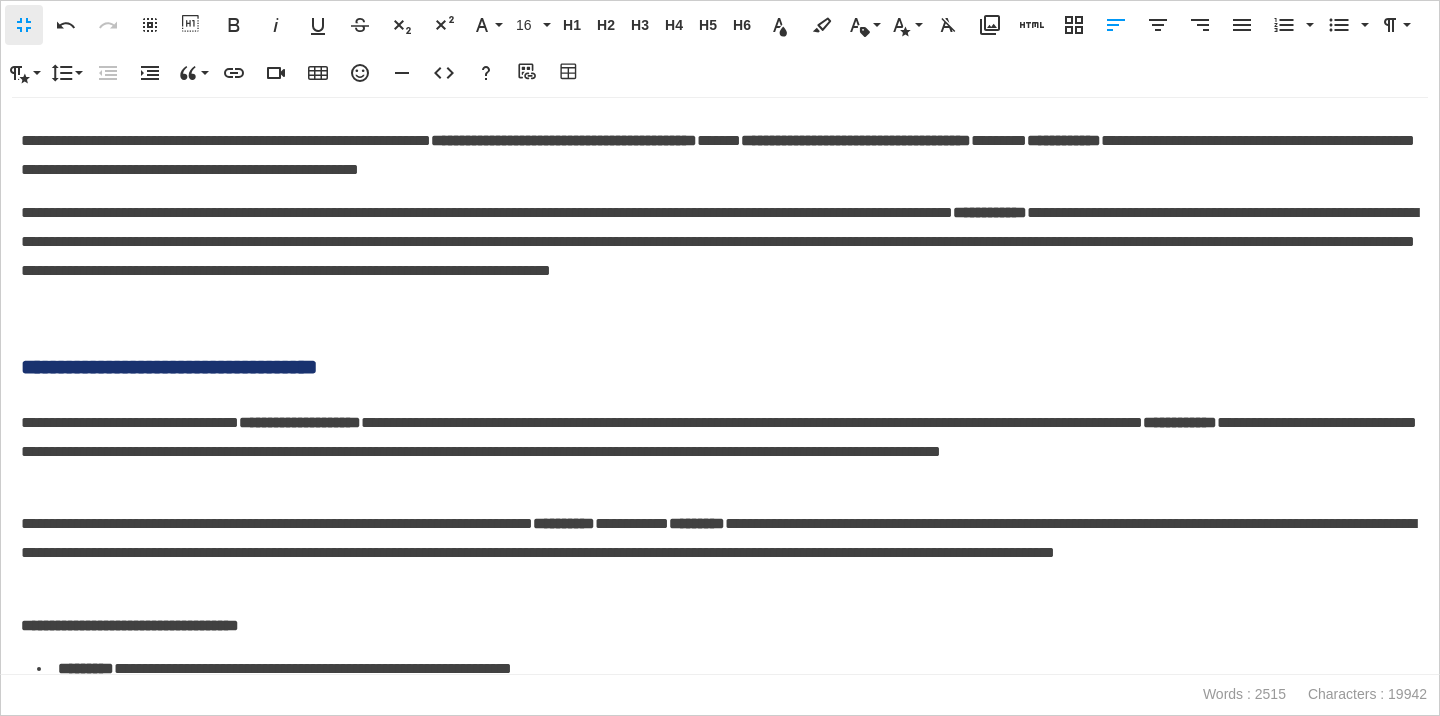 click on "**********" at bounding box center (720, 367) 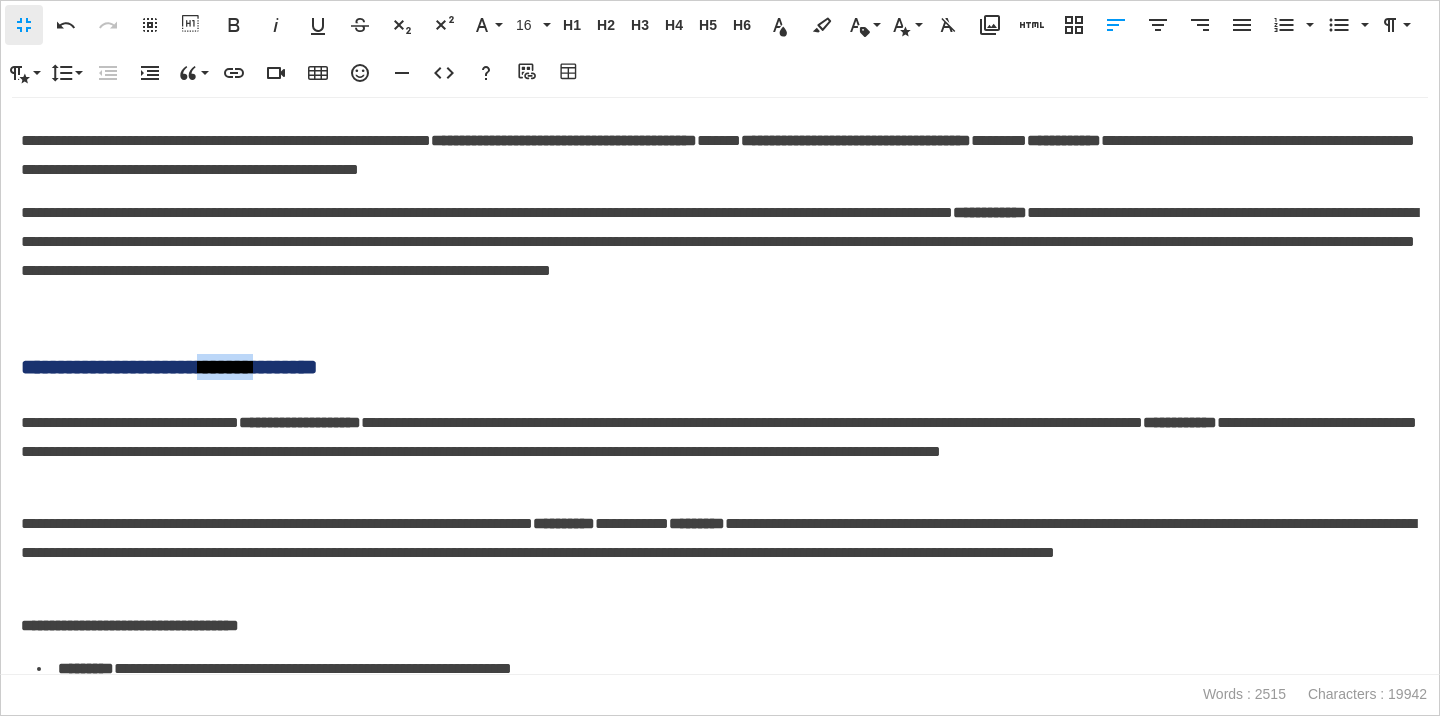click on "**********" at bounding box center (720, 367) 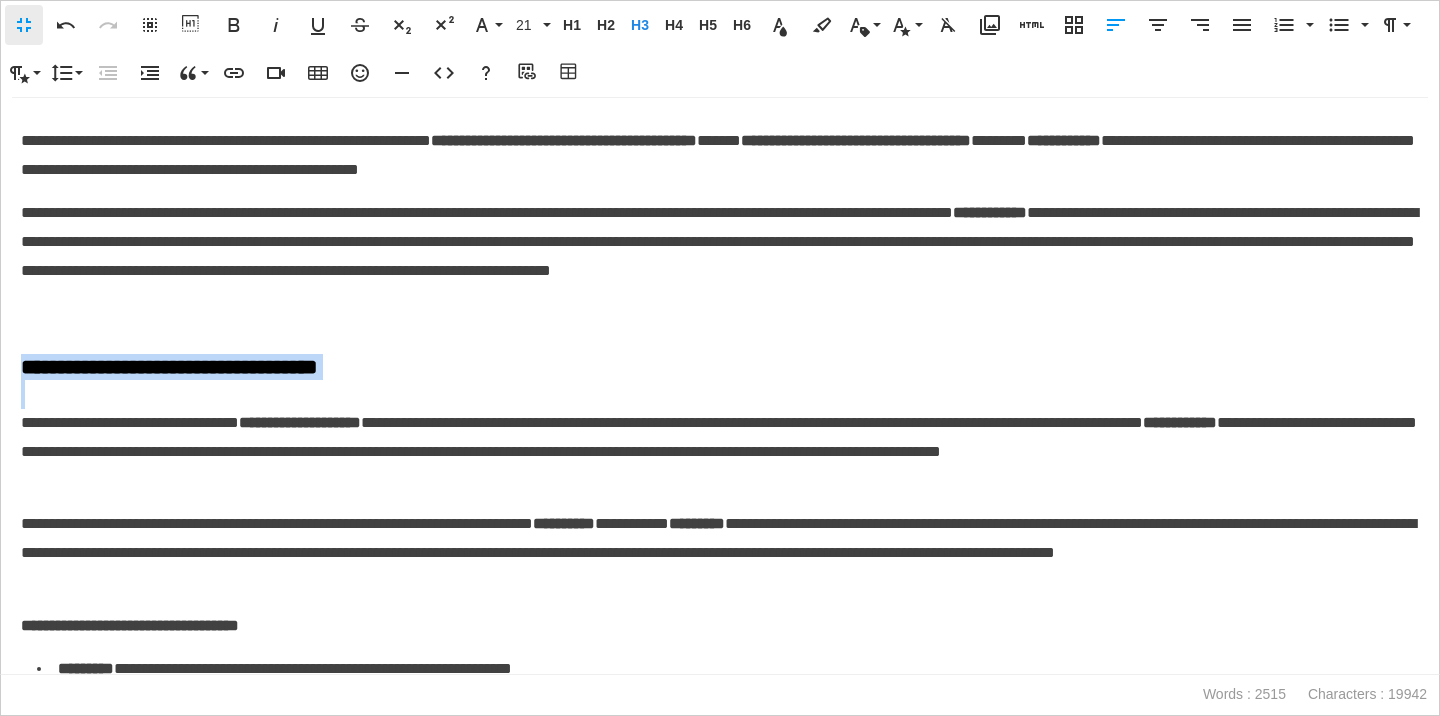 click on "**********" at bounding box center [720, 367] 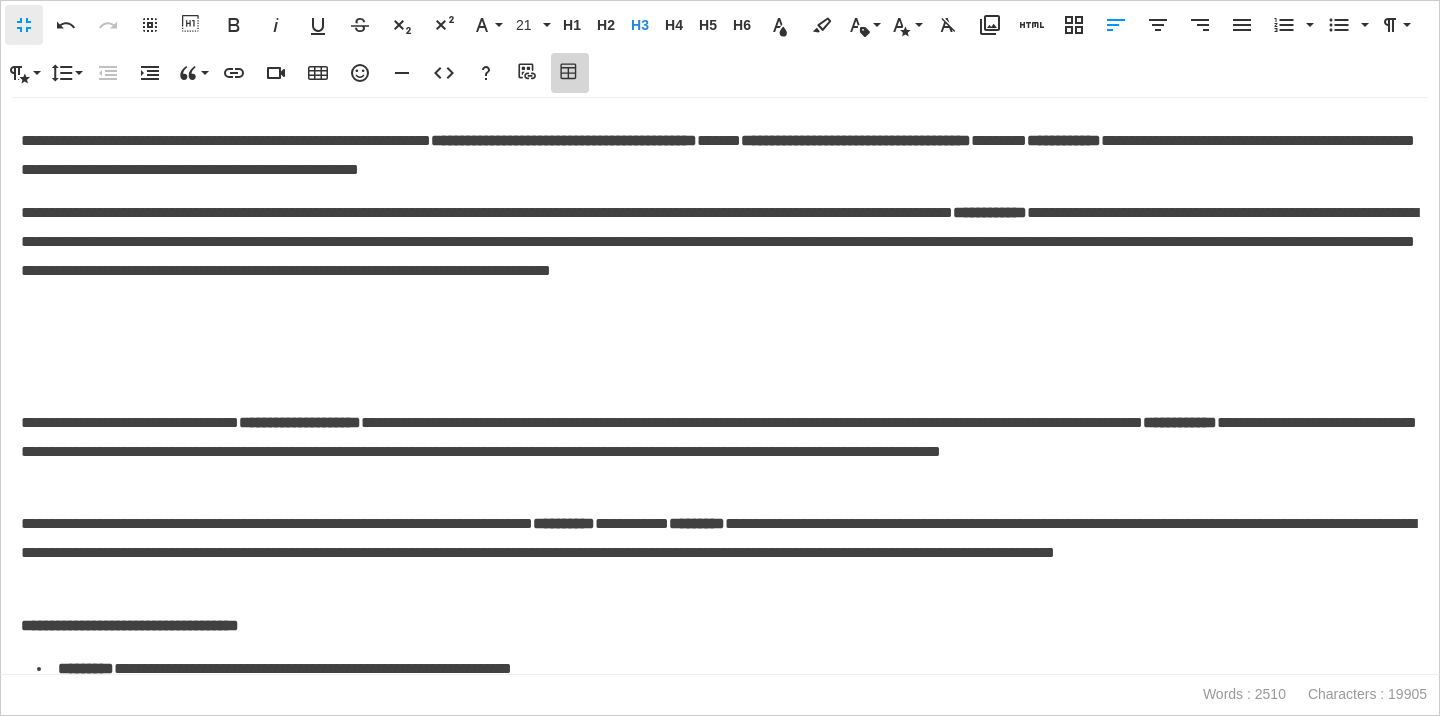 click on "Table Builder" at bounding box center (570, 73) 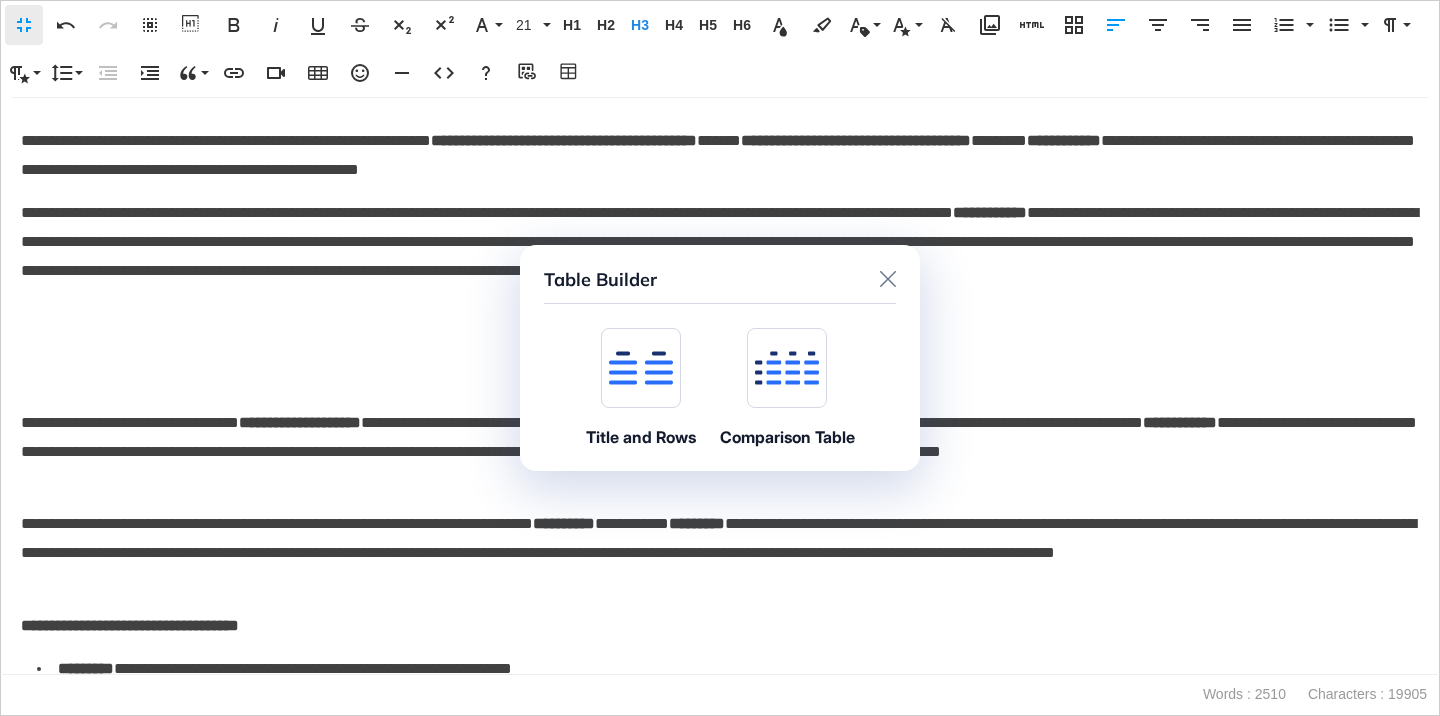 click 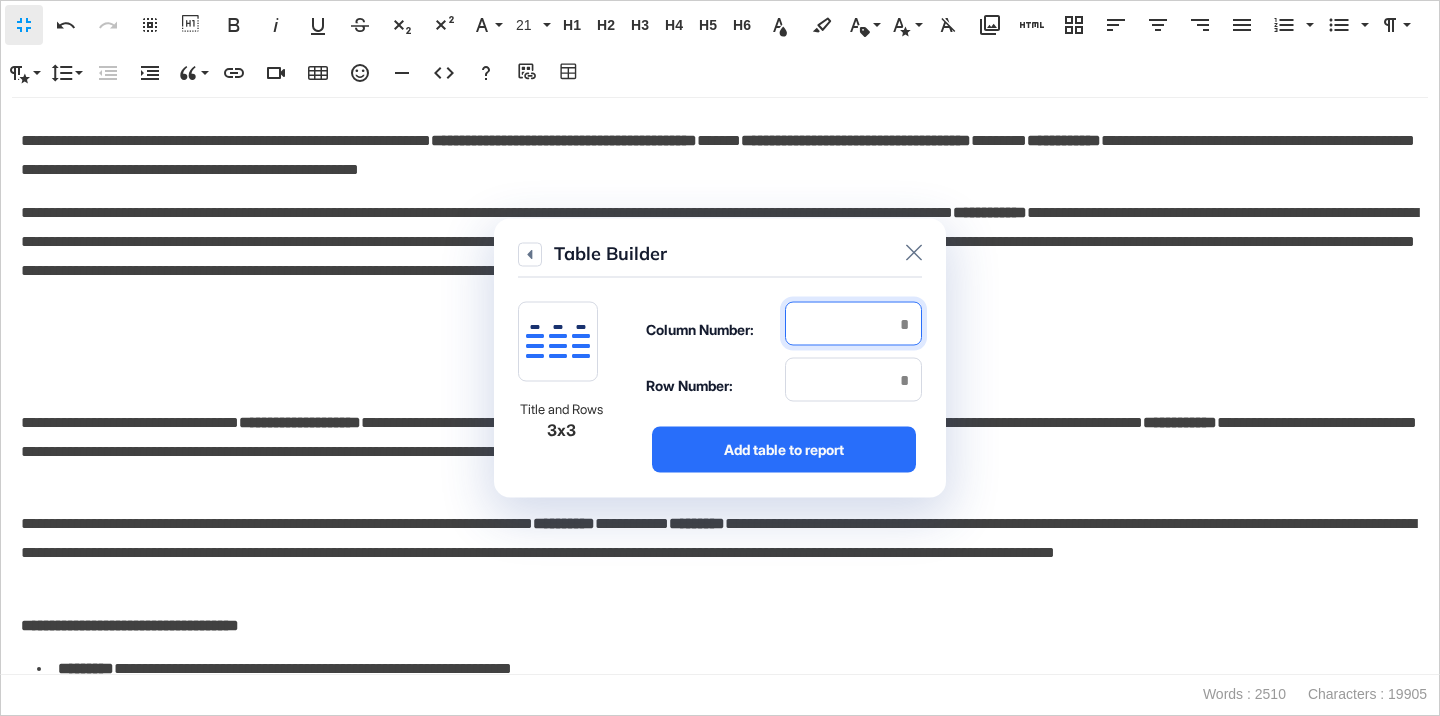click at bounding box center [853, 324] 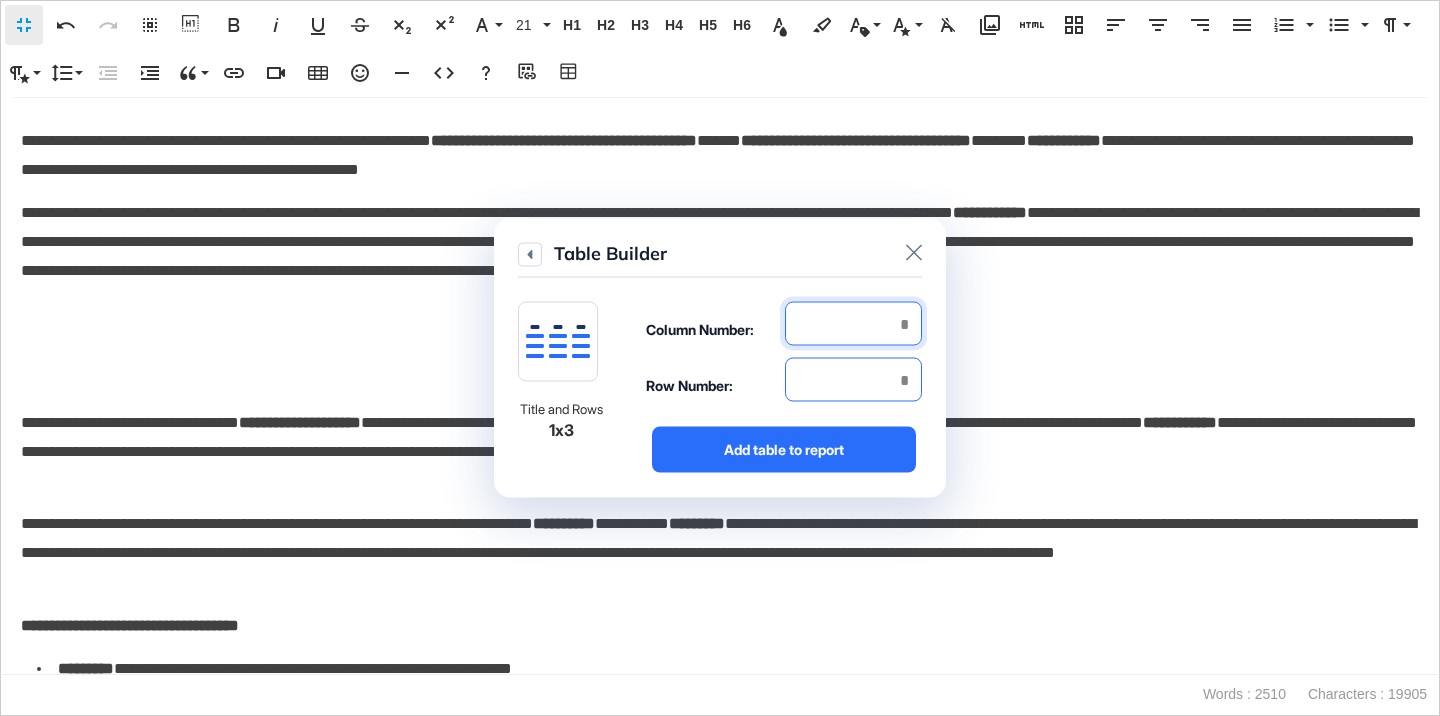 type on "*" 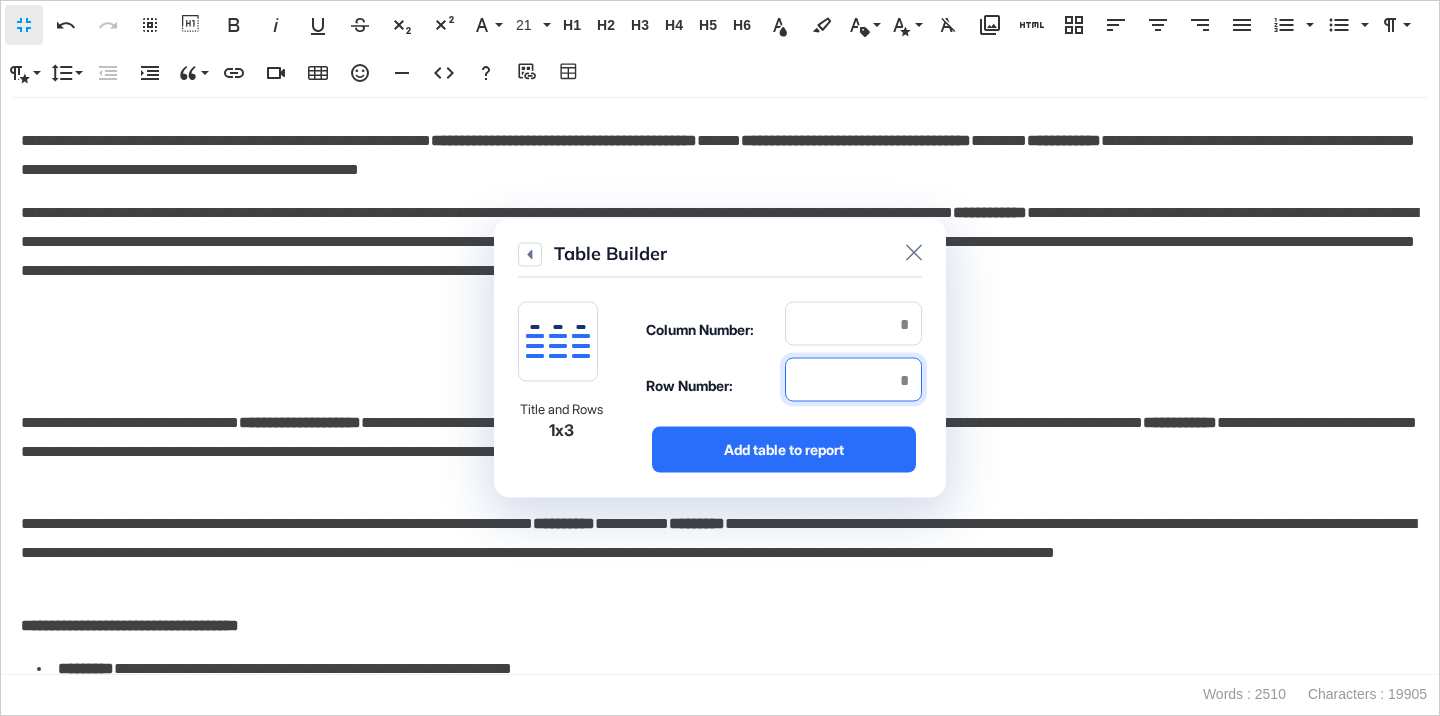 click at bounding box center [853, 380] 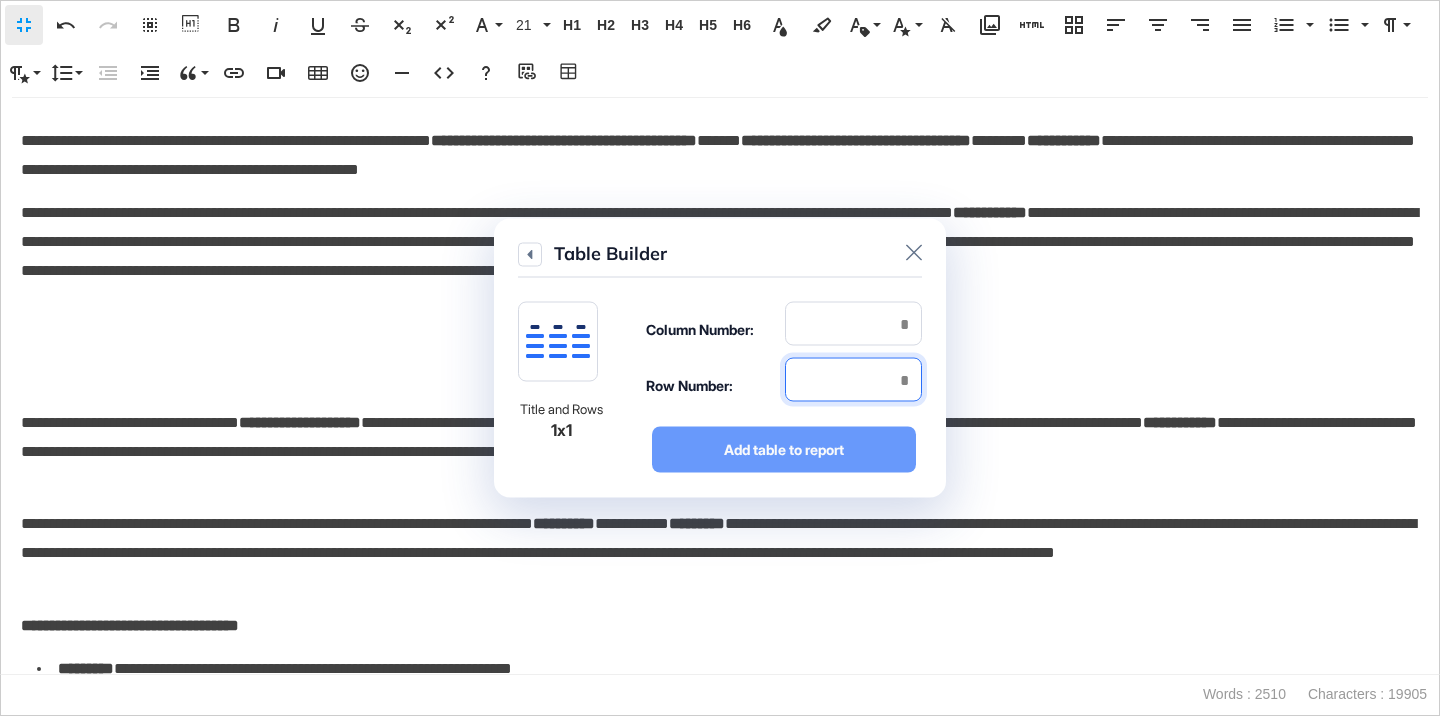 type on "*" 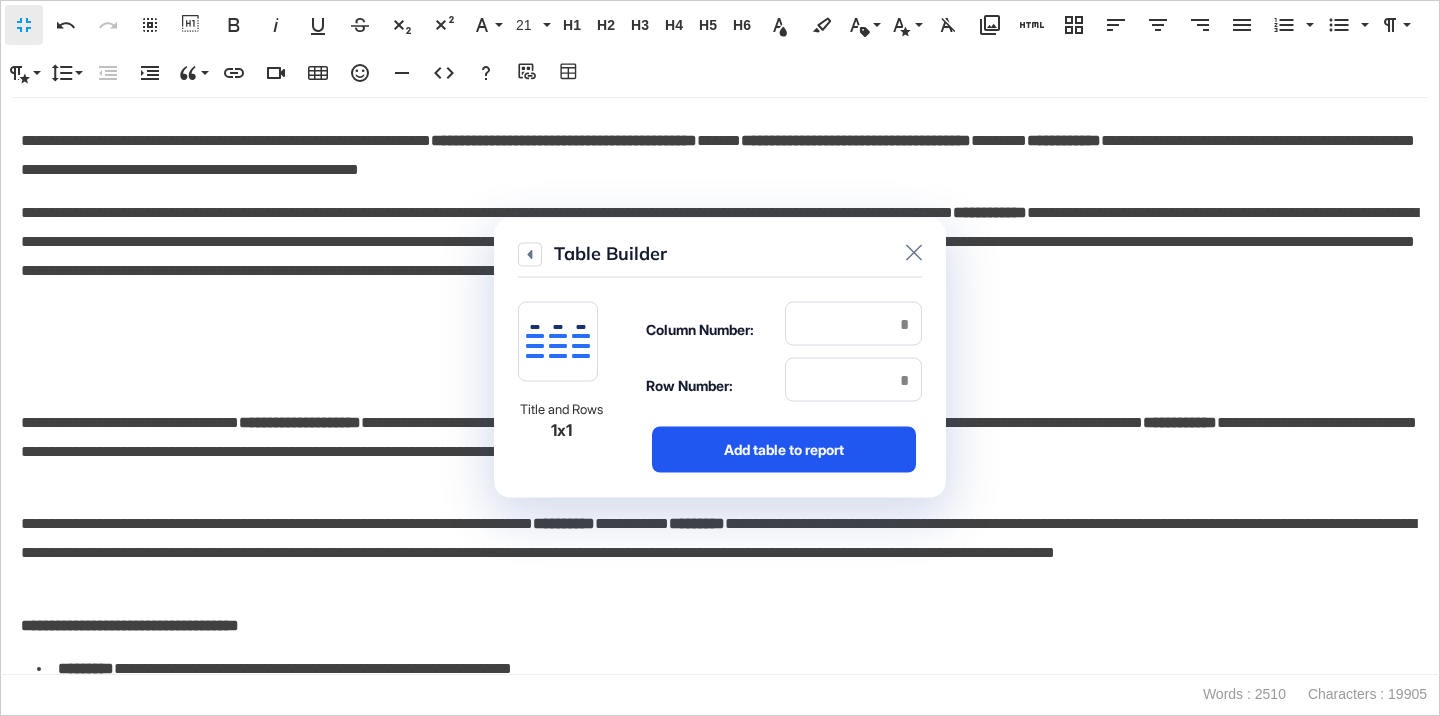 click on "Add table to report" at bounding box center [784, 450] 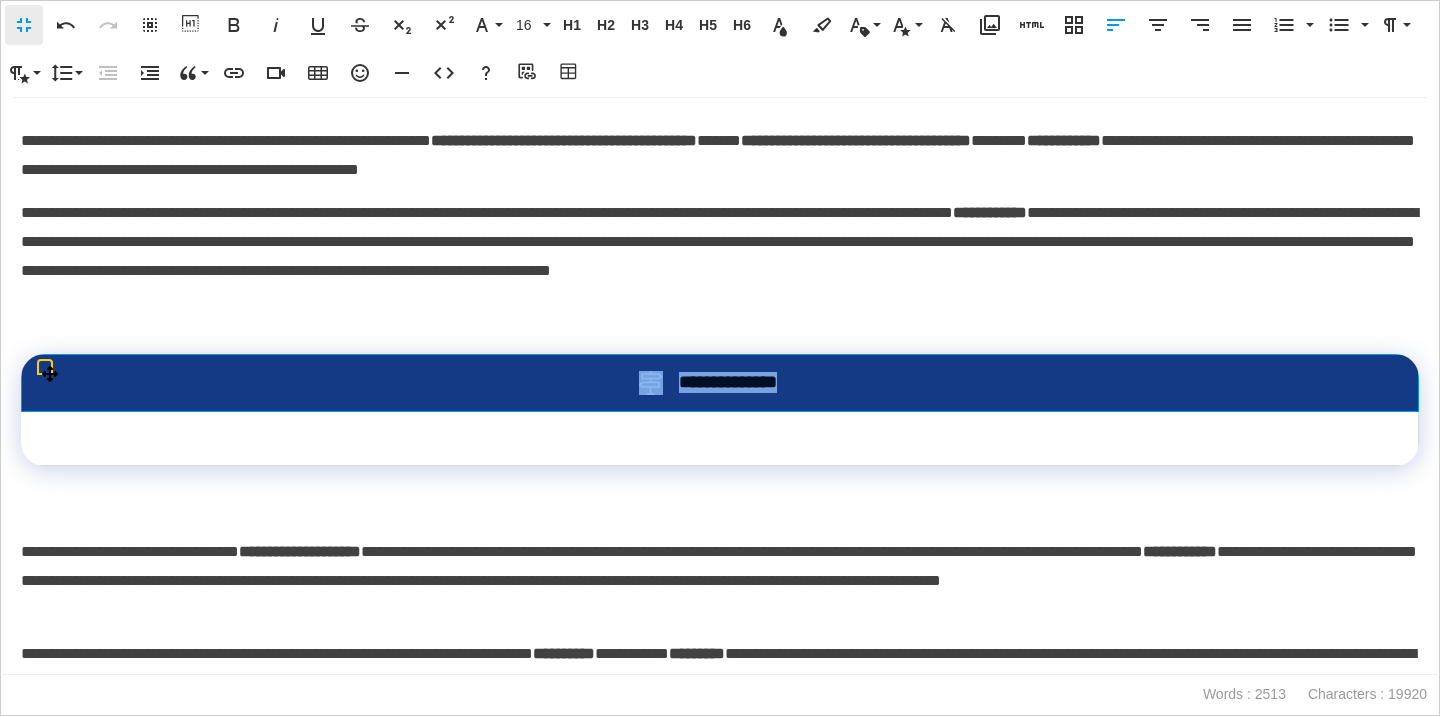 drag, startPoint x: 871, startPoint y: 394, endPoint x: 621, endPoint y: 397, distance: 250.018 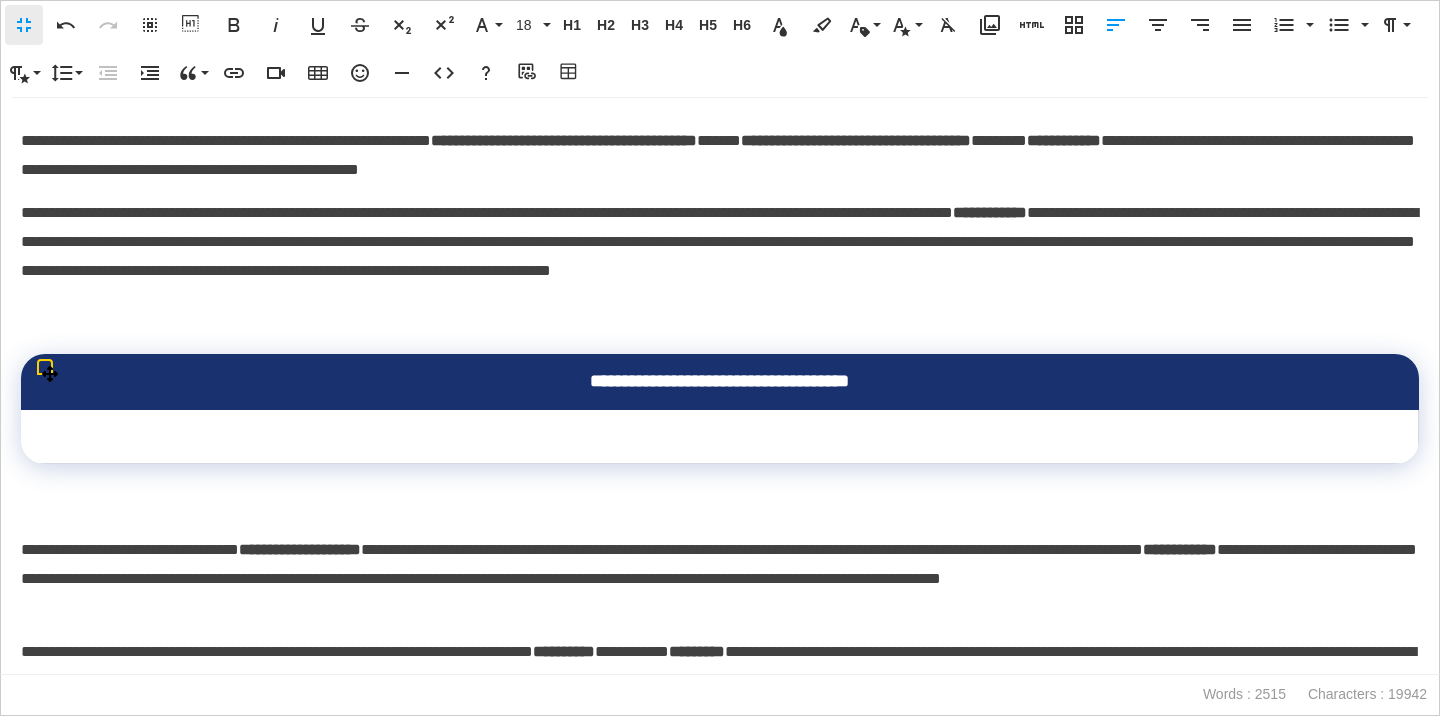 scroll, scrollTop: 21, scrollLeft: 7, axis: both 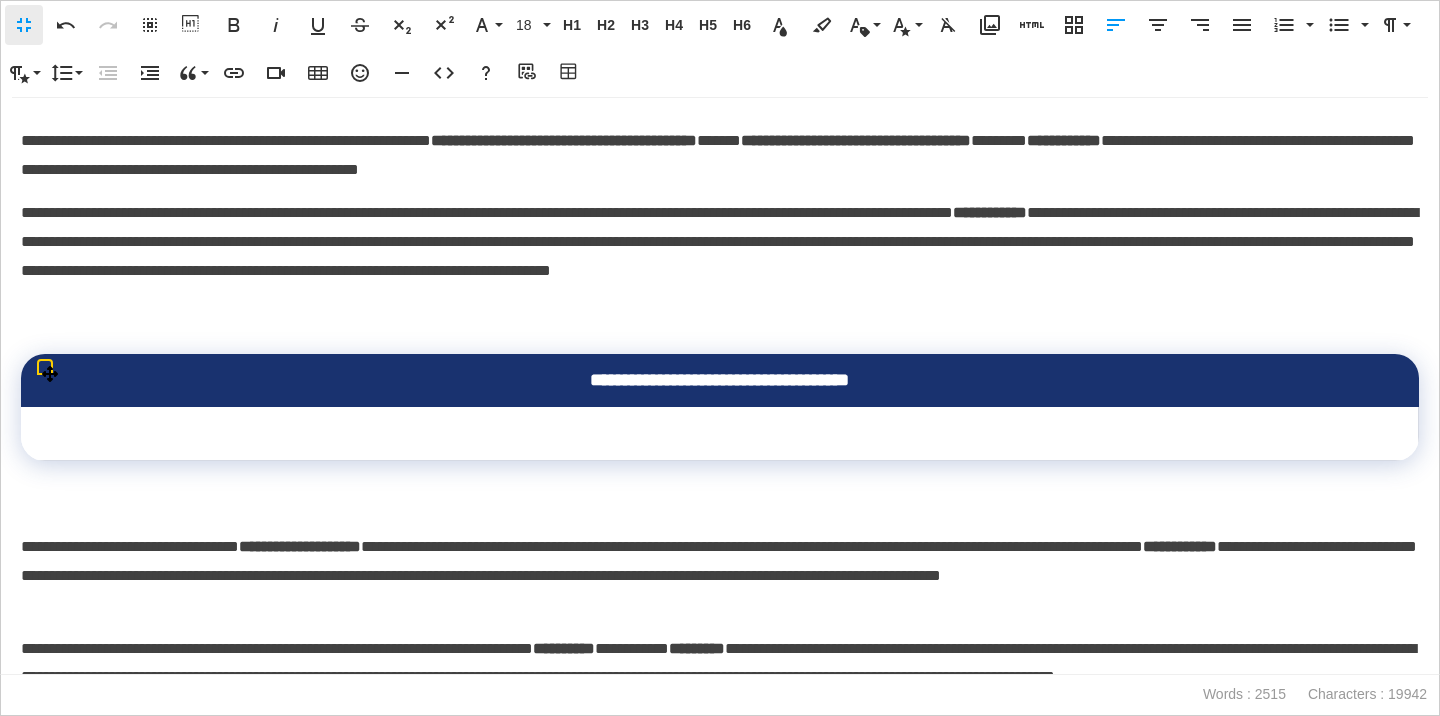 click at bounding box center (720, 434) 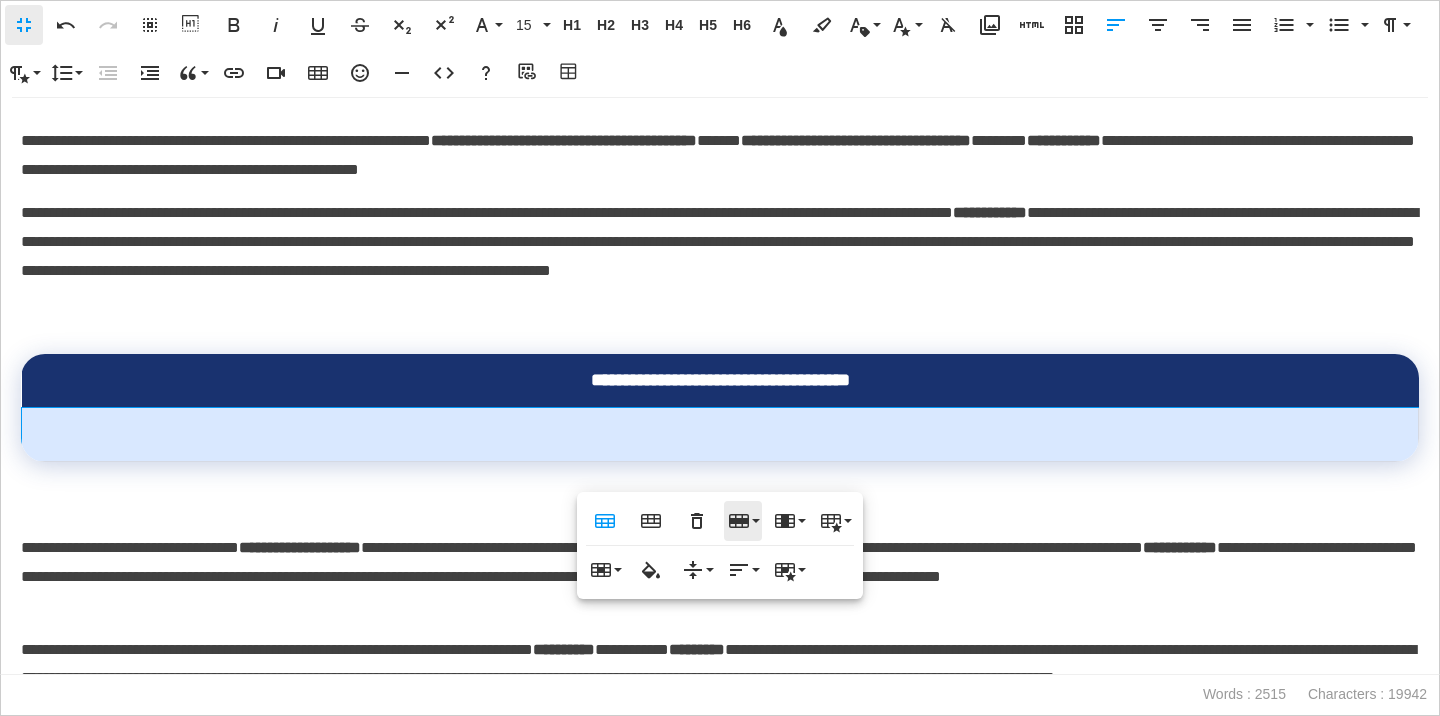 click 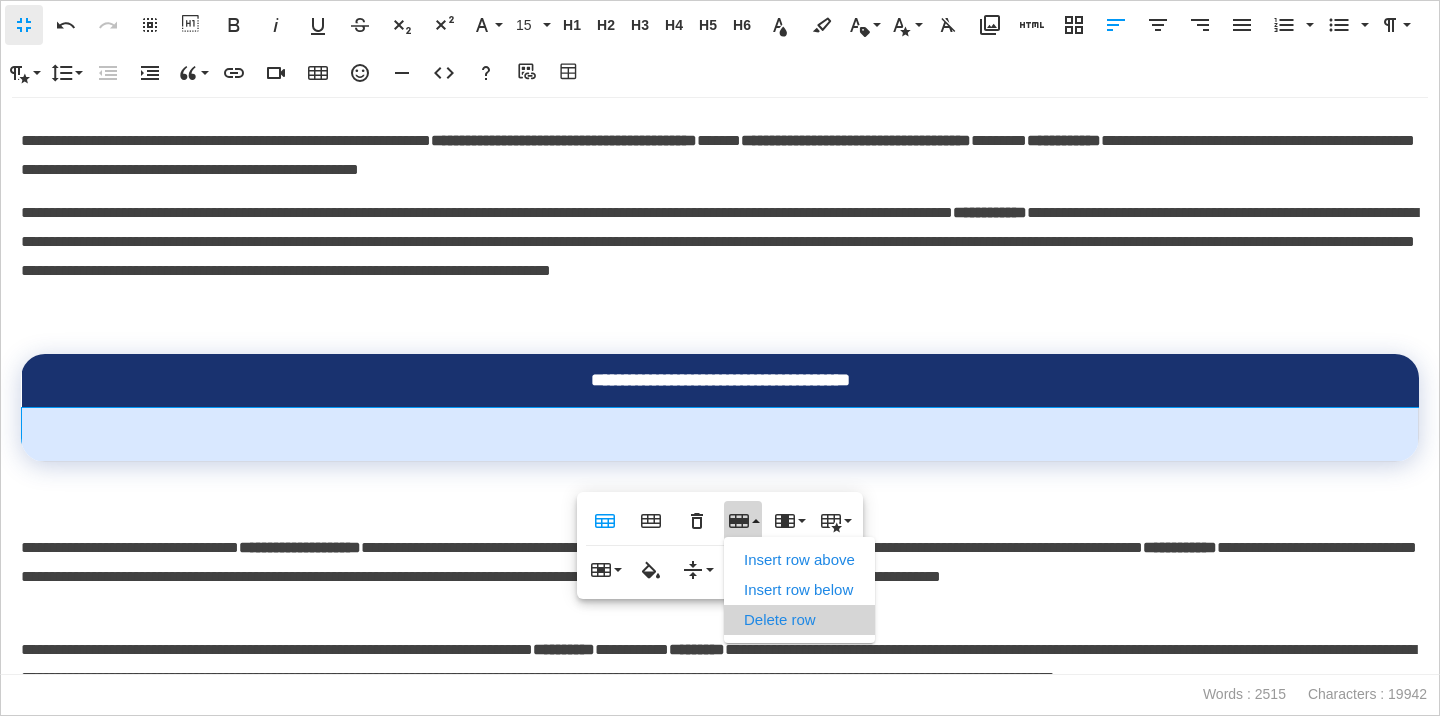 click on "Delete row" at bounding box center (799, 620) 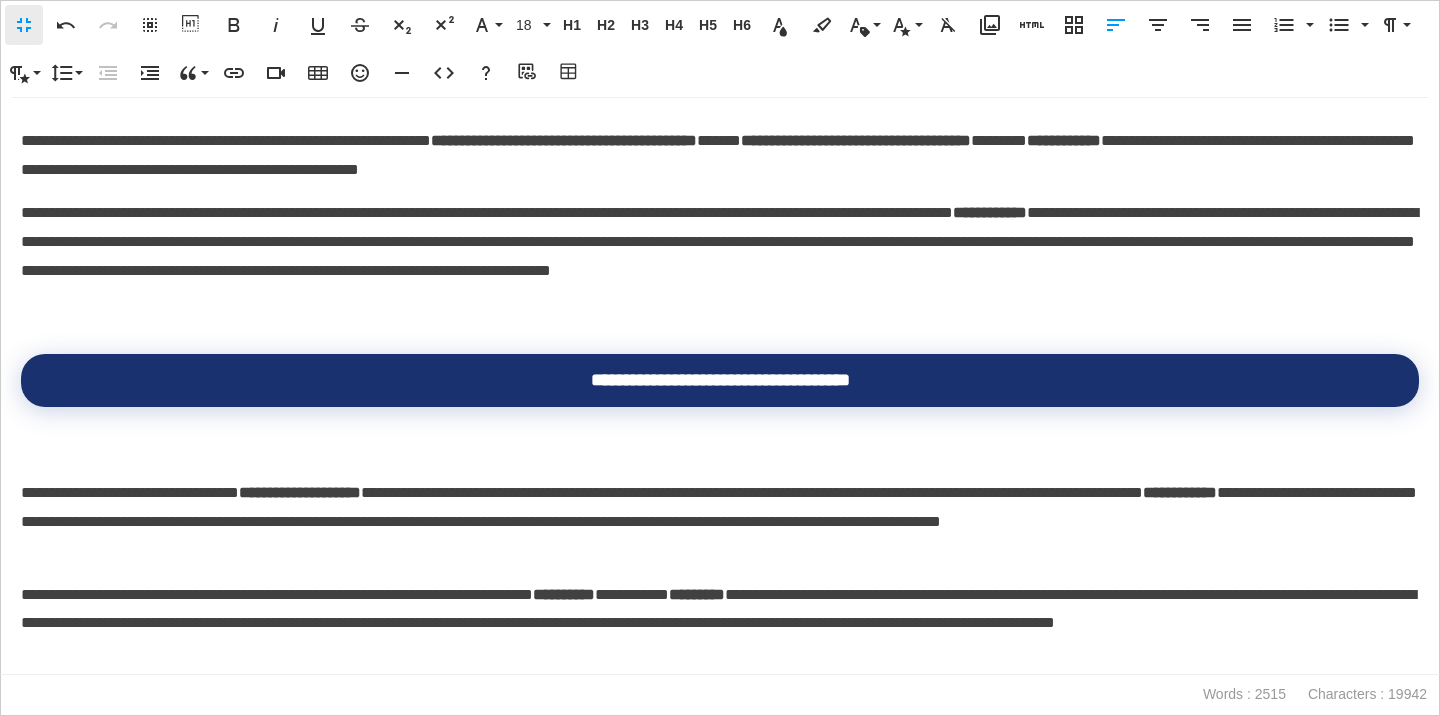 click on "**********" at bounding box center (720, 507) 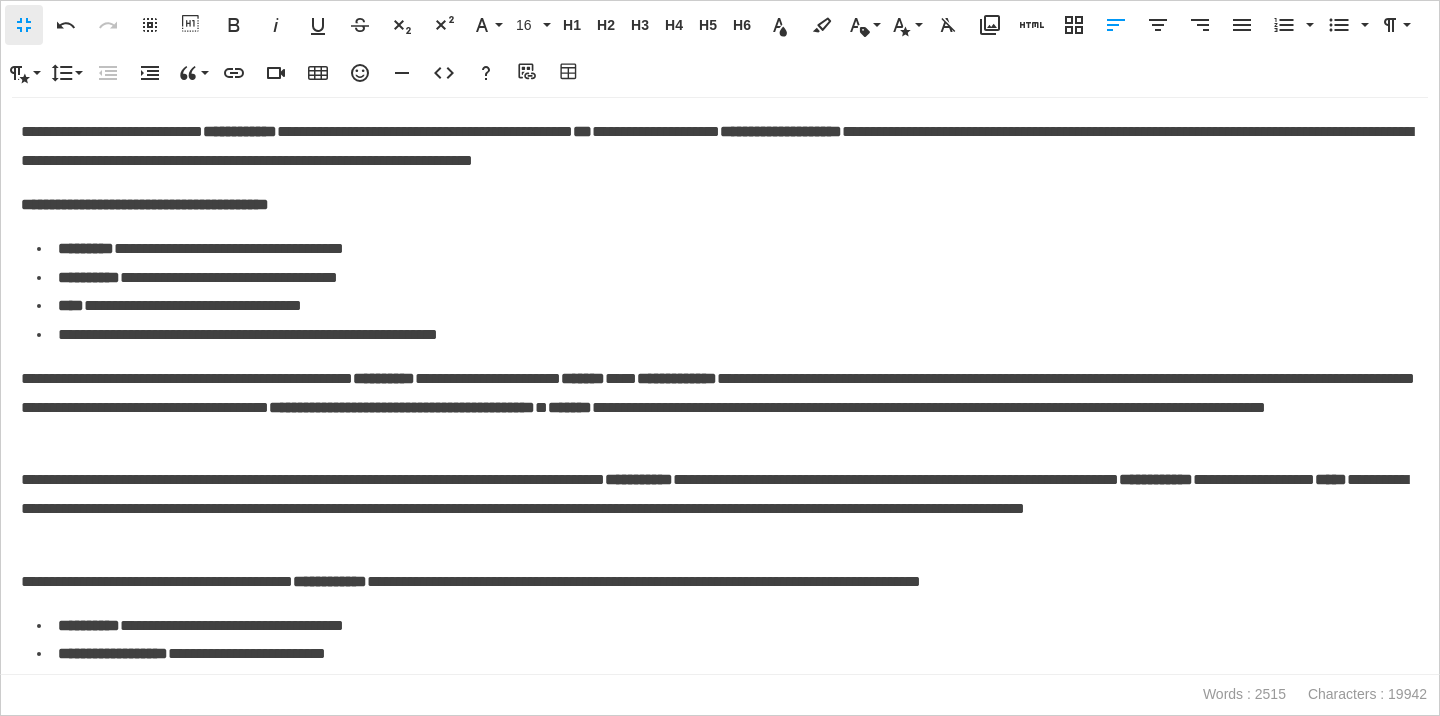 scroll, scrollTop: 4373, scrollLeft: 0, axis: vertical 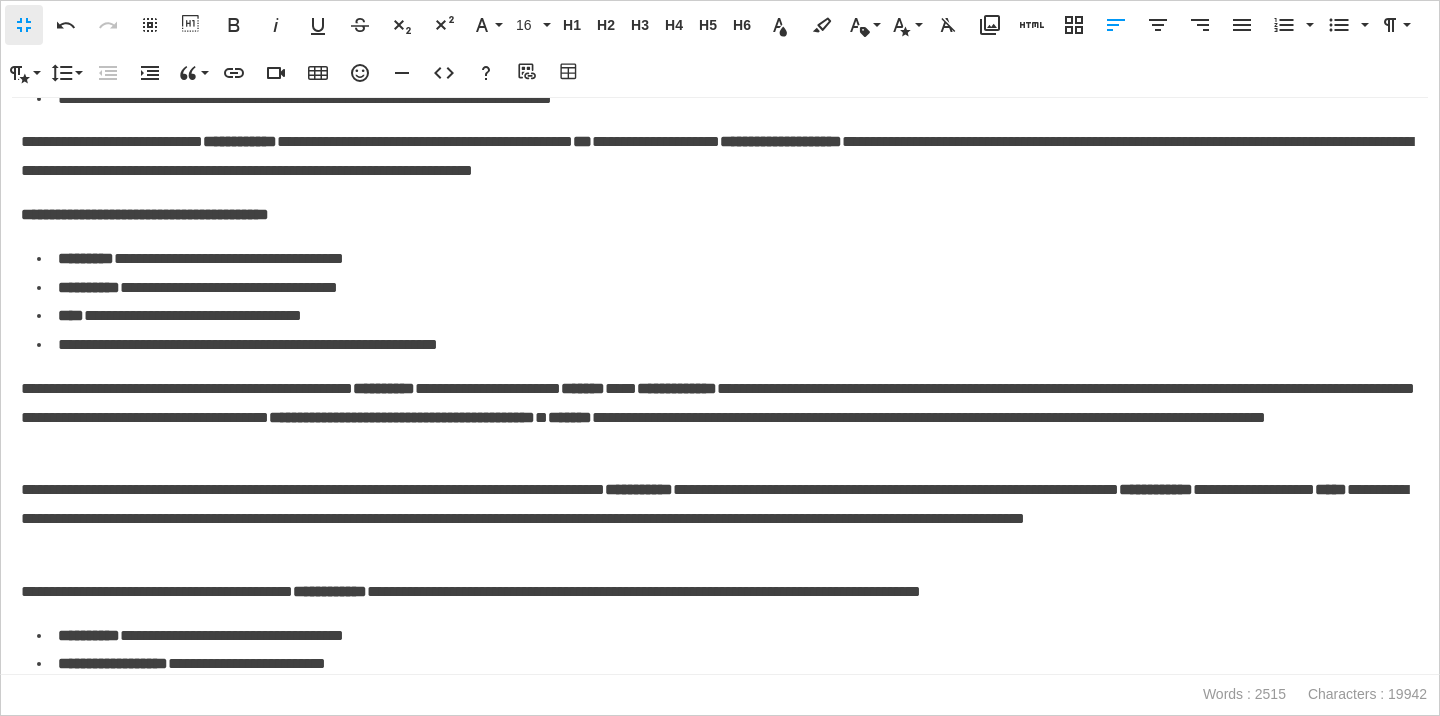 click on "**********" at bounding box center (720, 386) 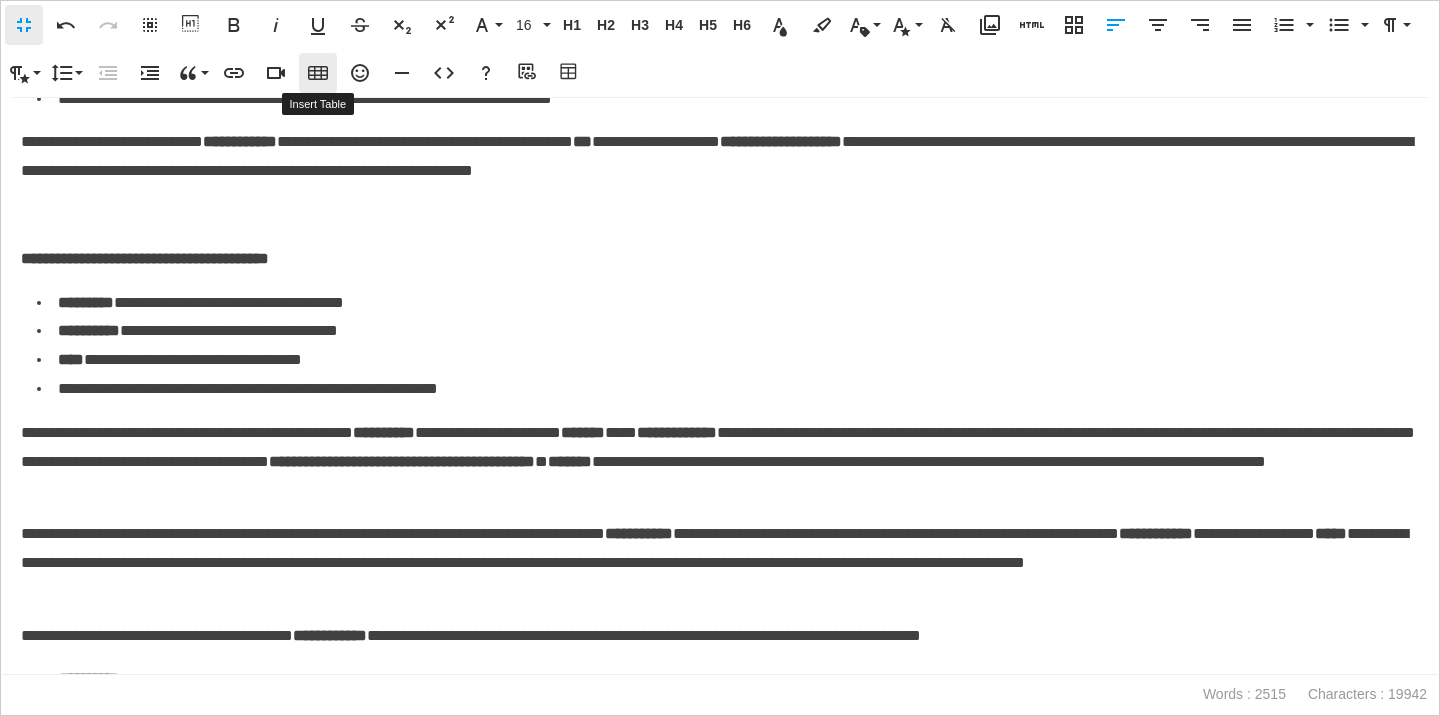 click 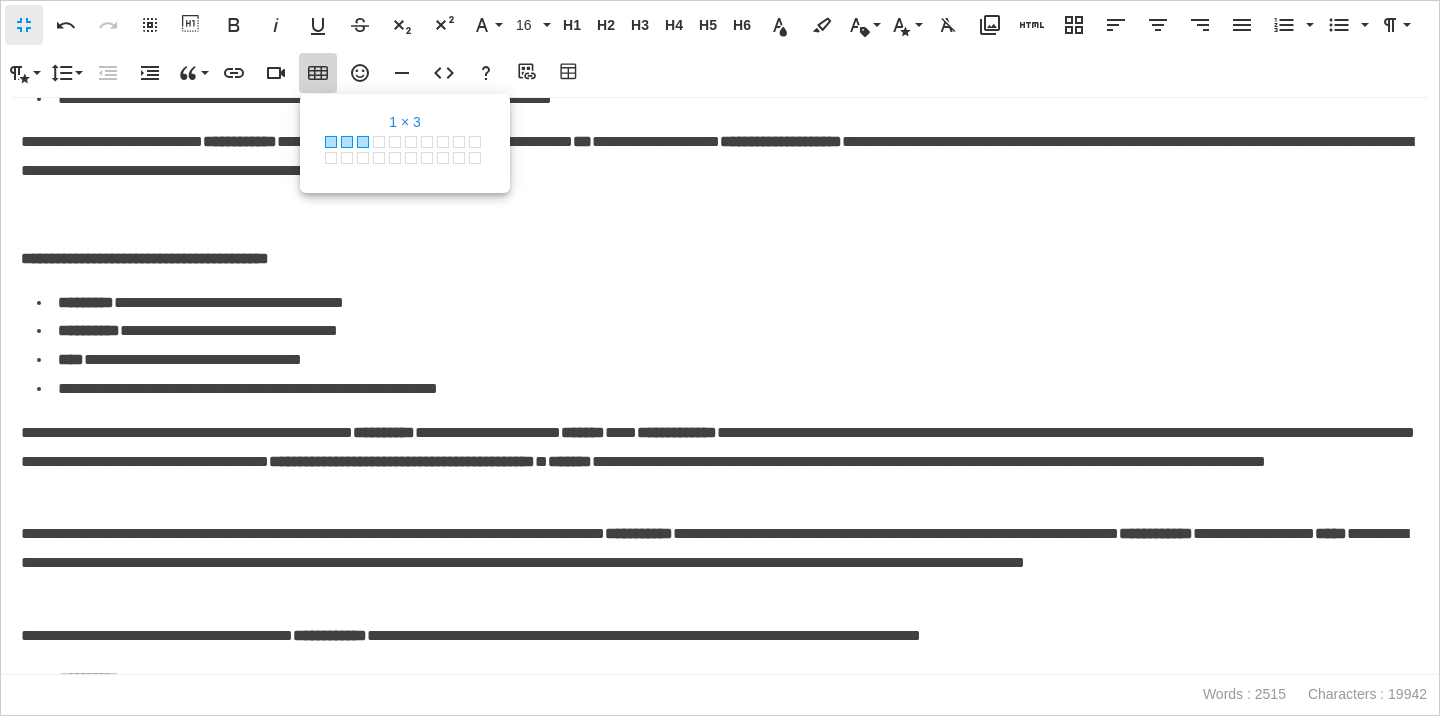 click at bounding box center (363, 142) 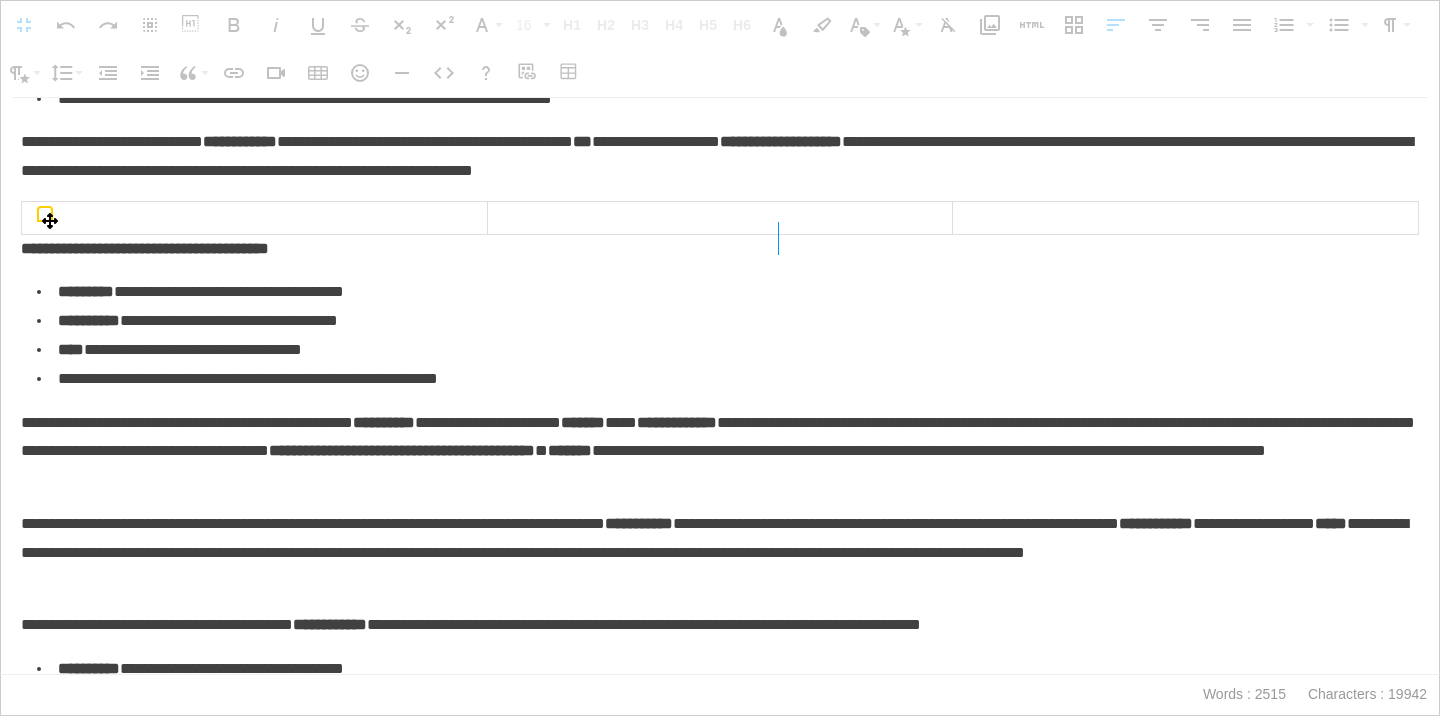 drag, startPoint x: 952, startPoint y: 230, endPoint x: 793, endPoint y: 251, distance: 160.3808 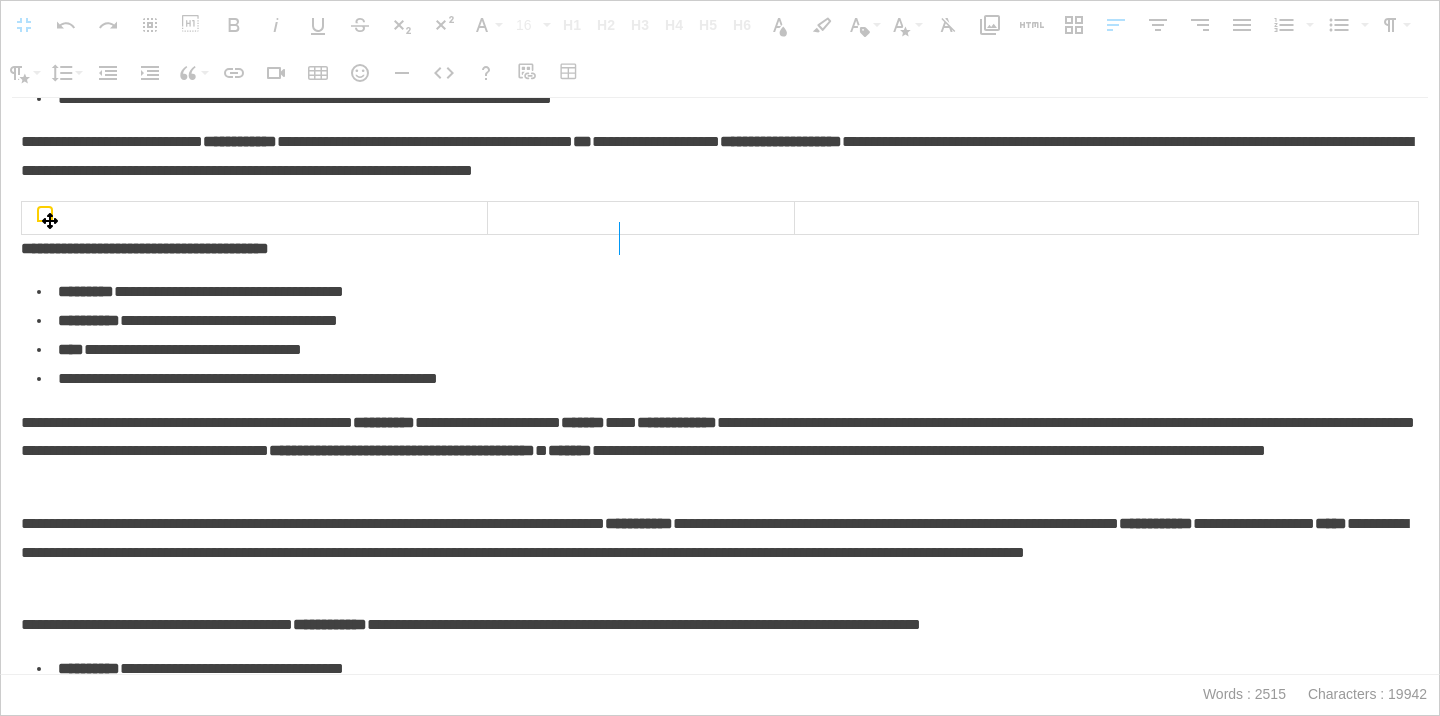 drag, startPoint x: 482, startPoint y: 228, endPoint x: 628, endPoint y: 242, distance: 146.6697 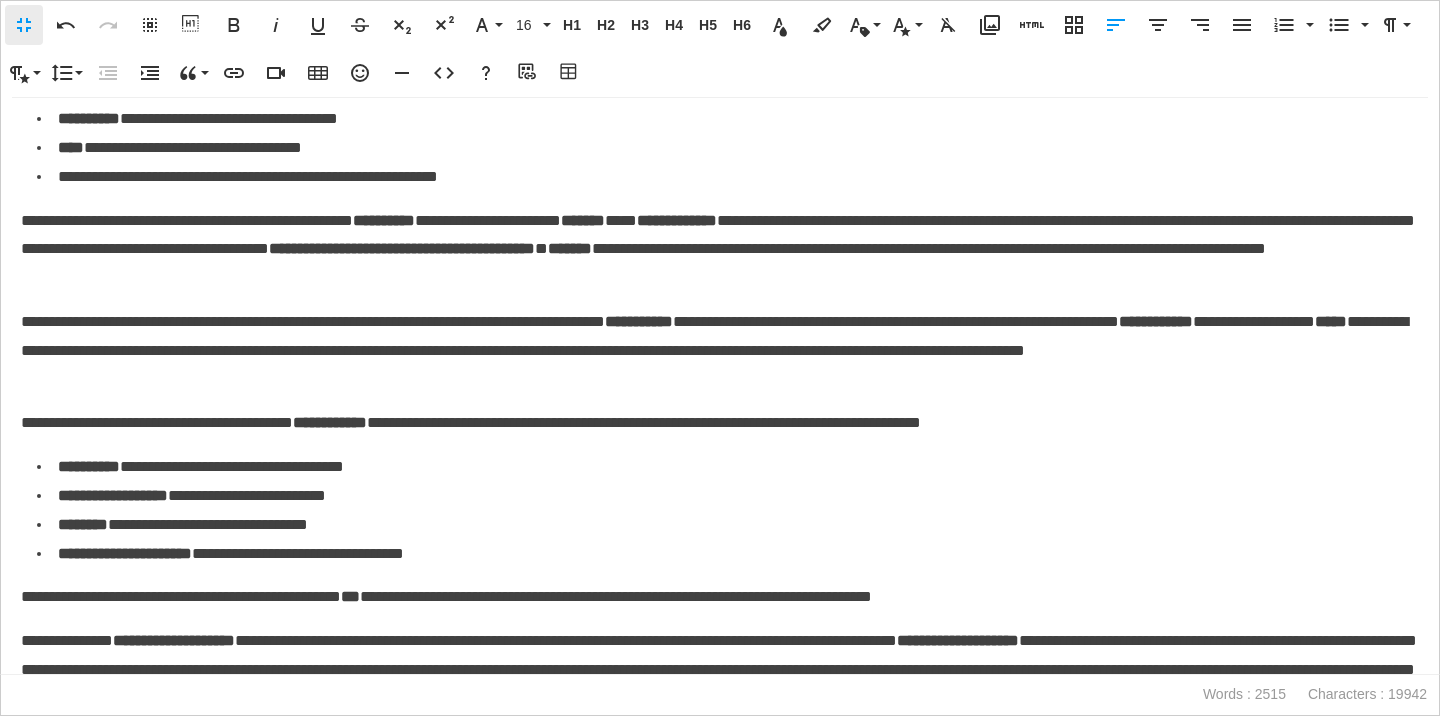 scroll, scrollTop: 4568, scrollLeft: 0, axis: vertical 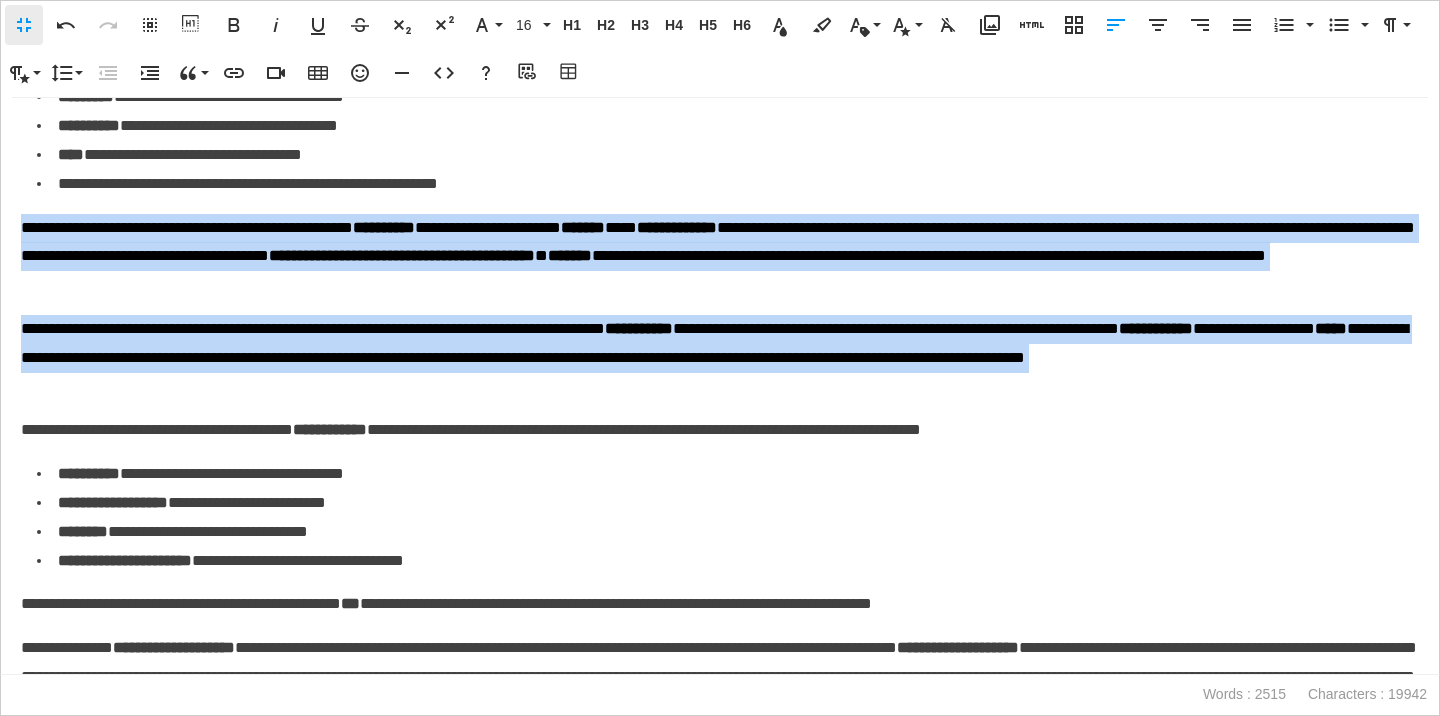 drag, startPoint x: 21, startPoint y: 245, endPoint x: 235, endPoint y: 428, distance: 281.57593 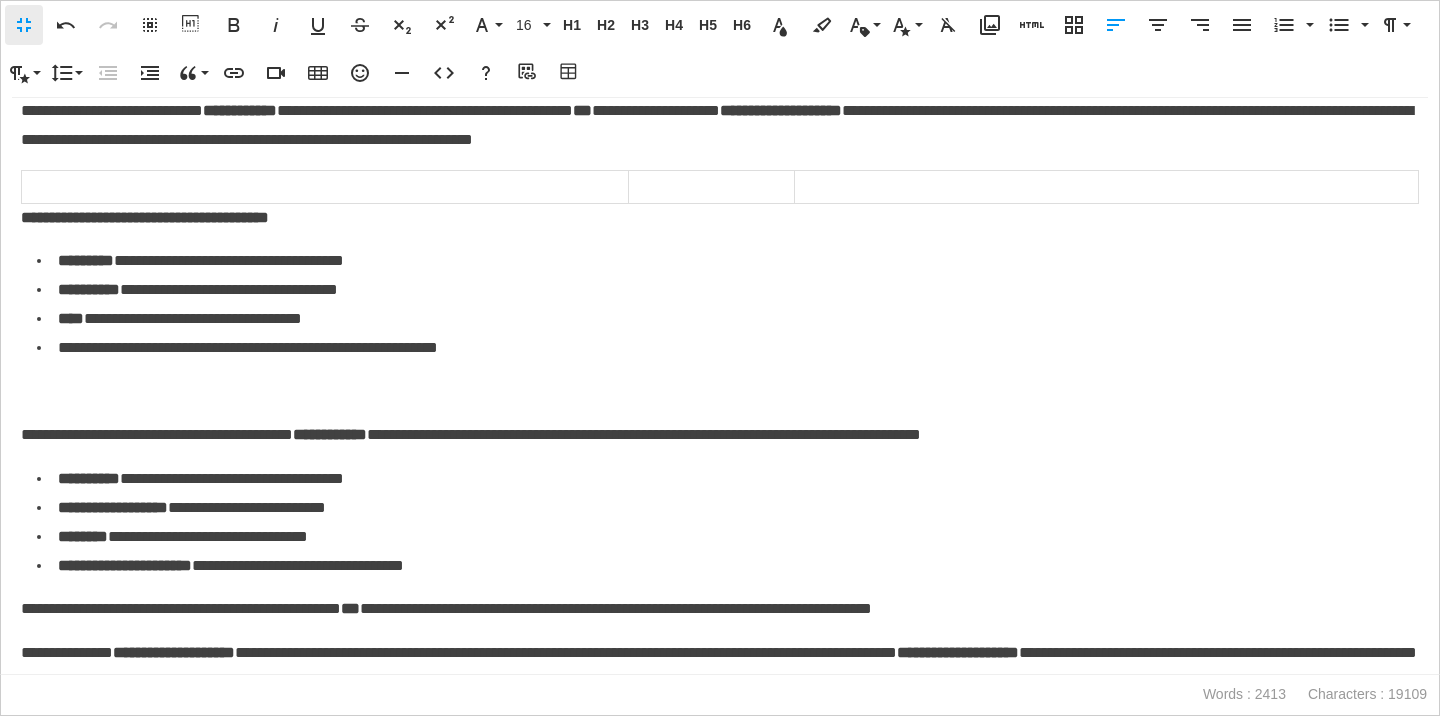scroll, scrollTop: 4386, scrollLeft: 0, axis: vertical 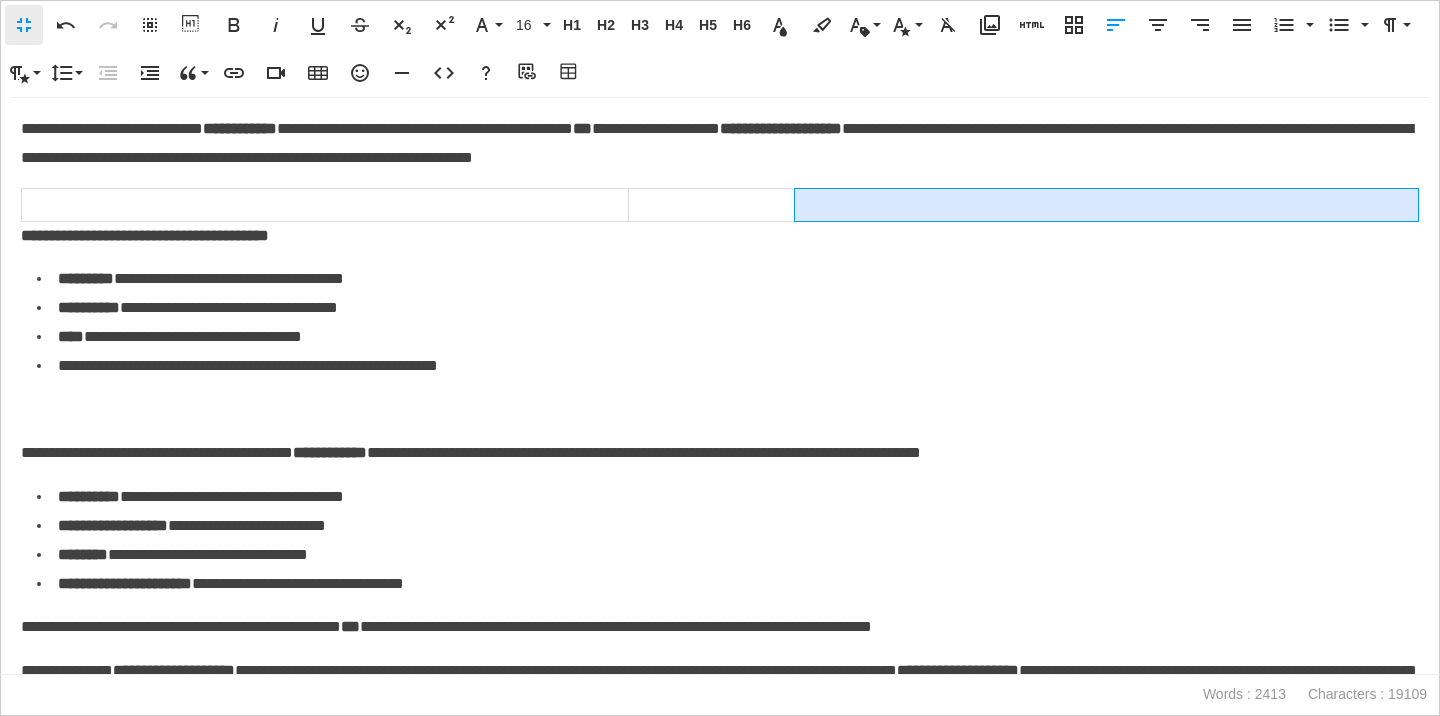 click at bounding box center [1106, 205] 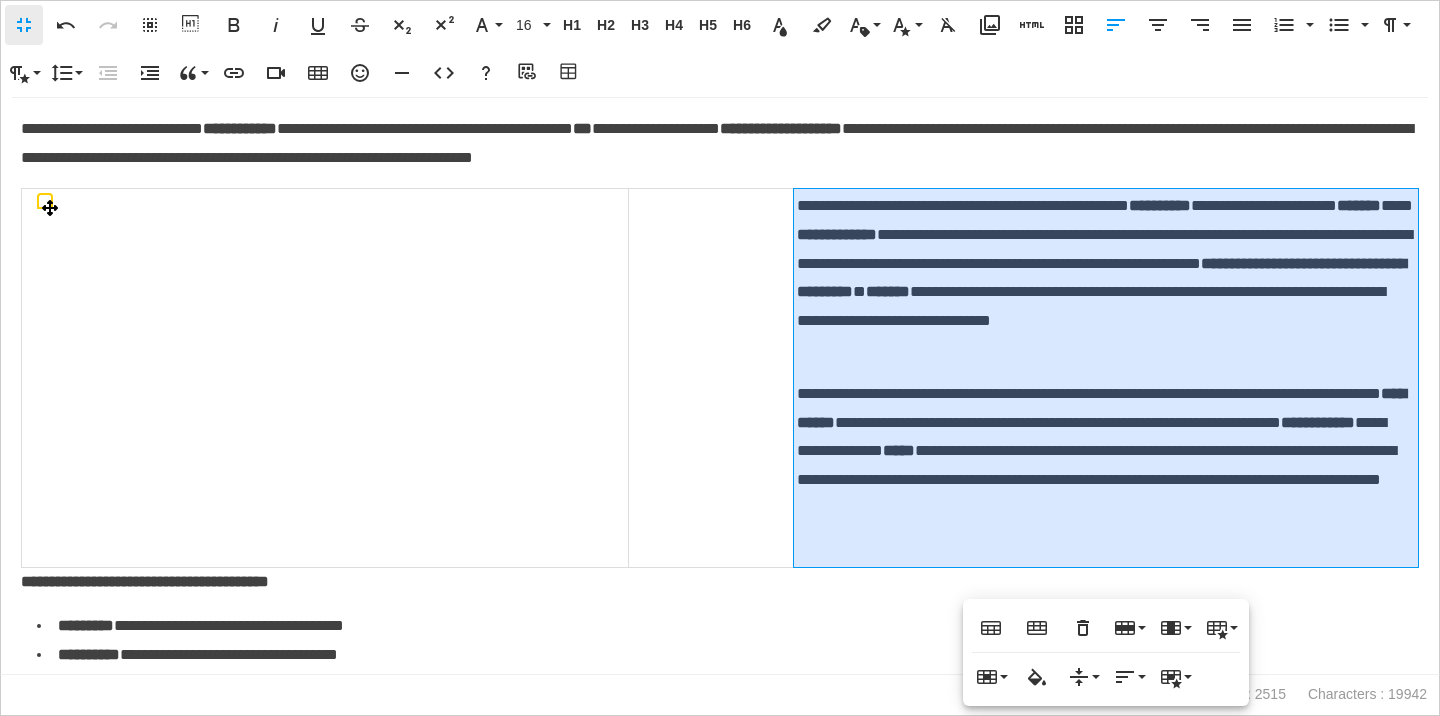 click on "**********" at bounding box center (1106, 378) 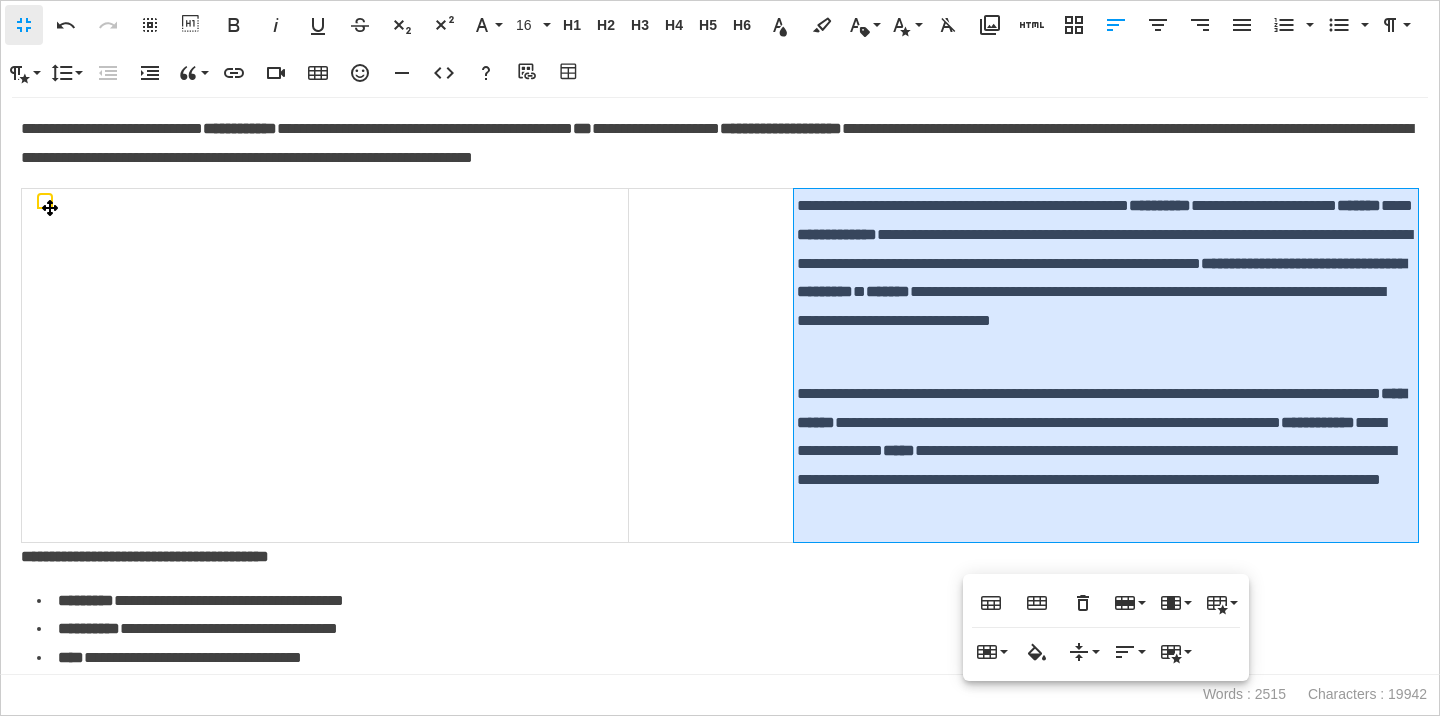 click at bounding box center (325, 366) 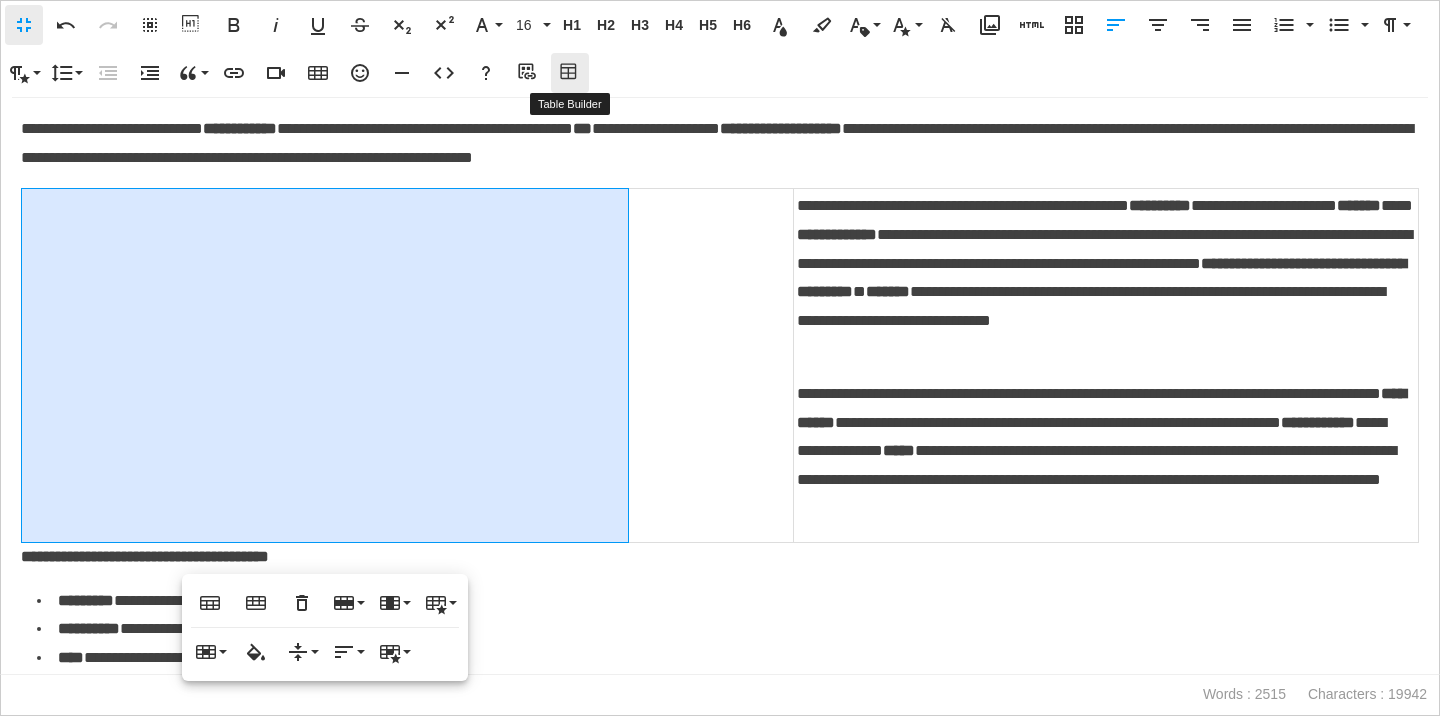 click 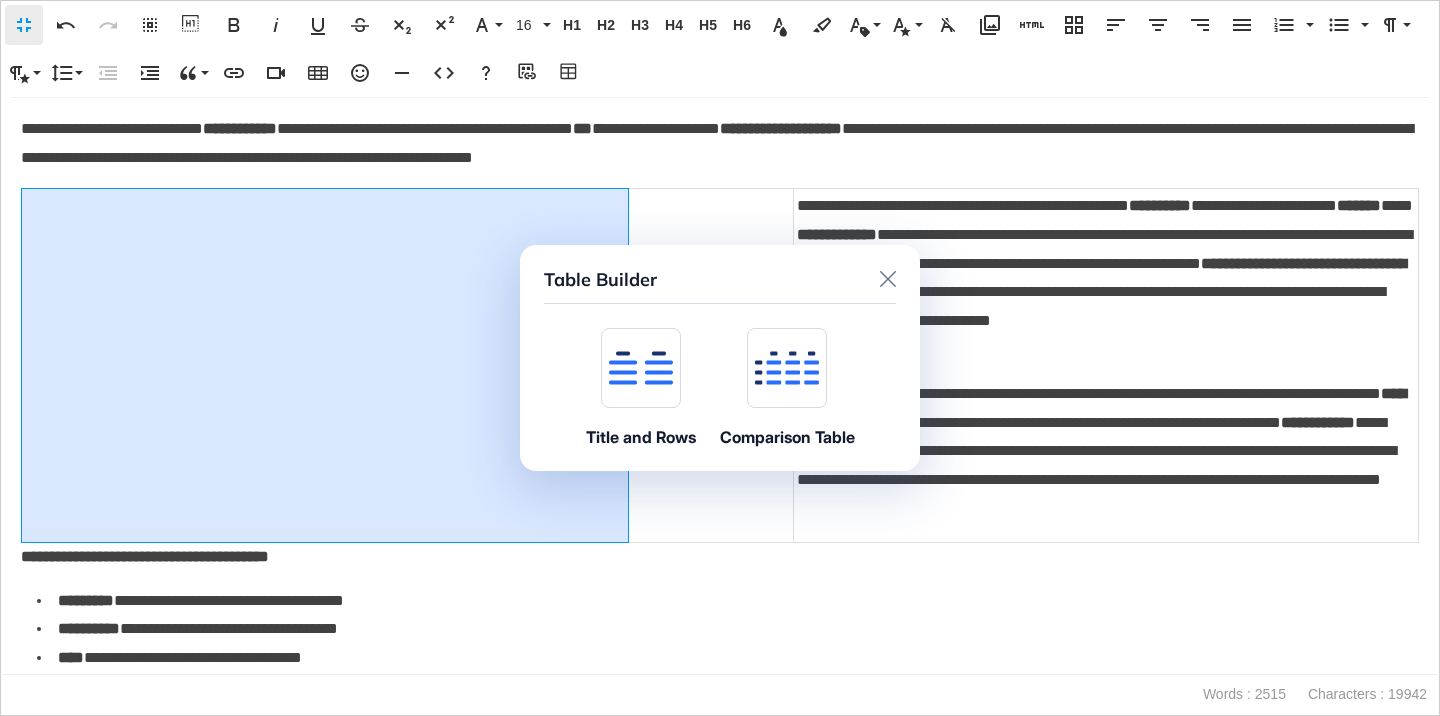 click 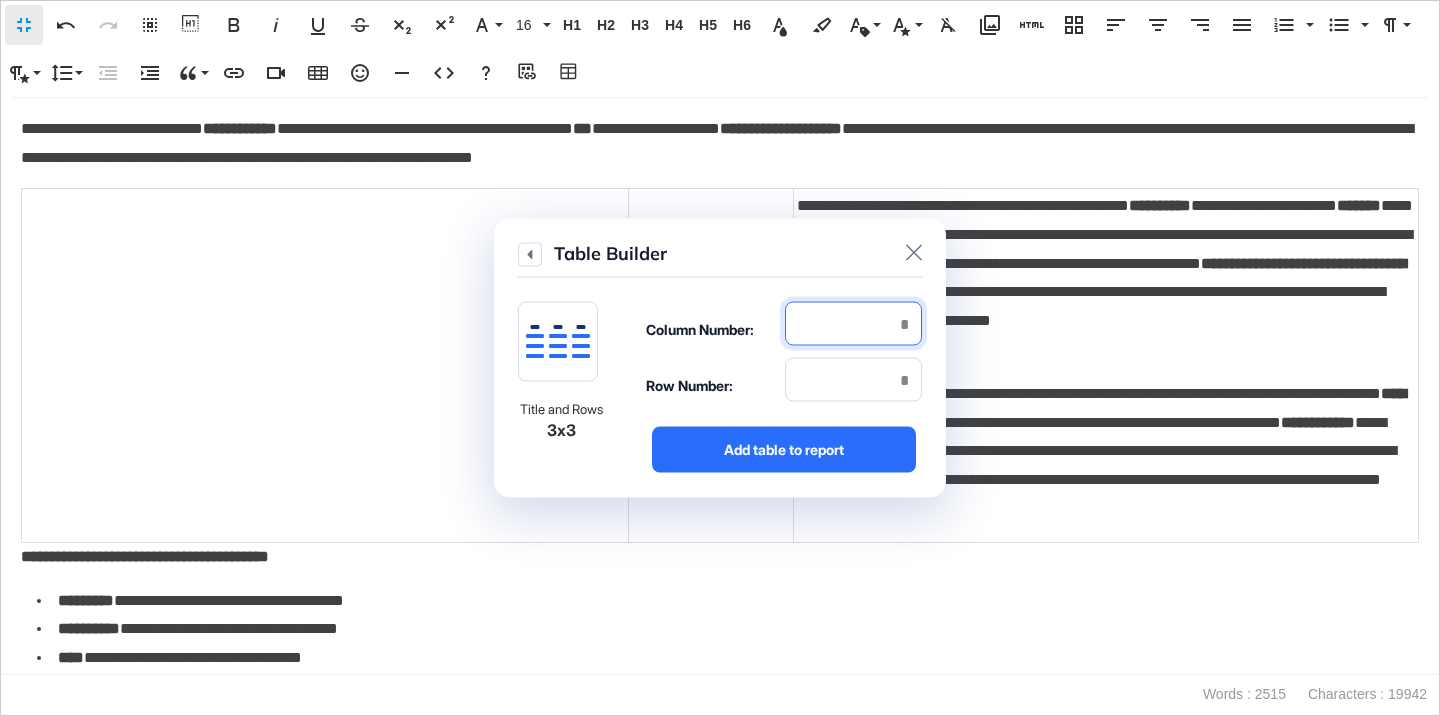 click at bounding box center [853, 324] 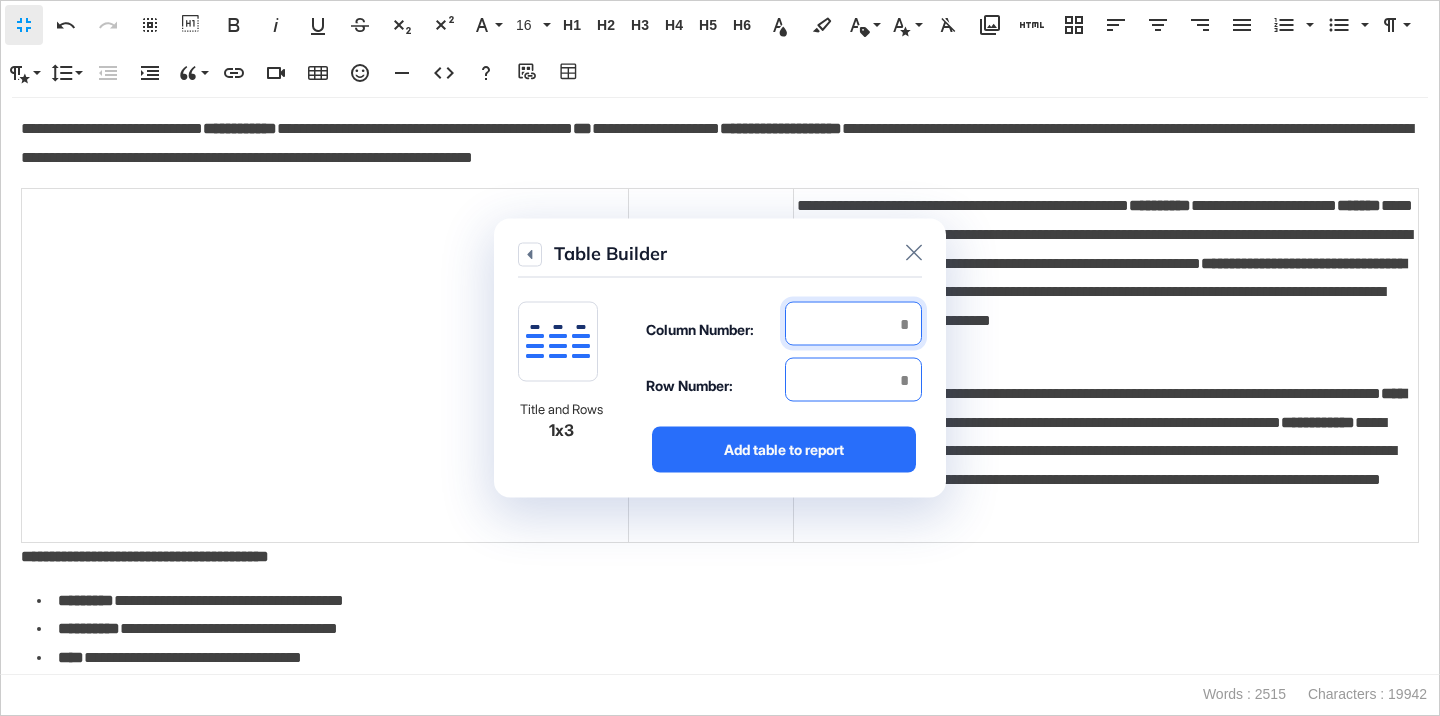 type on "*" 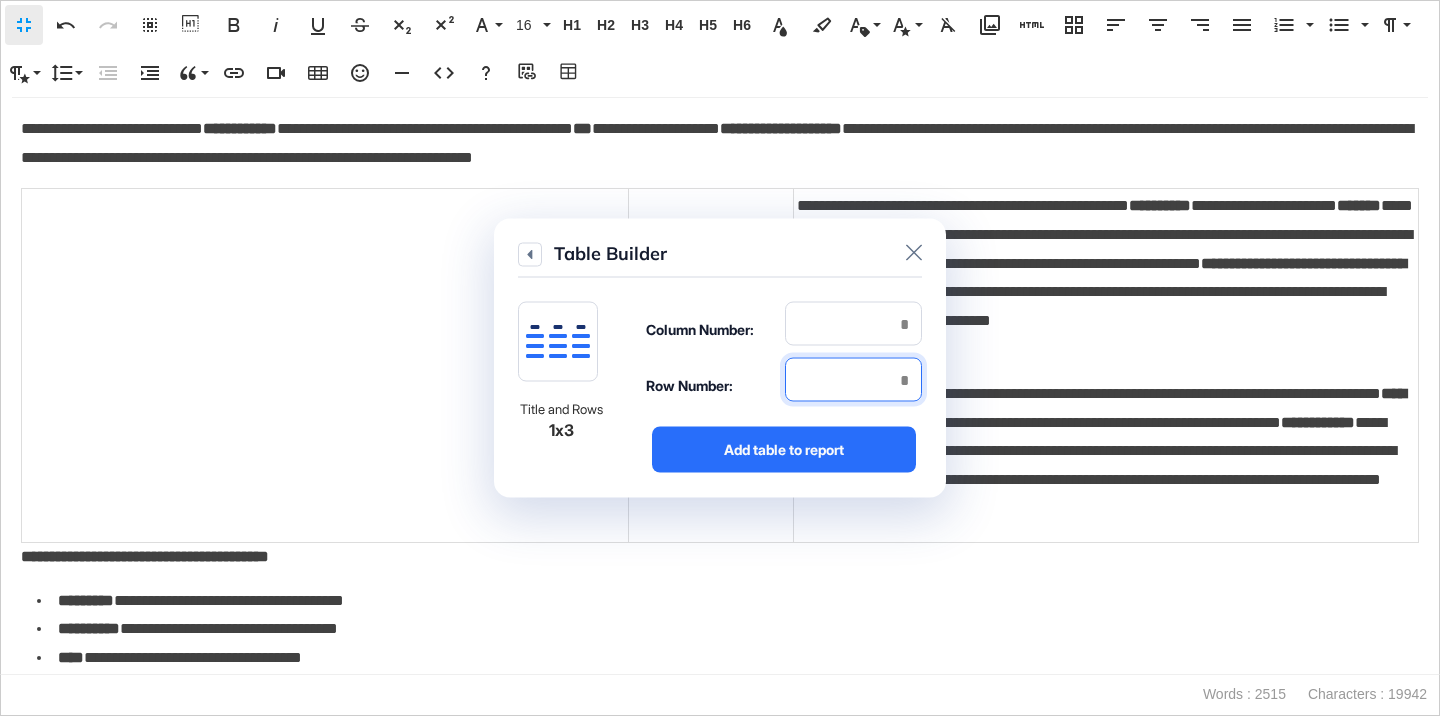 click at bounding box center [853, 380] 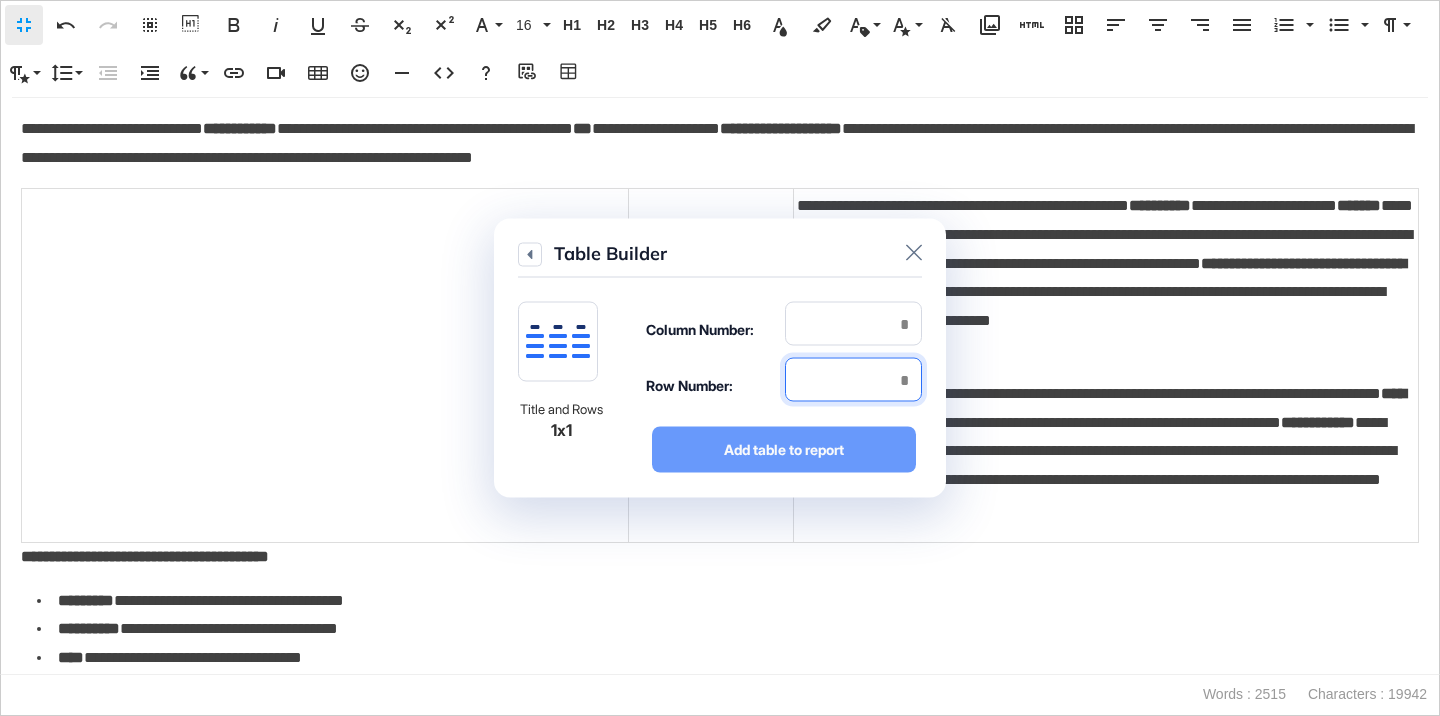 type on "*" 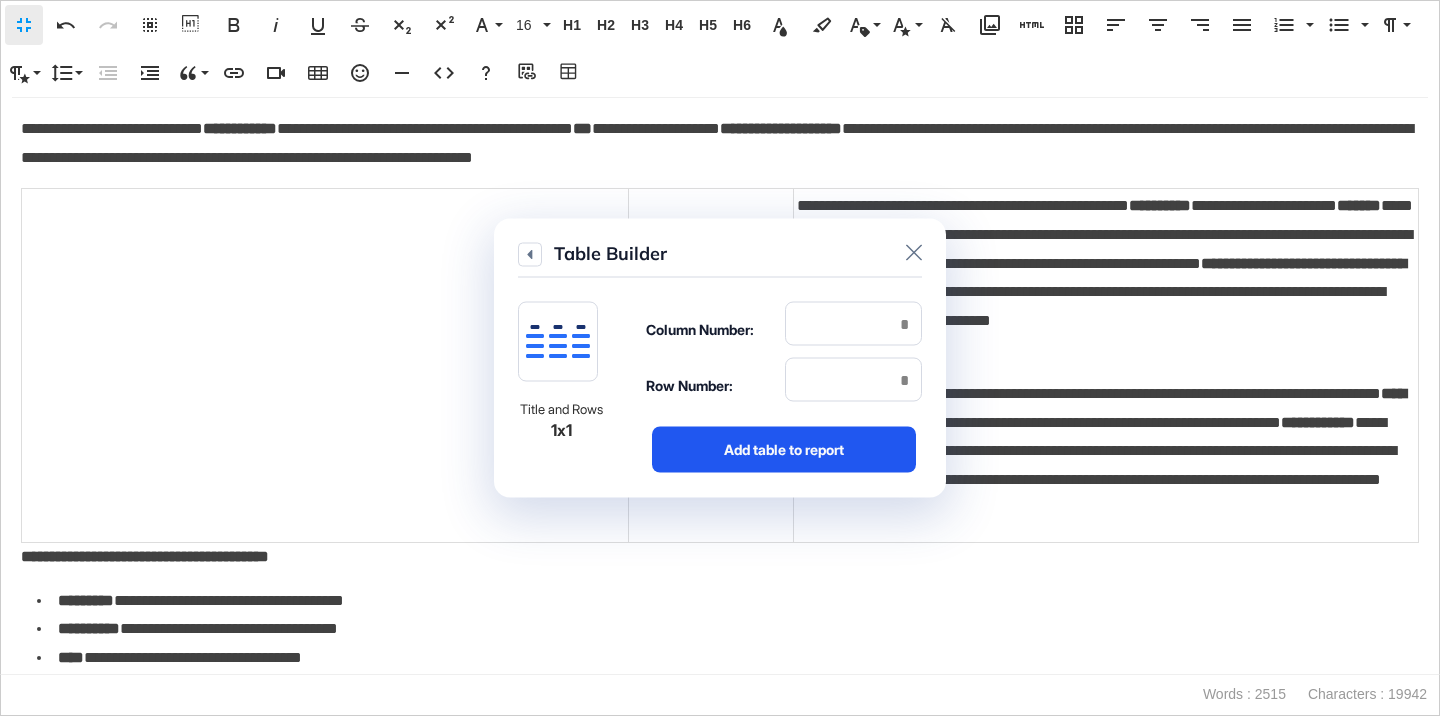 click on "Add table to report" at bounding box center (784, 450) 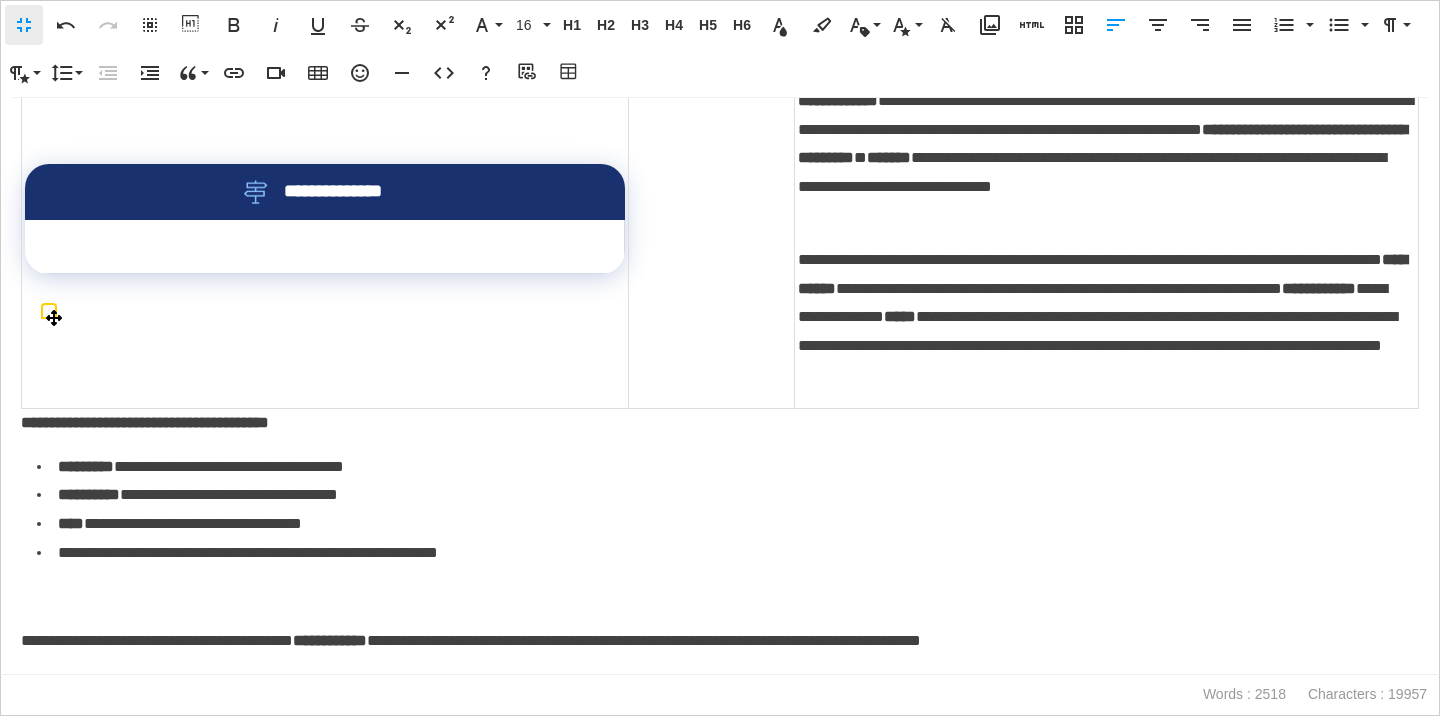 scroll, scrollTop: 4524, scrollLeft: 0, axis: vertical 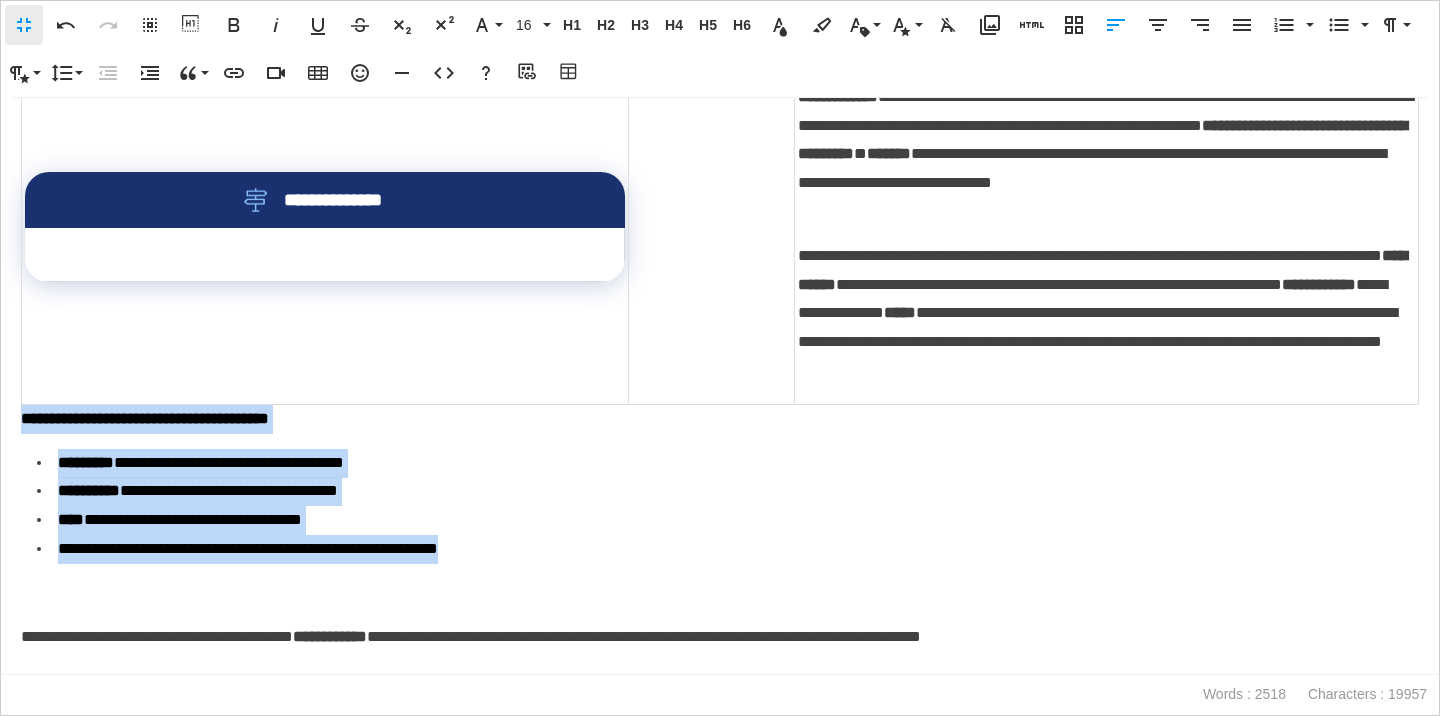 drag, startPoint x: 575, startPoint y: 566, endPoint x: 19, endPoint y: 452, distance: 567.5667 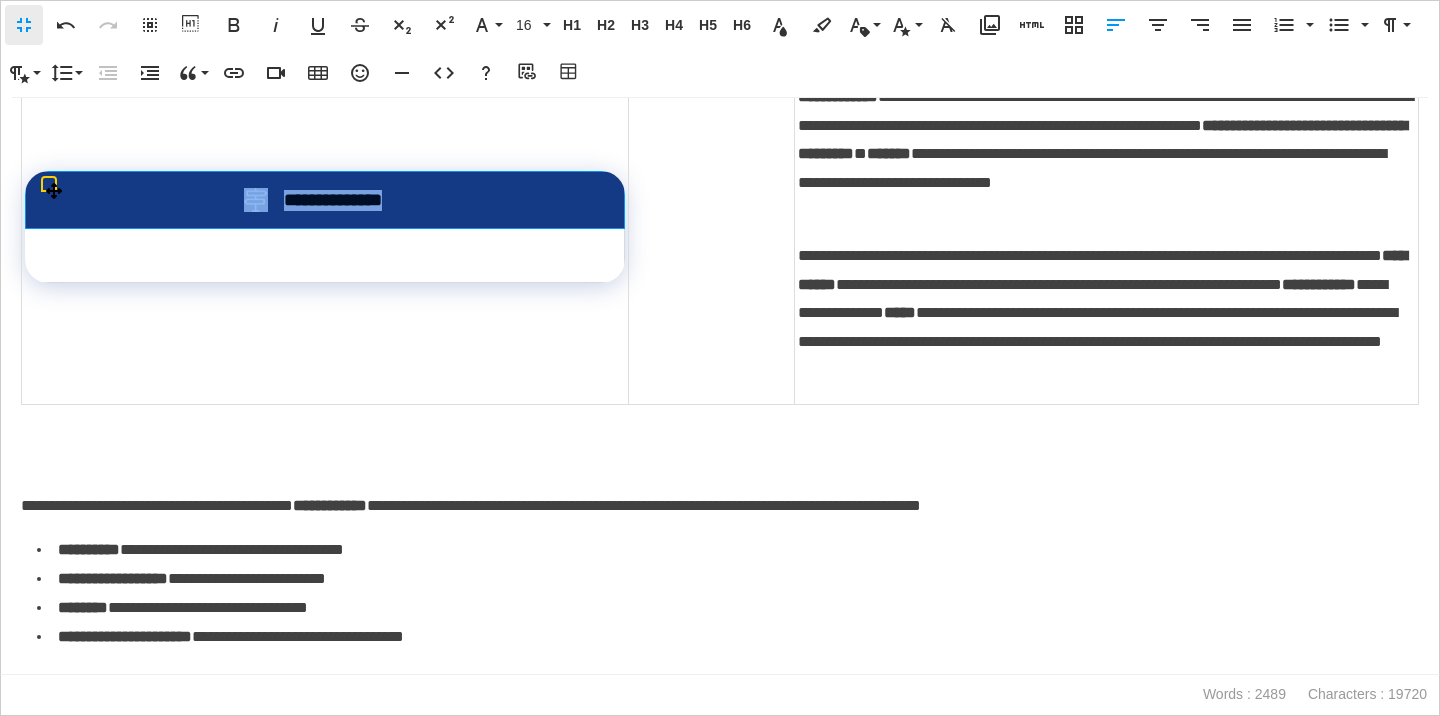 drag, startPoint x: 433, startPoint y: 230, endPoint x: 242, endPoint y: 225, distance: 191.06543 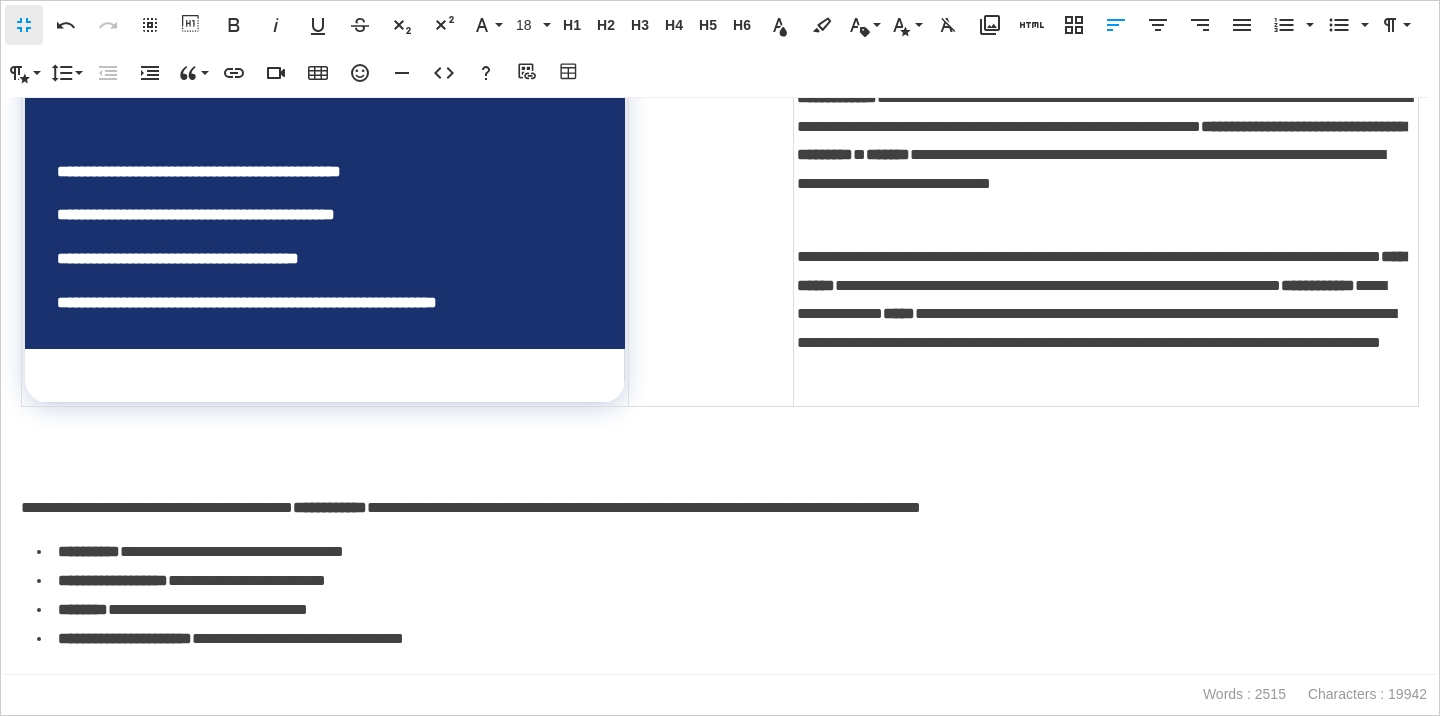scroll, scrollTop: 4075, scrollLeft: 7, axis: both 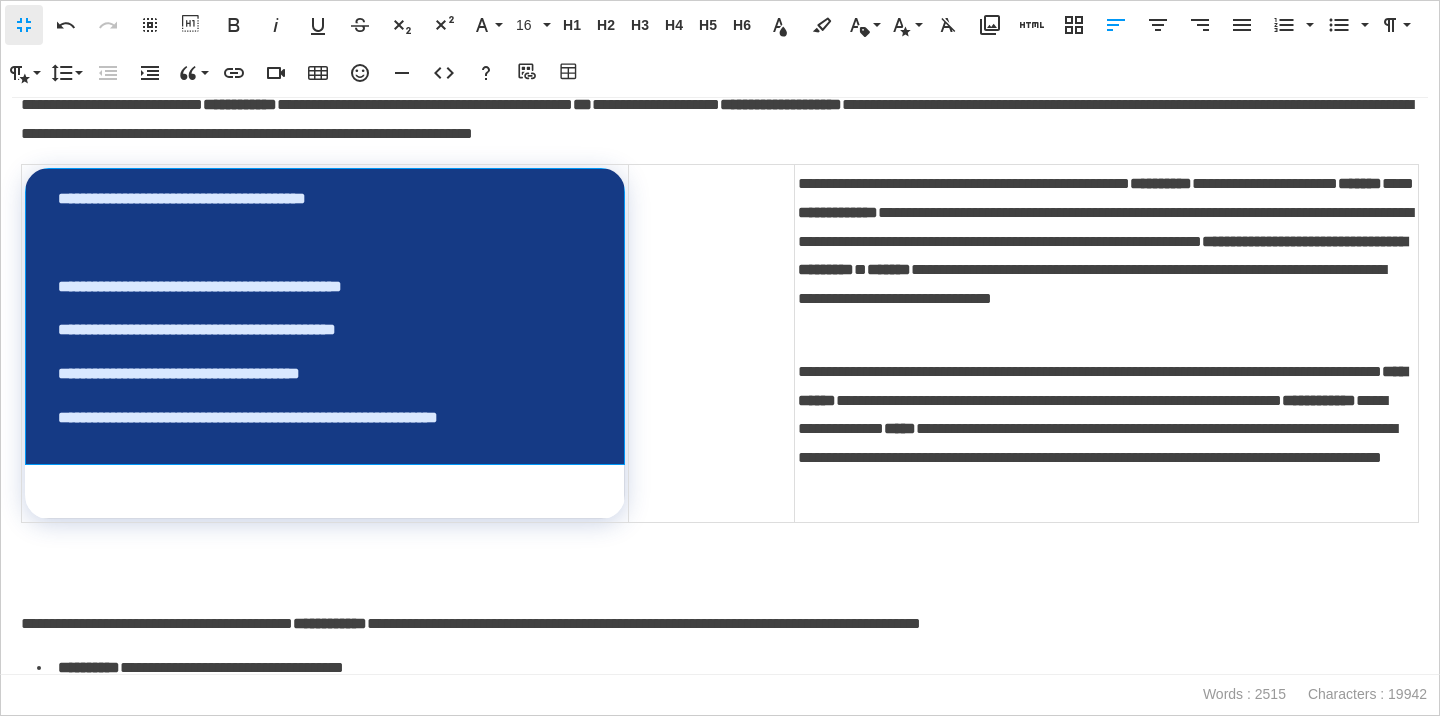 click on "**********" at bounding box center (325, 317) 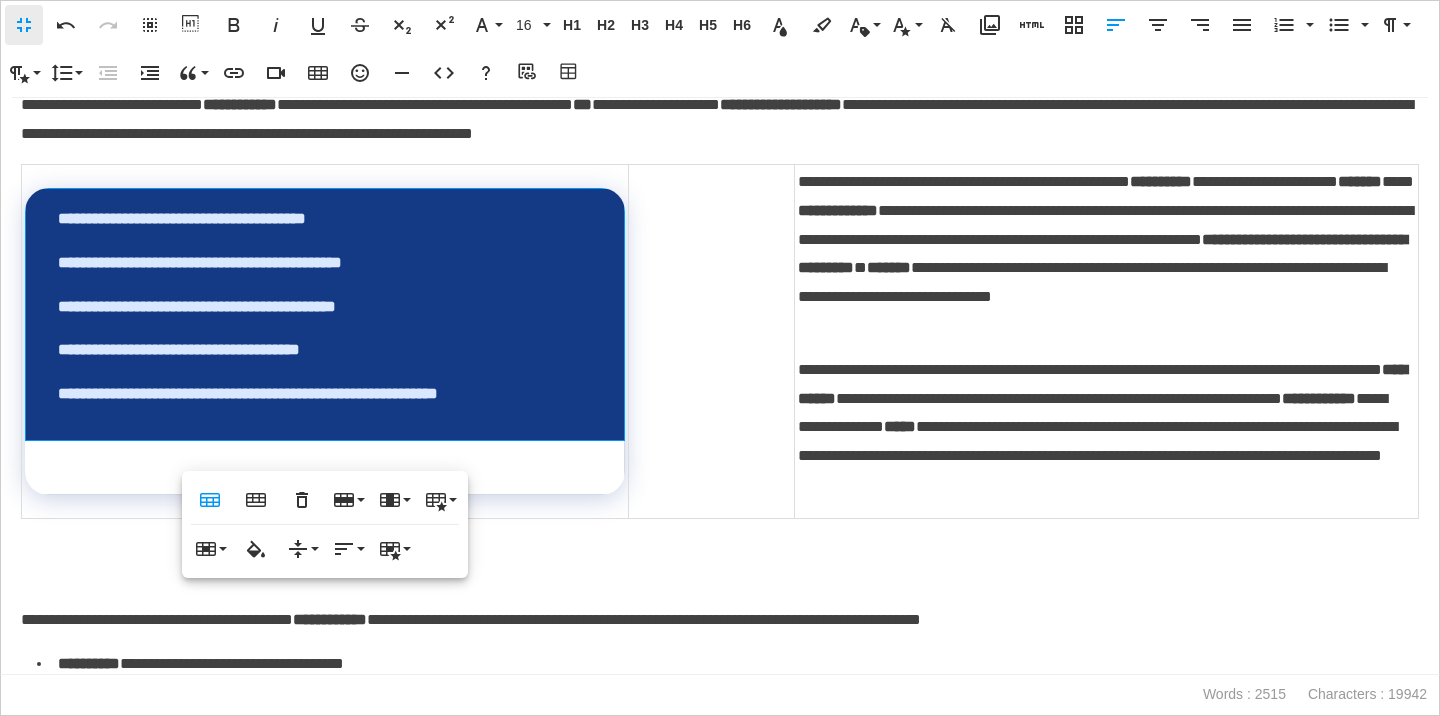 click at bounding box center [325, 467] 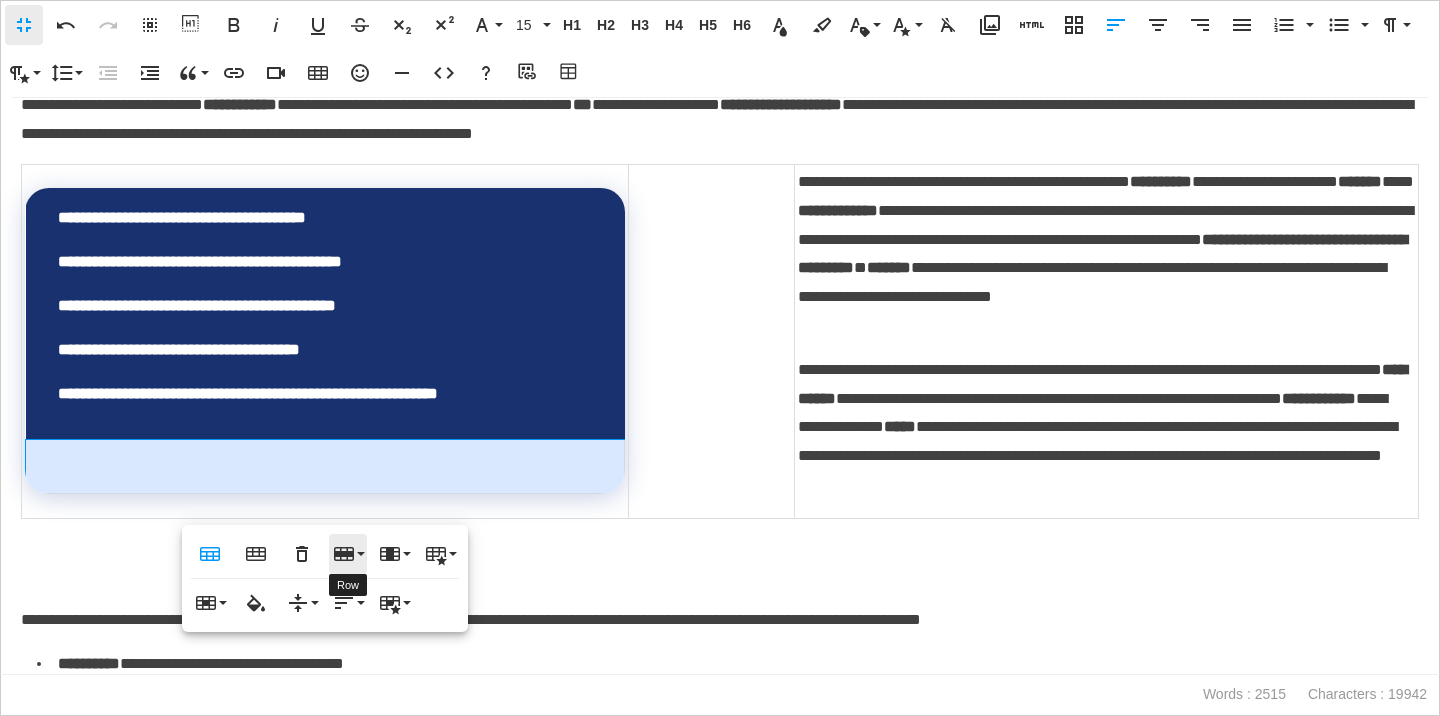 click 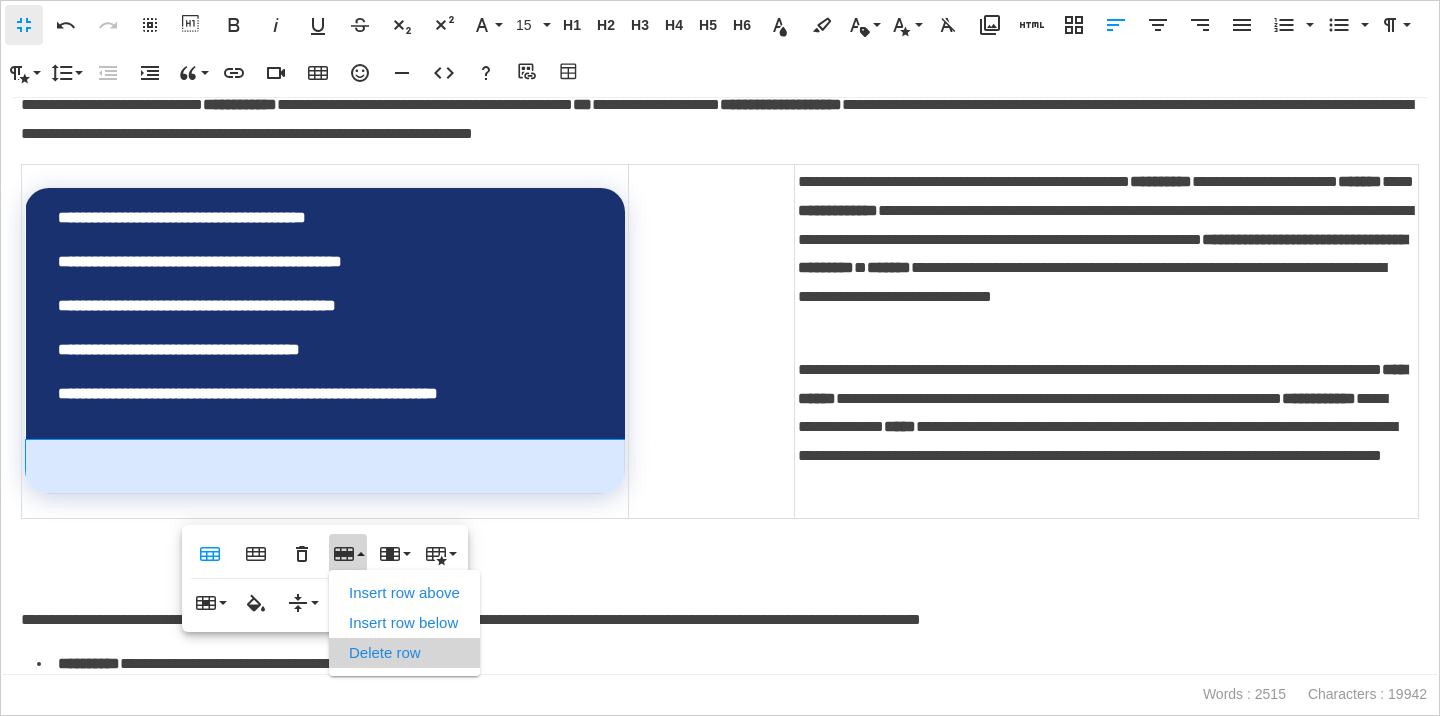 click on "Delete row" at bounding box center [404, 653] 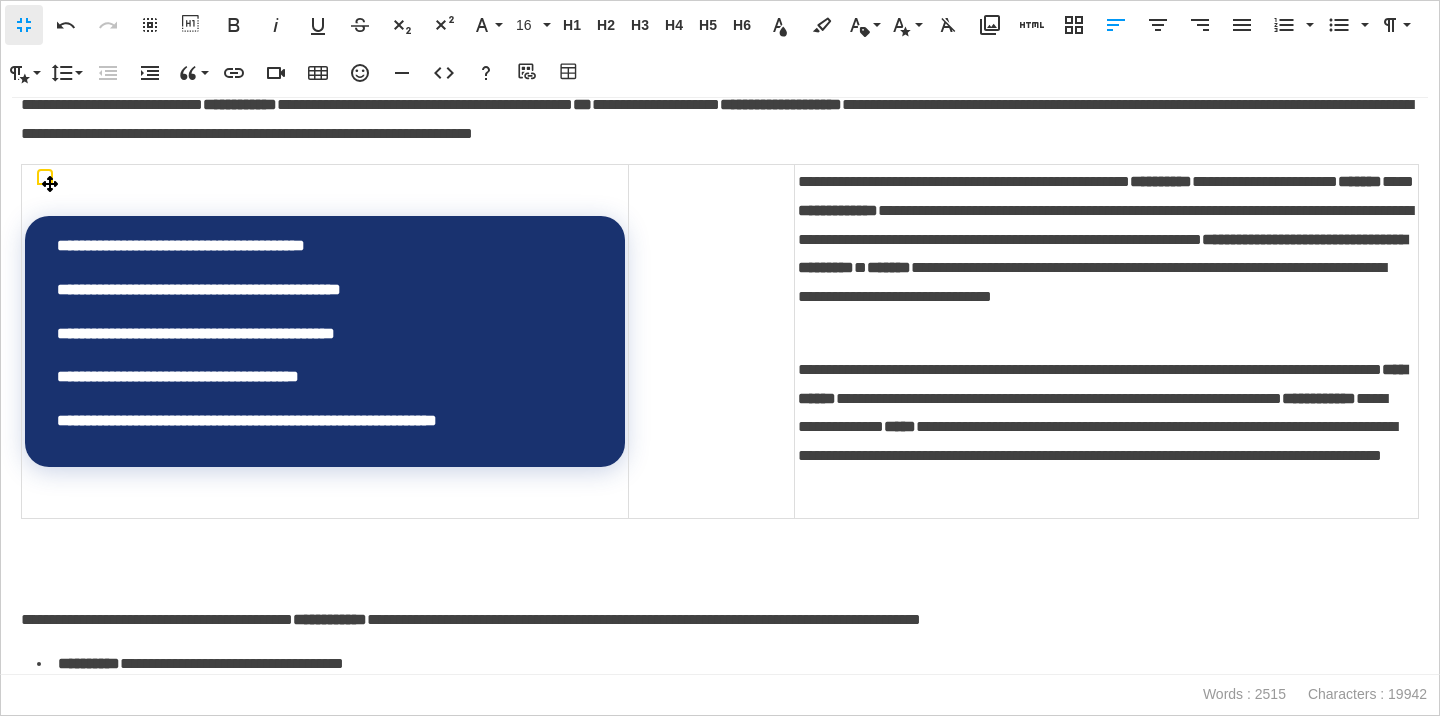click on "**********" at bounding box center [325, 342] 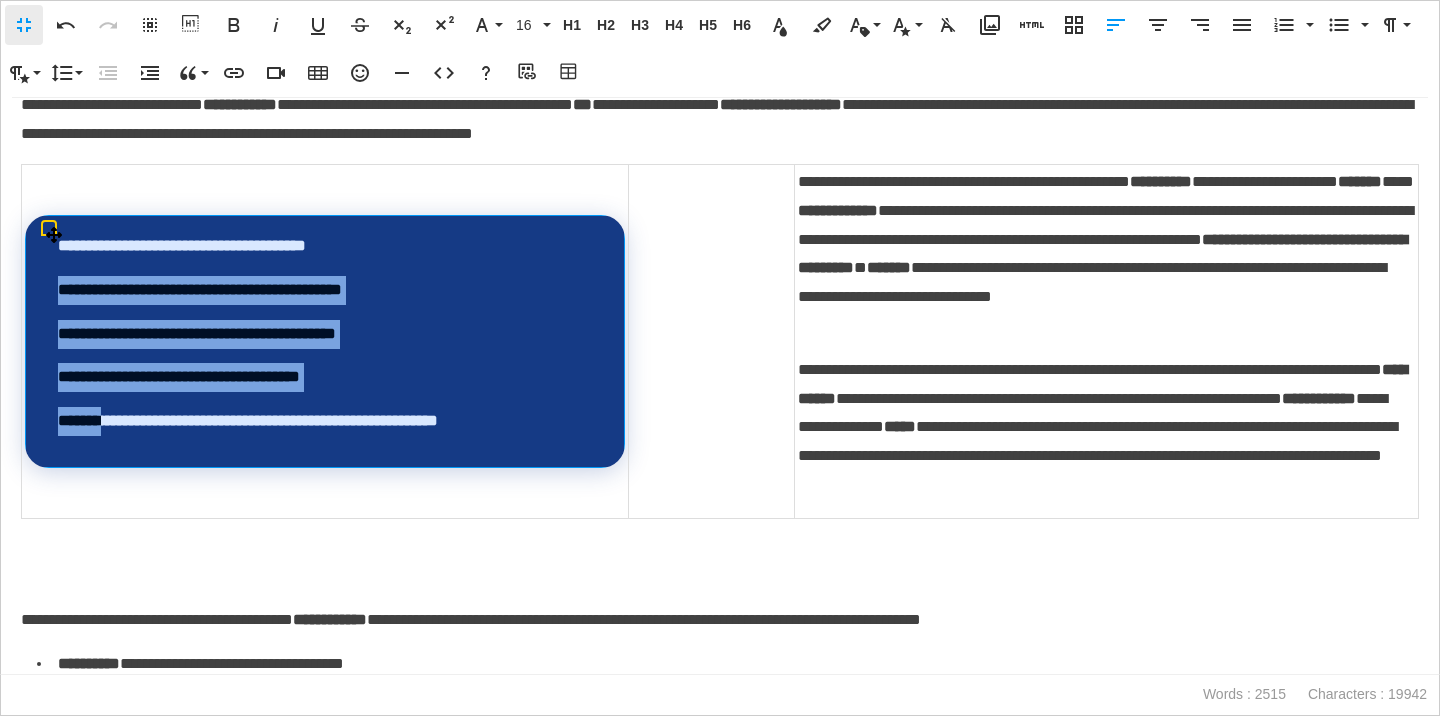 drag, startPoint x: 57, startPoint y: 310, endPoint x: 118, endPoint y: 443, distance: 146.32156 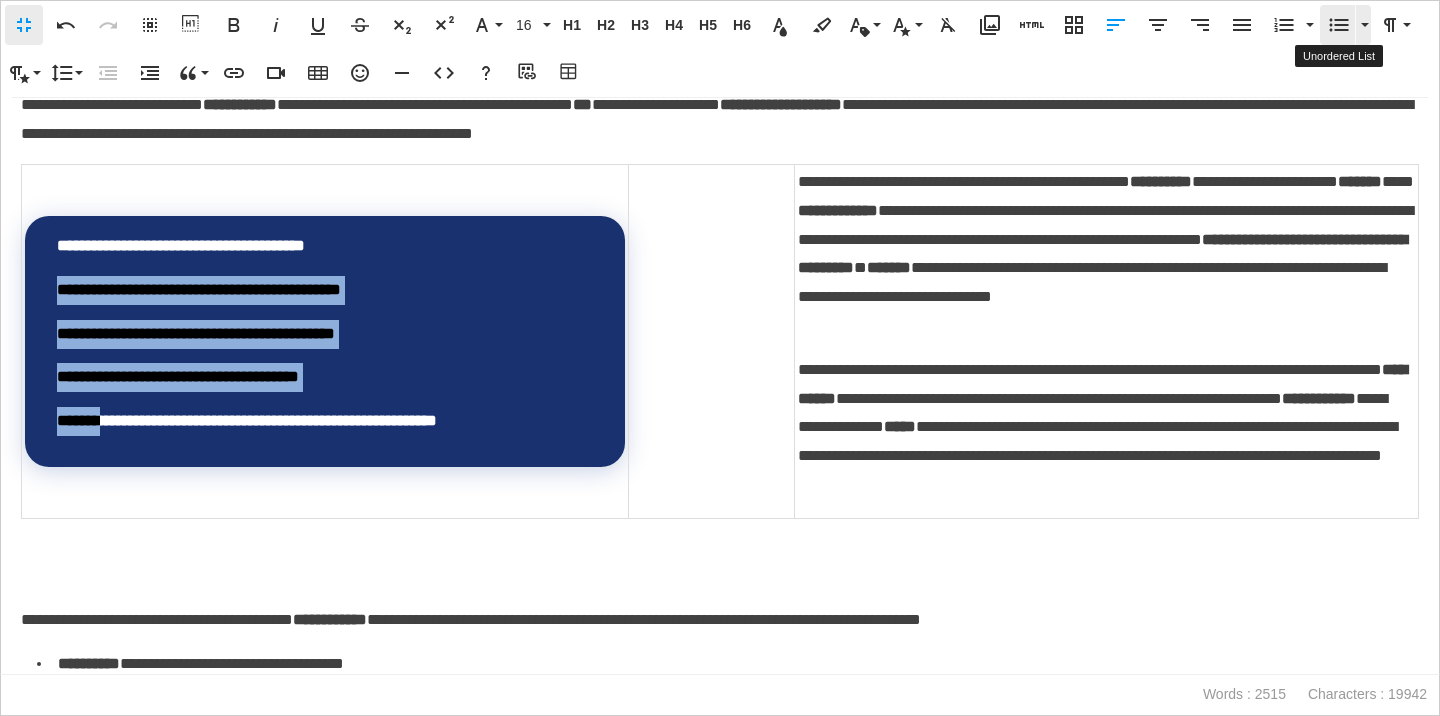 click on "Unordered List" at bounding box center (1339, 25) 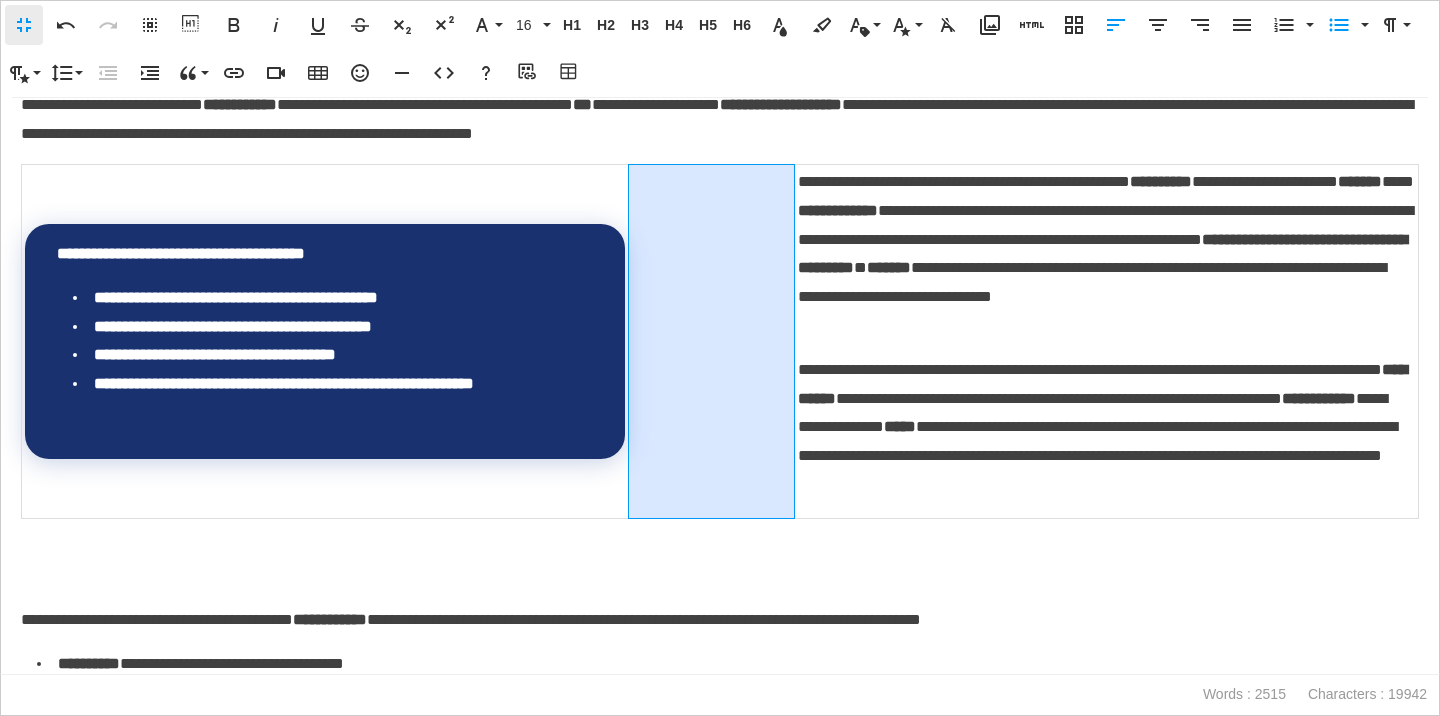 click at bounding box center (711, 342) 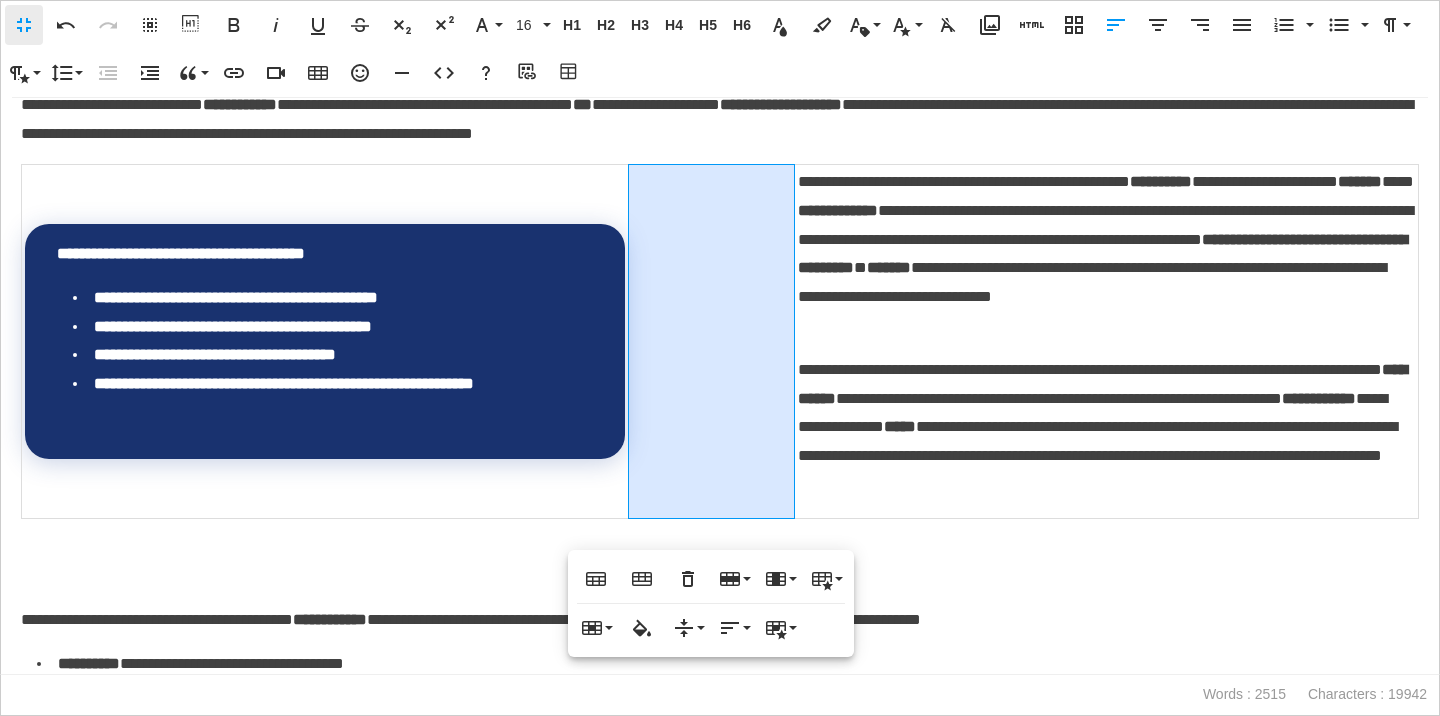 click at bounding box center [720, 577] 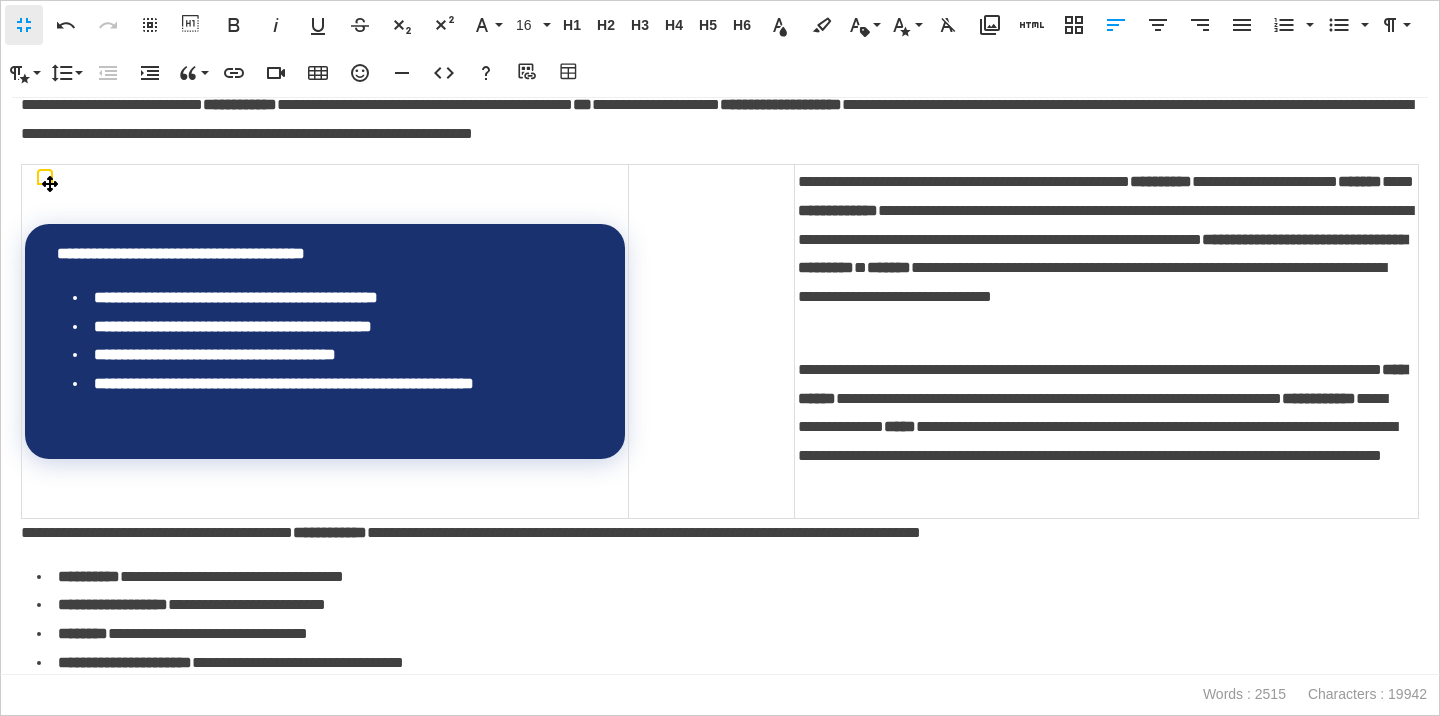 scroll, scrollTop: 4517, scrollLeft: 0, axis: vertical 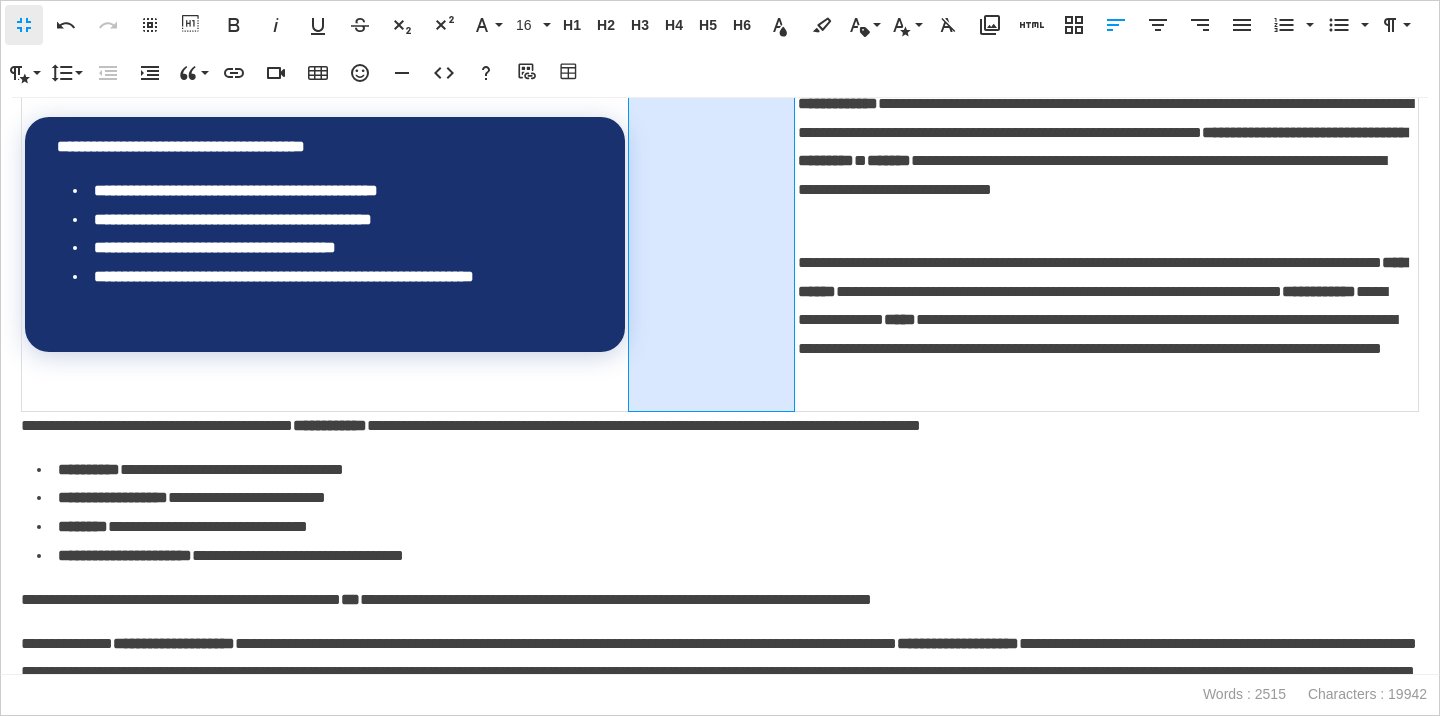 click at bounding box center (711, 235) 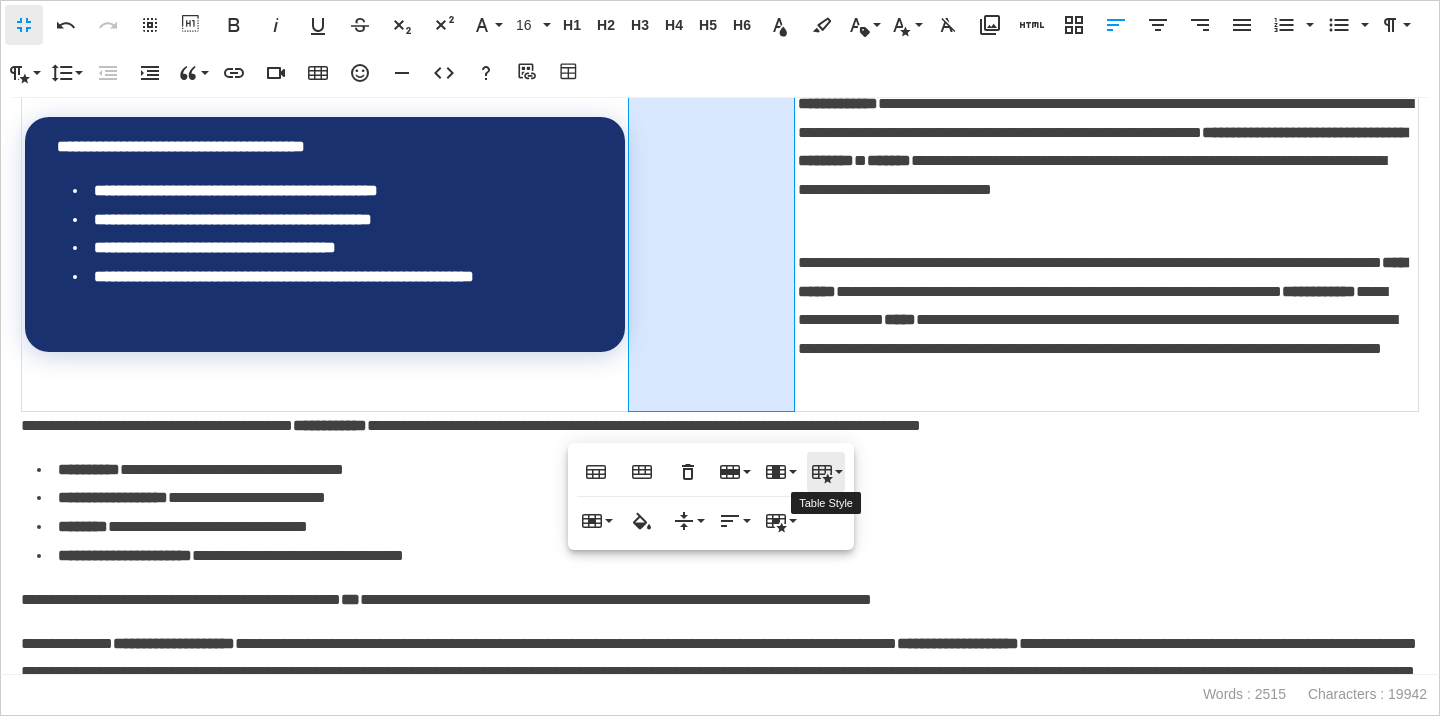 click 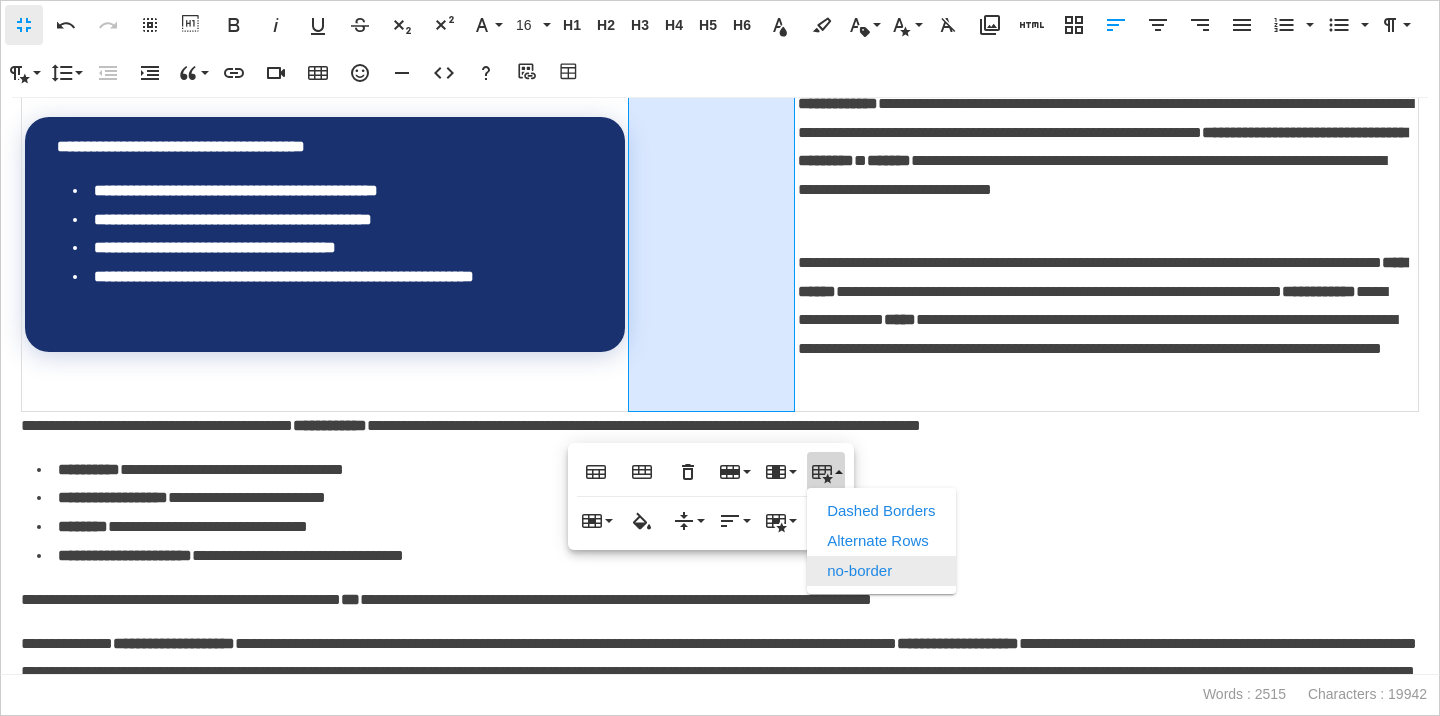 click on "no-border" at bounding box center (881, 571) 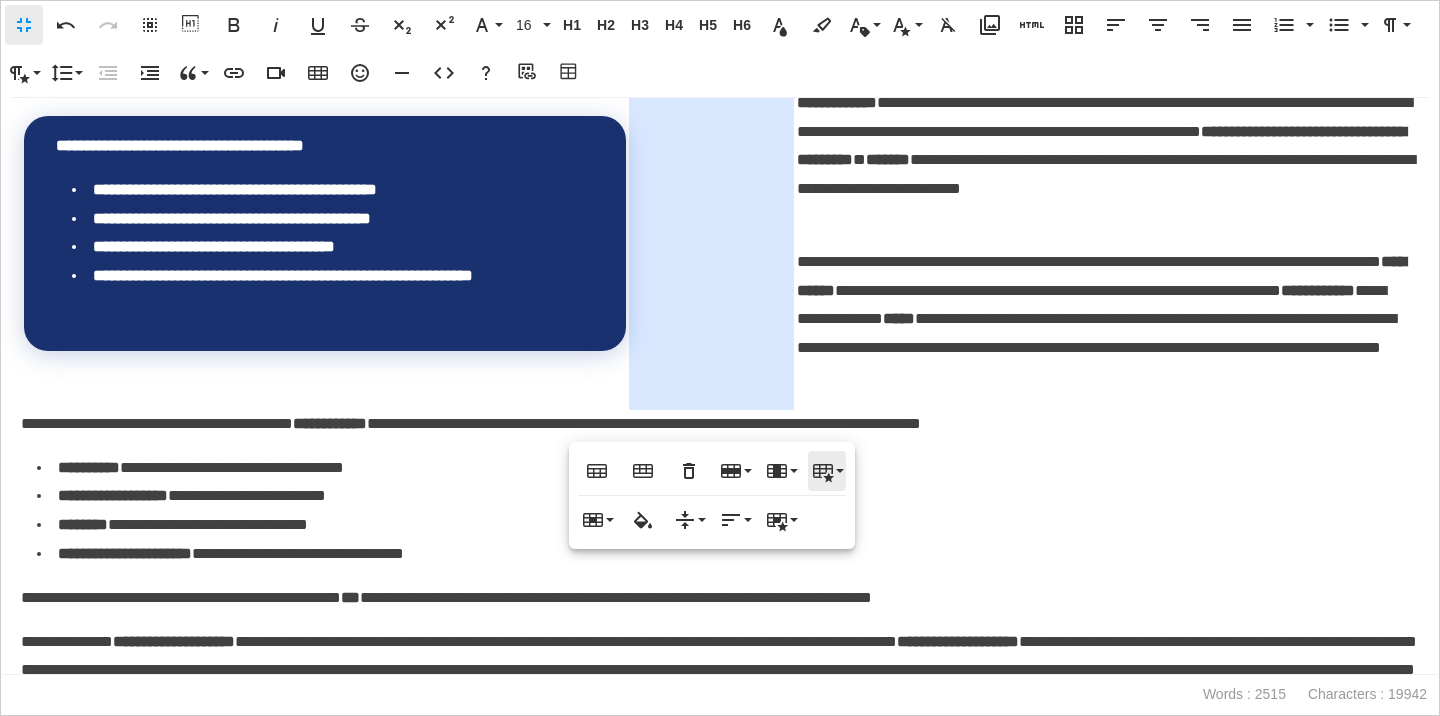 scroll, scrollTop: 4516, scrollLeft: 0, axis: vertical 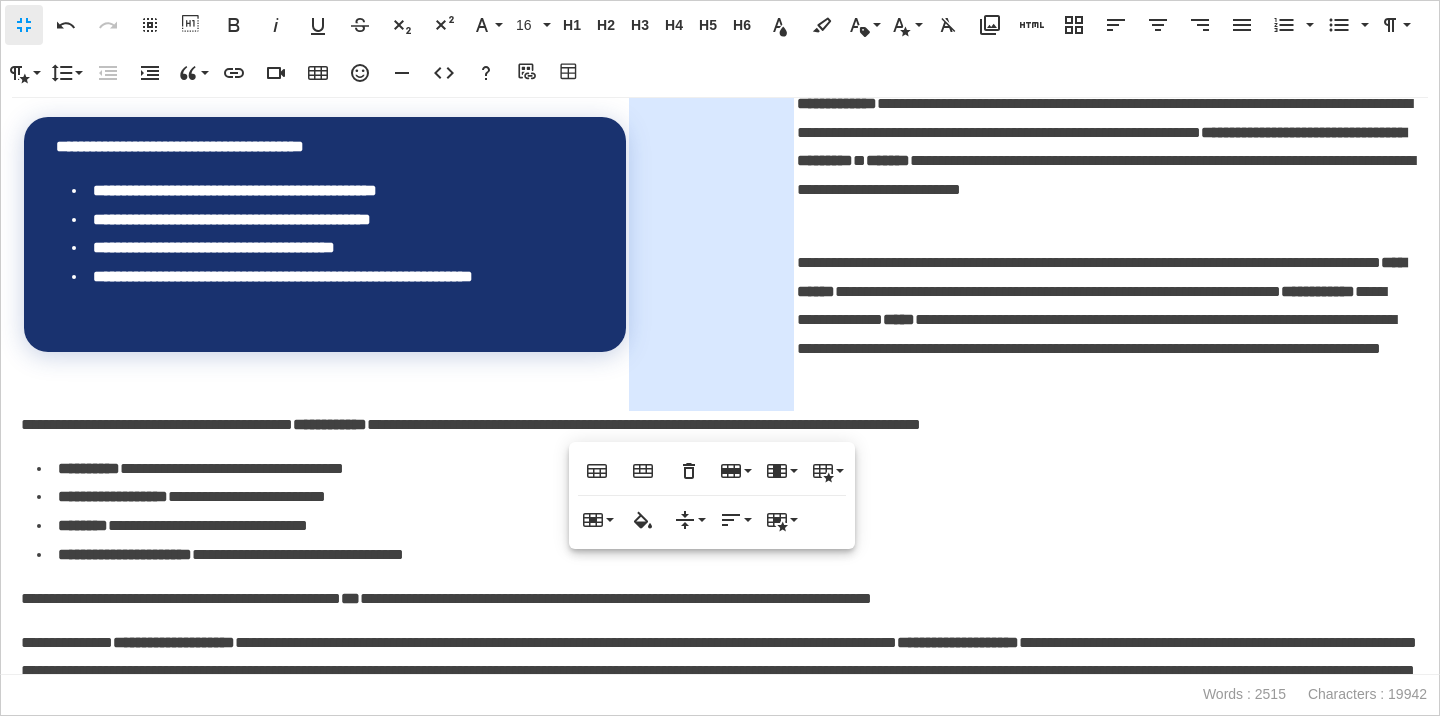 click on "**********" at bounding box center (720, 599) 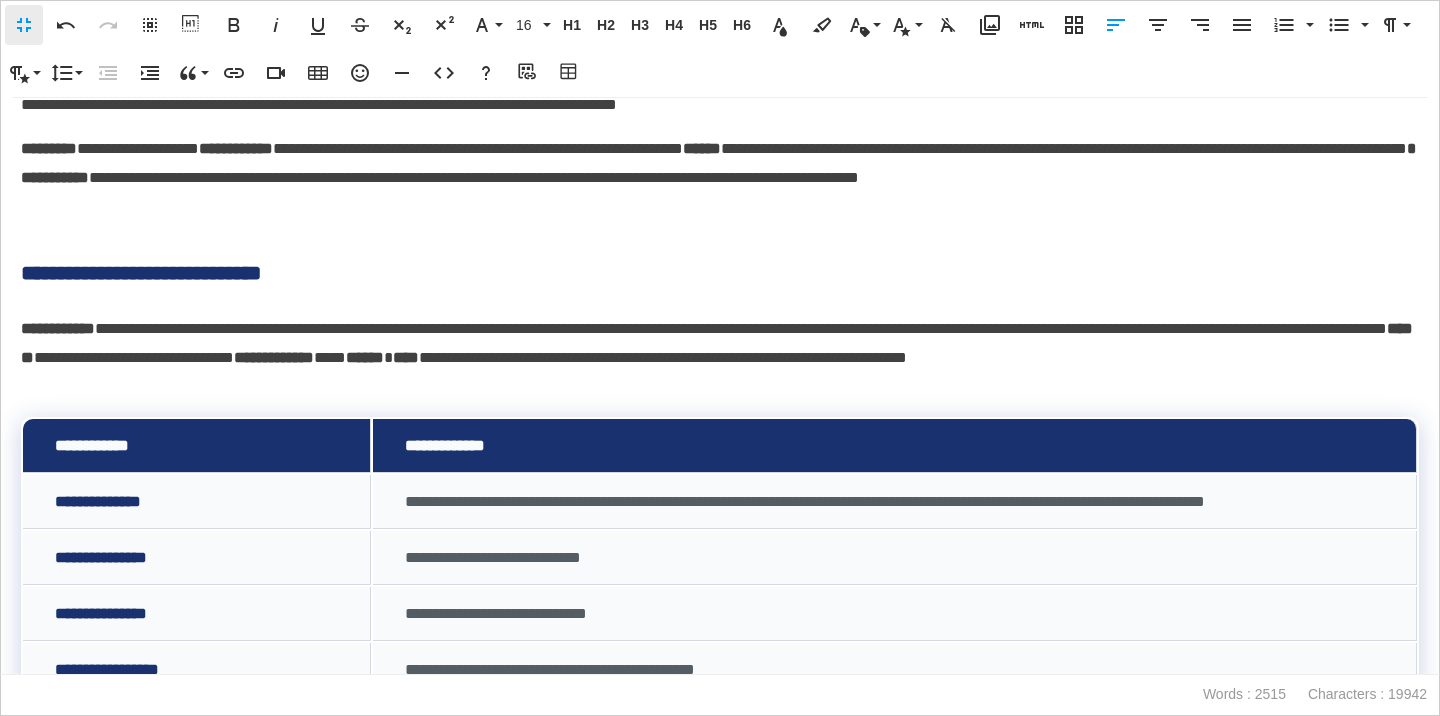 scroll, scrollTop: 2657, scrollLeft: 0, axis: vertical 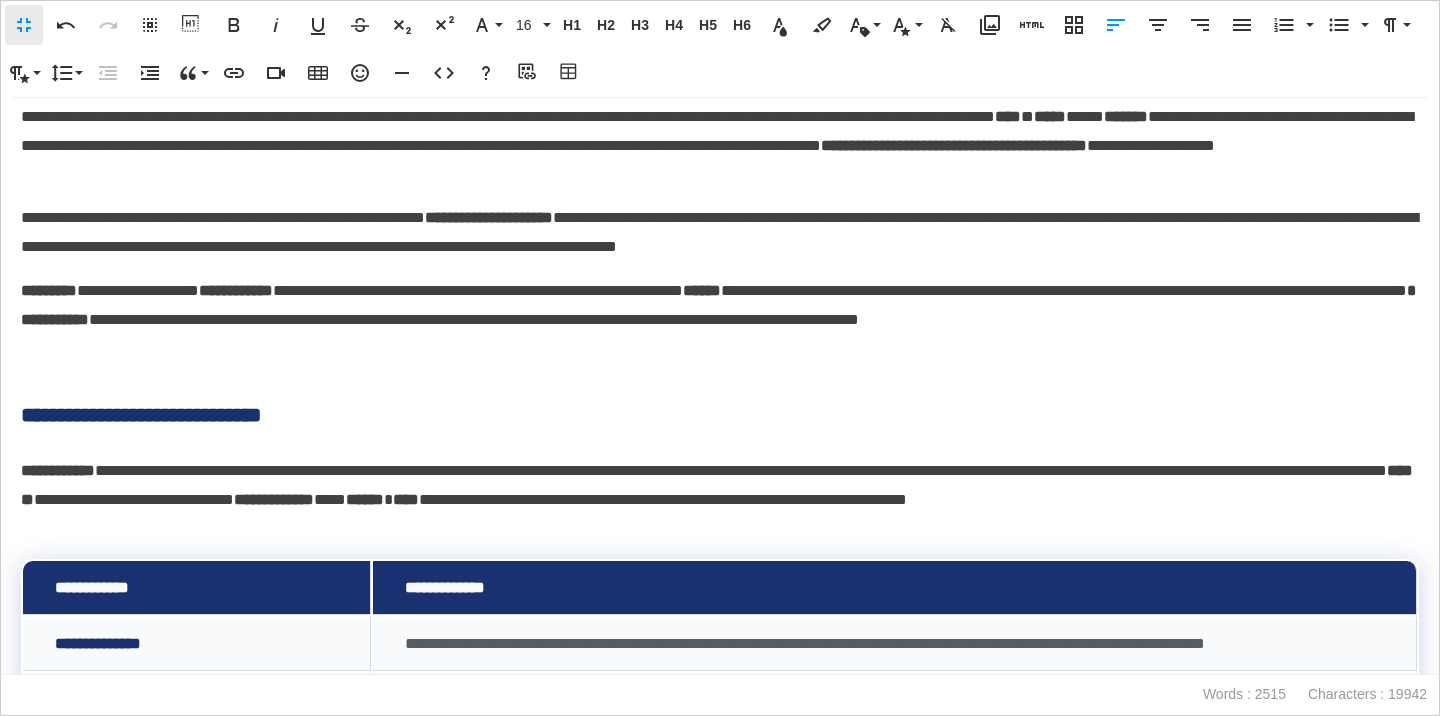 click on "**********" at bounding box center (720, 415) 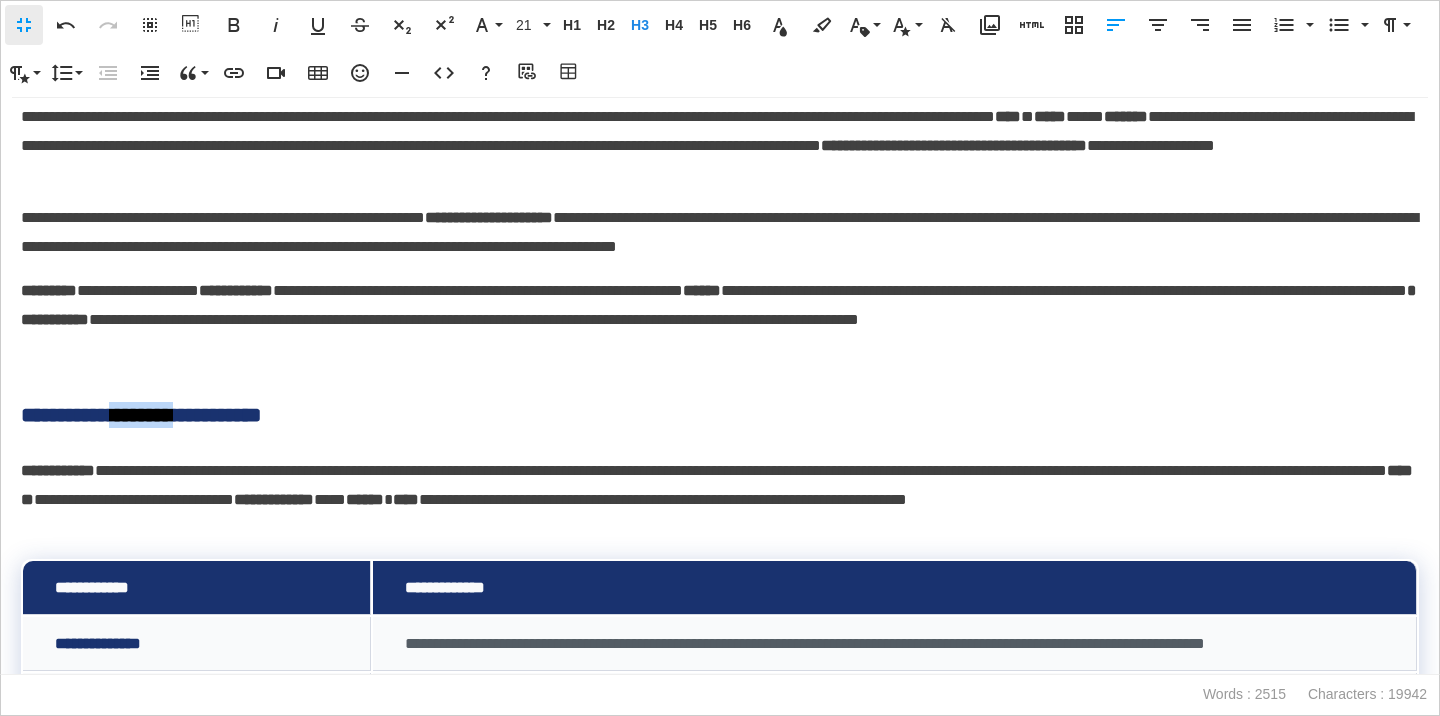 click on "**********" at bounding box center (720, 415) 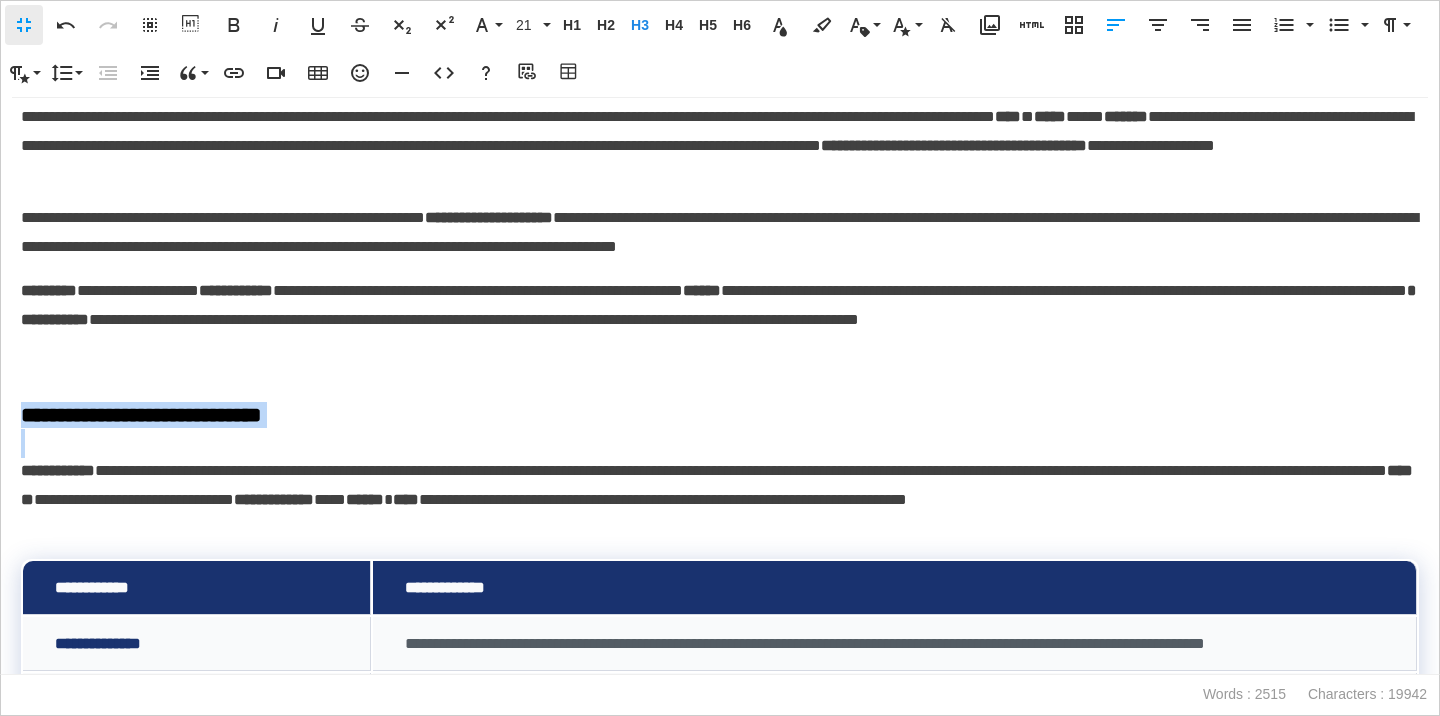 click on "**********" at bounding box center [720, 415] 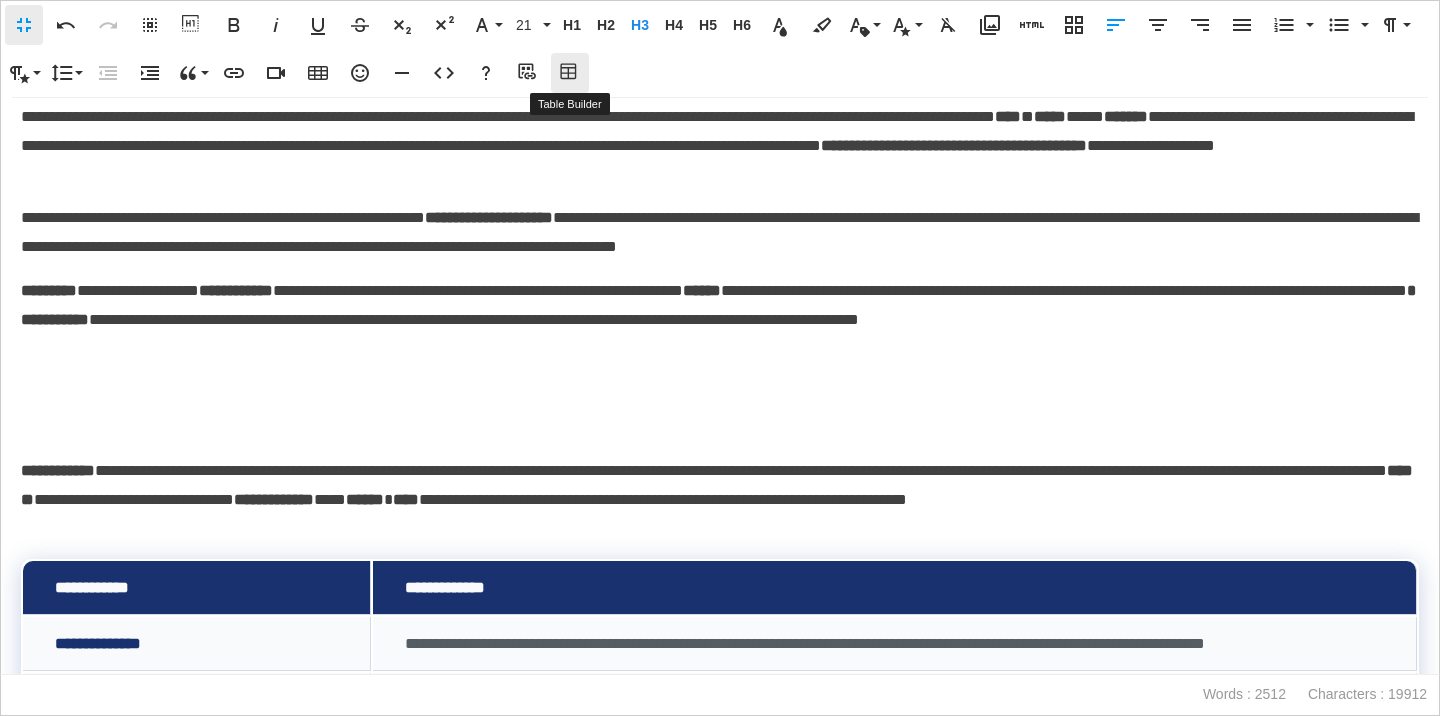 click 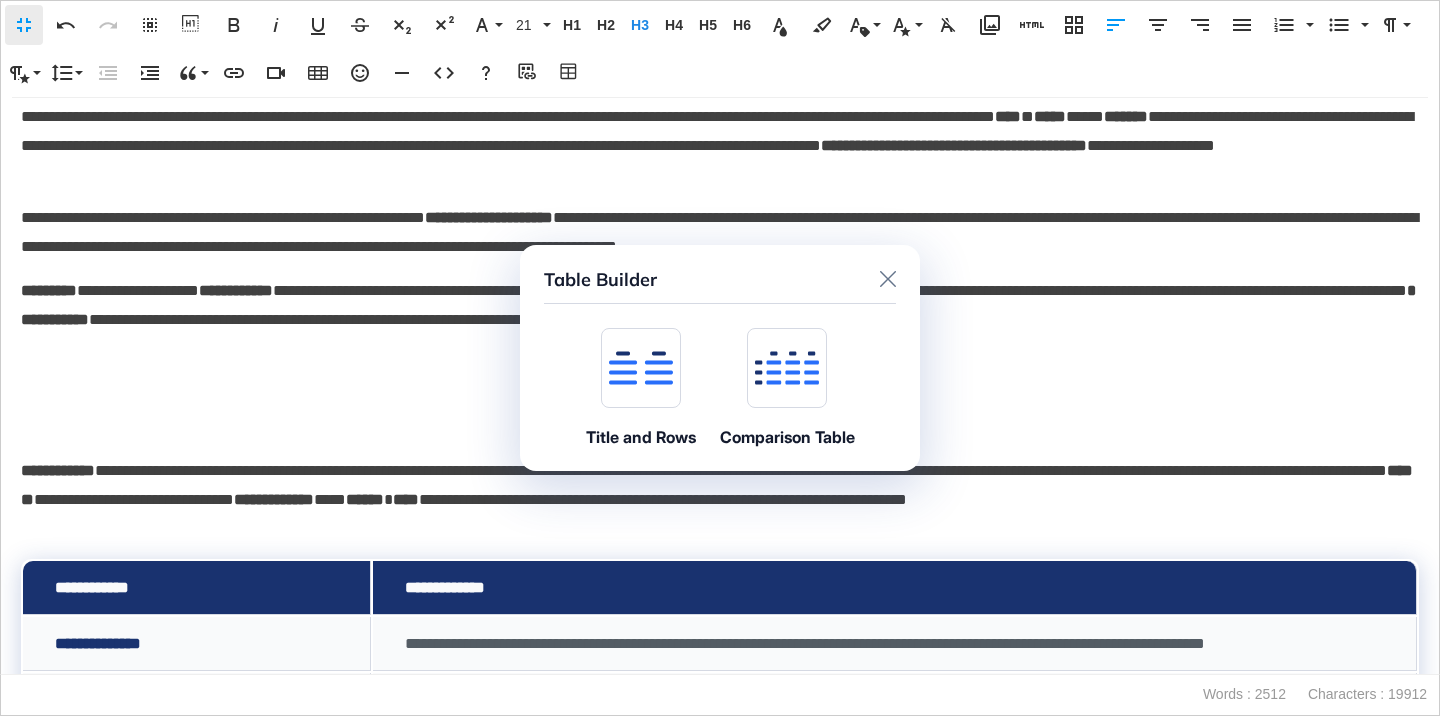 click 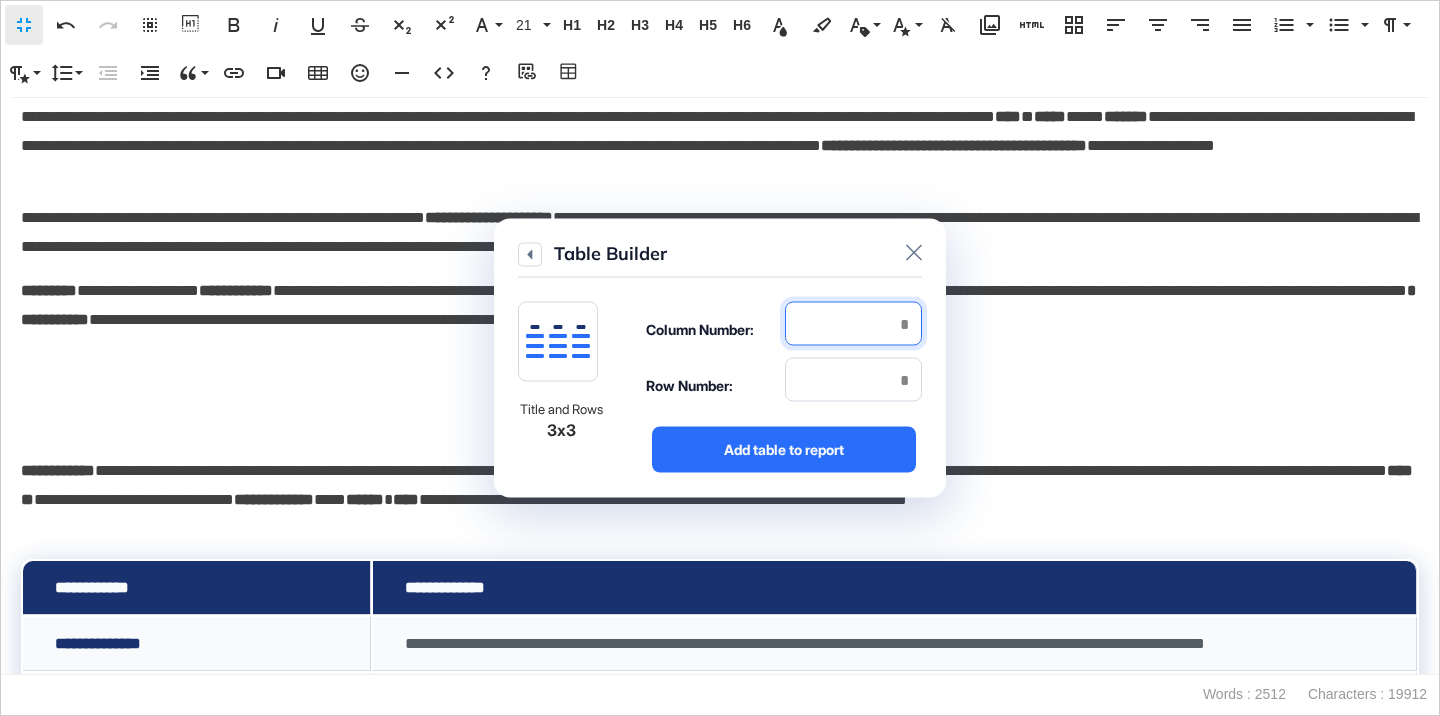 click at bounding box center [853, 324] 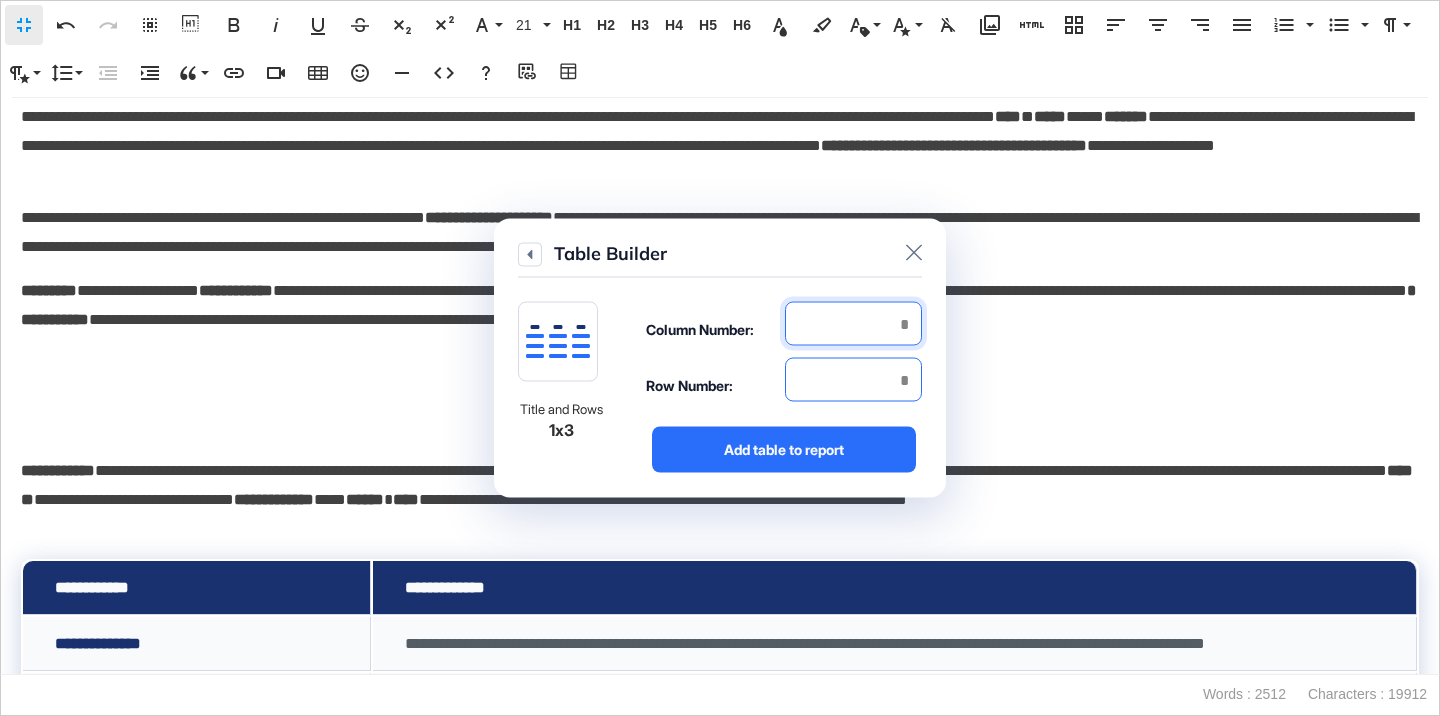 type on "*" 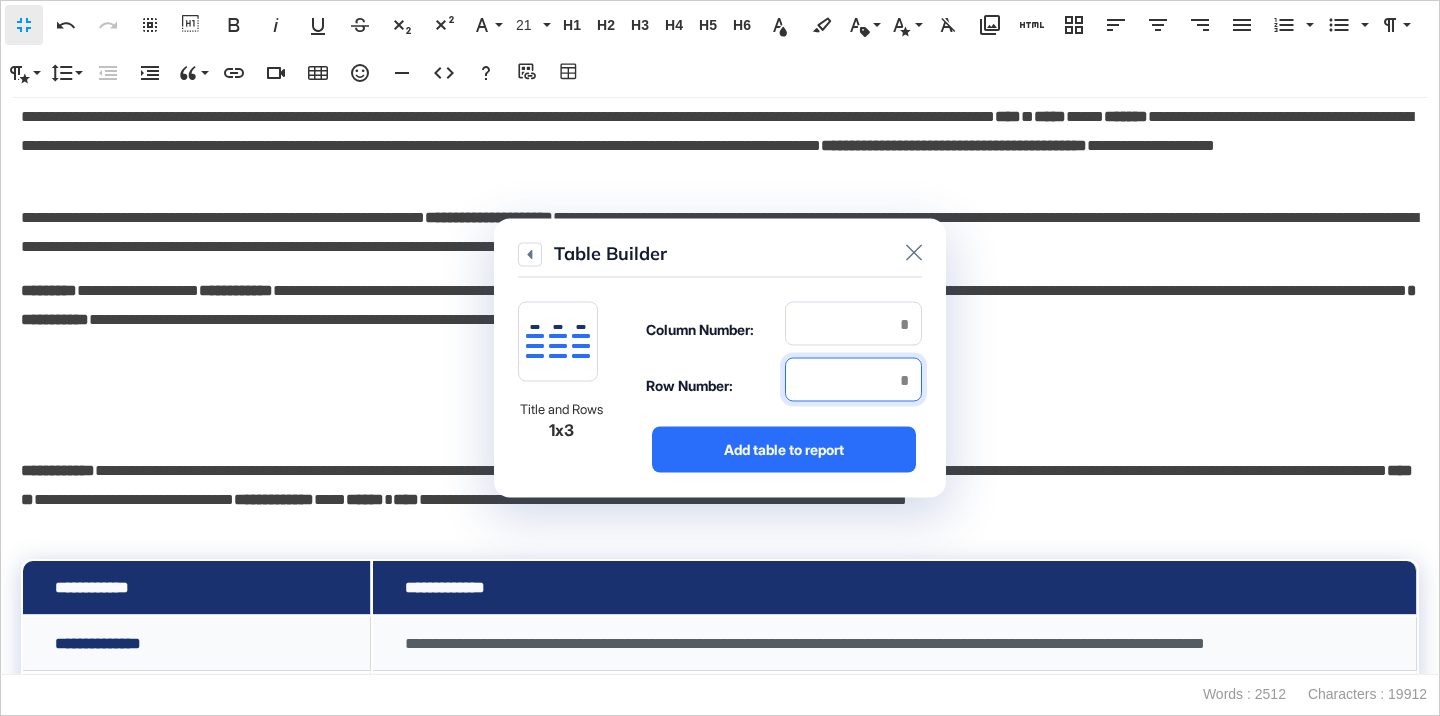 click at bounding box center [853, 380] 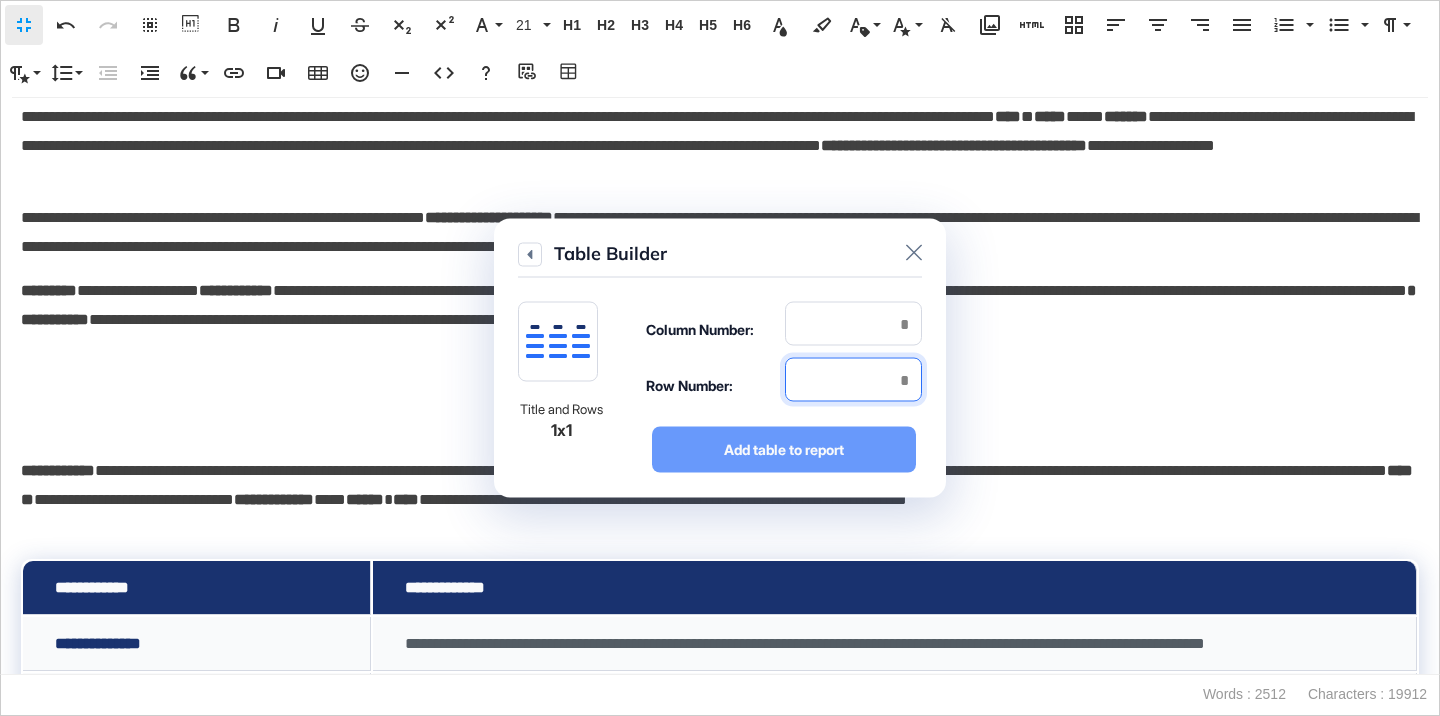 type on "*" 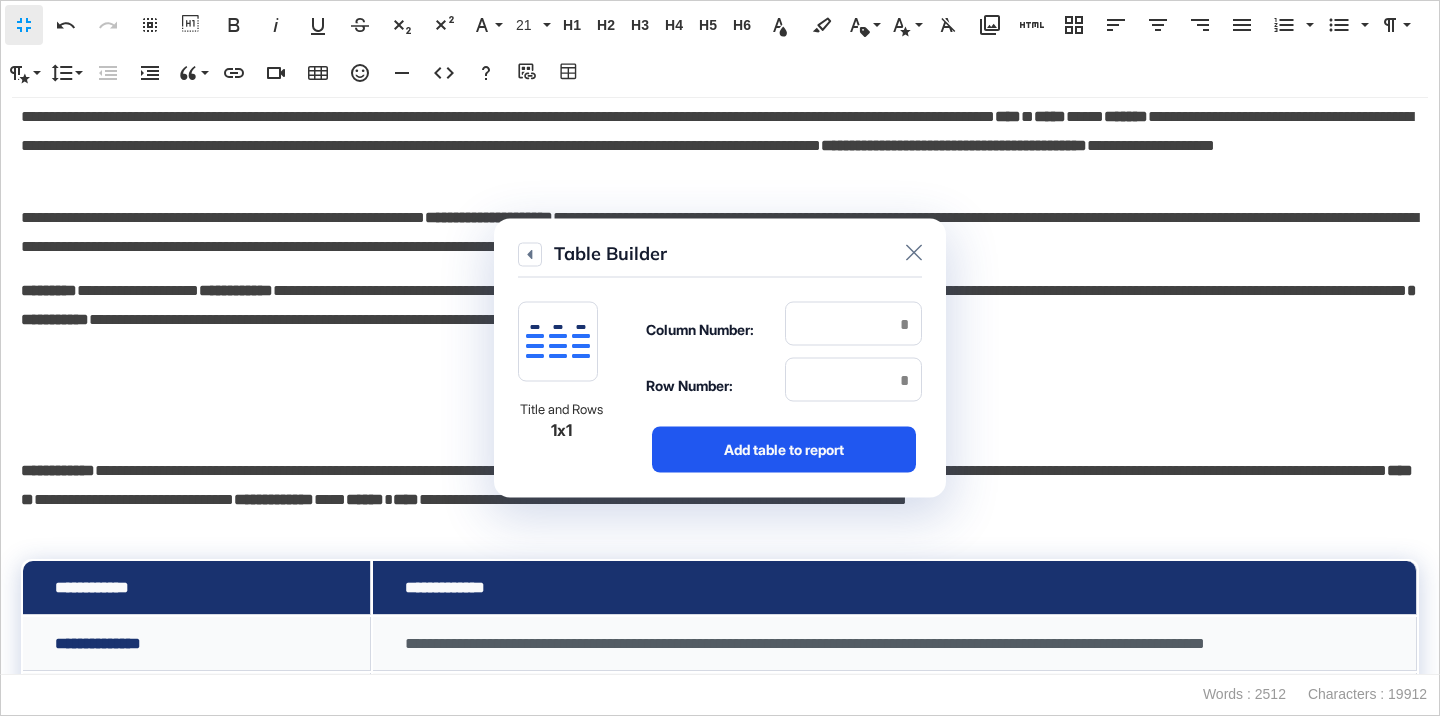 click on "Add table to report" at bounding box center (784, 450) 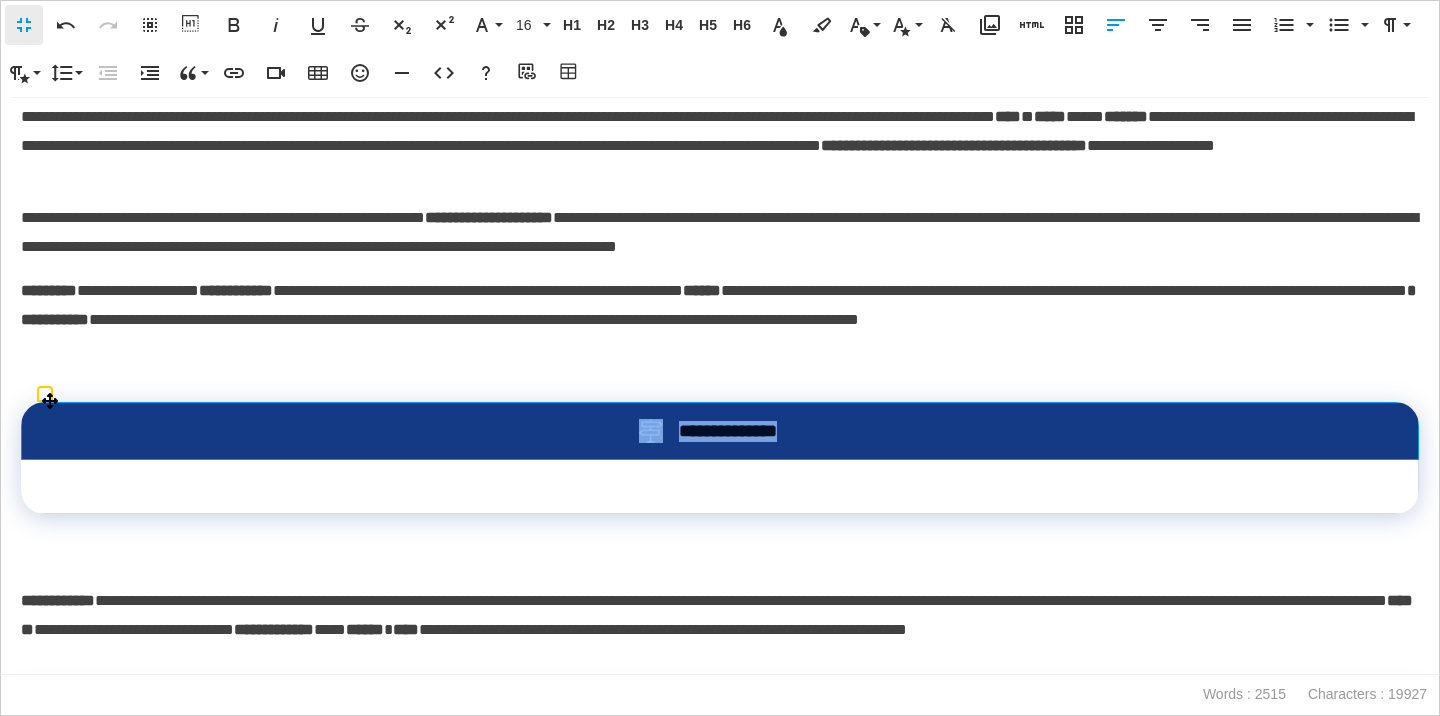 drag, startPoint x: 814, startPoint y: 429, endPoint x: 638, endPoint y: 429, distance: 176 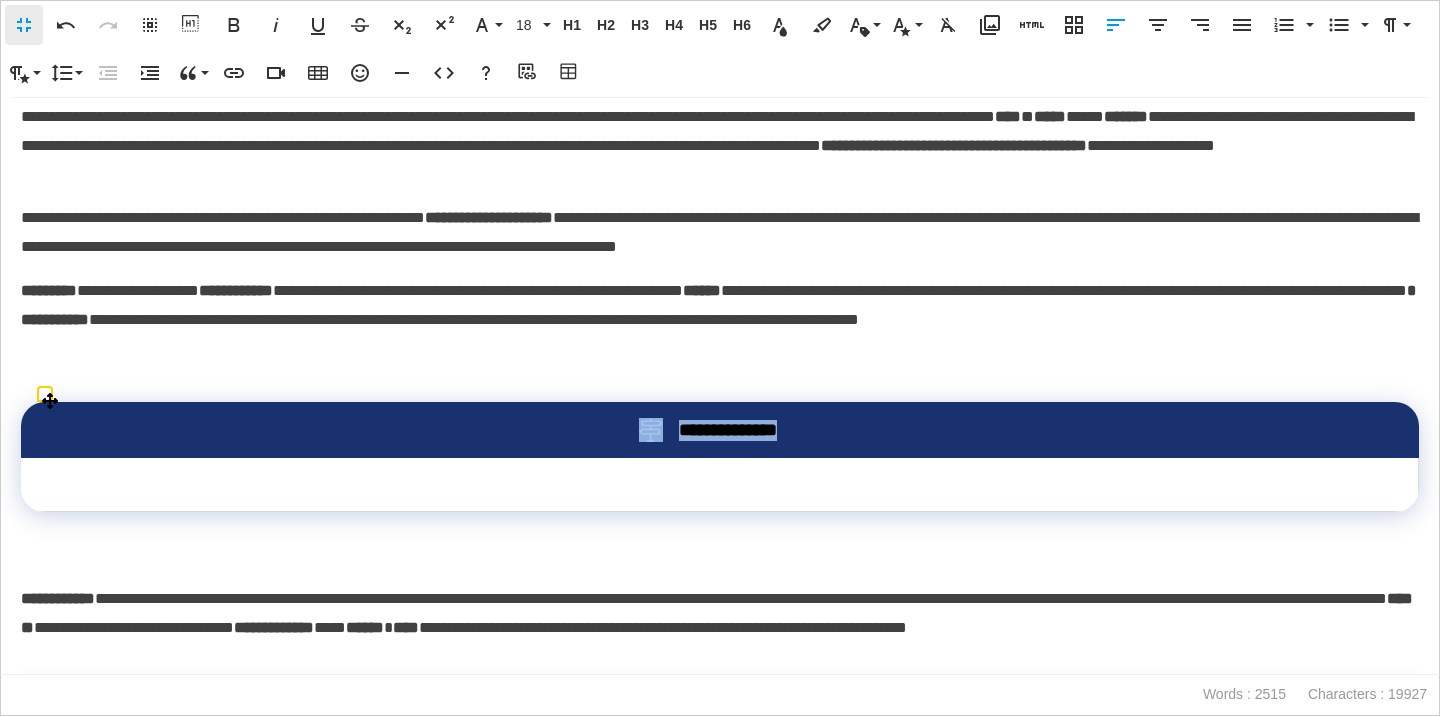 scroll, scrollTop: 0, scrollLeft: 7, axis: horizontal 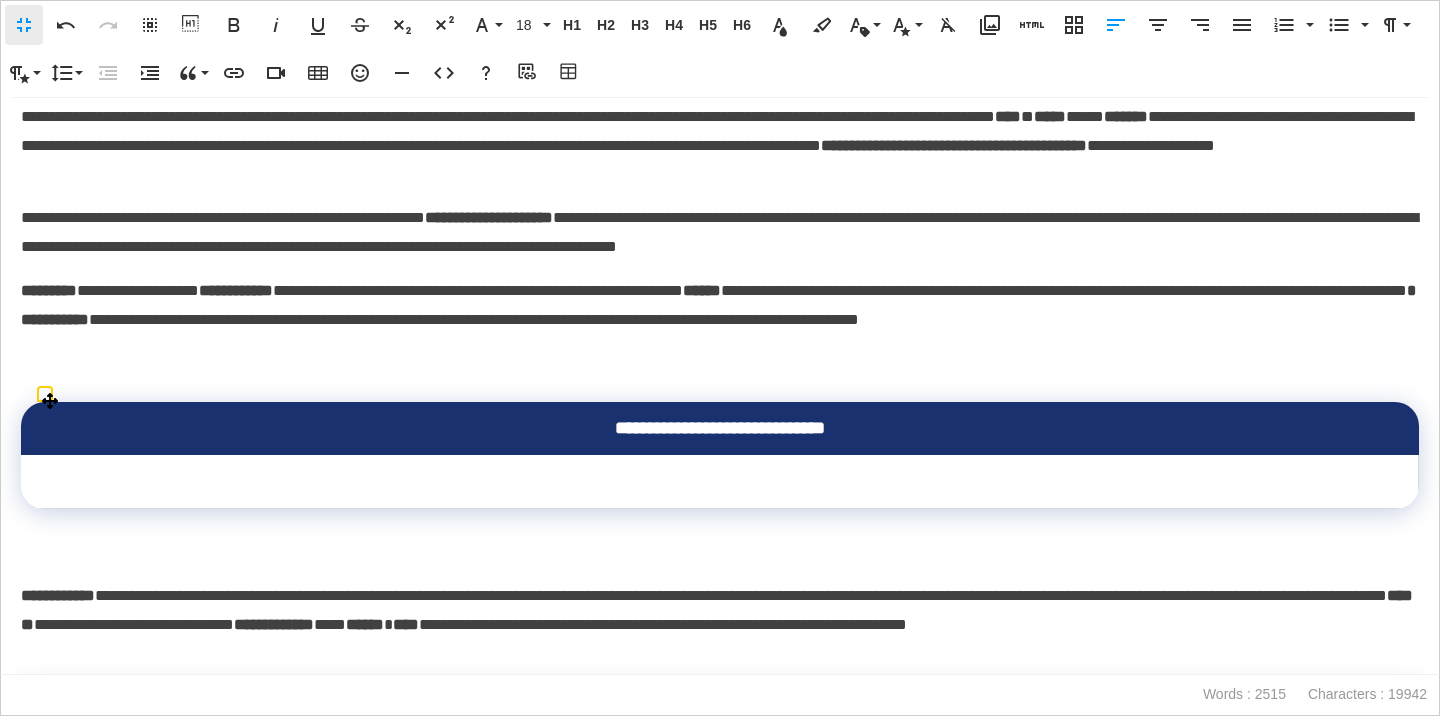 click at bounding box center (720, 482) 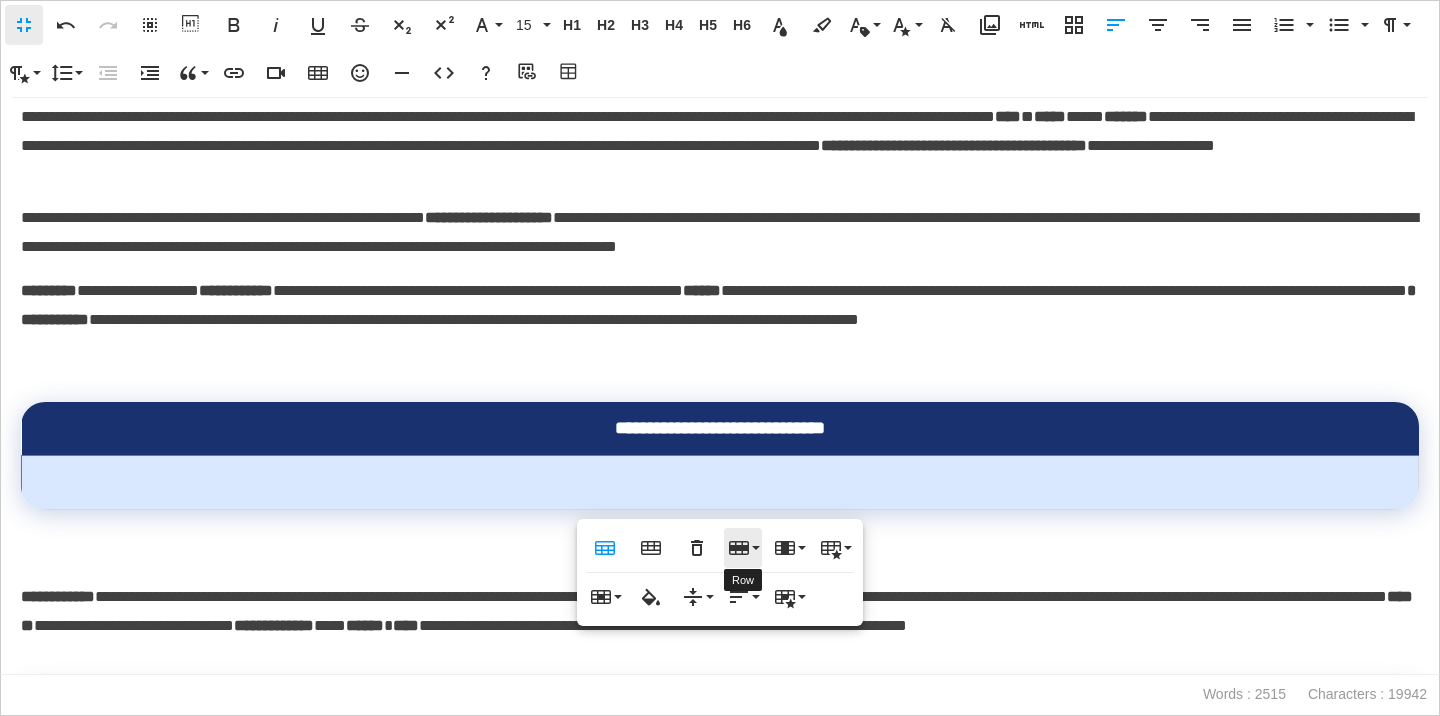 click 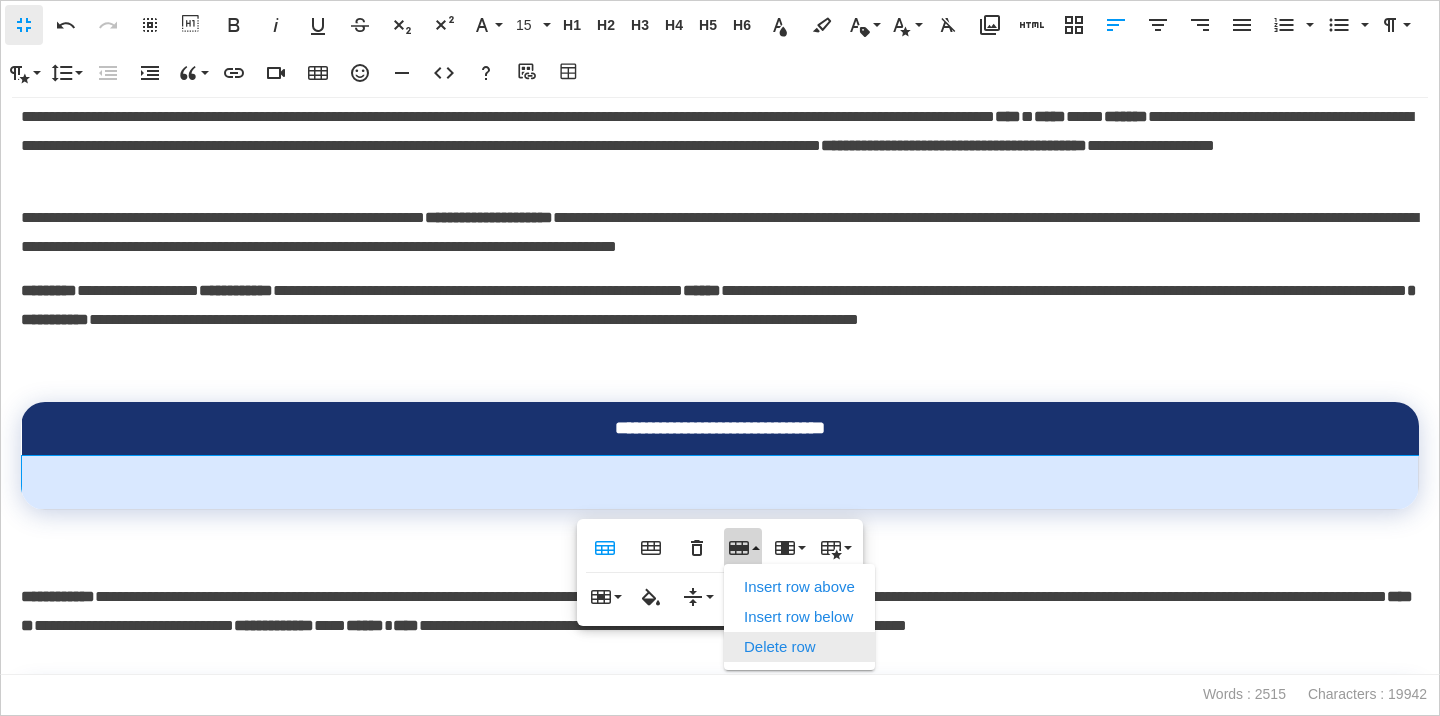 click on "Delete row" at bounding box center [799, 647] 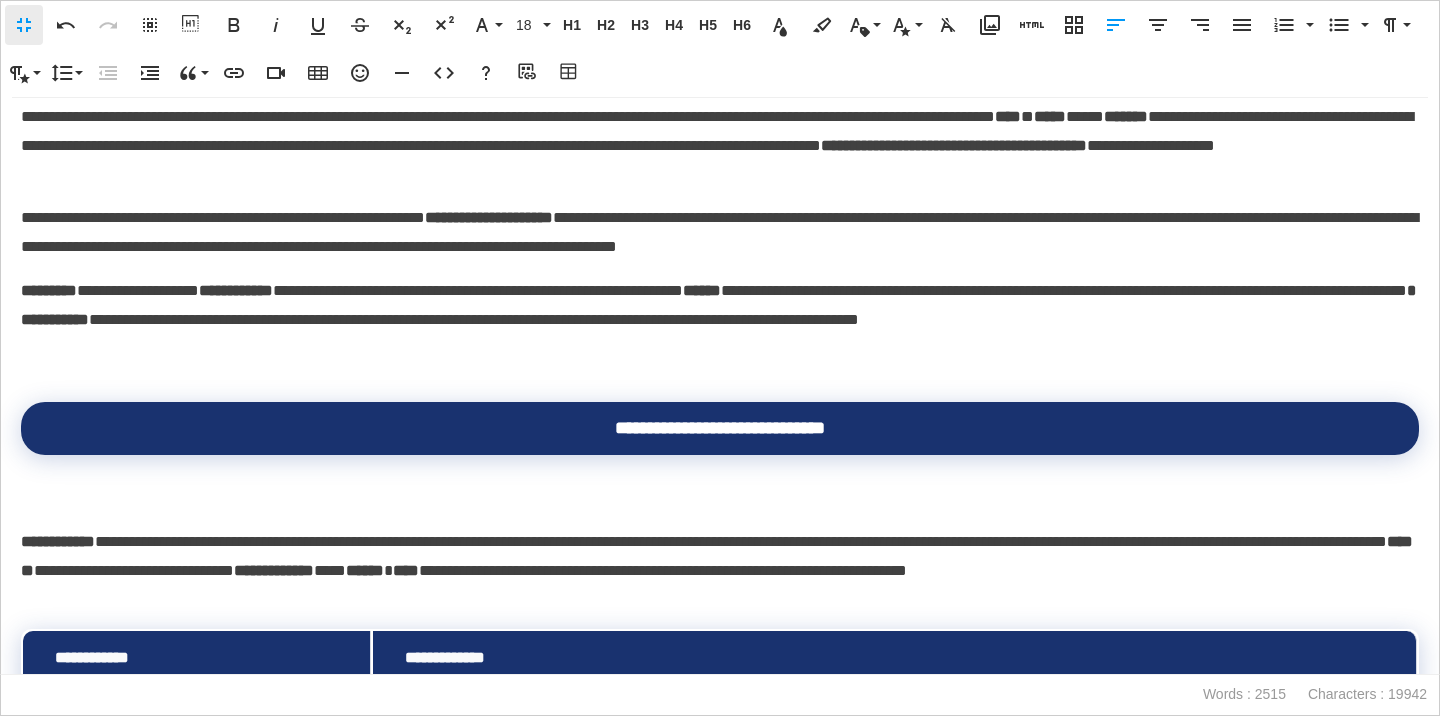 click on "**********" at bounding box center [720, 386] 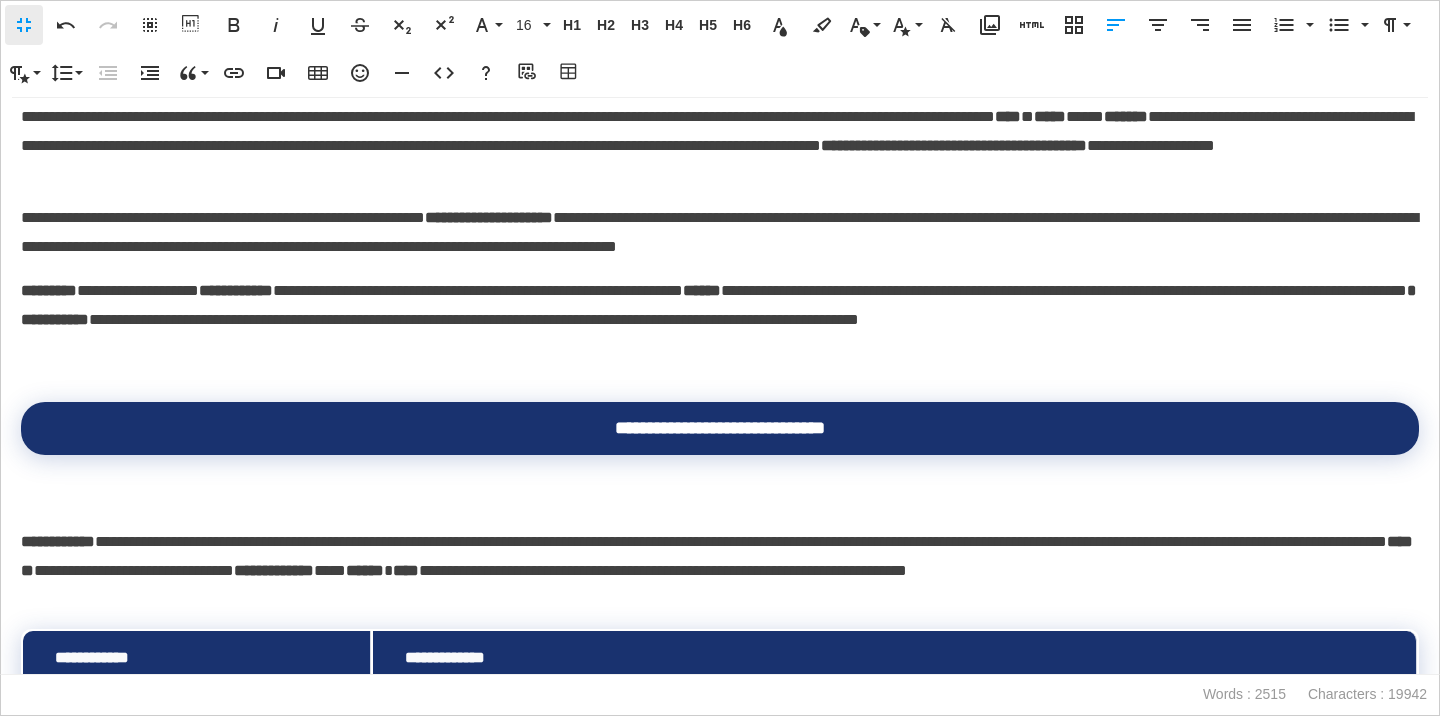 click on "**********" at bounding box center [720, 556] 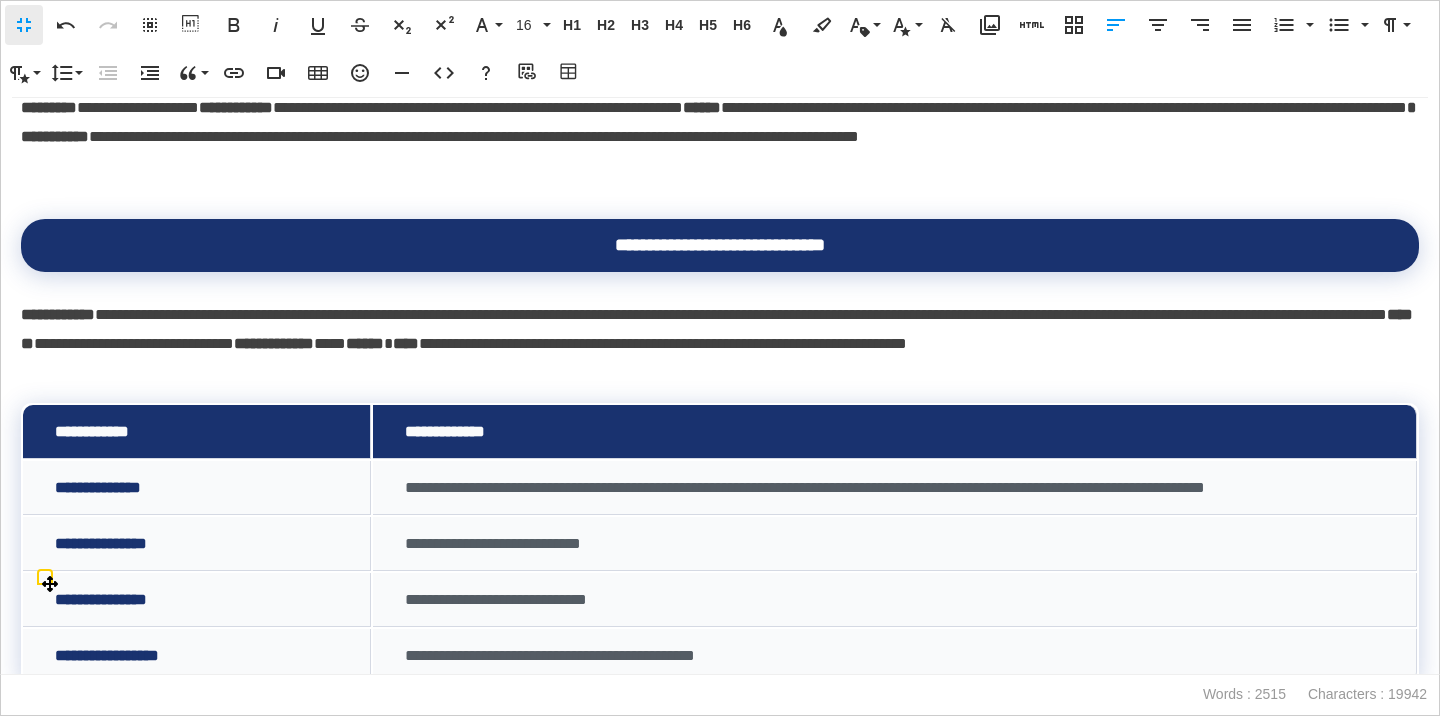 scroll, scrollTop: 2943, scrollLeft: 0, axis: vertical 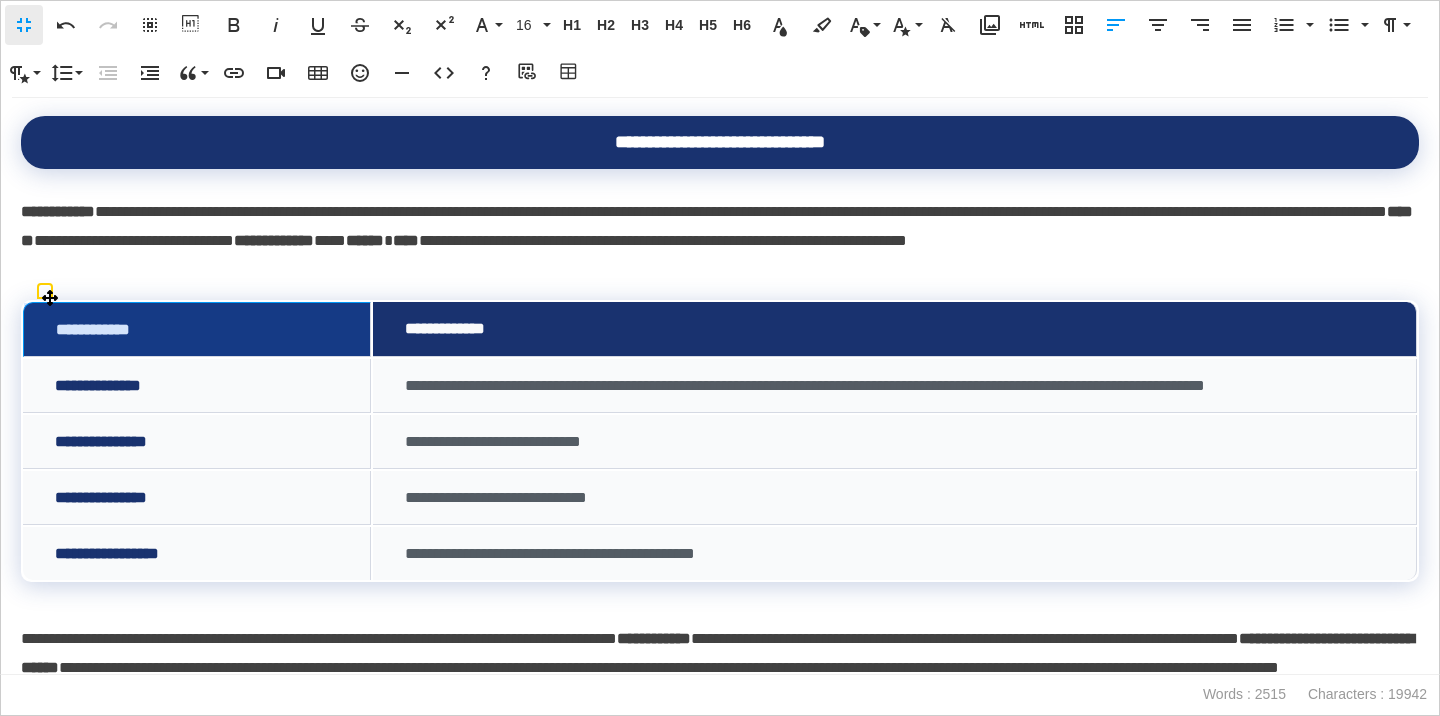 click on "**********" at bounding box center [197, 329] 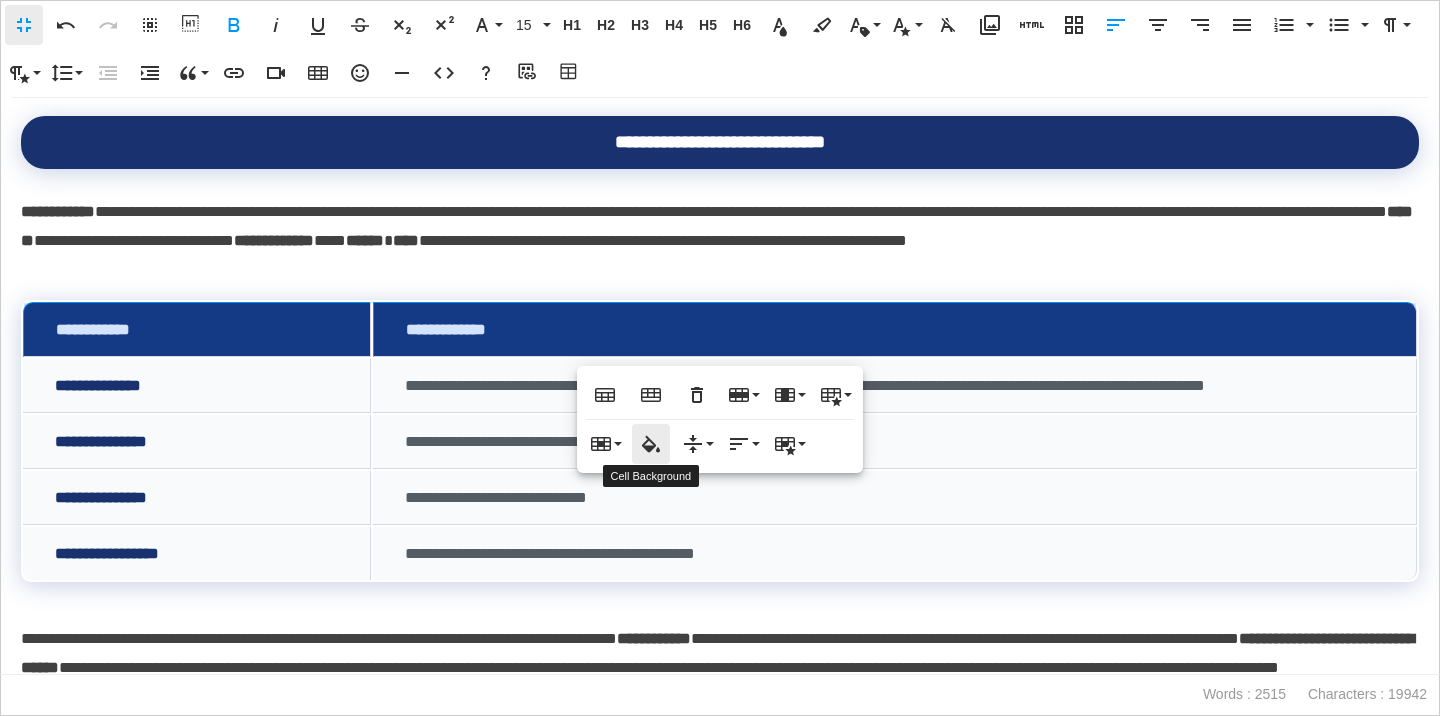 click 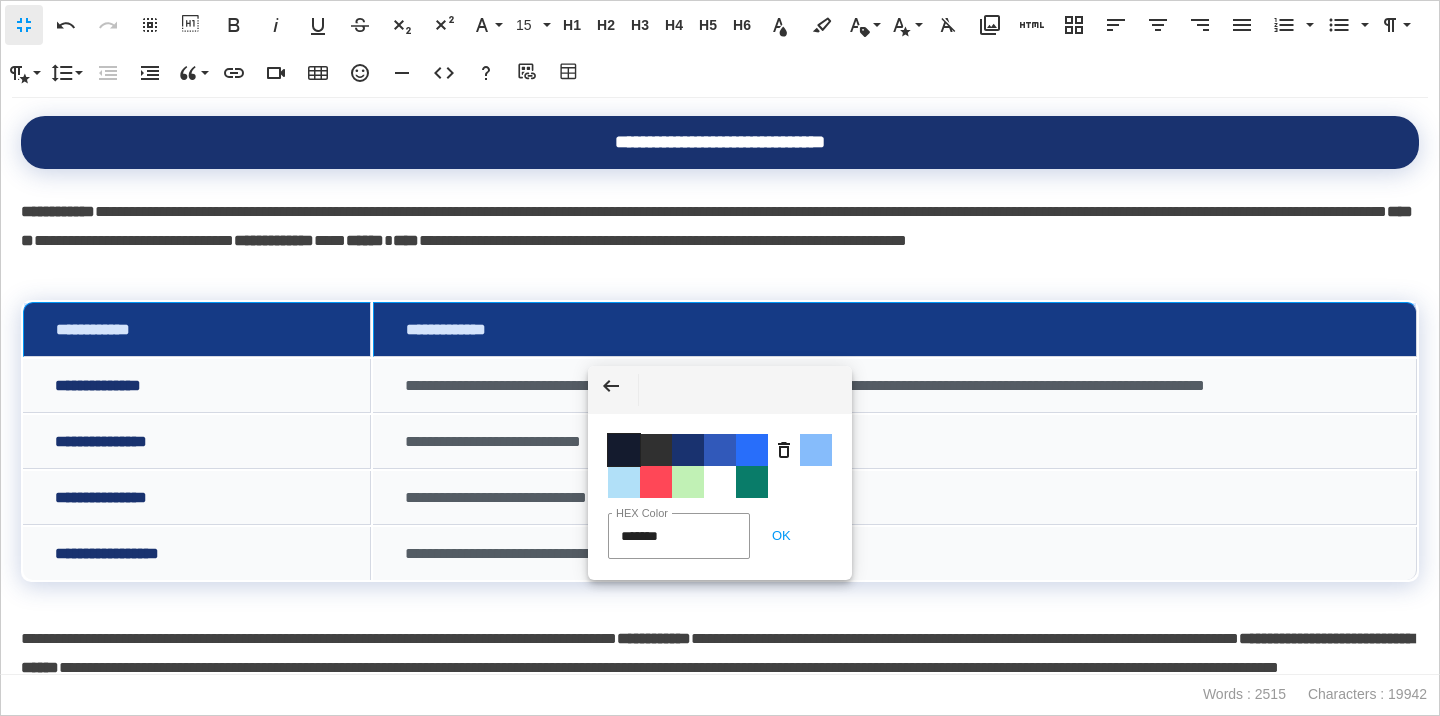 click on "Color #141B2E" at bounding box center [624, 450] 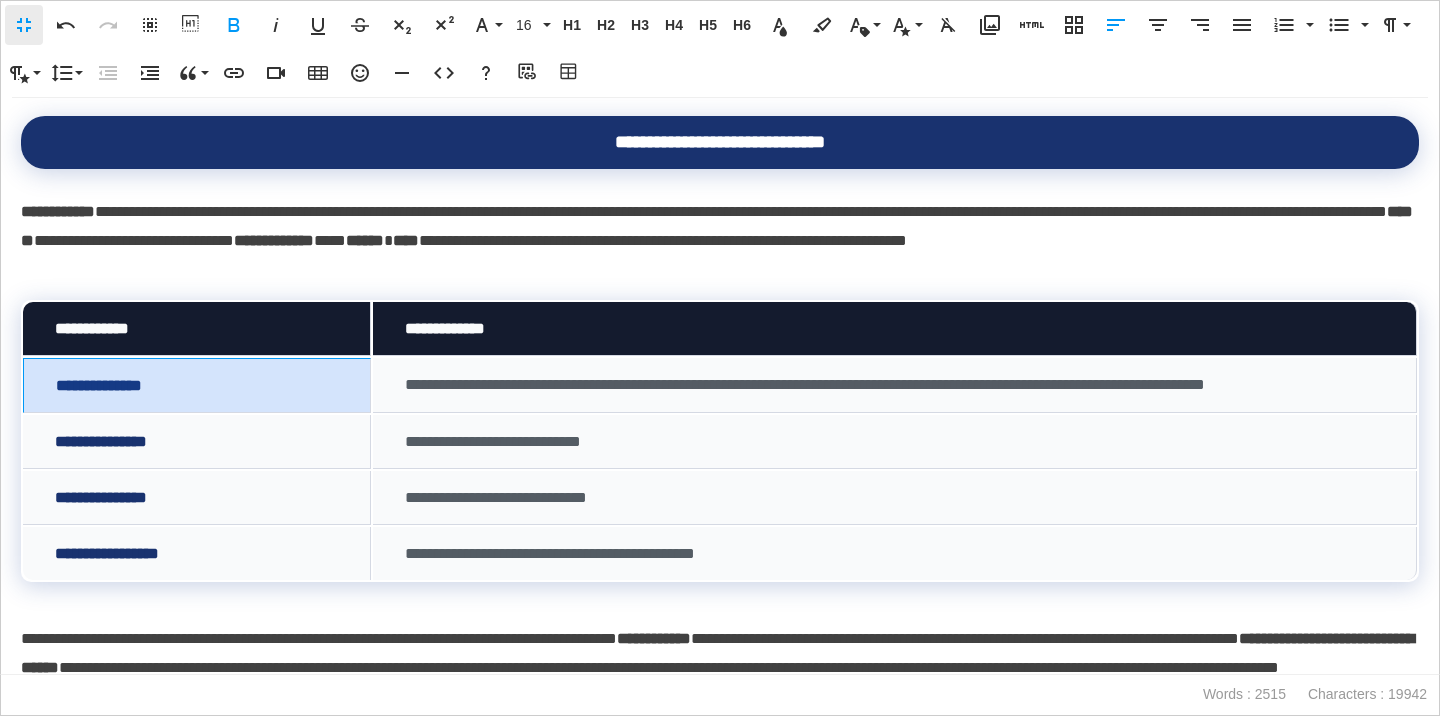 click on "**********" at bounding box center [197, 385] 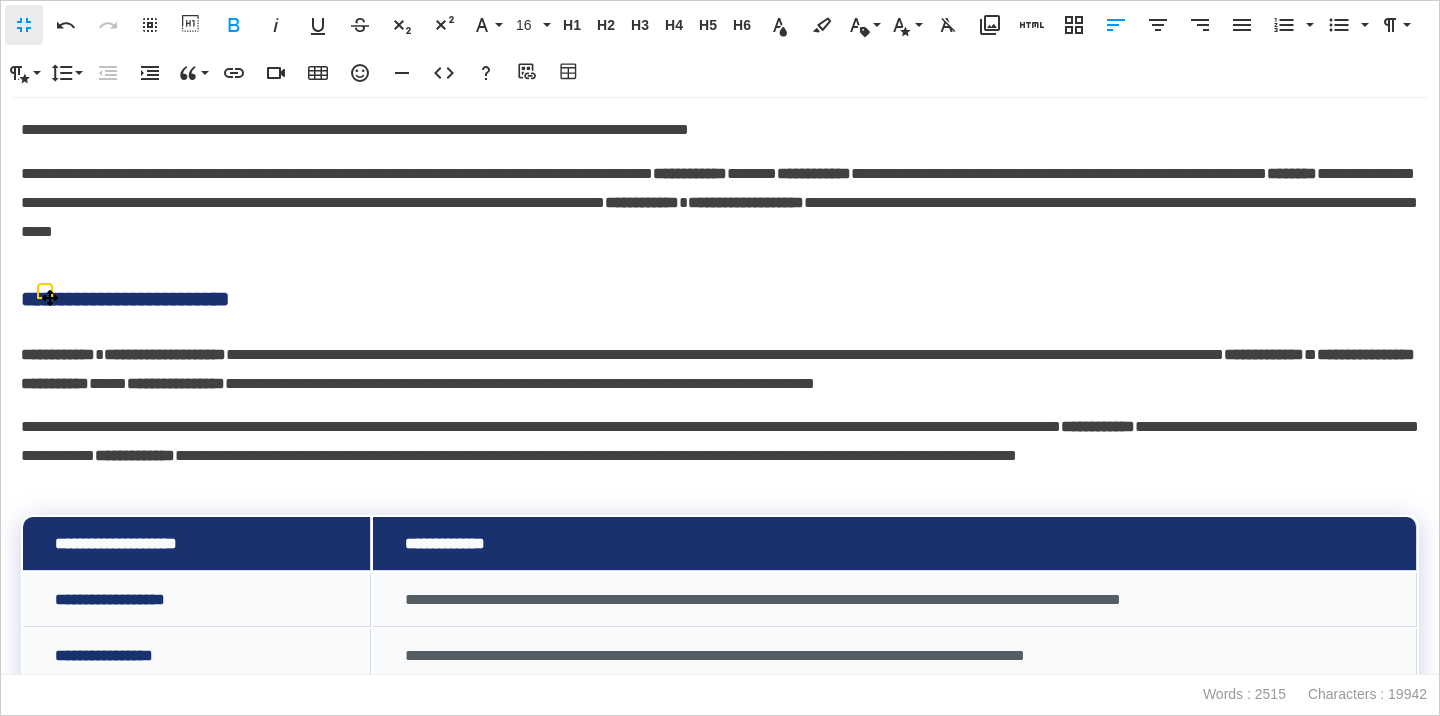 scroll, scrollTop: 1496, scrollLeft: 0, axis: vertical 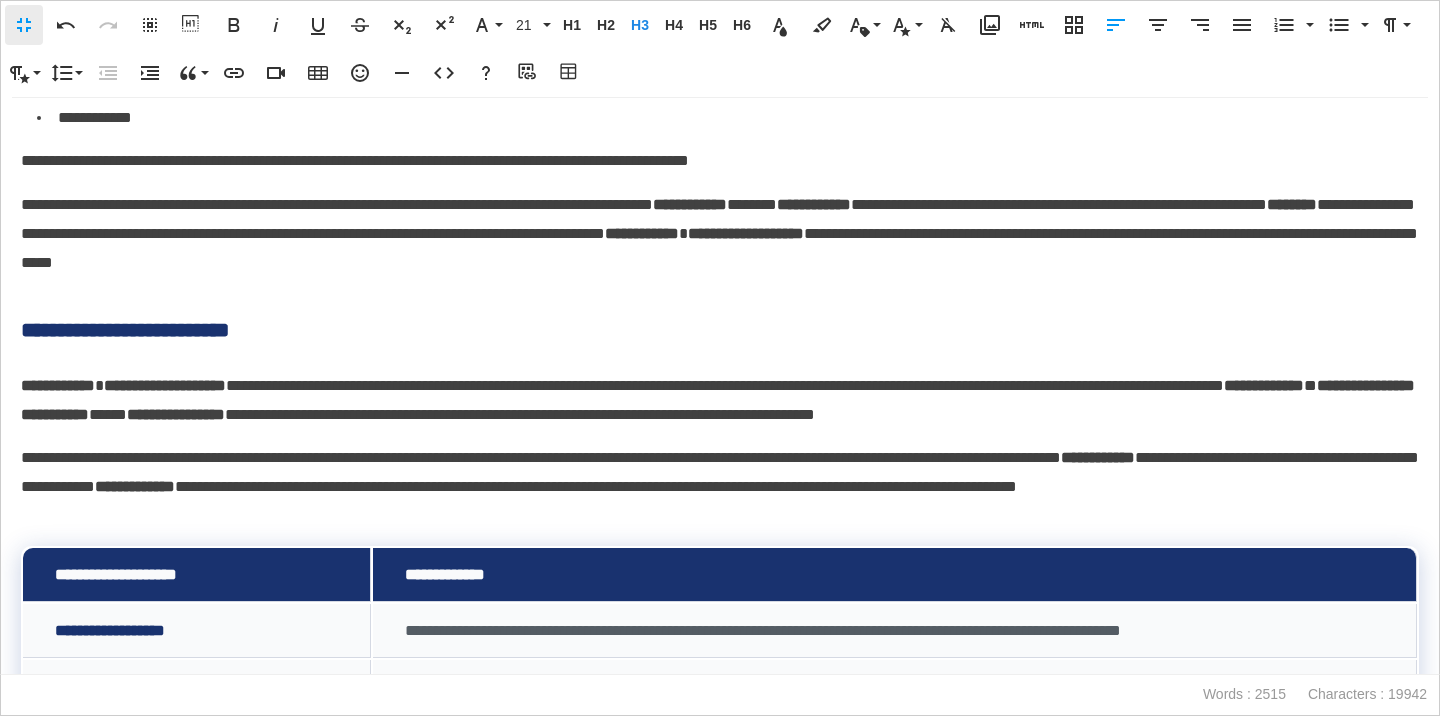 click on "**********" at bounding box center (720, 330) 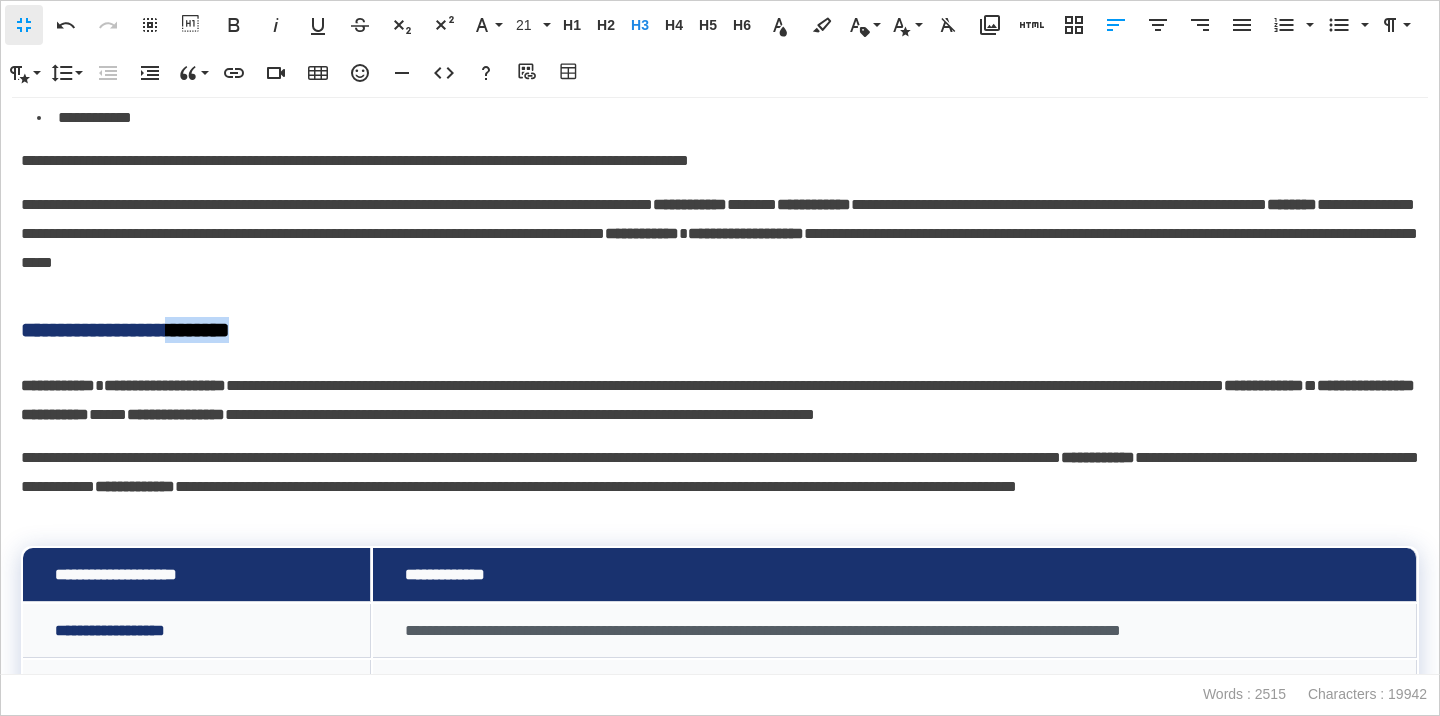 click on "**********" at bounding box center [720, 330] 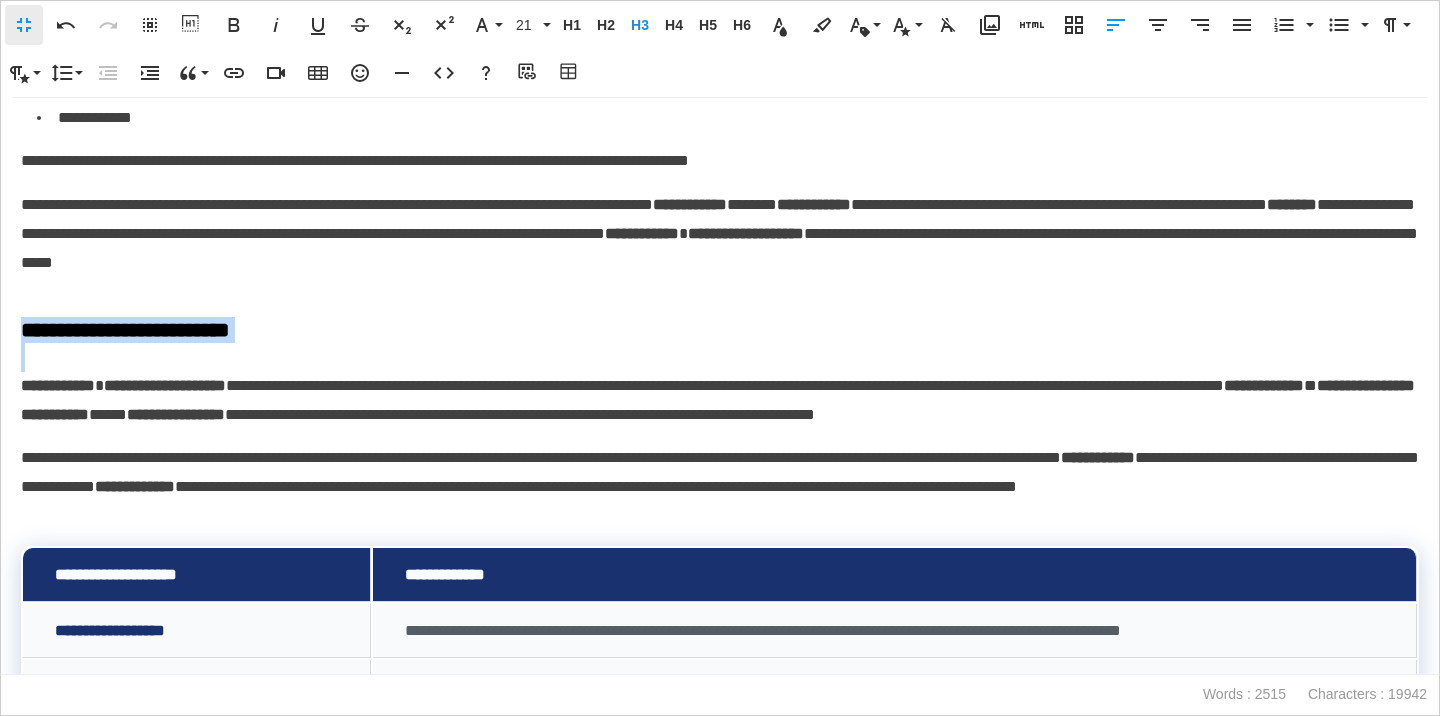 click on "**********" at bounding box center [720, 330] 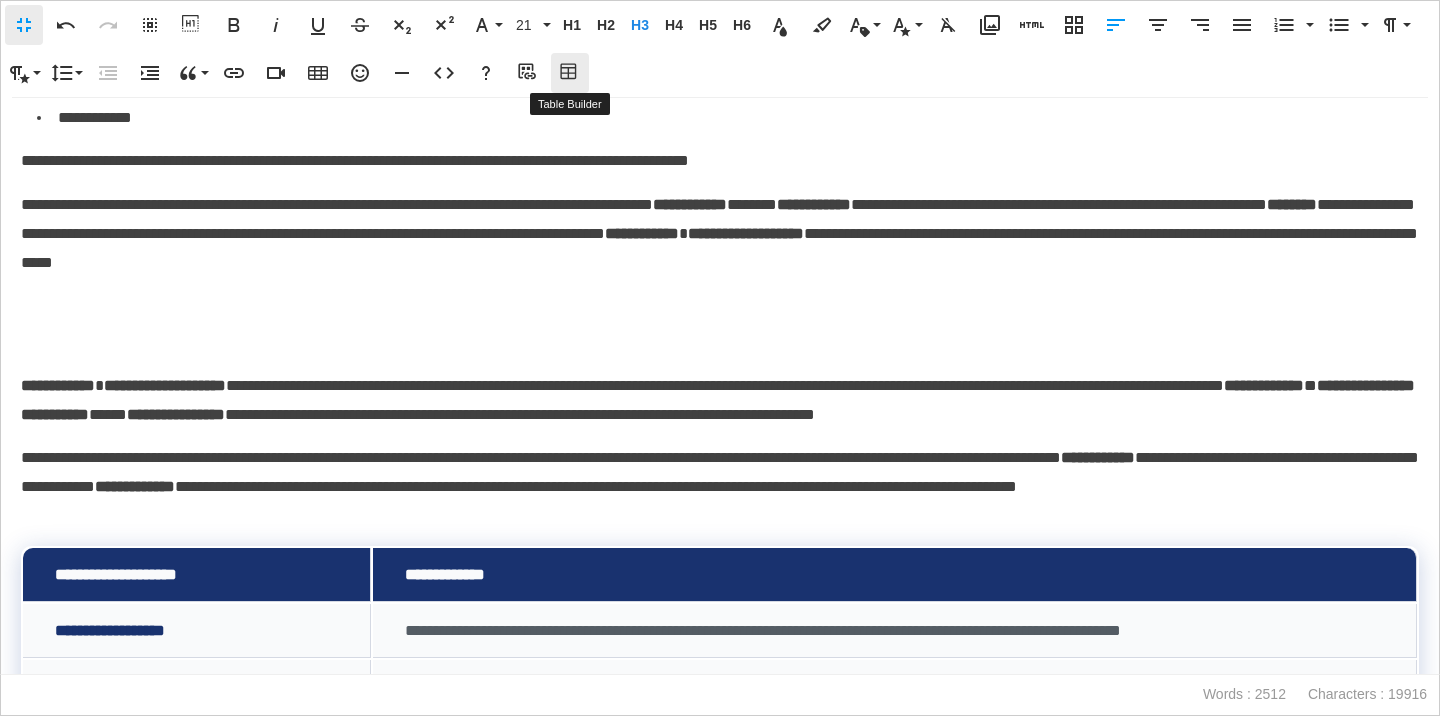 click 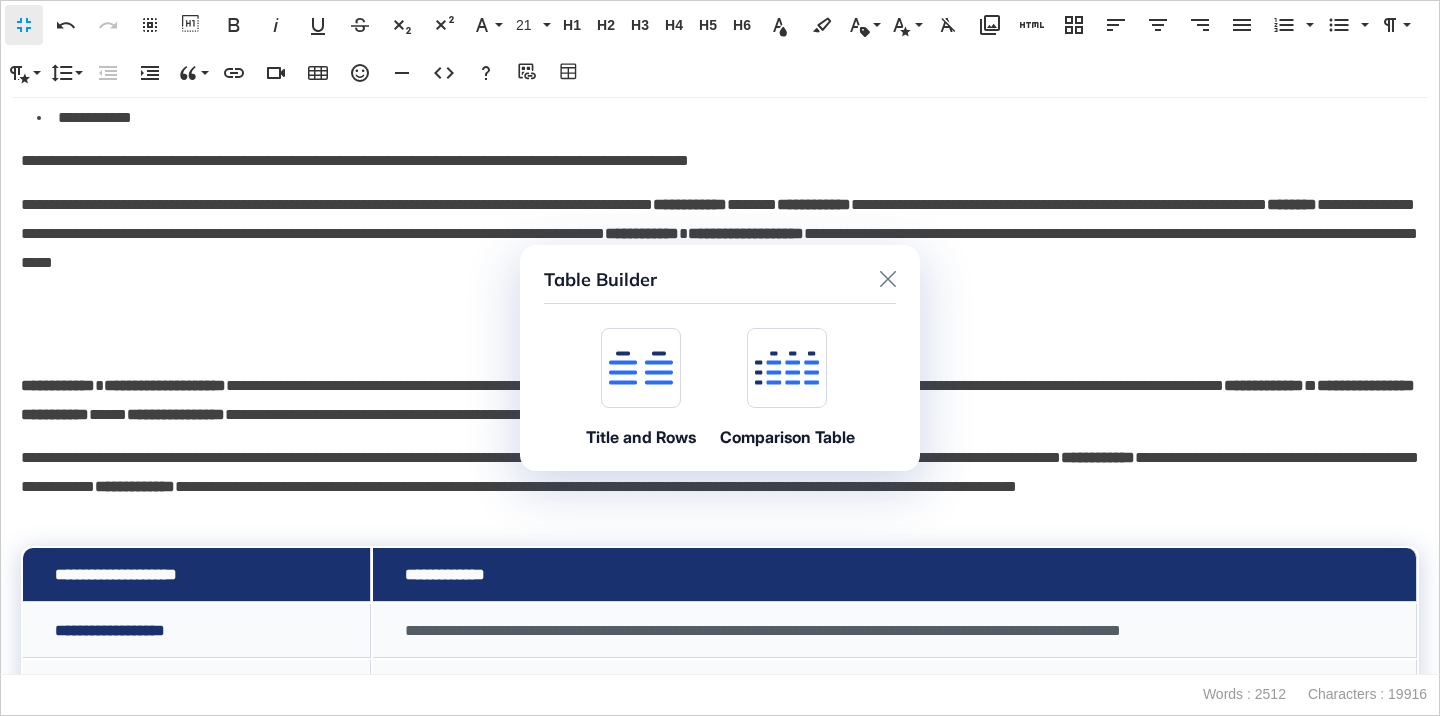 click at bounding box center [641, 368] 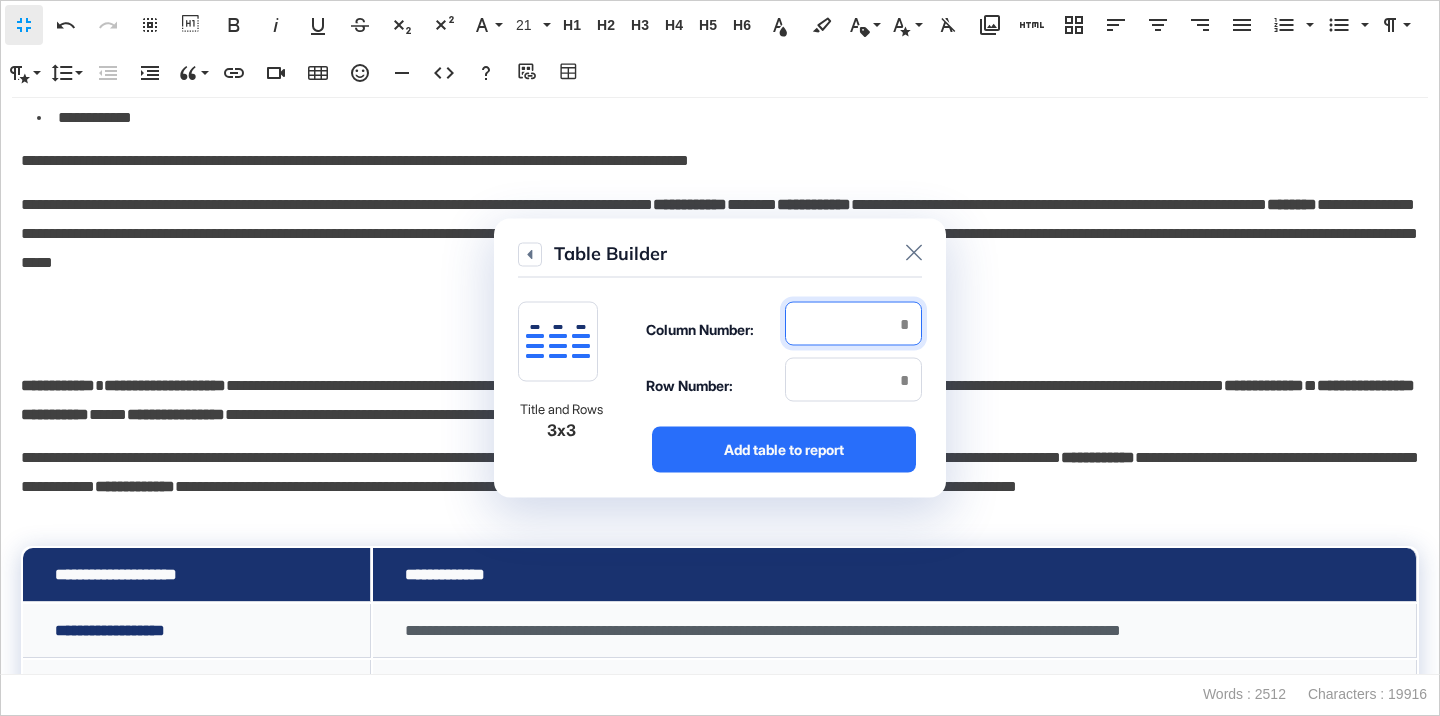 click at bounding box center (853, 324) 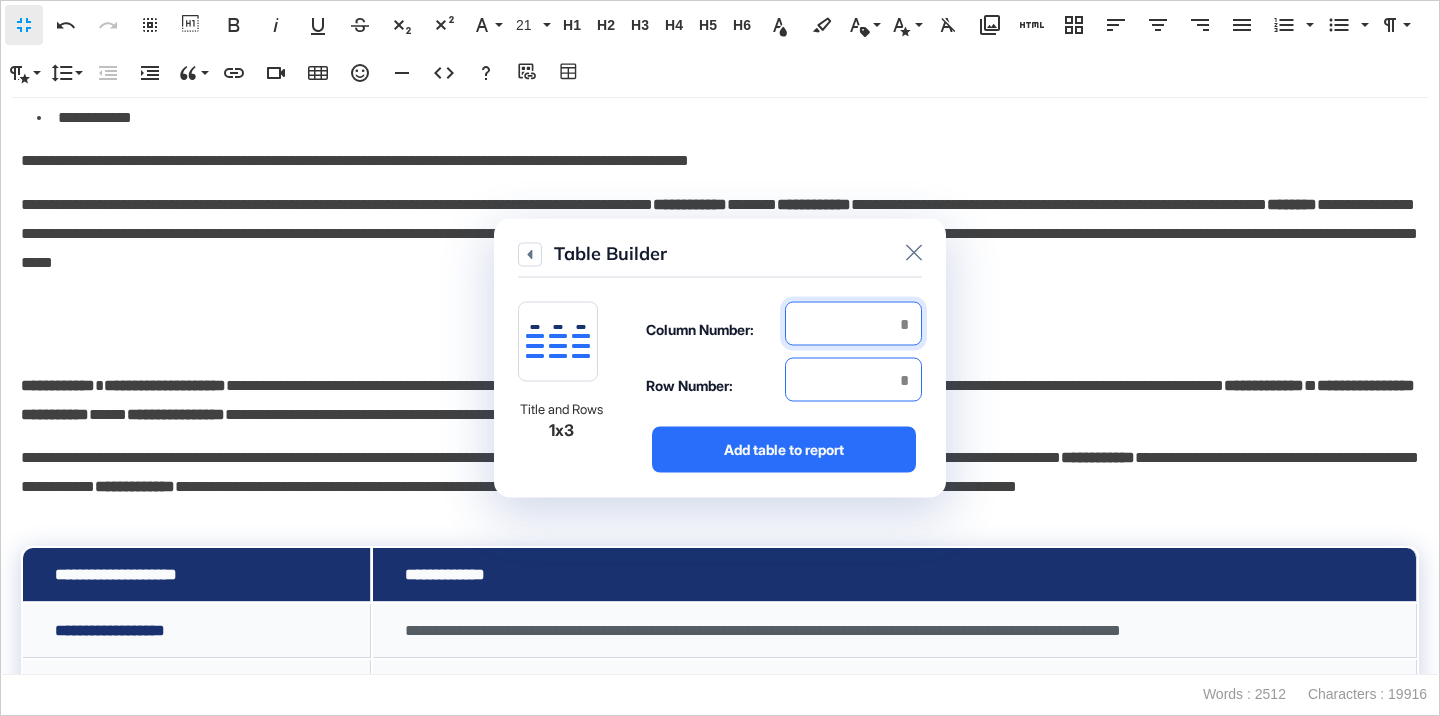 type on "*" 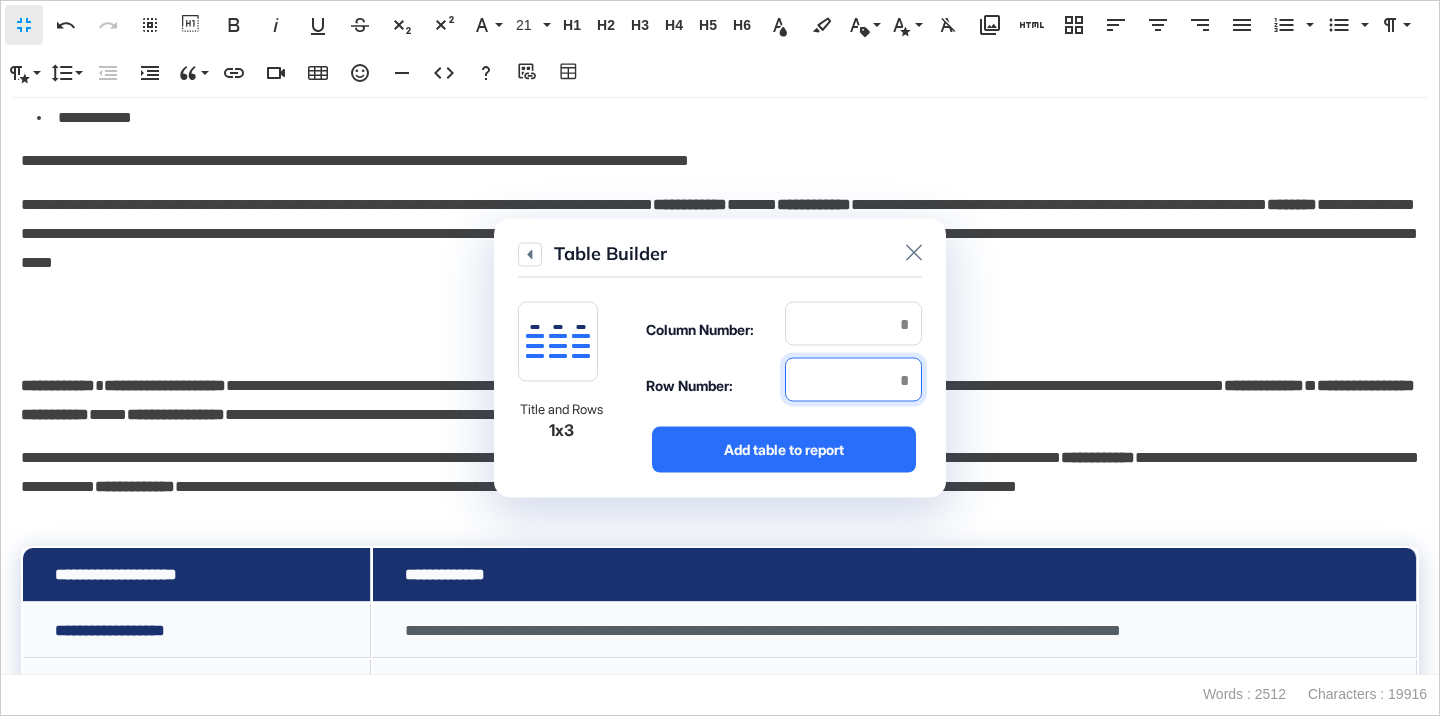 click at bounding box center [853, 380] 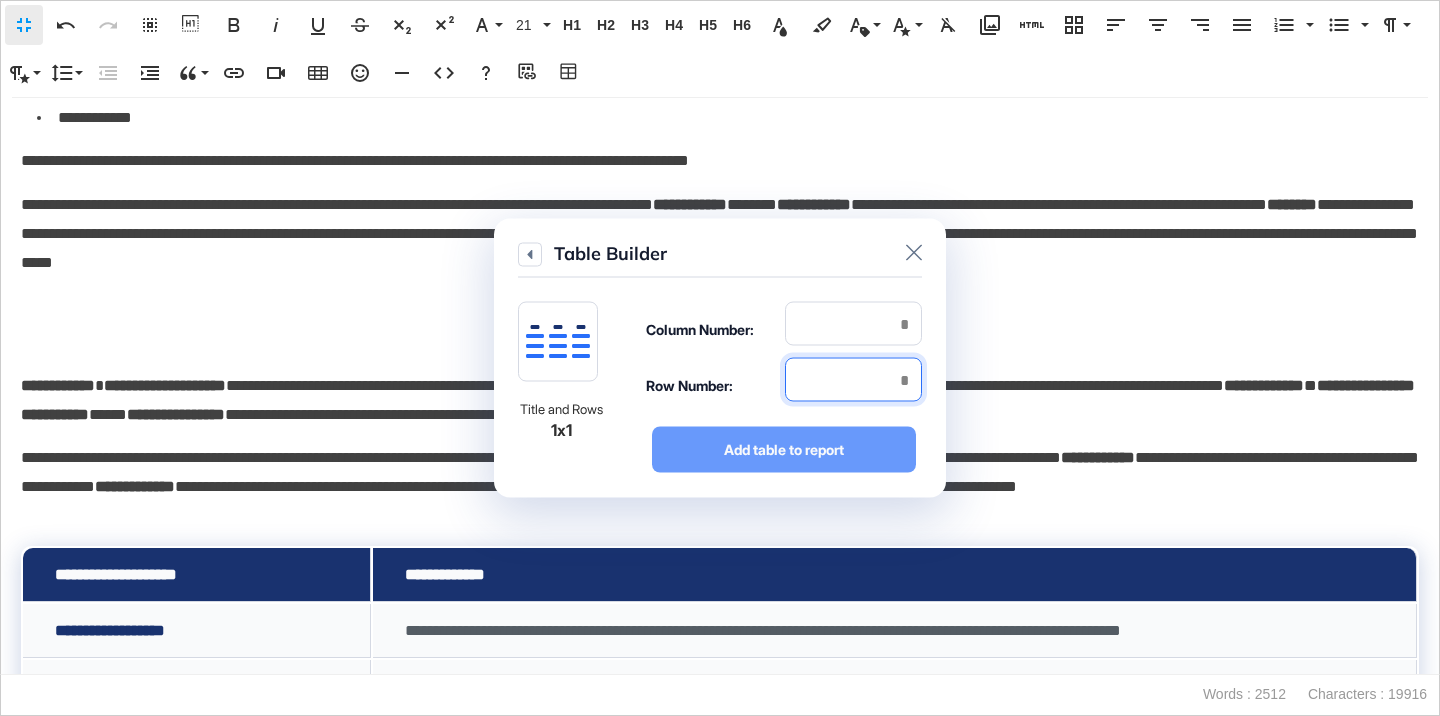 type on "*" 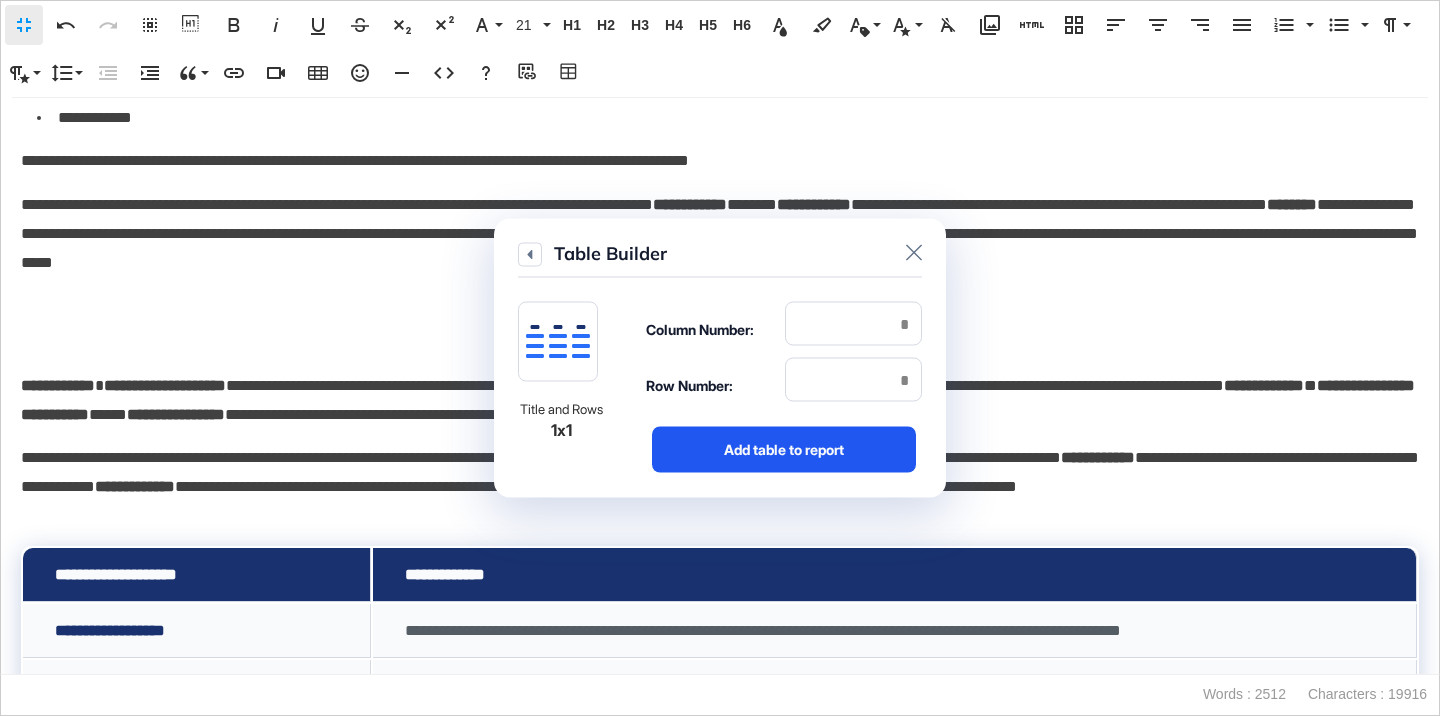 click on "Add table to report" at bounding box center [784, 450] 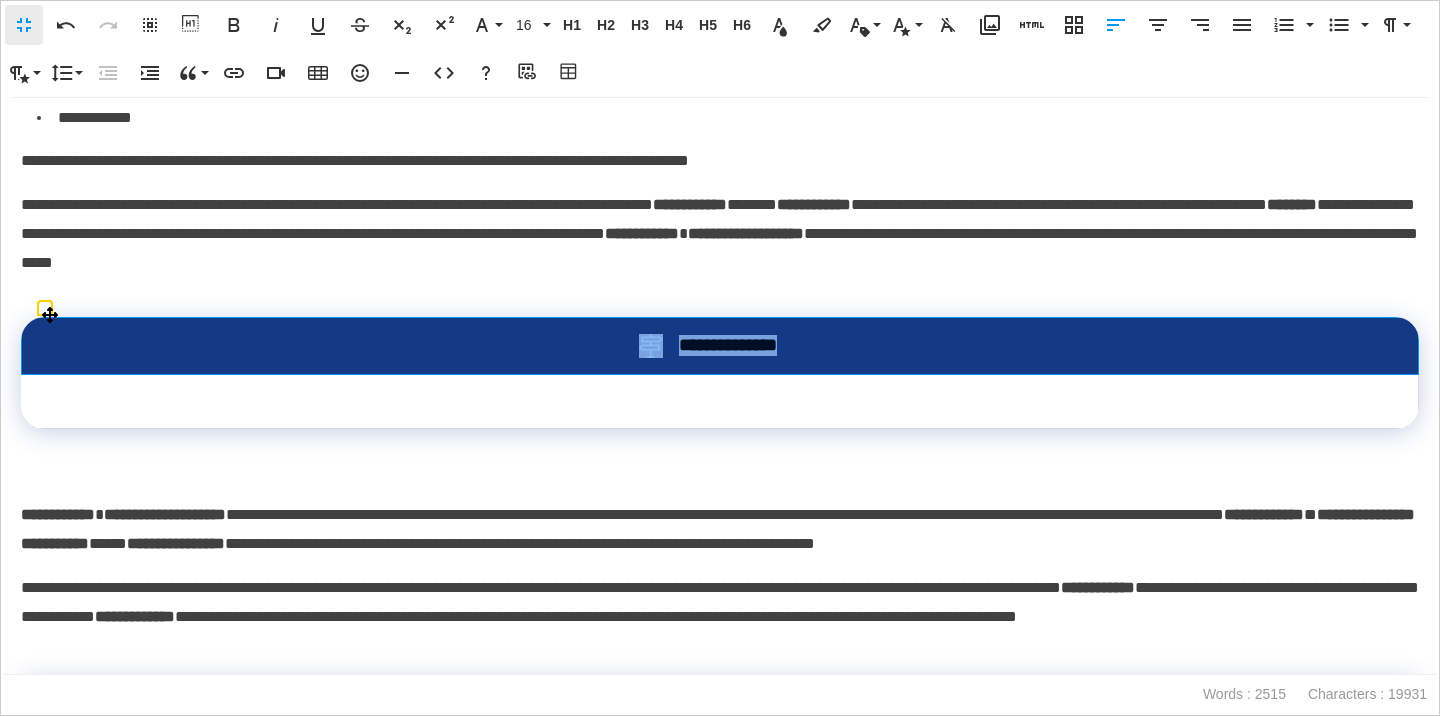 drag, startPoint x: 824, startPoint y: 338, endPoint x: 652, endPoint y: 344, distance: 172.10461 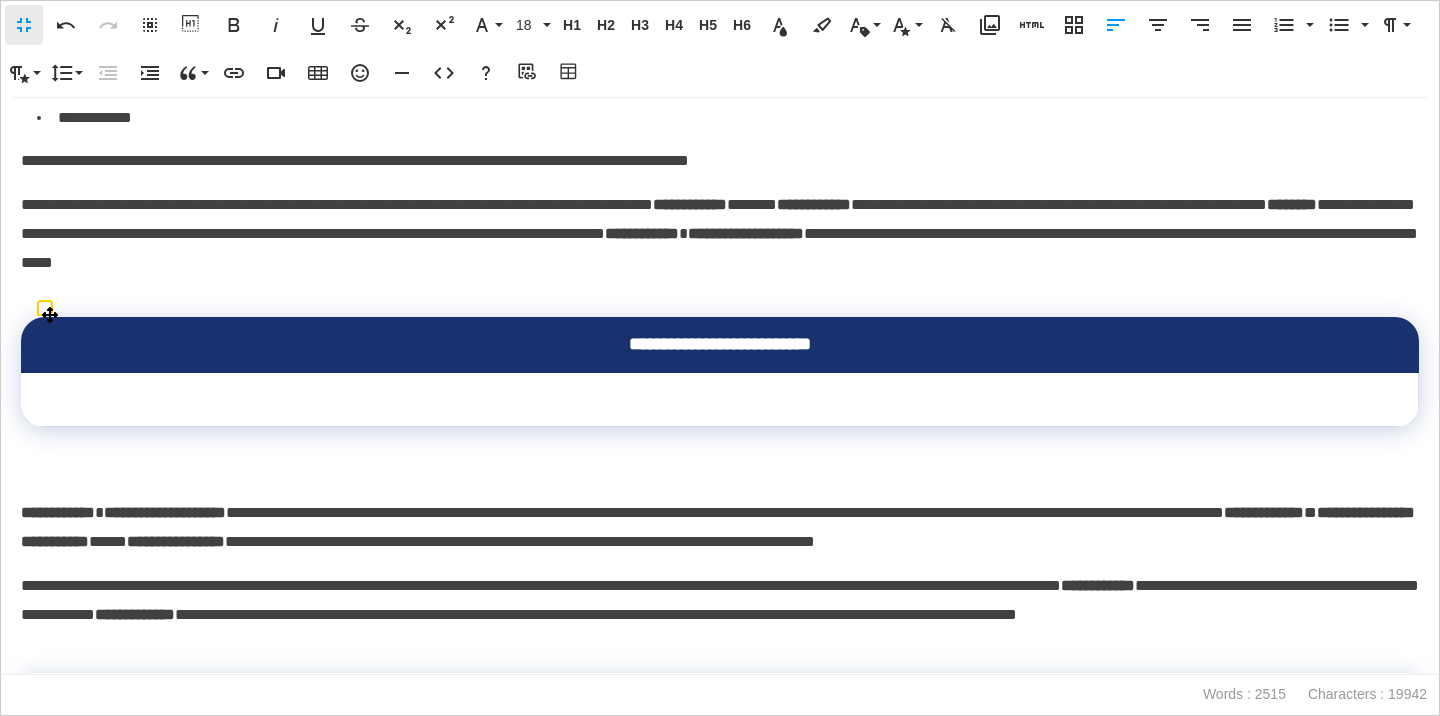 scroll, scrollTop: 0, scrollLeft: 12, axis: horizontal 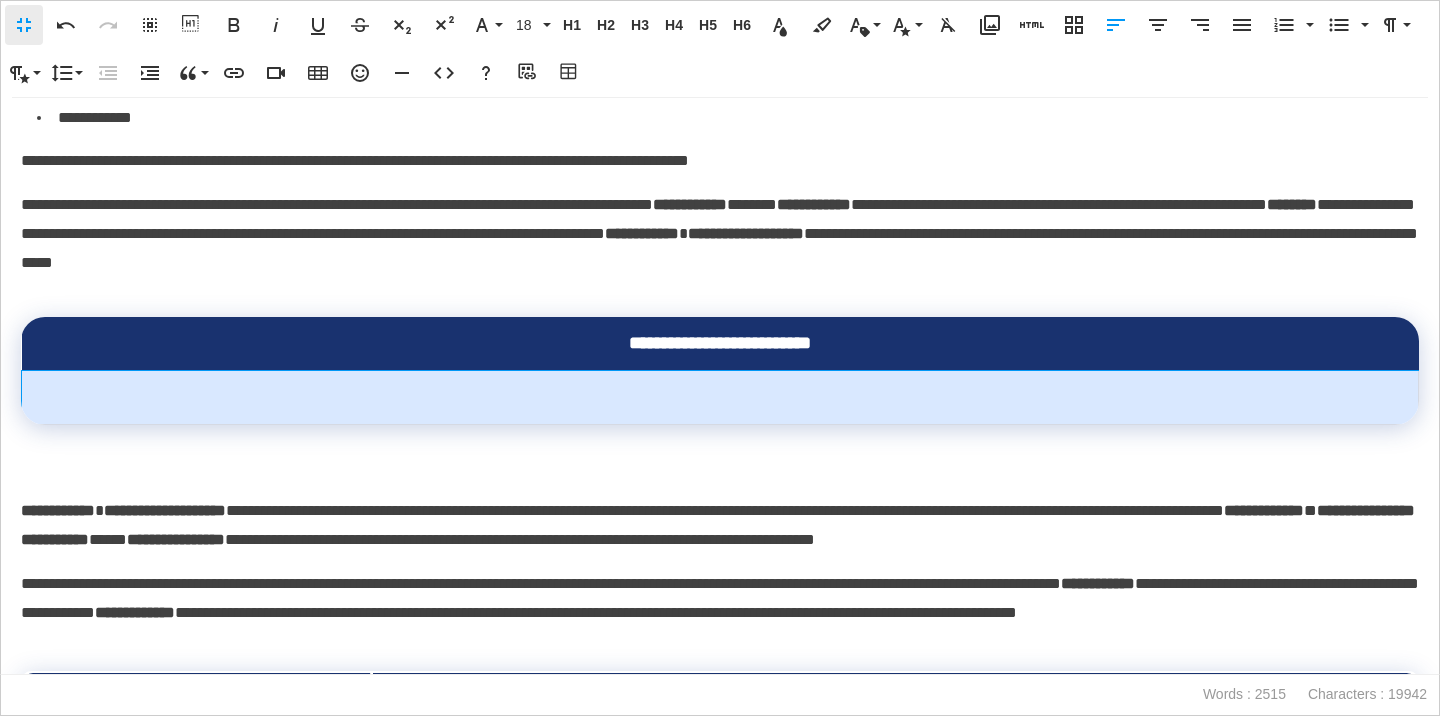 click at bounding box center (720, 397) 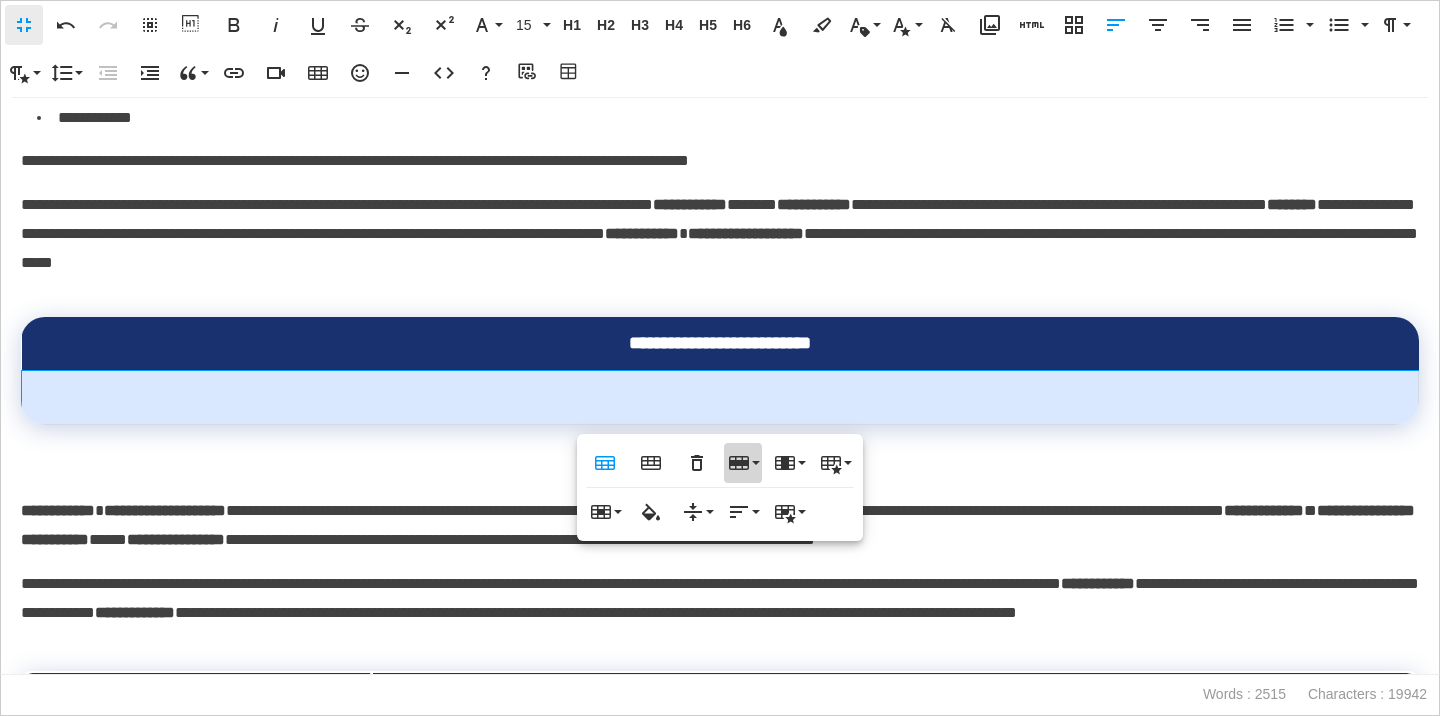 click 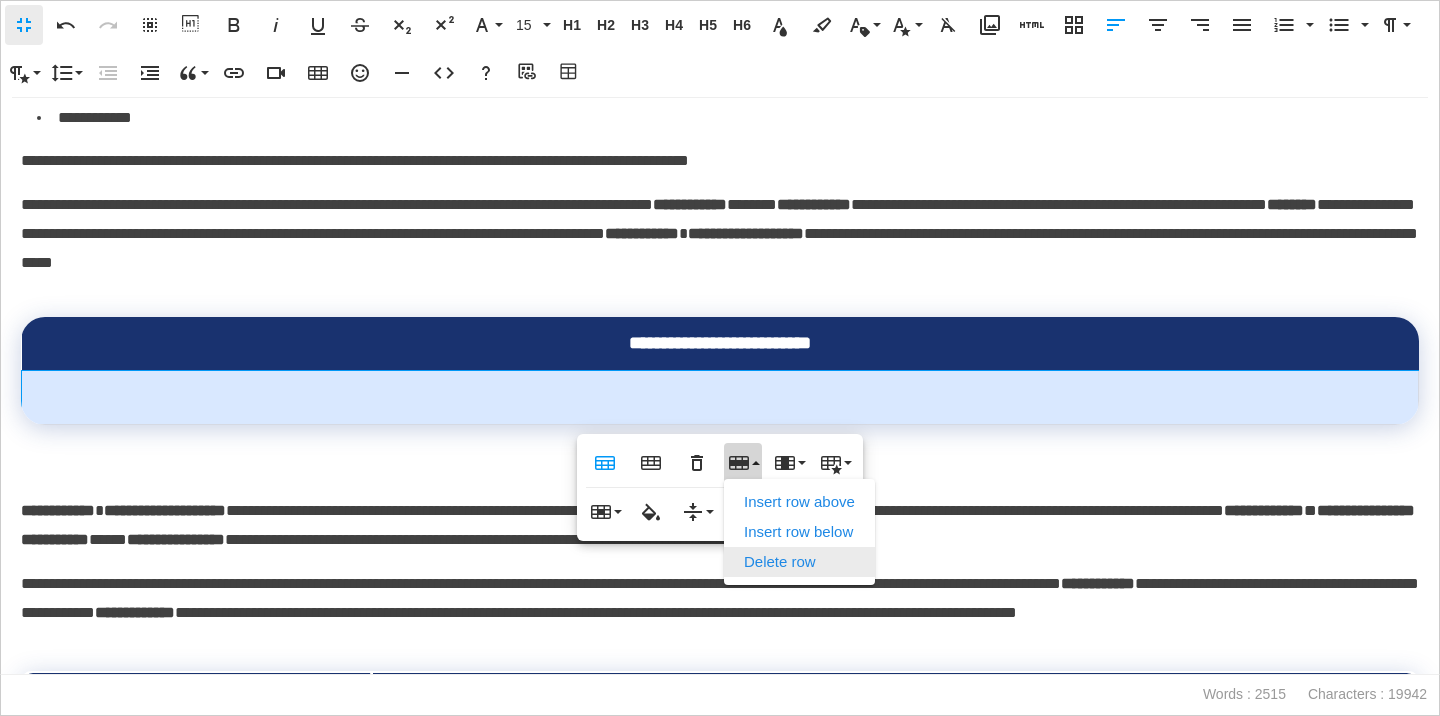 click on "Delete row" at bounding box center (799, 562) 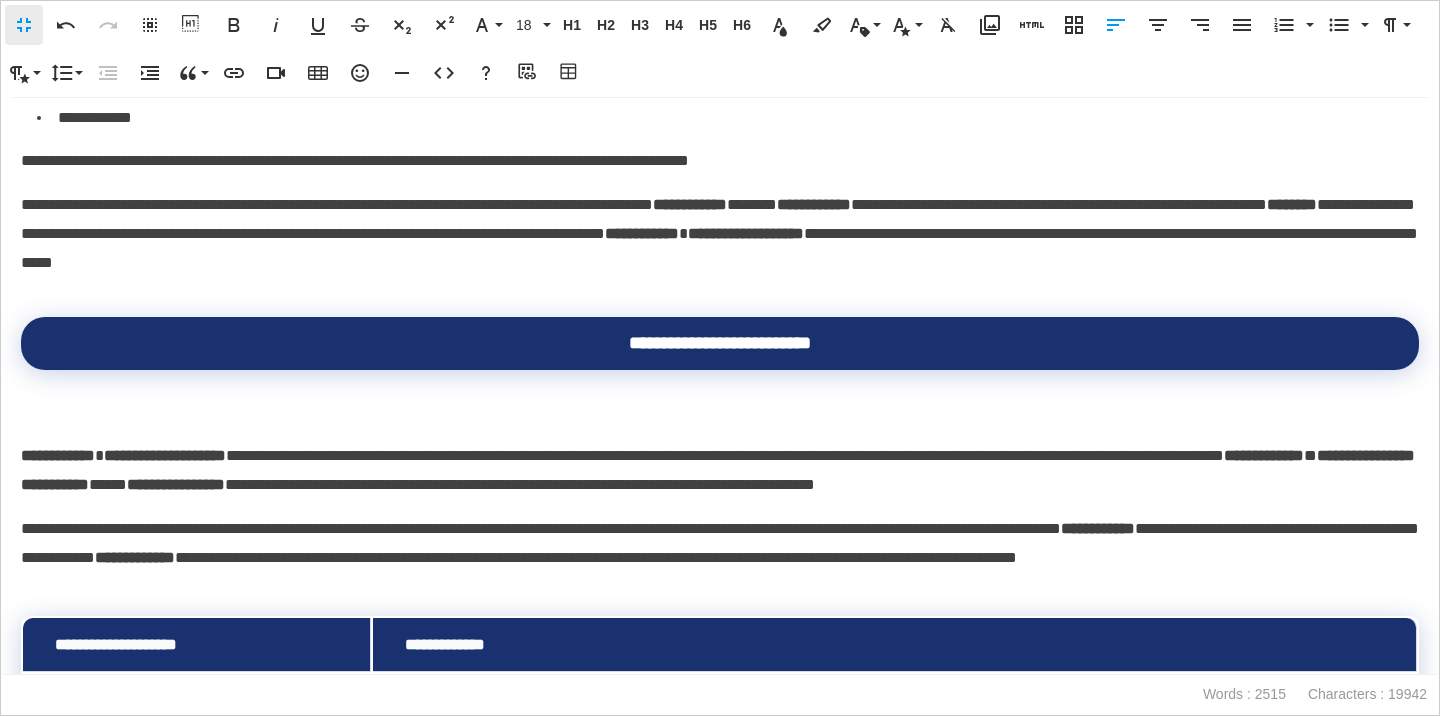 click on "**********" at bounding box center [720, 457] 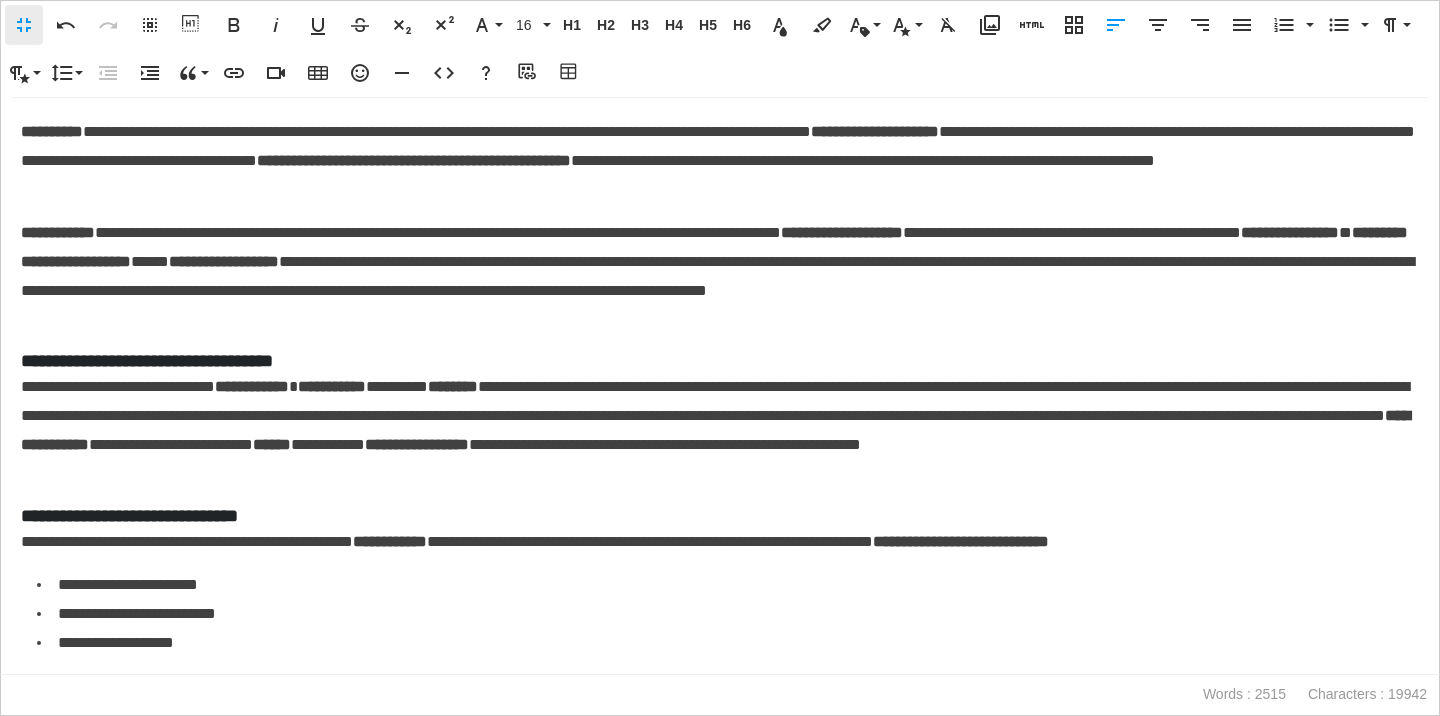 scroll, scrollTop: 0, scrollLeft: 0, axis: both 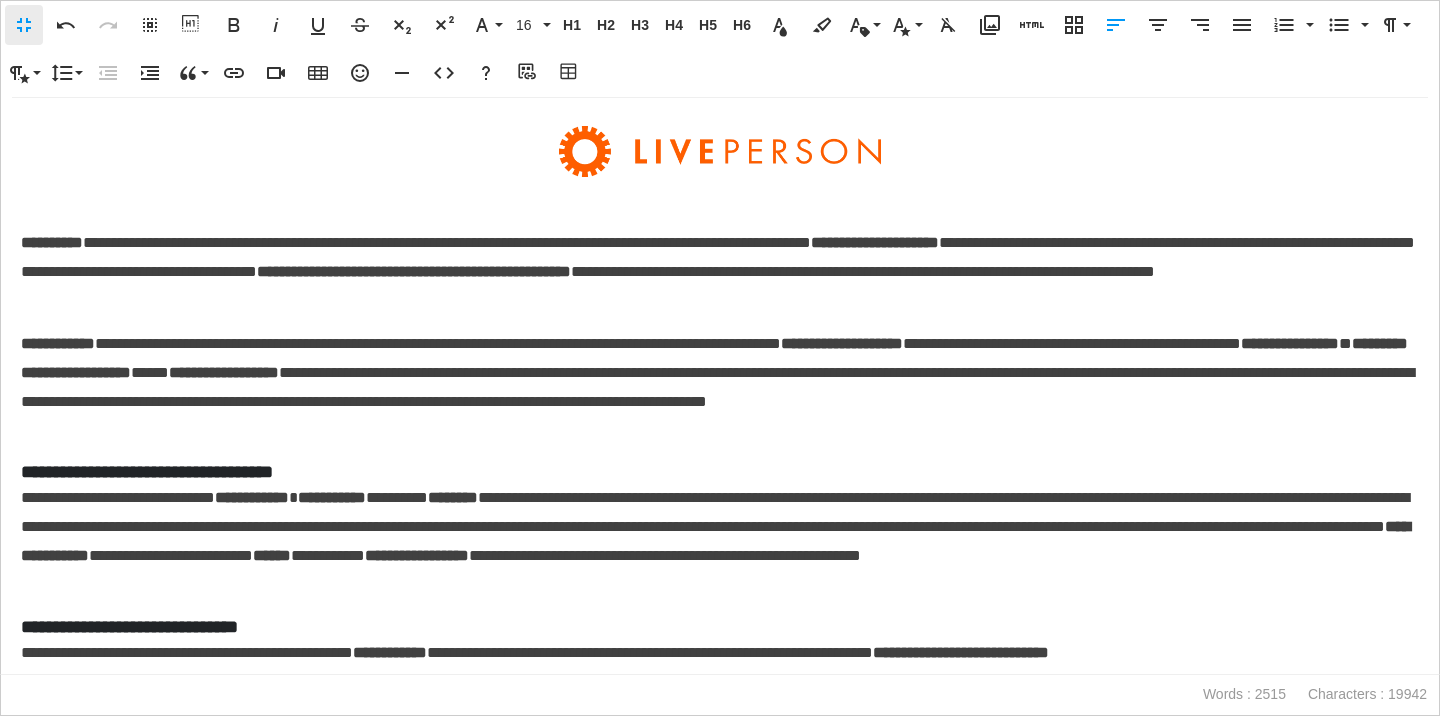 click on "**********" at bounding box center (720, 387) 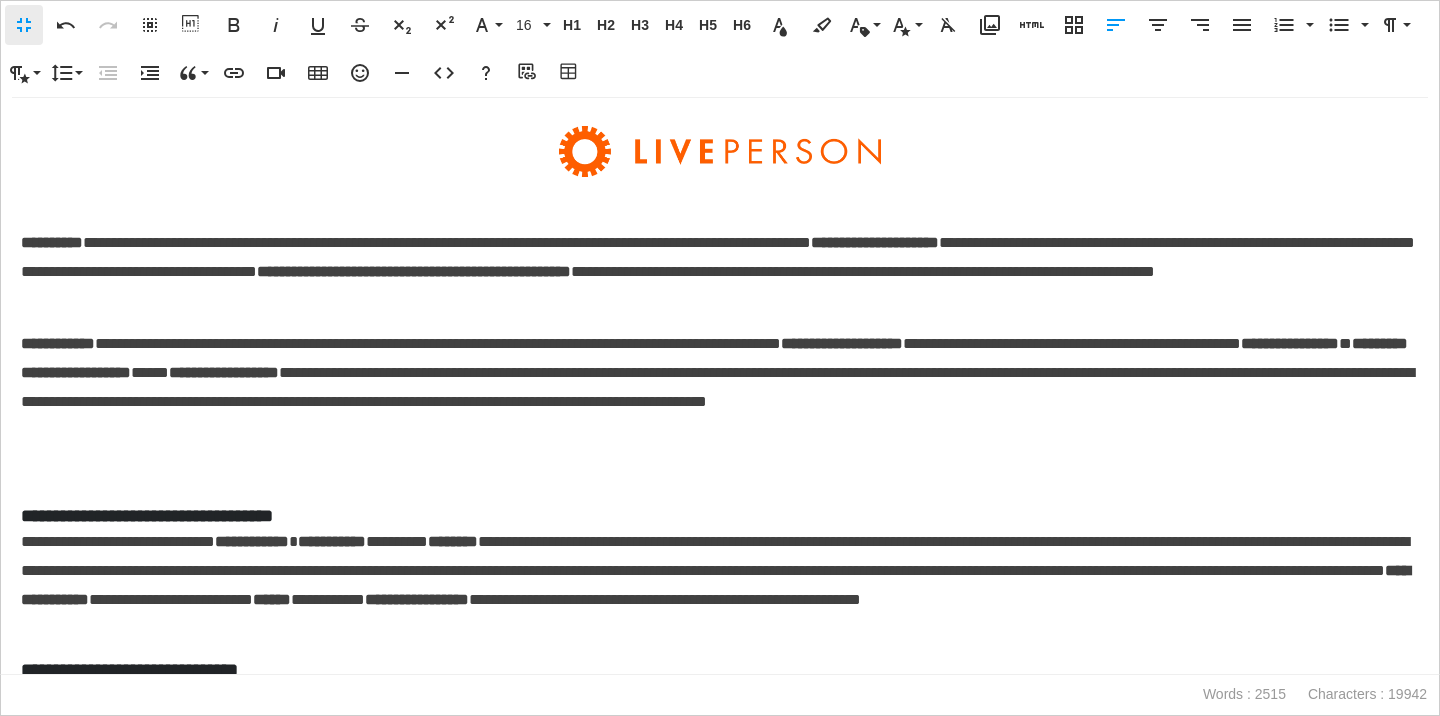click on "Fullscreen Undo Redo Select All Show blocks Bold Italic Underline Strikethrough Subscript Superscript Font Family Playfair Mulish Inter 16 8 10 12 14 16 18 20 24 32 36 40 48 72 80 H1 Heading 1 H2 Heading 2 H3 Heading 3 H4 Heading 4 H5 Heading 5 H6 Heading 6 Text Color Background Color Inline Class Heading 1 Heading 2 Heading 3 Heading 4 Heading 5 Heading 6 Paragraph Secondary Text Inline Style font-weight 700 font-weight 900 Clear Formatting Media Library Add HTML Responsive Layout Align Left Align Center Align Right Align Justify Ordered List   Default Lower Alpha Lower Greek Lower Roman Upper Alpha Upper Roman    Unordered List   Default Circle Disc Square    Paragraph Format Normal Heading 1 Heading 2 Heading 3 Heading 4 Code Paragraph Style Gray Bordered Spaced Uppercase Line Height Default Single 1.15 1.5 Double Decrease Indent Increase Indent Quote Increase ⌘' Decrease ⌘⇧' Insert Link Insert Video Insert Table Emoticons Insert Horizontal Line Code View Help Add source URL Table Builder" at bounding box center [720, 49] 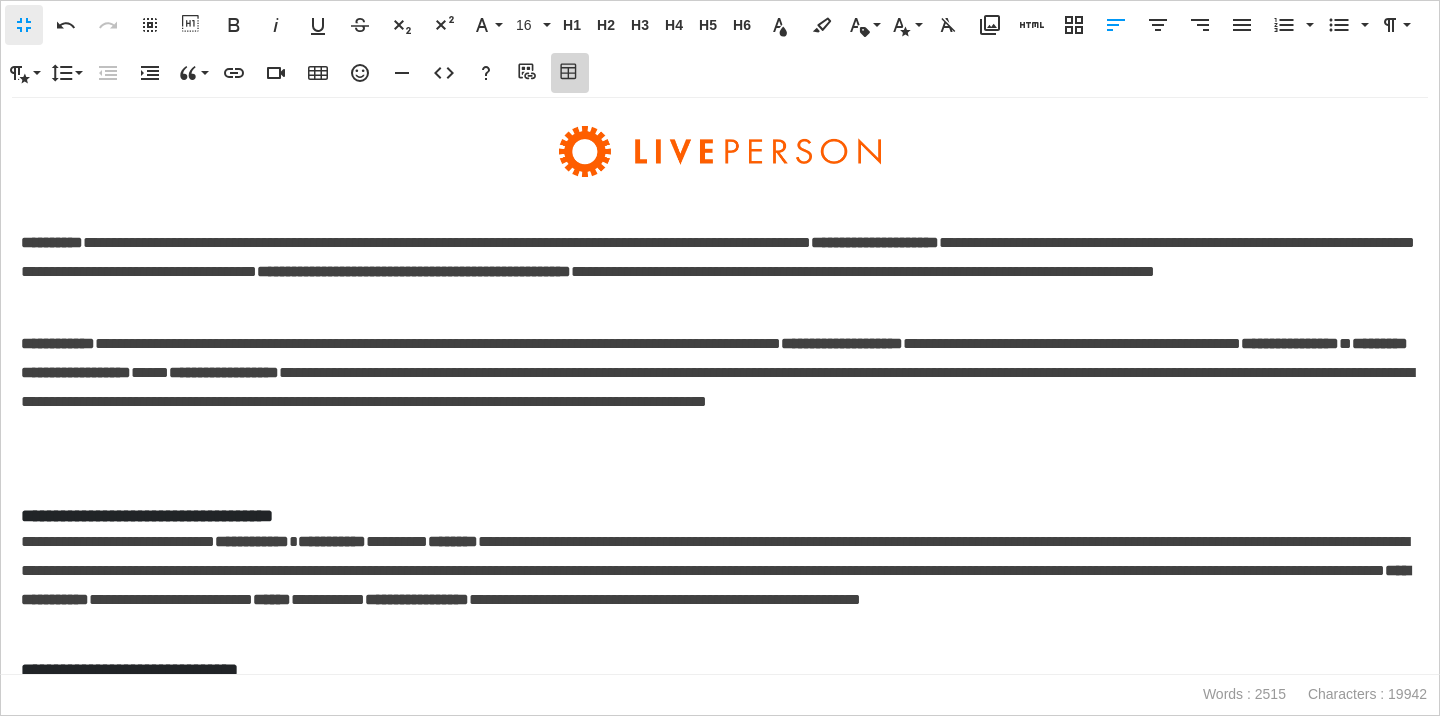 click 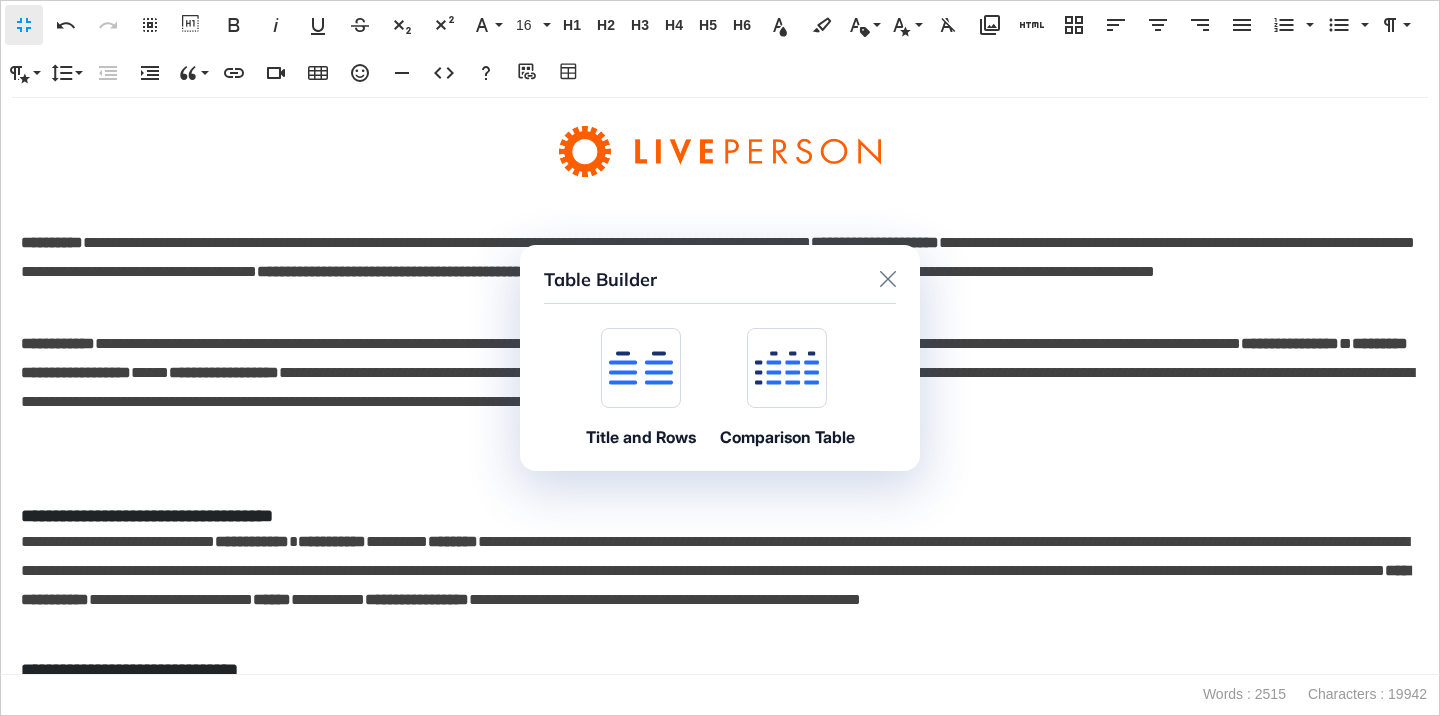 click at bounding box center [641, 368] 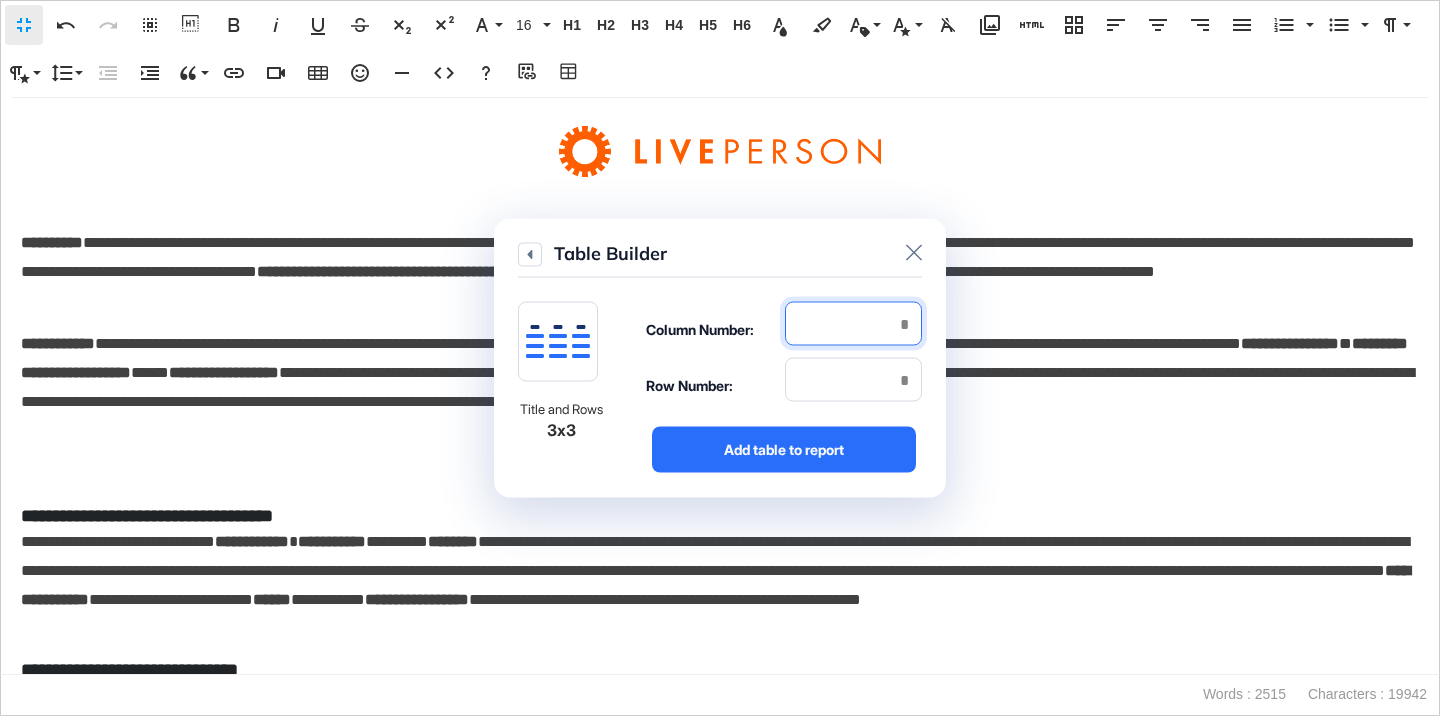 click at bounding box center (853, 324) 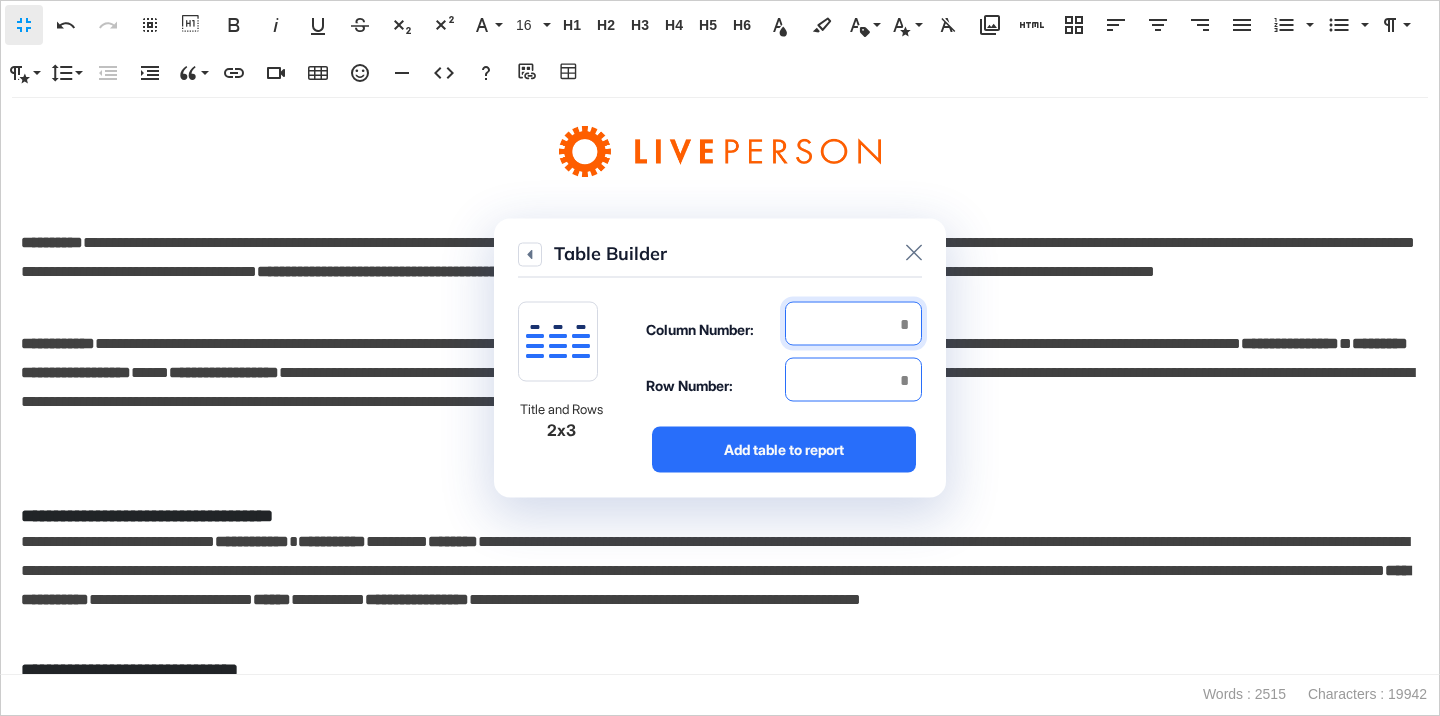 type on "*" 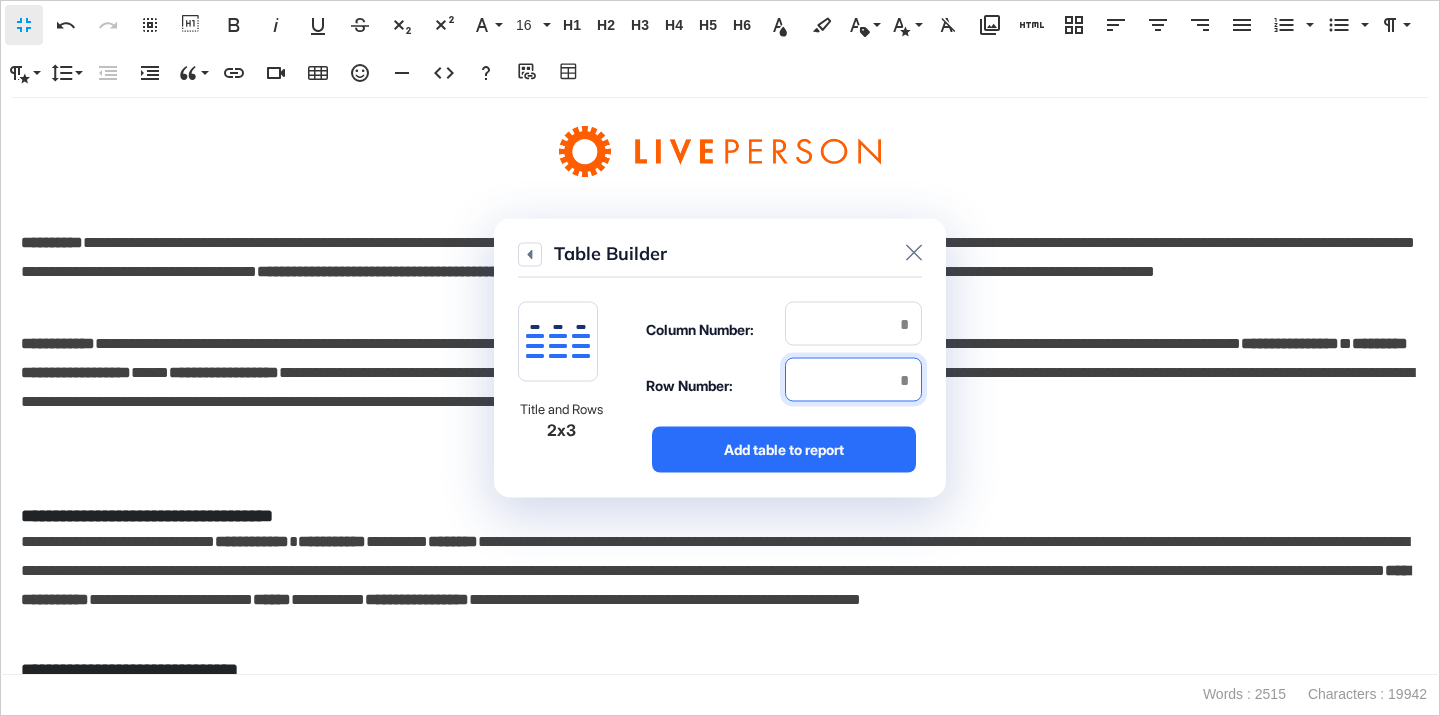 click at bounding box center [853, 380] 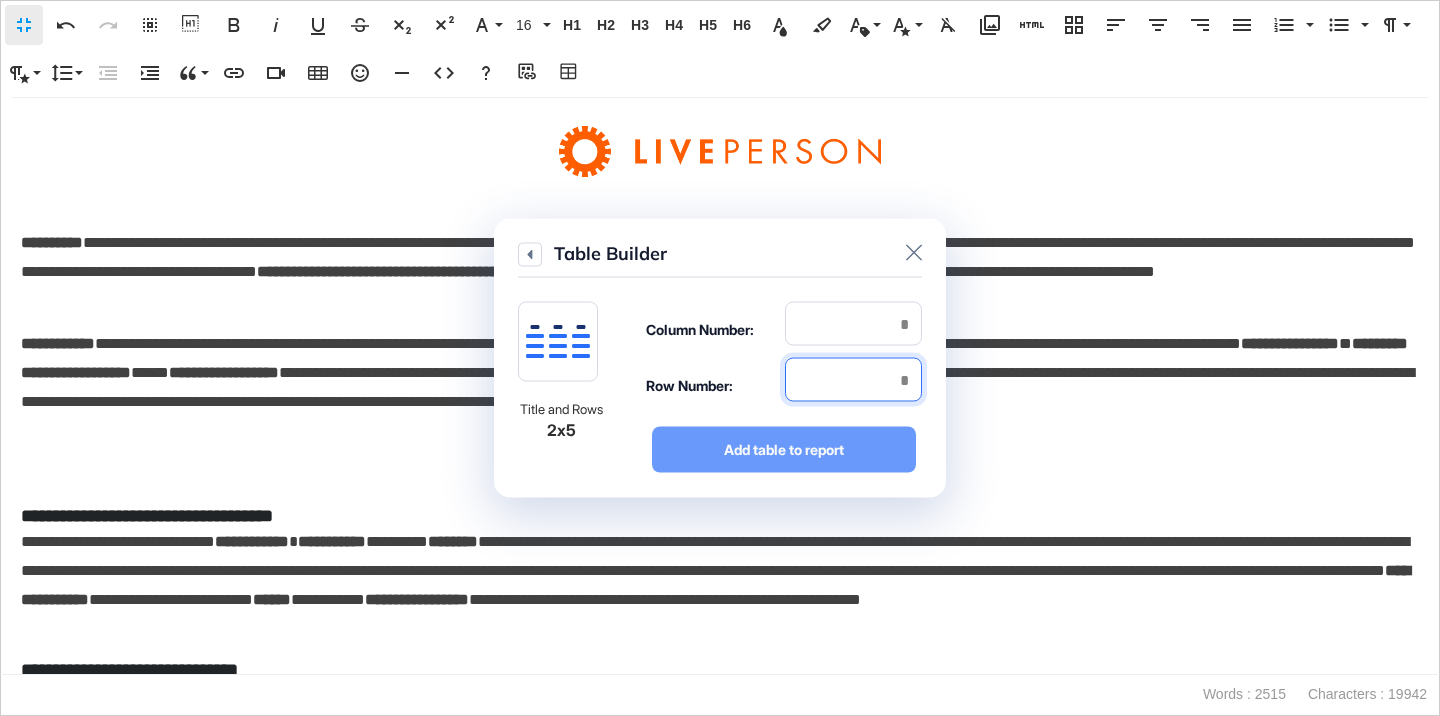 type on "*" 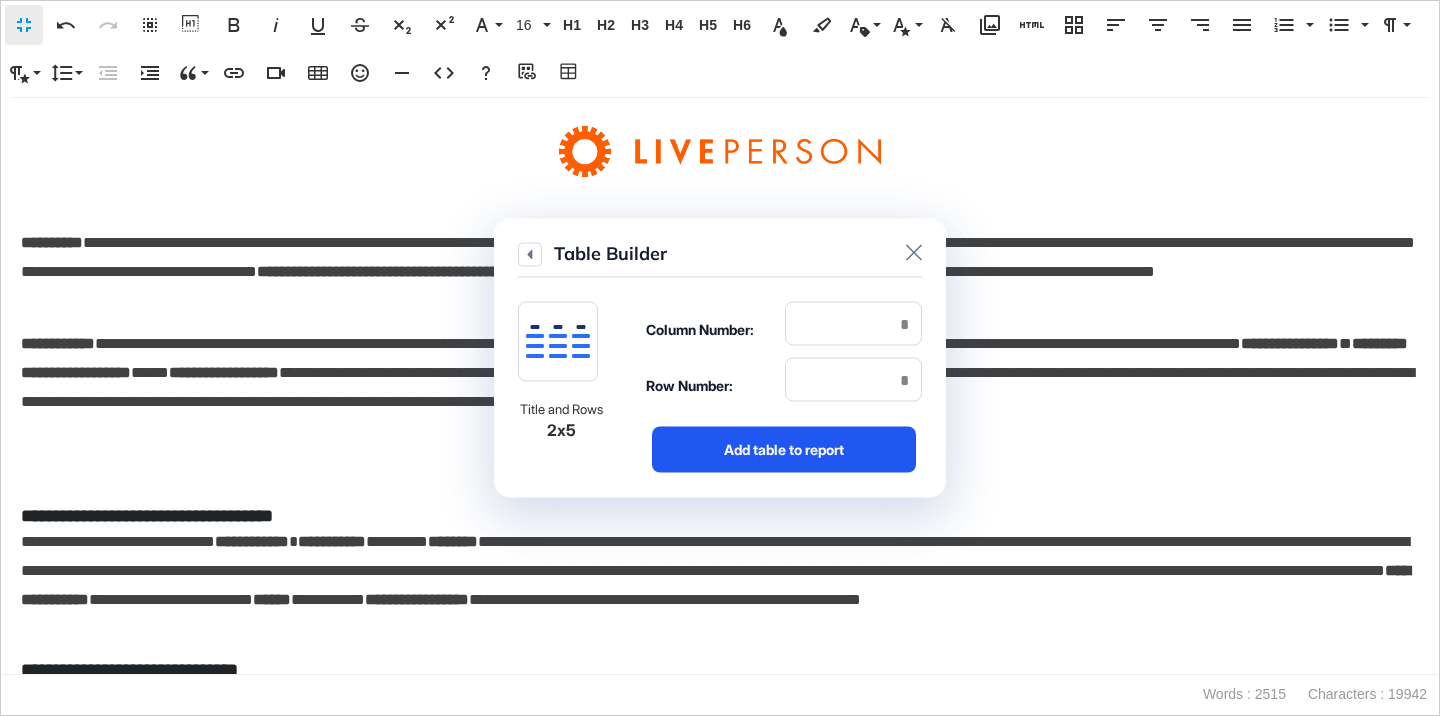 click on "Add table to report" at bounding box center [784, 450] 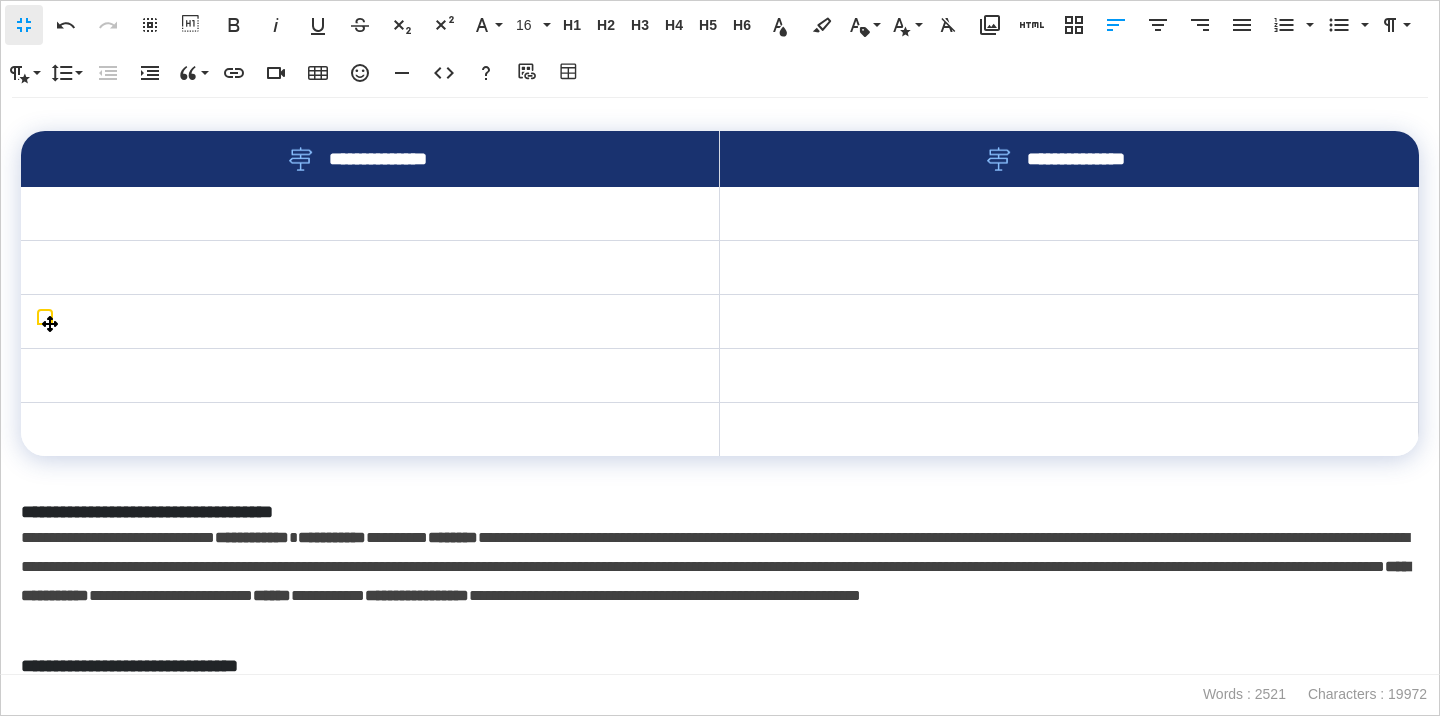 scroll, scrollTop: 319, scrollLeft: 0, axis: vertical 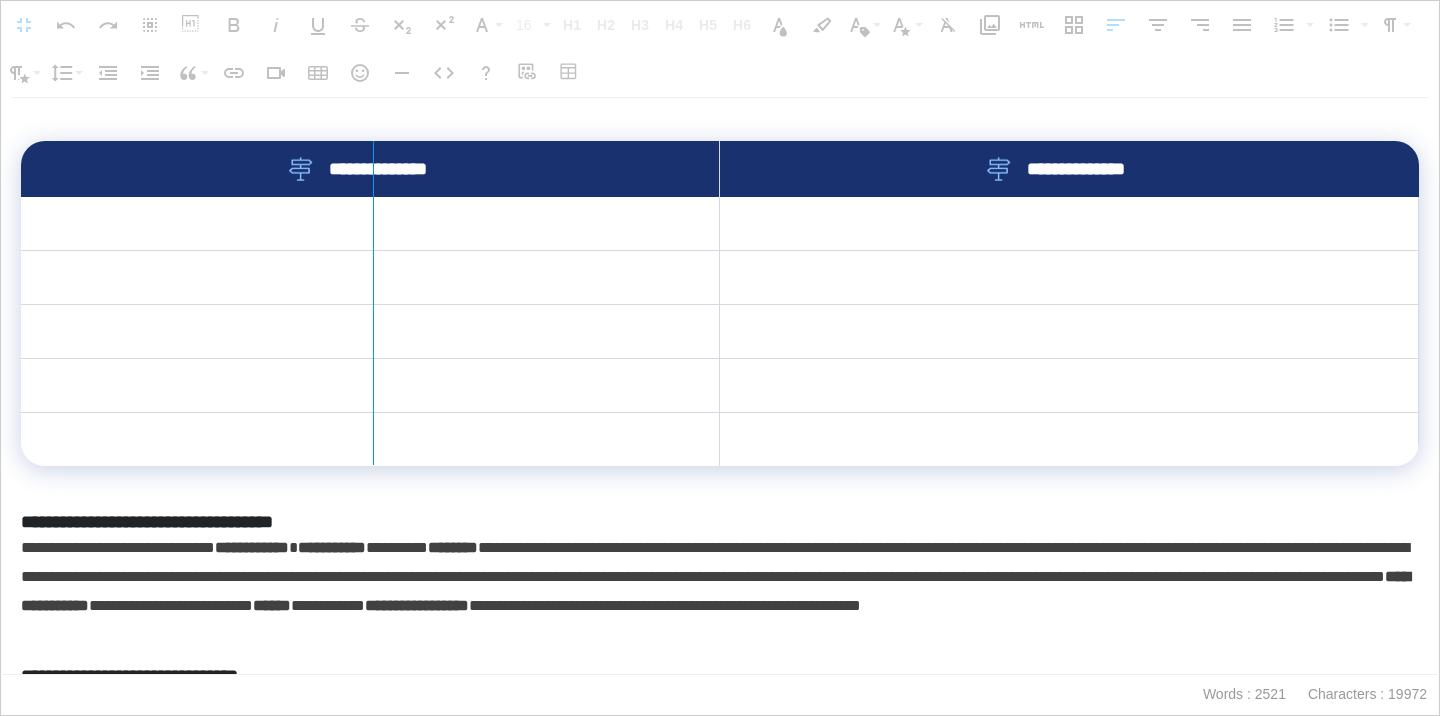 drag, startPoint x: 721, startPoint y: 171, endPoint x: 370, endPoint y: 244, distance: 358.5108 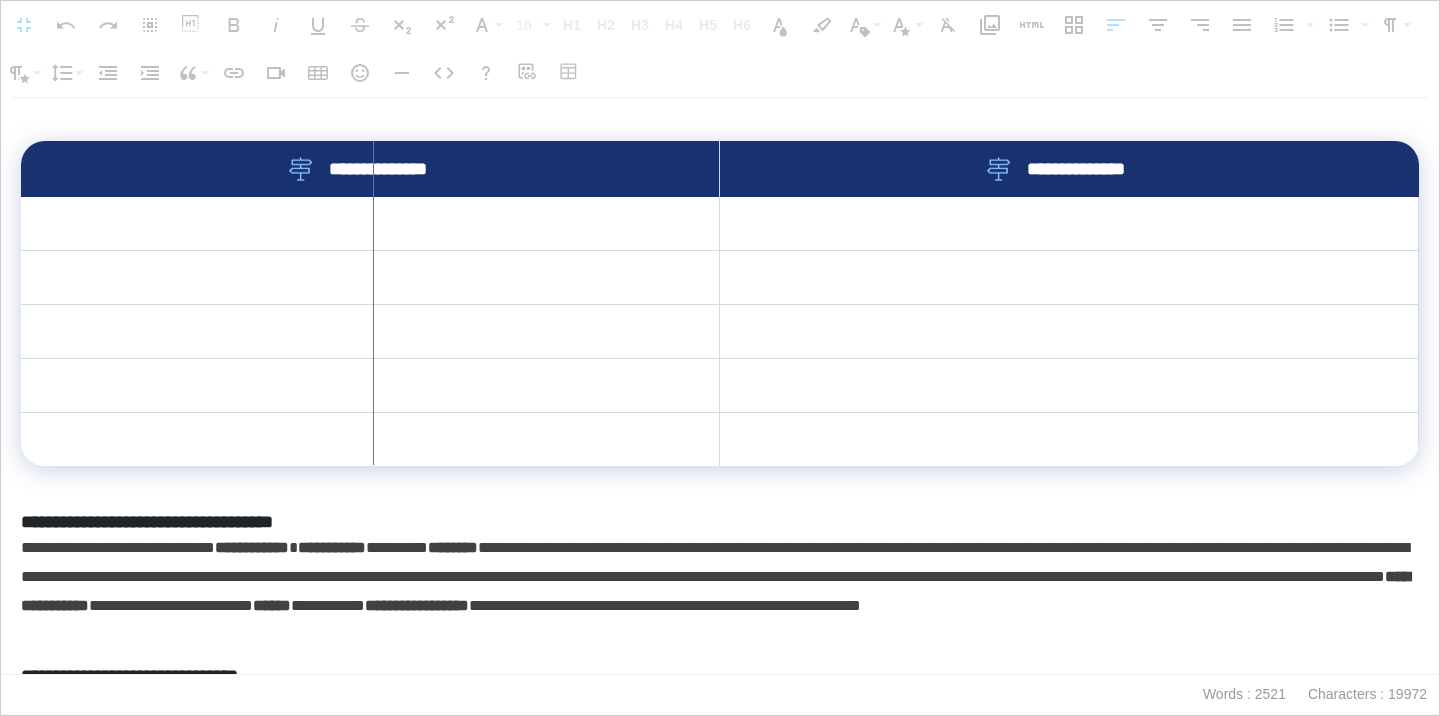 click at bounding box center (373, 303) 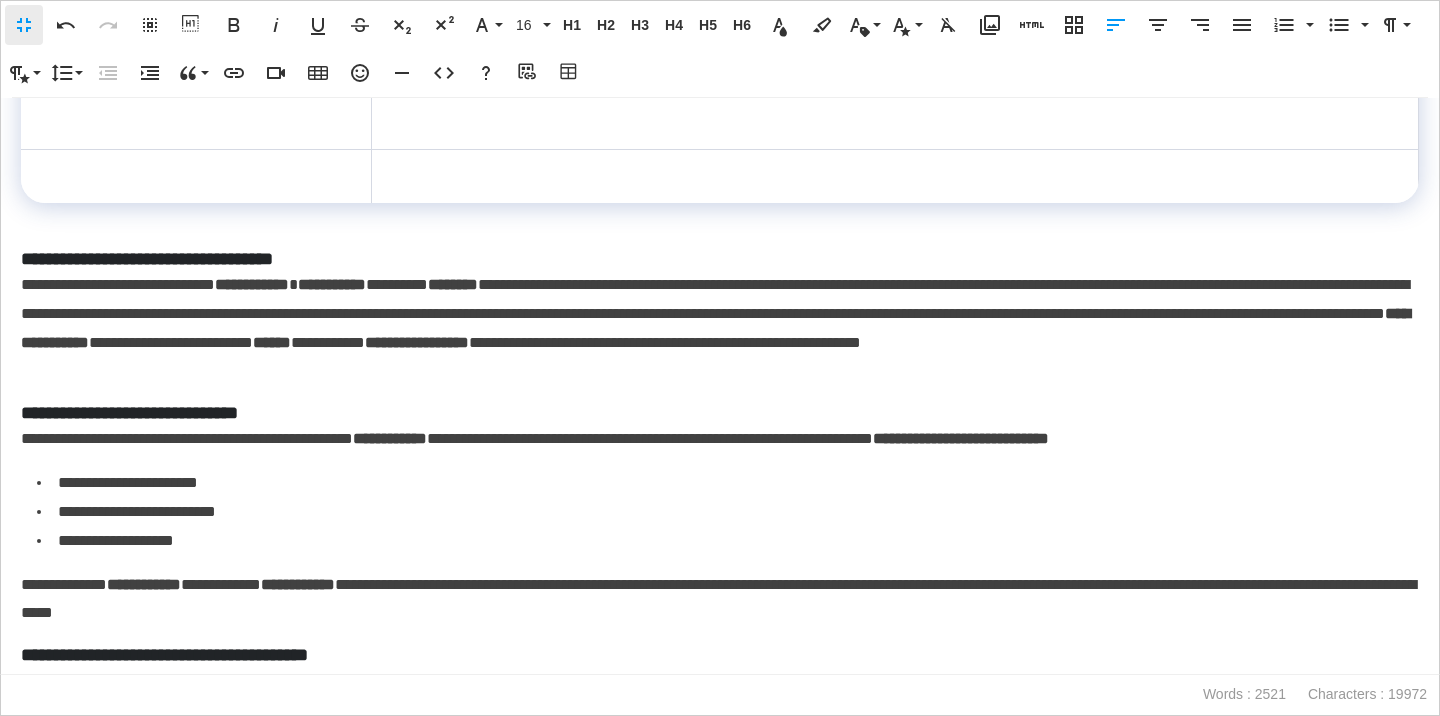 scroll, scrollTop: 585, scrollLeft: 0, axis: vertical 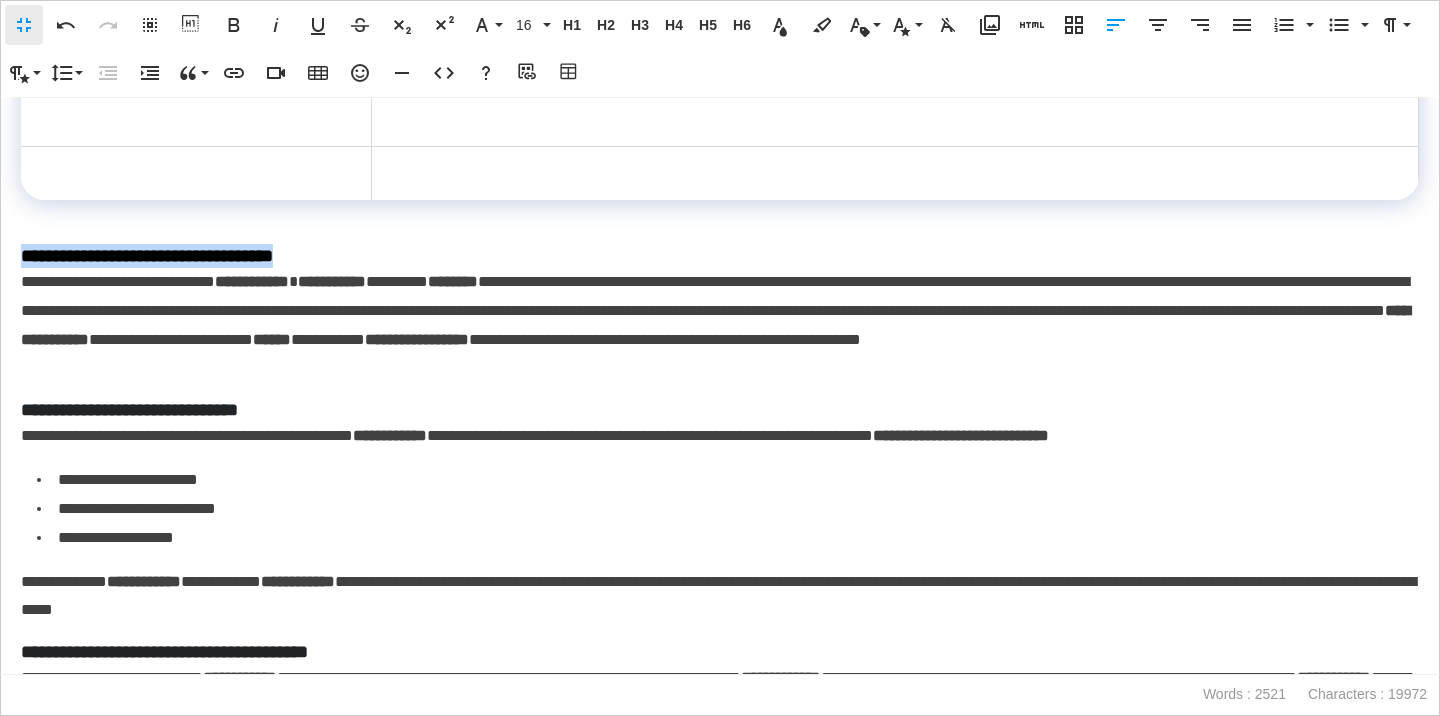 drag, startPoint x: 367, startPoint y: 254, endPoint x: 11, endPoint y: 256, distance: 356.0056 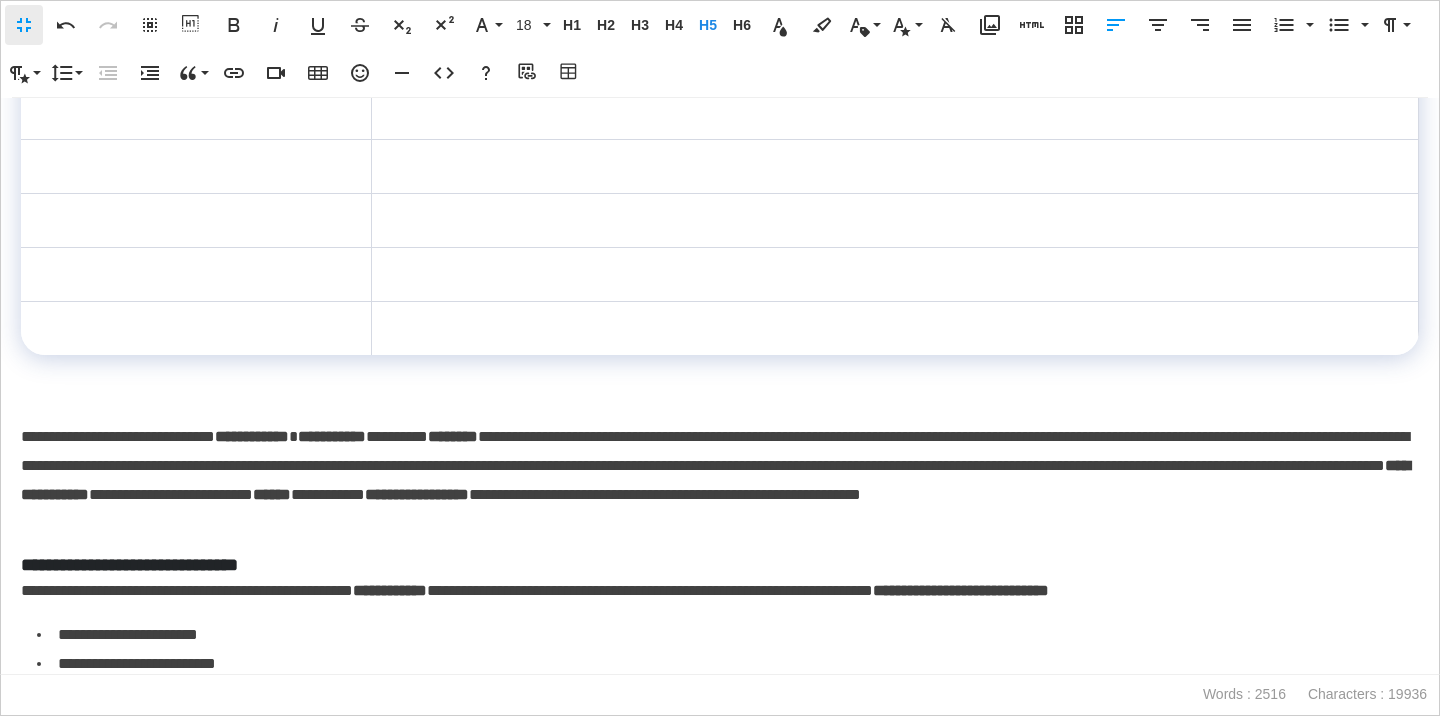 scroll, scrollTop: 334, scrollLeft: 0, axis: vertical 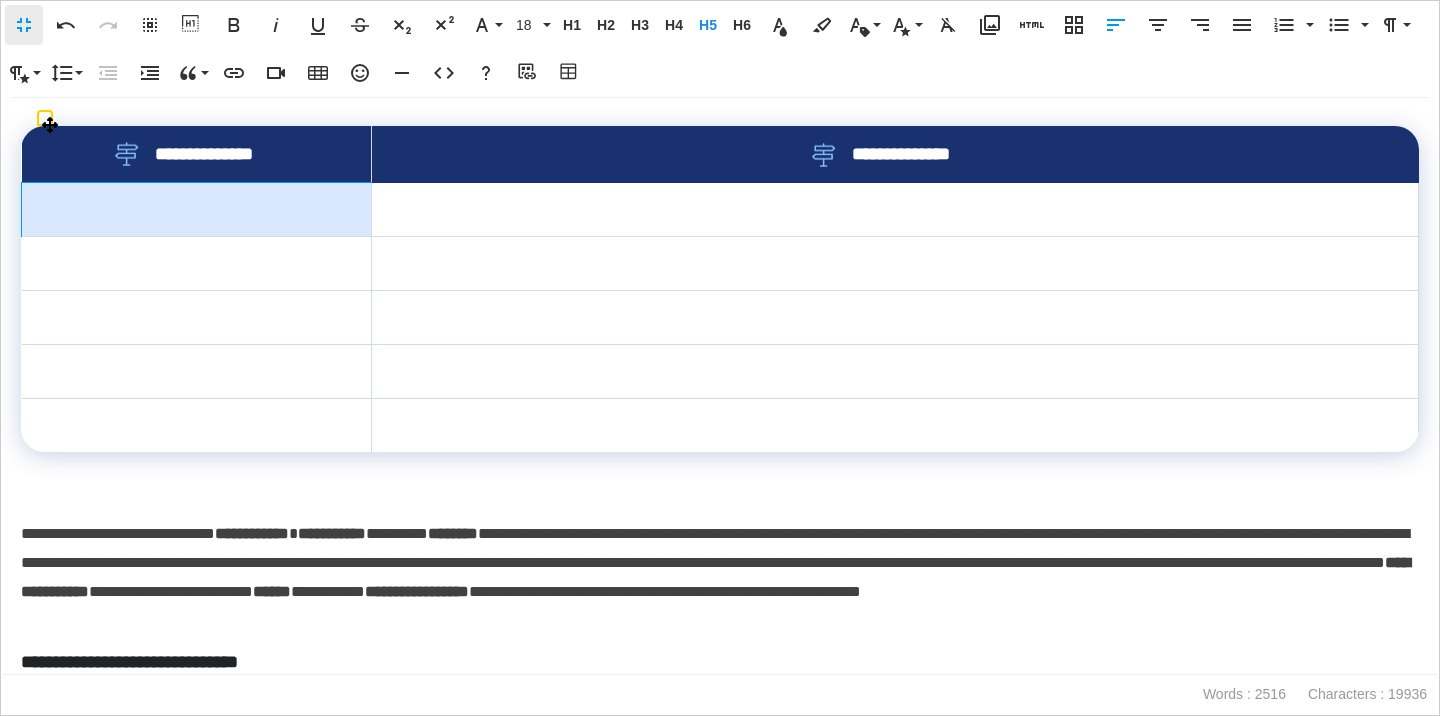 click at bounding box center [197, 210] 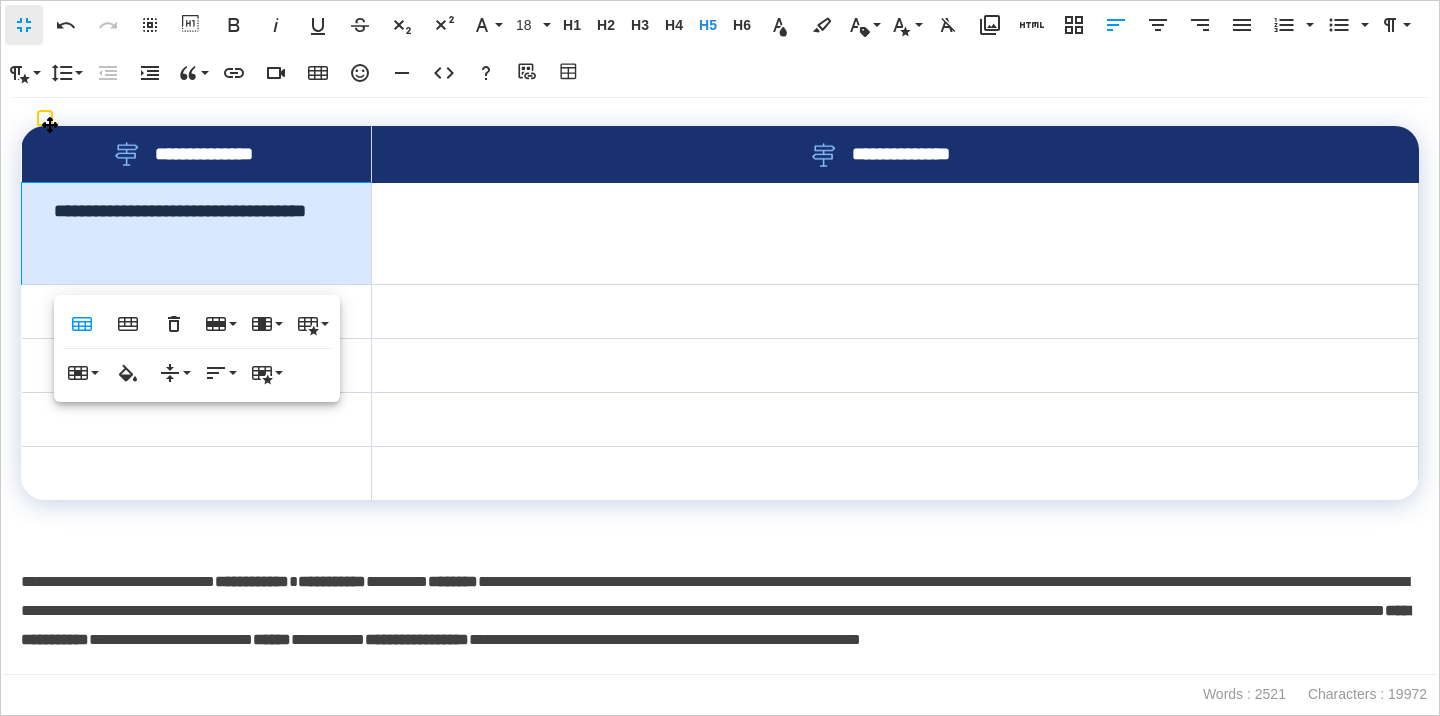 click on "**********" at bounding box center [197, 234] 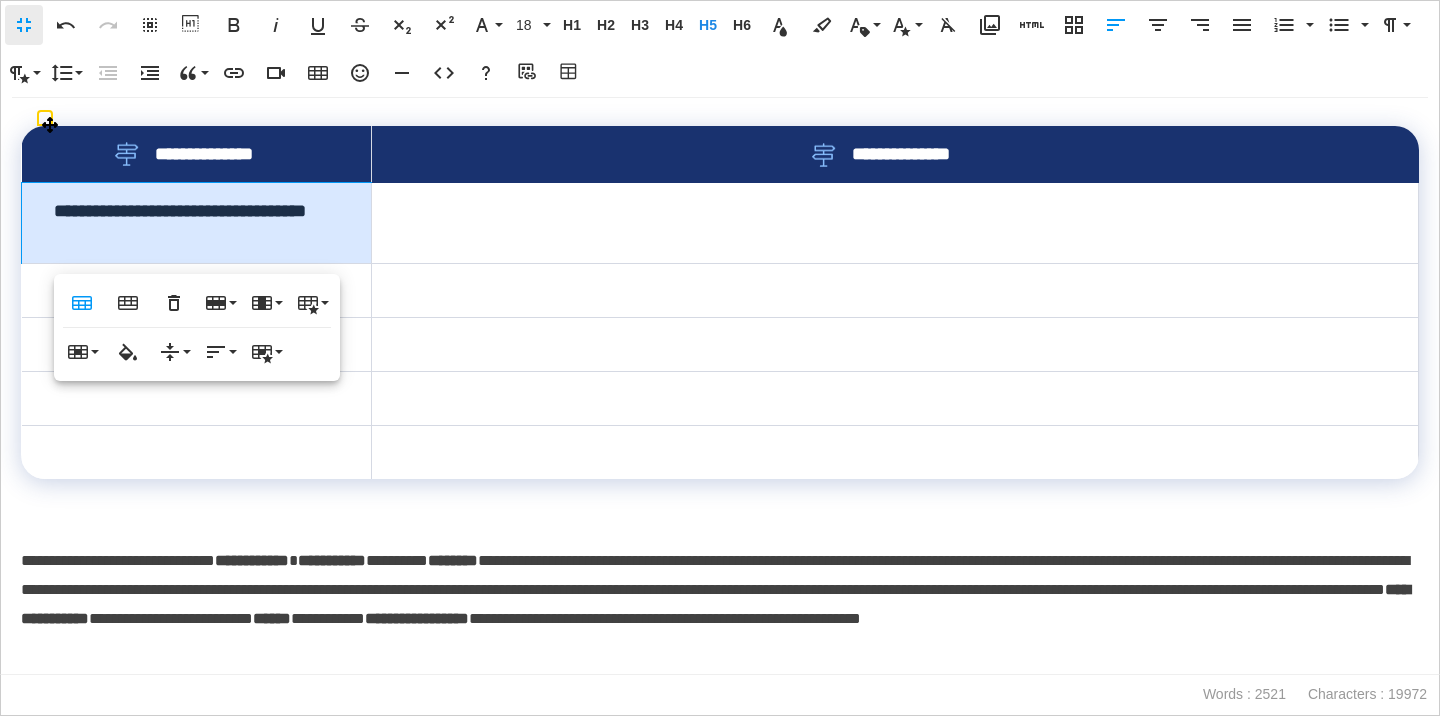 click on "**********" at bounding box center [720, 604] 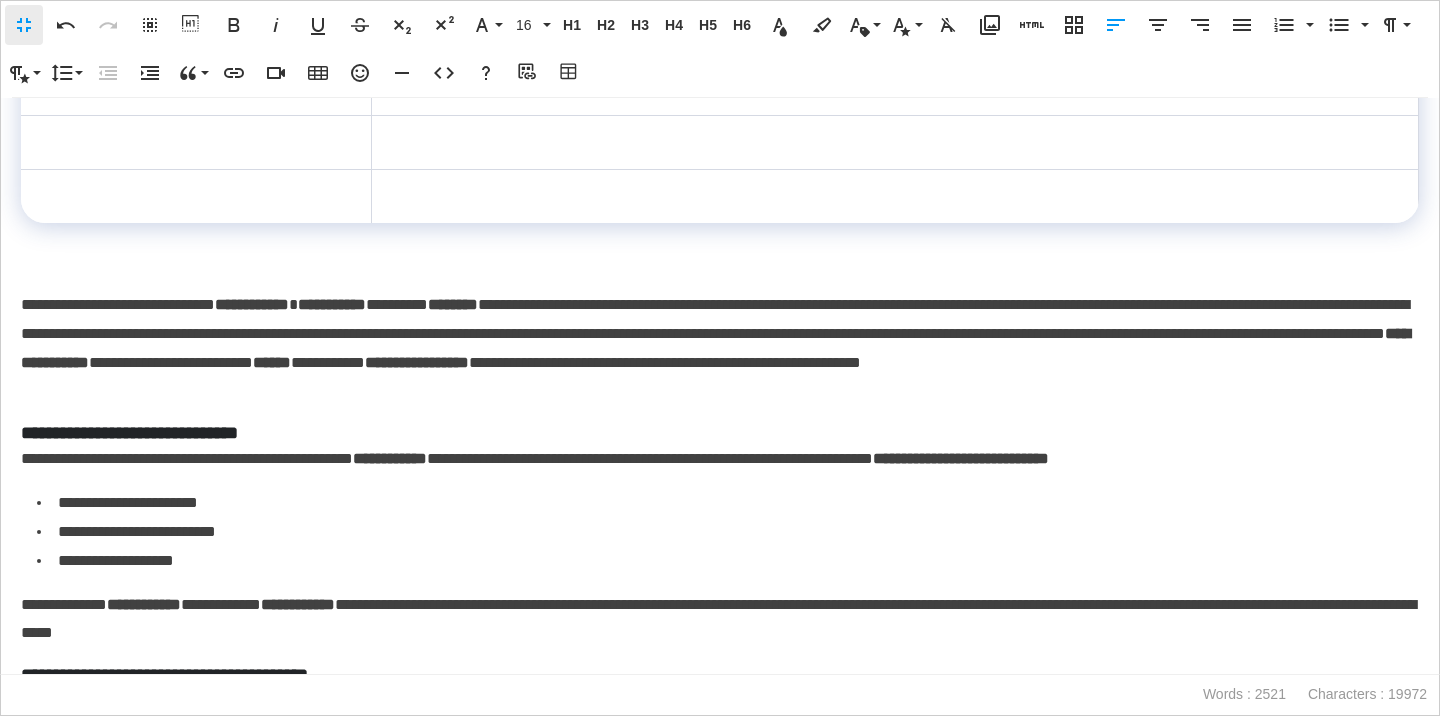 scroll, scrollTop: 538, scrollLeft: 0, axis: vertical 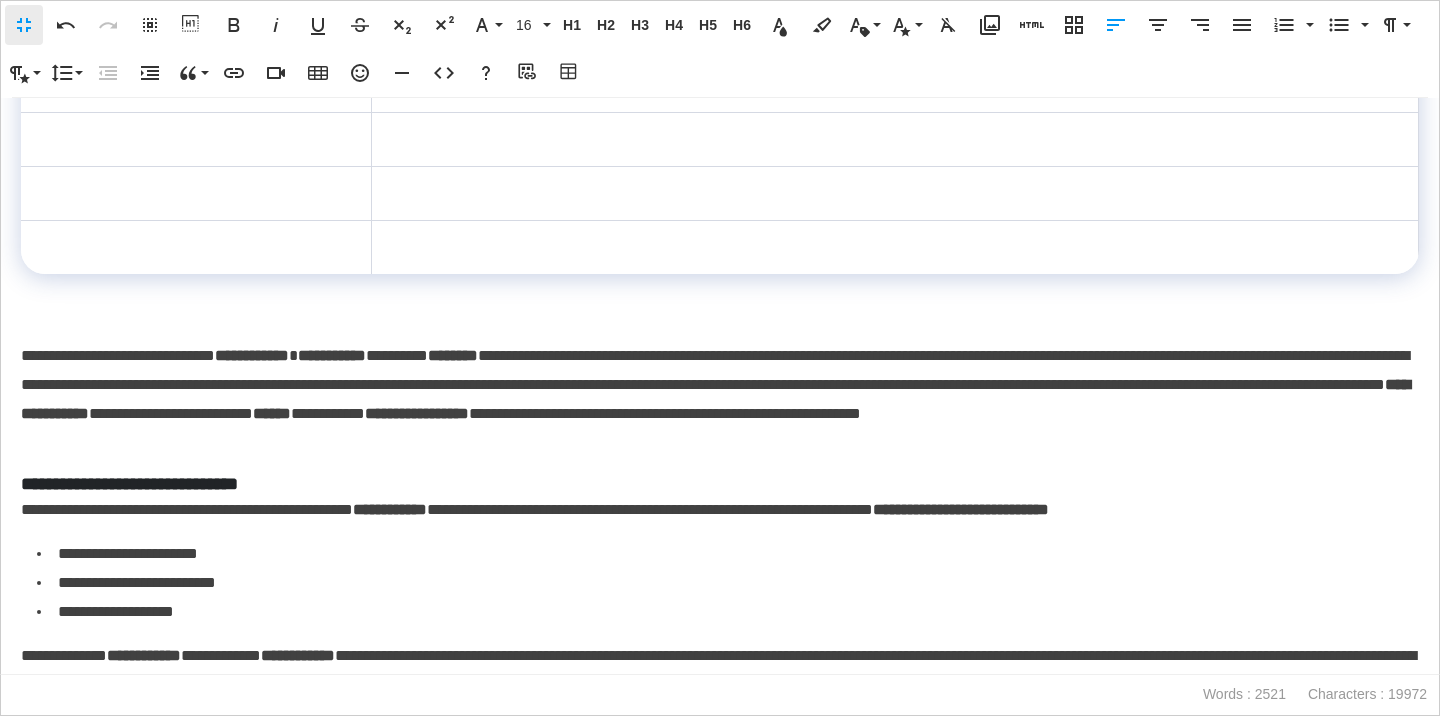 click on "**********" at bounding box center (720, 399) 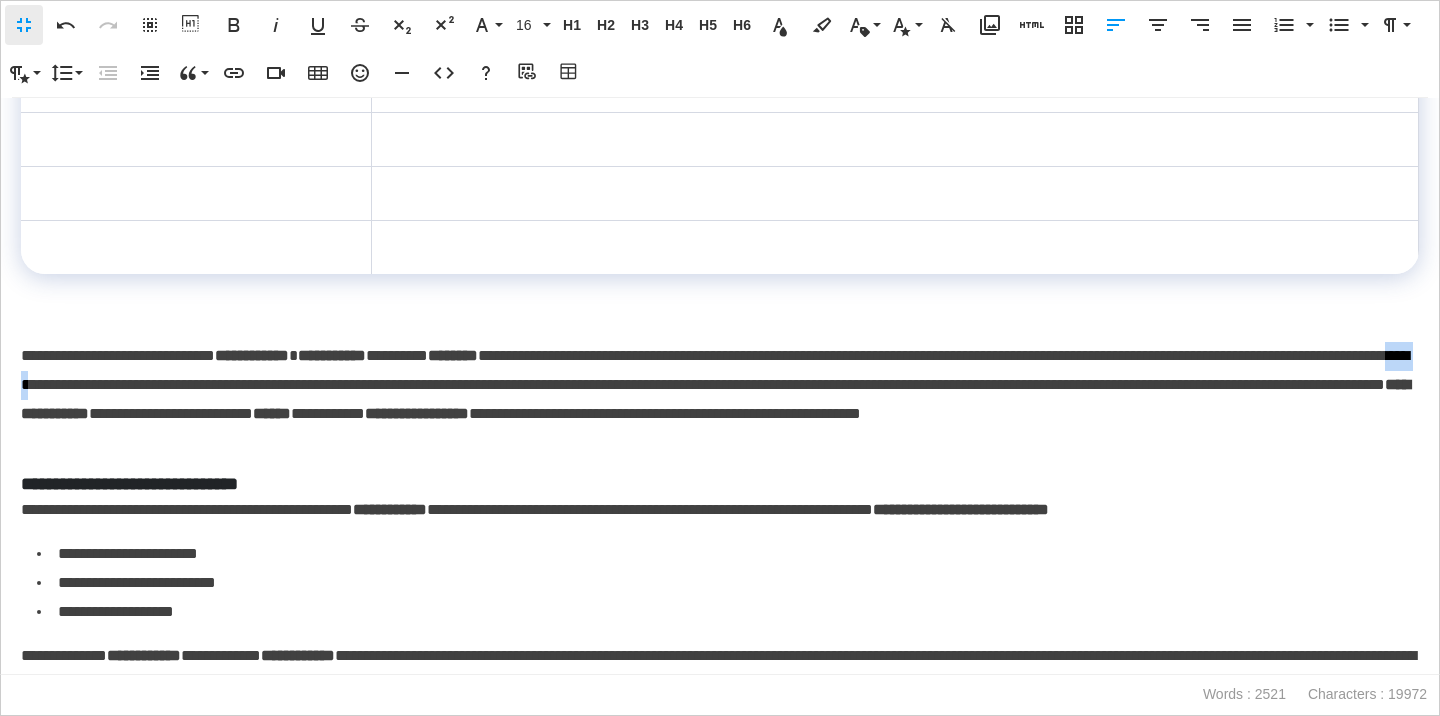 click on "**********" at bounding box center [720, 399] 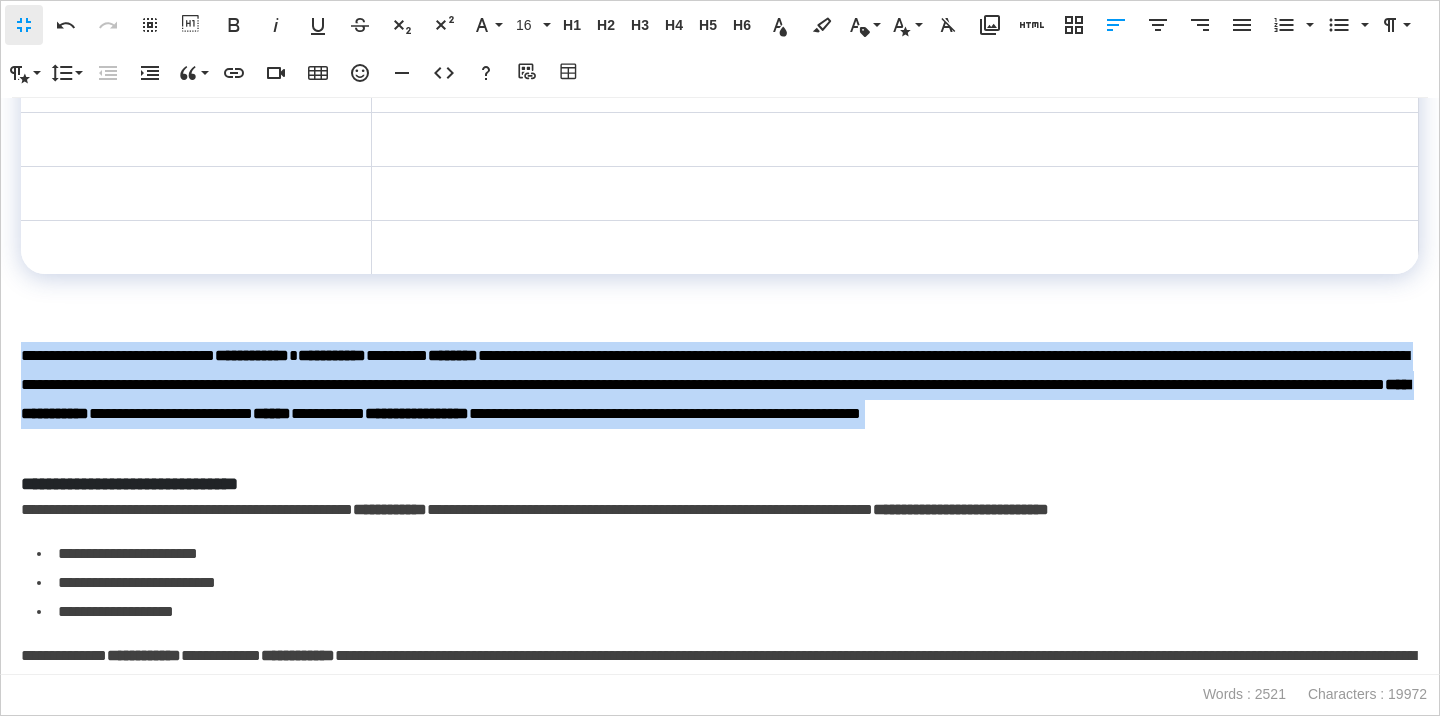 click on "**********" at bounding box center (720, 399) 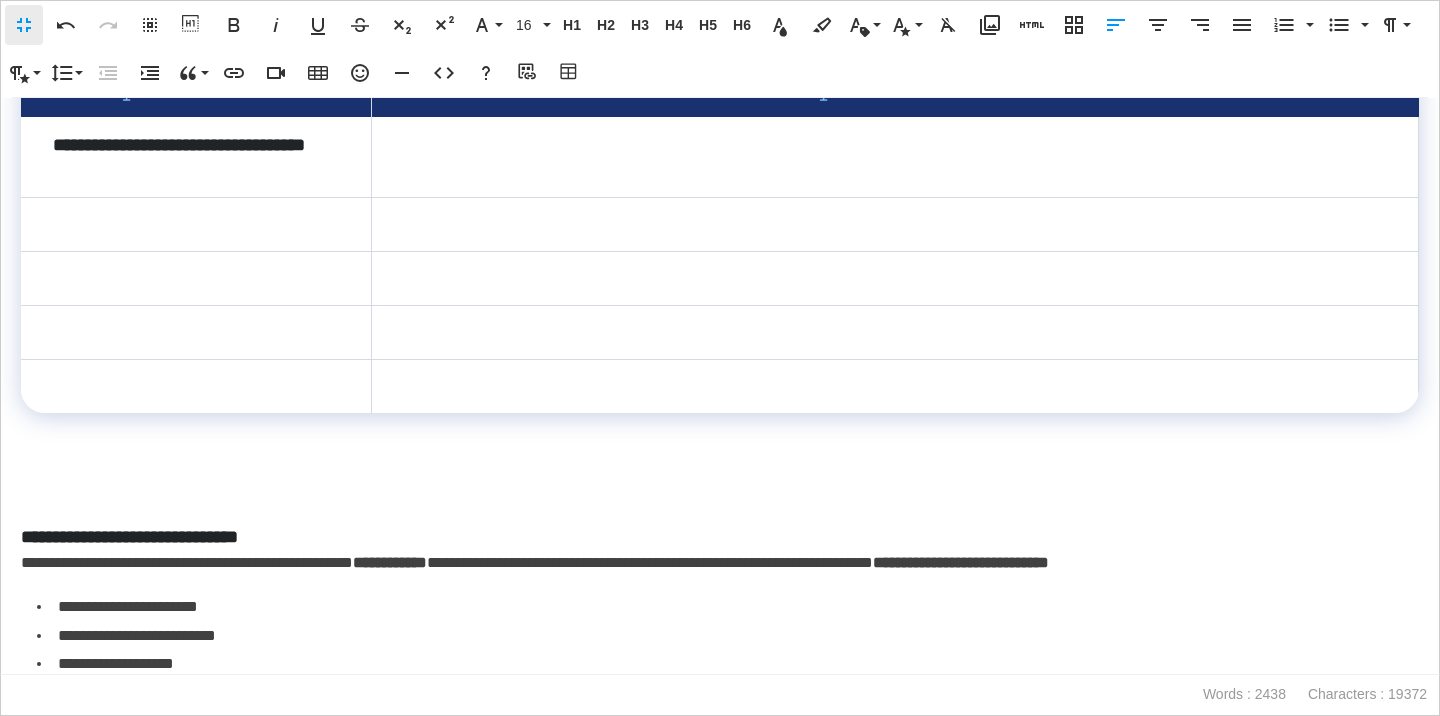 scroll, scrollTop: 392, scrollLeft: 0, axis: vertical 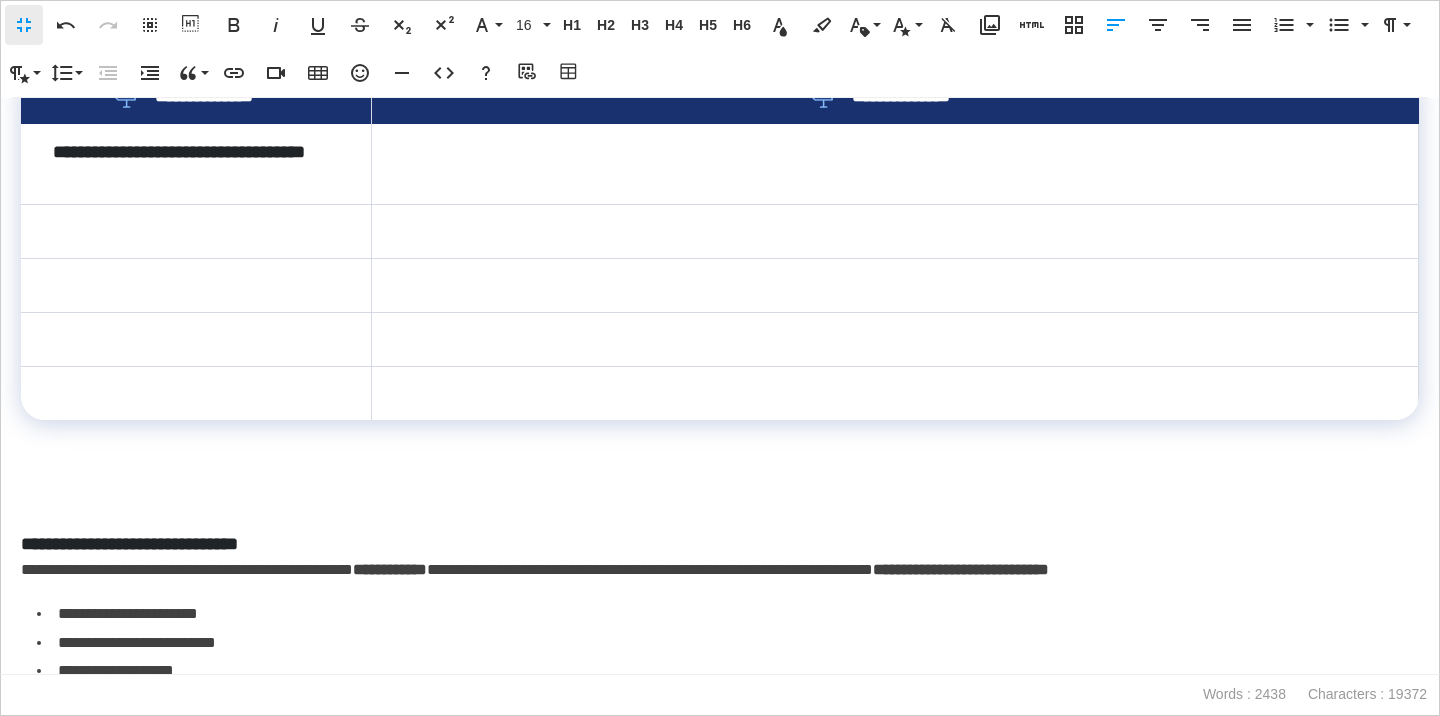 click at bounding box center (894, 164) 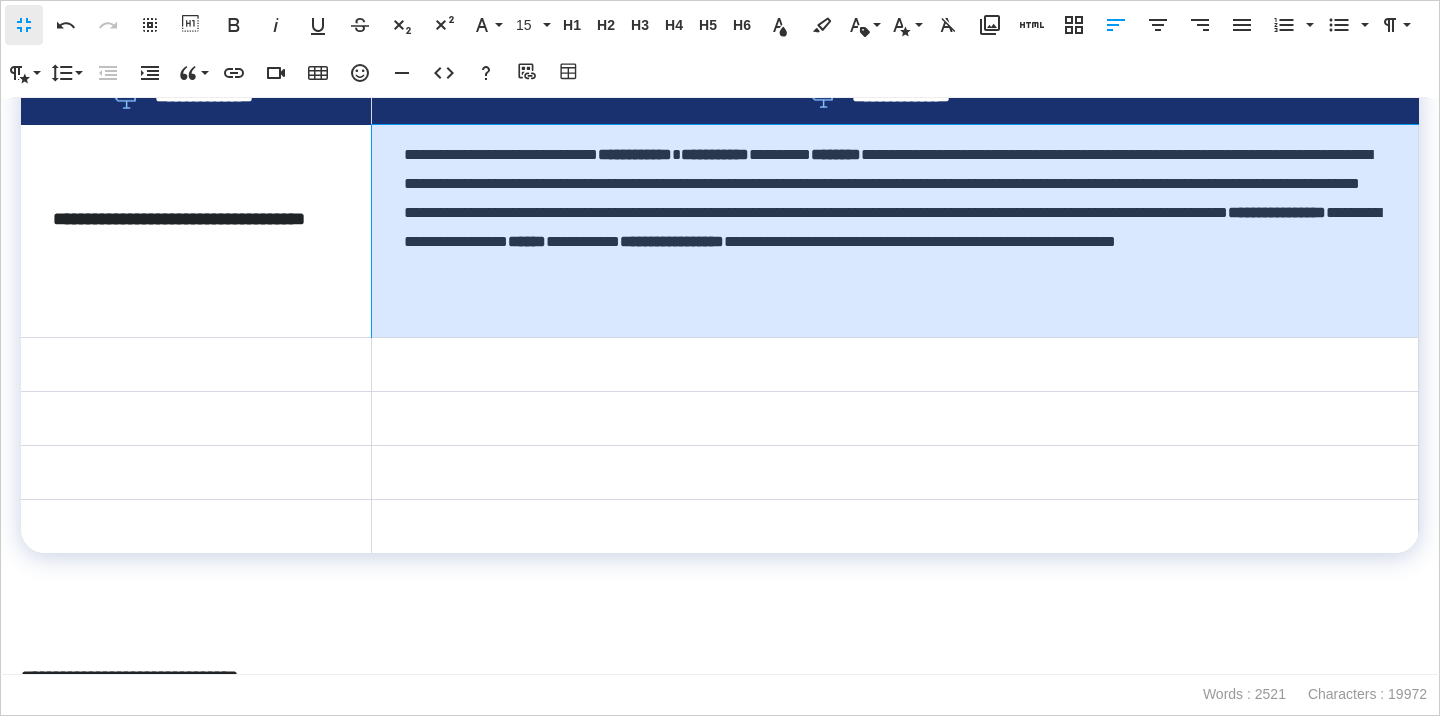 click on "**********" at bounding box center [894, 231] 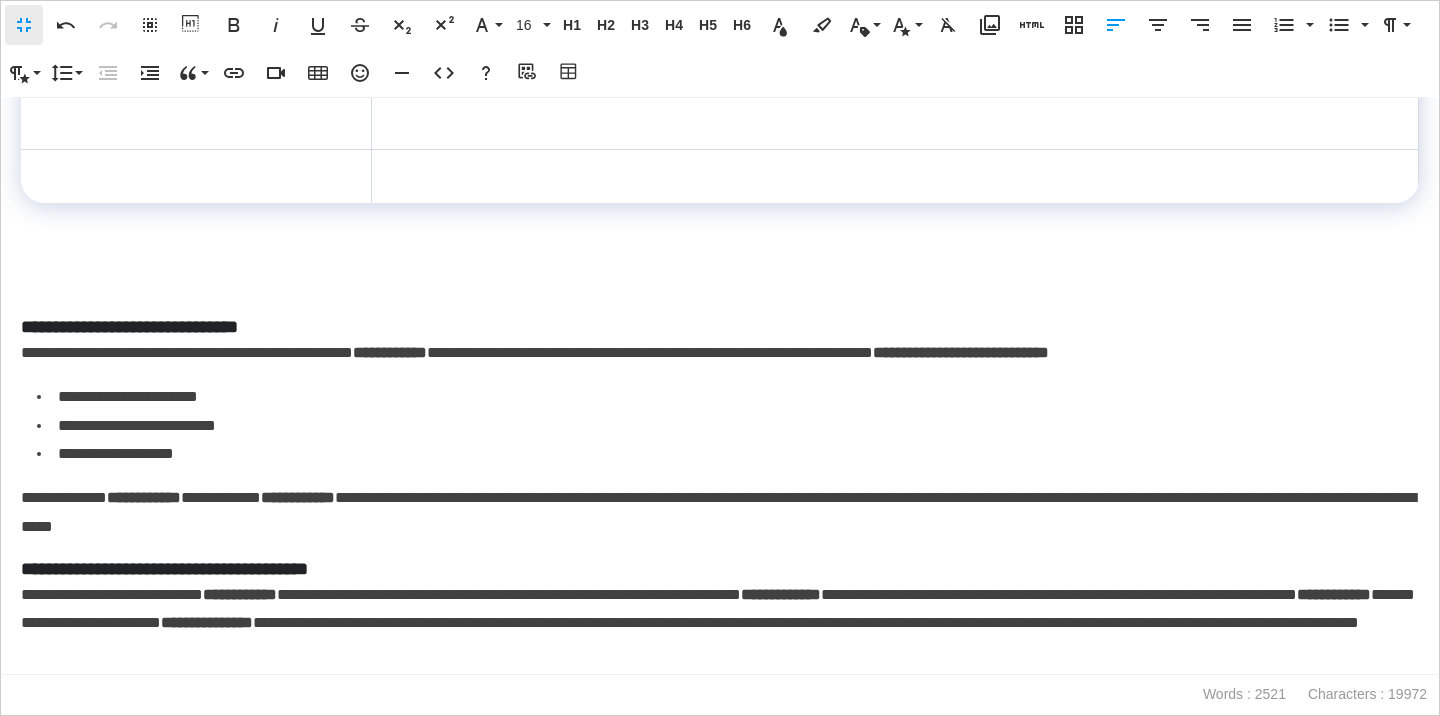 scroll, scrollTop: 743, scrollLeft: 0, axis: vertical 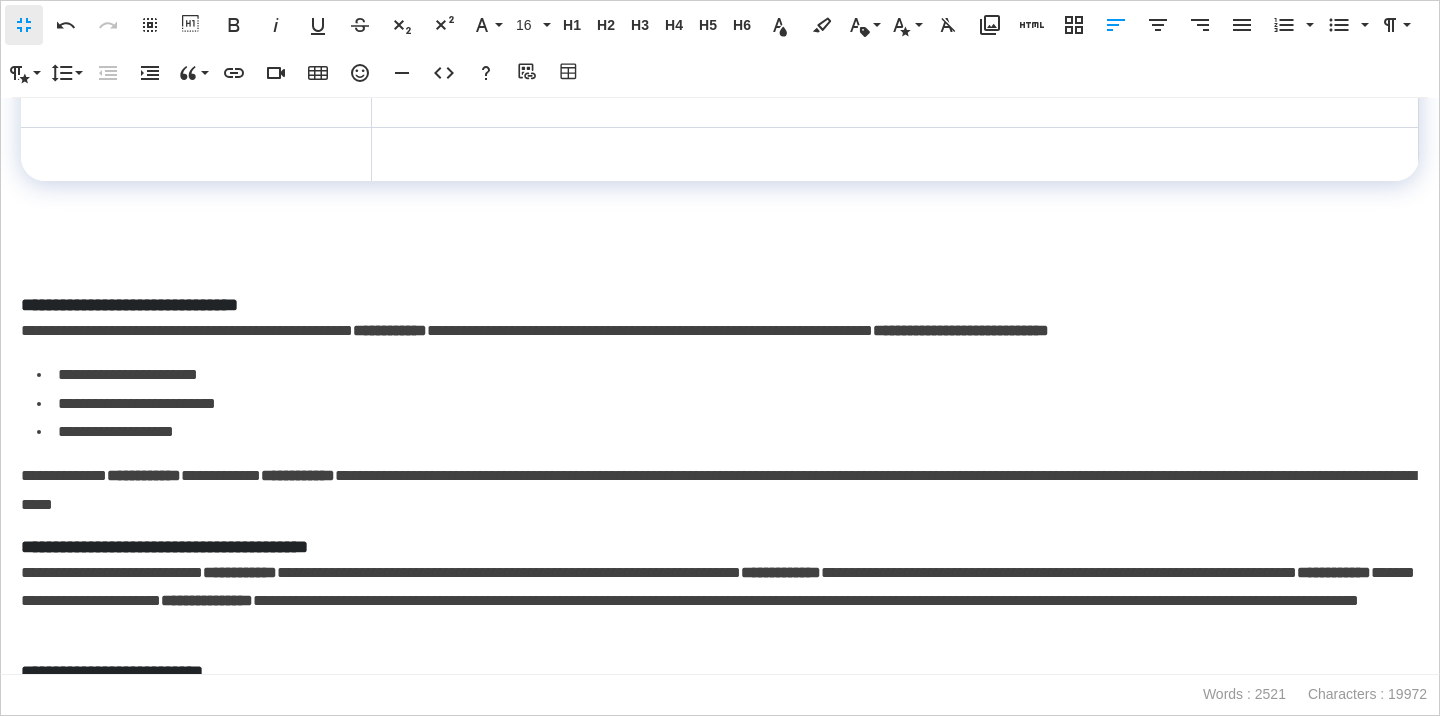 click on "**********" at bounding box center (720, 305) 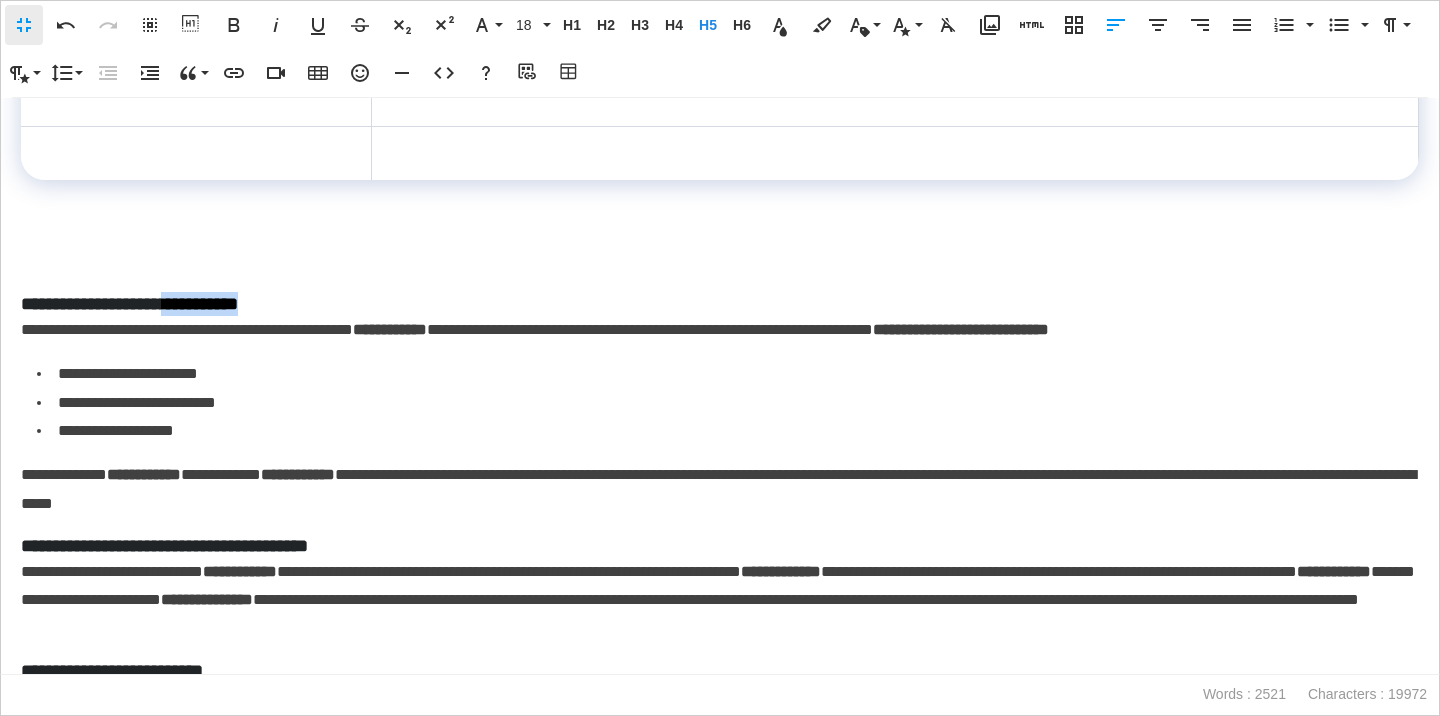 click on "**********" at bounding box center (720, 304) 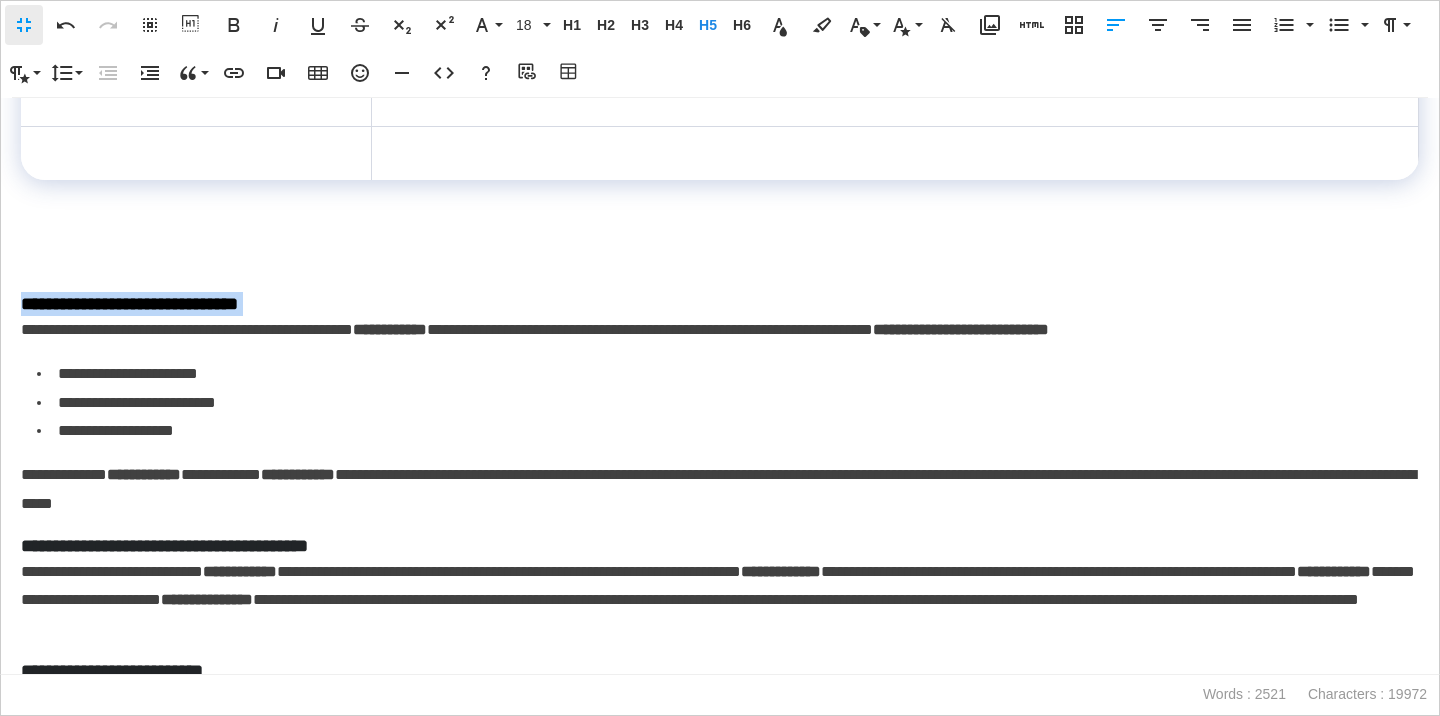 click on "**********" at bounding box center [720, 304] 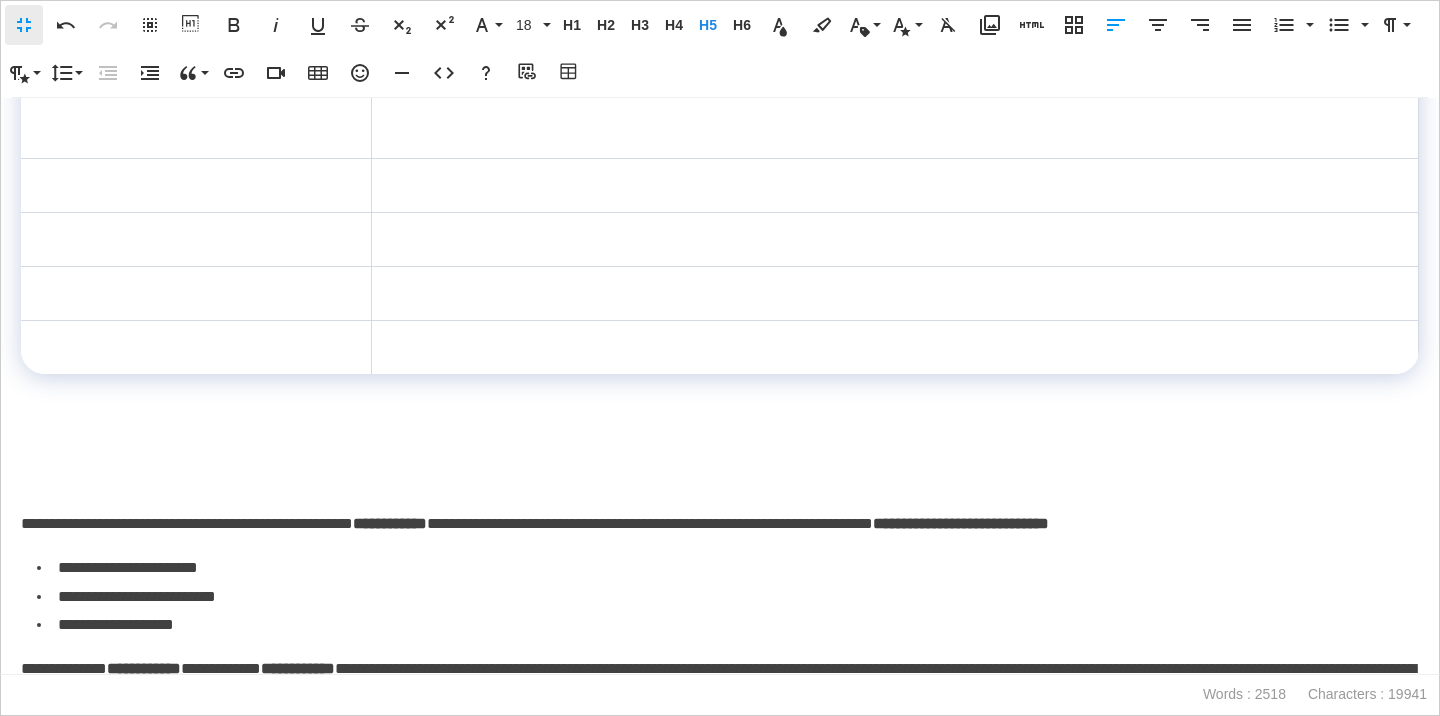 scroll, scrollTop: 550, scrollLeft: 0, axis: vertical 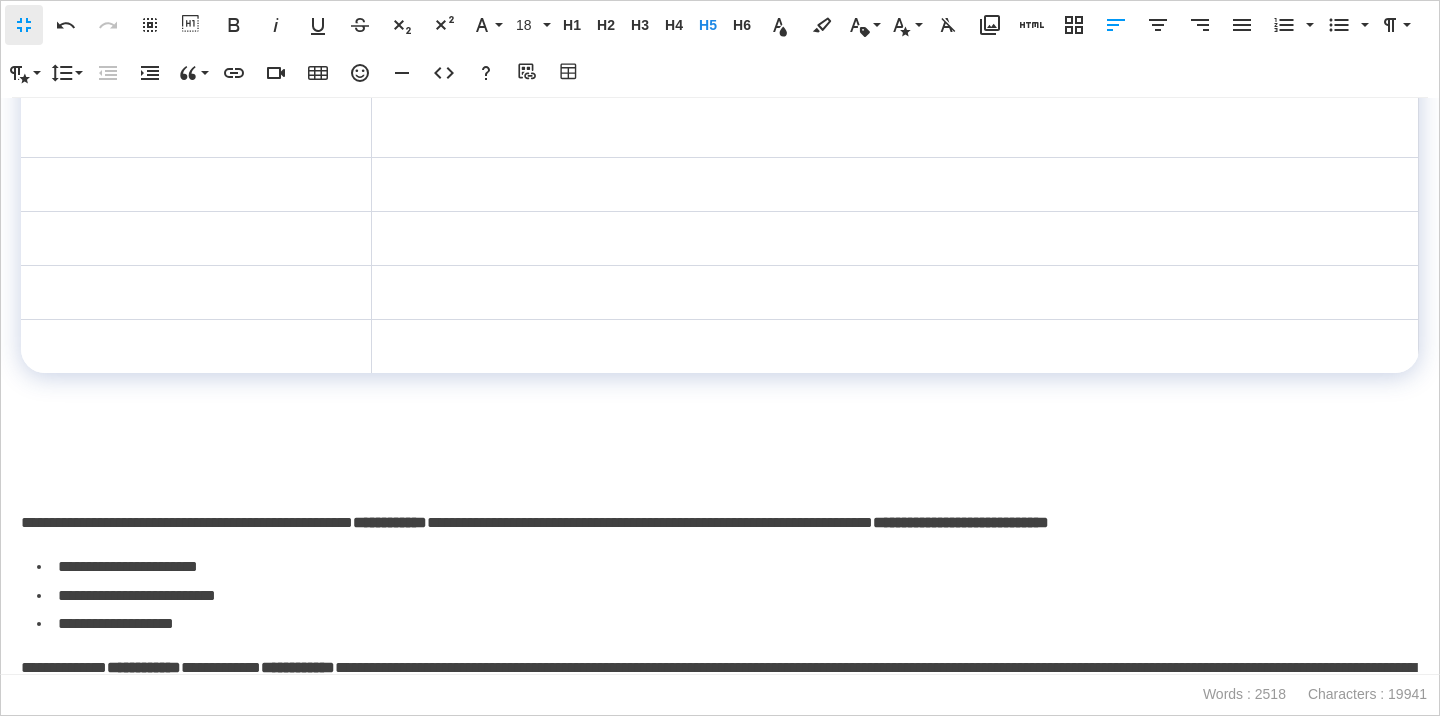 click at bounding box center [196, 185] 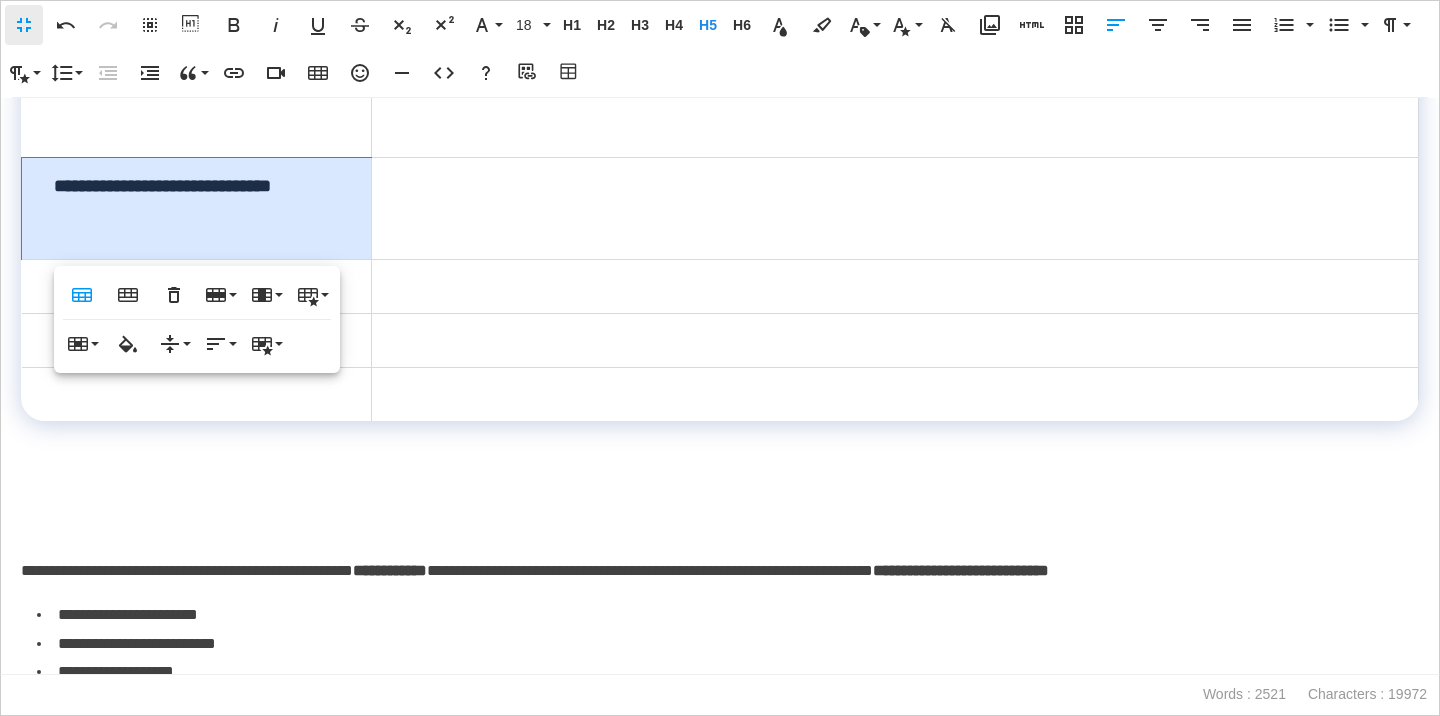 scroll, scrollTop: 767, scrollLeft: 0, axis: vertical 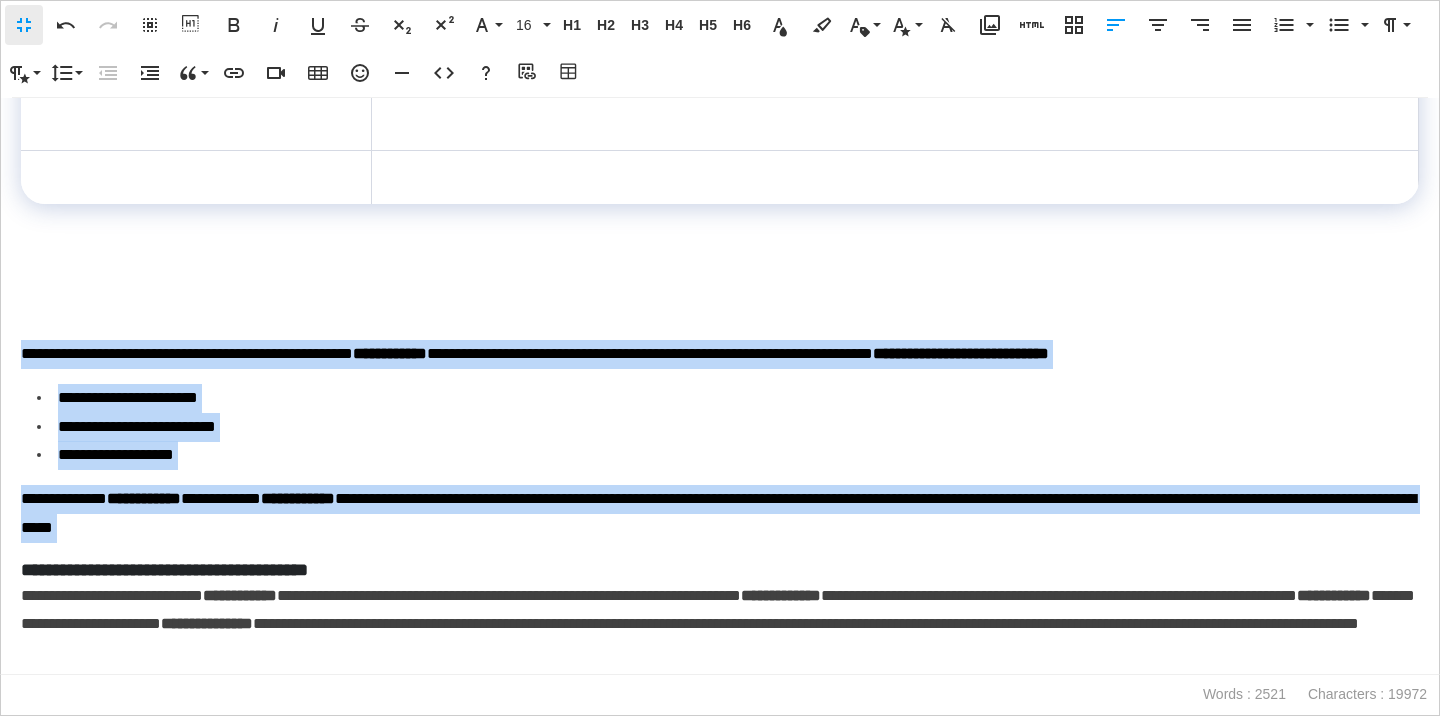drag, startPoint x: 23, startPoint y: 354, endPoint x: 89, endPoint y: 547, distance: 203.97304 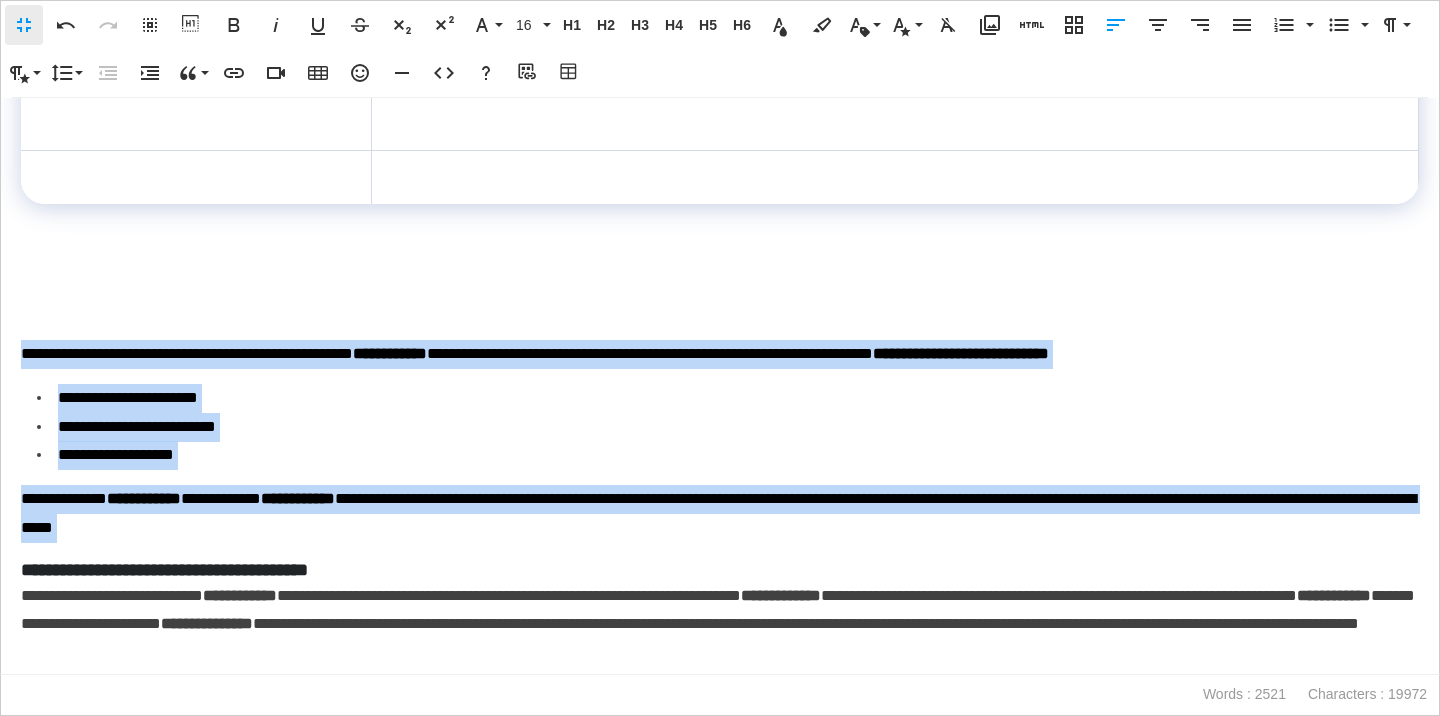 click on "**********" at bounding box center (720, 386) 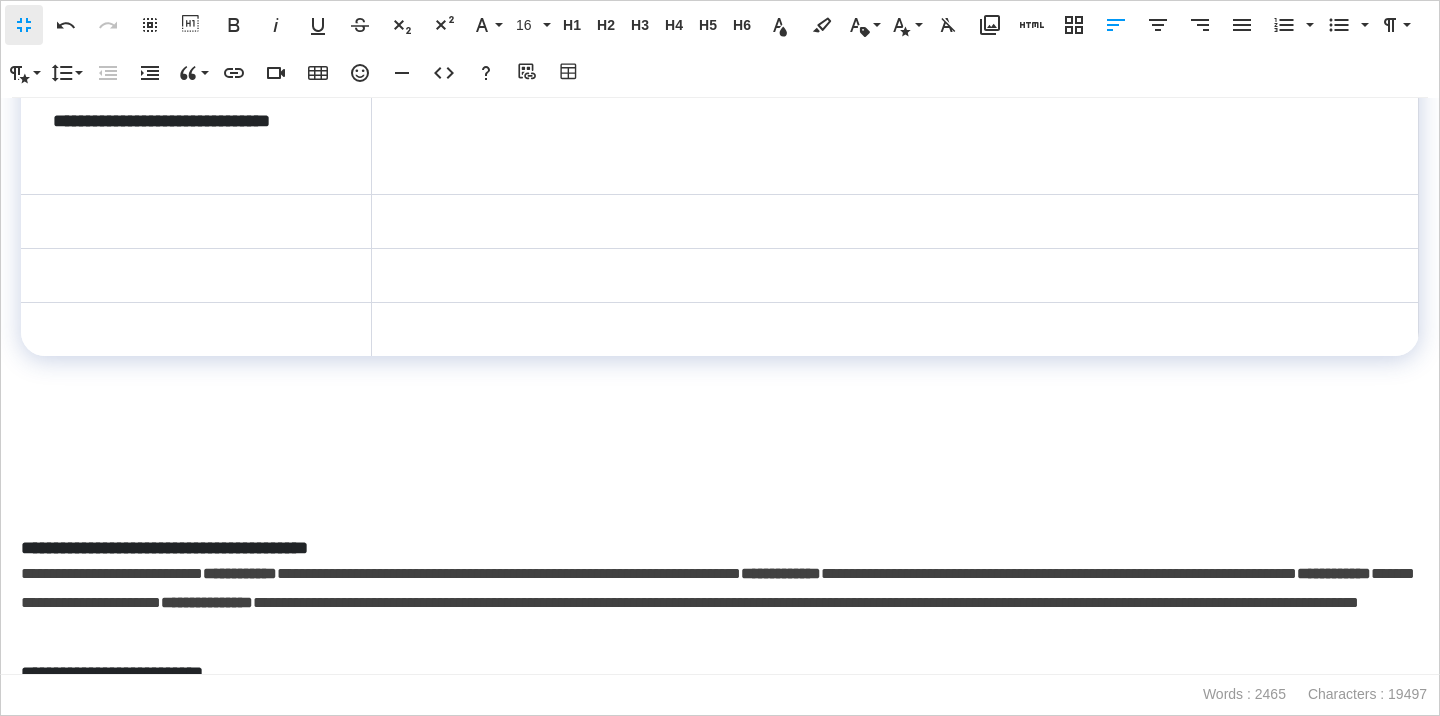 scroll, scrollTop: 402, scrollLeft: 0, axis: vertical 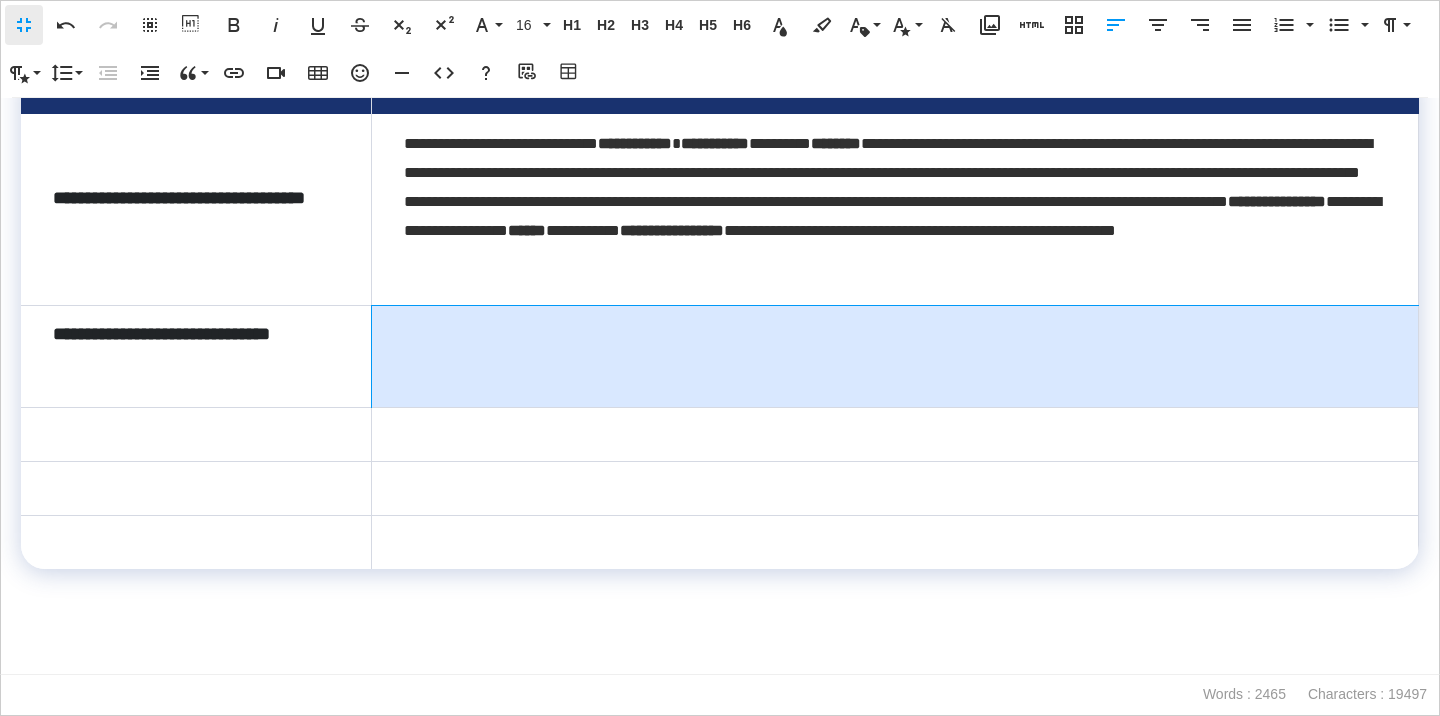 click at bounding box center [894, 357] 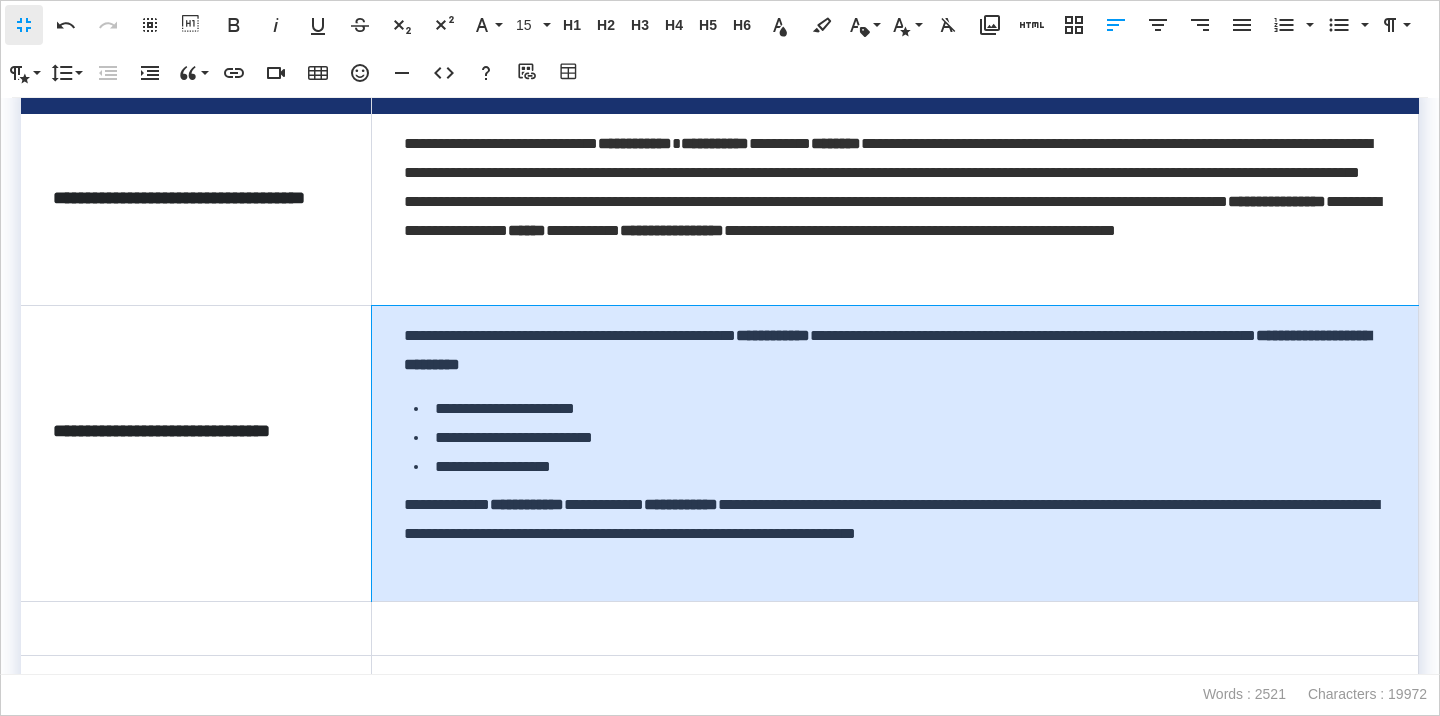 click on "**********" at bounding box center [894, 454] 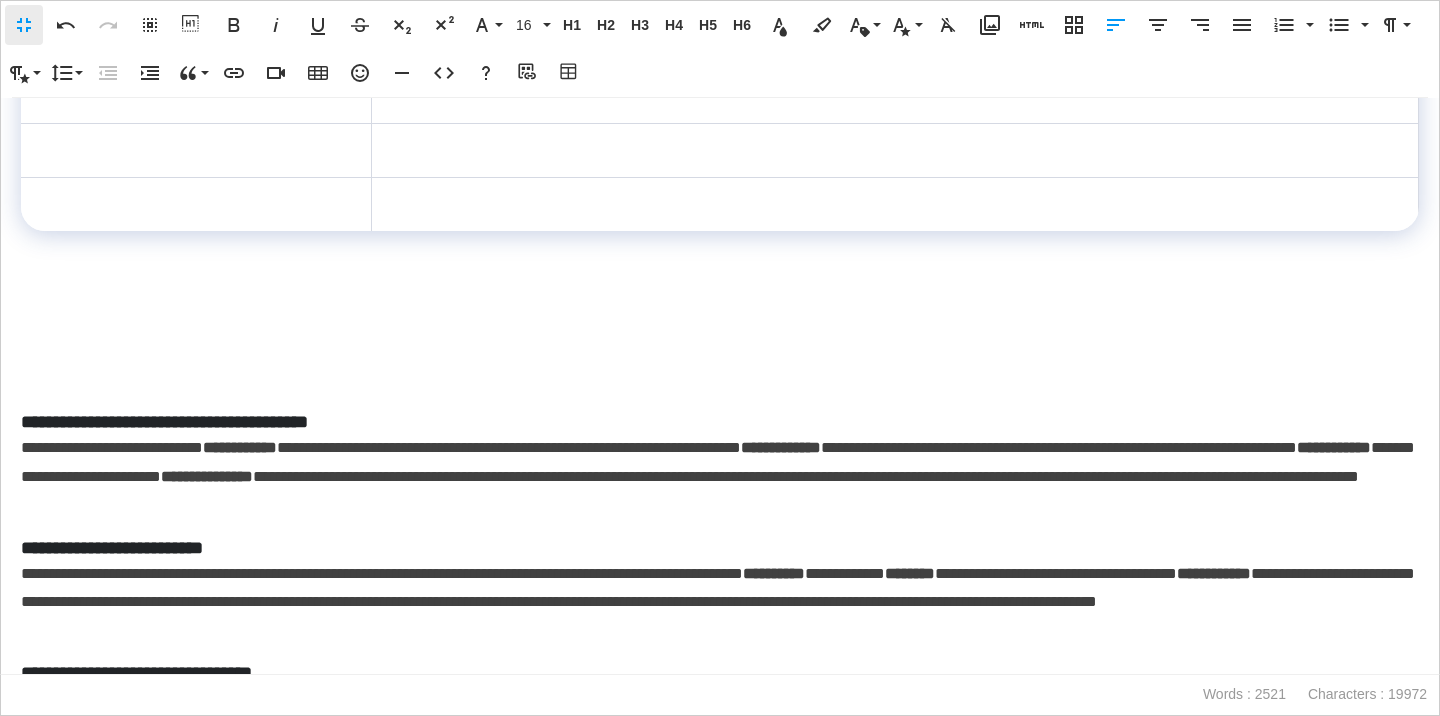 scroll, scrollTop: 944, scrollLeft: 0, axis: vertical 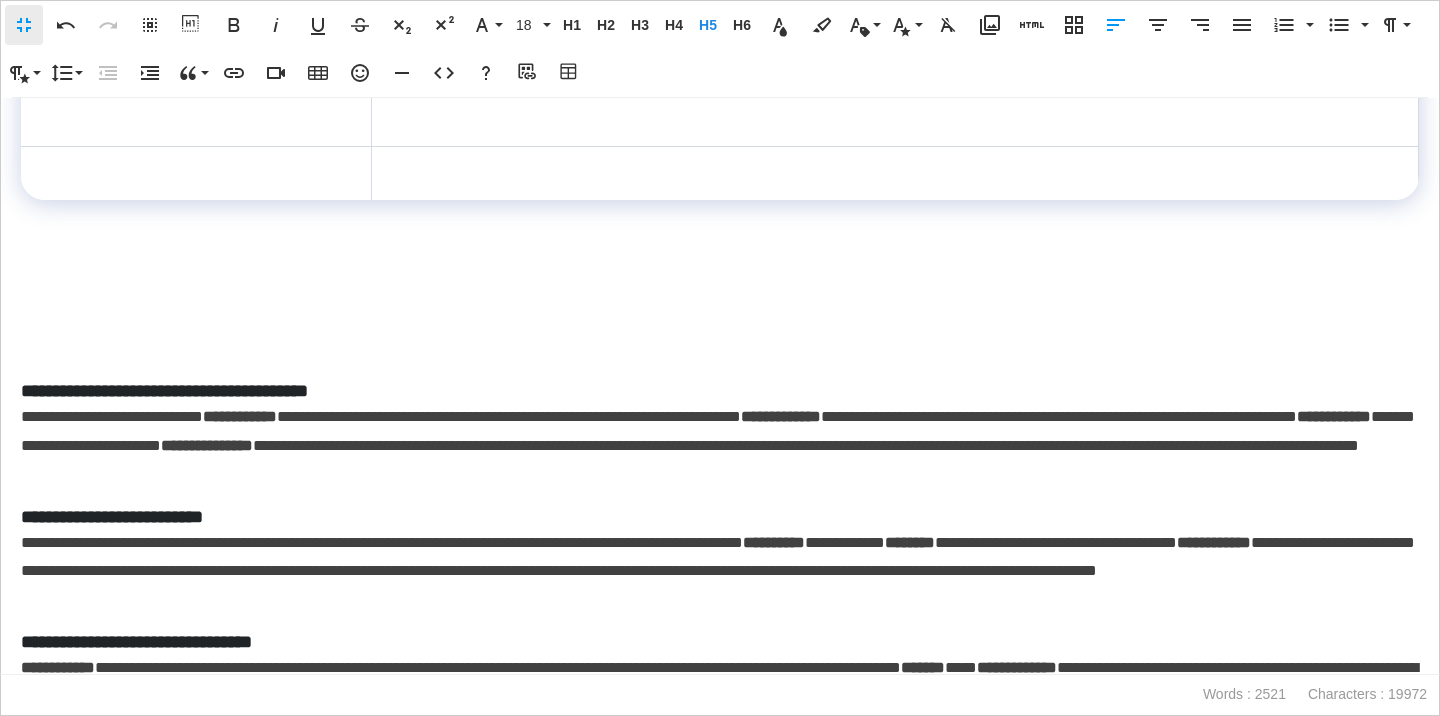 click on "**********" at bounding box center [720, 391] 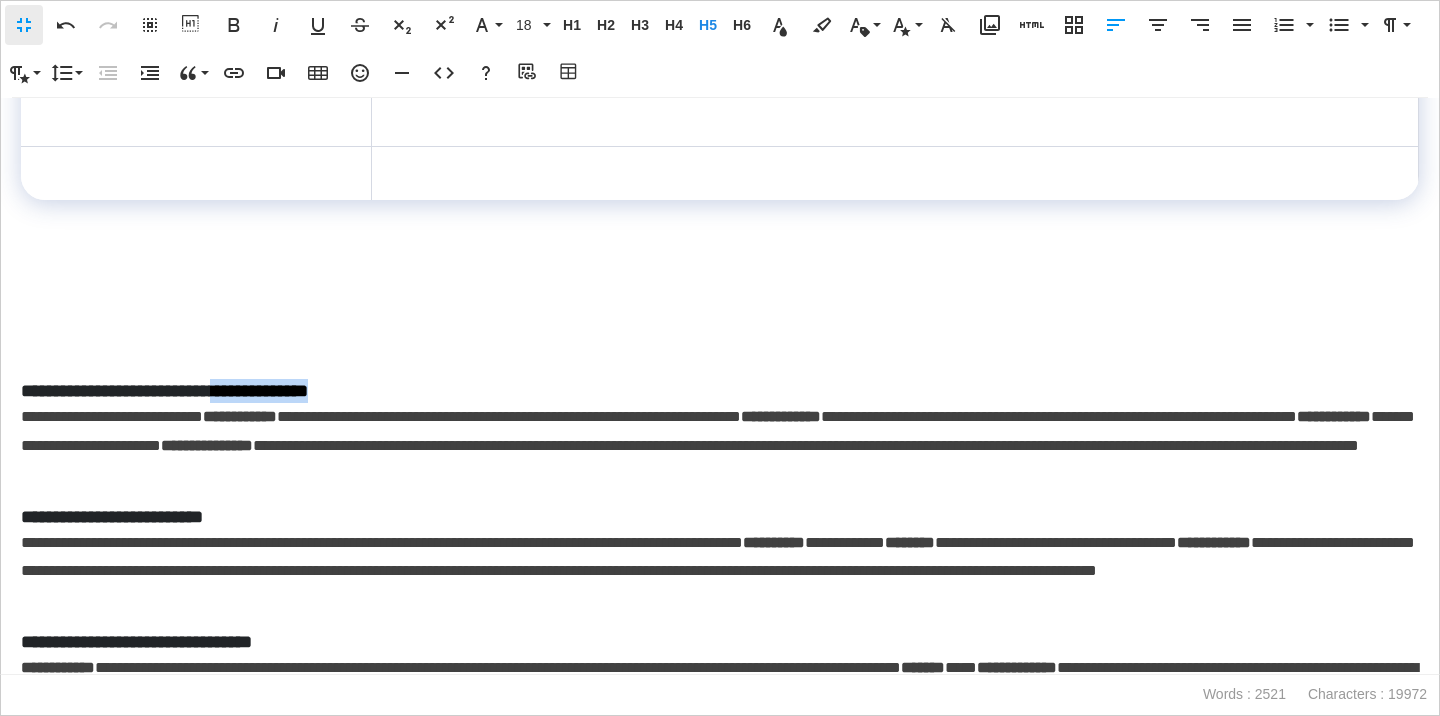 click on "**********" at bounding box center [720, 391] 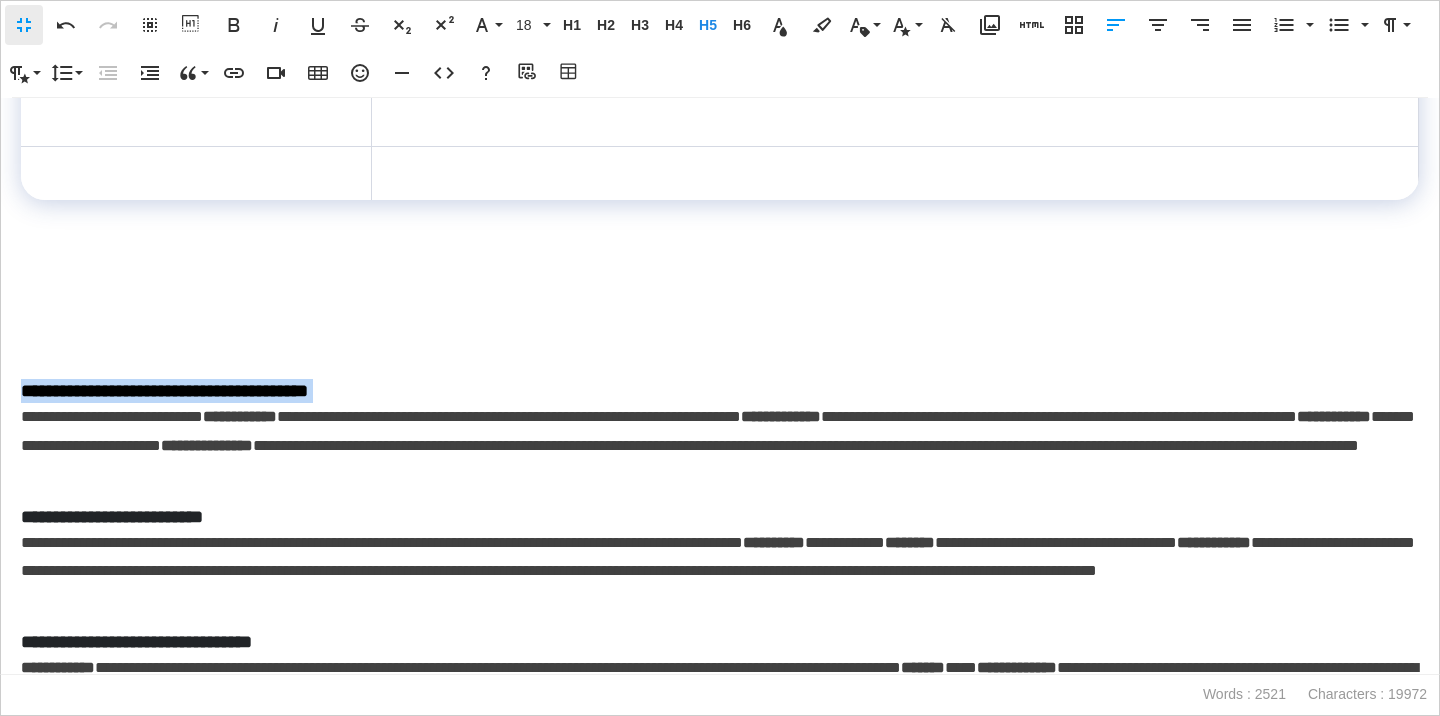click on "**********" at bounding box center (720, 391) 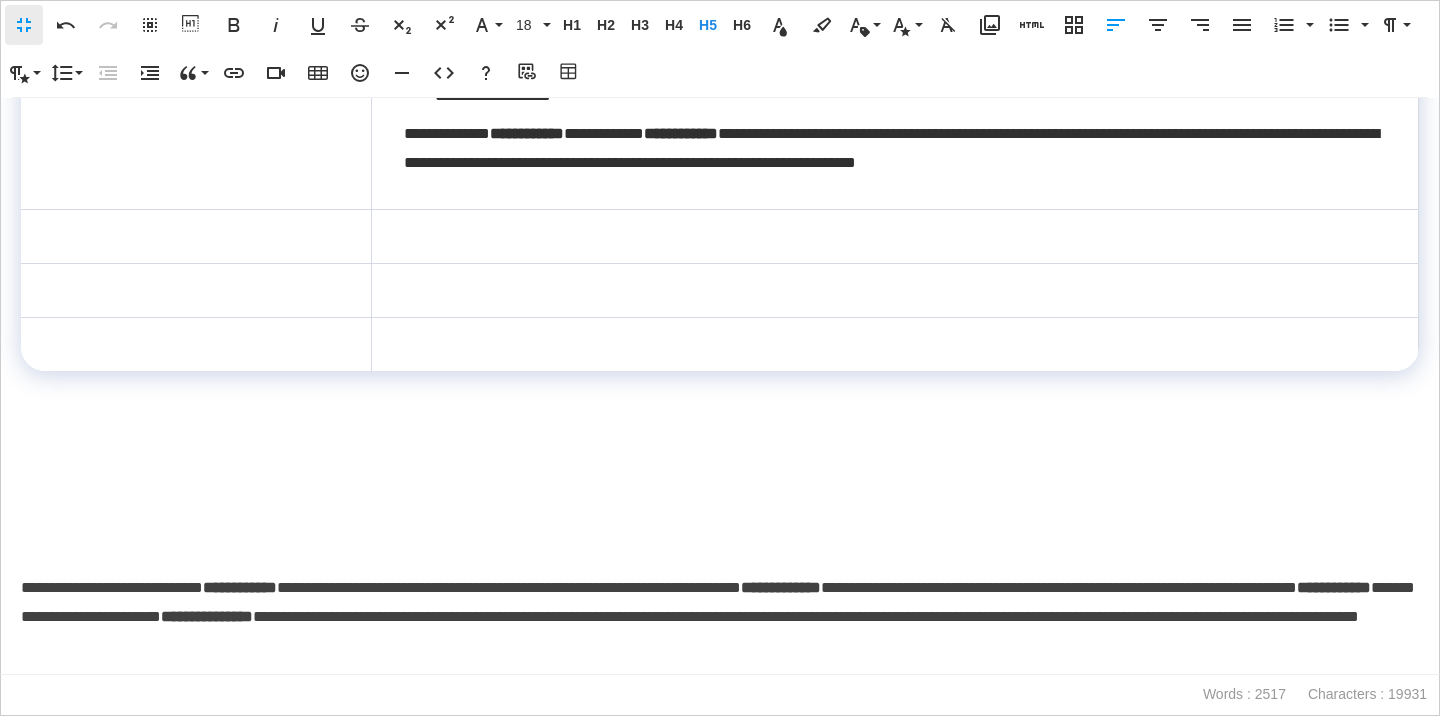 scroll, scrollTop: 686, scrollLeft: 0, axis: vertical 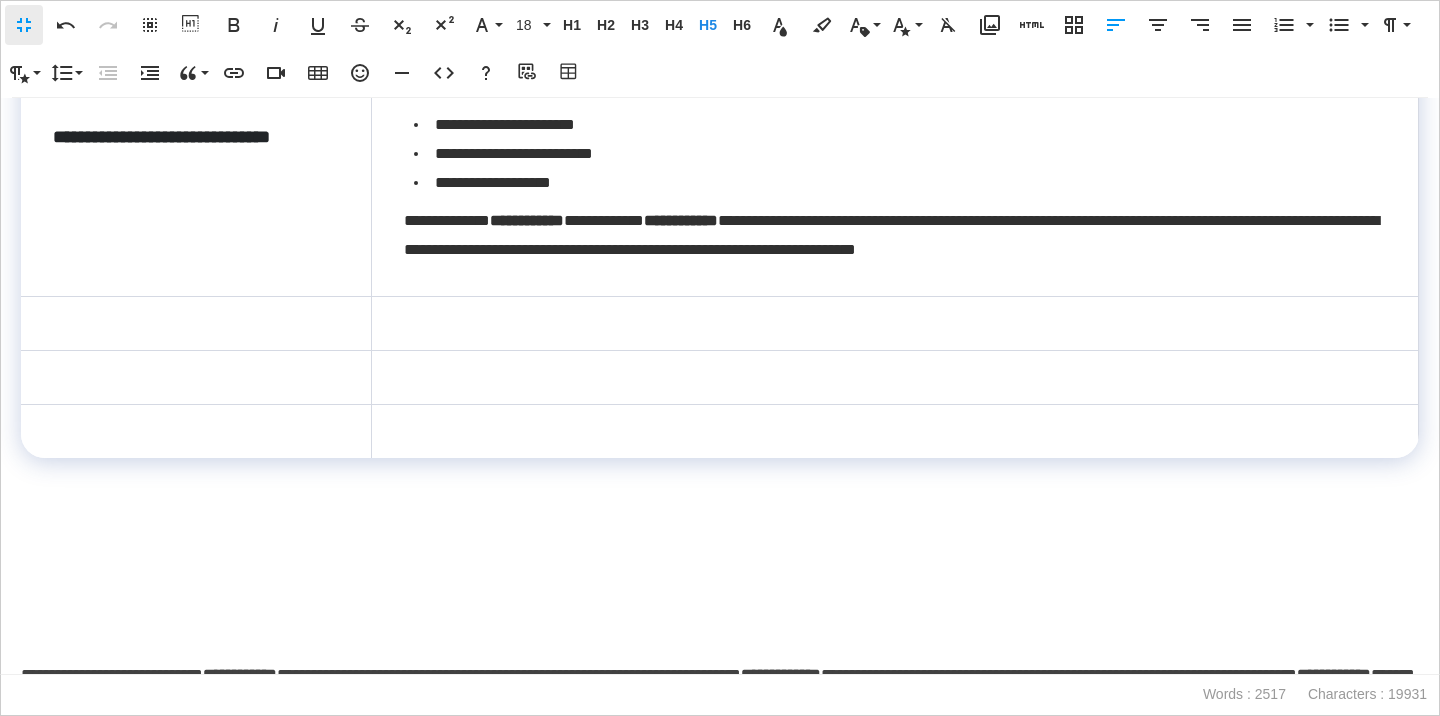 click at bounding box center [196, 323] 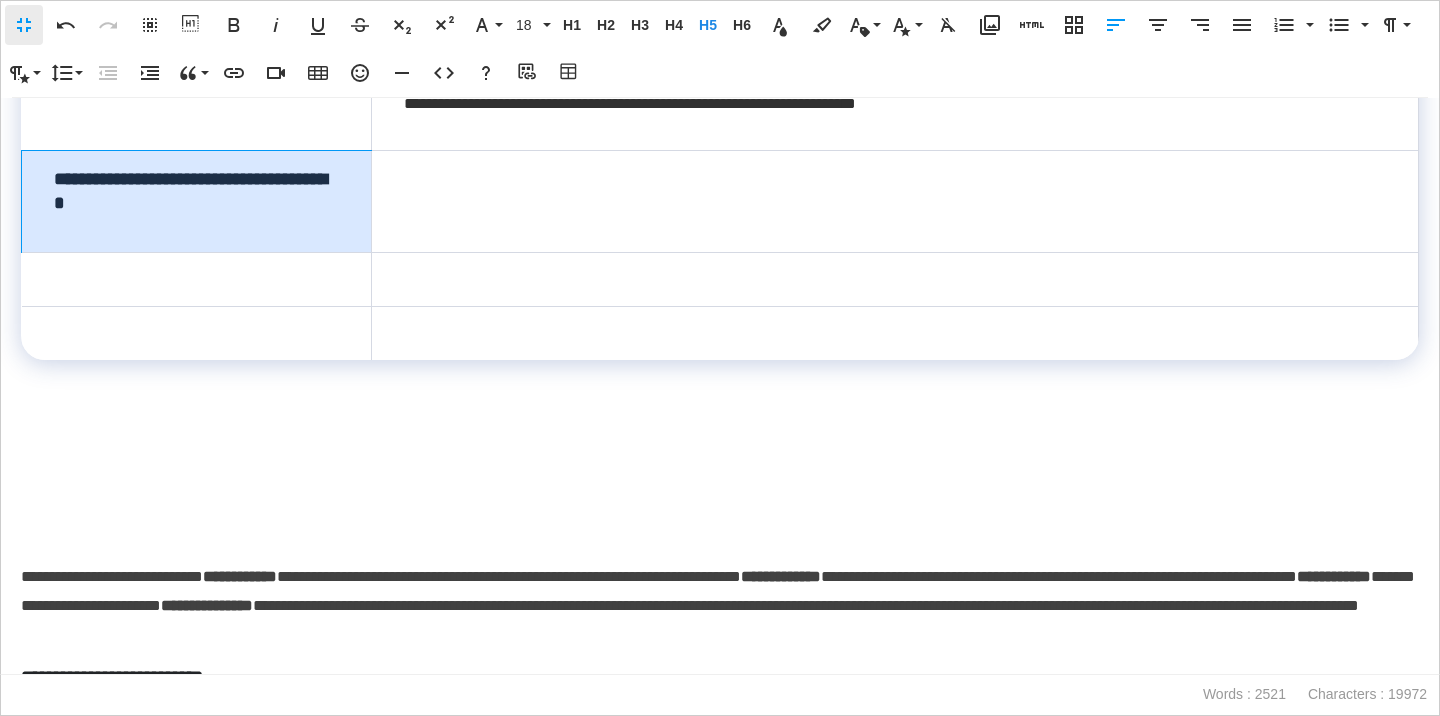 scroll, scrollTop: 1003, scrollLeft: 0, axis: vertical 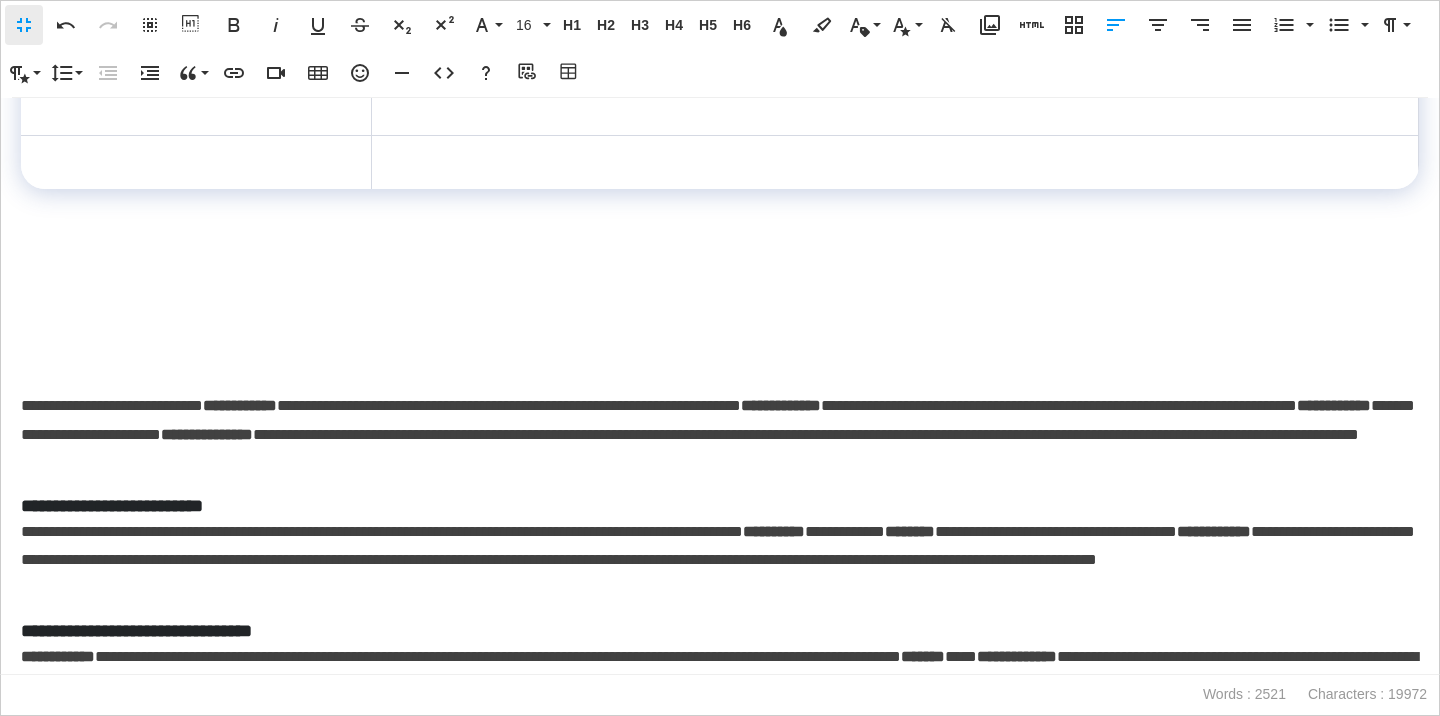 click on "**********" at bounding box center (720, 435) 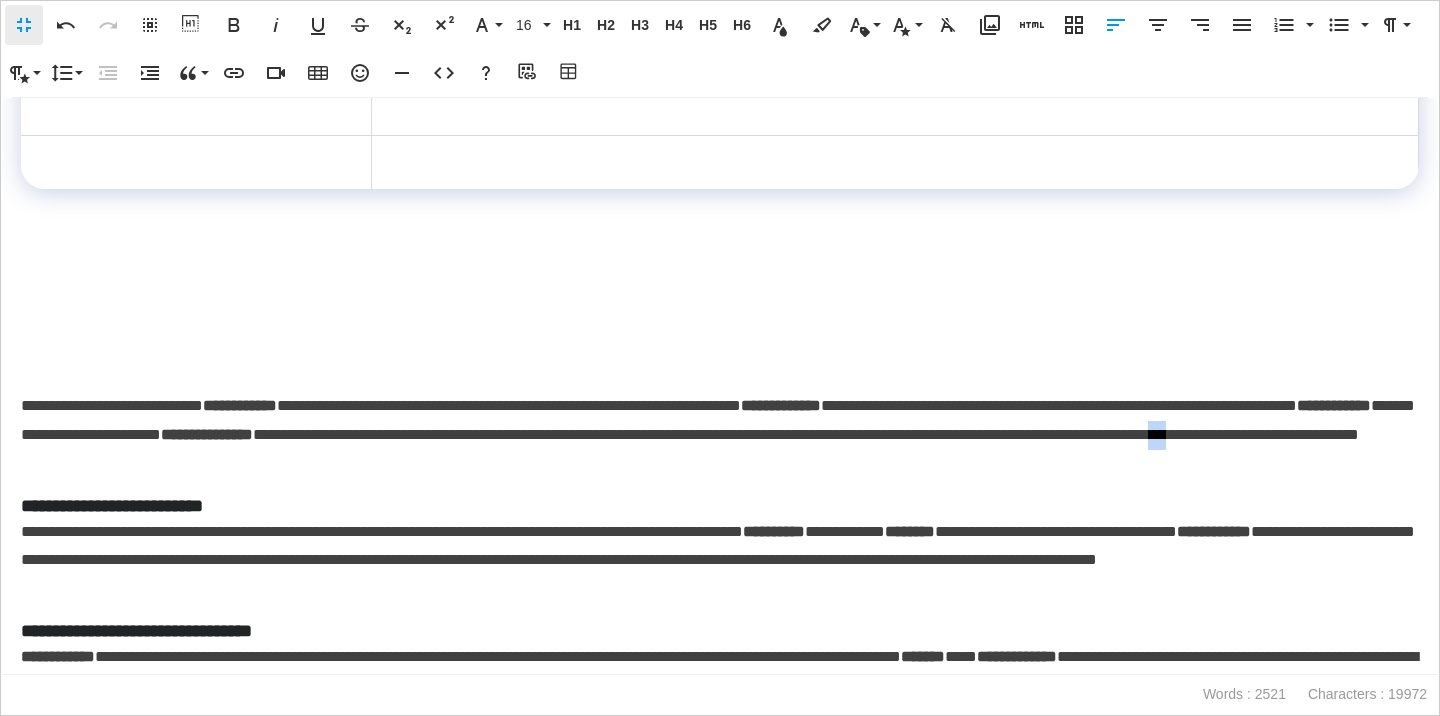 click on "**********" at bounding box center [720, 435] 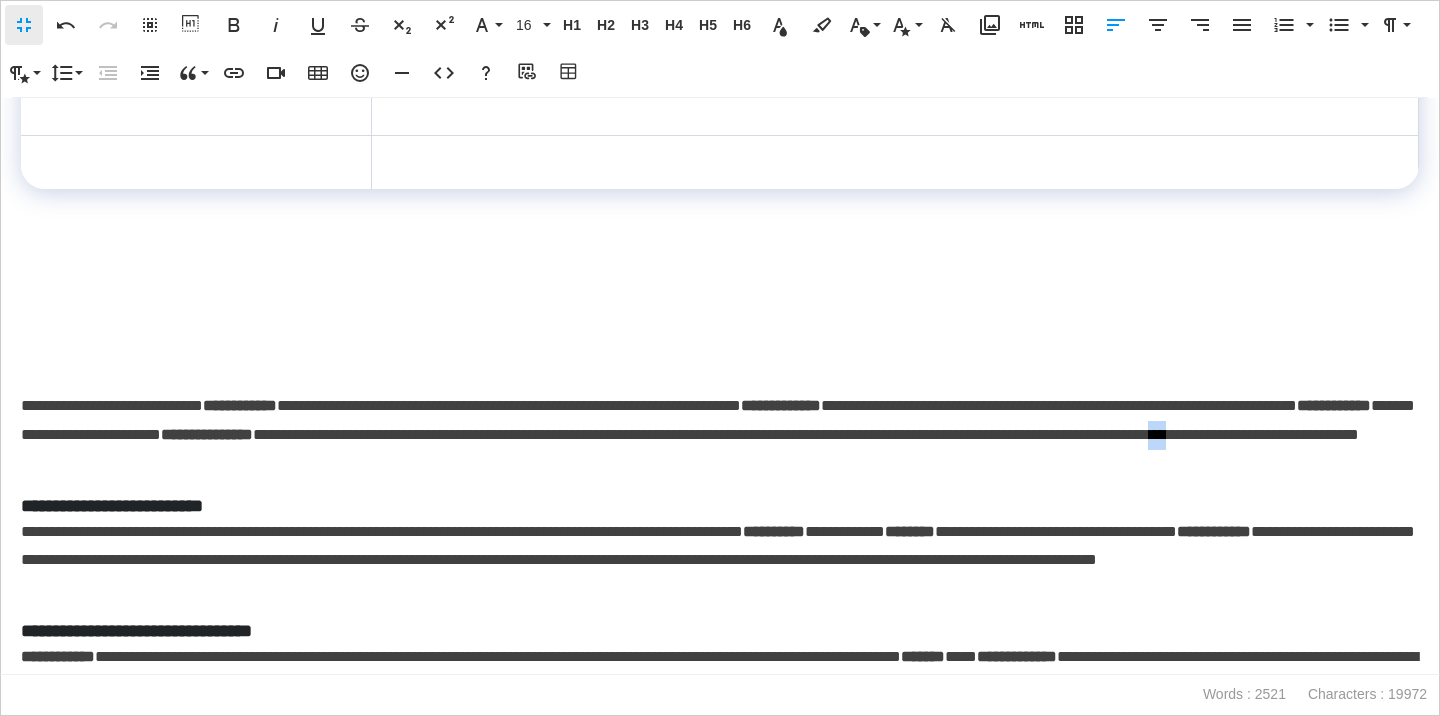 click on "**********" at bounding box center (720, 435) 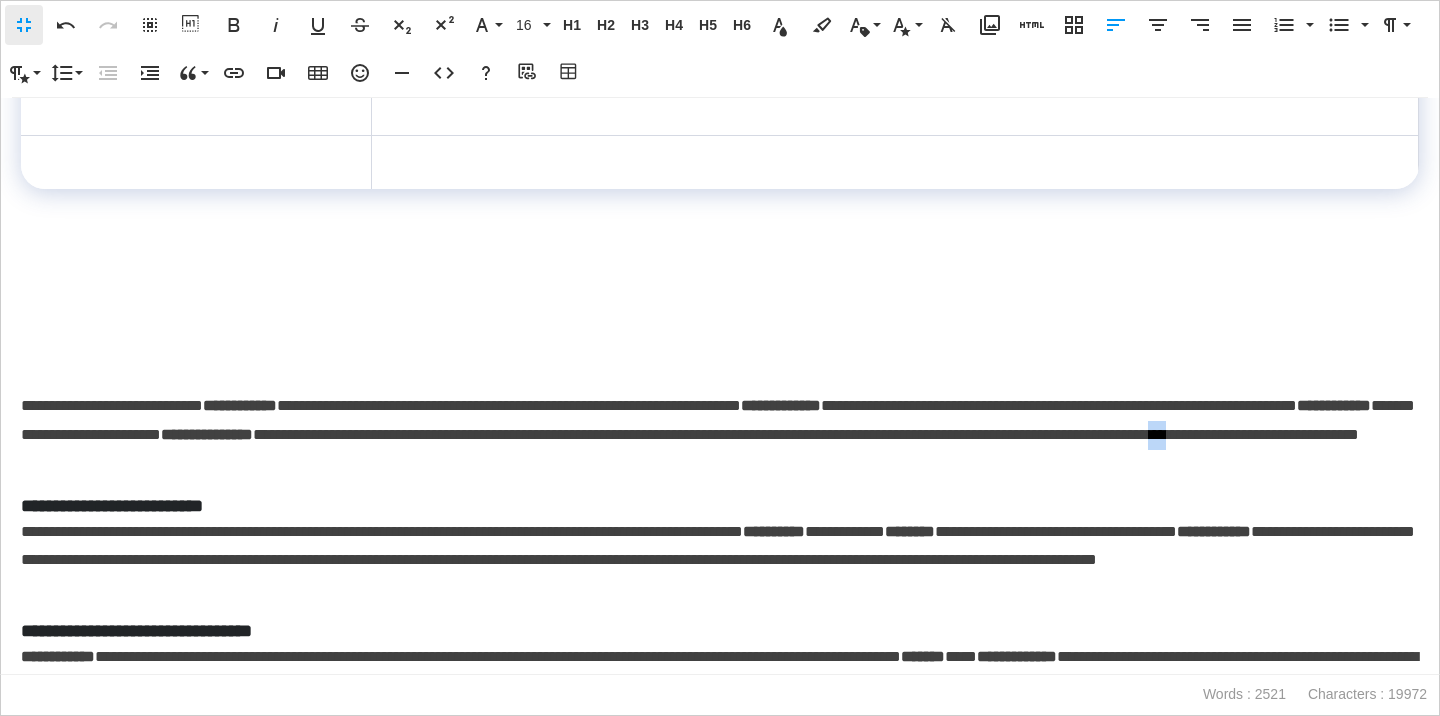 click on "**********" at bounding box center [720, 435] 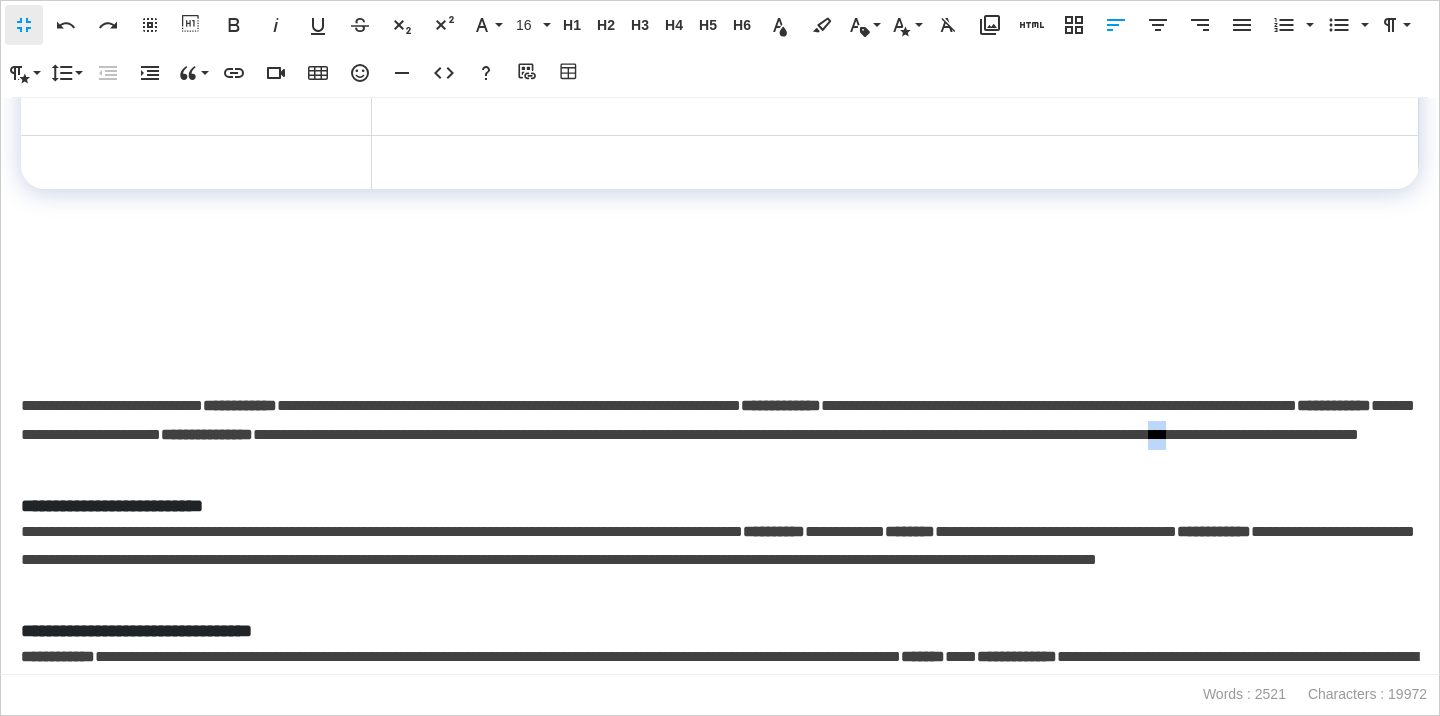 click on "**********" at bounding box center (720, 435) 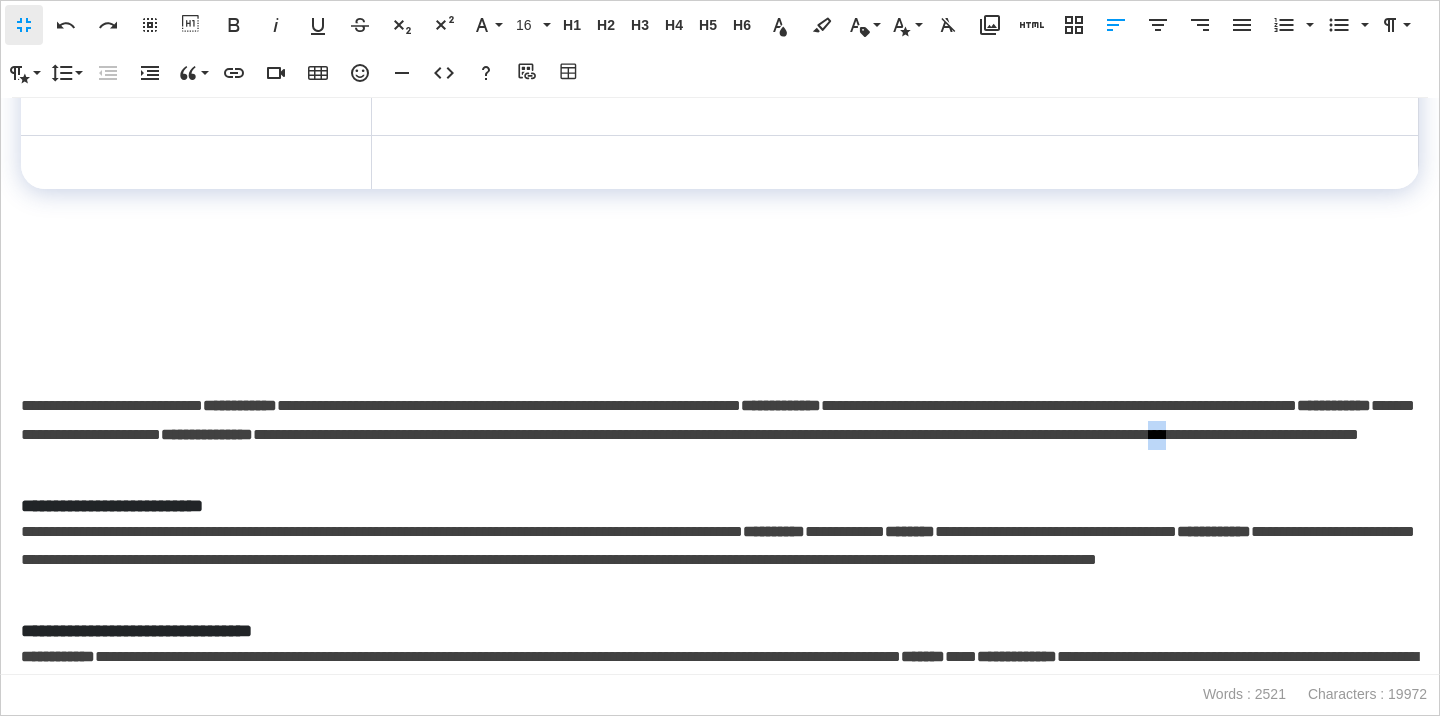 click on "**********" at bounding box center [720, 435] 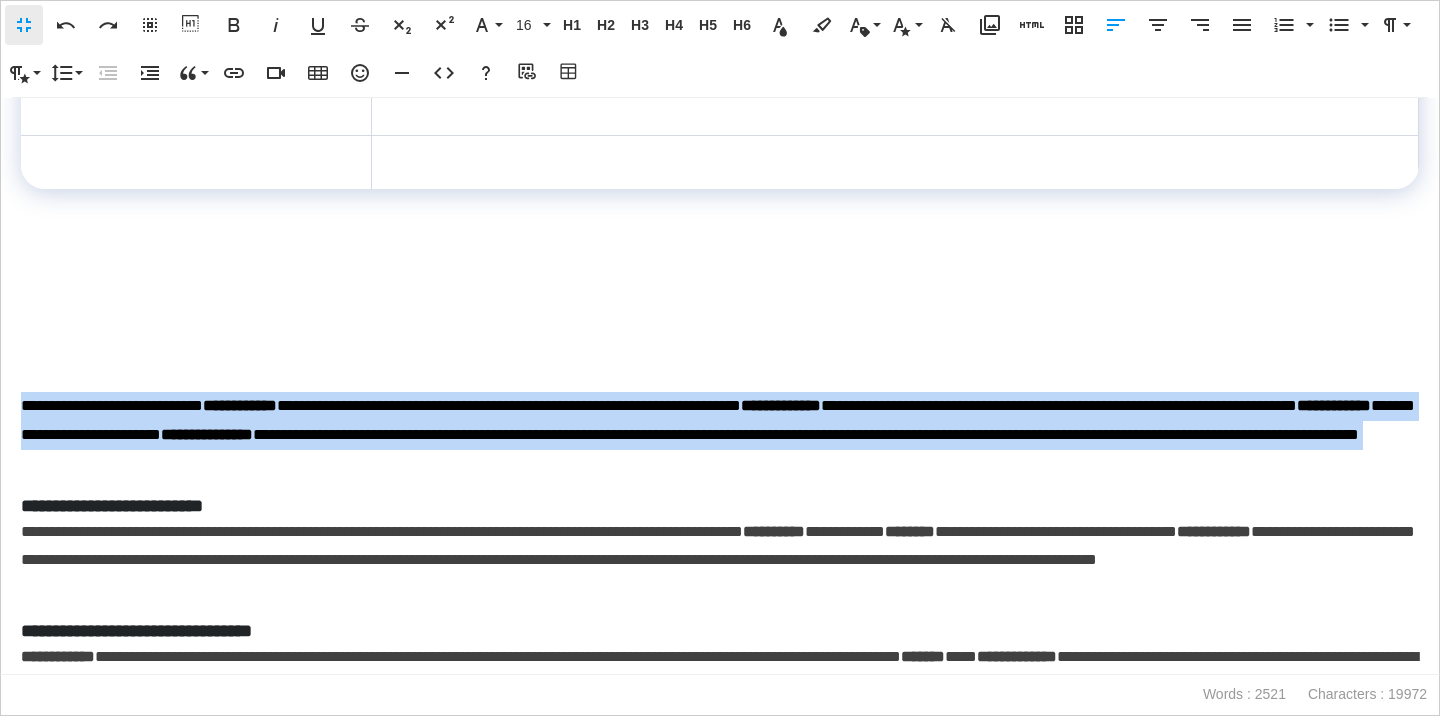 click on "**********" at bounding box center (720, 435) 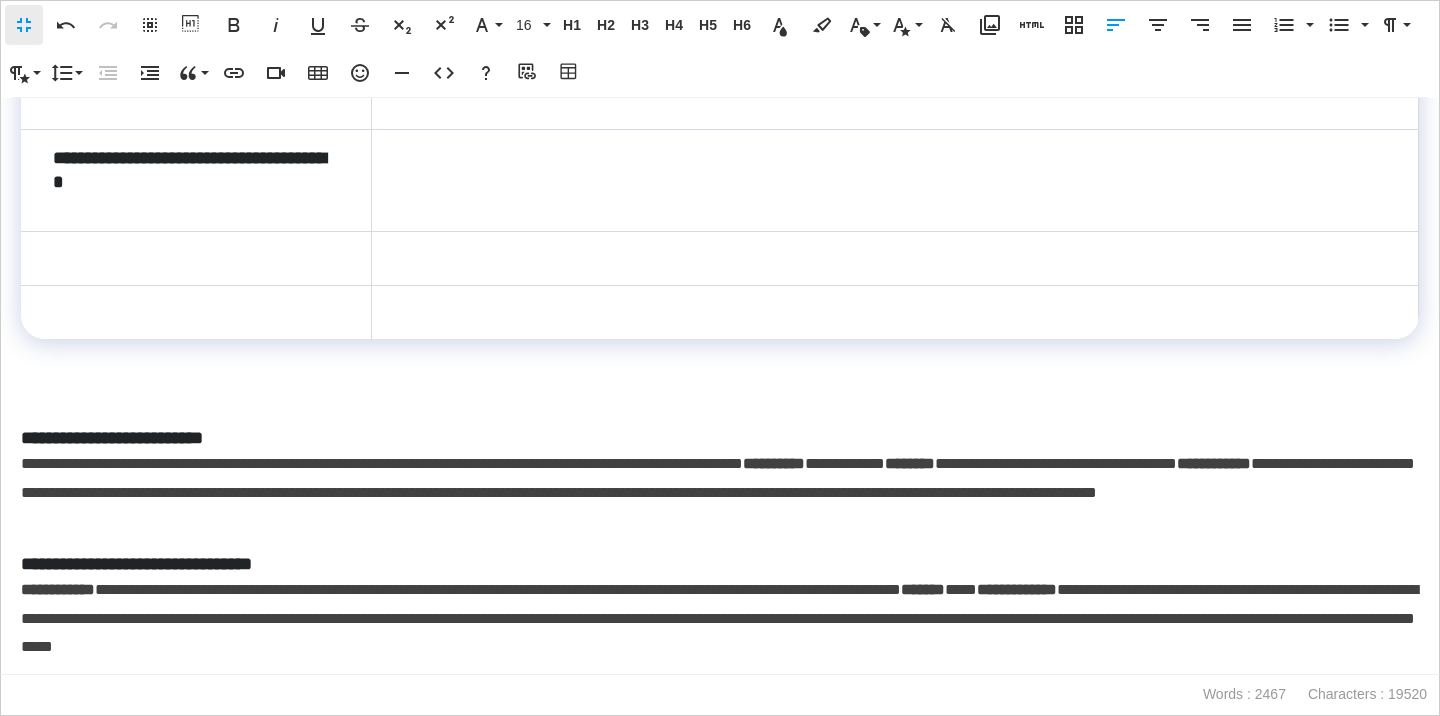 scroll, scrollTop: 823, scrollLeft: 0, axis: vertical 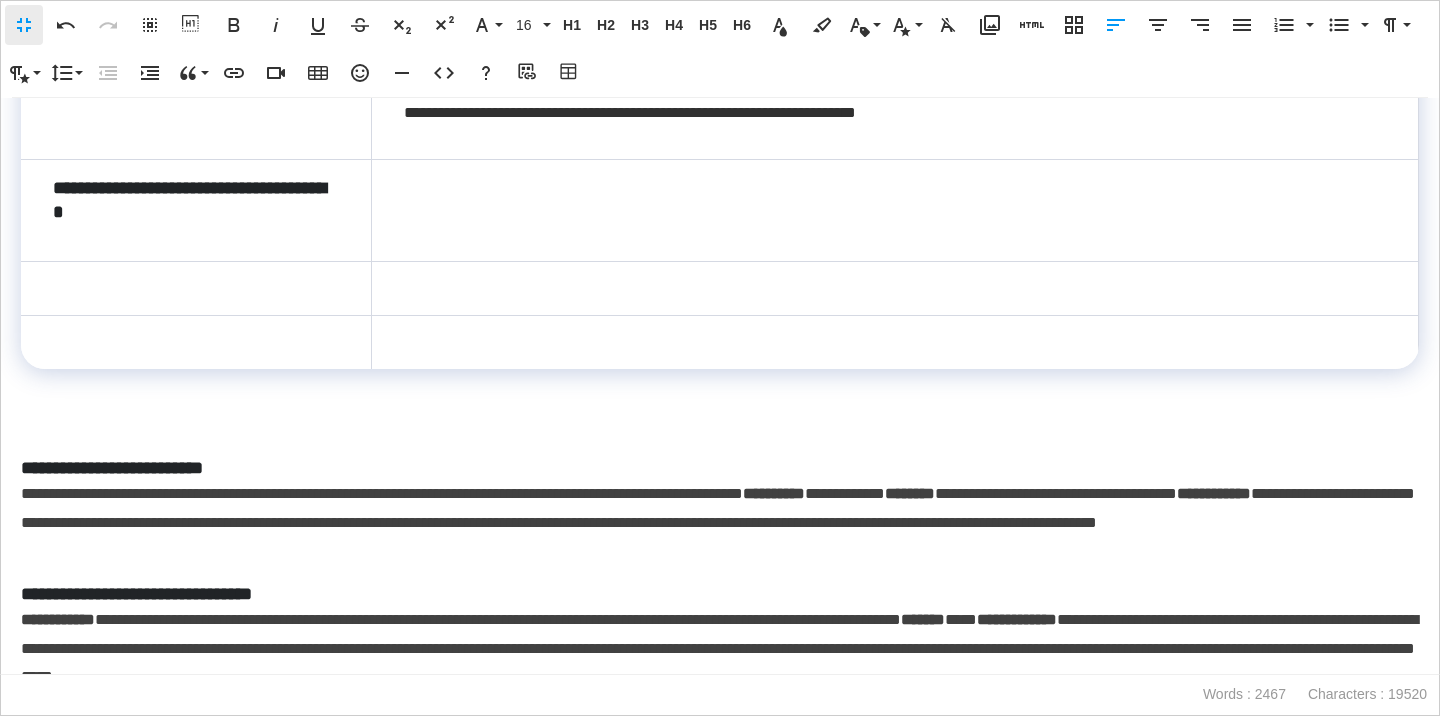 click at bounding box center [894, 210] 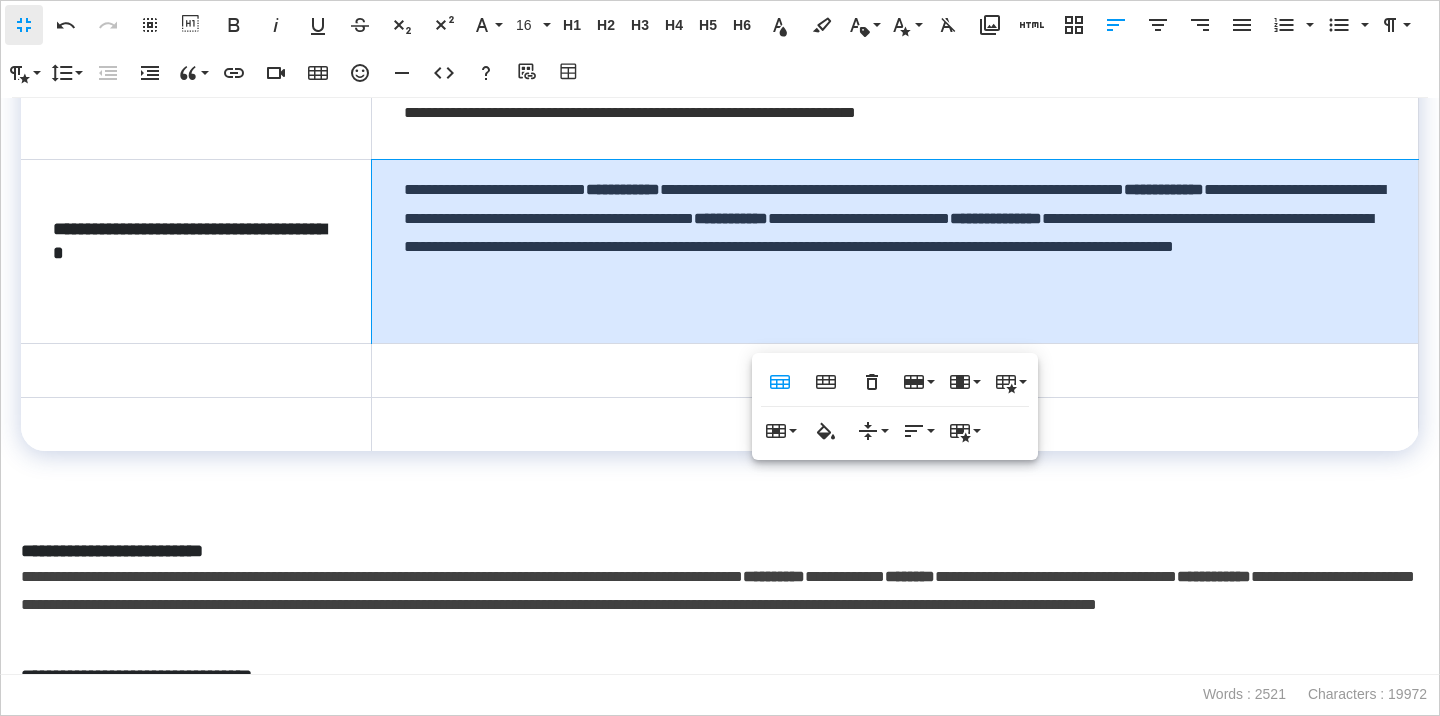 click on "**********" at bounding box center (894, 251) 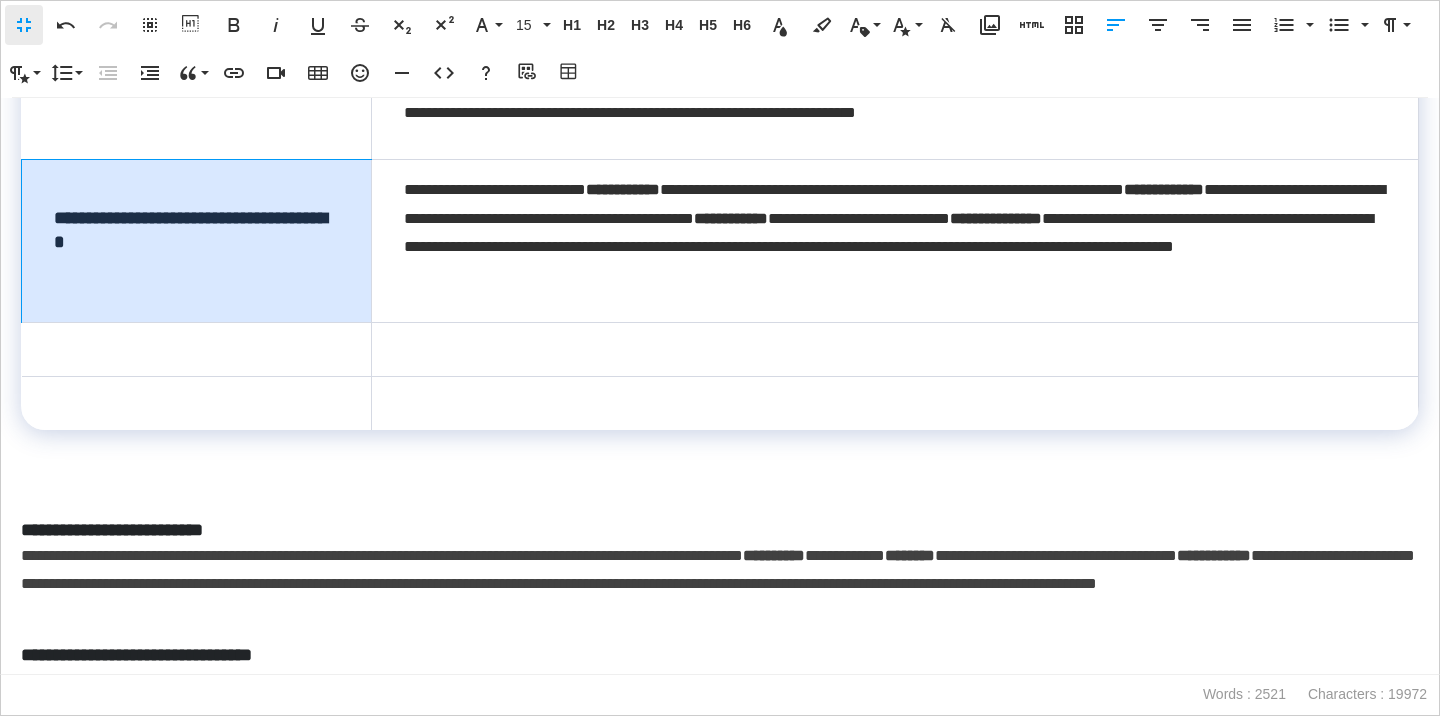 click on "**********" at bounding box center (197, 240) 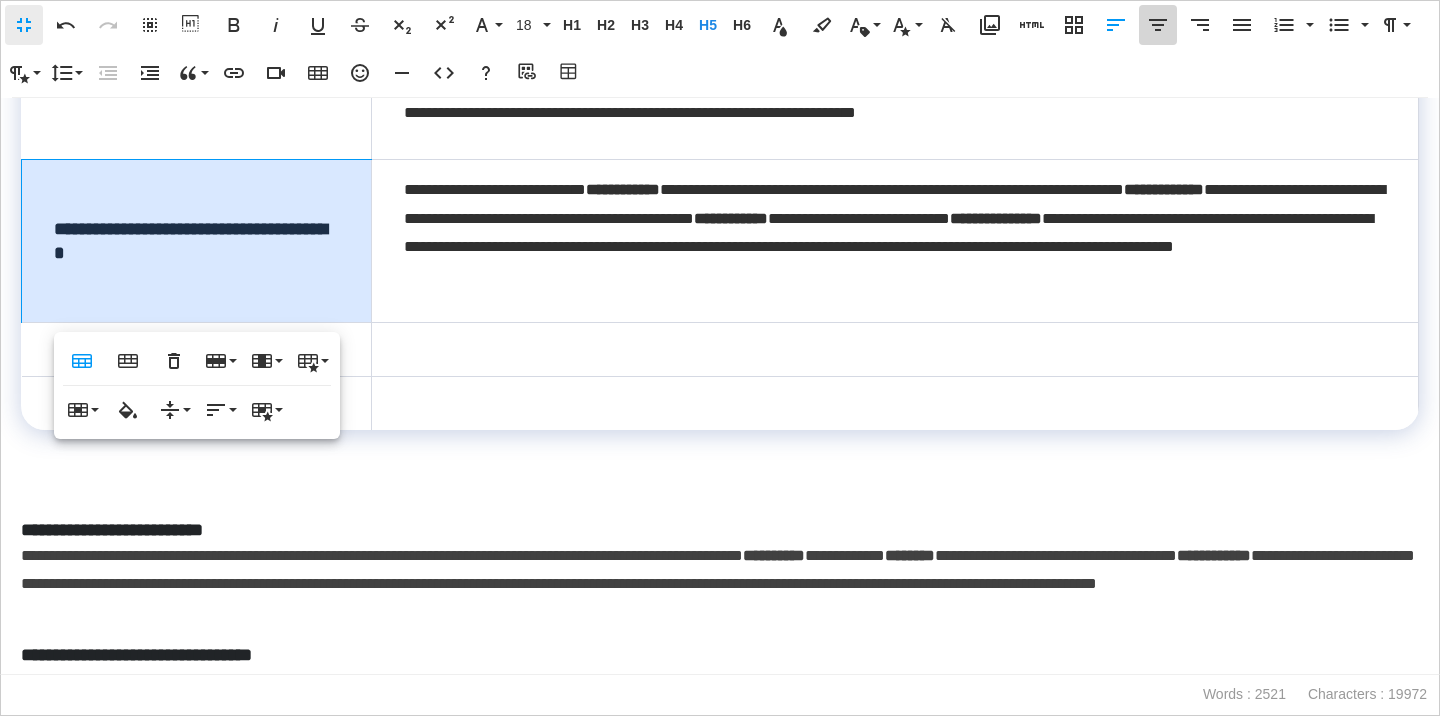 click 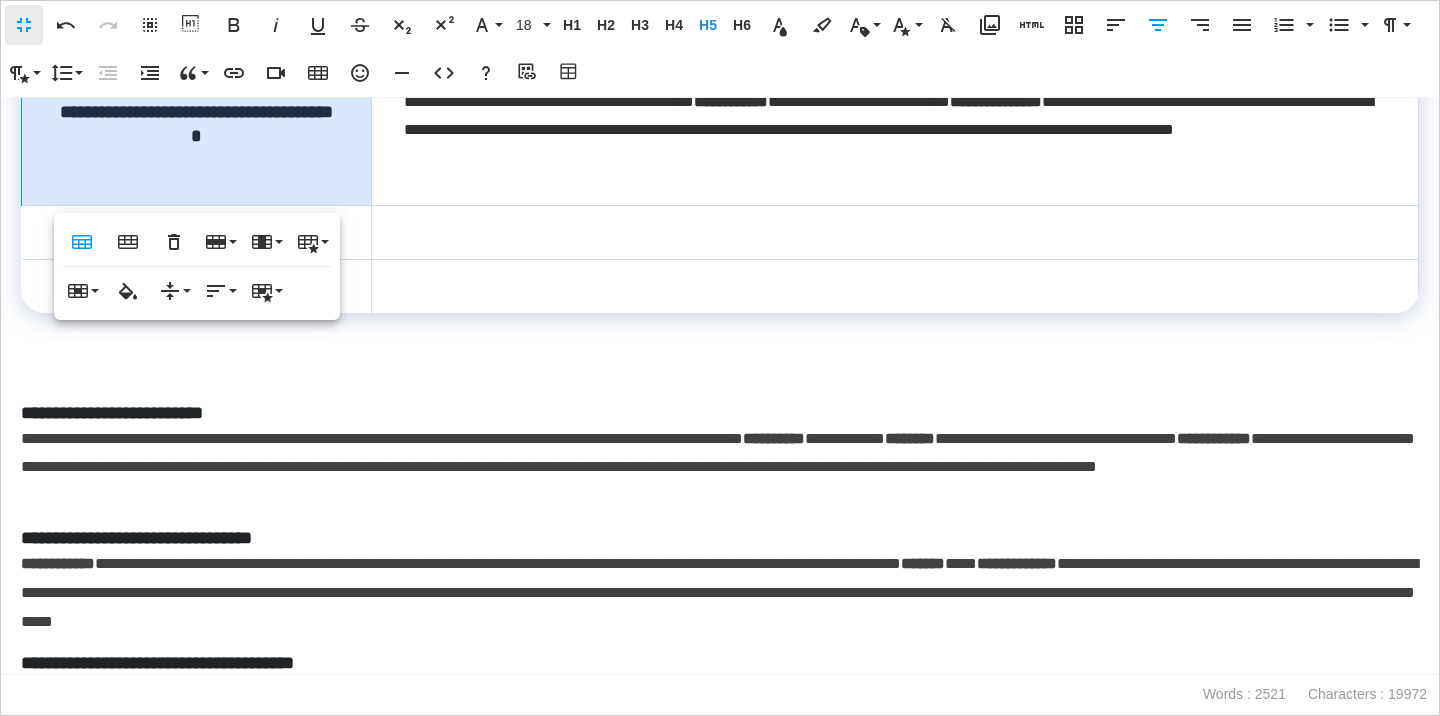 scroll, scrollTop: 942, scrollLeft: 0, axis: vertical 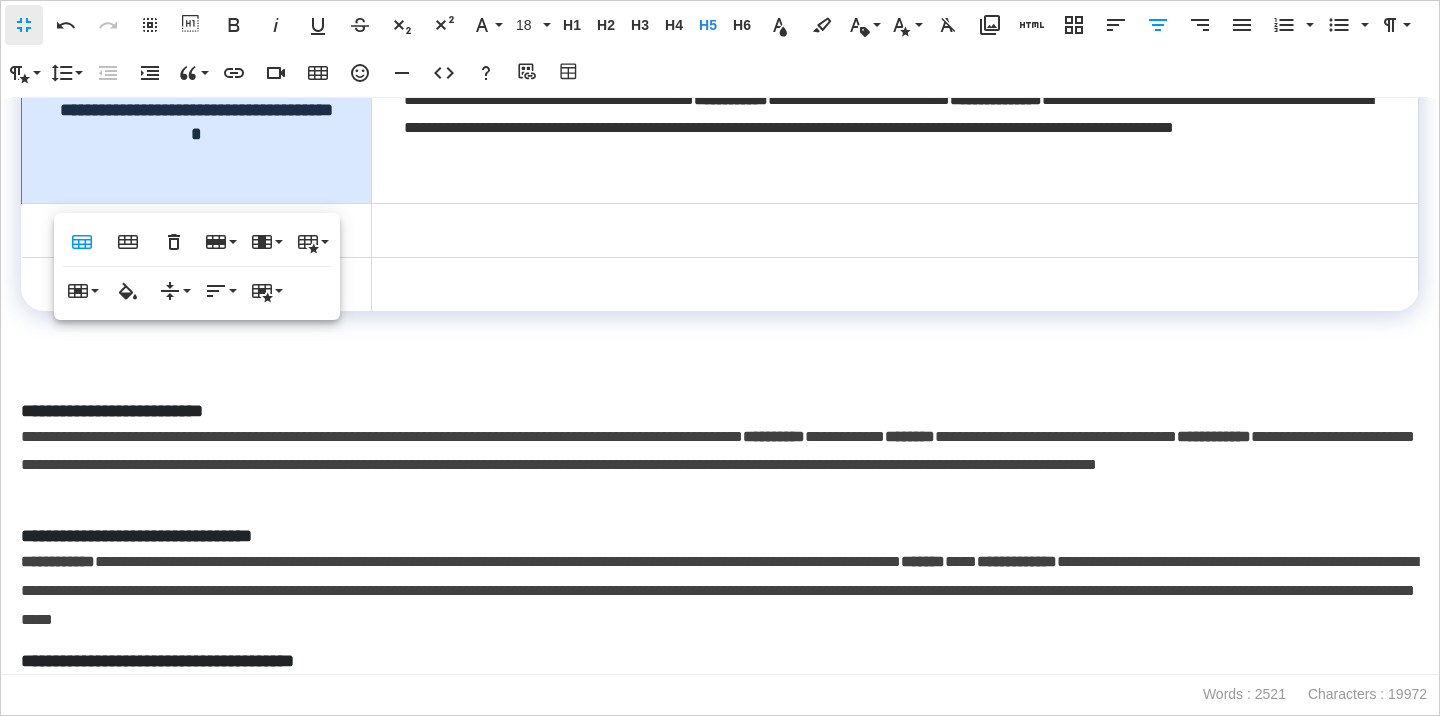 click on "**********" at bounding box center [720, 411] 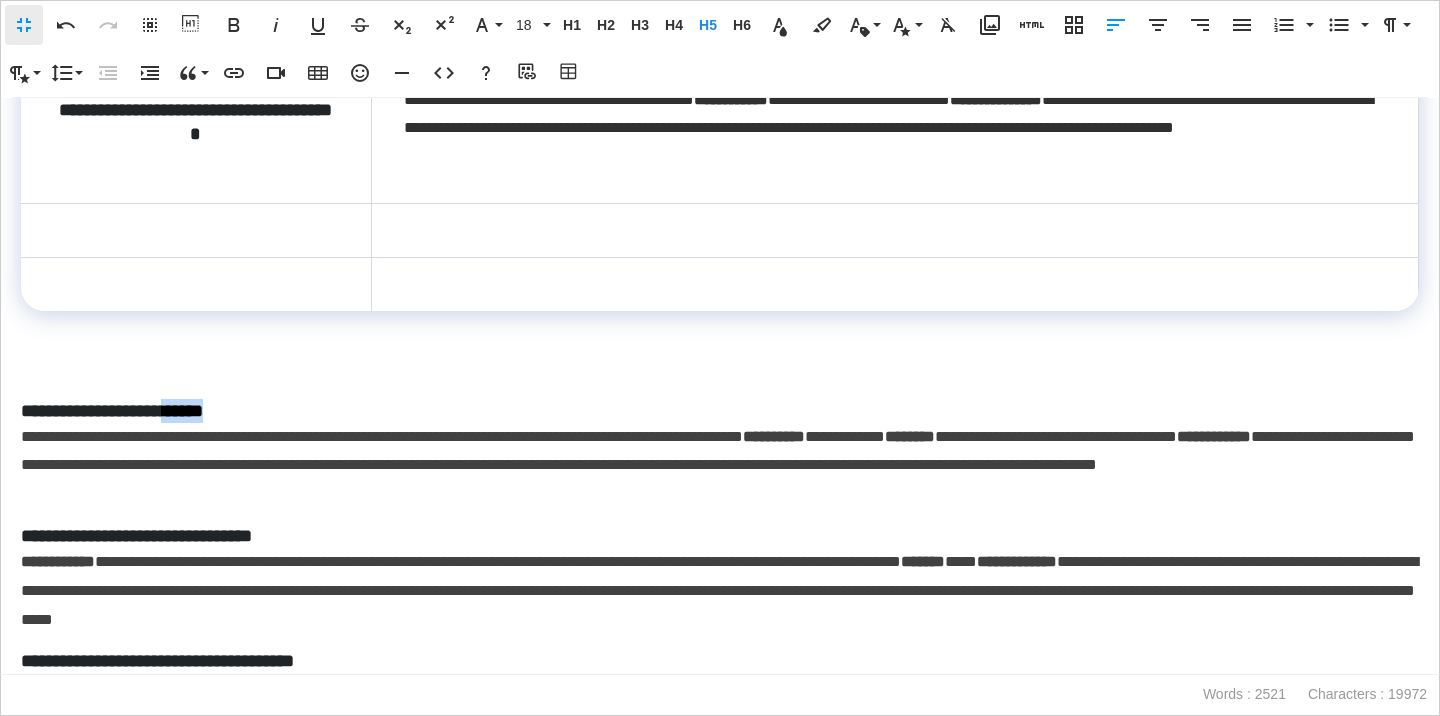 click on "**********" at bounding box center [720, 411] 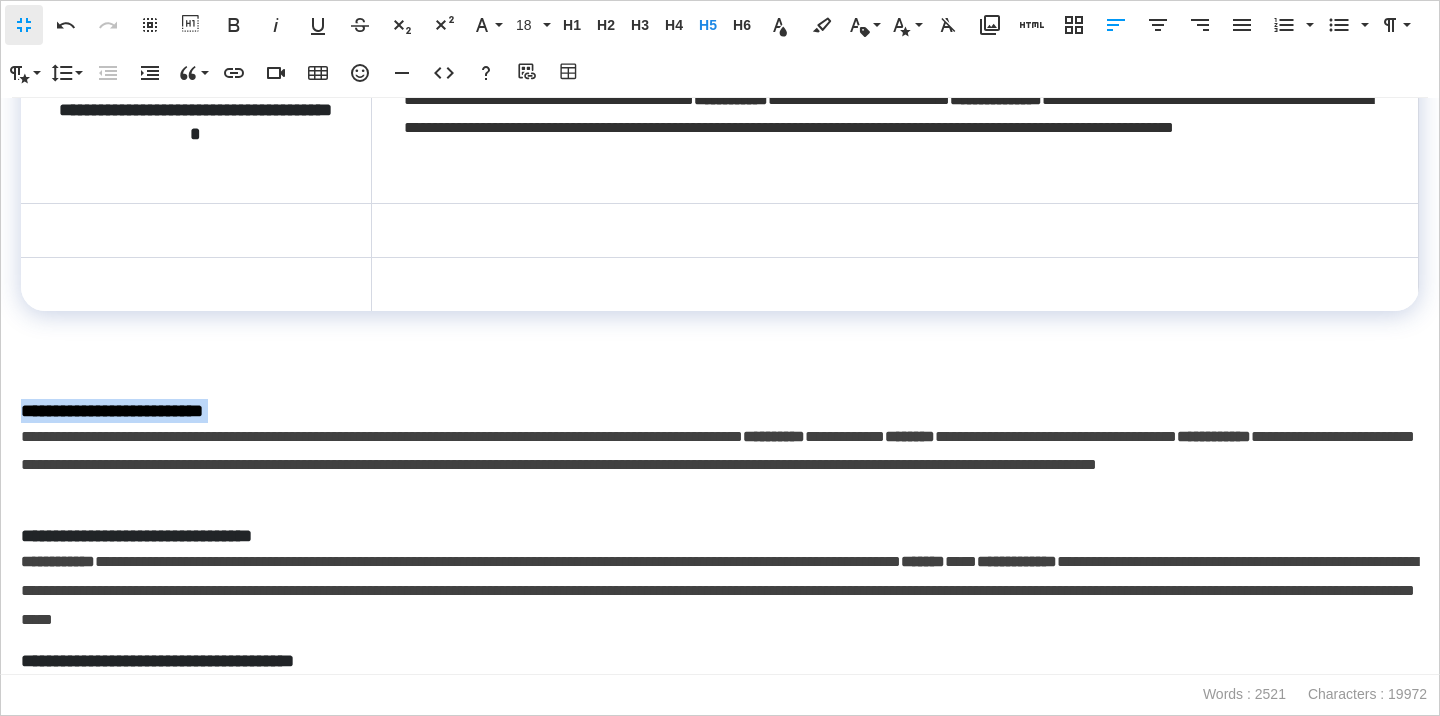 click on "**********" at bounding box center [720, 411] 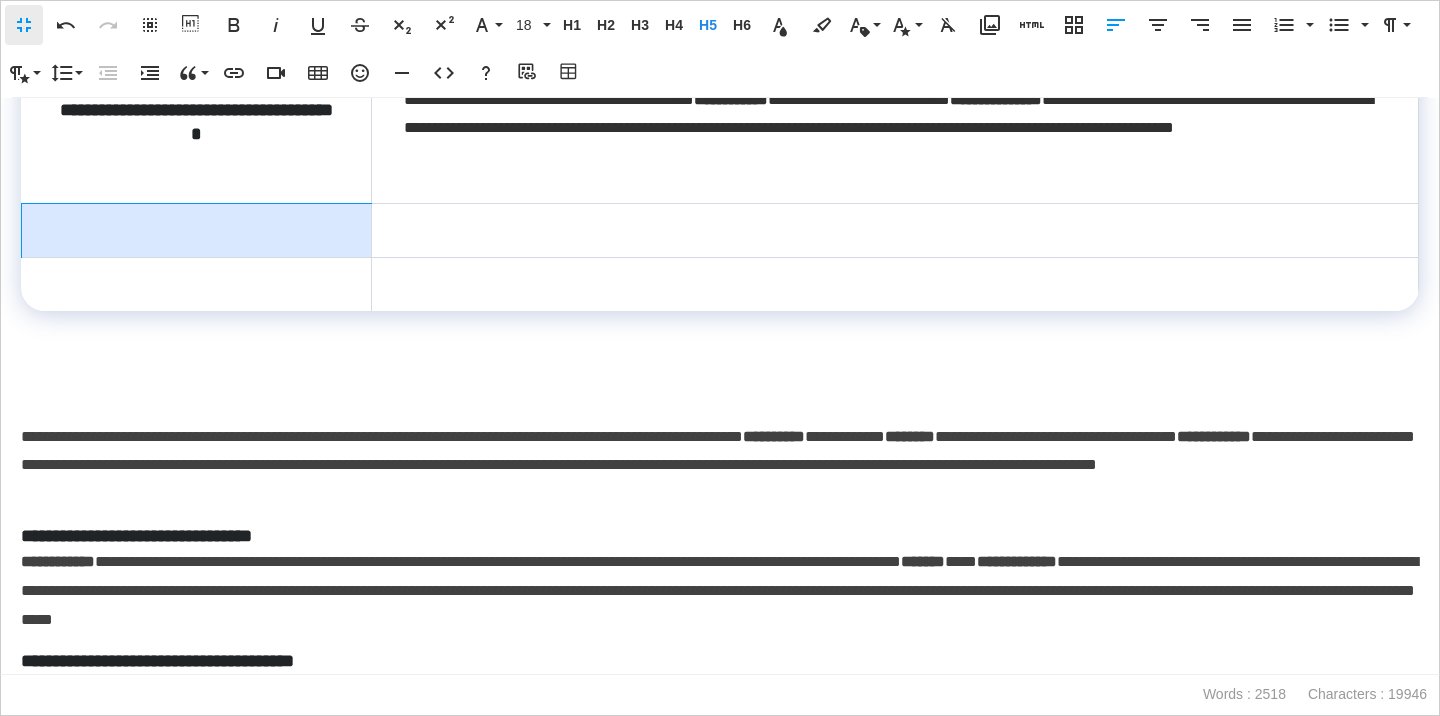 click at bounding box center [197, 231] 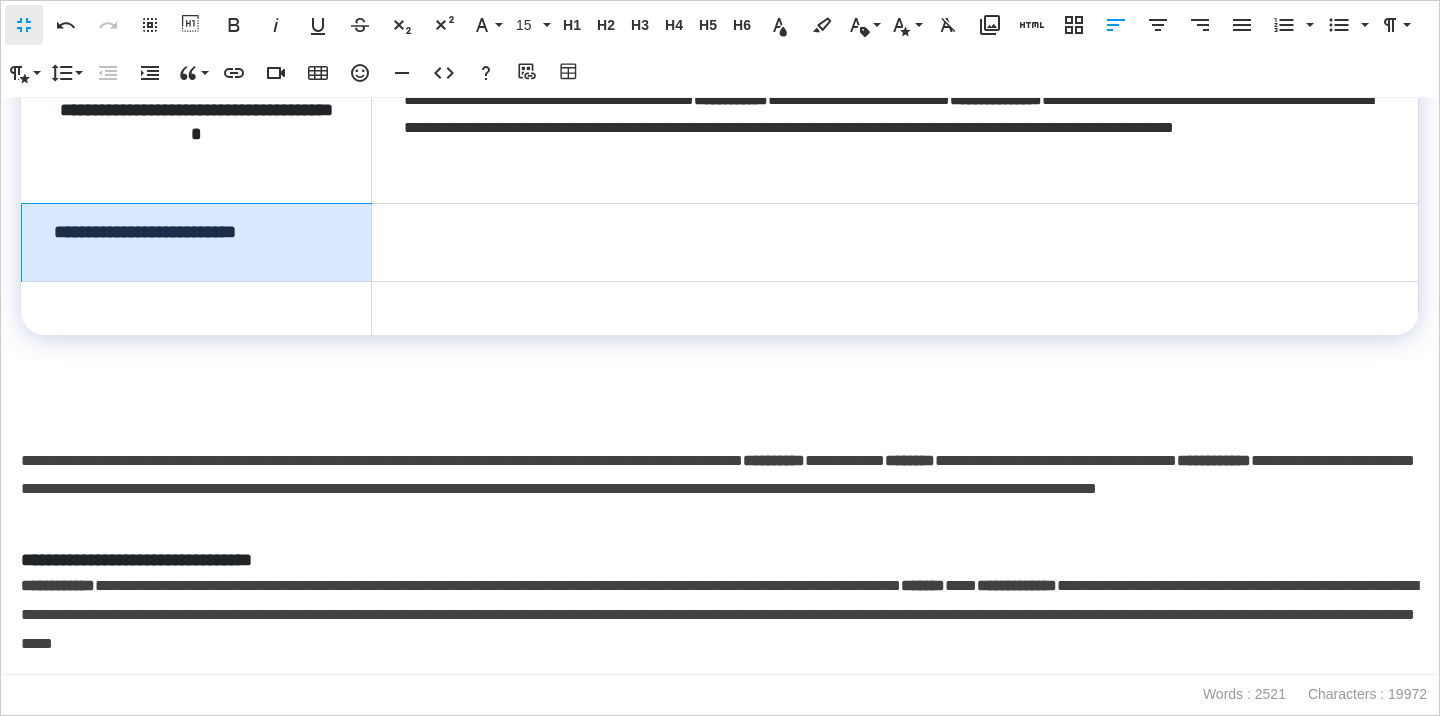 click on "**********" at bounding box center (197, 243) 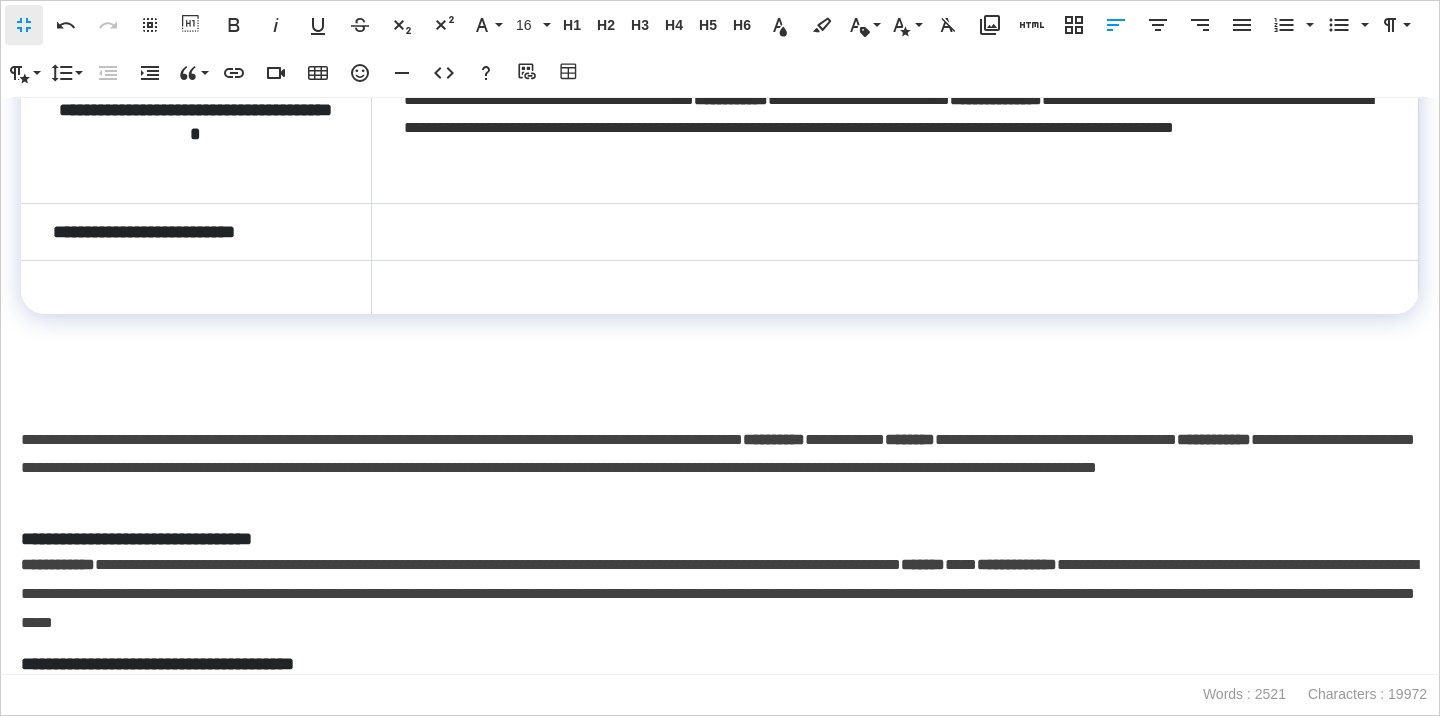 click on "**********" at bounding box center (720, 469) 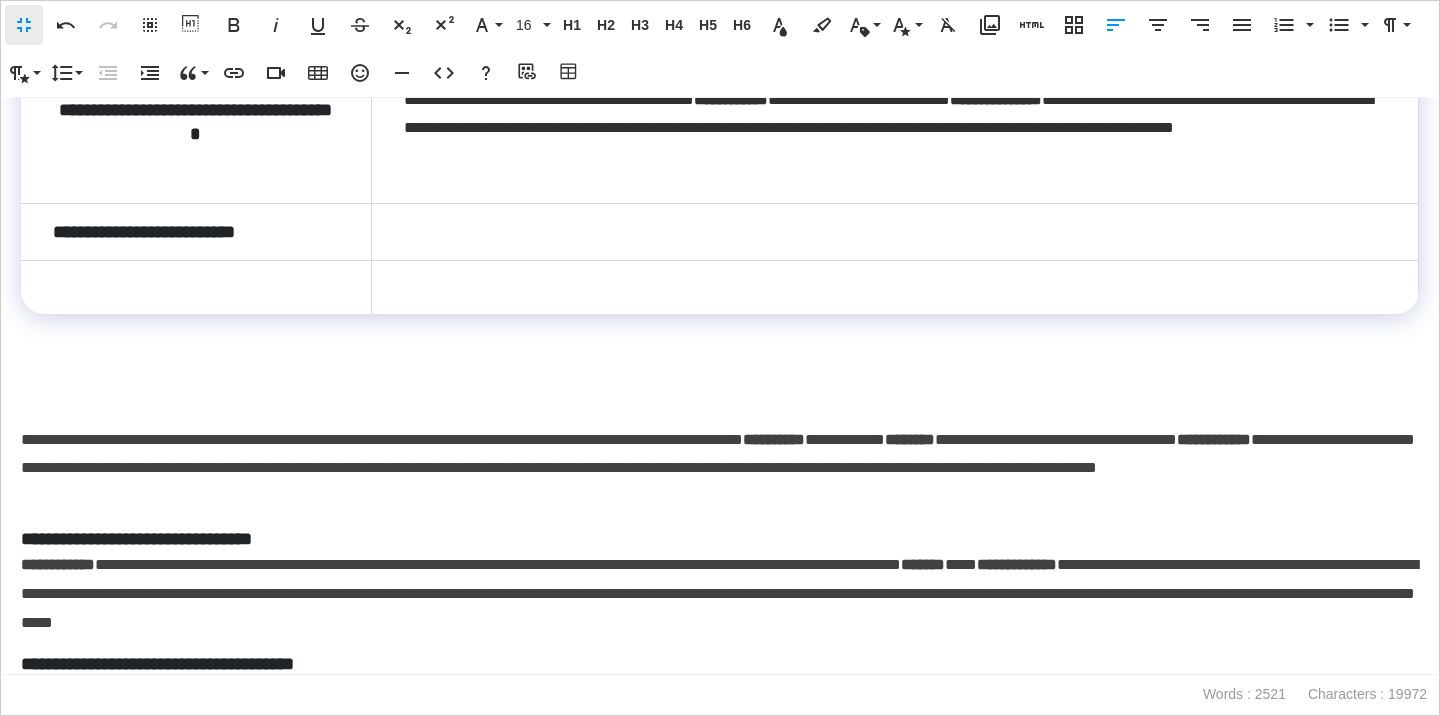 click on "**********" at bounding box center [720, 469] 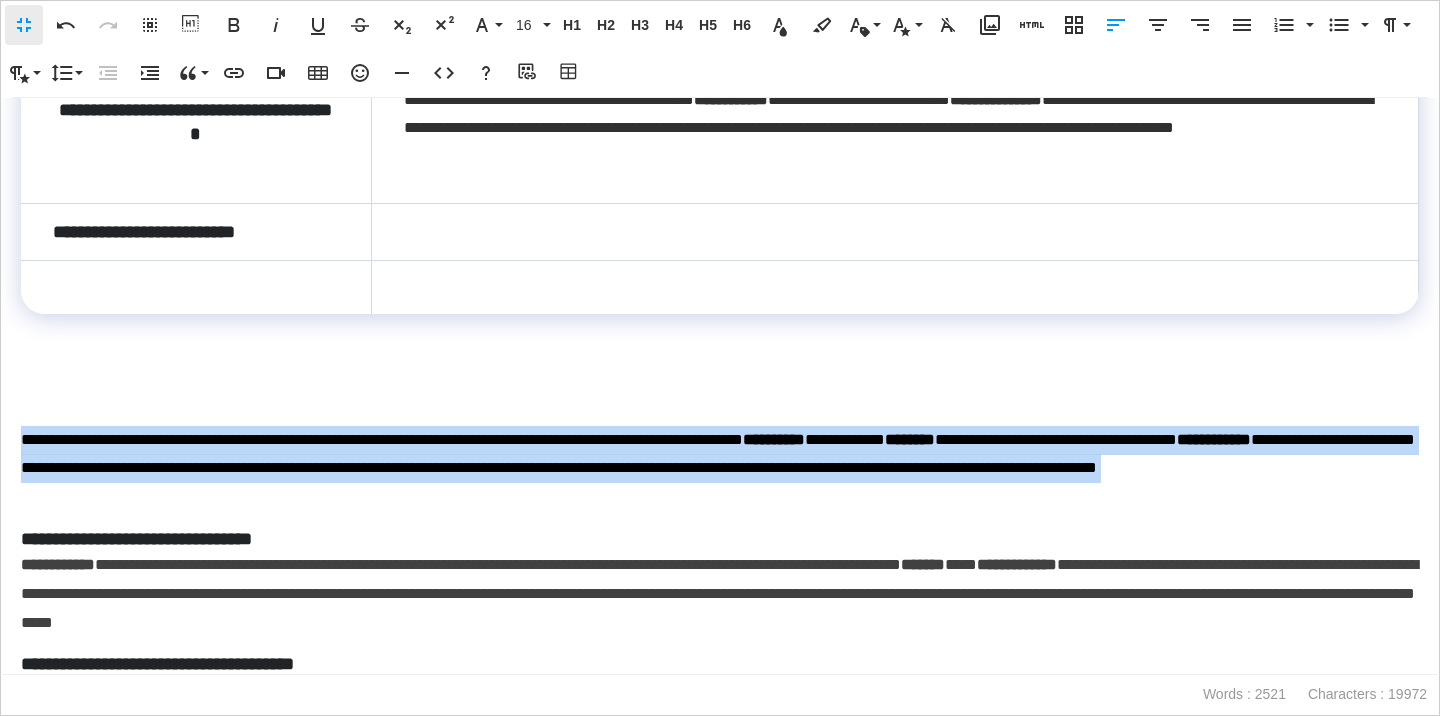 click on "**********" at bounding box center (720, 469) 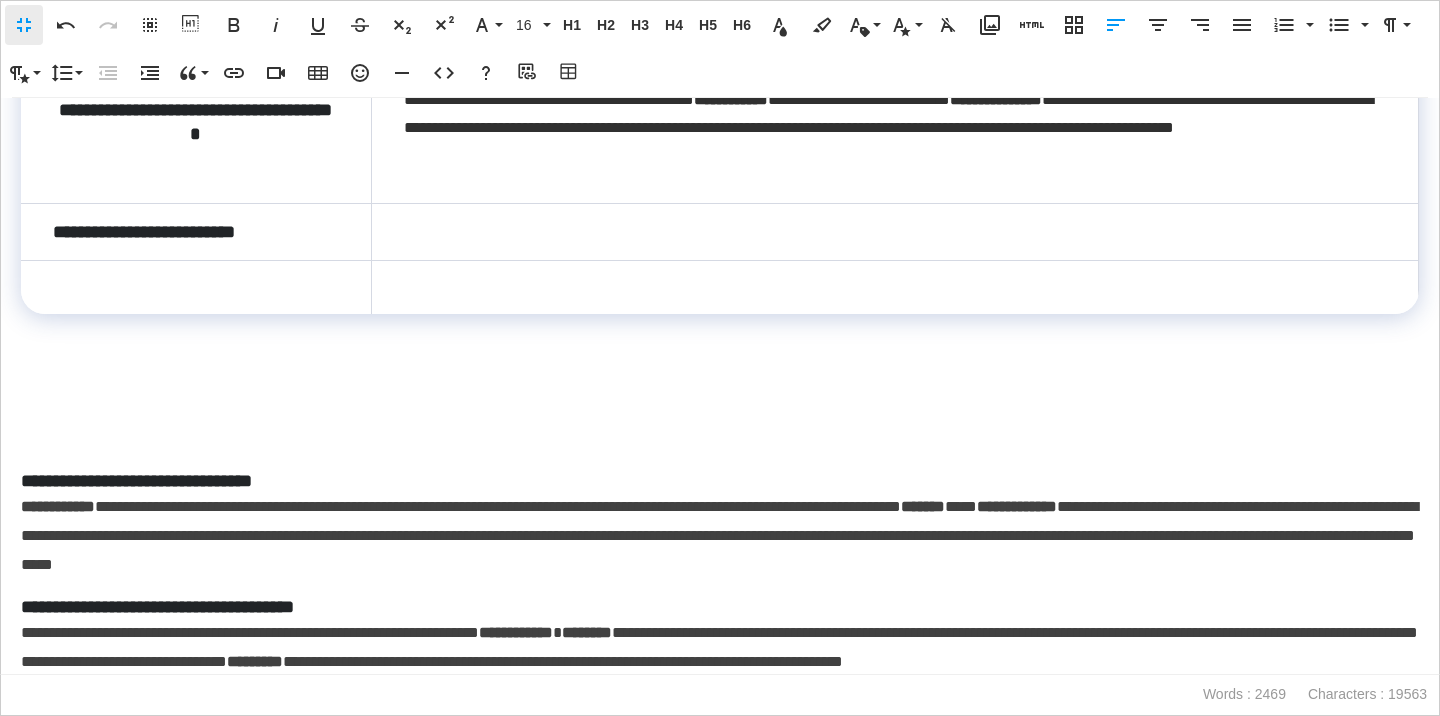 click at bounding box center [894, 232] 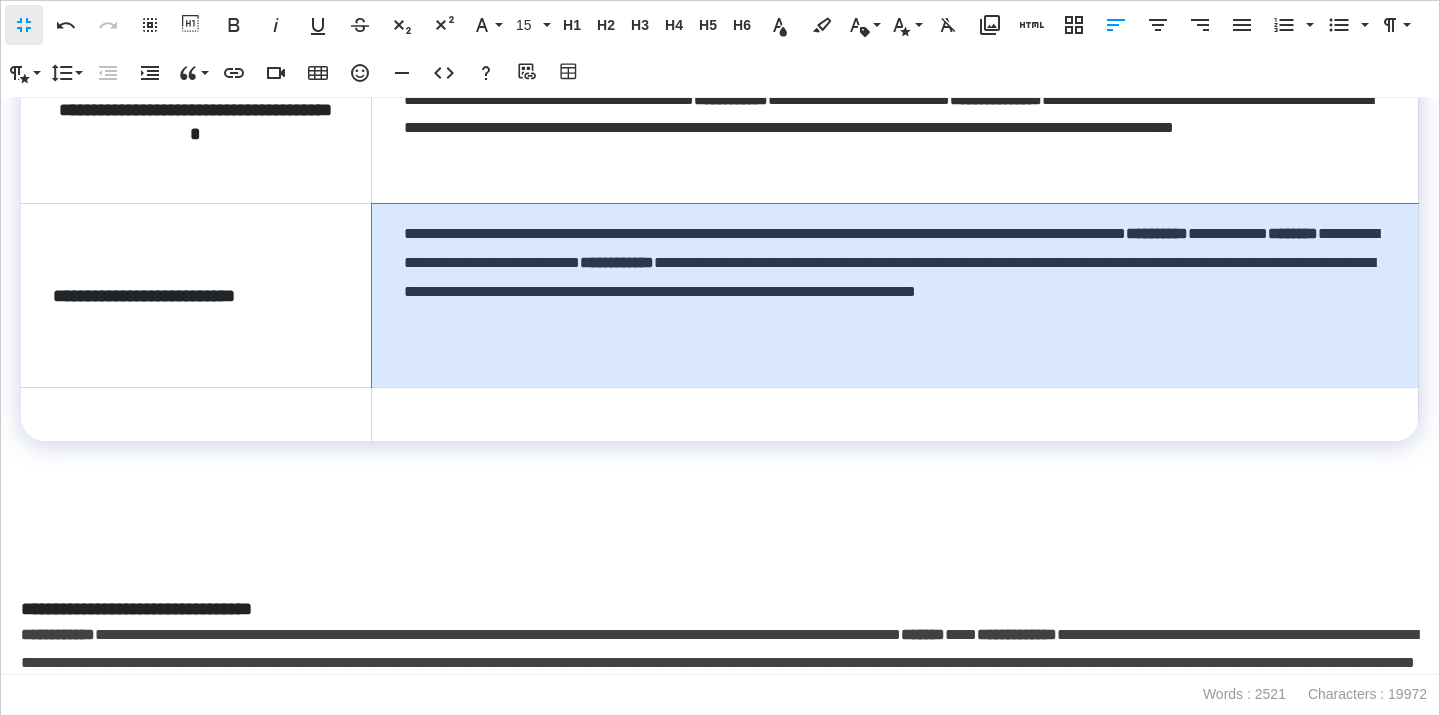 click on "**********" at bounding box center [894, 296] 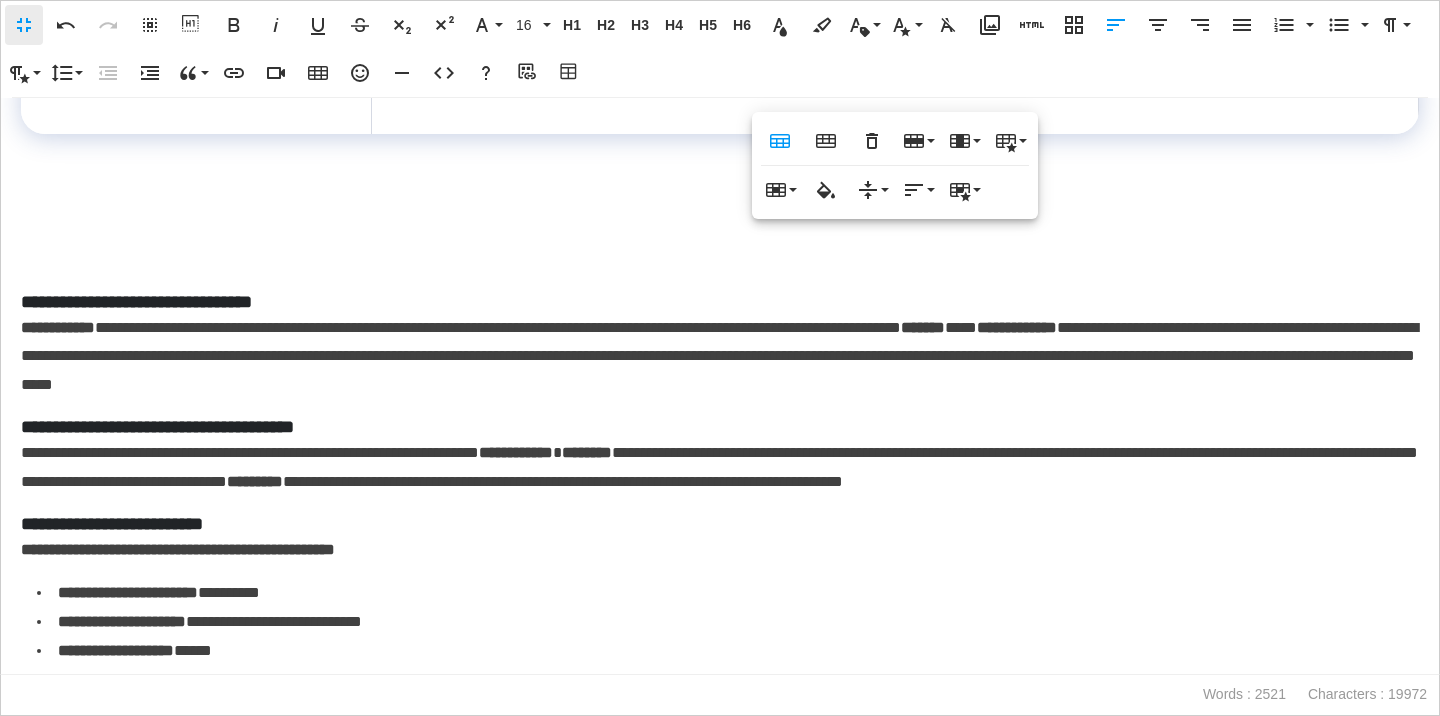 scroll, scrollTop: 1207, scrollLeft: 0, axis: vertical 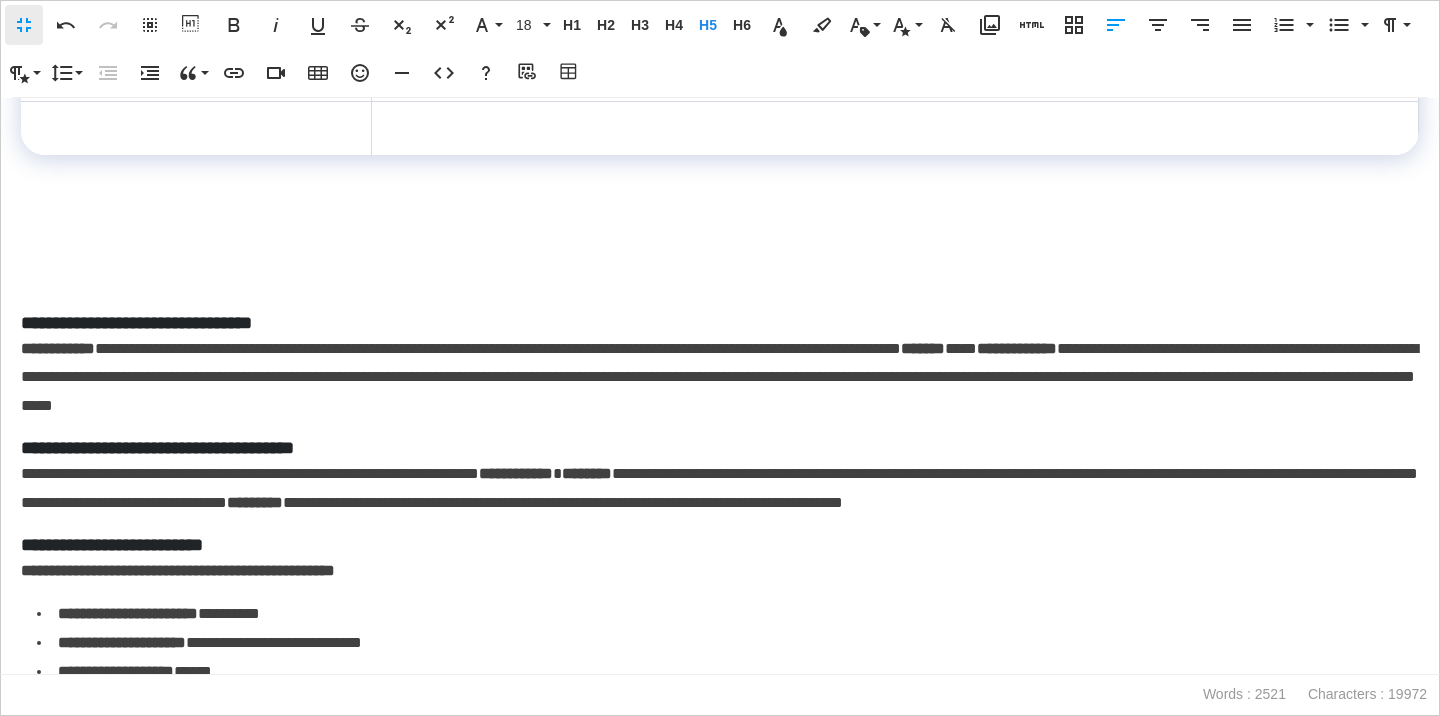 click on "**********" at bounding box center (720, 323) 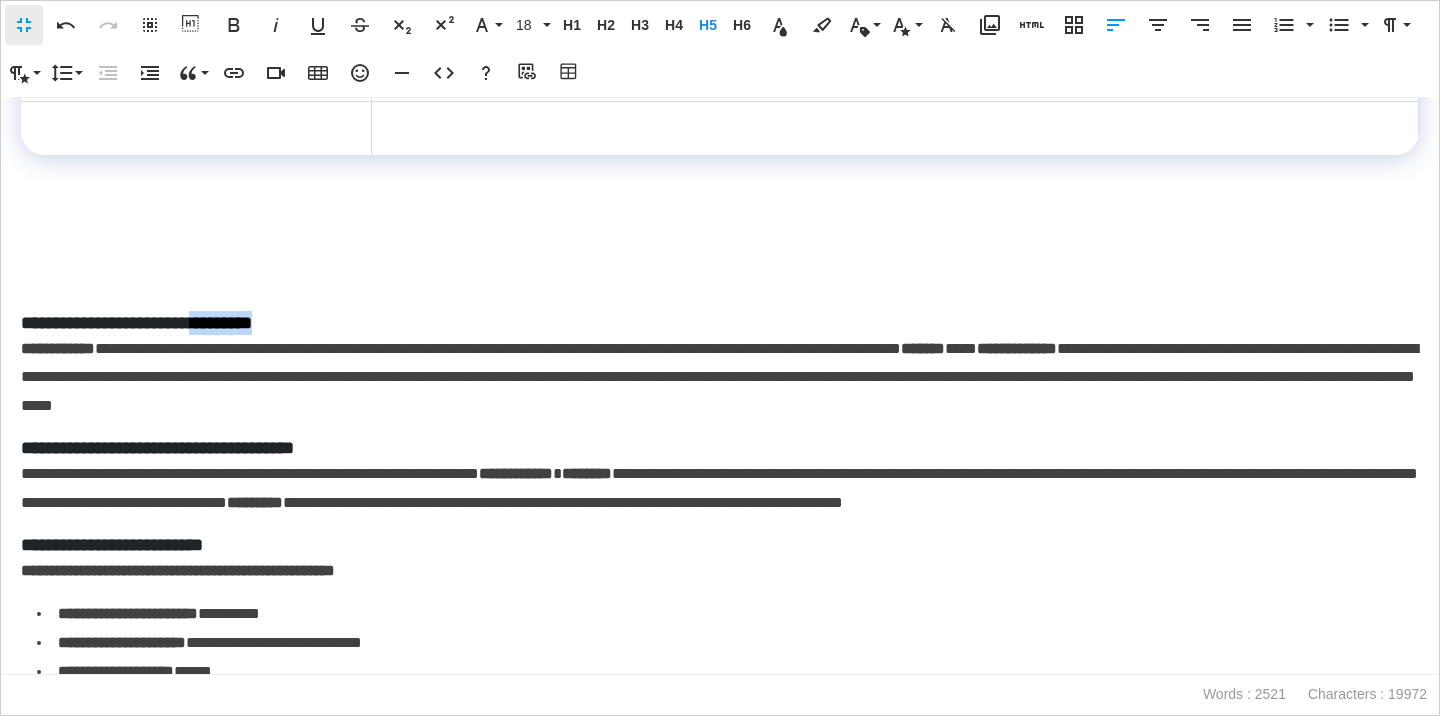 click on "**********" at bounding box center (720, 323) 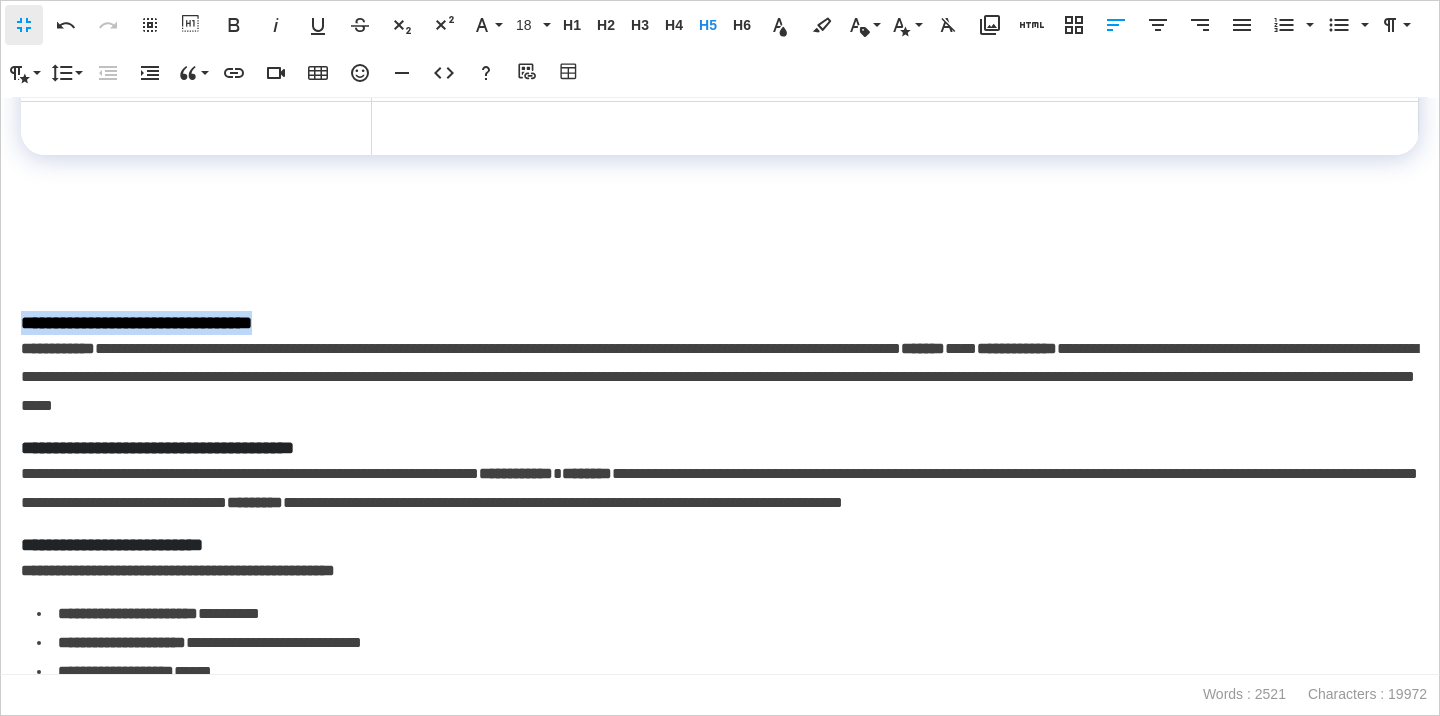 click on "**********" at bounding box center [720, 323] 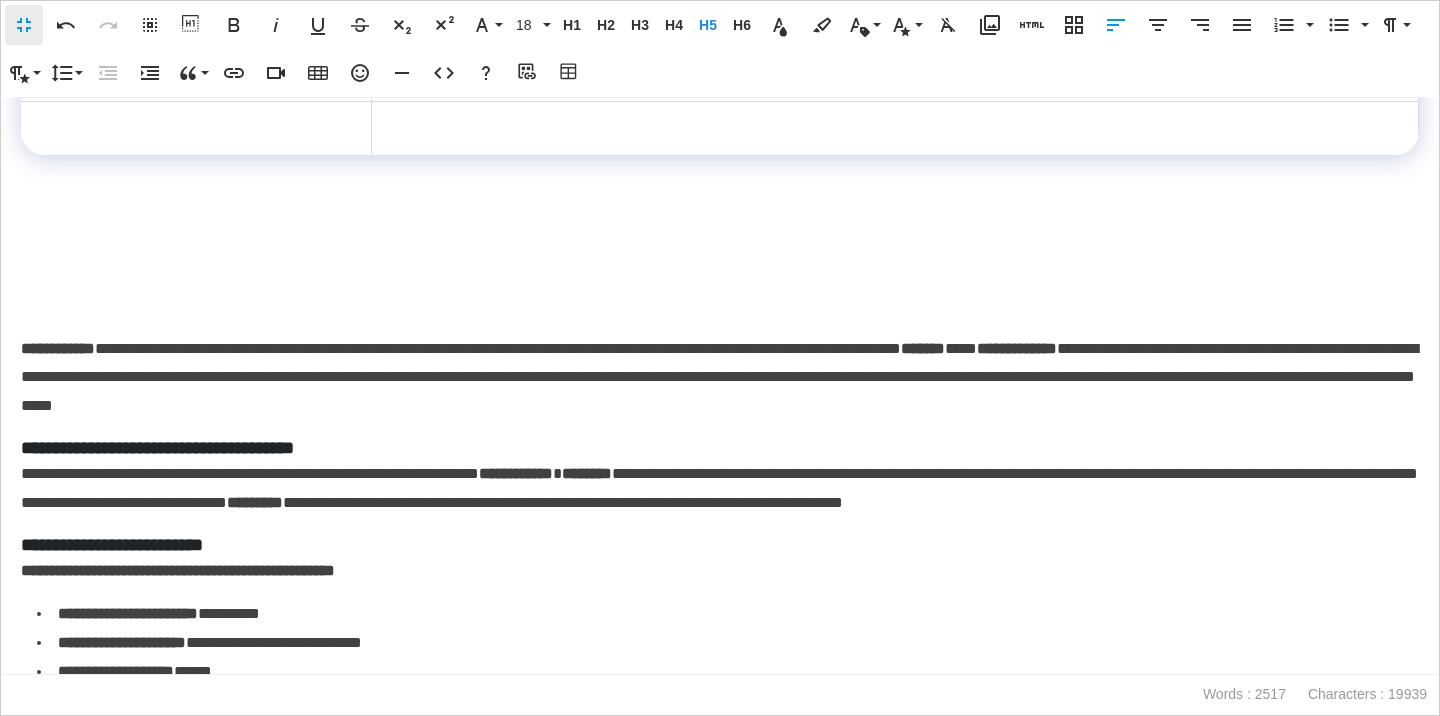 click at bounding box center (196, 129) 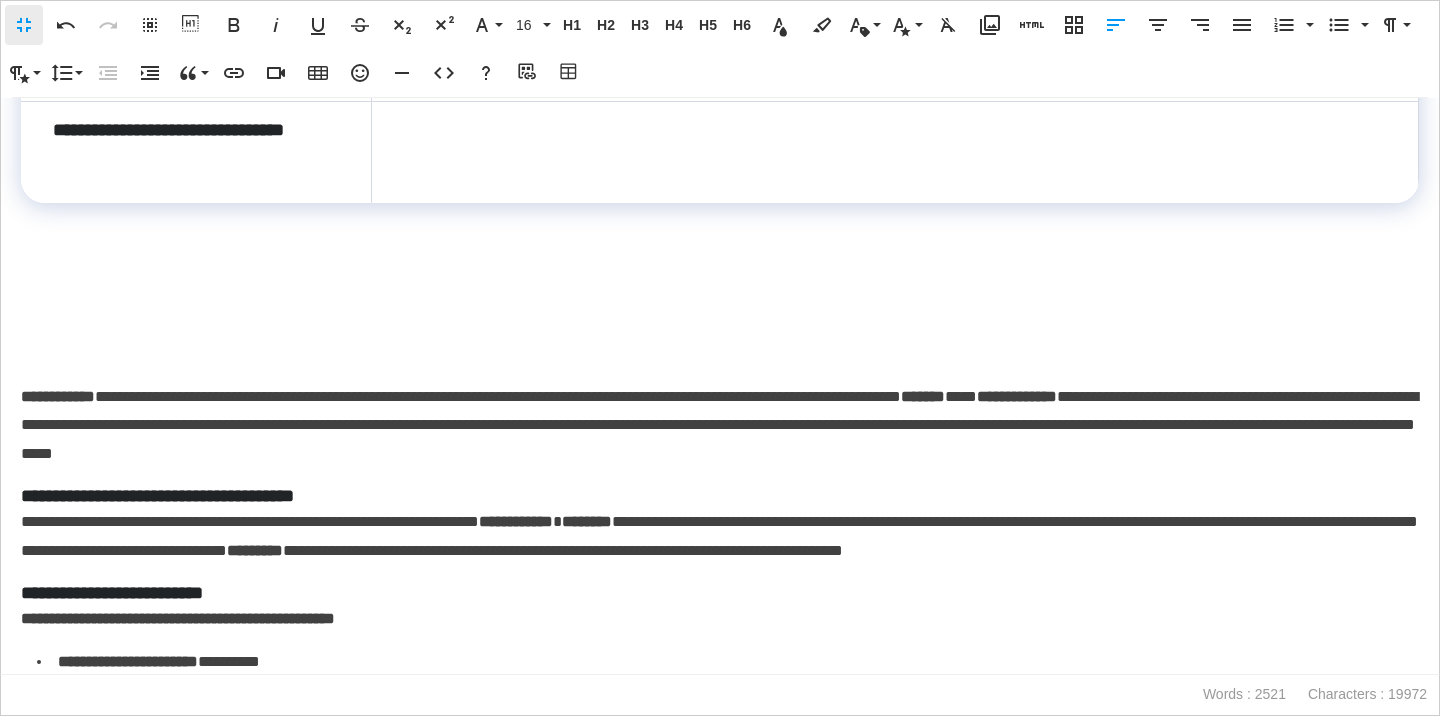 click on "**********" at bounding box center [720, 426] 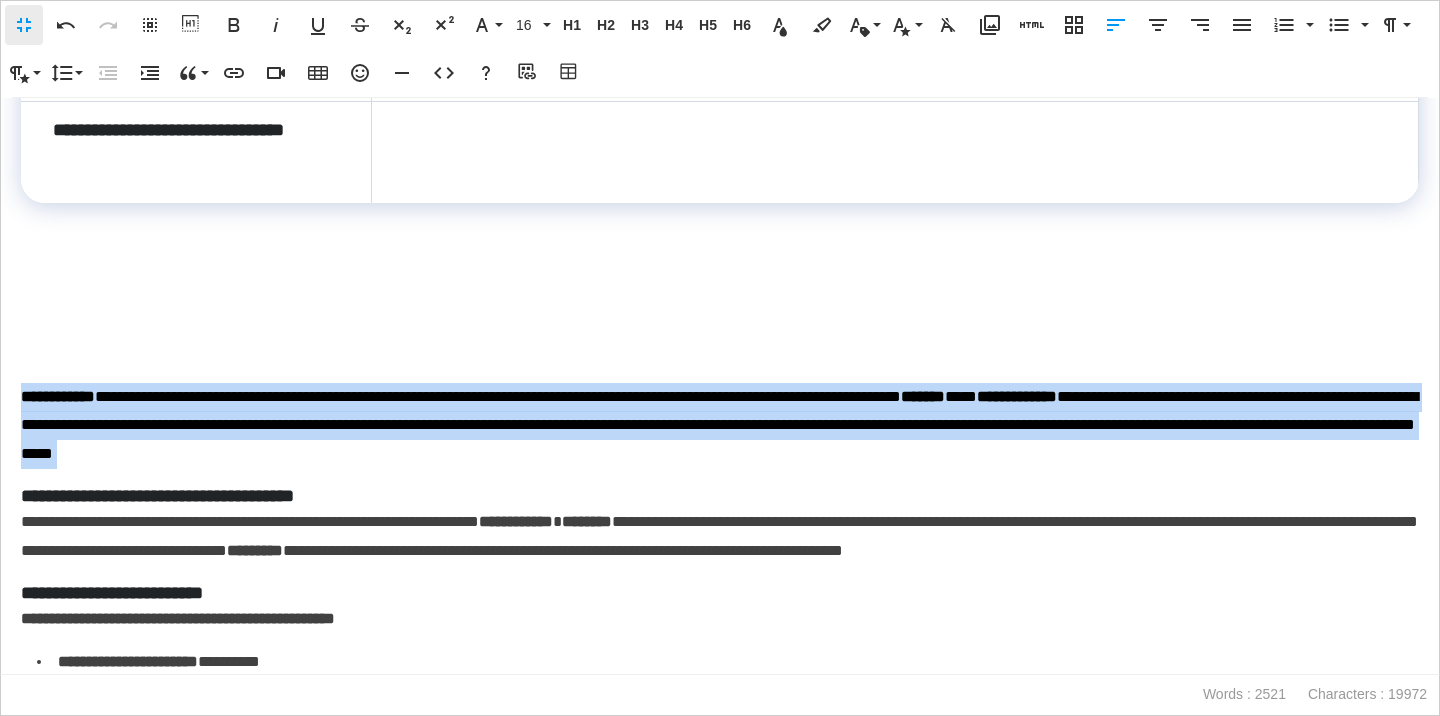 click on "**********" at bounding box center (720, 426) 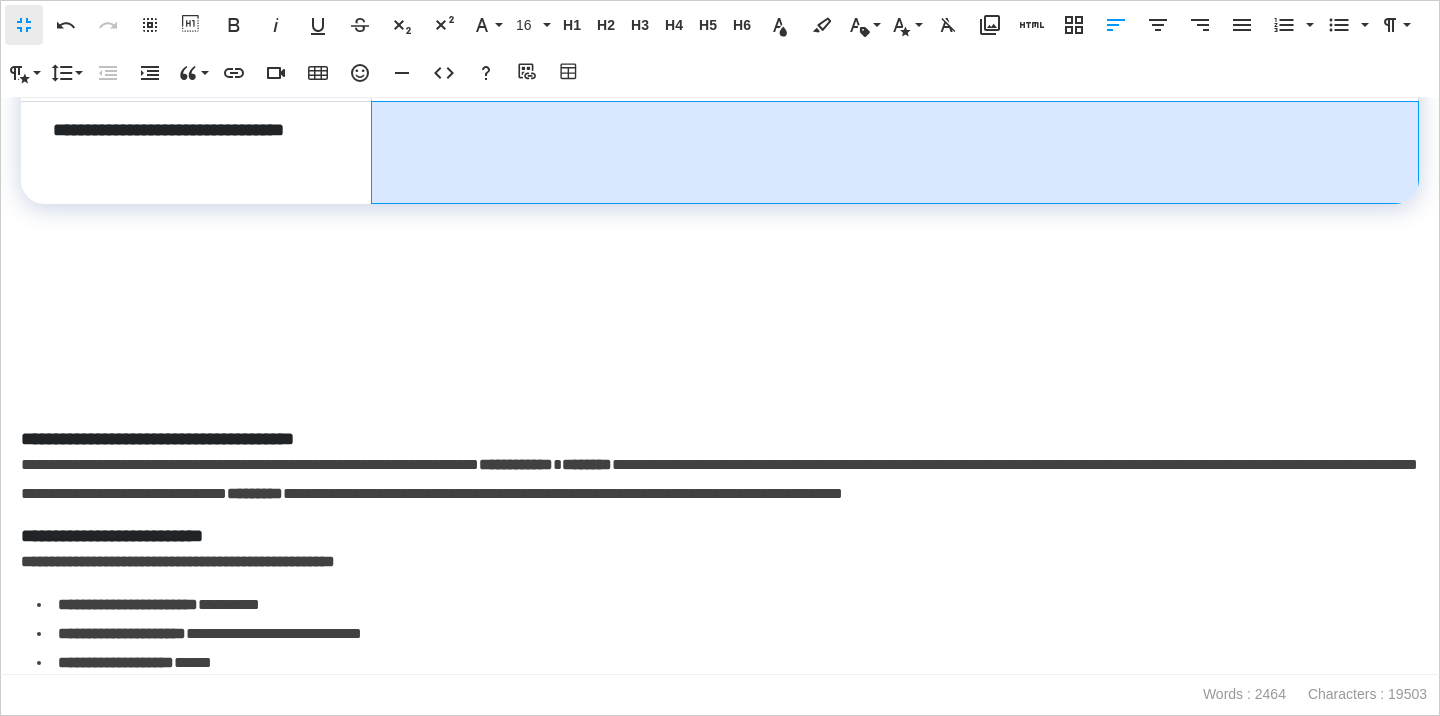 click at bounding box center [894, 153] 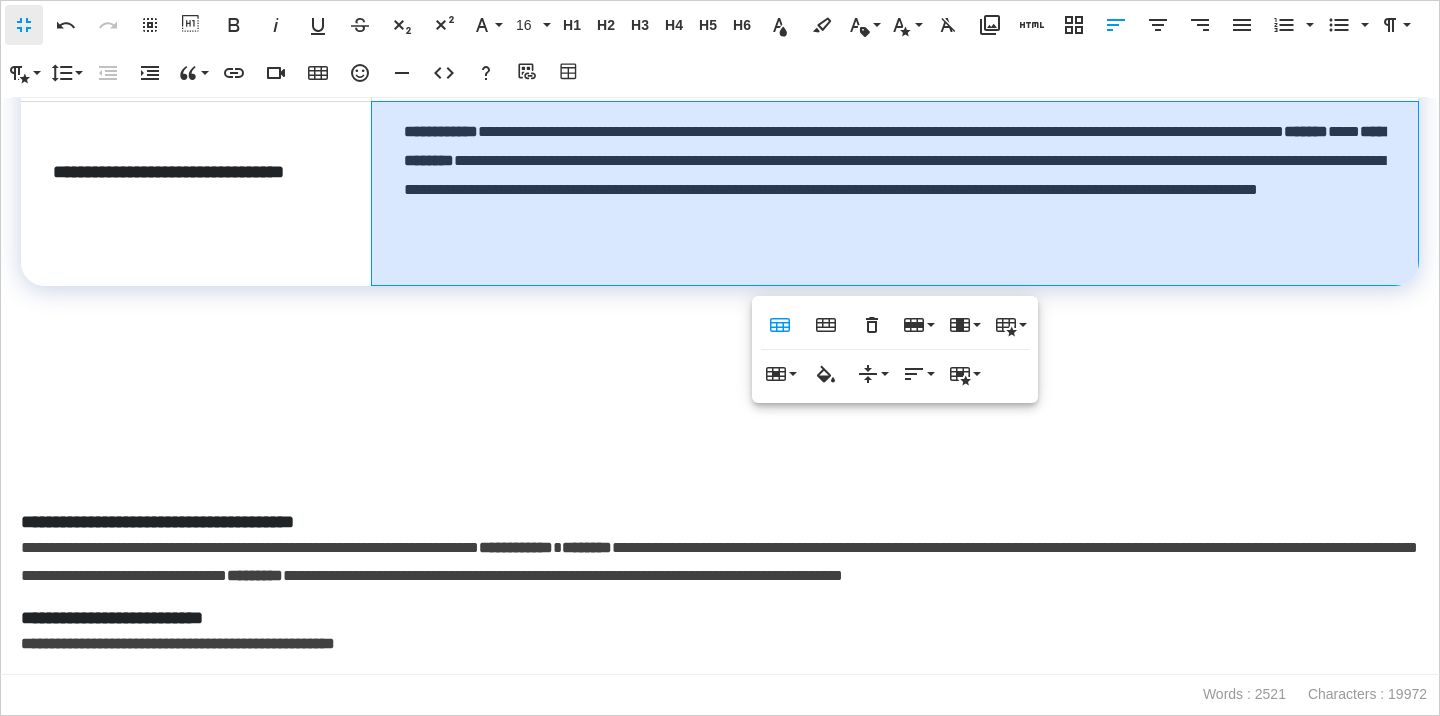 click on "**********" at bounding box center [894, 194] 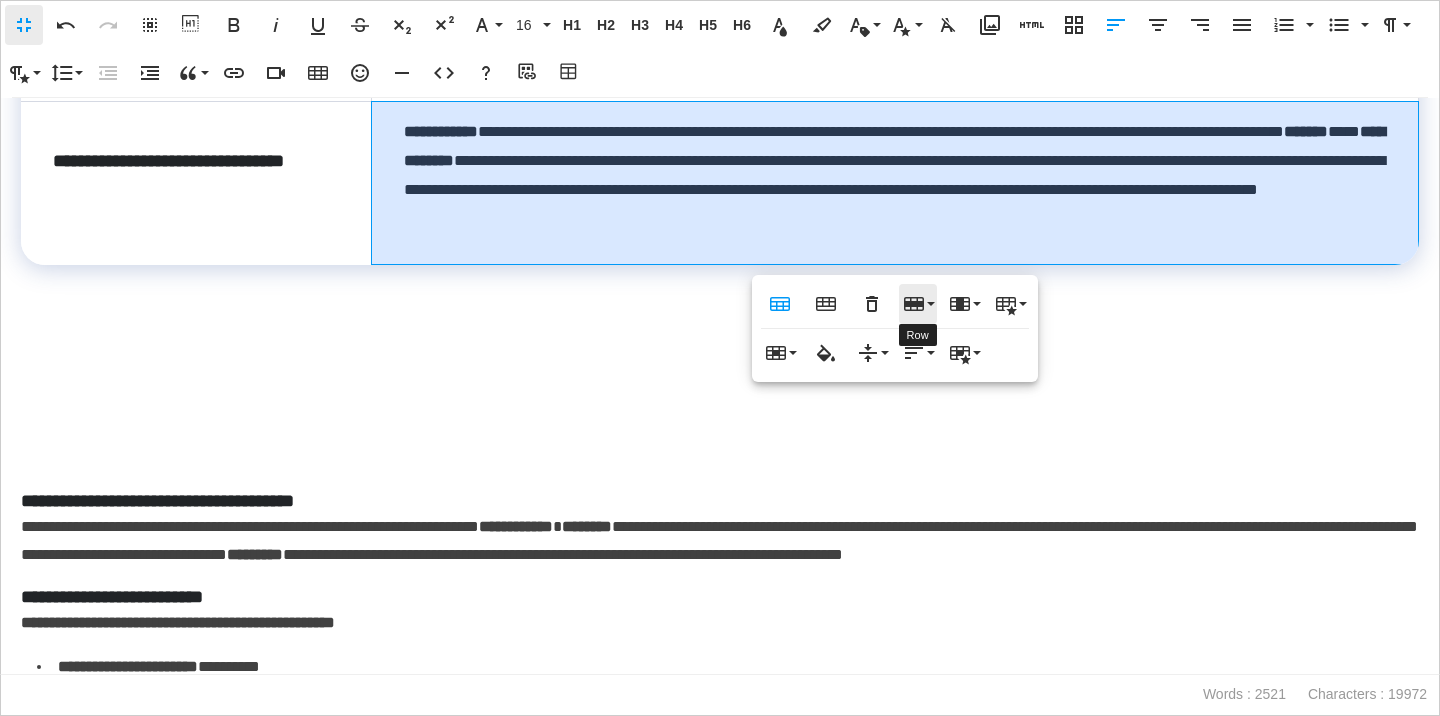 click 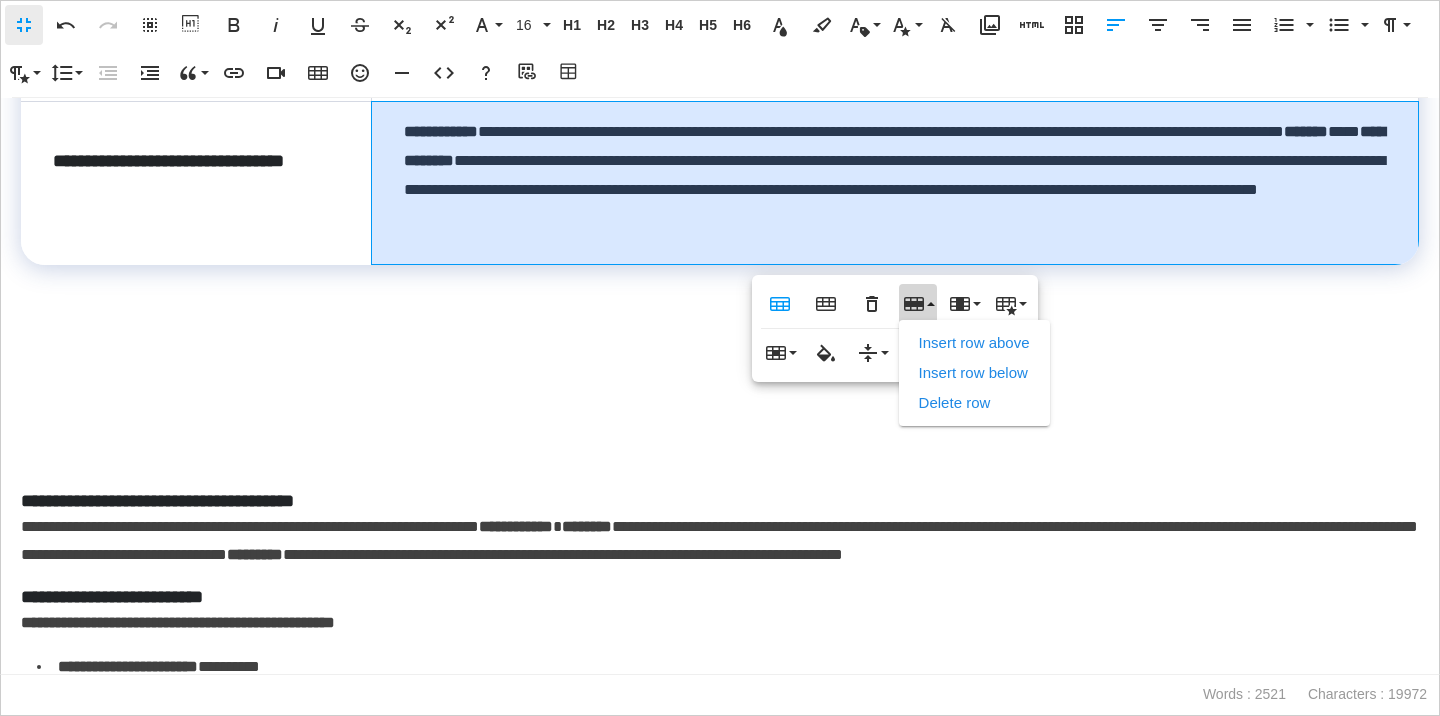 click on "Insert row below" at bounding box center [974, 373] 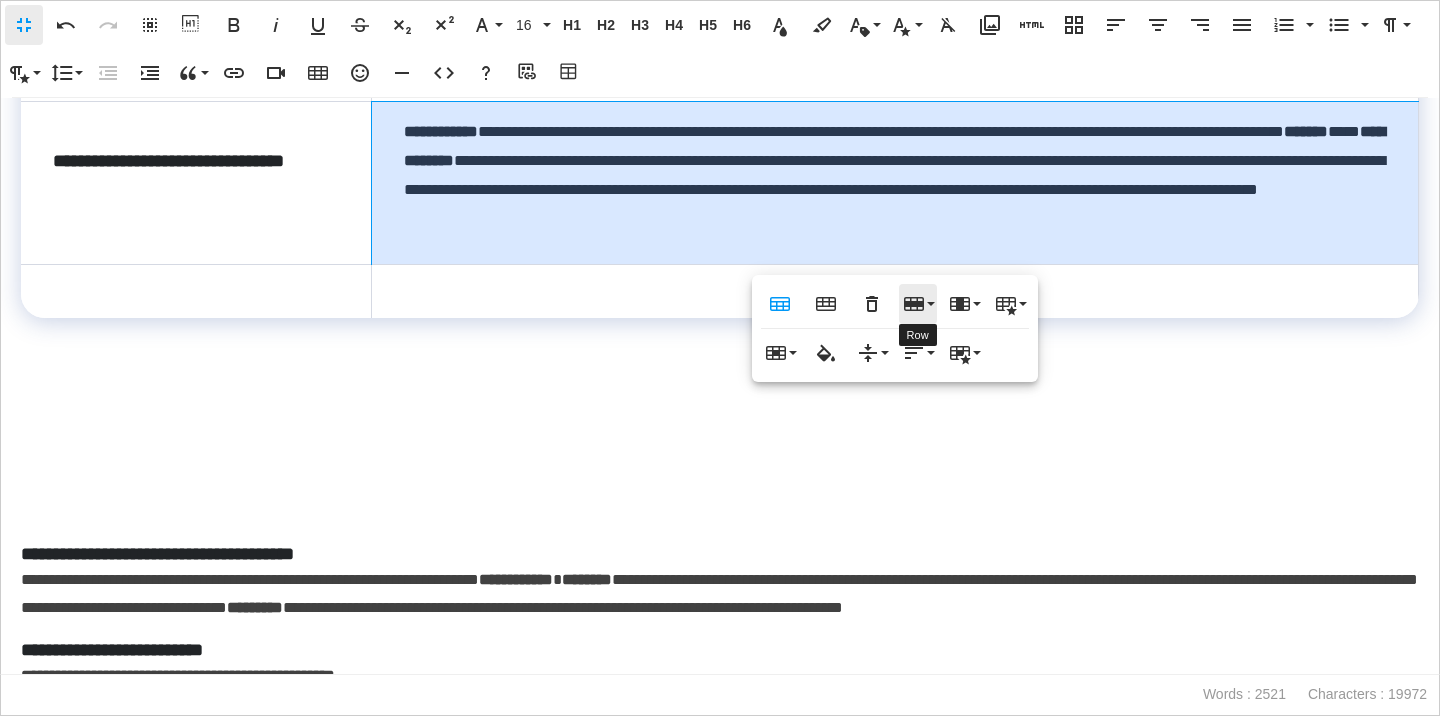 click 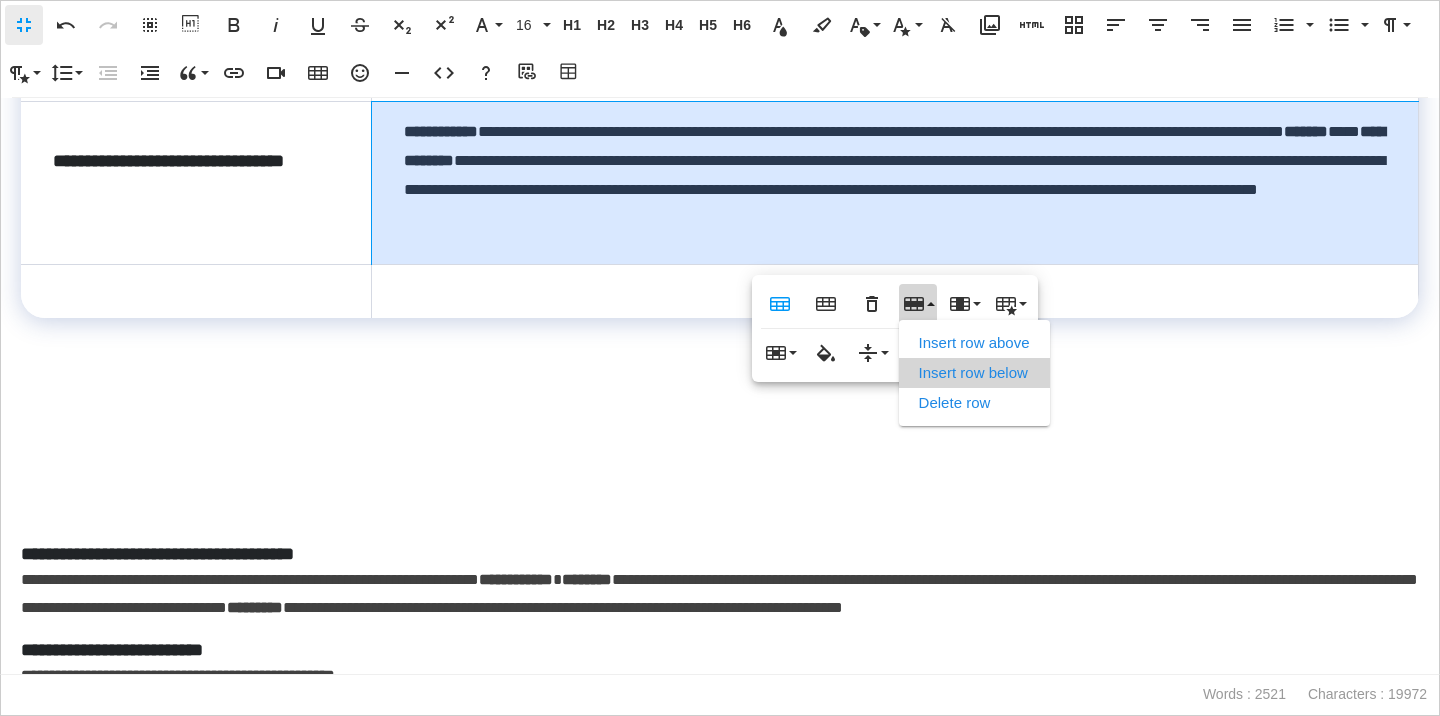 click on "Insert row below" at bounding box center (974, 373) 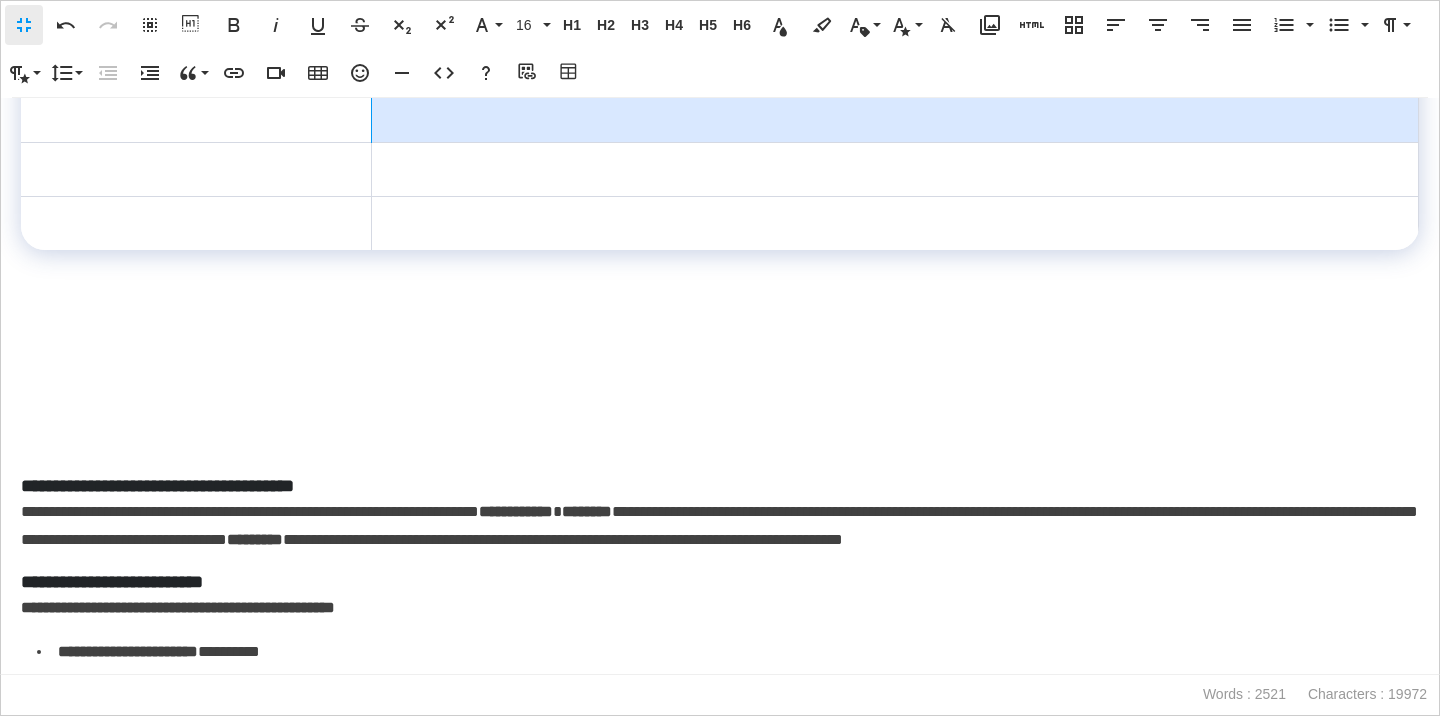scroll, scrollTop: 1406, scrollLeft: 0, axis: vertical 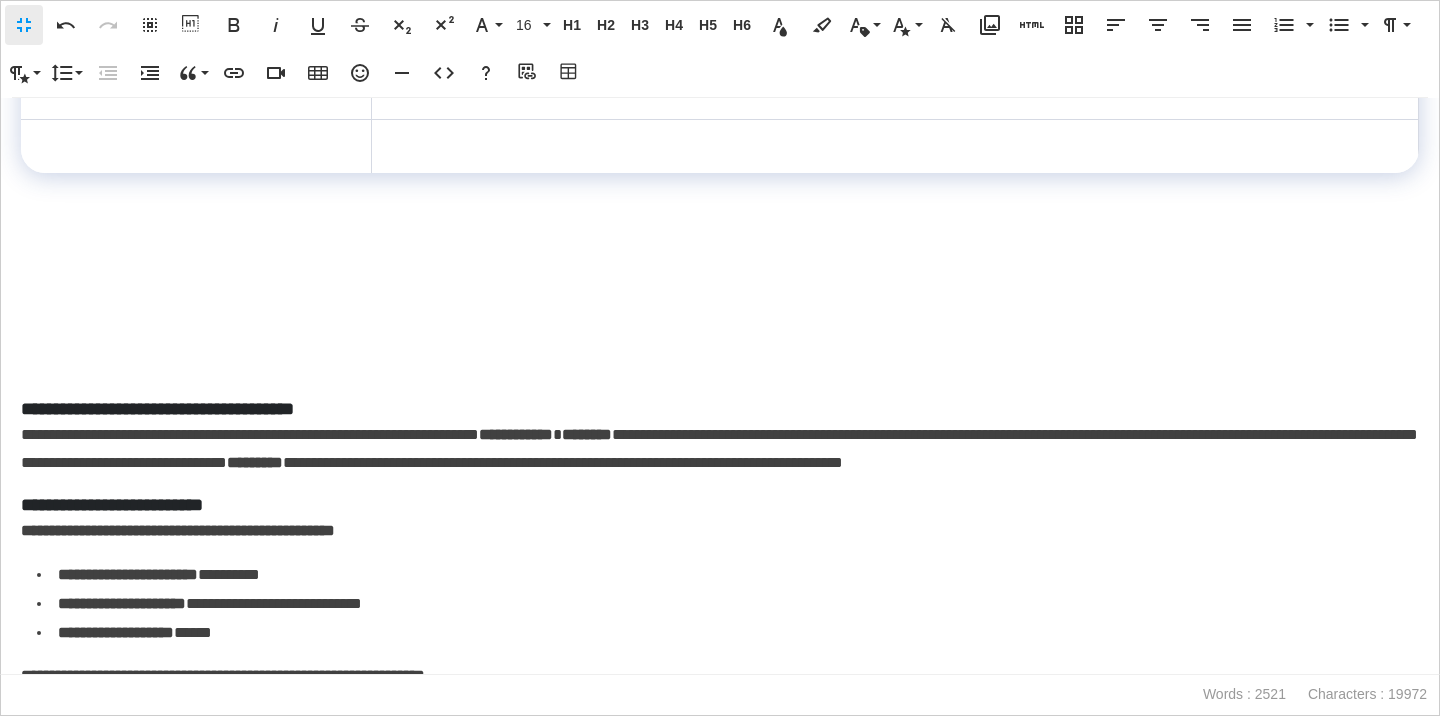click on "**********" at bounding box center [720, 409] 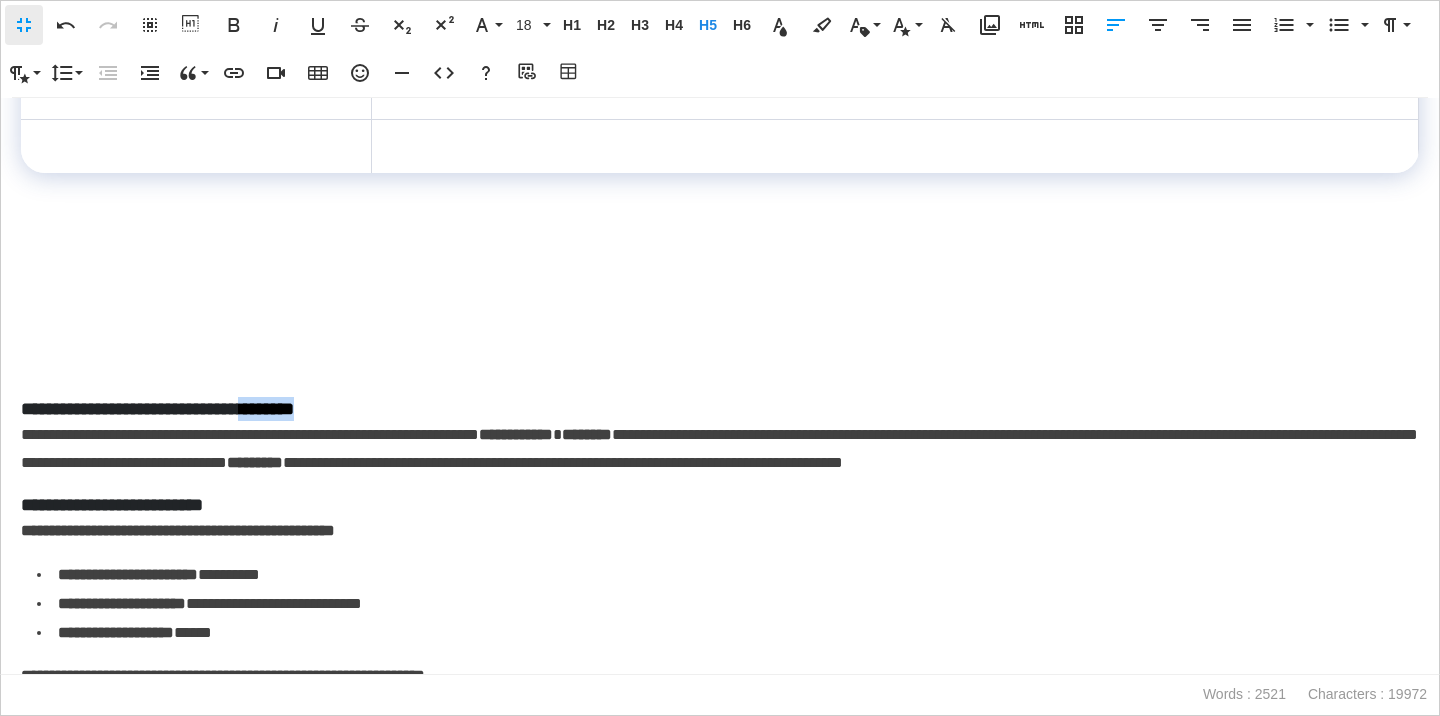 click on "**********" at bounding box center [720, 409] 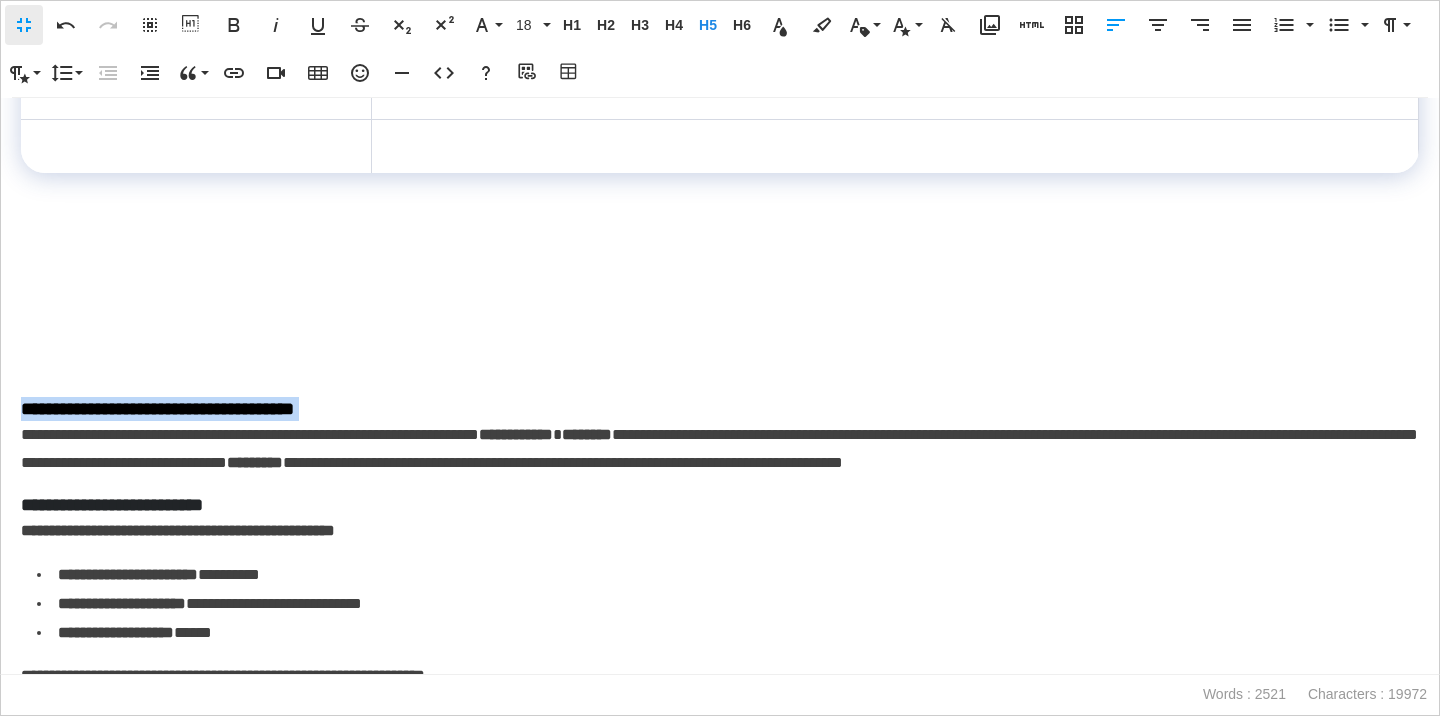 click on "**********" at bounding box center (720, 409) 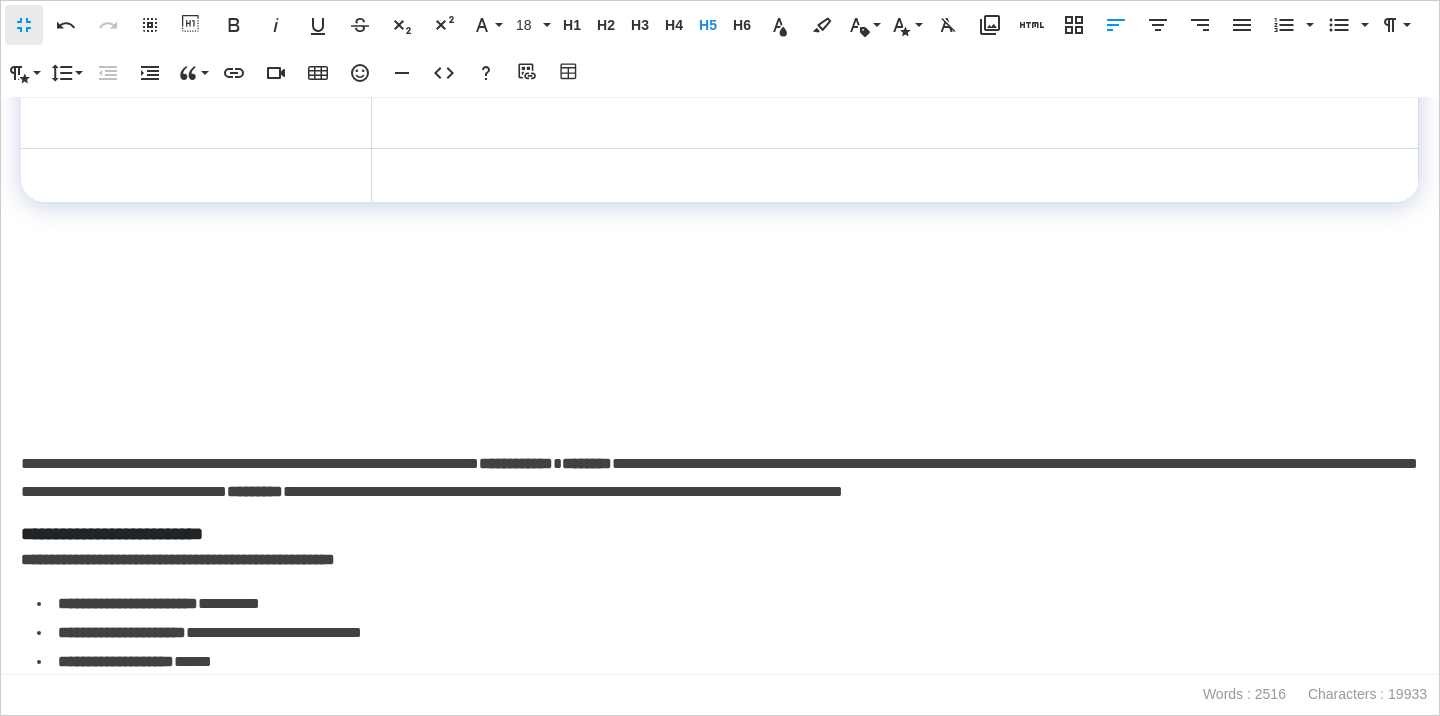 scroll, scrollTop: 1383, scrollLeft: 0, axis: vertical 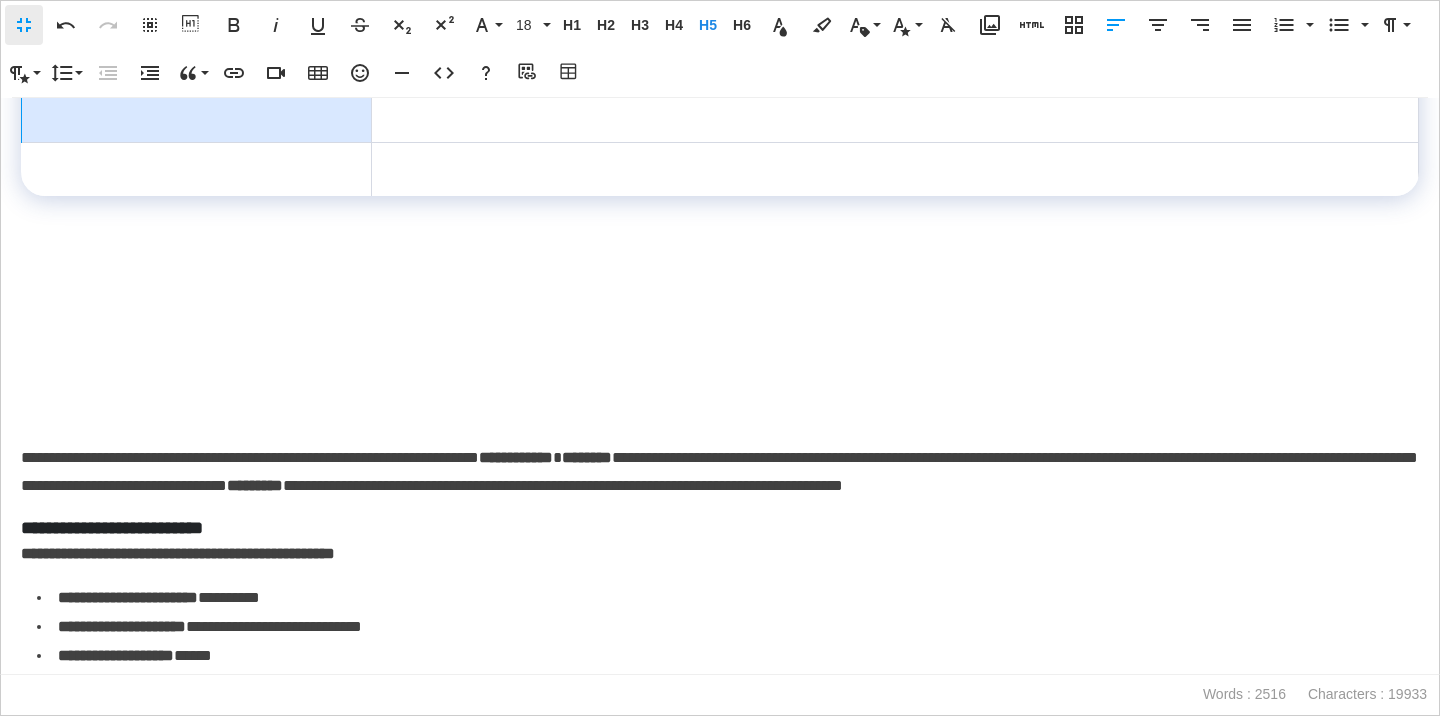 click at bounding box center [197, 116] 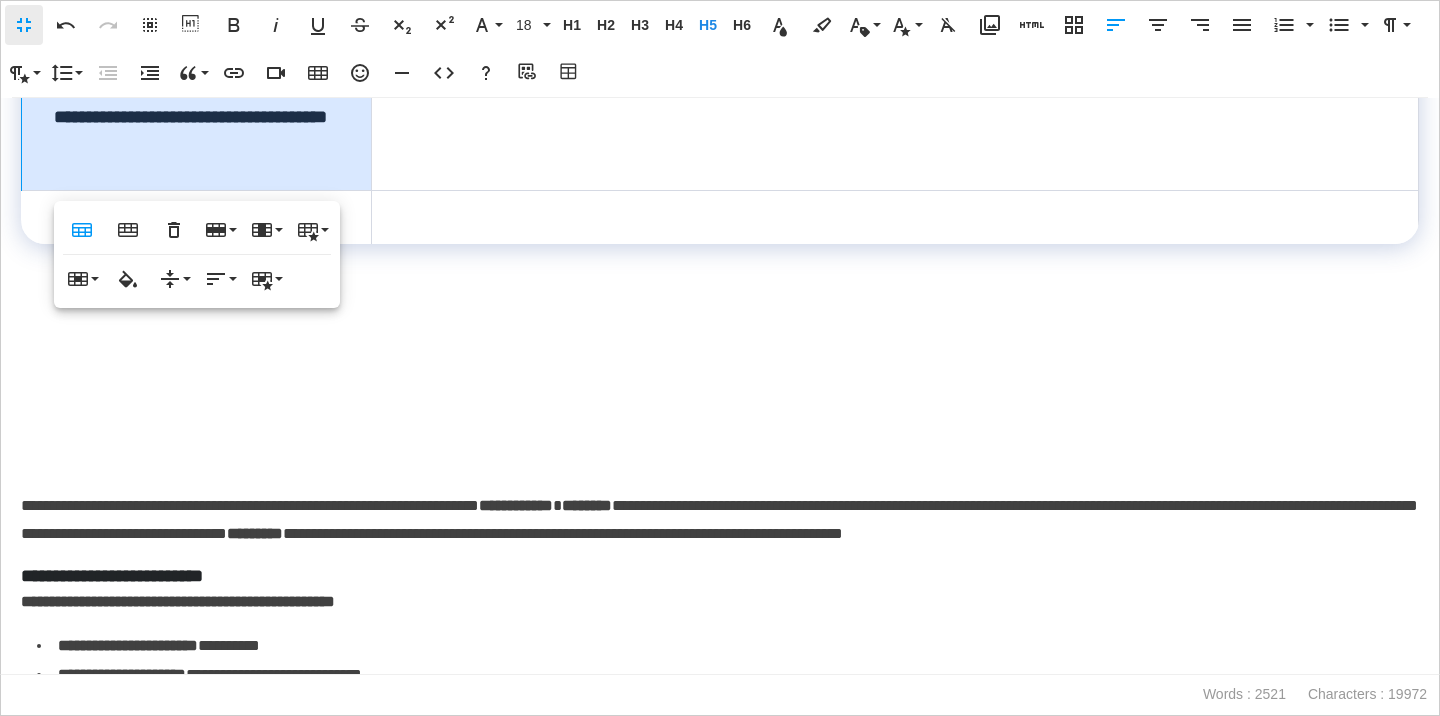 click on "**********" at bounding box center [720, 521] 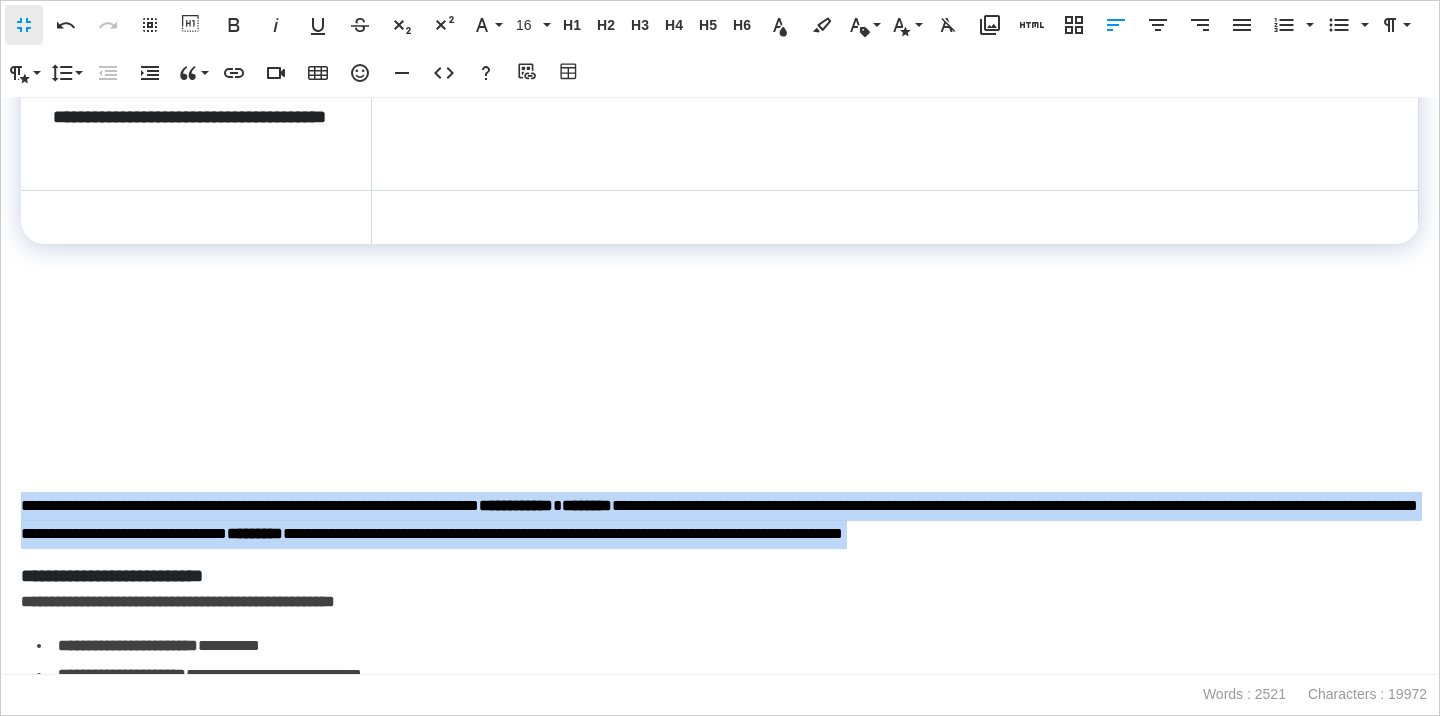 click on "**********" at bounding box center (720, 521) 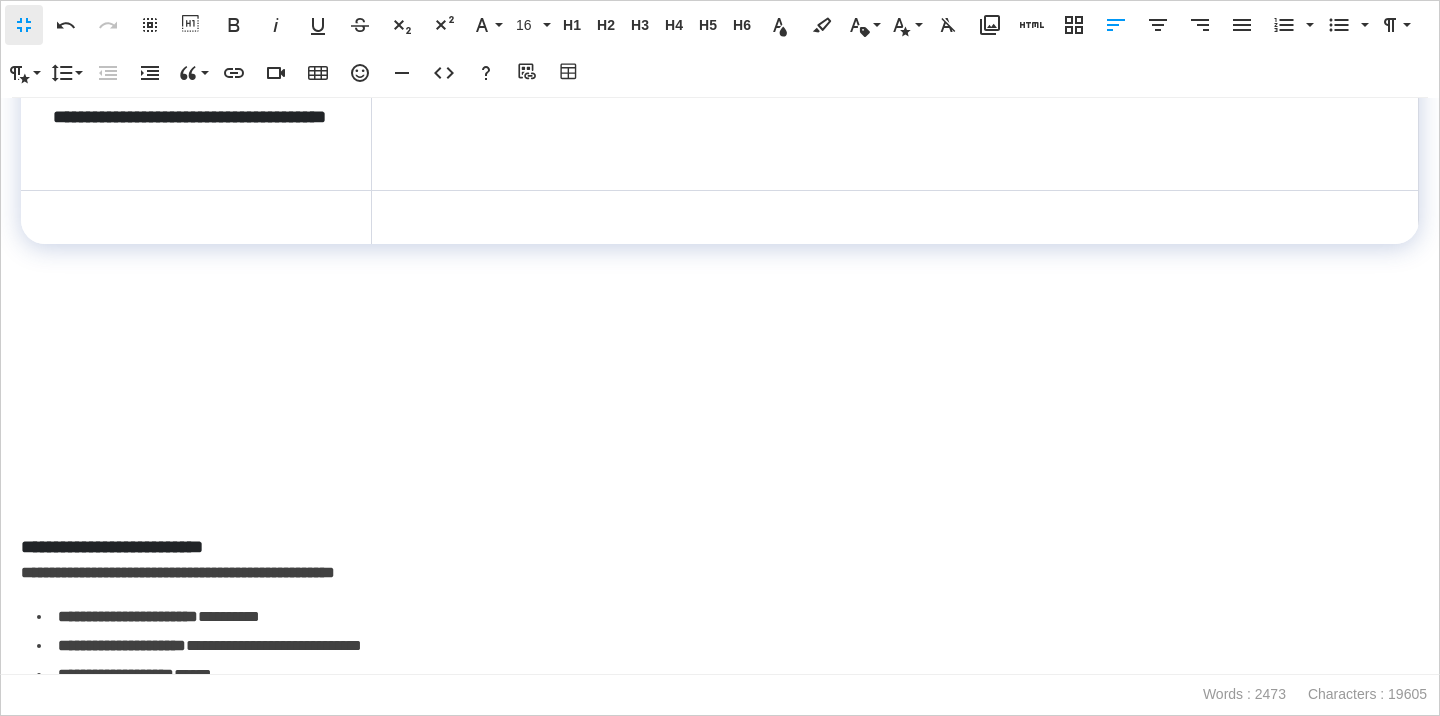 click at bounding box center [894, 140] 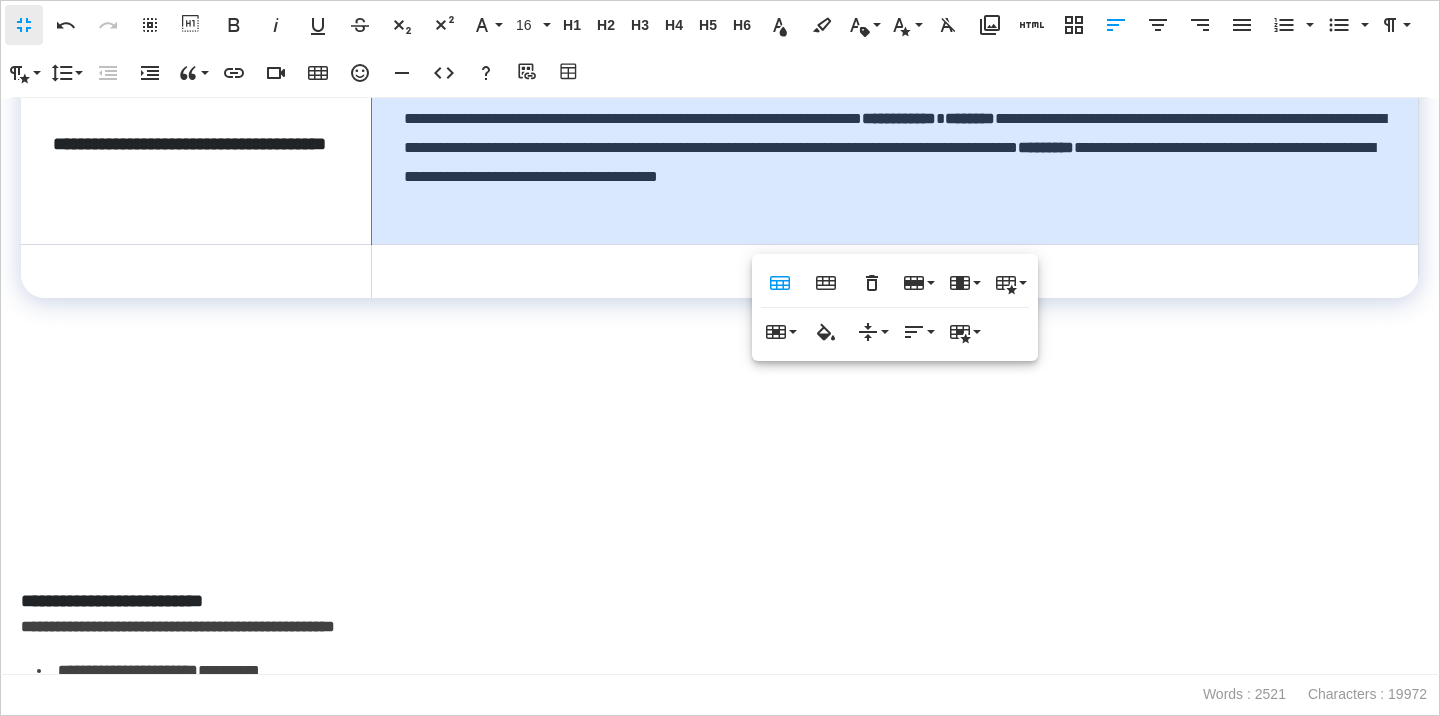 click on "**********" at bounding box center [894, 166] 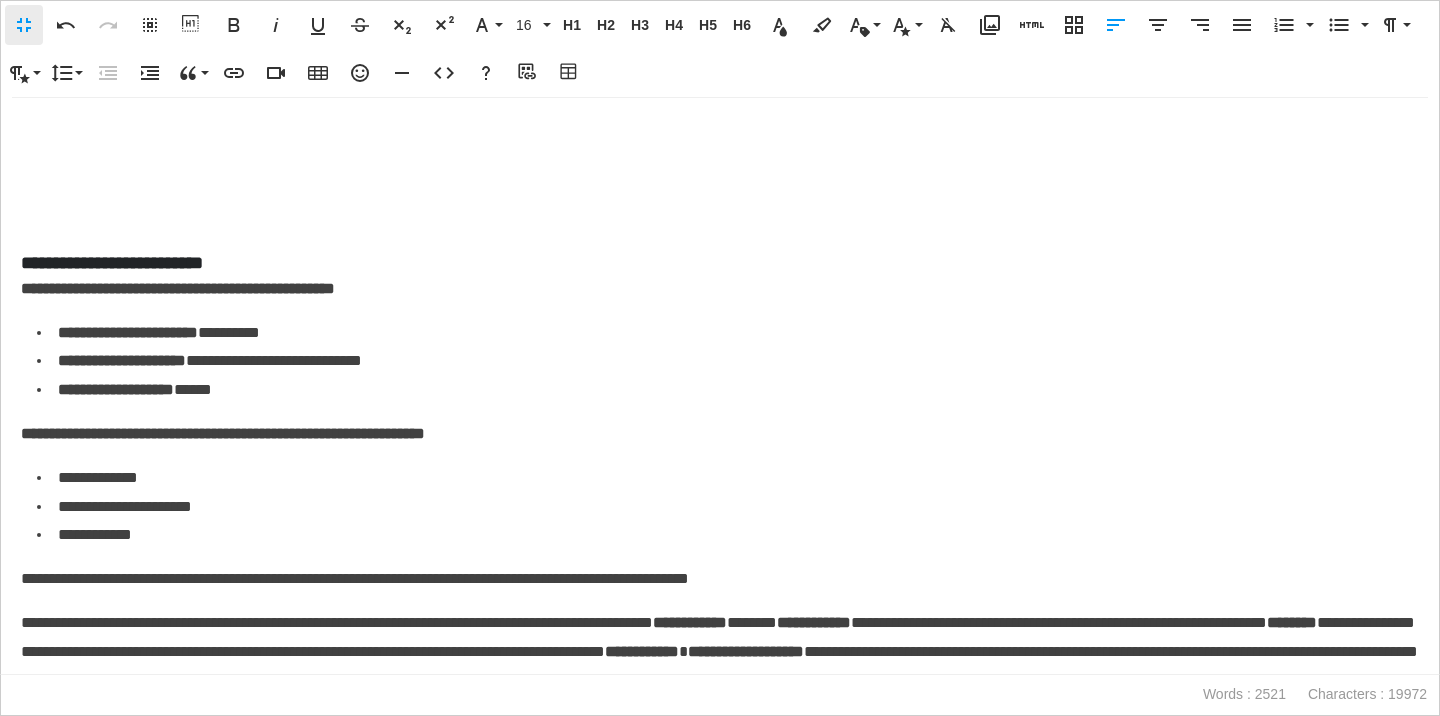 scroll, scrollTop: 1696, scrollLeft: 0, axis: vertical 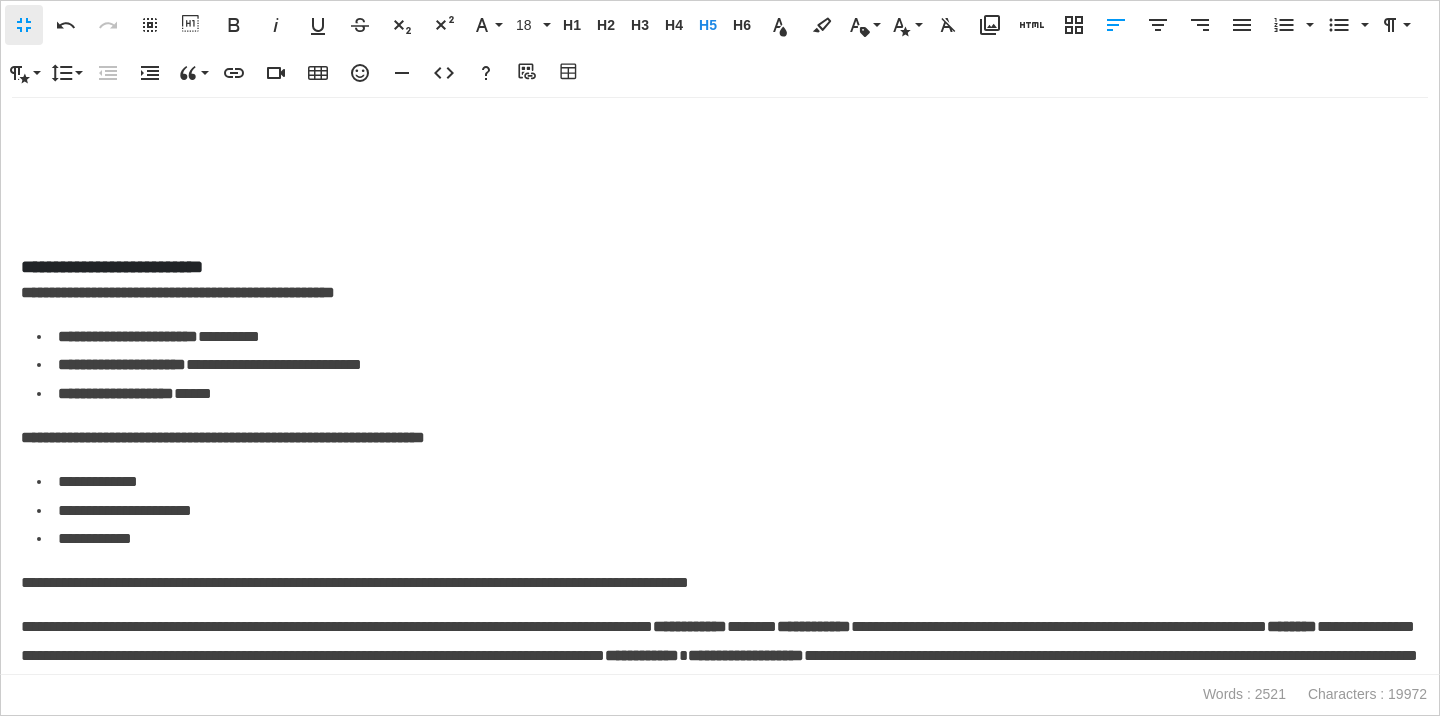click on "**********" at bounding box center [720, 267] 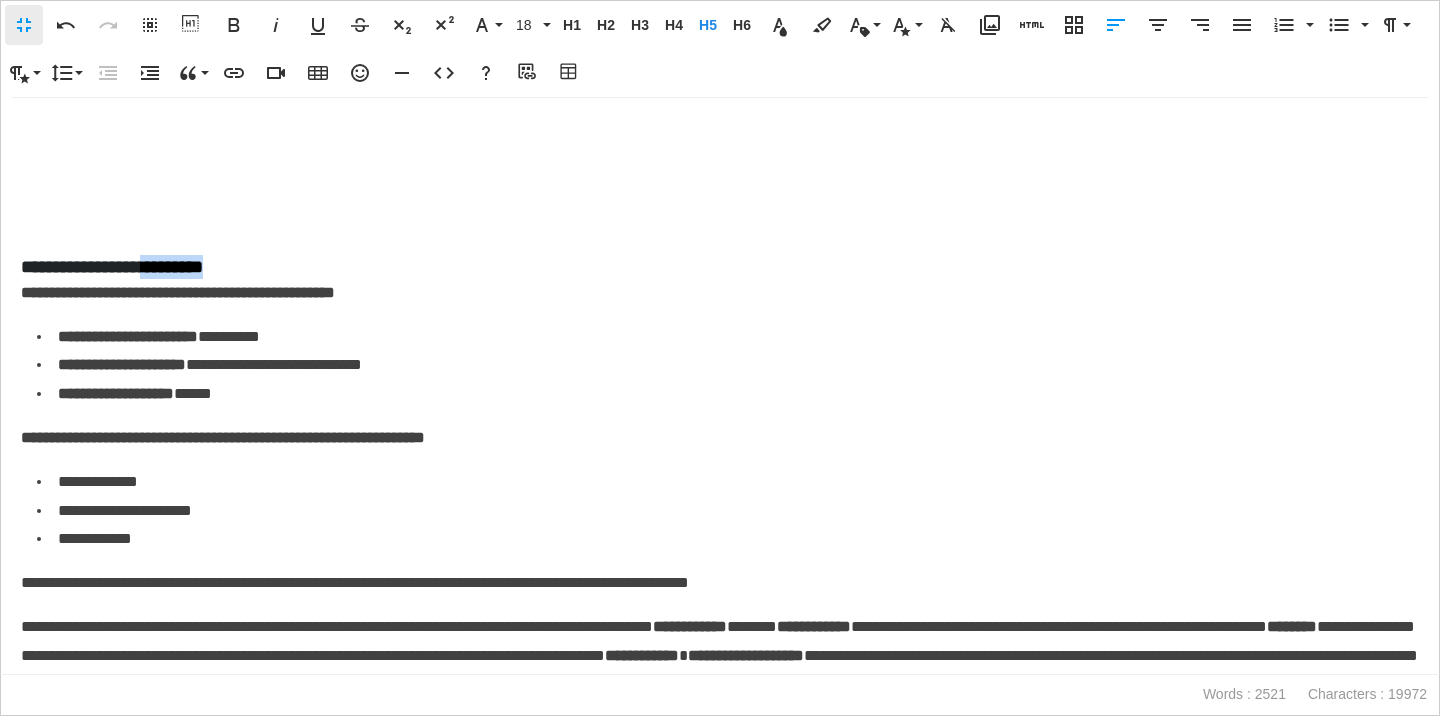 click on "**********" at bounding box center (720, 267) 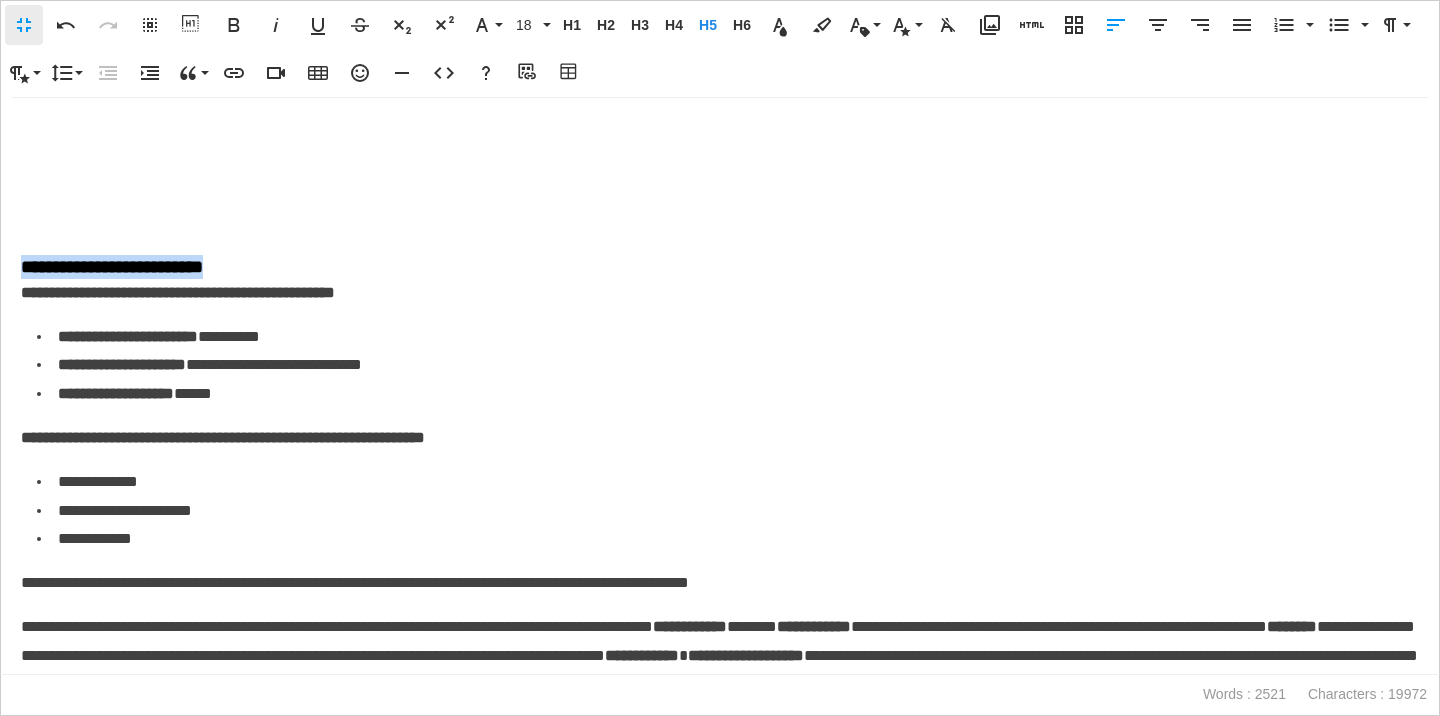 click on "**********" at bounding box center (720, 267) 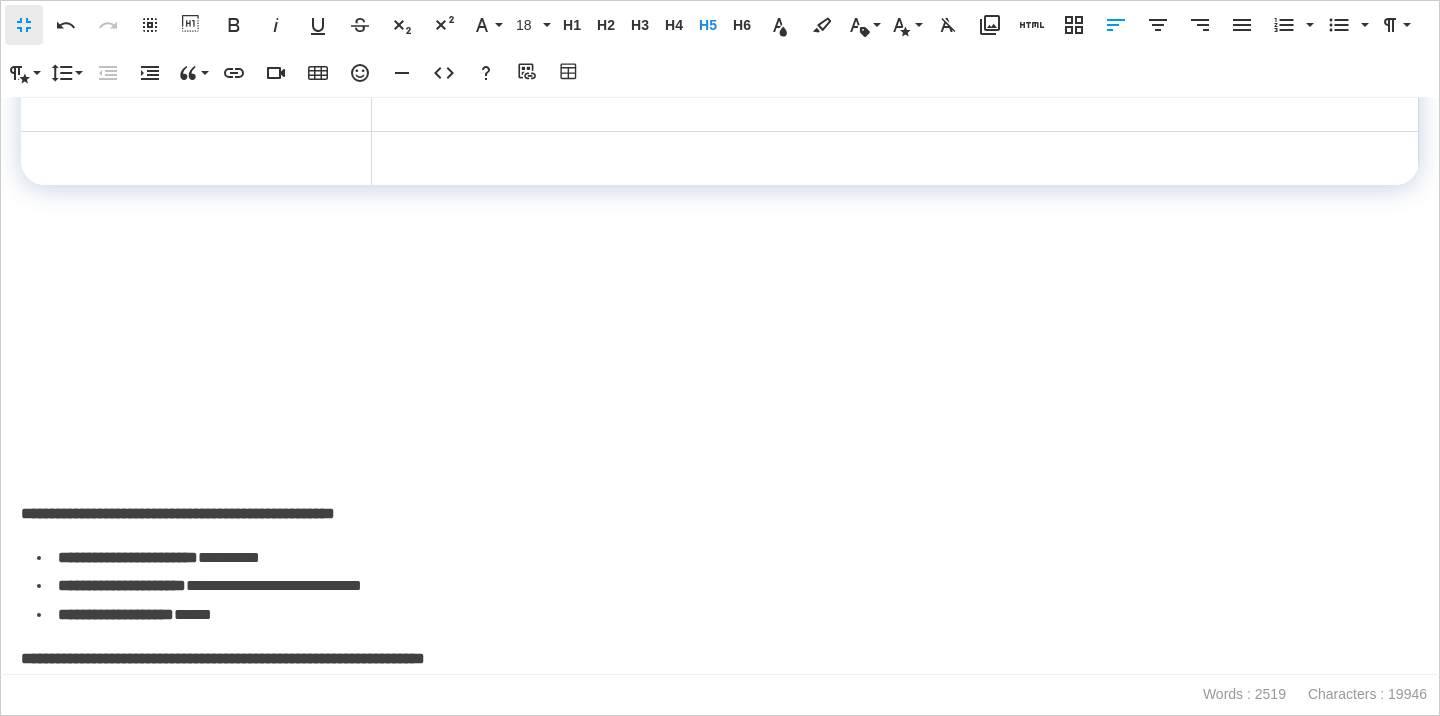 scroll, scrollTop: 1477, scrollLeft: 0, axis: vertical 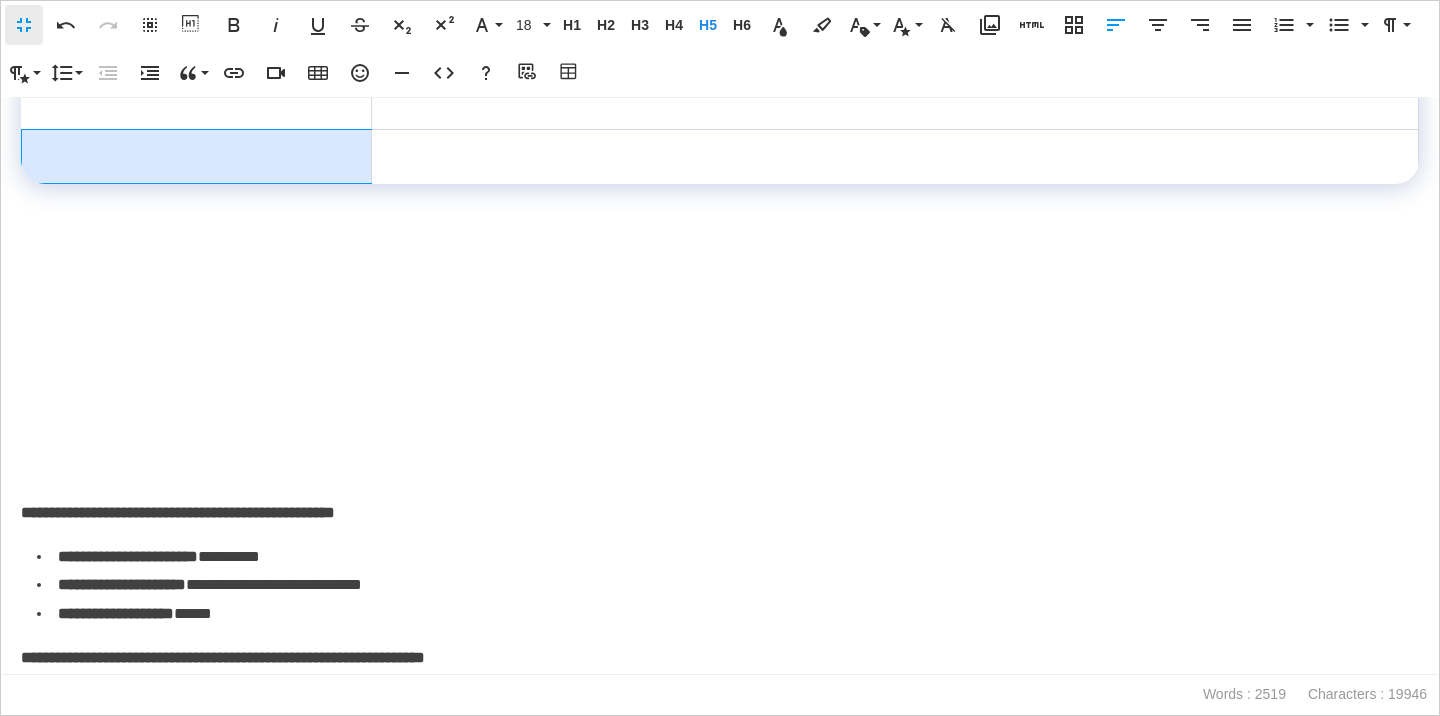 click at bounding box center [197, 156] 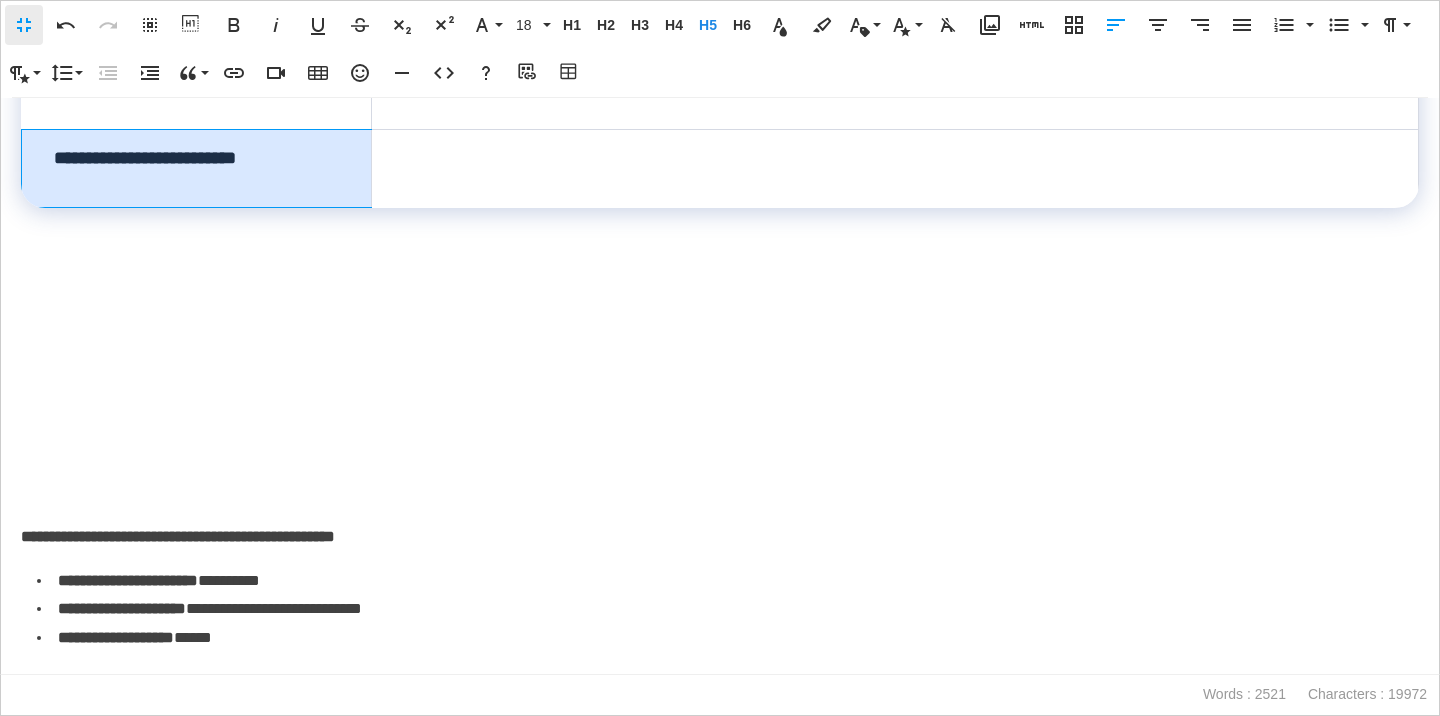 scroll, scrollTop: 1801, scrollLeft: 0, axis: vertical 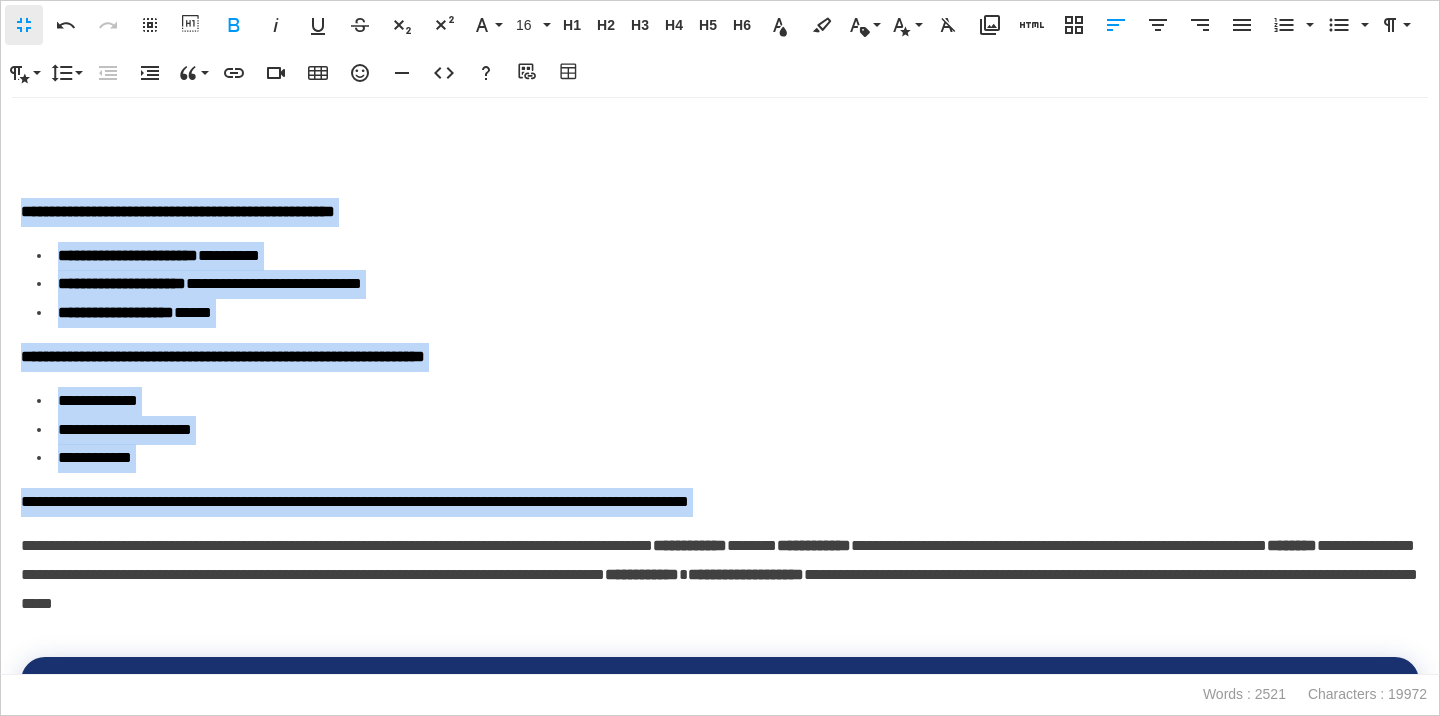 drag, startPoint x: 23, startPoint y: 218, endPoint x: 90, endPoint y: 524, distance: 313.2491 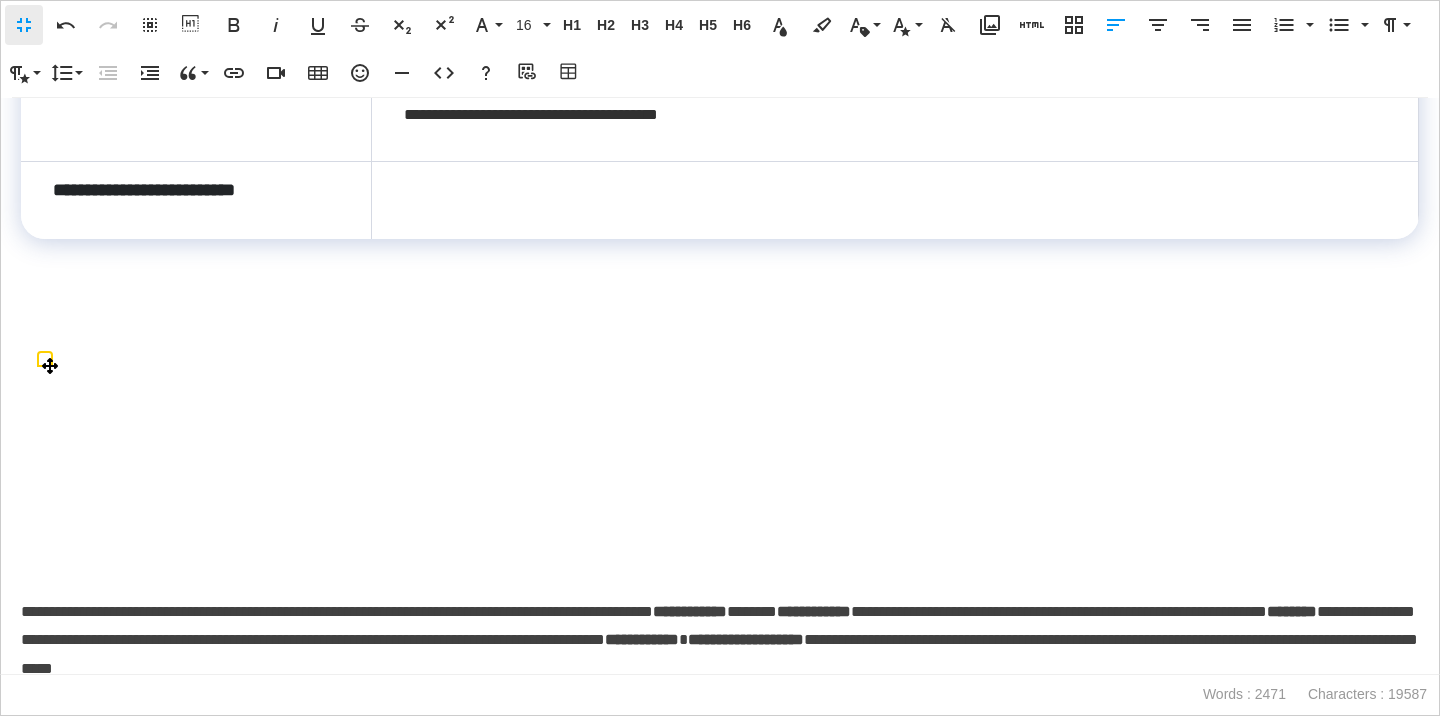 scroll, scrollTop: 1413, scrollLeft: 0, axis: vertical 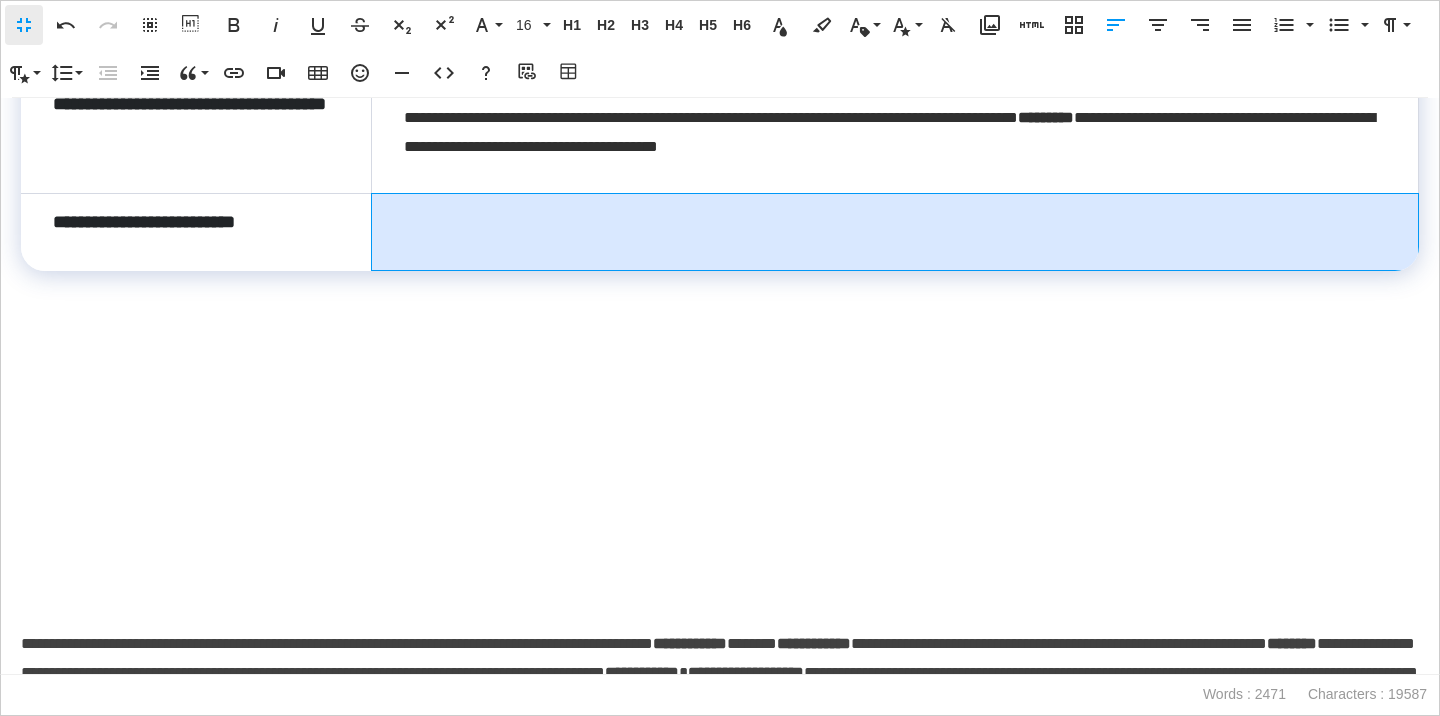 click at bounding box center (894, 232) 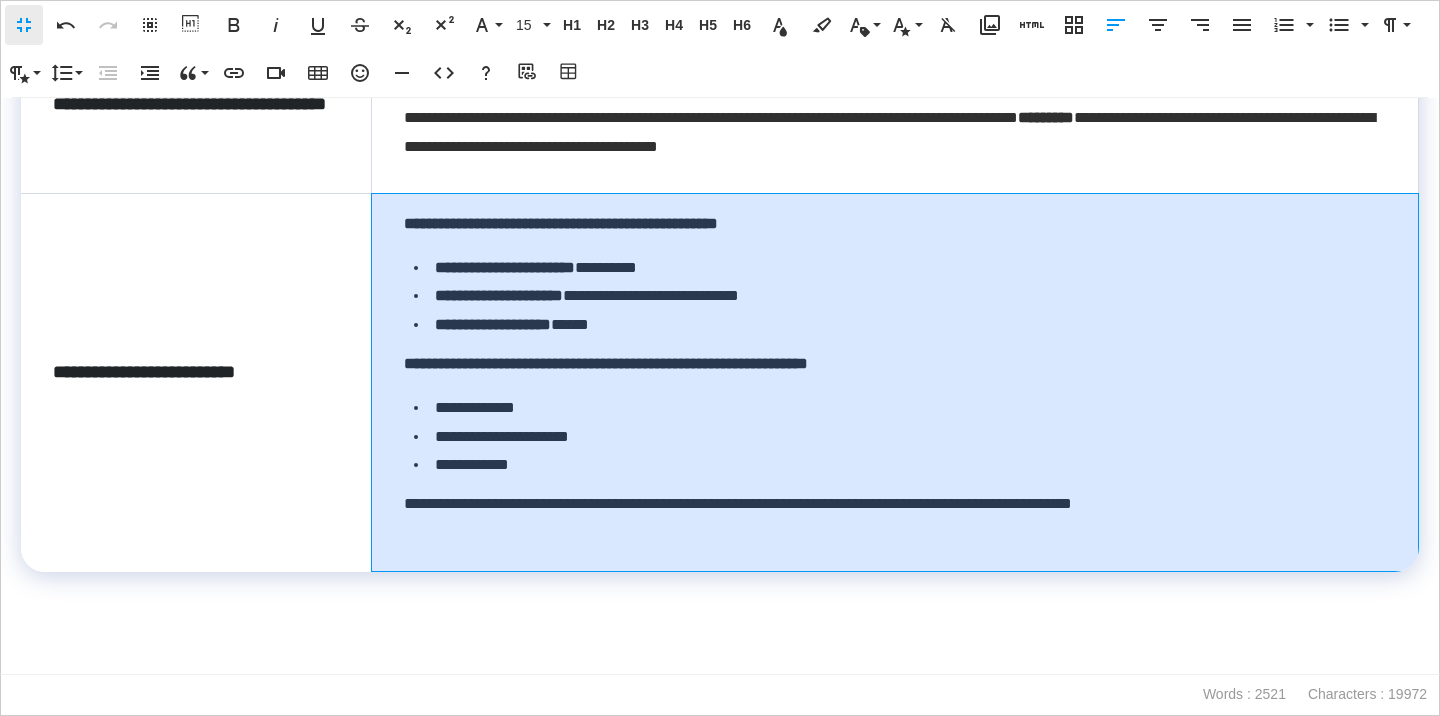 click on "**********" at bounding box center (894, 382) 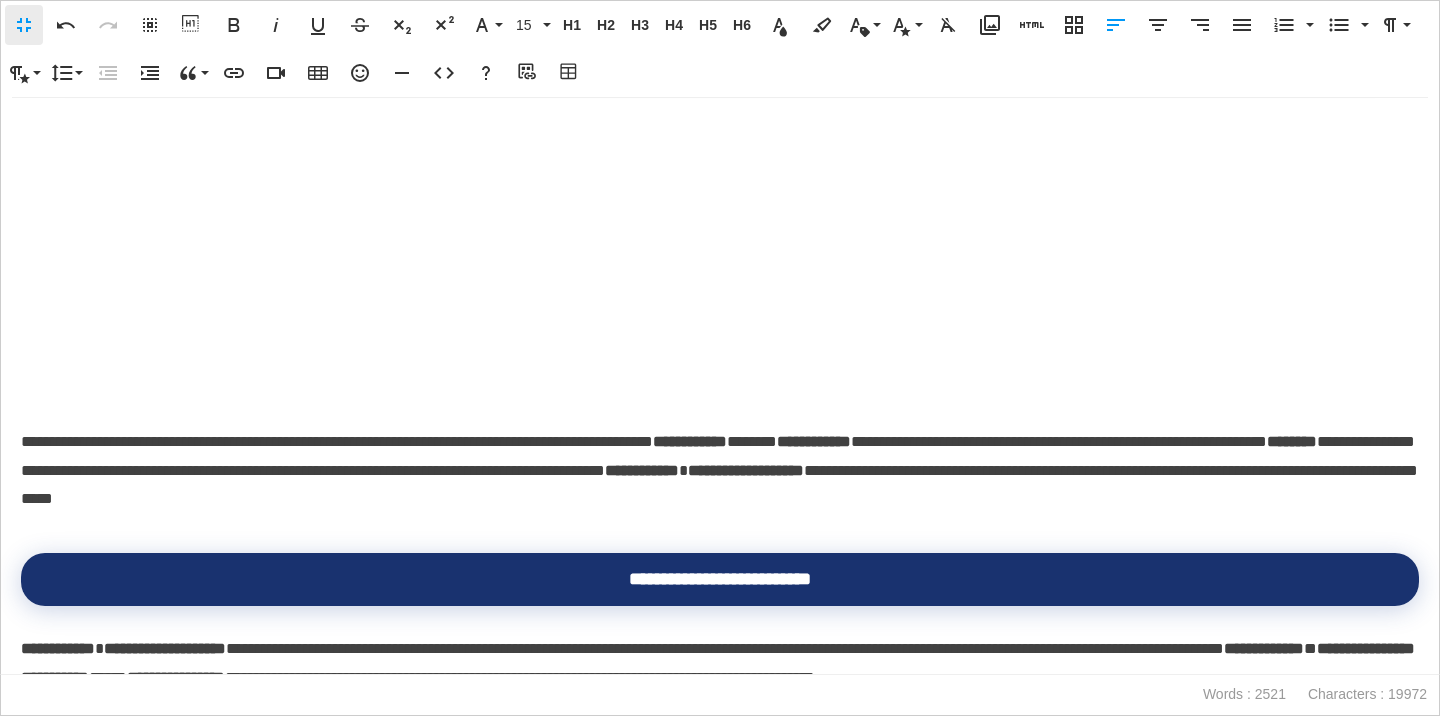 scroll, scrollTop: 2025, scrollLeft: 0, axis: vertical 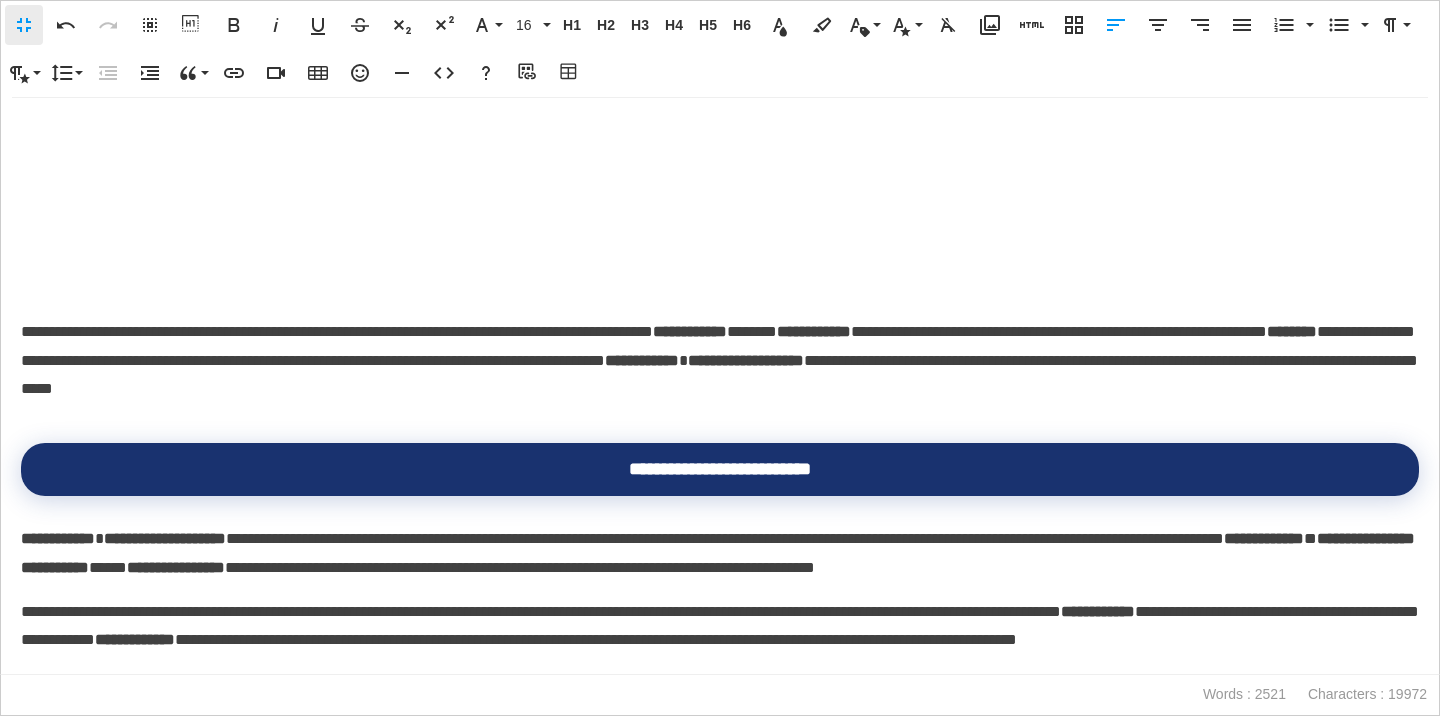 click on "**********" at bounding box center [720, 361] 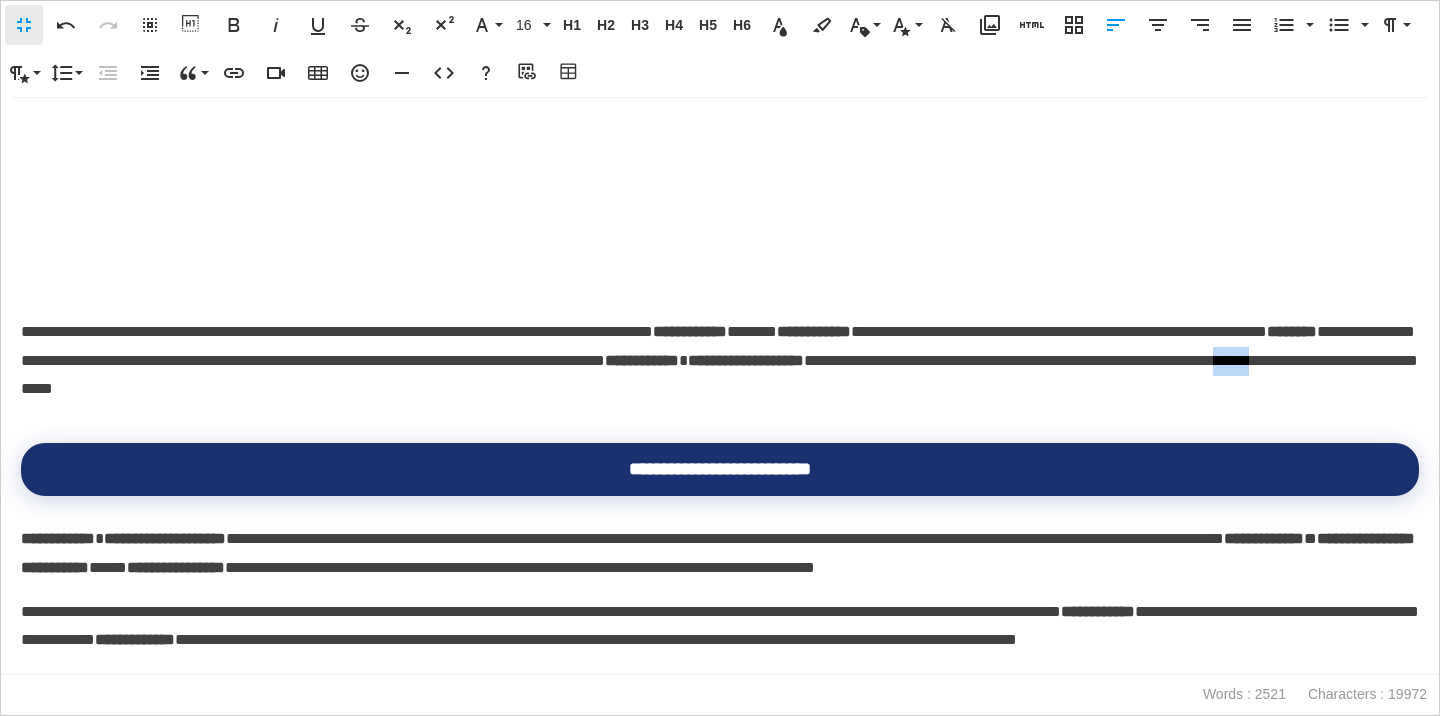 click on "**********" at bounding box center (720, 361) 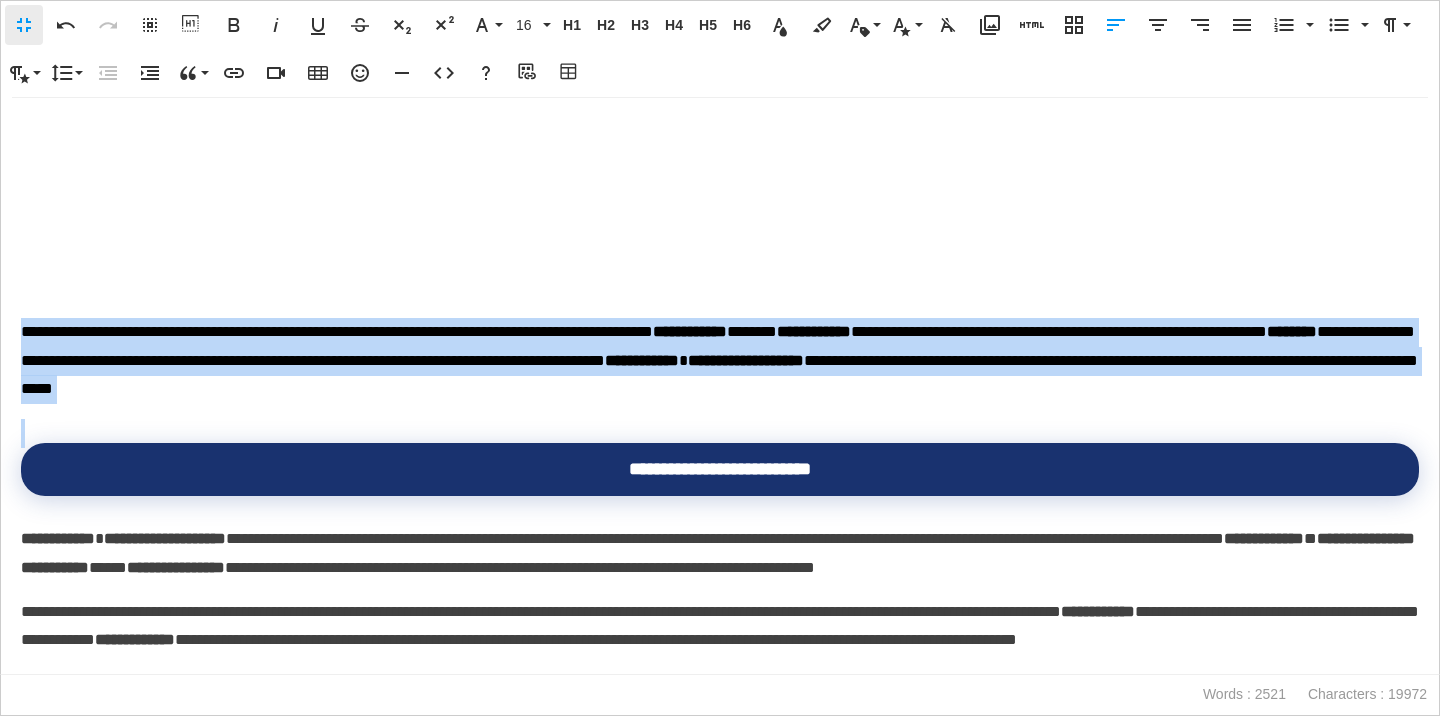 click on "**********" at bounding box center (720, 361) 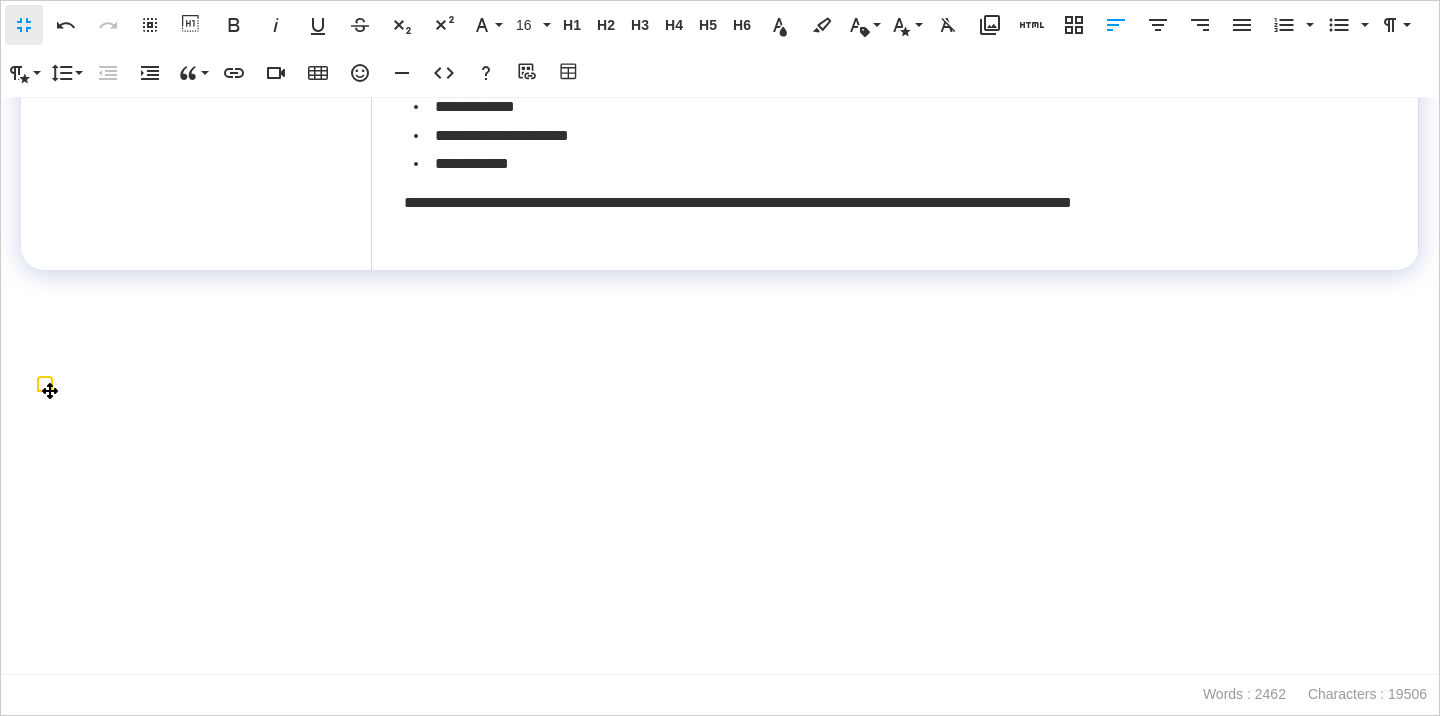 scroll, scrollTop: 1696, scrollLeft: 0, axis: vertical 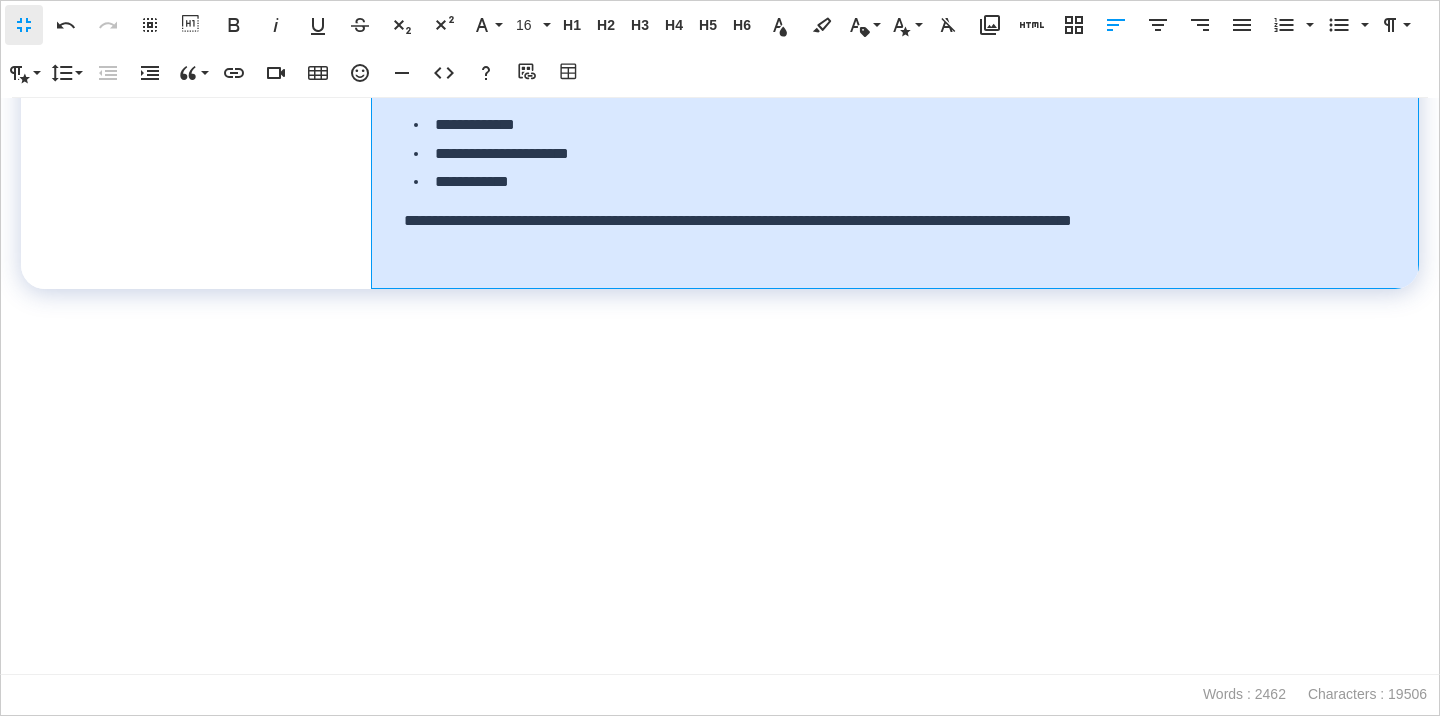 click on "**********" at bounding box center [894, 99] 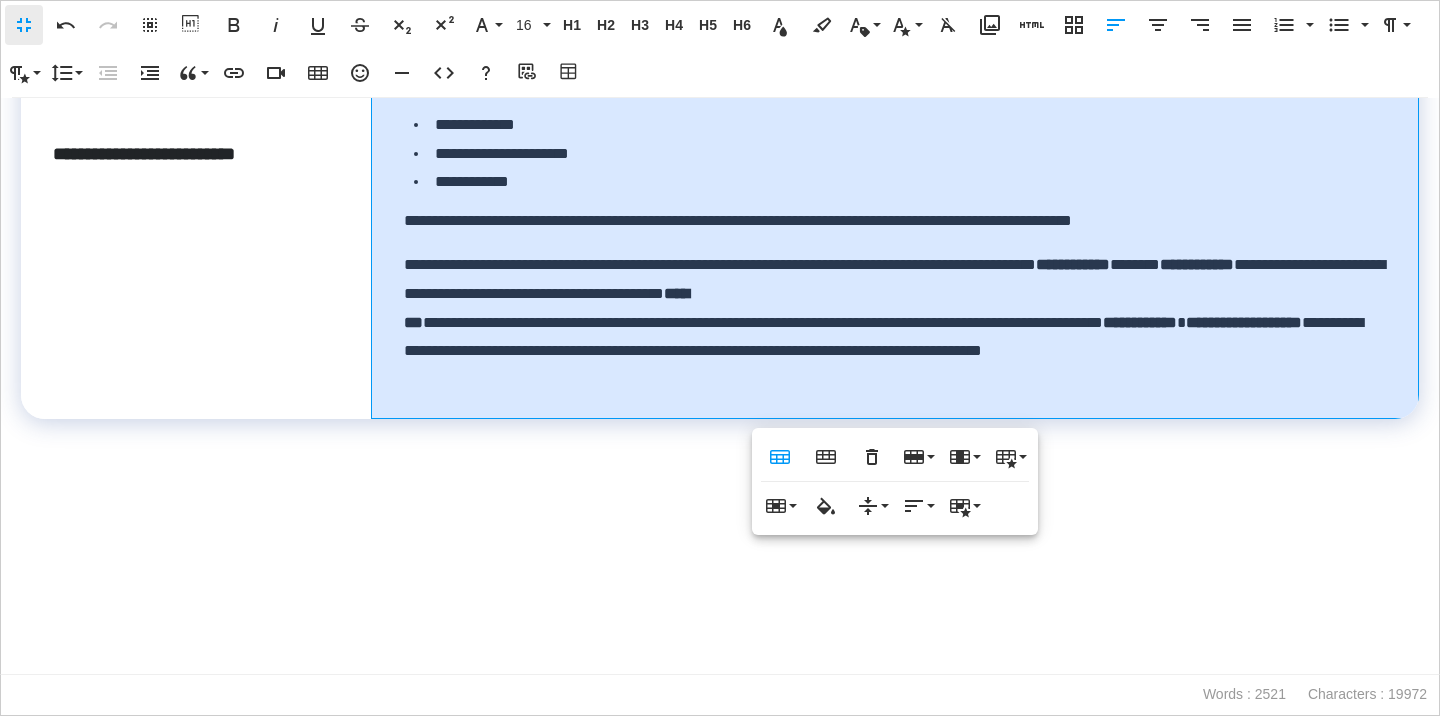 click on "**********" at bounding box center (894, 164) 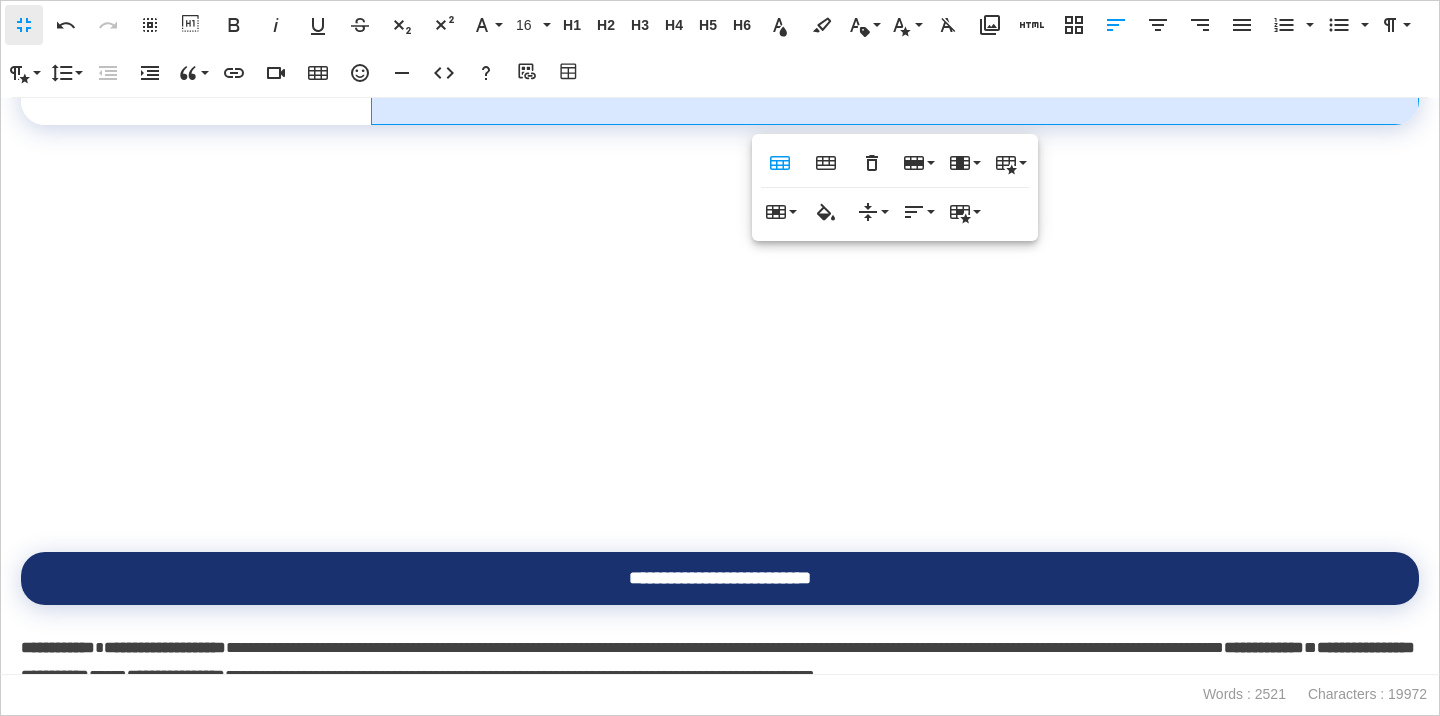 scroll, scrollTop: 1975, scrollLeft: 0, axis: vertical 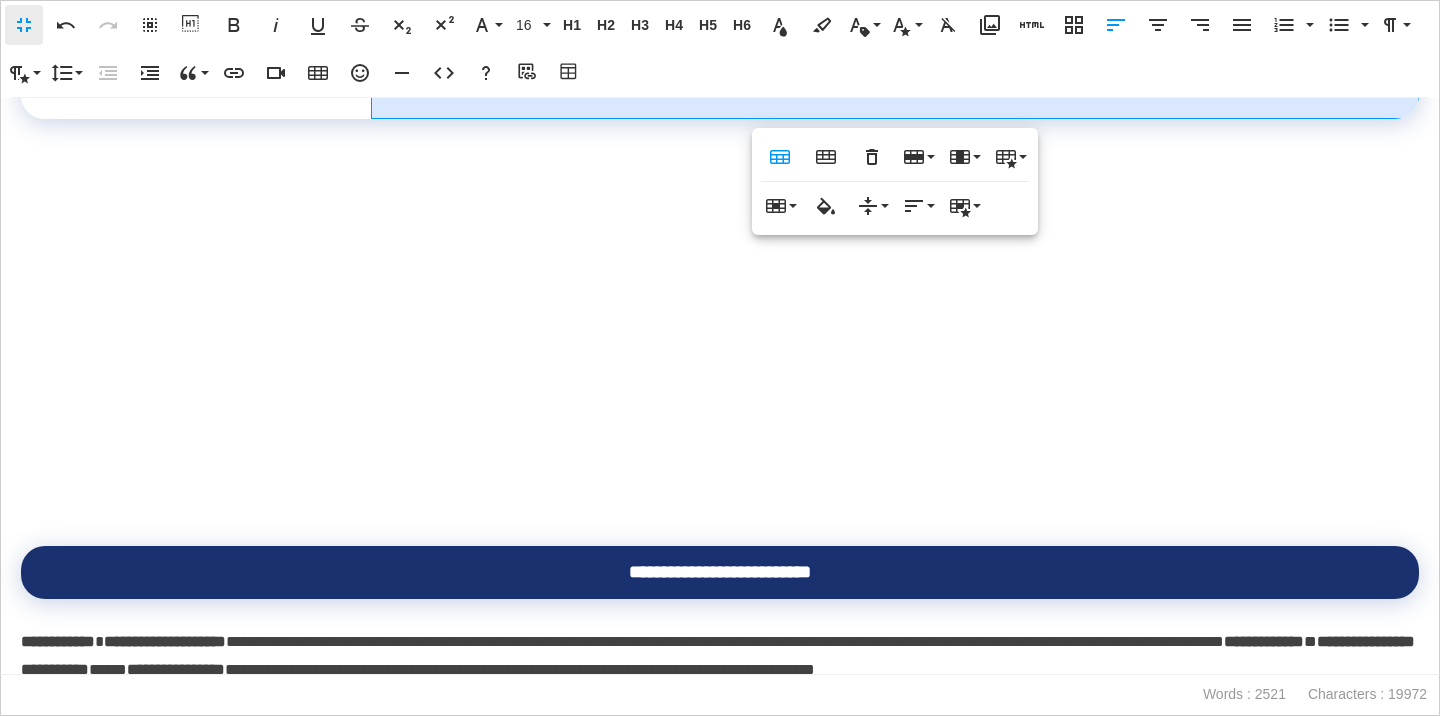 click at bounding box center [720, 492] 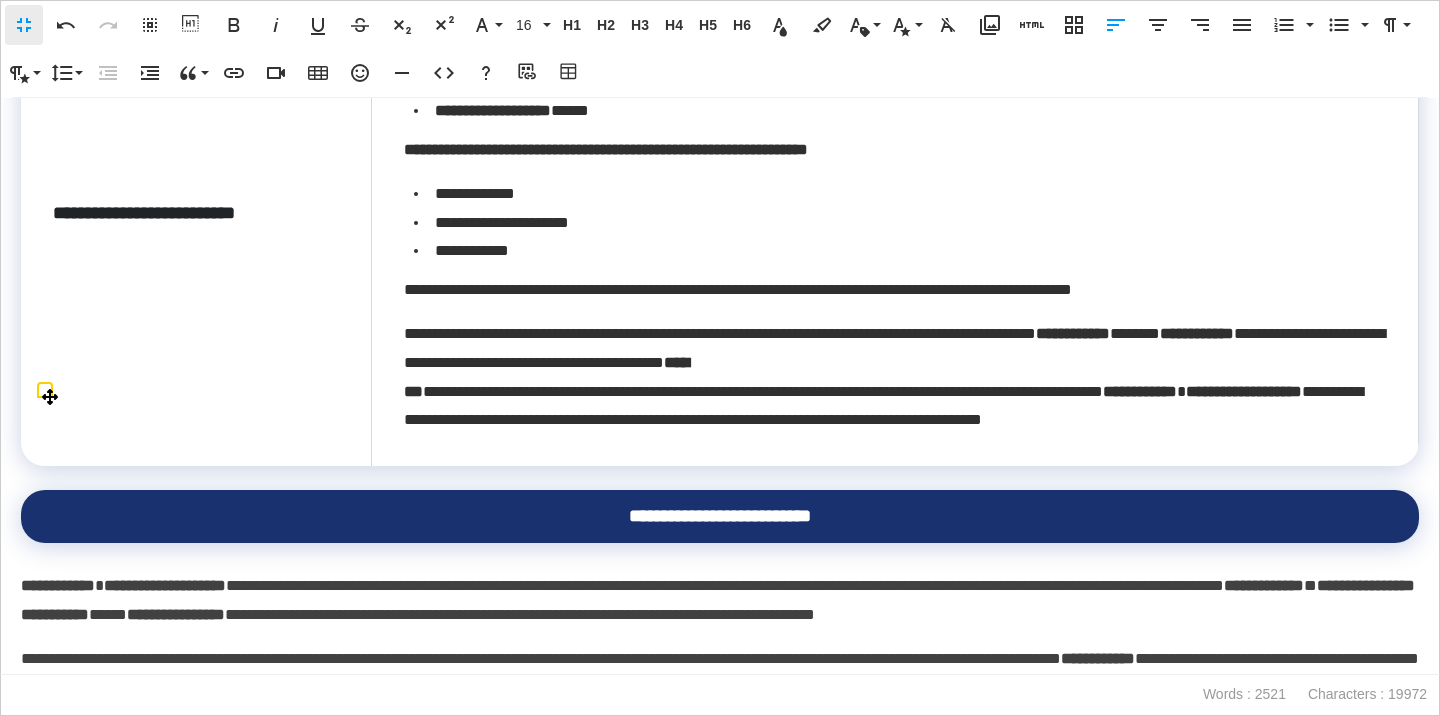 scroll, scrollTop: 1450, scrollLeft: 0, axis: vertical 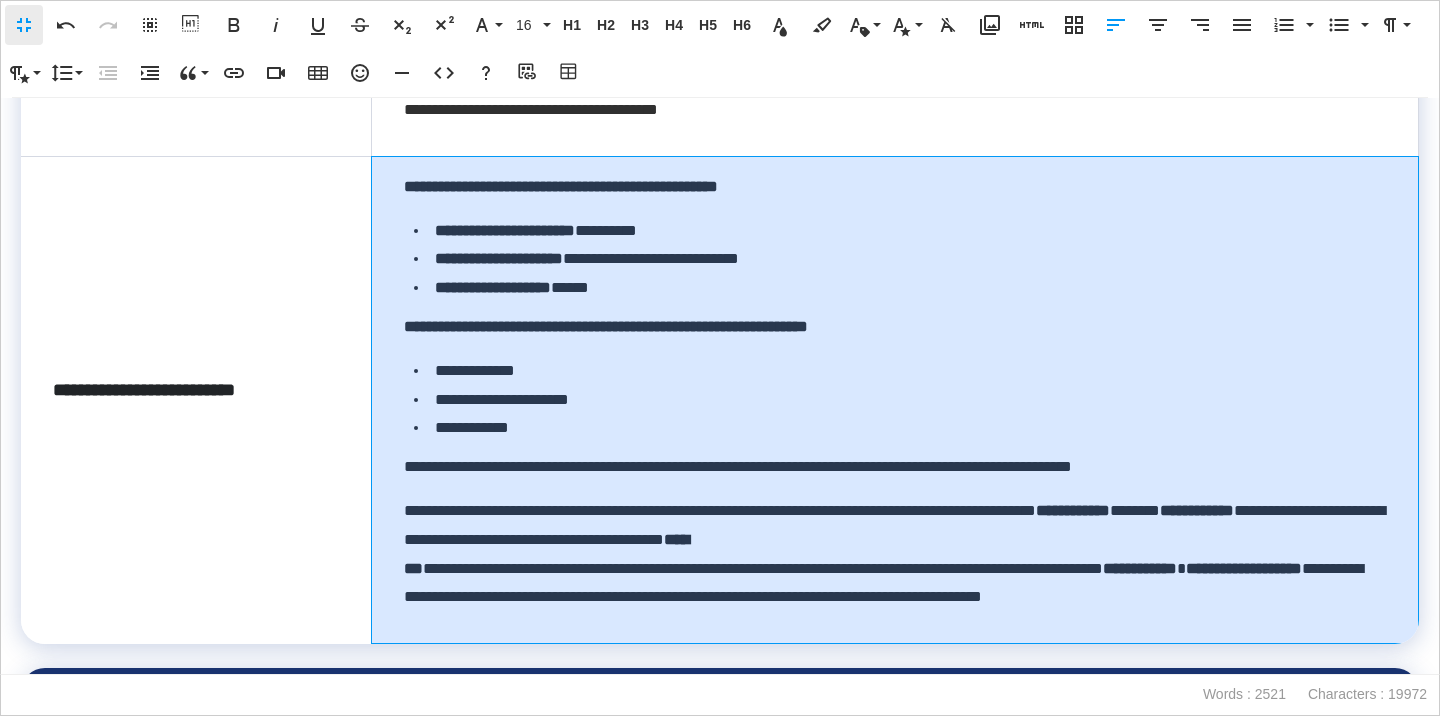 click on "**********" at bounding box center [606, 326] 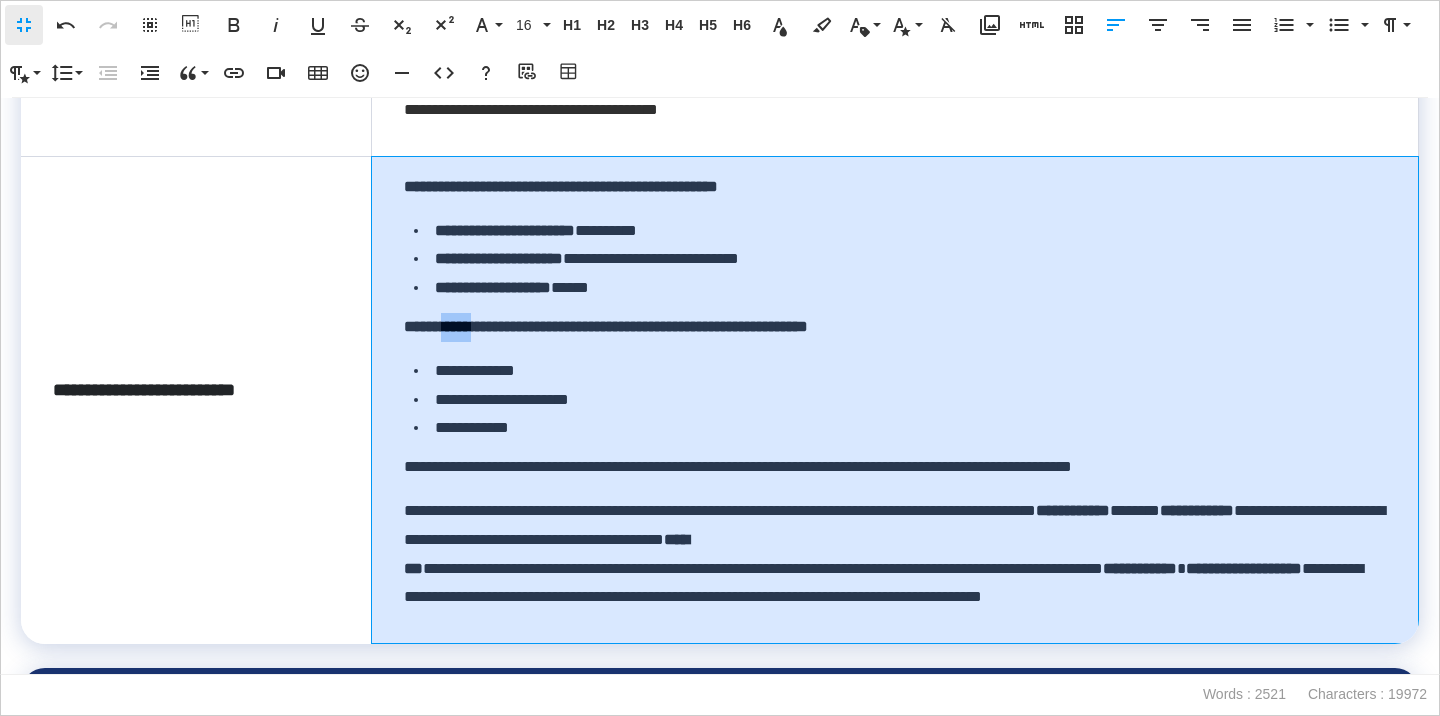 click on "**********" at bounding box center (606, 326) 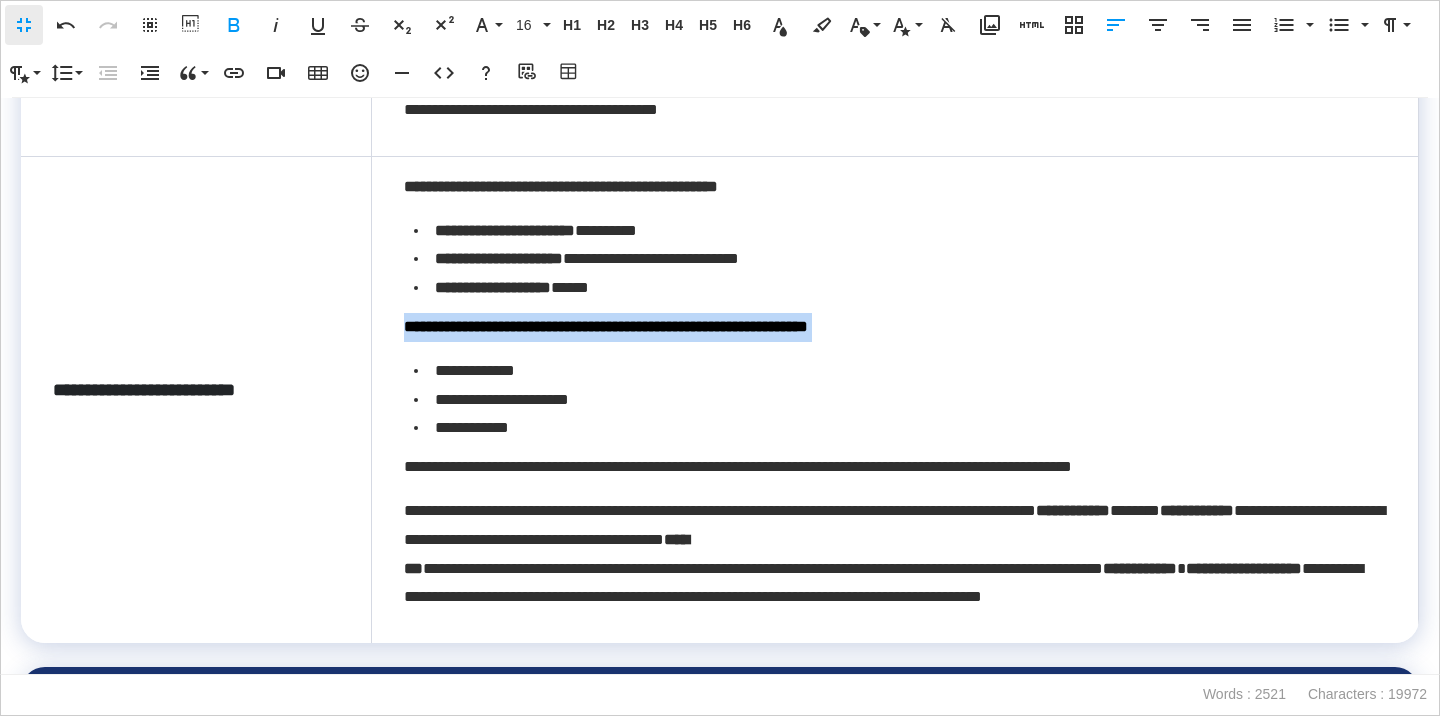 click on "**********" at bounding box center (606, 326) 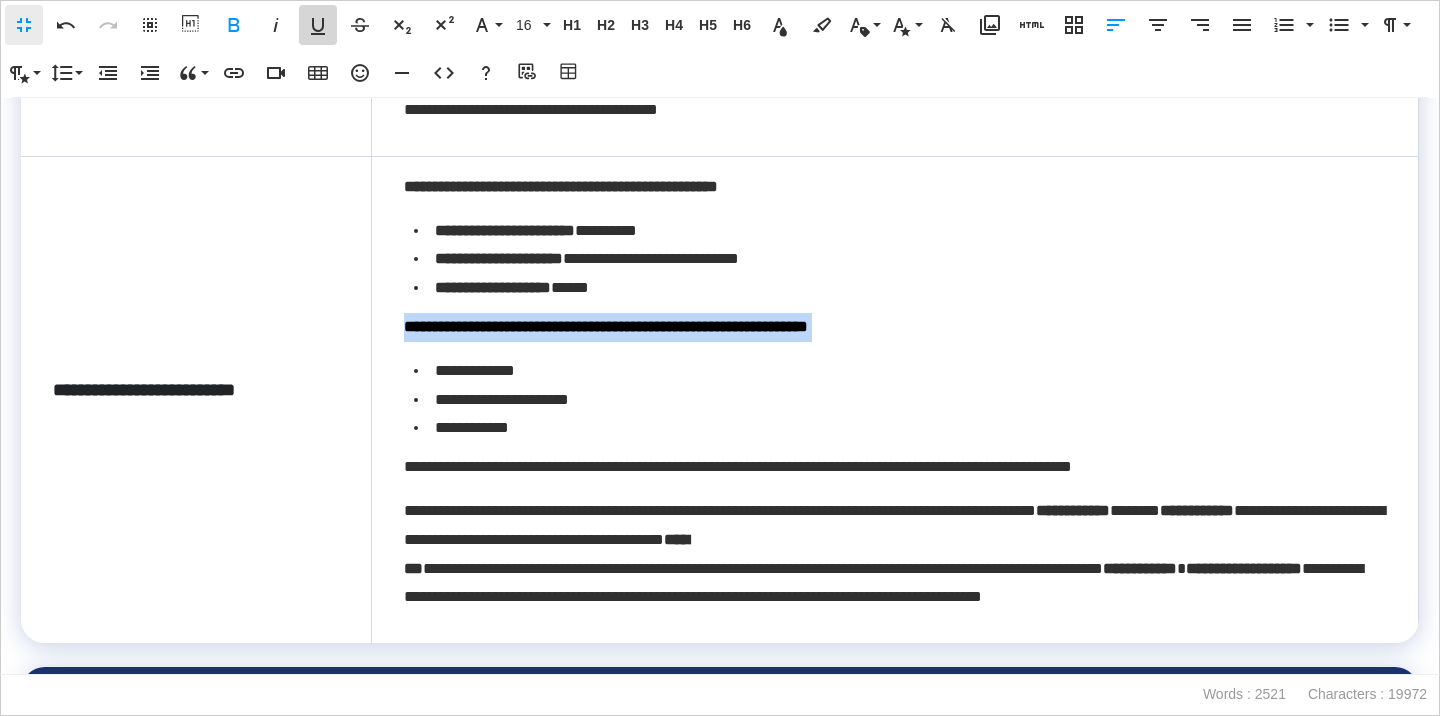 click 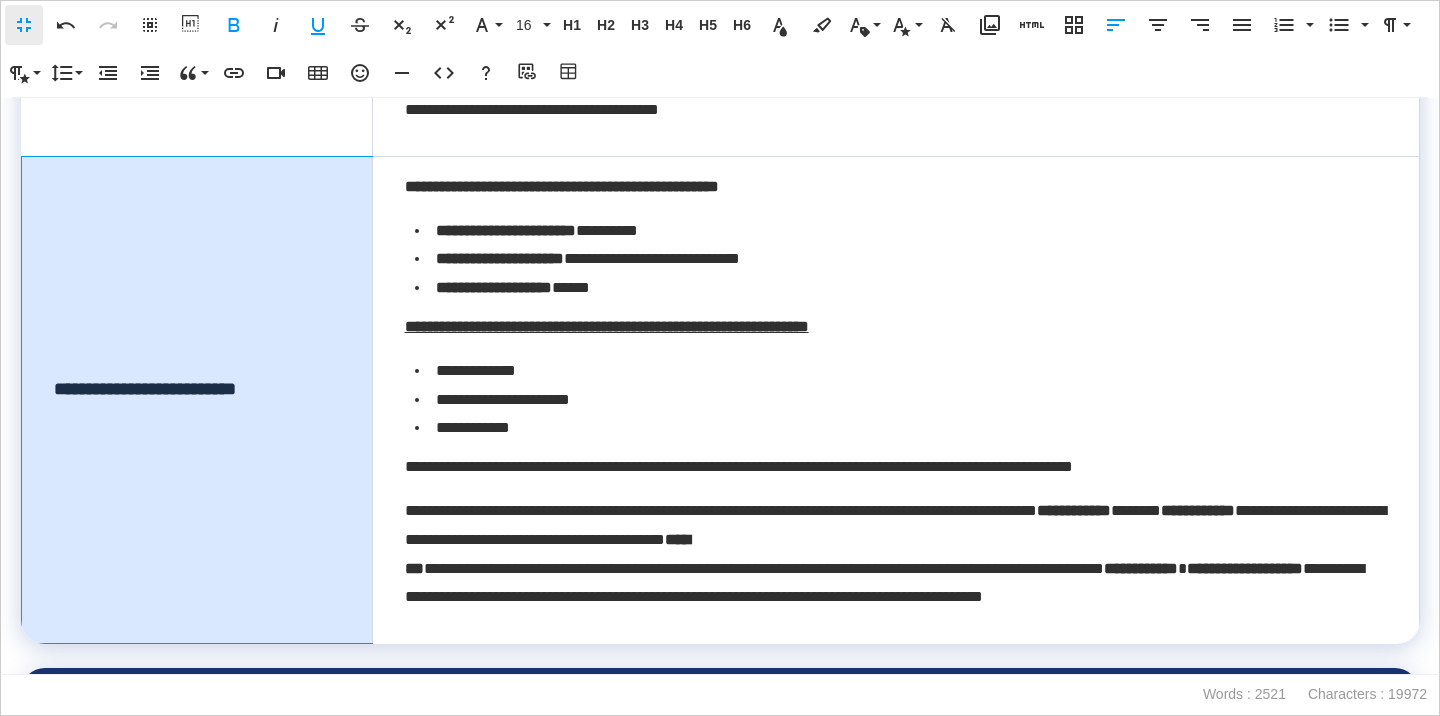click on "**********" at bounding box center (197, 389) 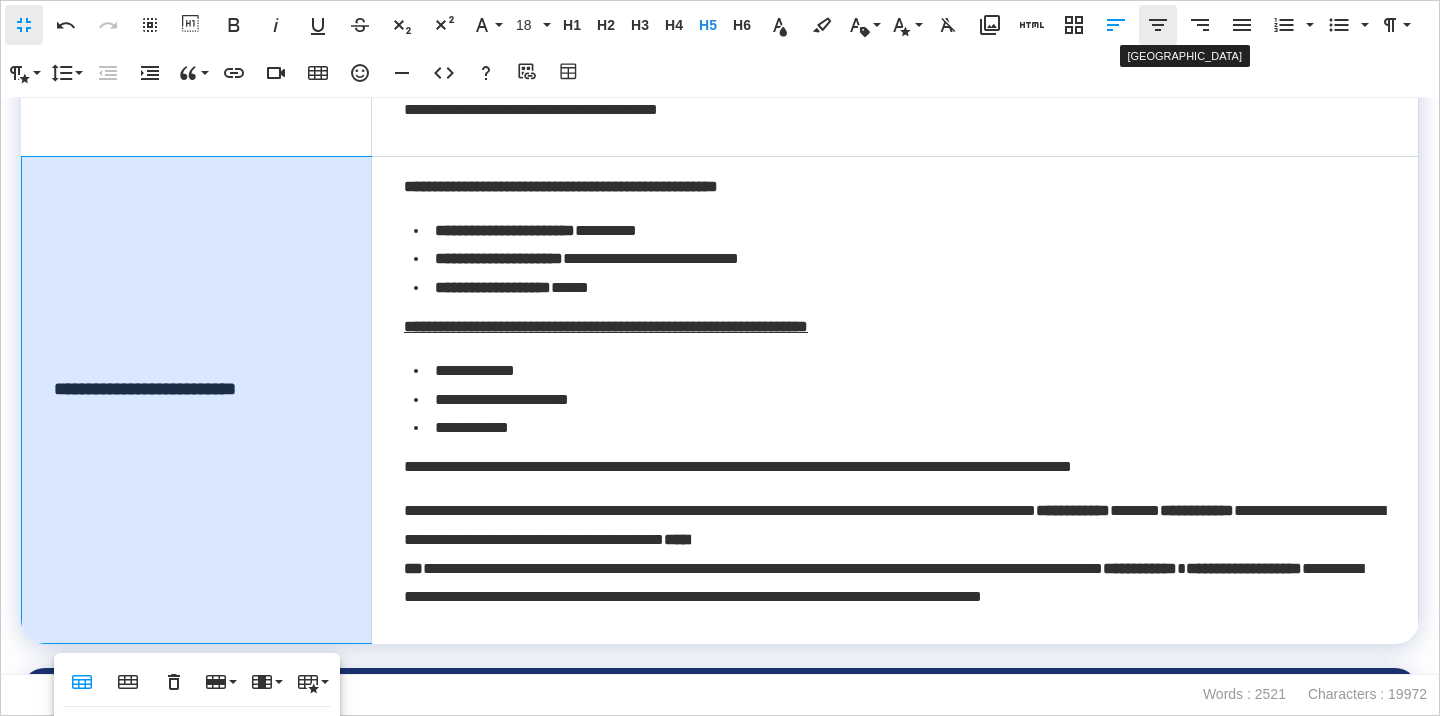 click 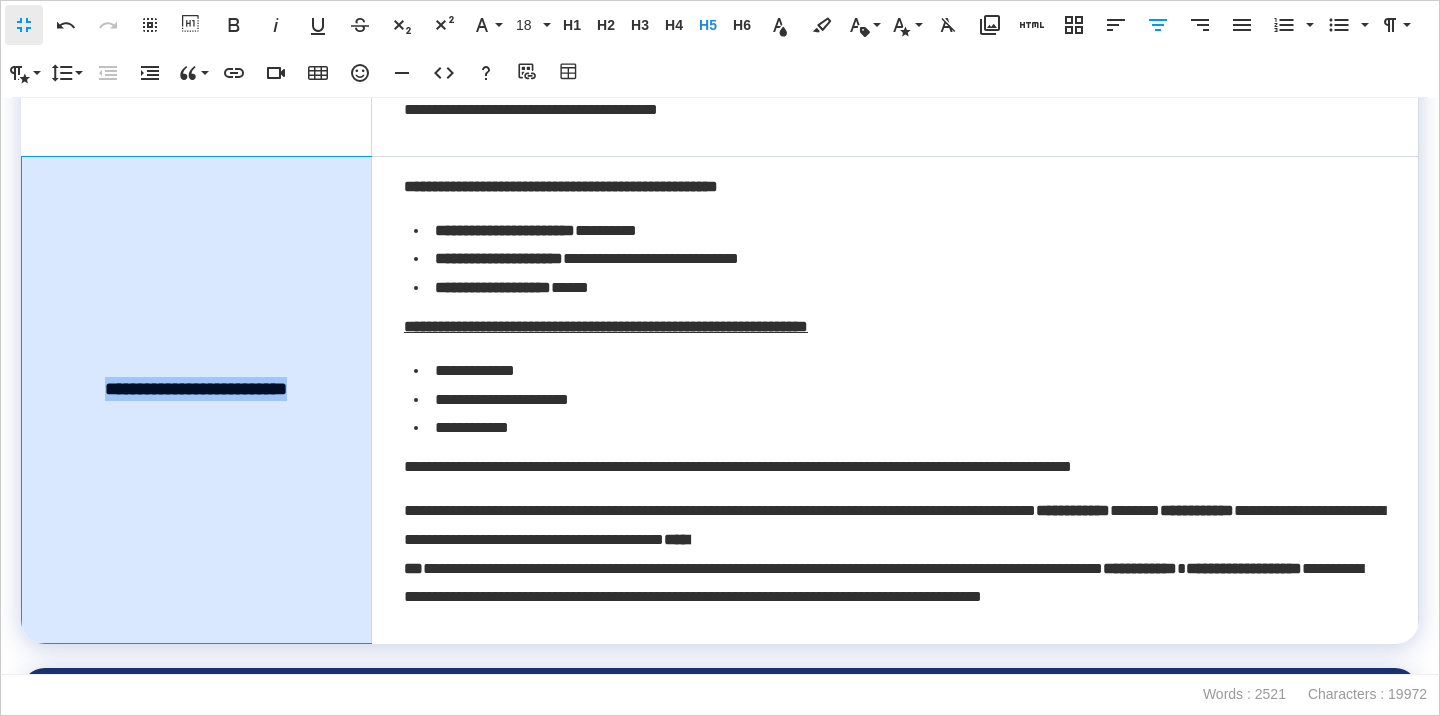 drag, startPoint x: 318, startPoint y: 390, endPoint x: 88, endPoint y: 394, distance: 230.03477 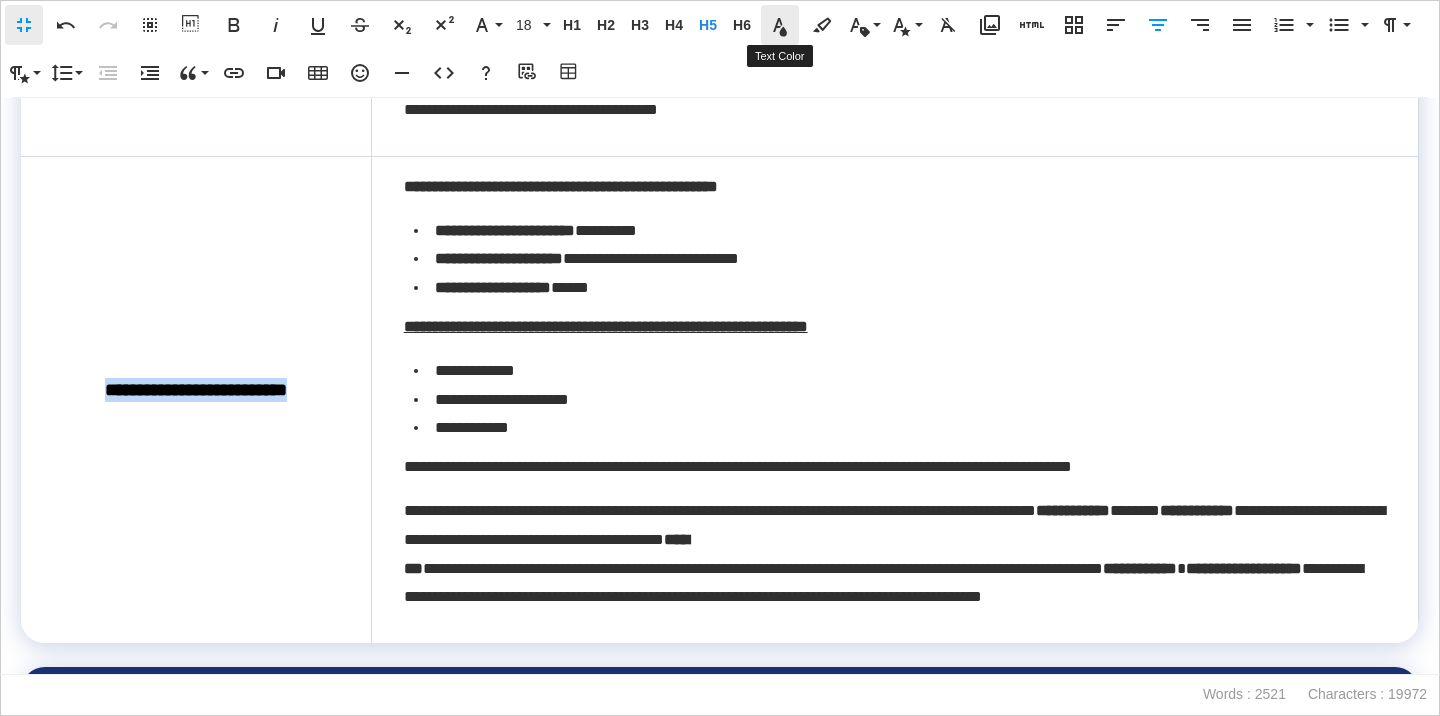 click on "Text Color" at bounding box center (780, 25) 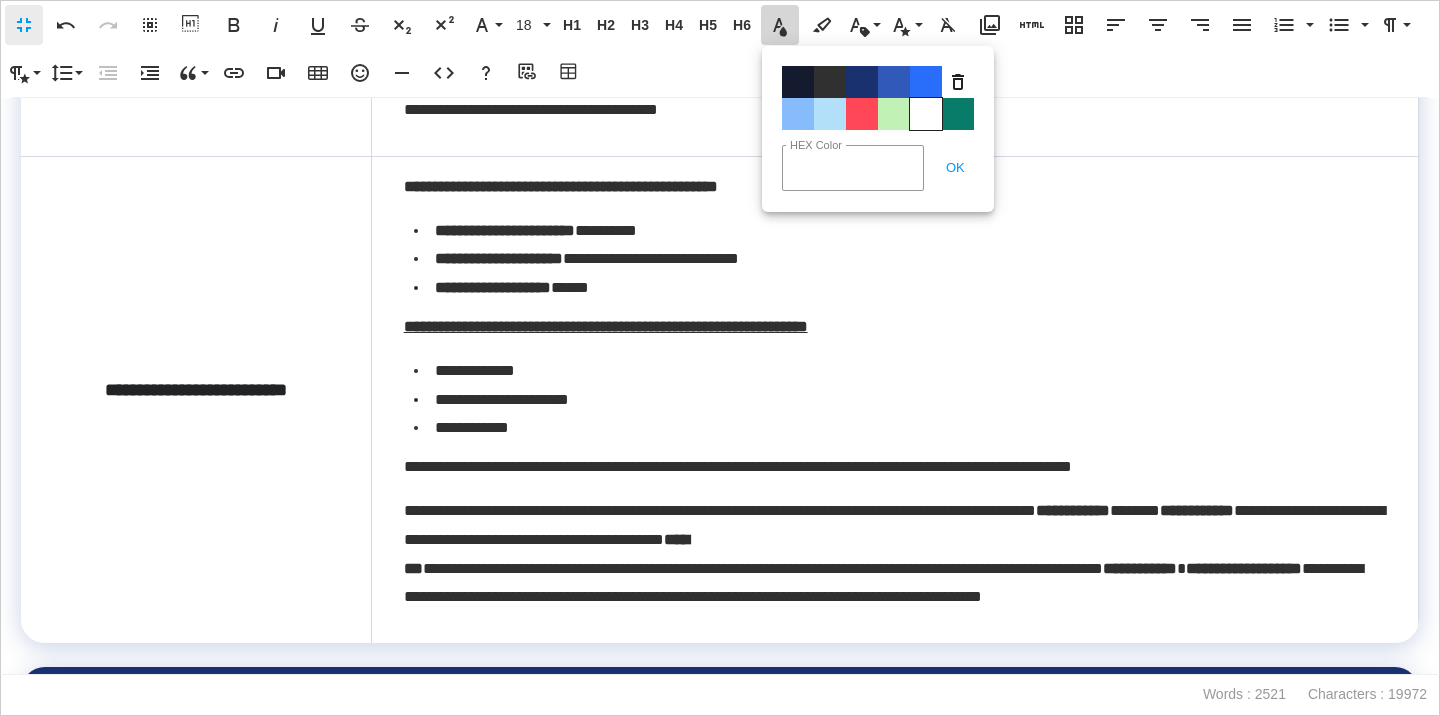 click on "Color#FFFFFF" at bounding box center (926, 114) 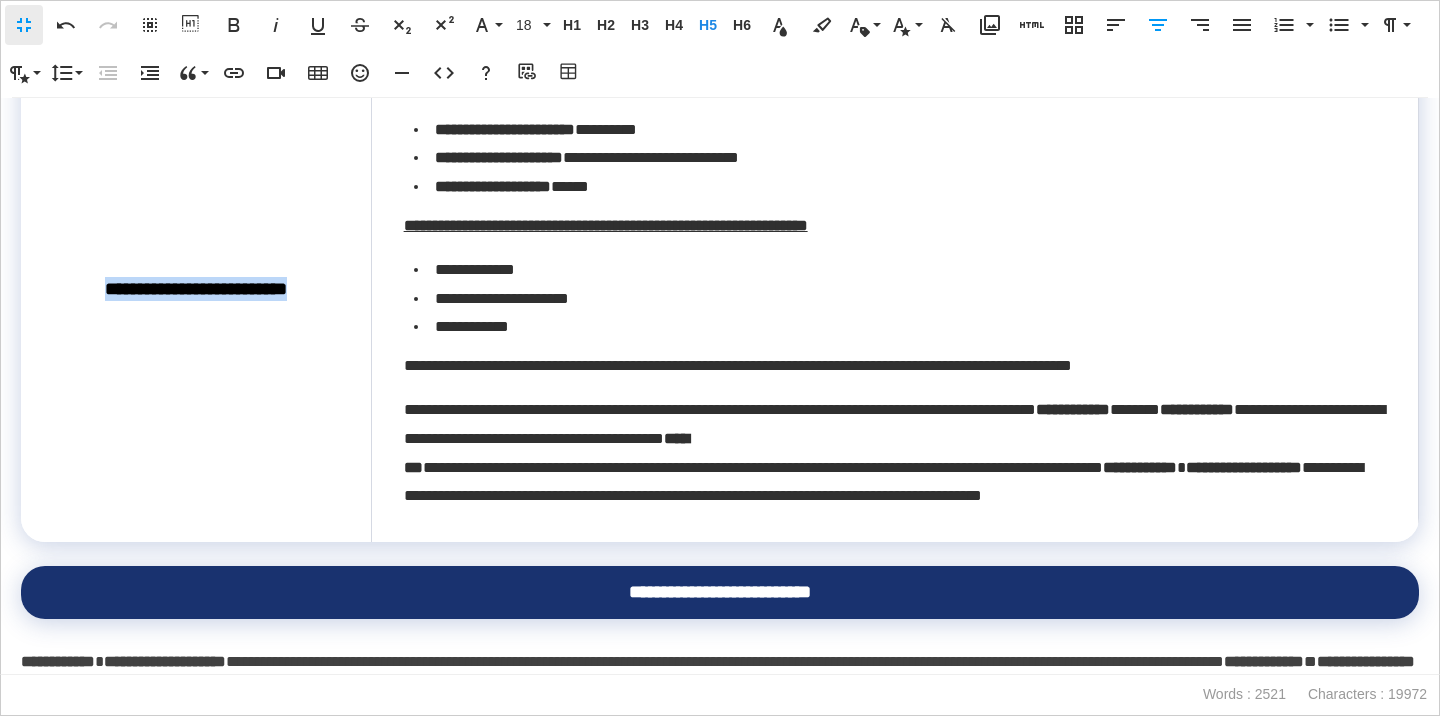 scroll, scrollTop: 1560, scrollLeft: 0, axis: vertical 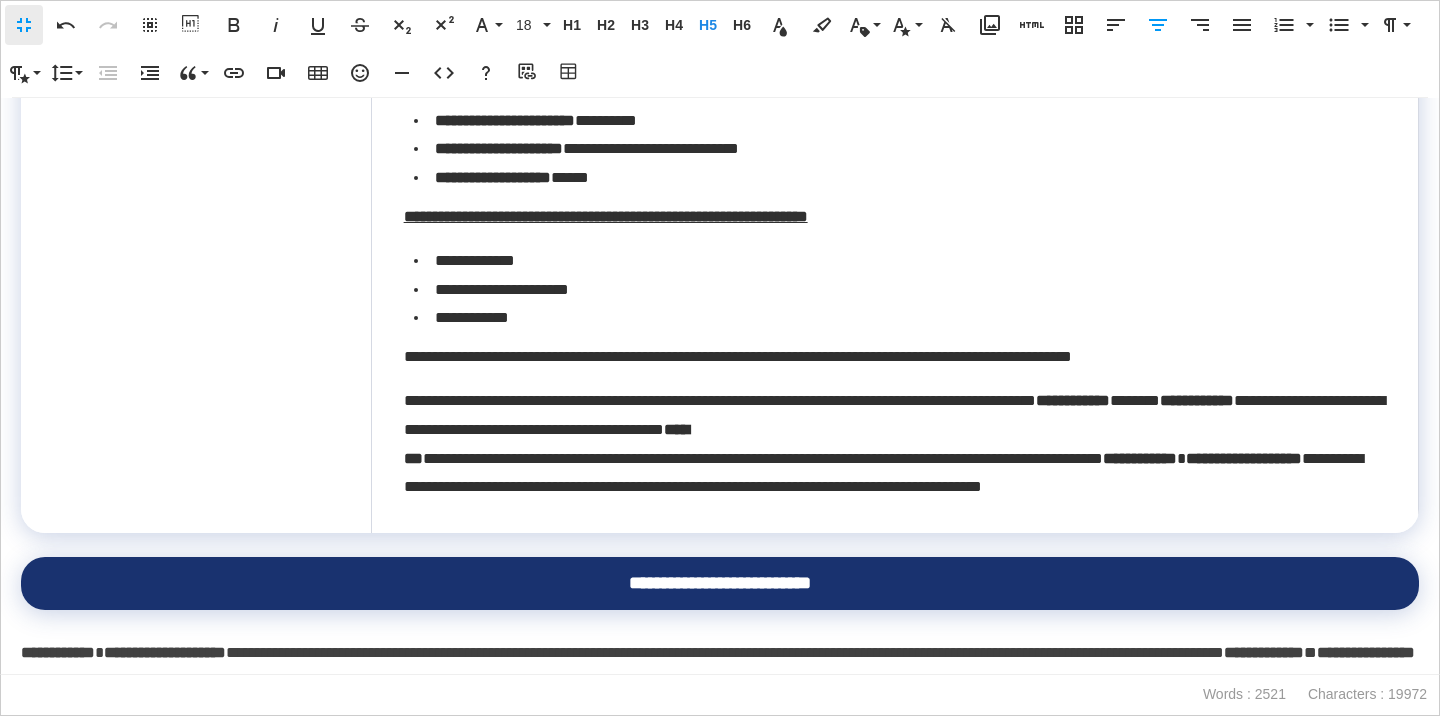 click on "**********" at bounding box center [196, 289] 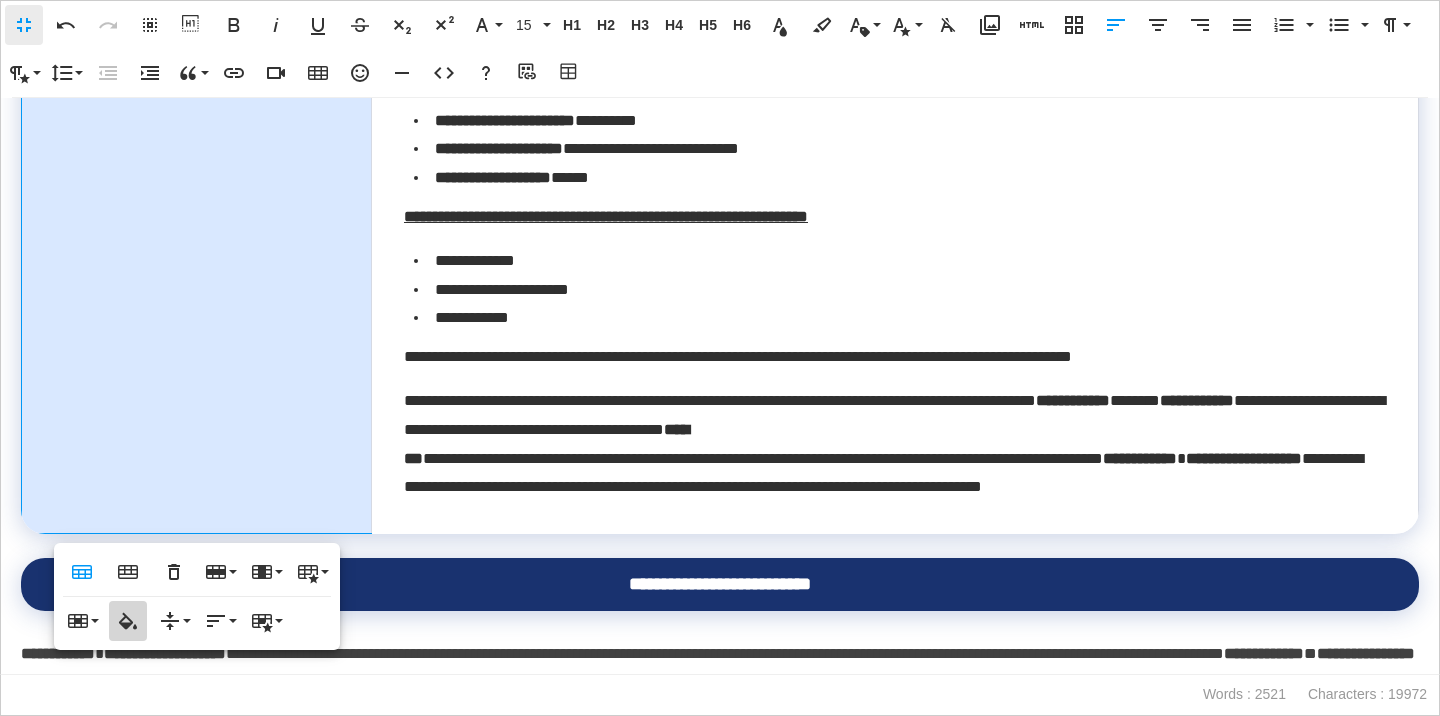 type on "*******" 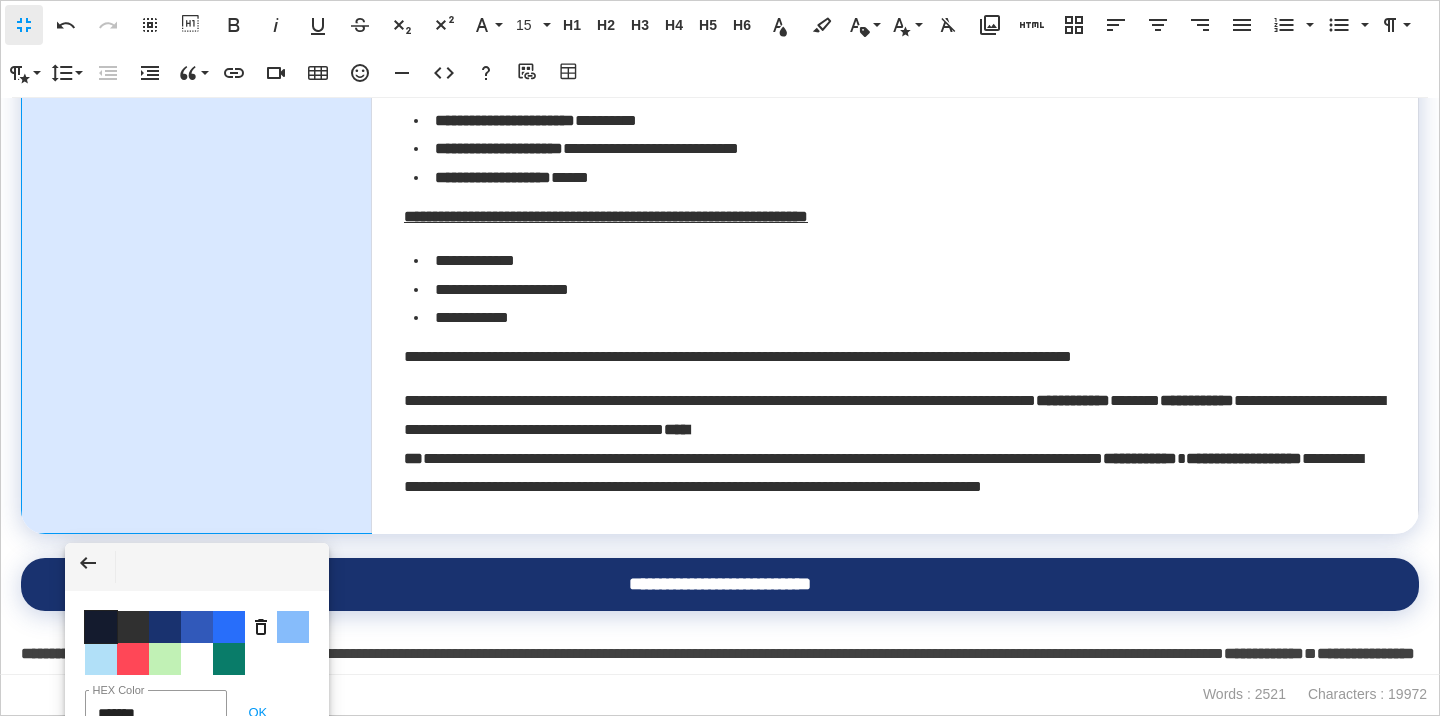 click on "Color #141B2E" at bounding box center (101, 627) 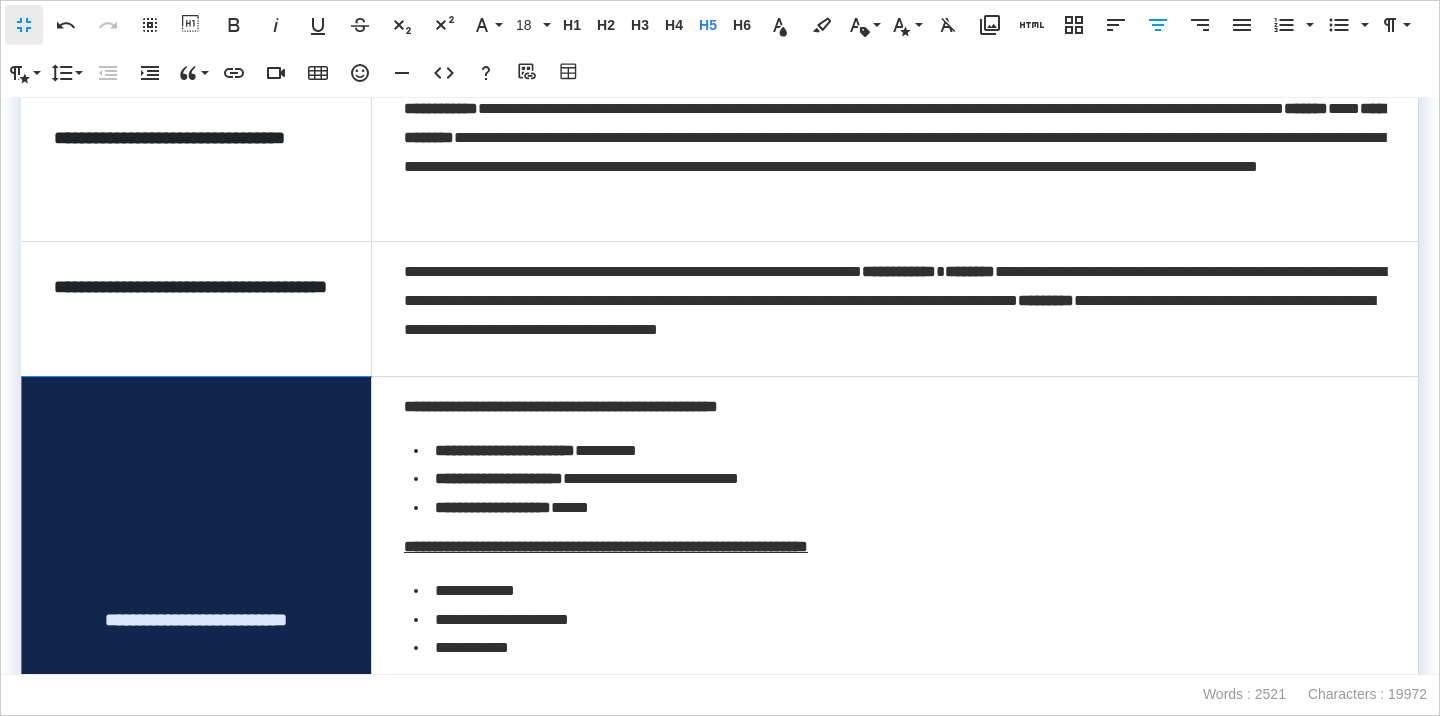 scroll, scrollTop: 1159, scrollLeft: 0, axis: vertical 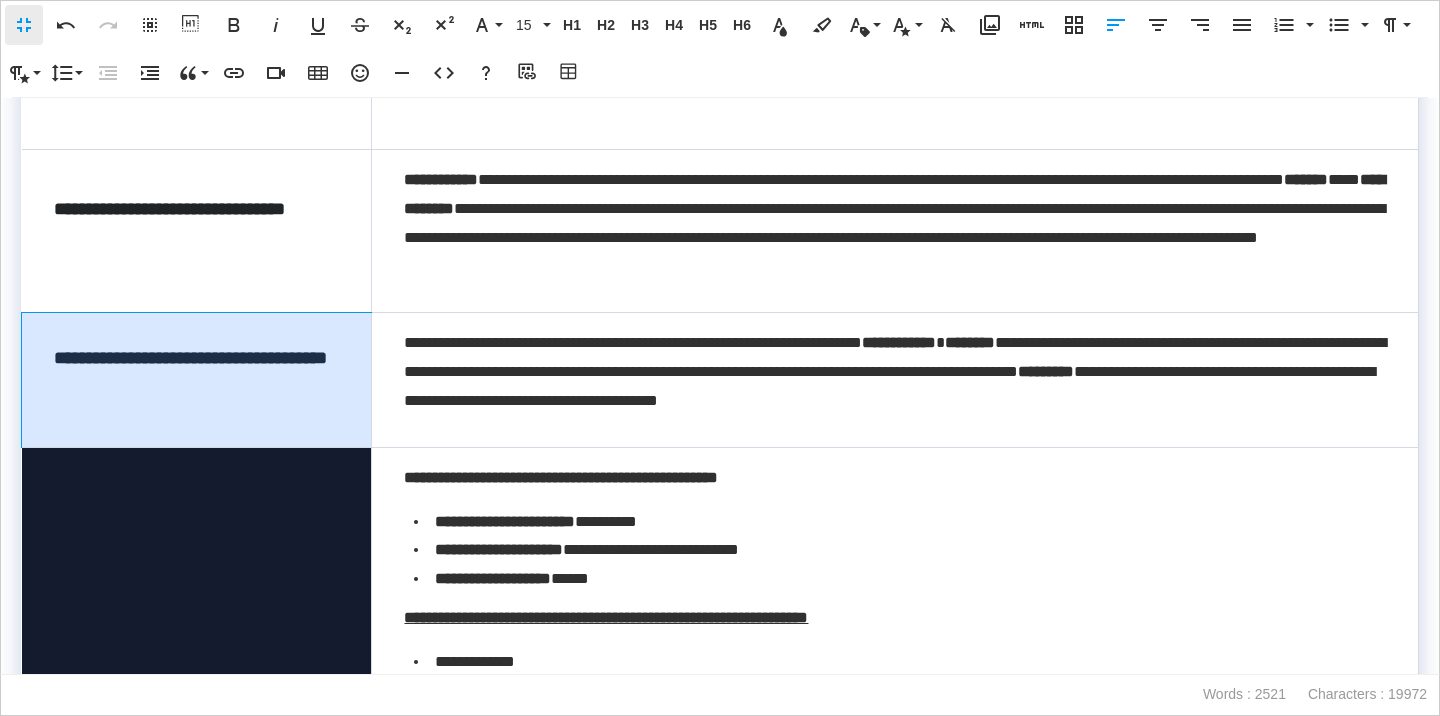 click on "**********" at bounding box center (197, 380) 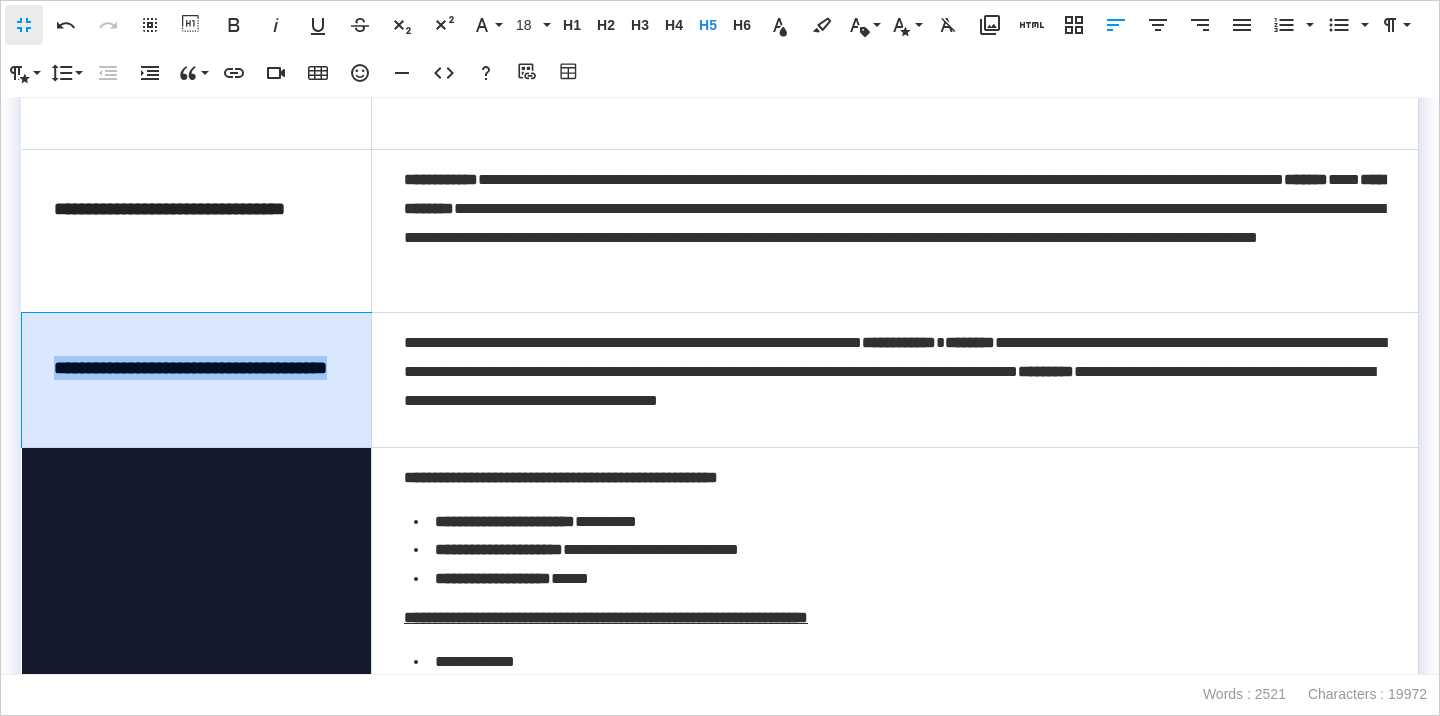 drag, startPoint x: 126, startPoint y: 388, endPoint x: 23, endPoint y: 360, distance: 106.738 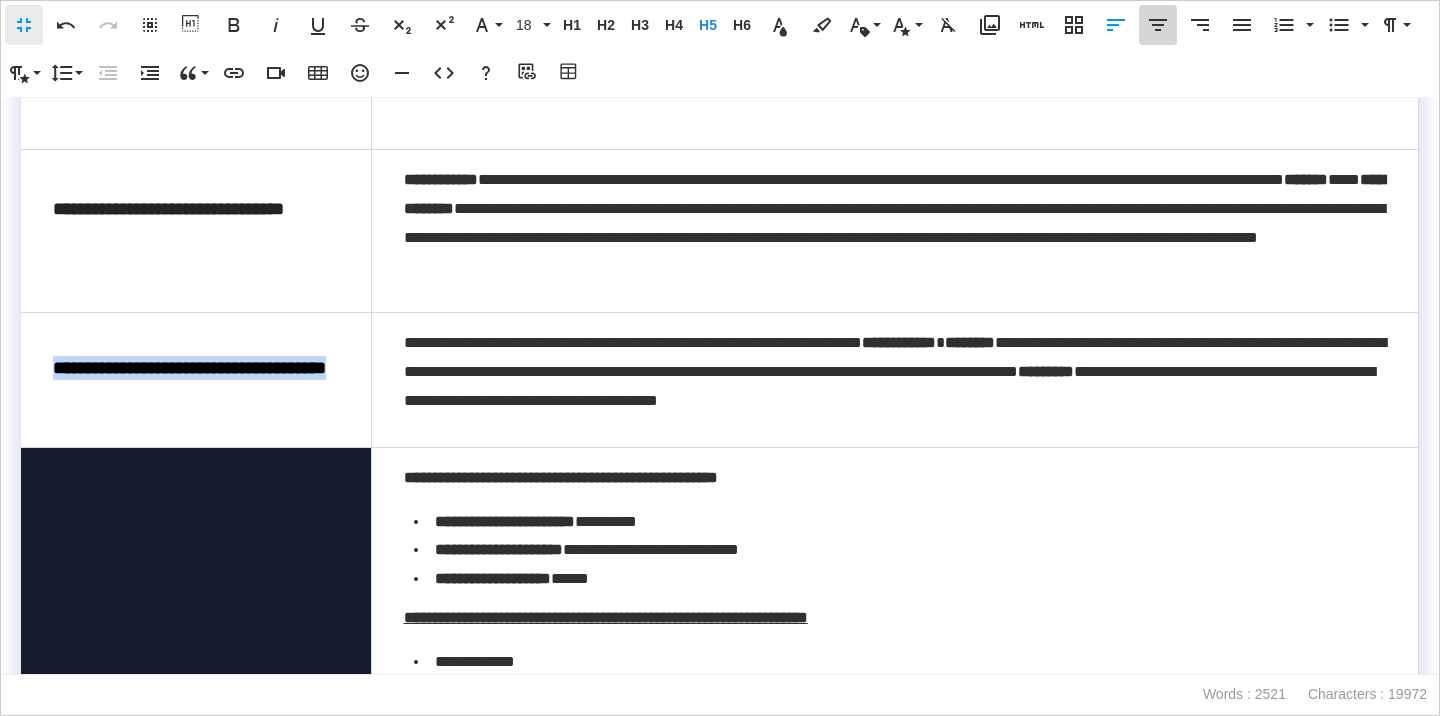 click 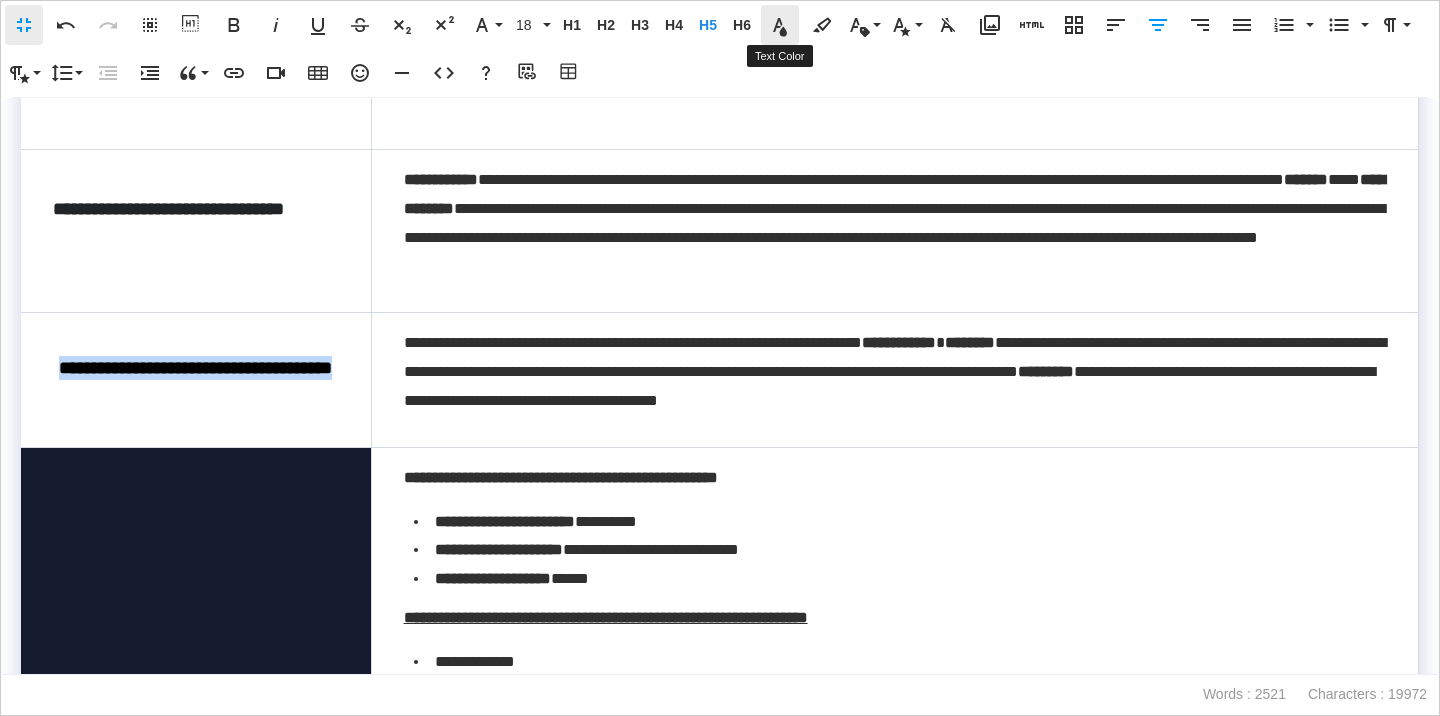 click 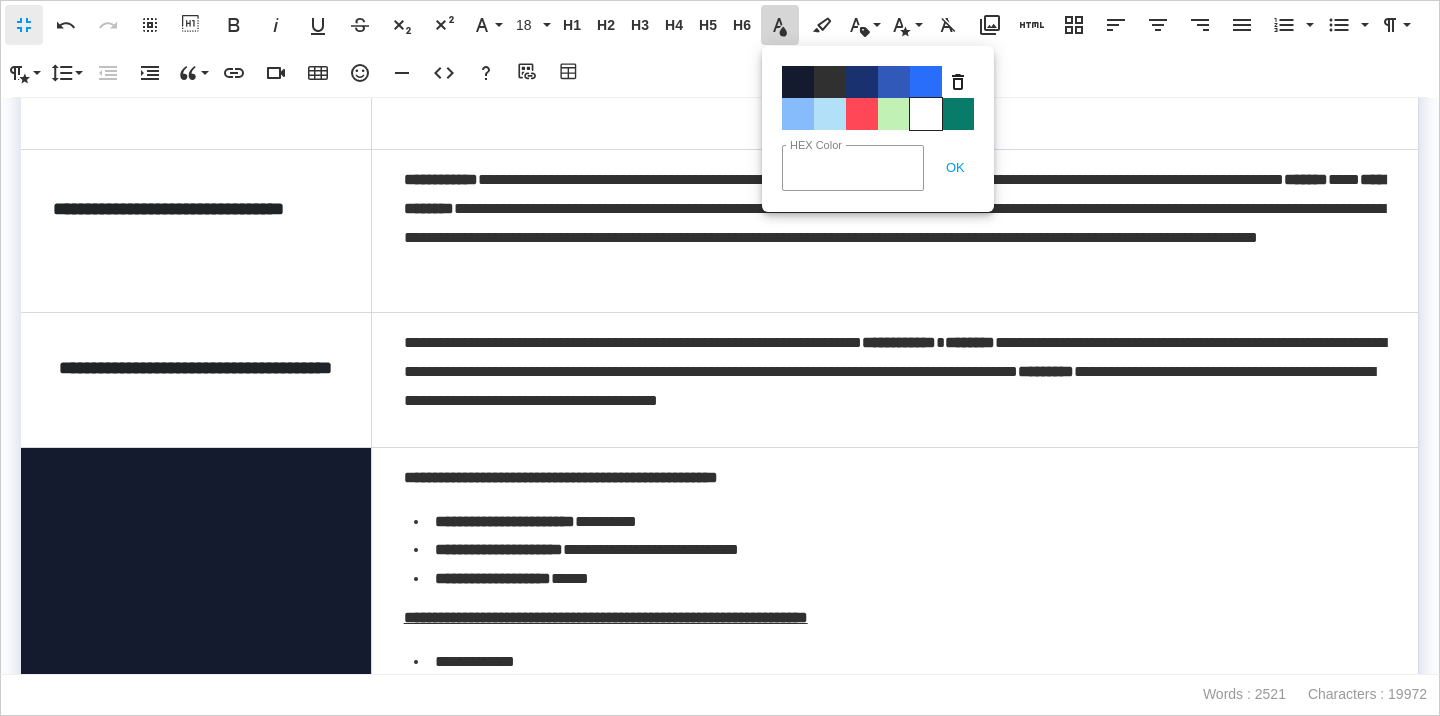 click on "Color#FFFFFF" at bounding box center [926, 114] 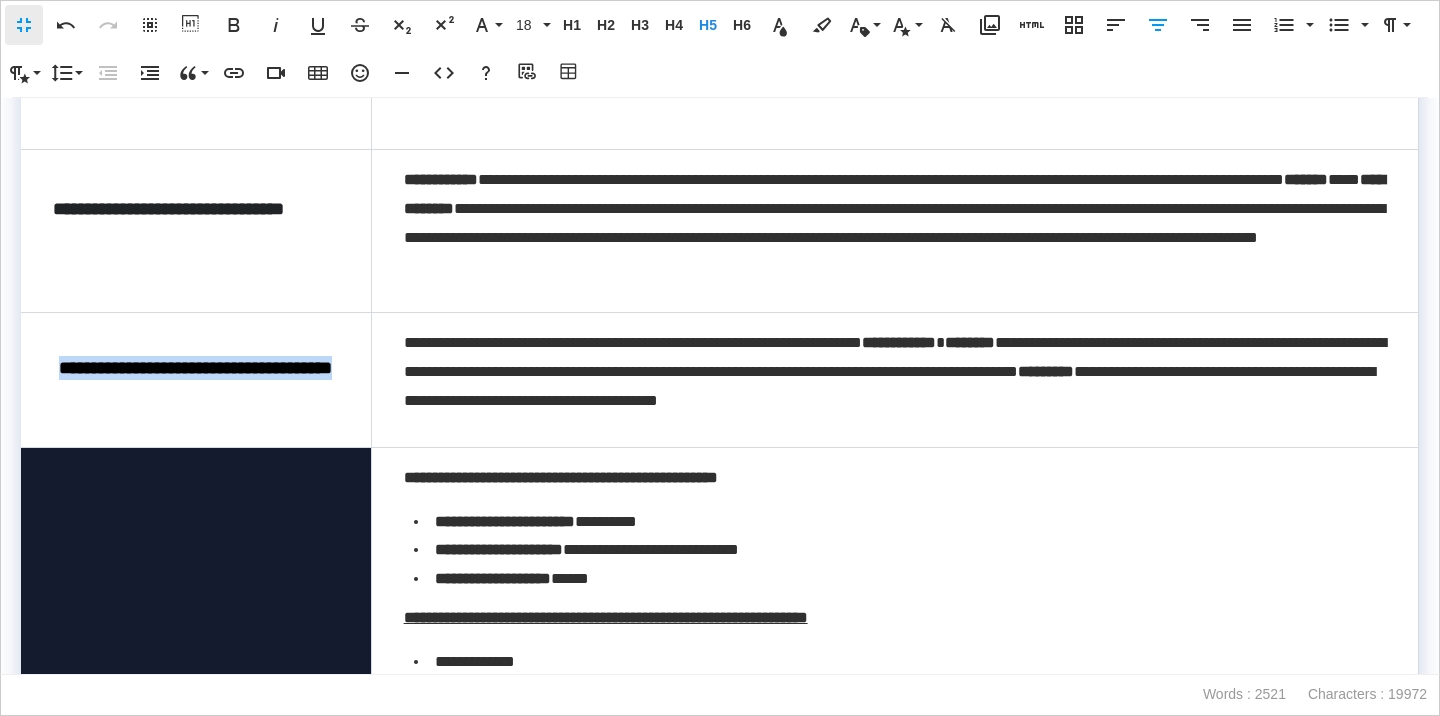 click on "**********" at bounding box center (195, 368) 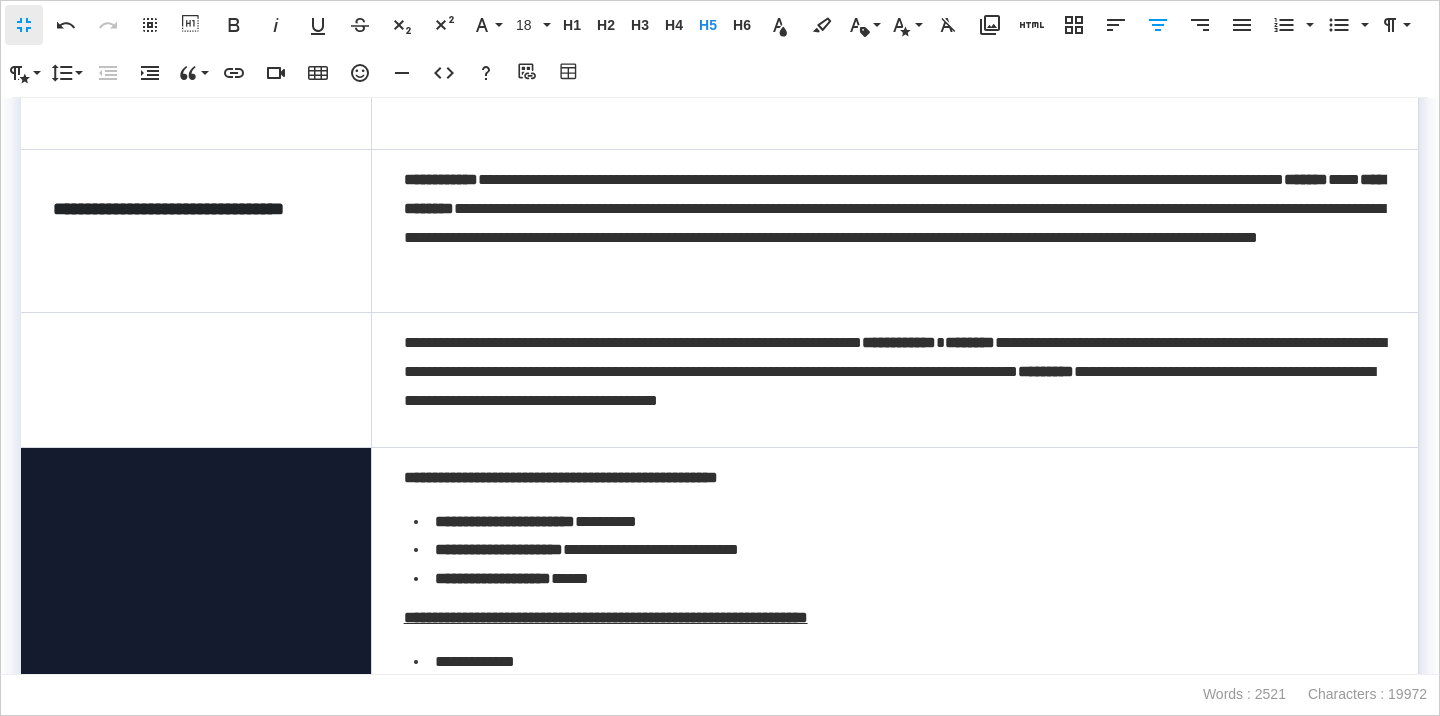 click on "**********" at bounding box center (195, 368) 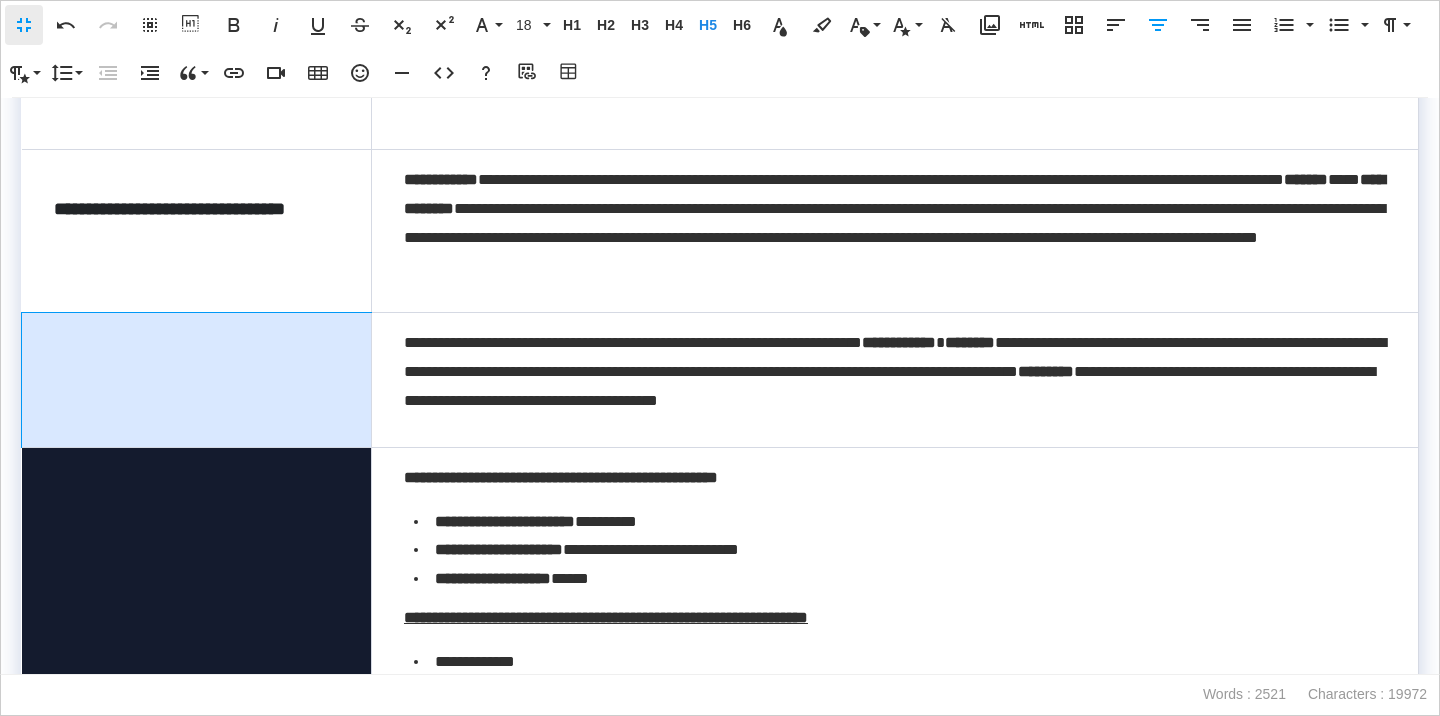click on "**********" at bounding box center (196, 380) 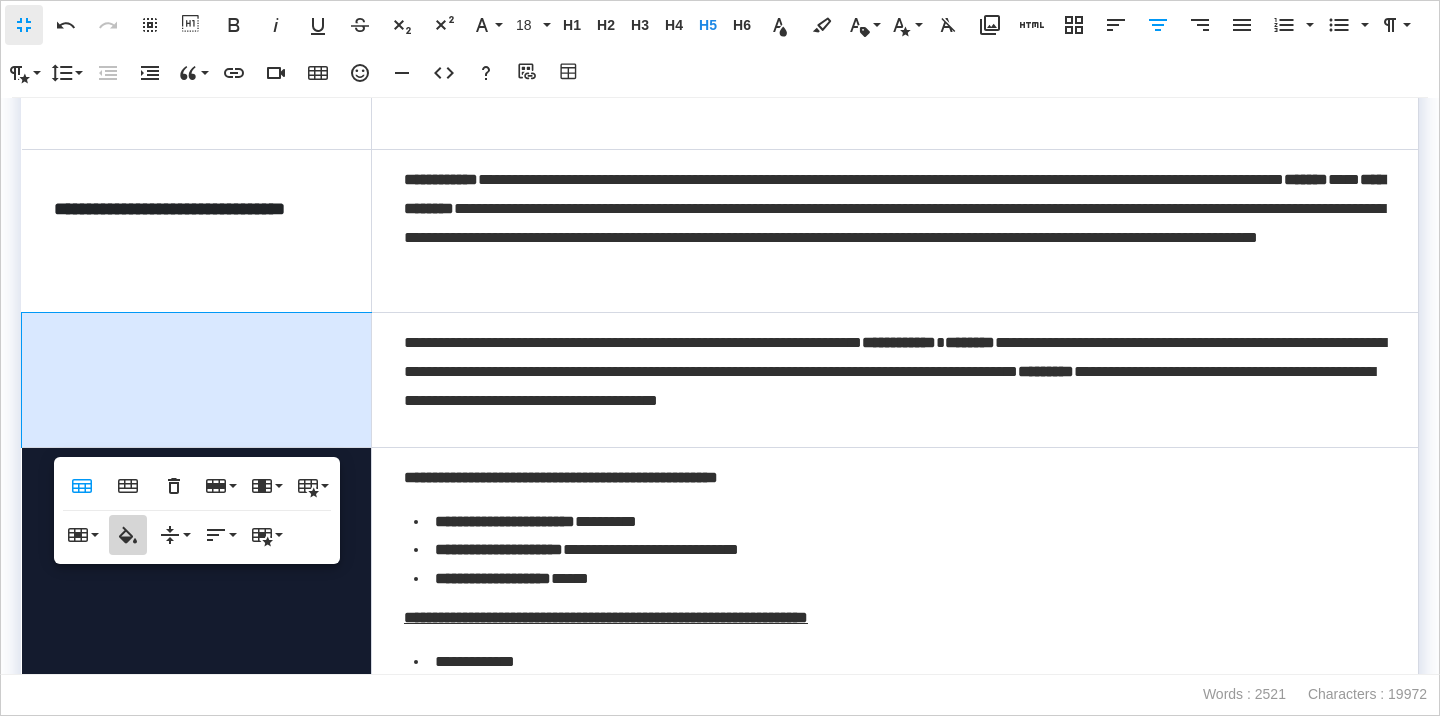 click 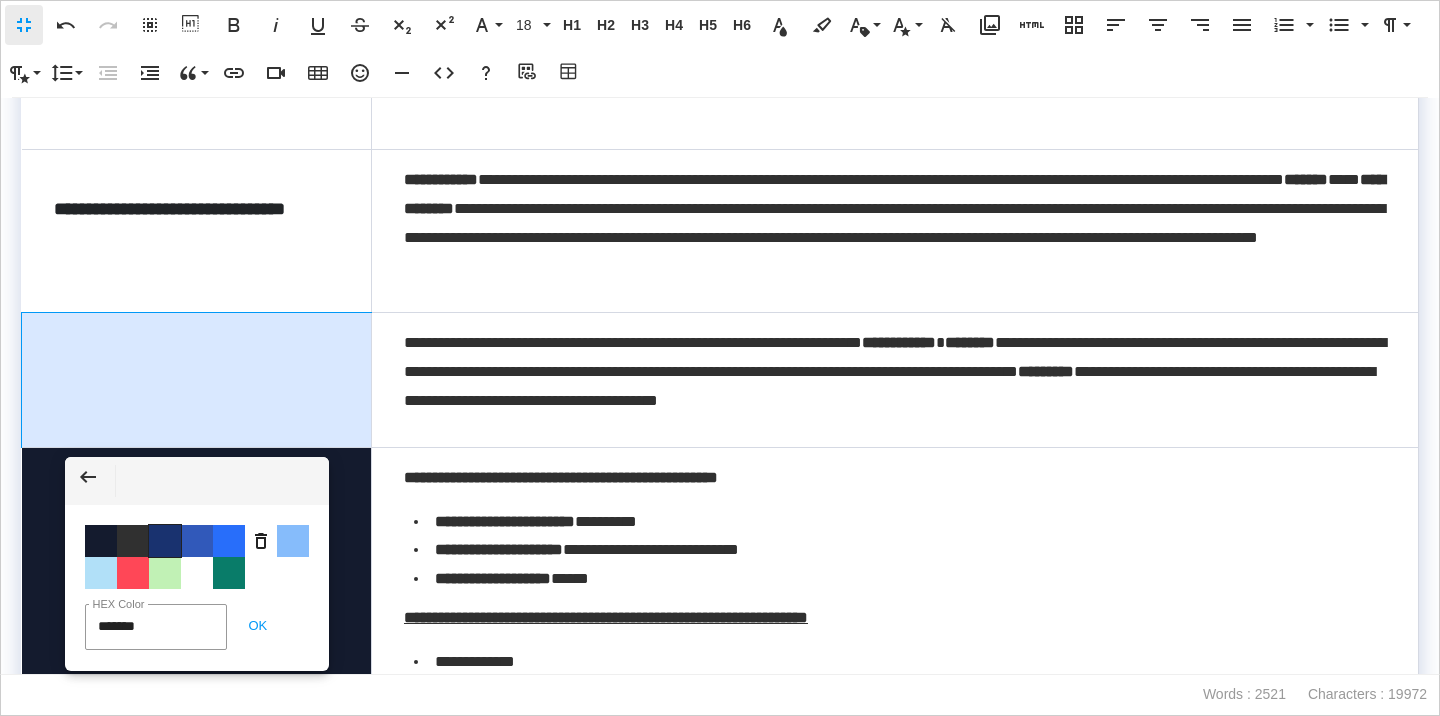 click on "Color #19326F" at bounding box center (165, 541) 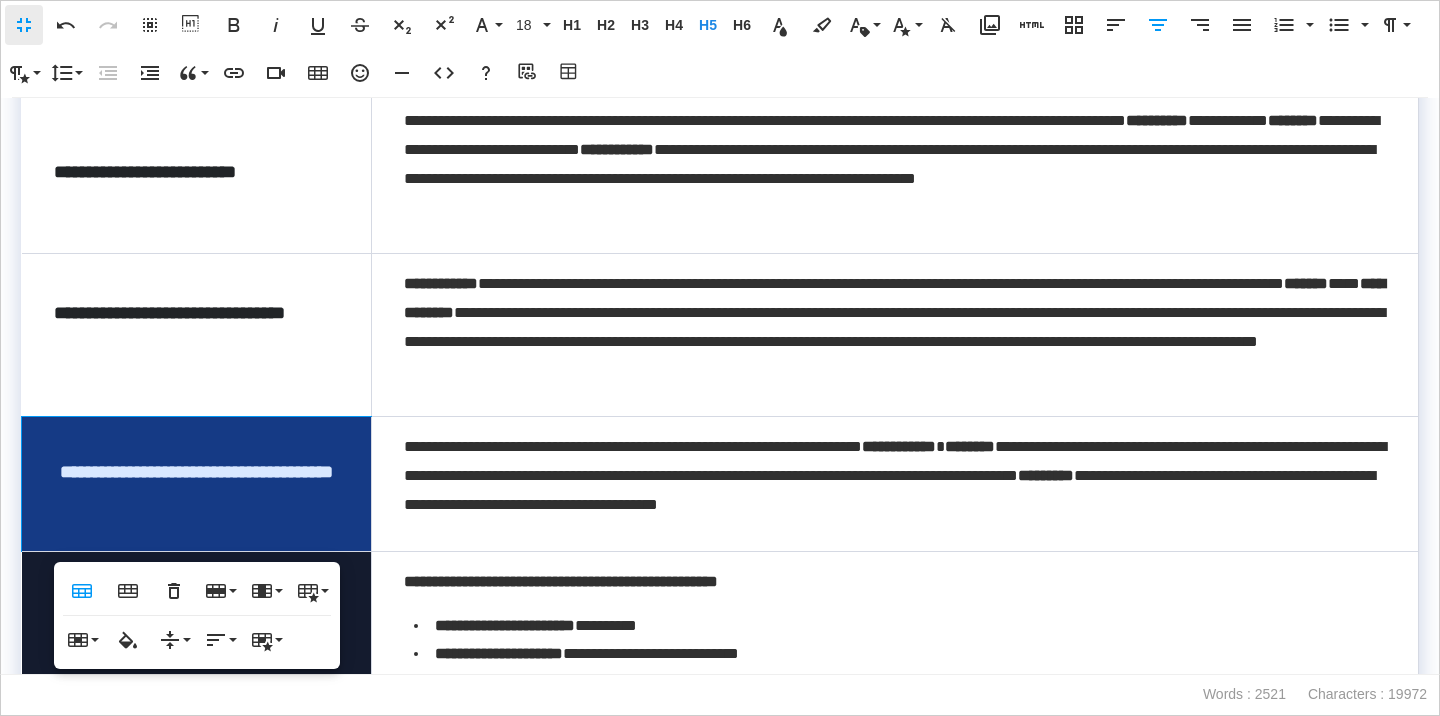 scroll, scrollTop: 1054, scrollLeft: 0, axis: vertical 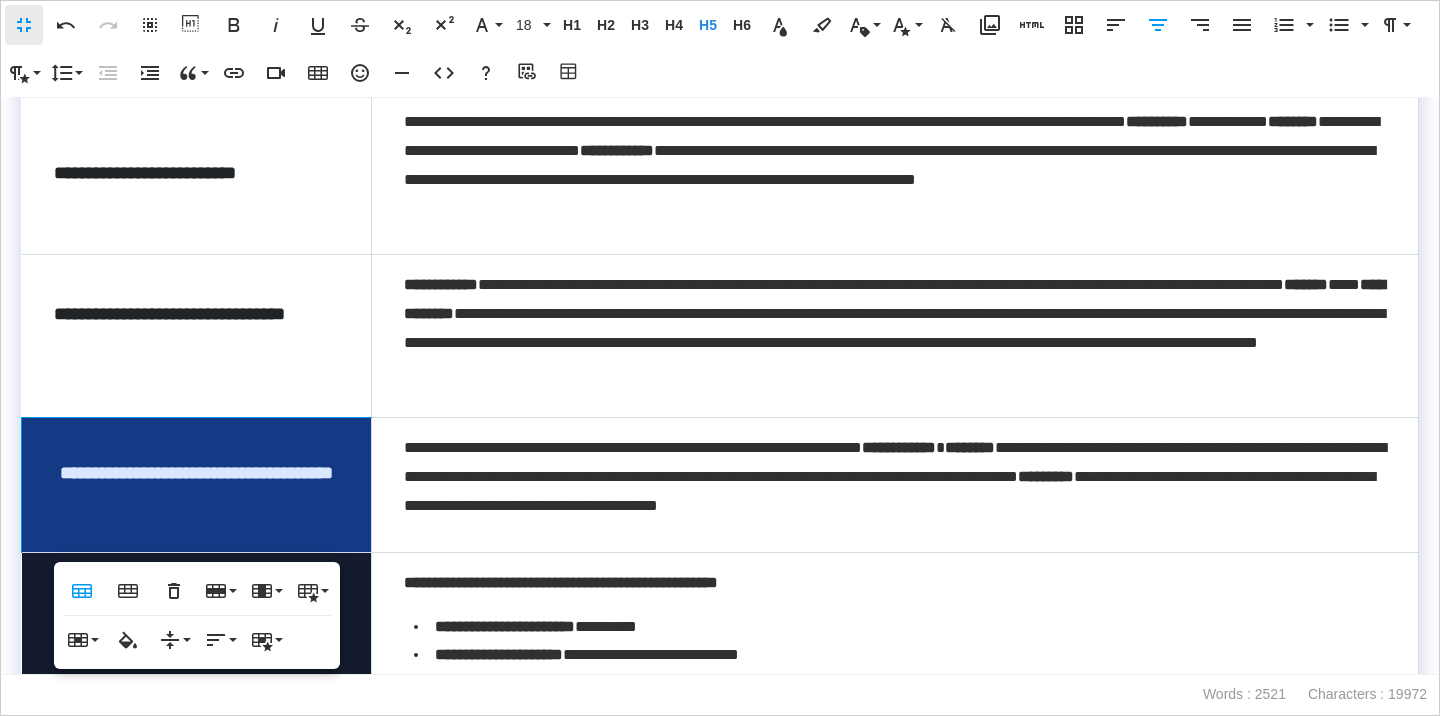 click on "**********" at bounding box center [197, 336] 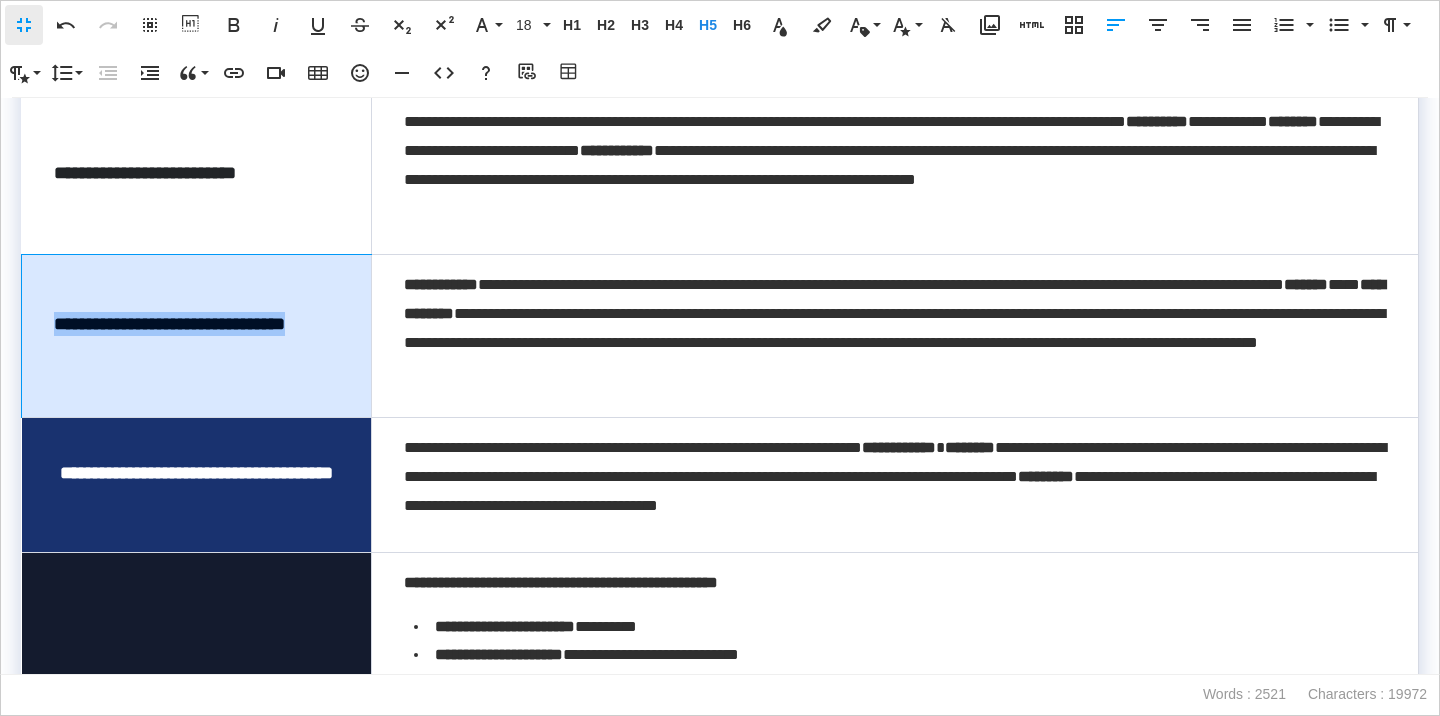 drag, startPoint x: 157, startPoint y: 345, endPoint x: 56, endPoint y: 330, distance: 102.10779 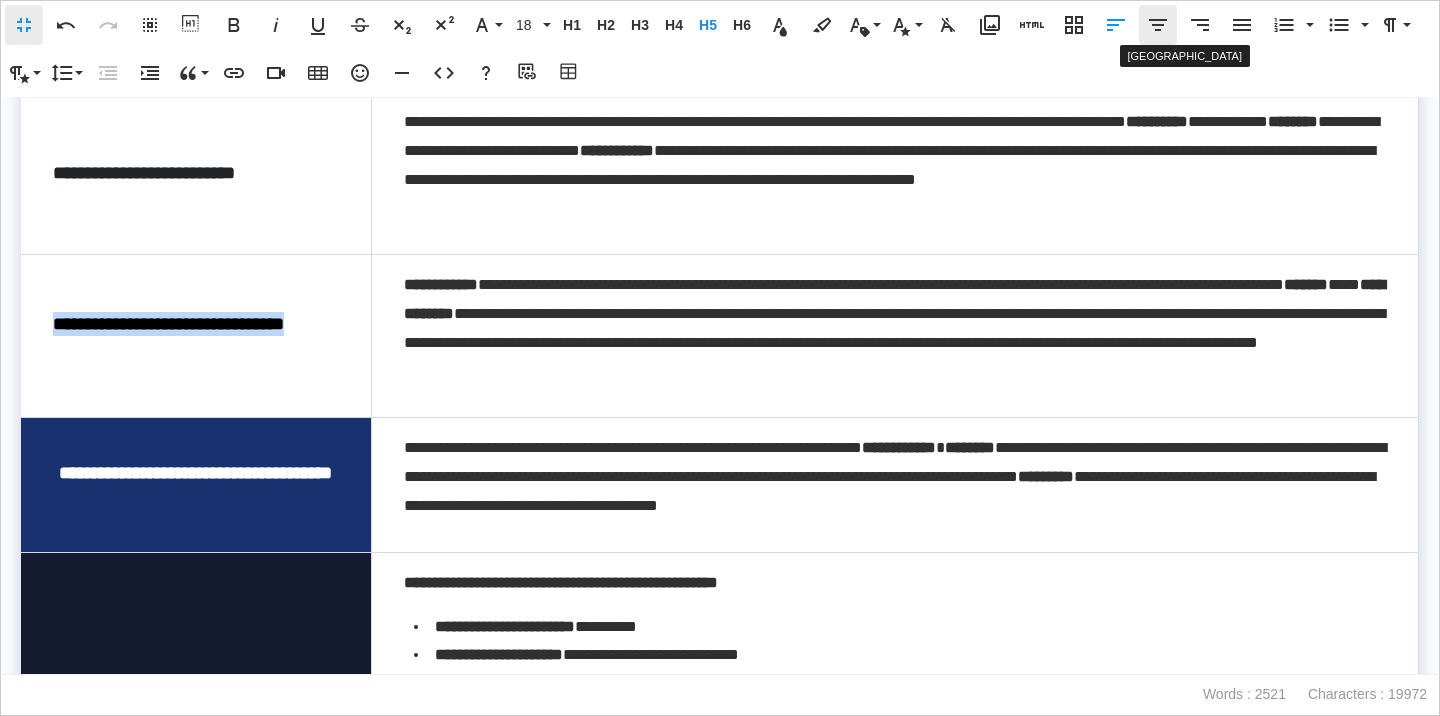 click 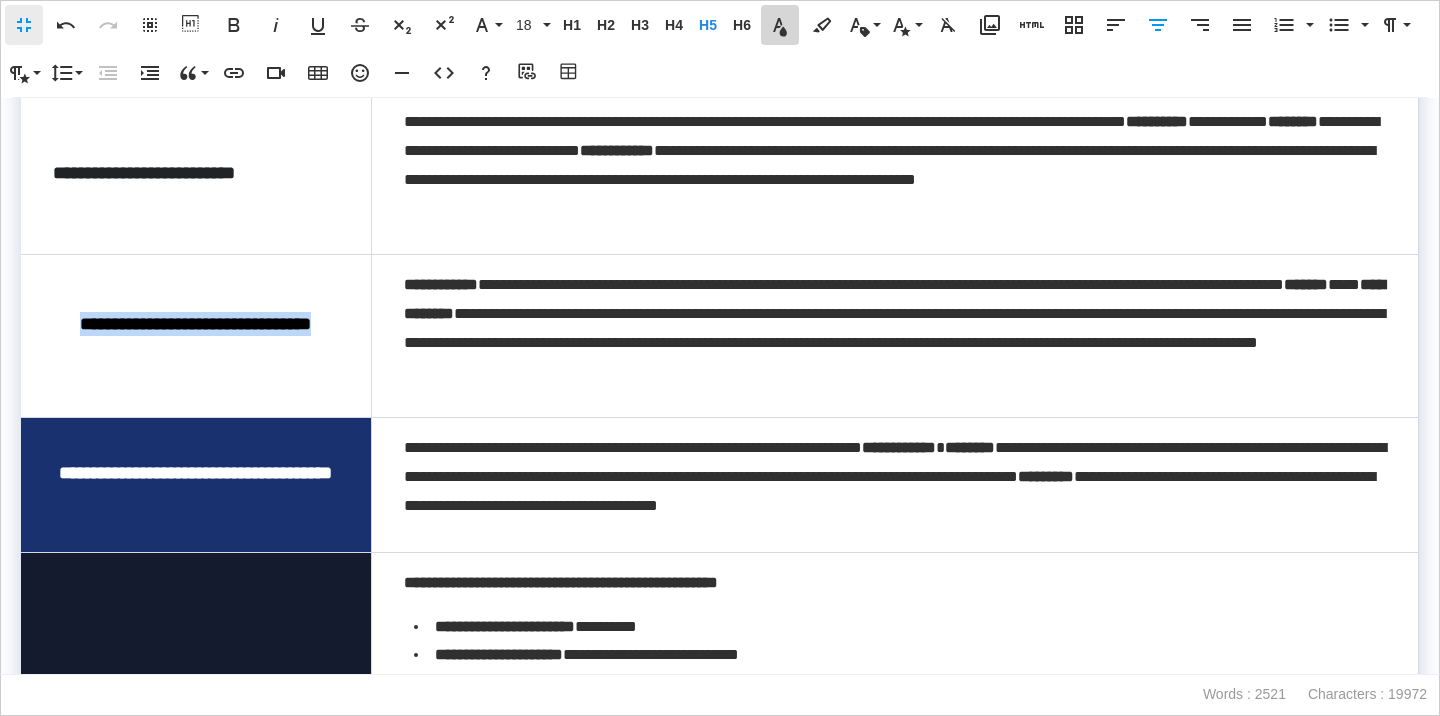 click 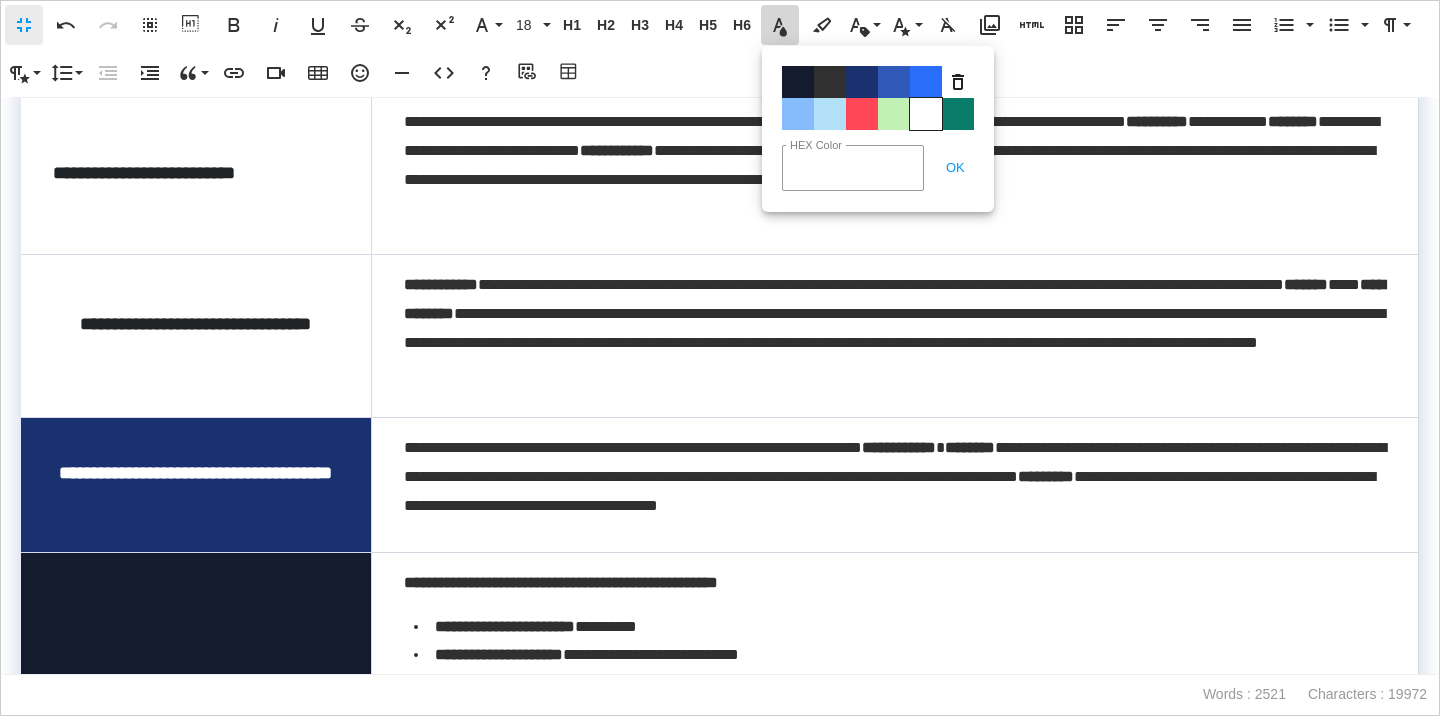 click on "Color#FFFFFF" at bounding box center [926, 114] 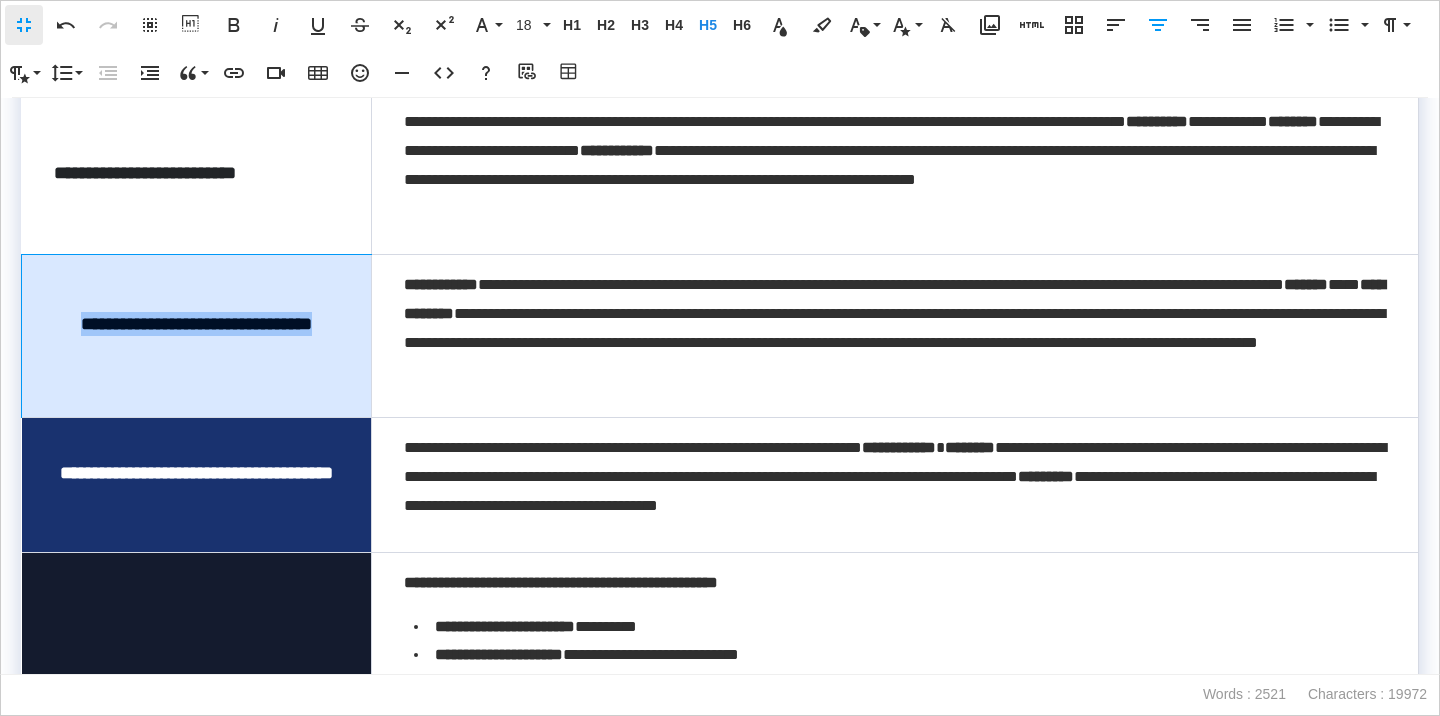 click on "**********" at bounding box center [196, 336] 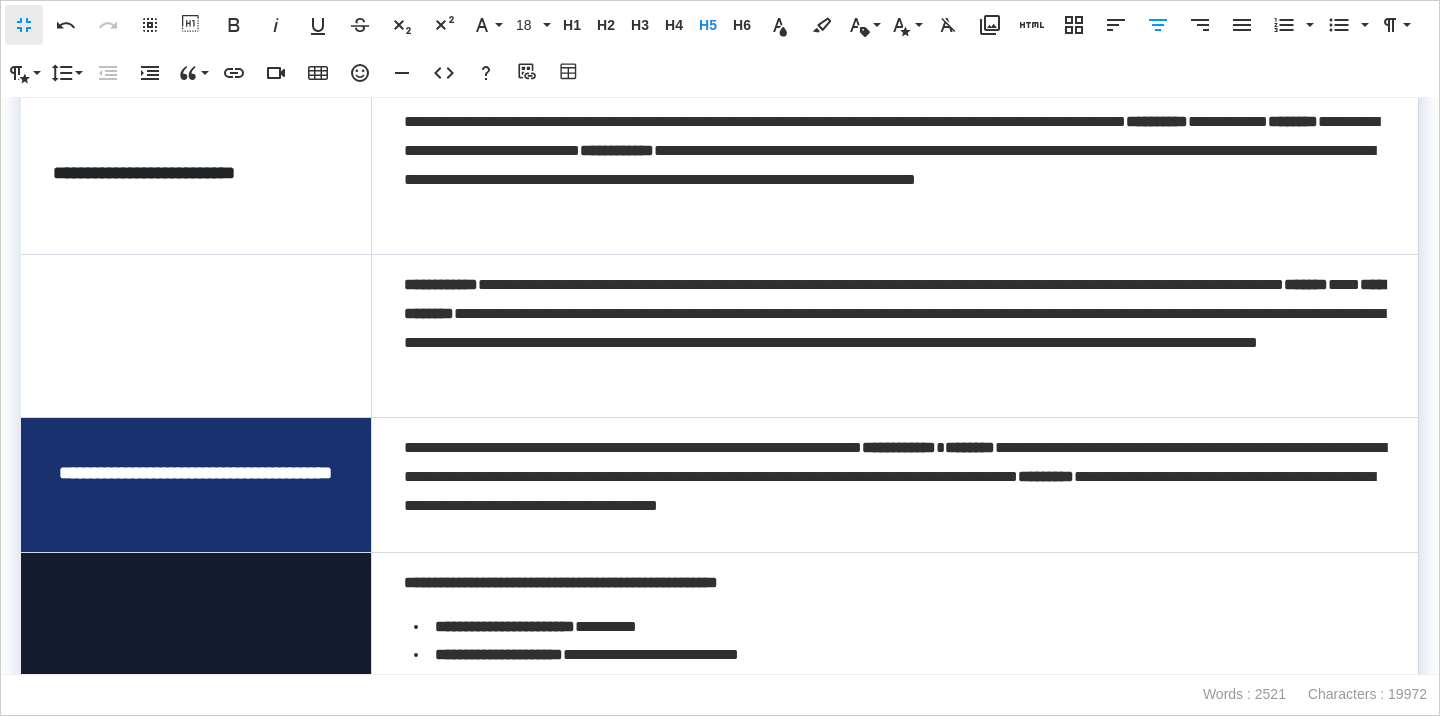 click on "**********" at bounding box center [196, 336] 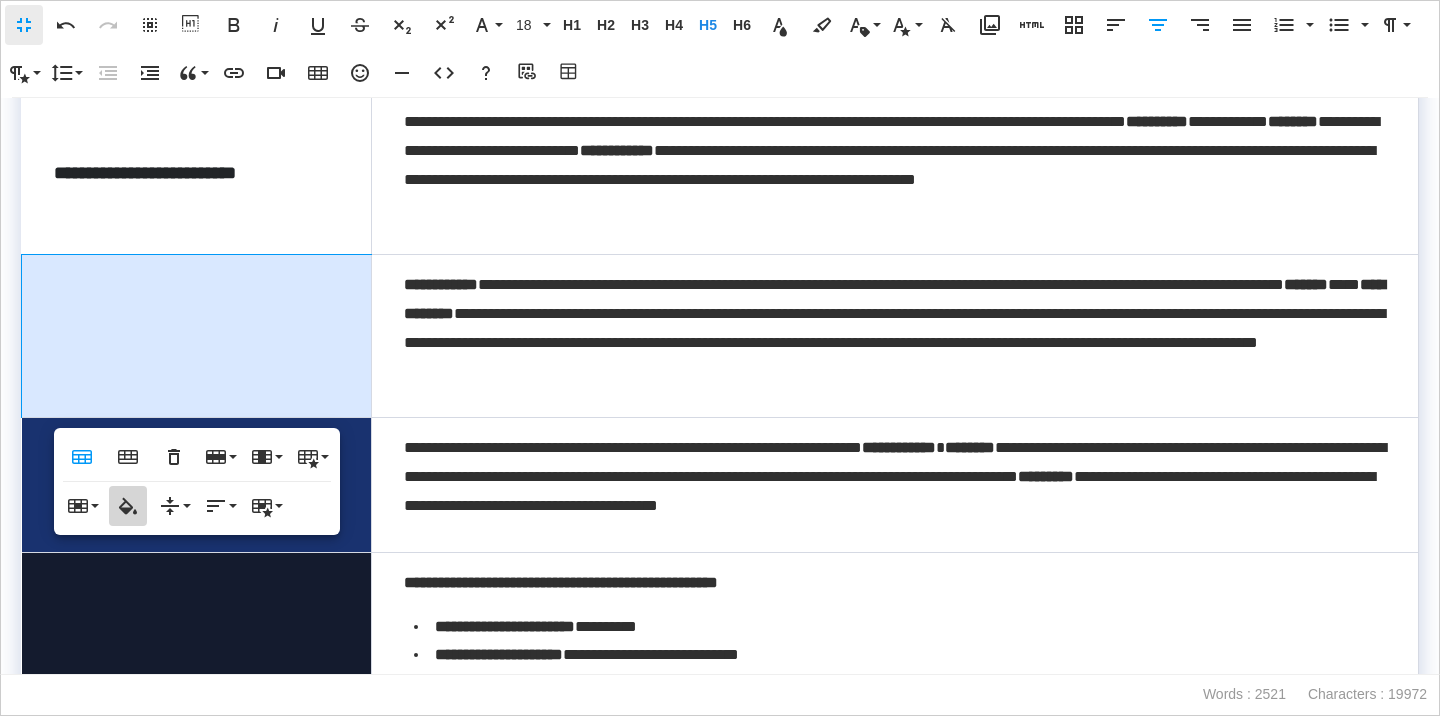 click 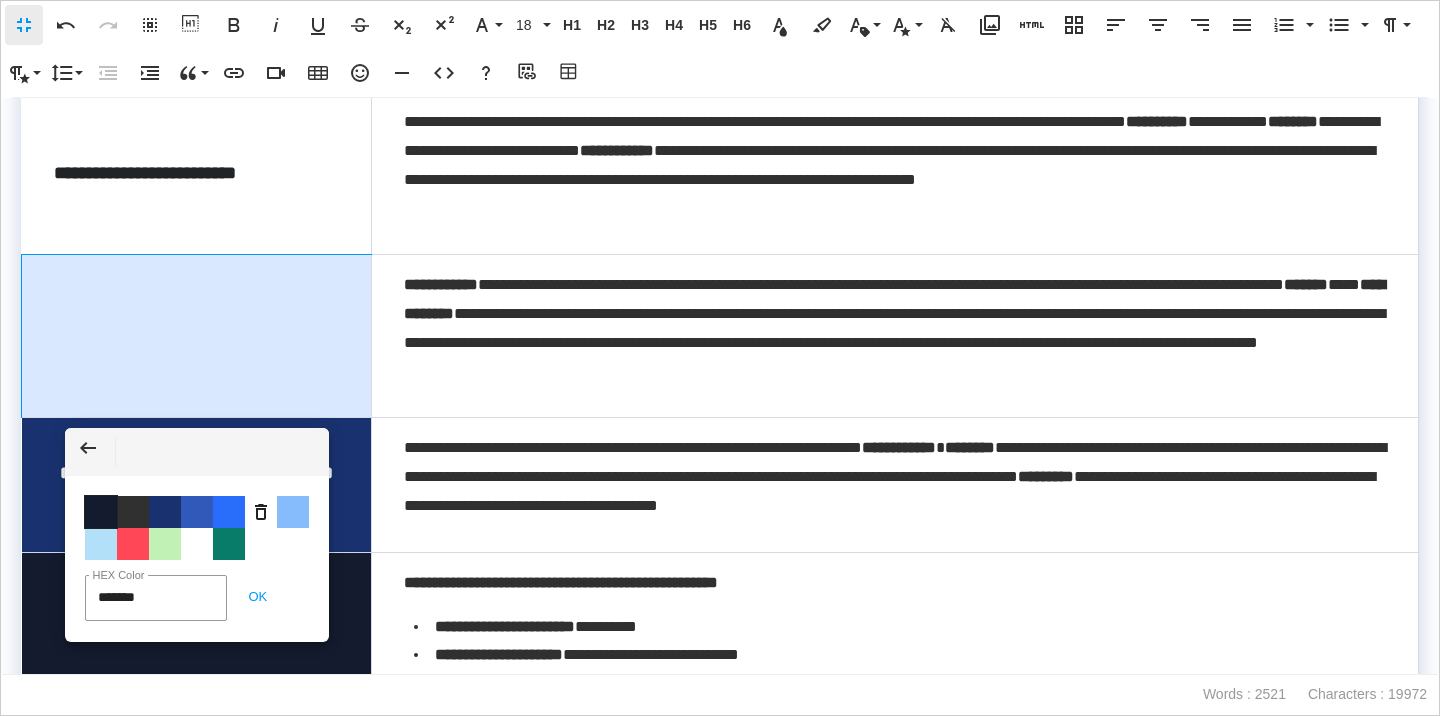 click on "Color #141B2E" at bounding box center (101, 512) 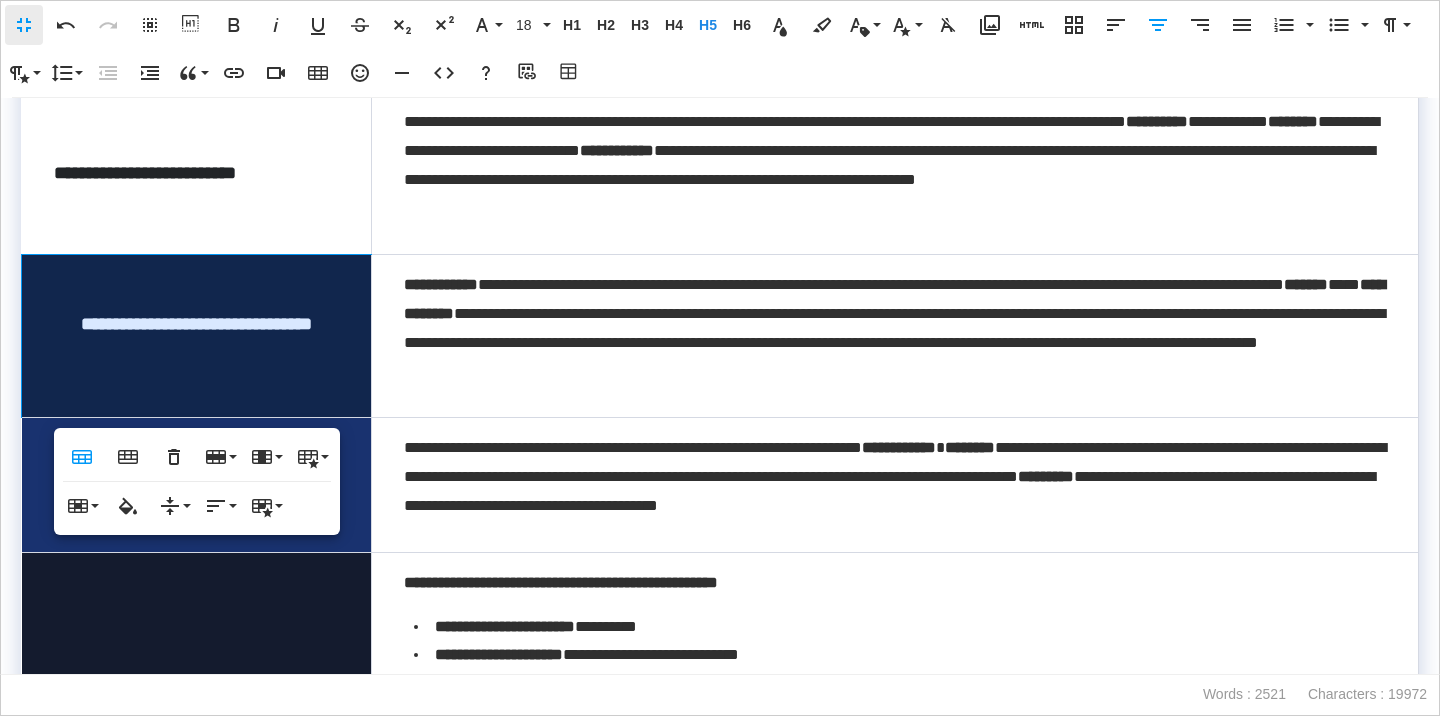 click on "**********" at bounding box center [197, 173] 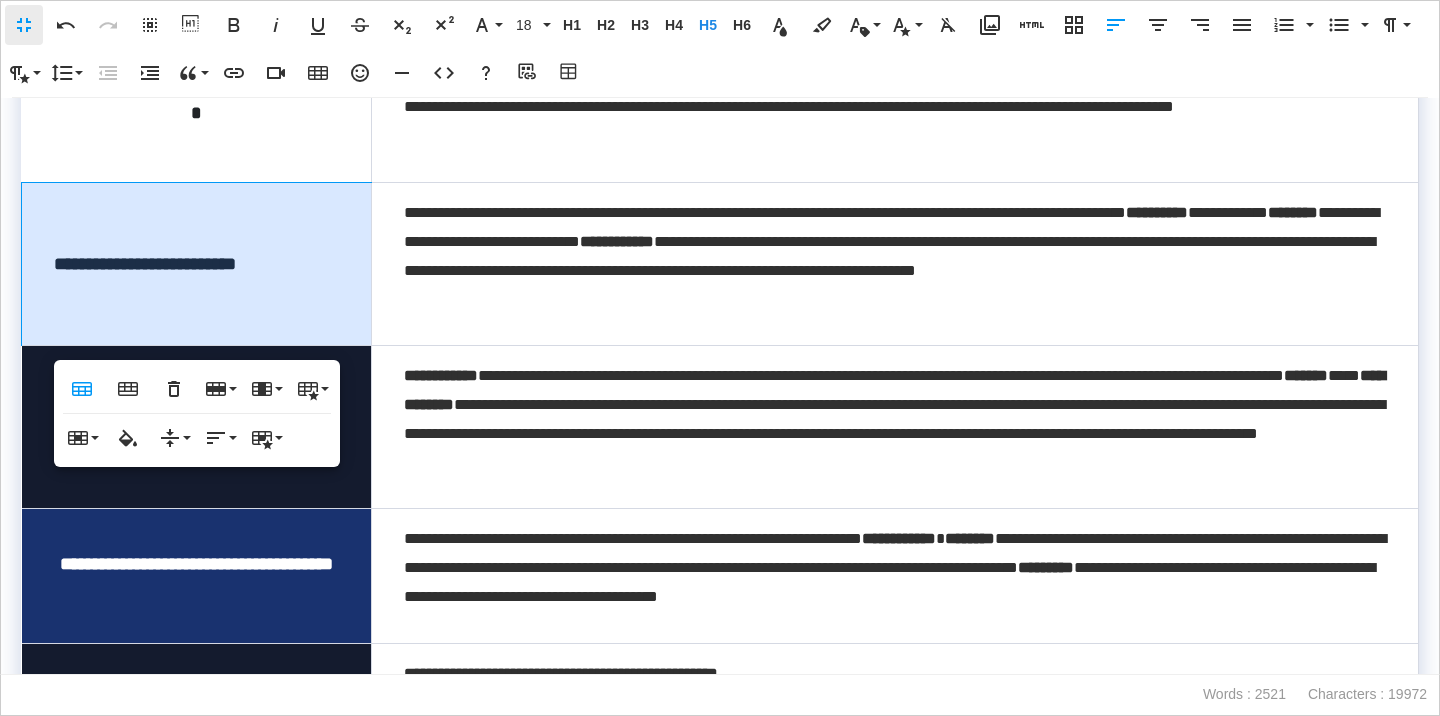 scroll, scrollTop: 959, scrollLeft: 0, axis: vertical 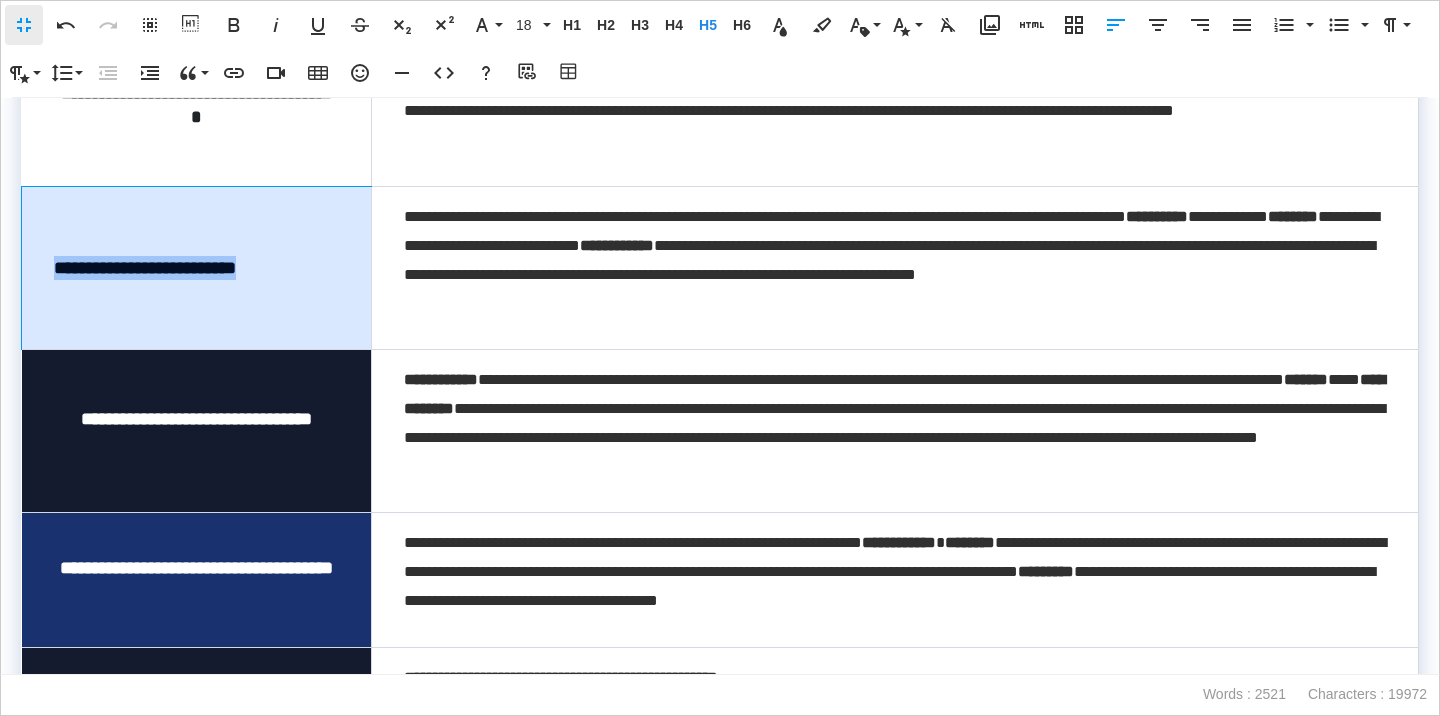 drag, startPoint x: 307, startPoint y: 270, endPoint x: 57, endPoint y: 263, distance: 250.09798 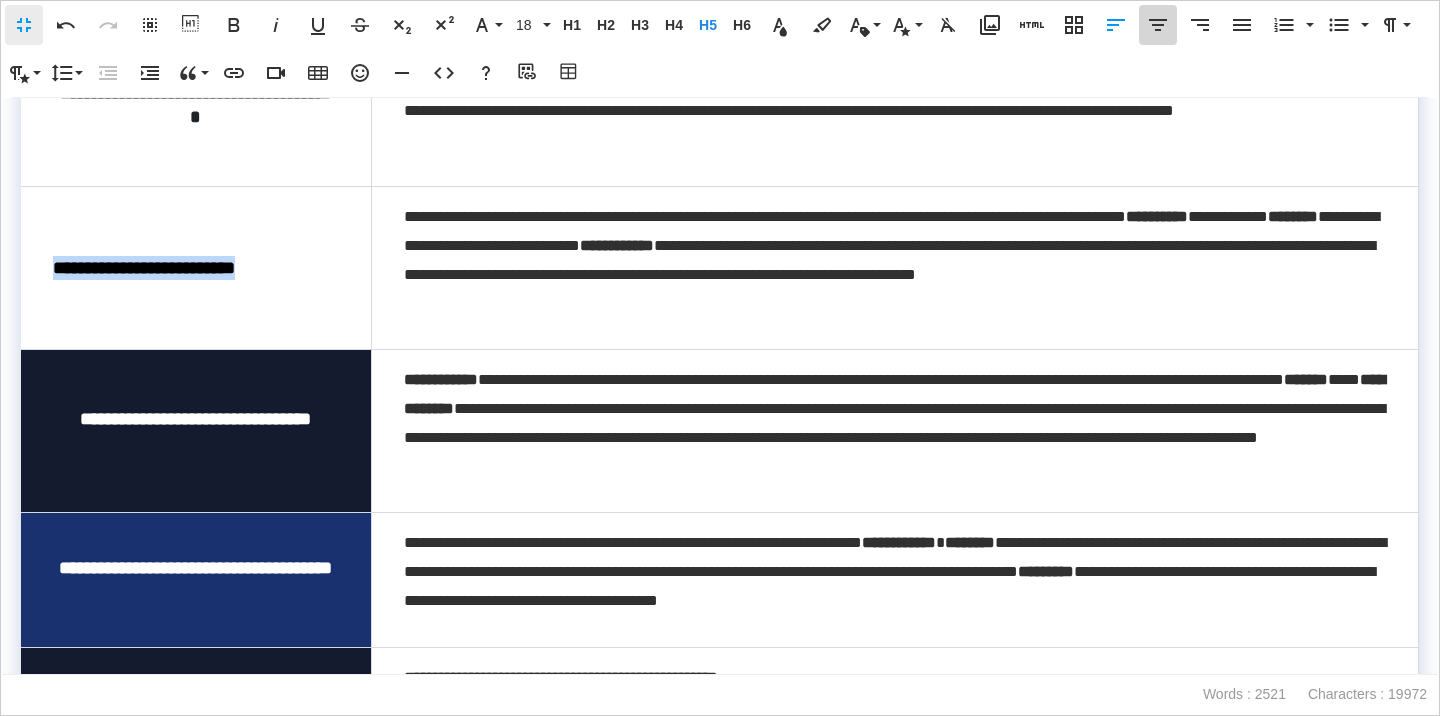 click 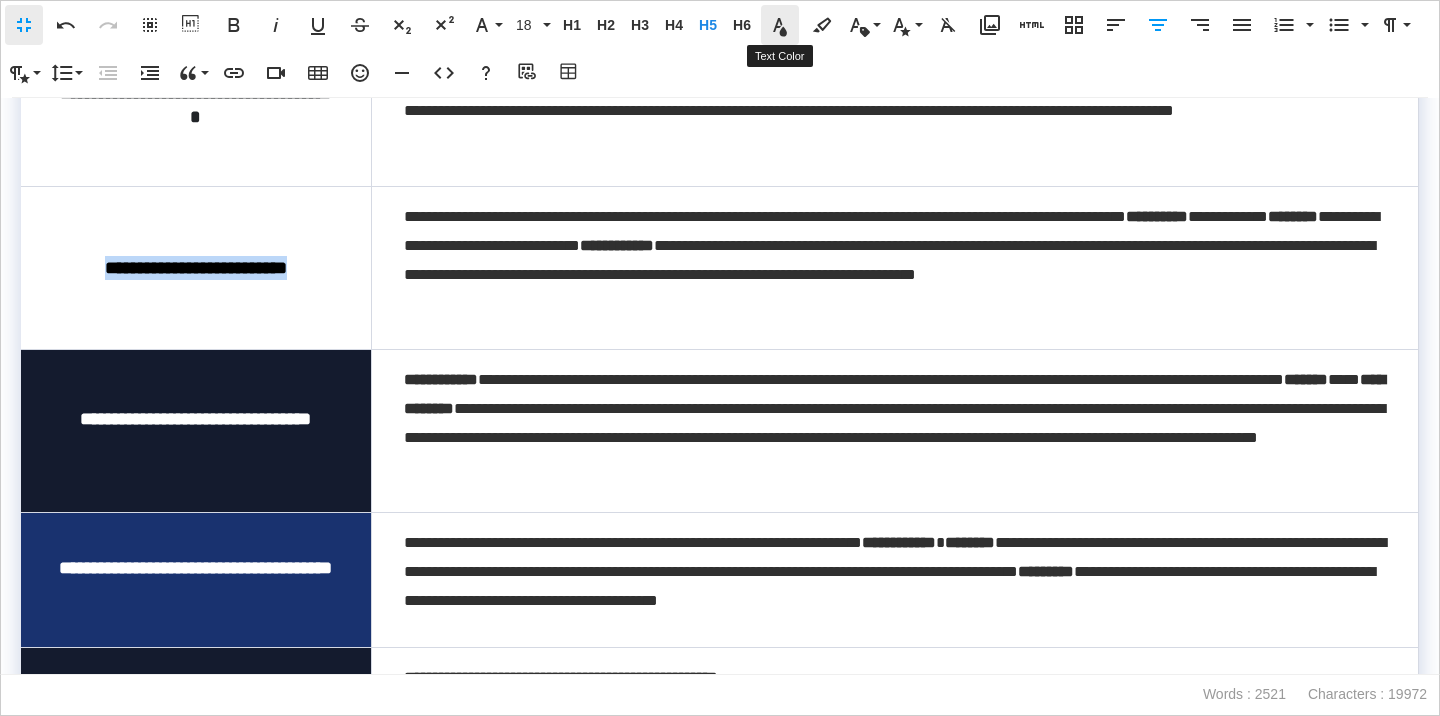 click 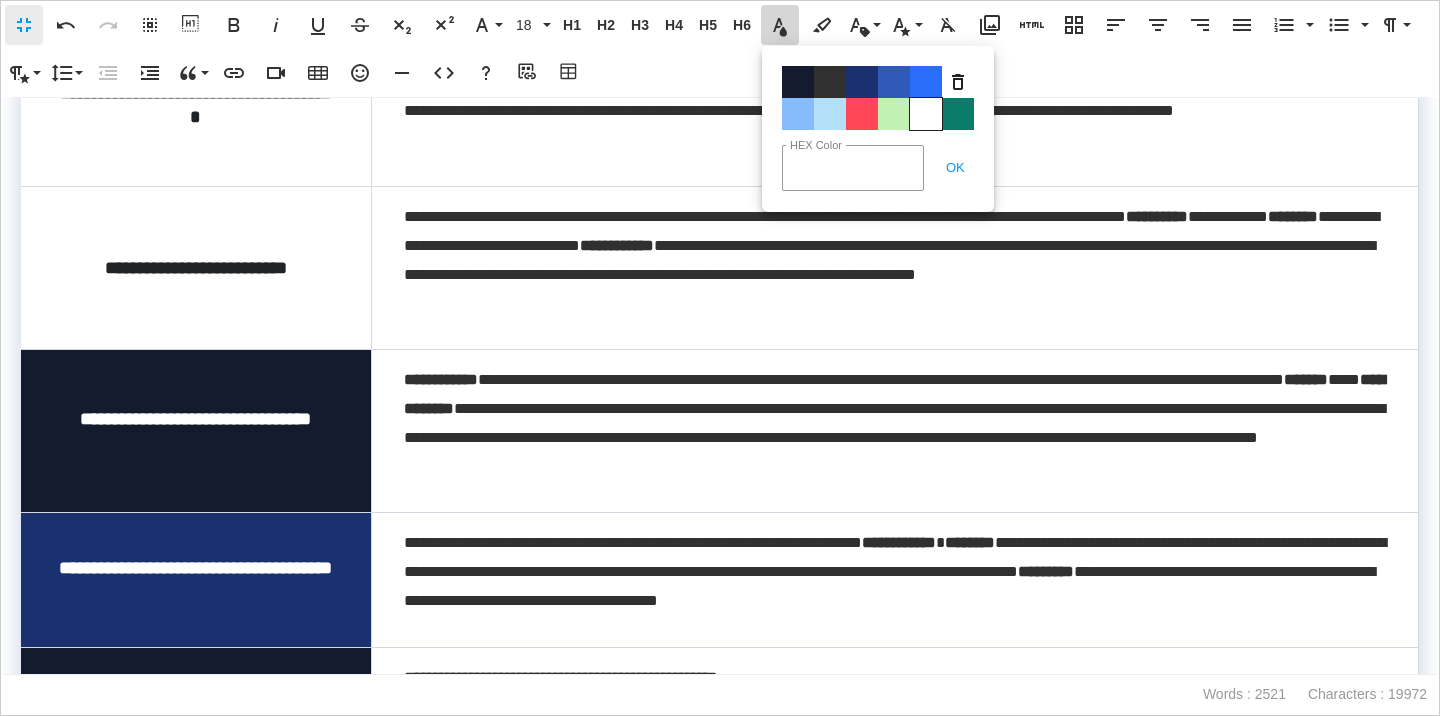 click on "Color#FFFFFF" at bounding box center (926, 114) 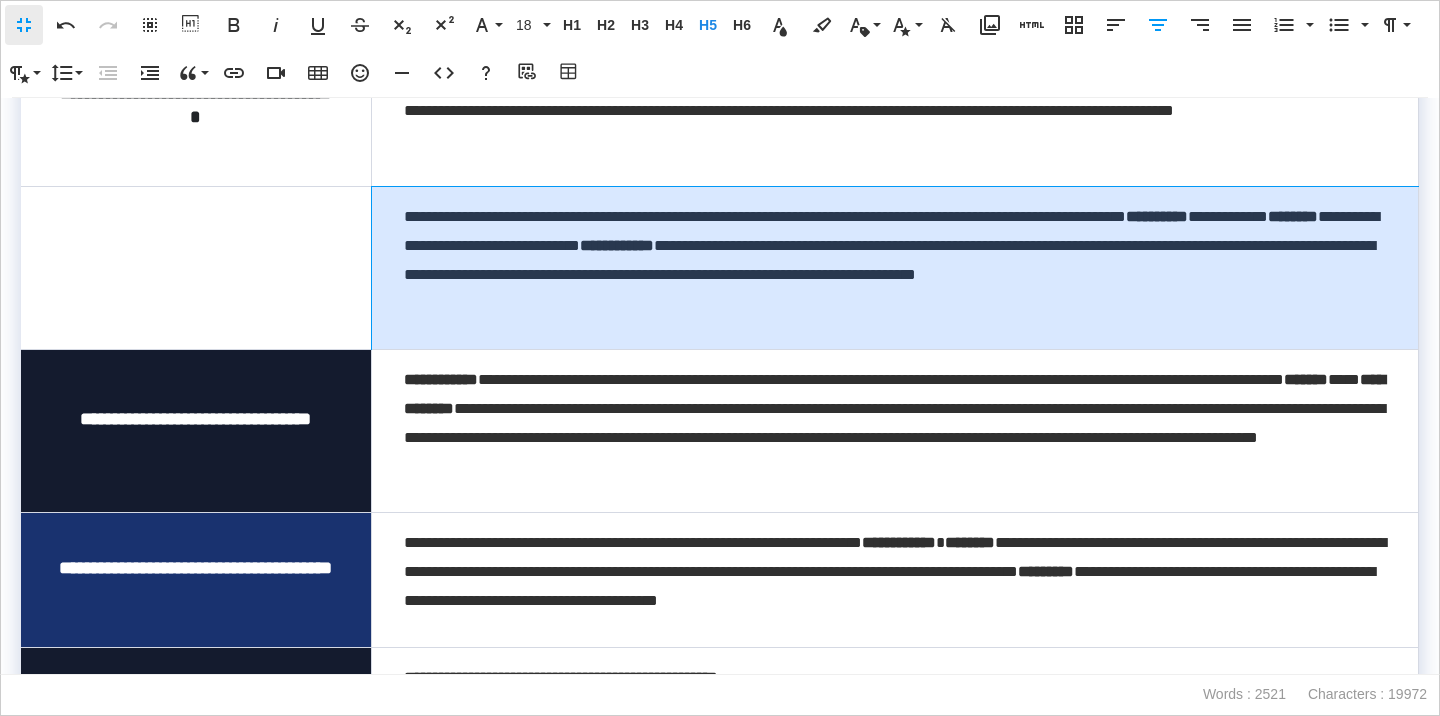click on "**********" at bounding box center [894, 268] 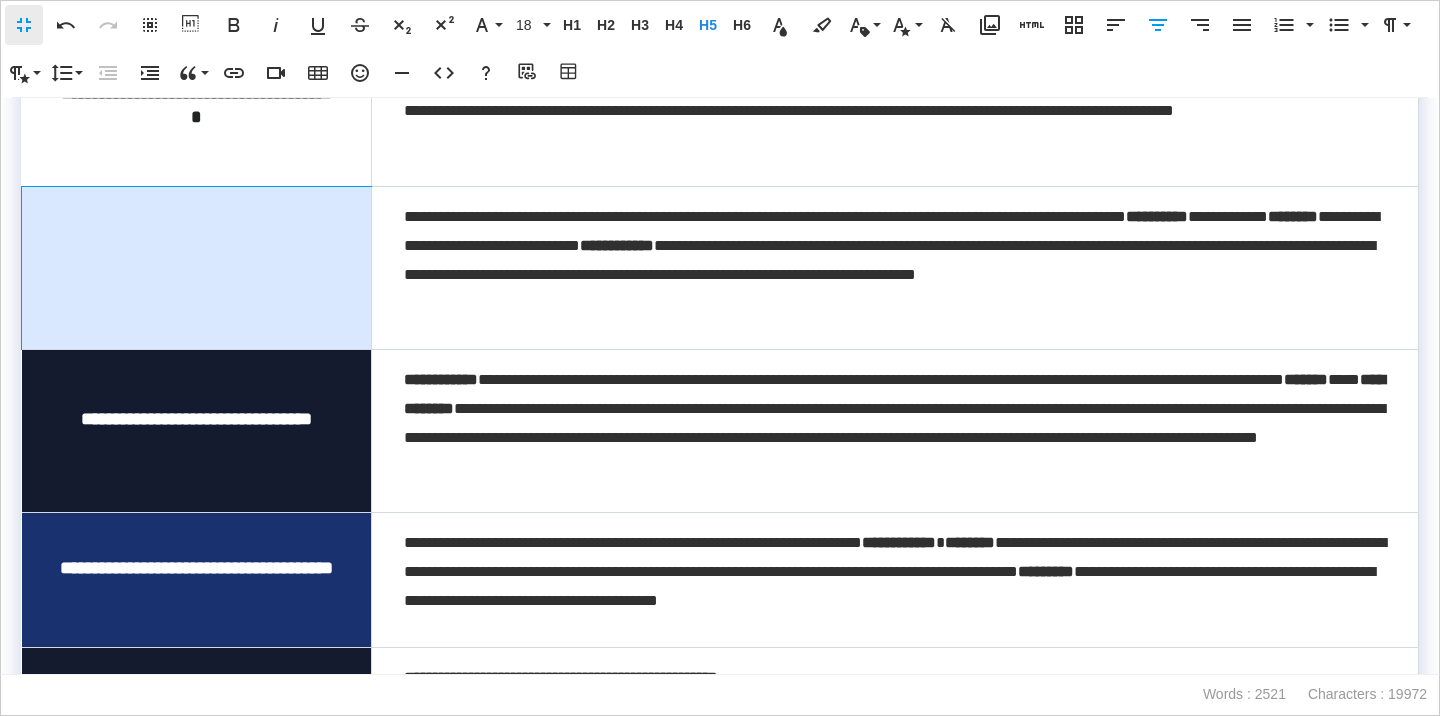 click on "**********" at bounding box center (197, 268) 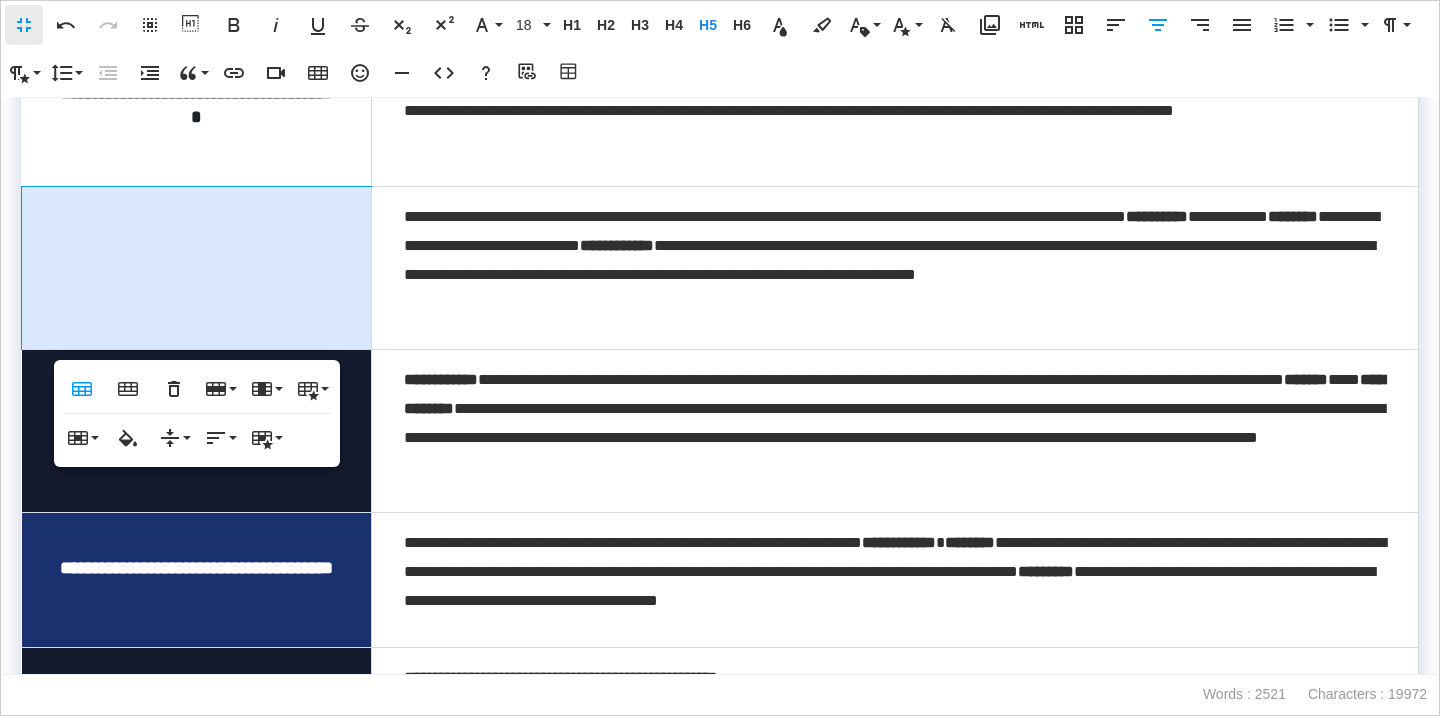 click on "**********" at bounding box center [197, 268] 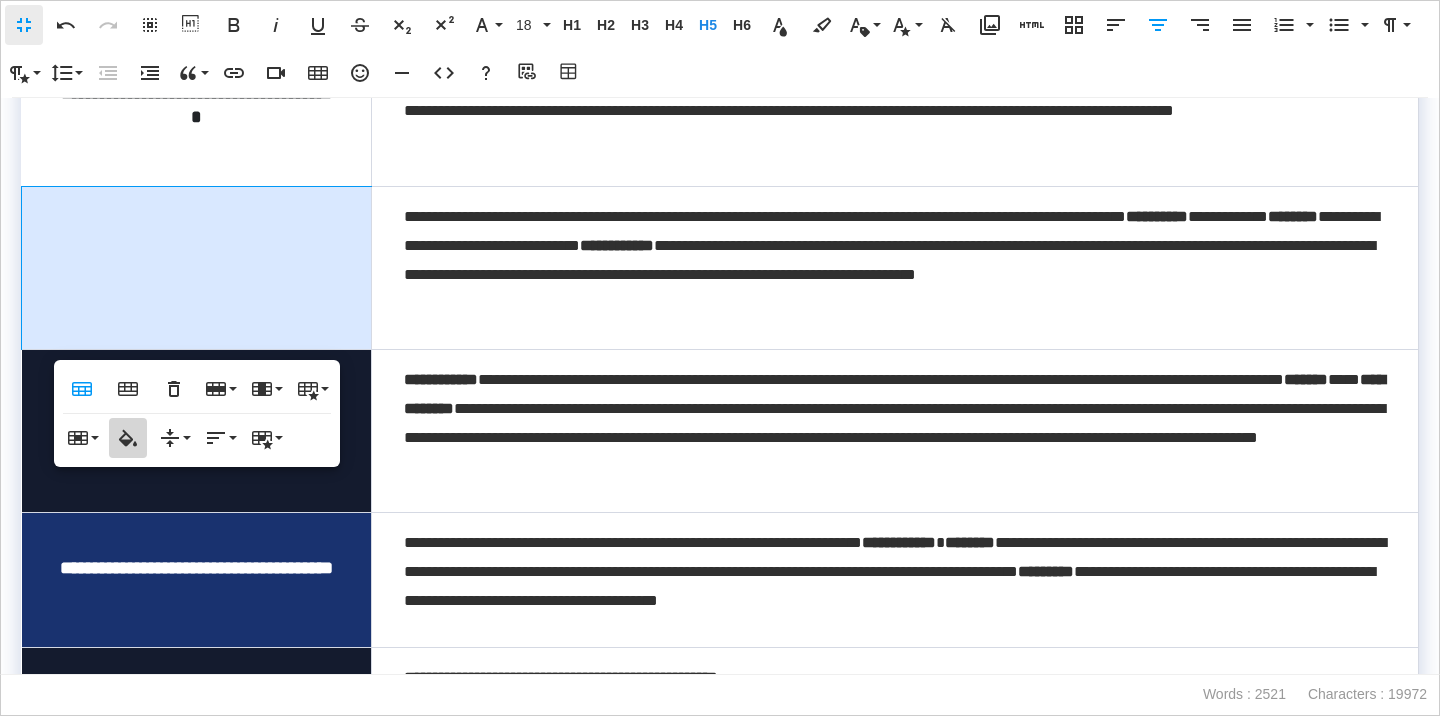 click 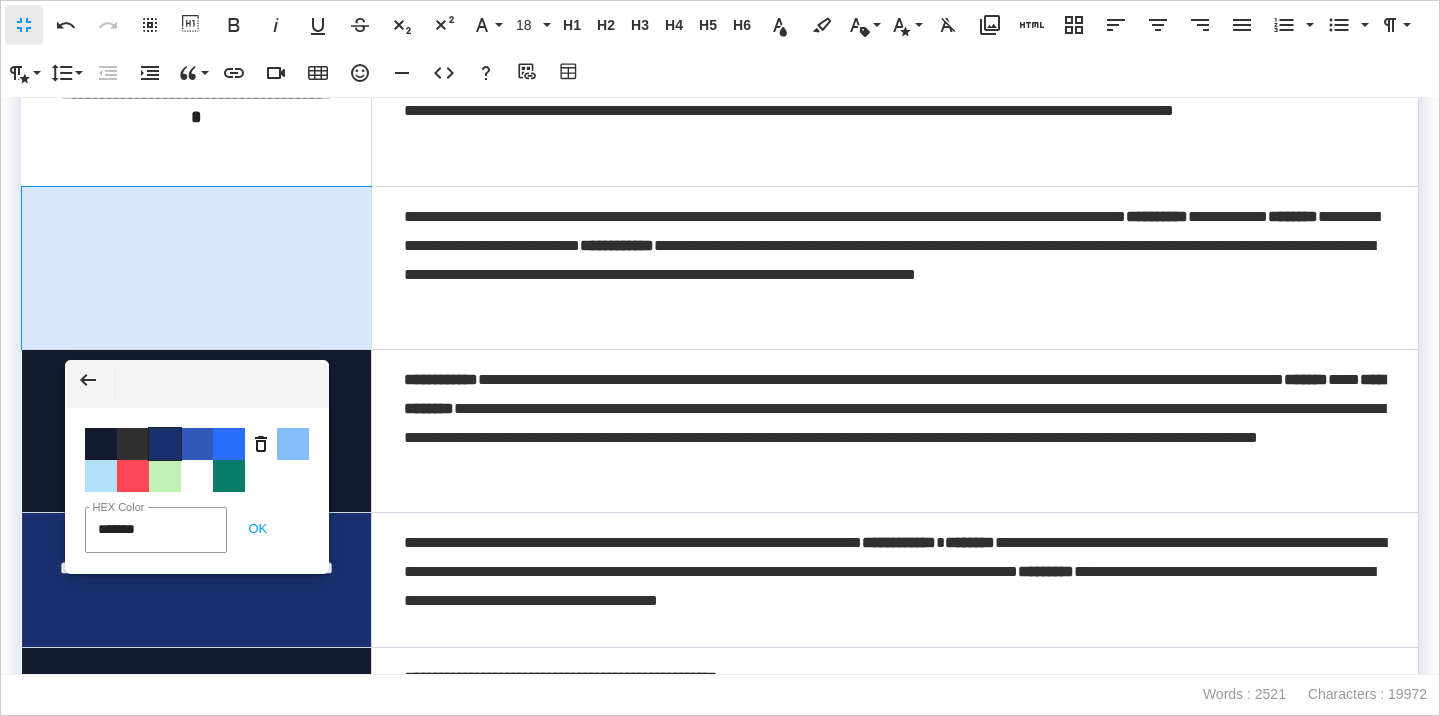 click on "Color #19326F" at bounding box center [165, 444] 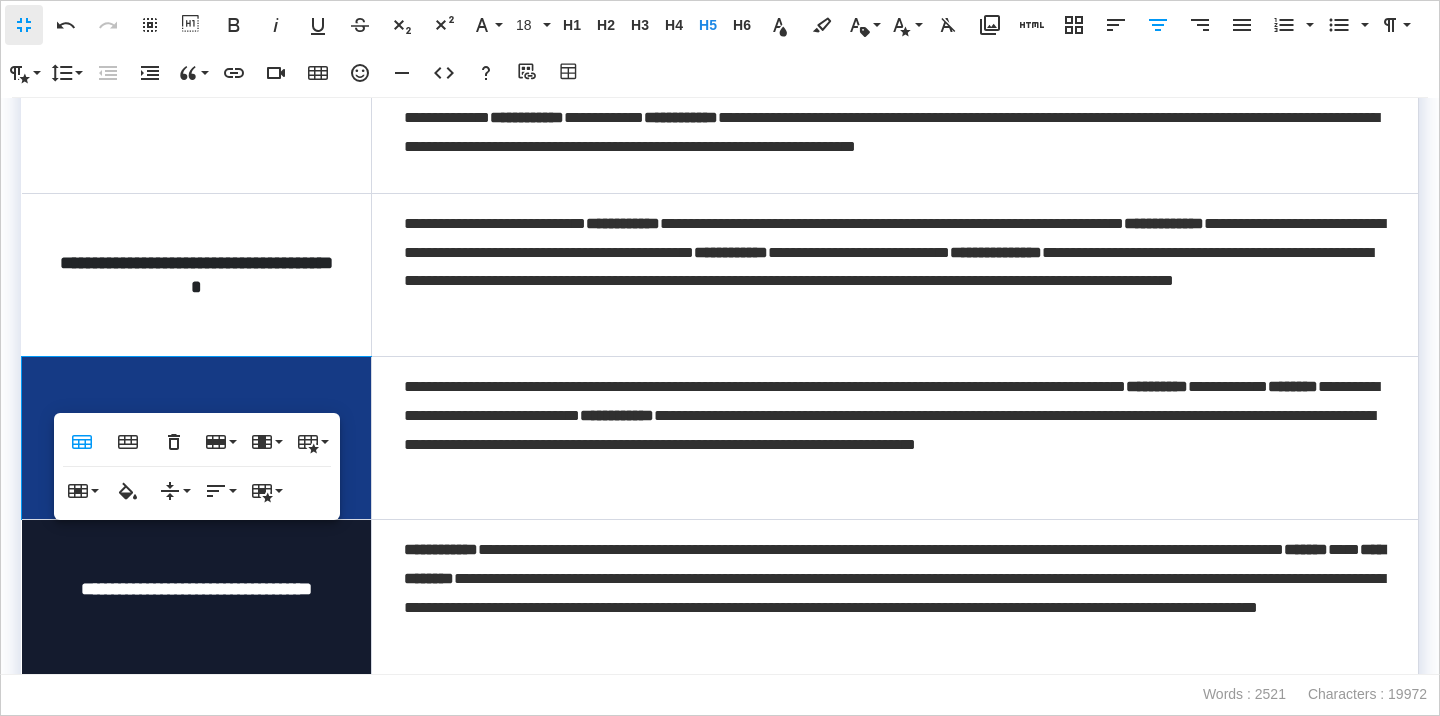 scroll, scrollTop: 688, scrollLeft: 0, axis: vertical 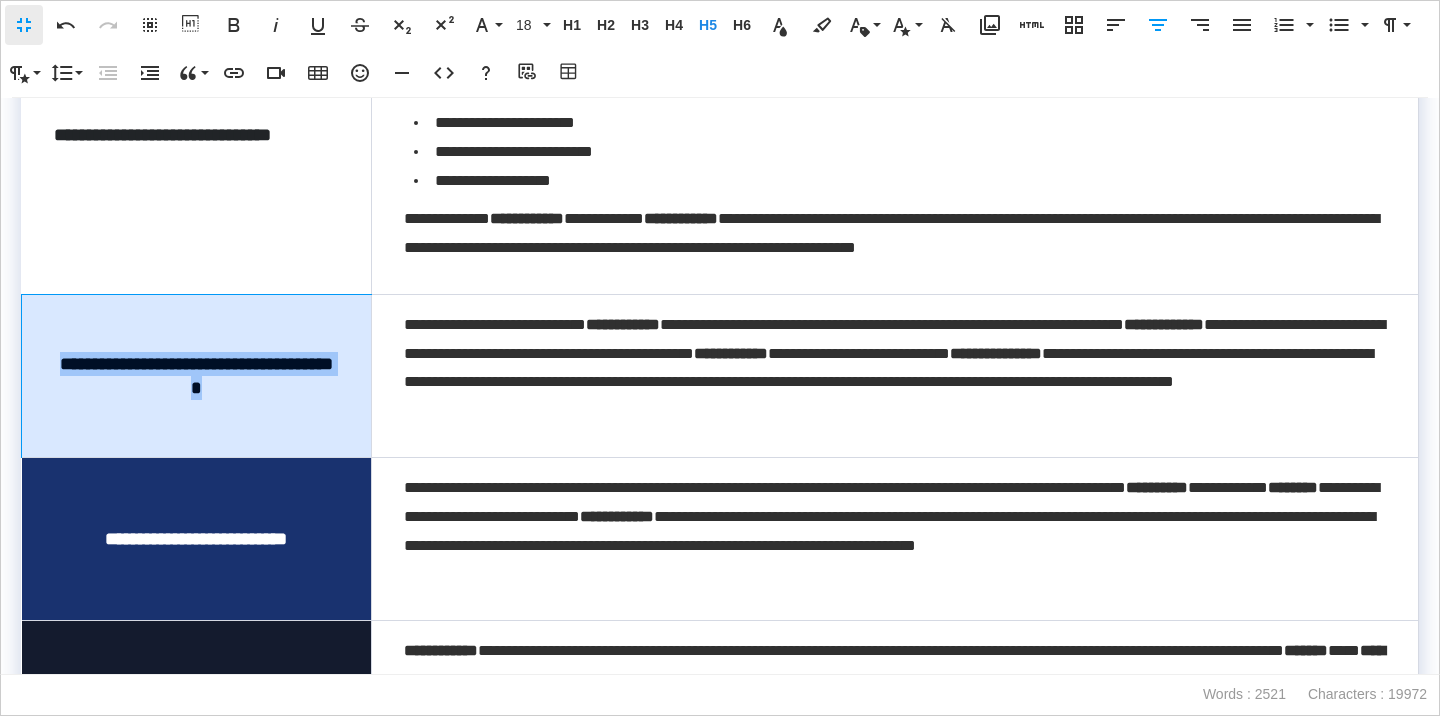 drag, startPoint x: 266, startPoint y: 392, endPoint x: 81, endPoint y: 361, distance: 187.57932 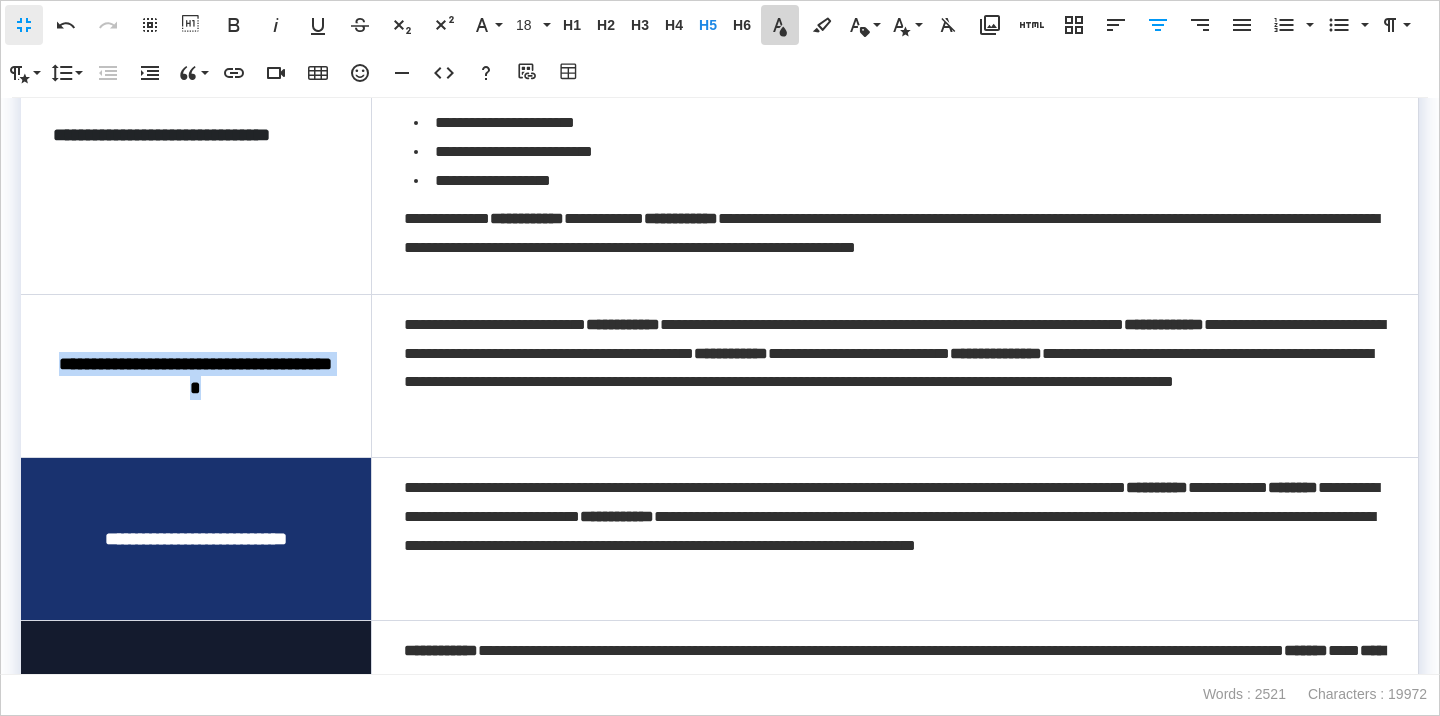 click 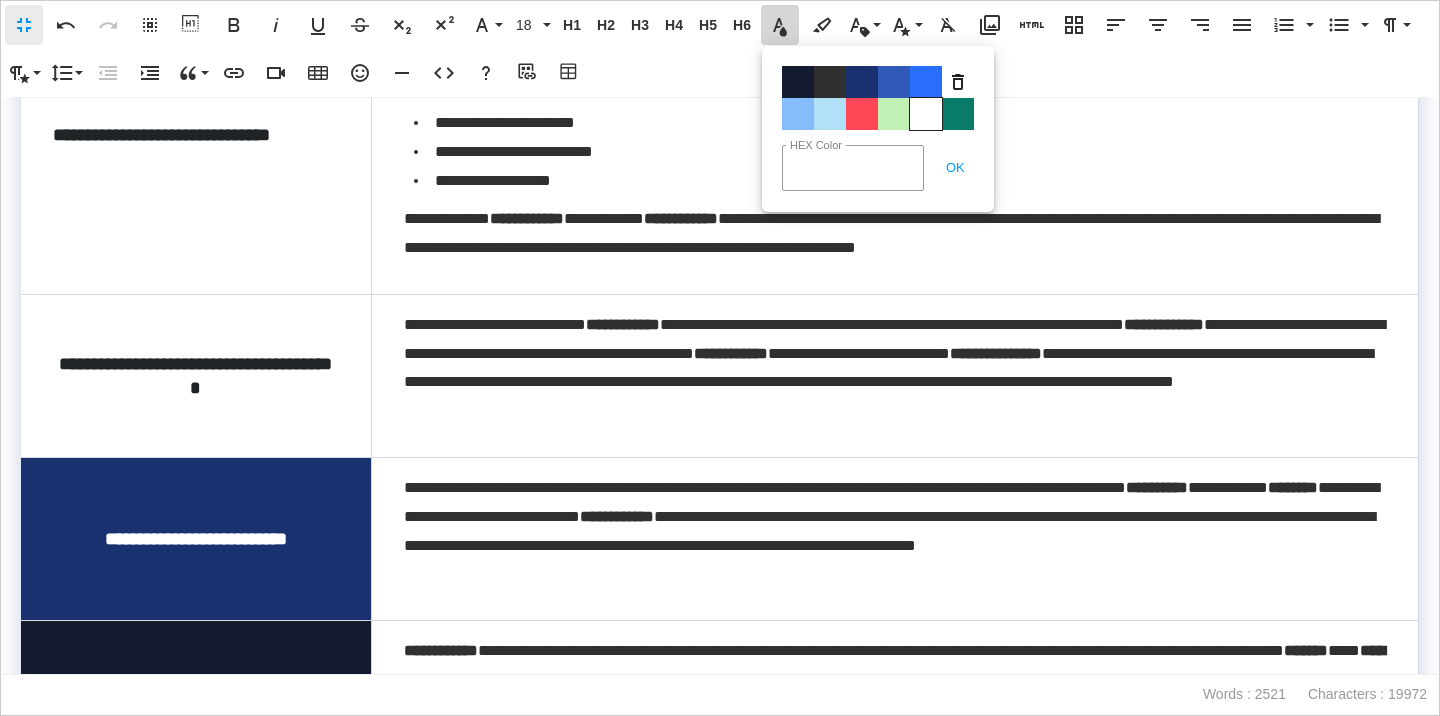 click on "Color#FFFFFF" at bounding box center (926, 114) 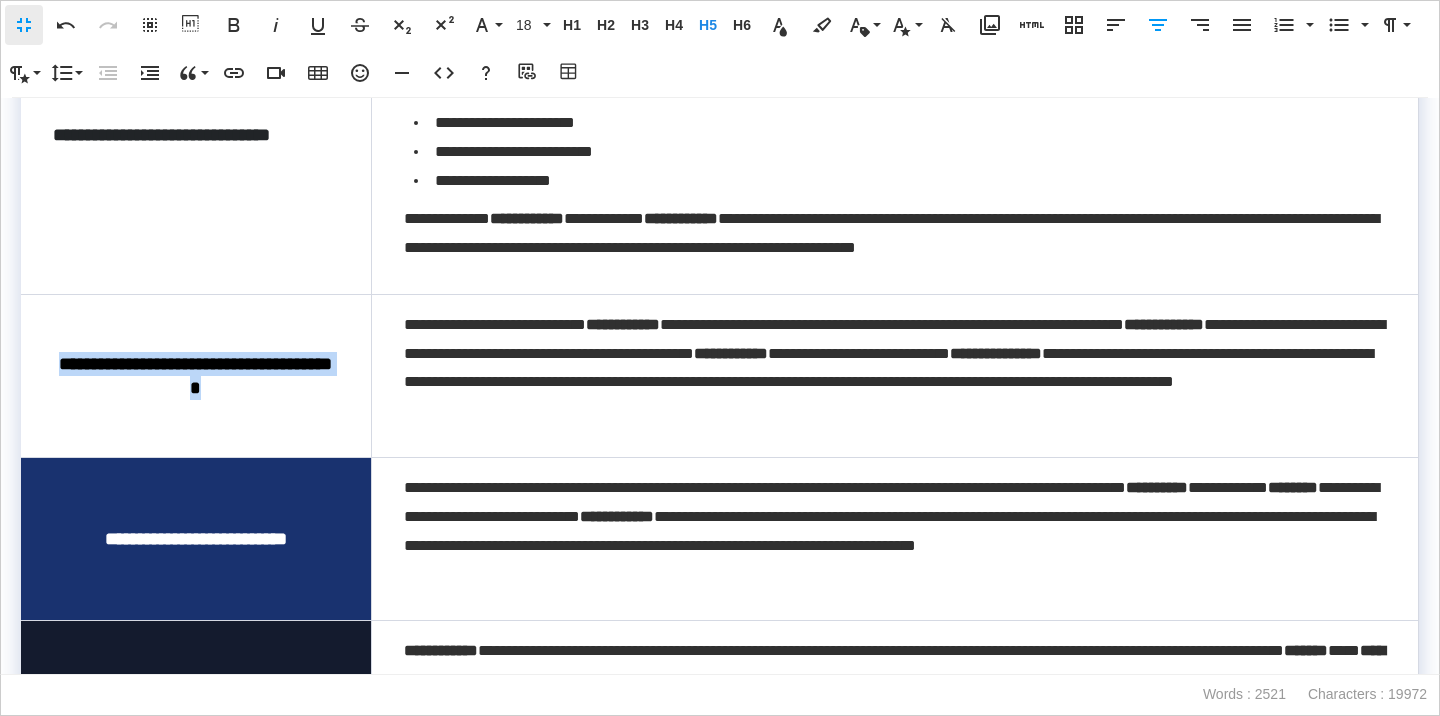 click on "**********" at bounding box center [195, 376] 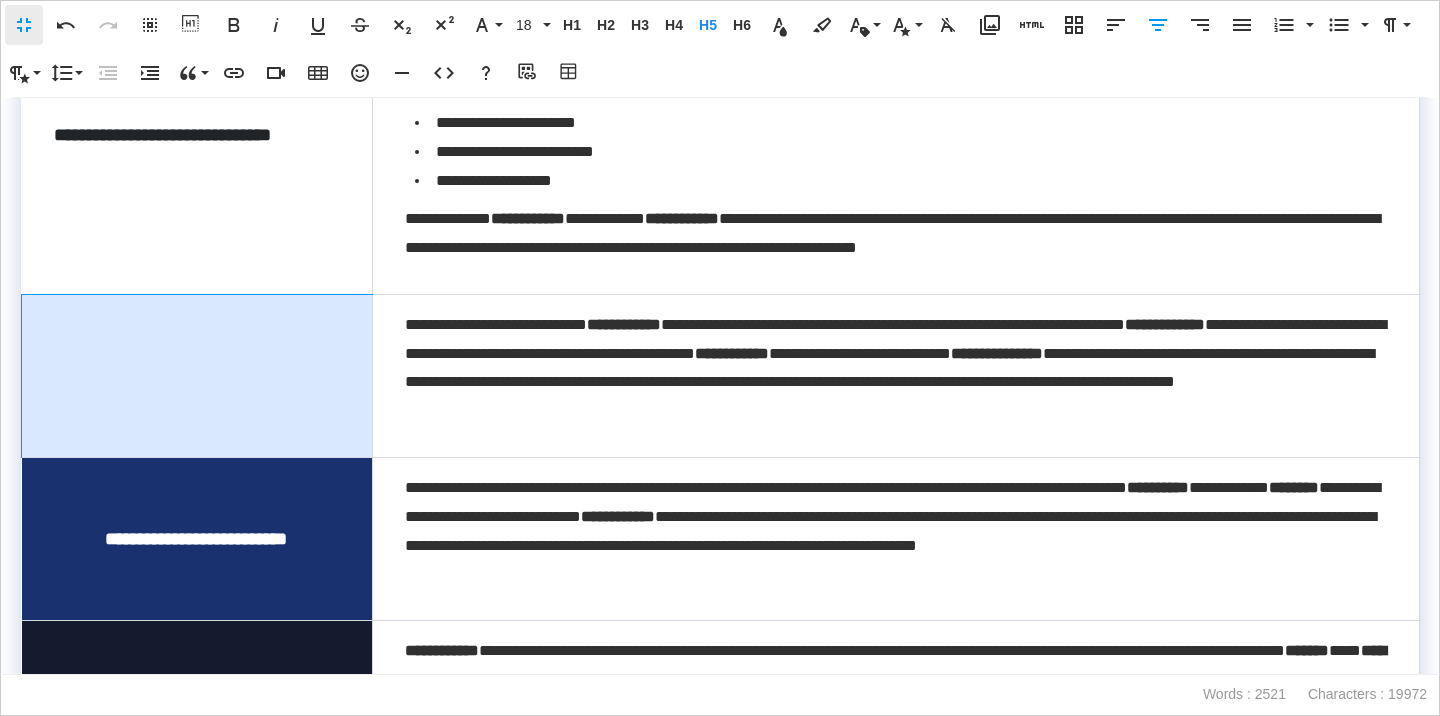 click on "**********" at bounding box center (196, 376) 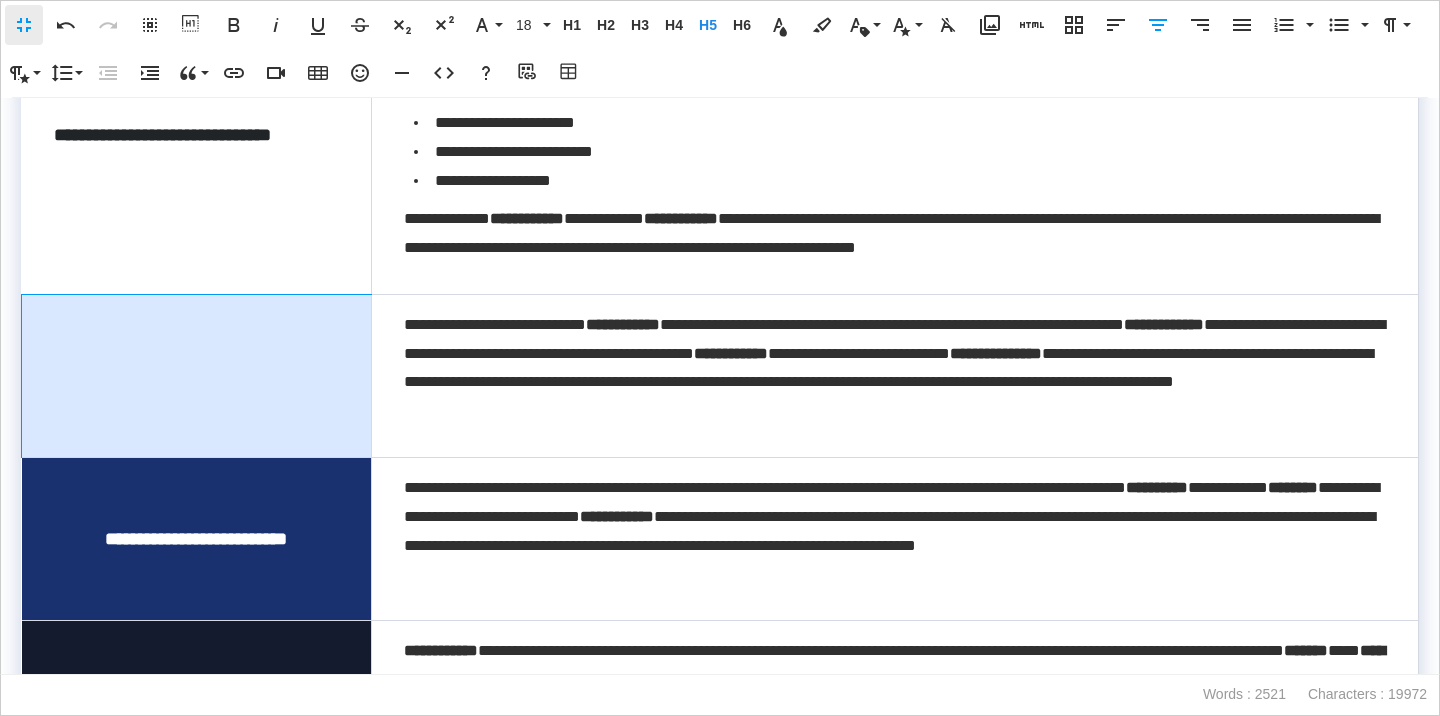 click on "**********" at bounding box center (197, 375) 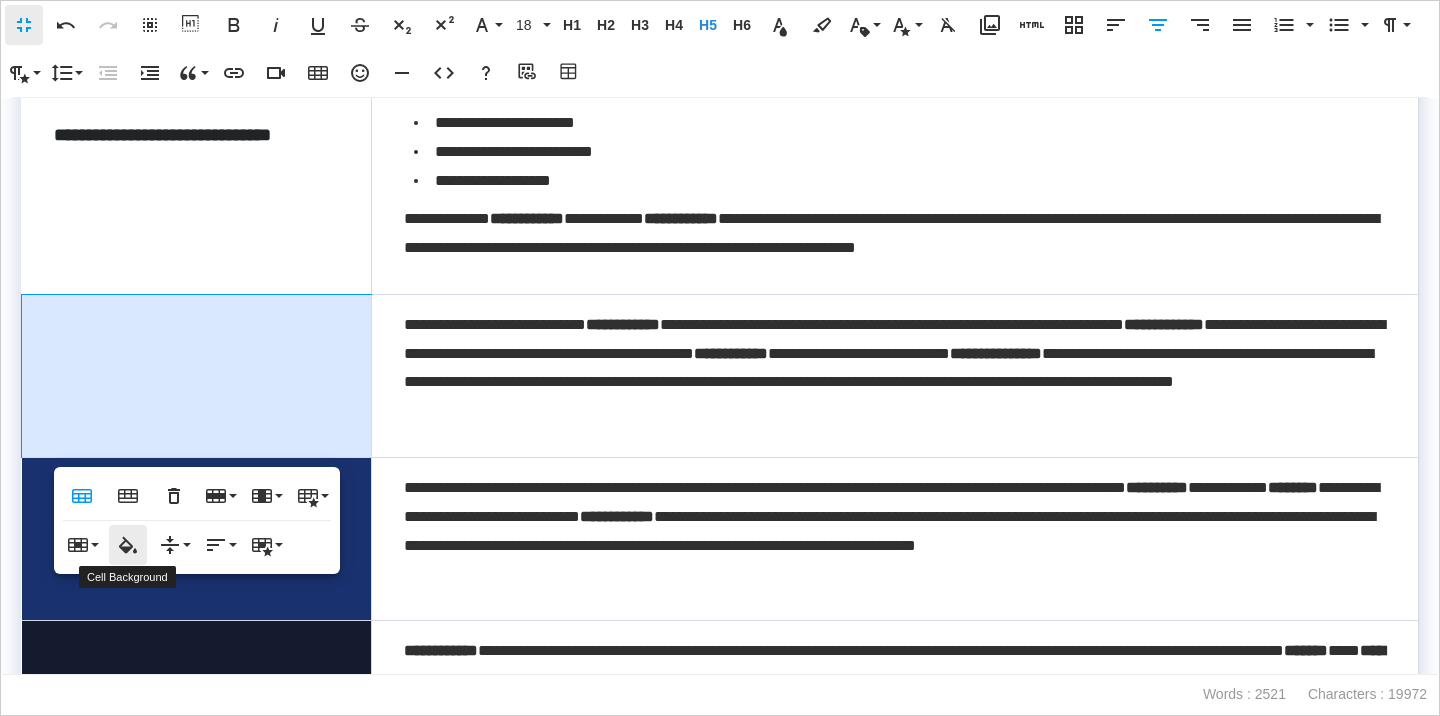 click 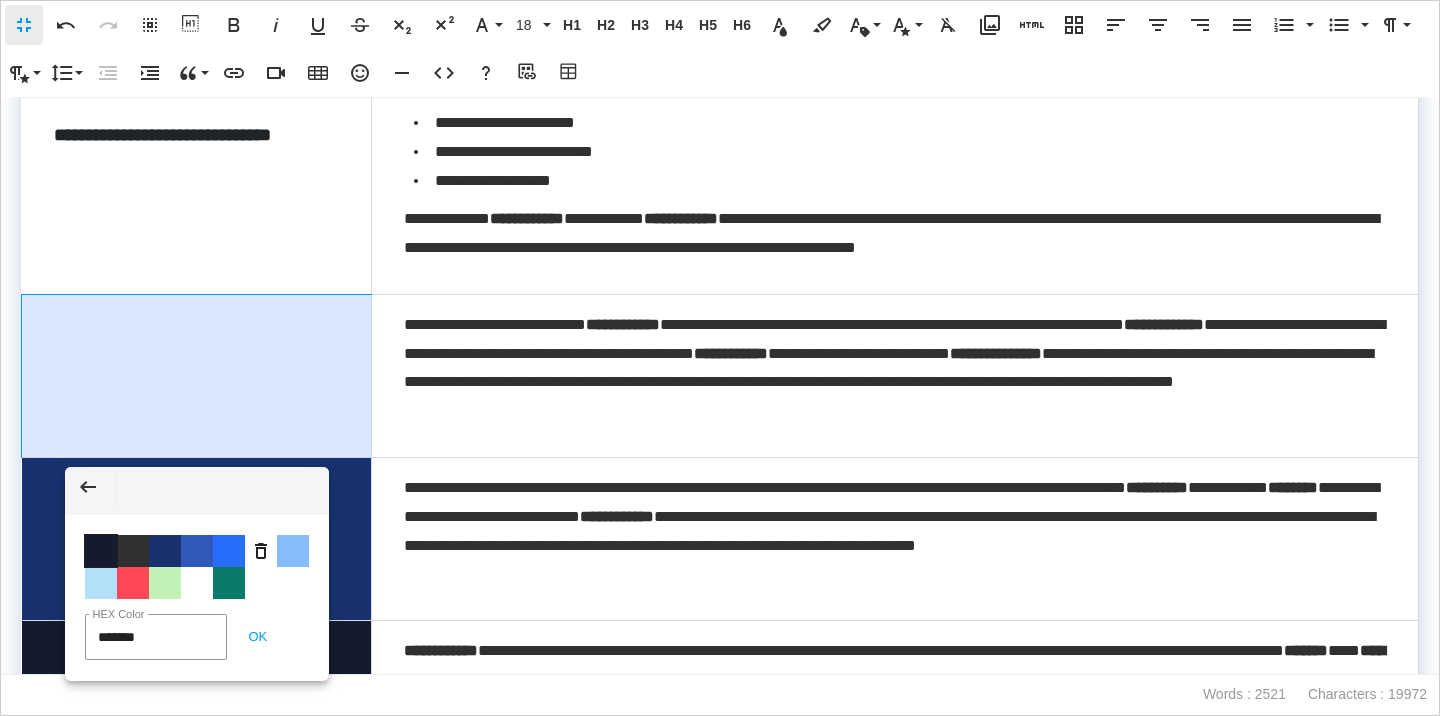 click on "Color #141B2E" at bounding box center [101, 551] 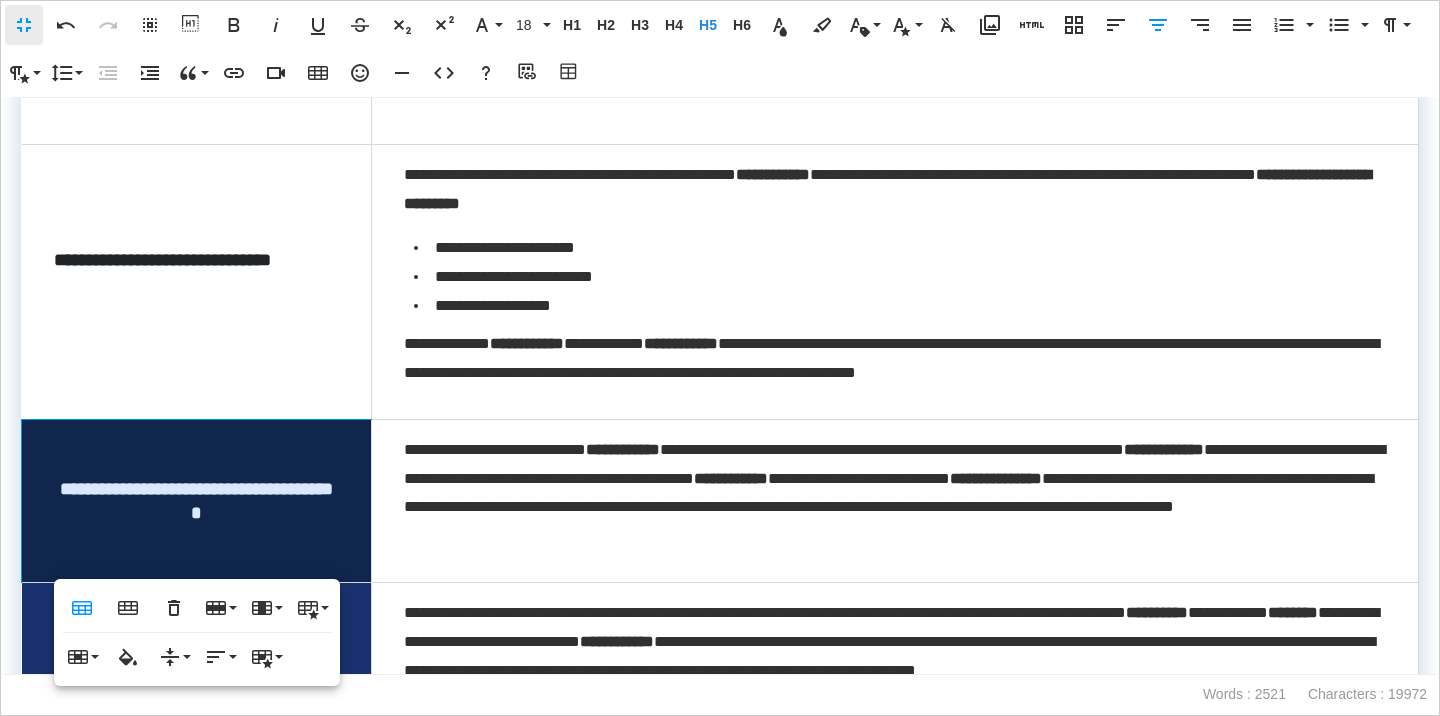 scroll, scrollTop: 468, scrollLeft: 0, axis: vertical 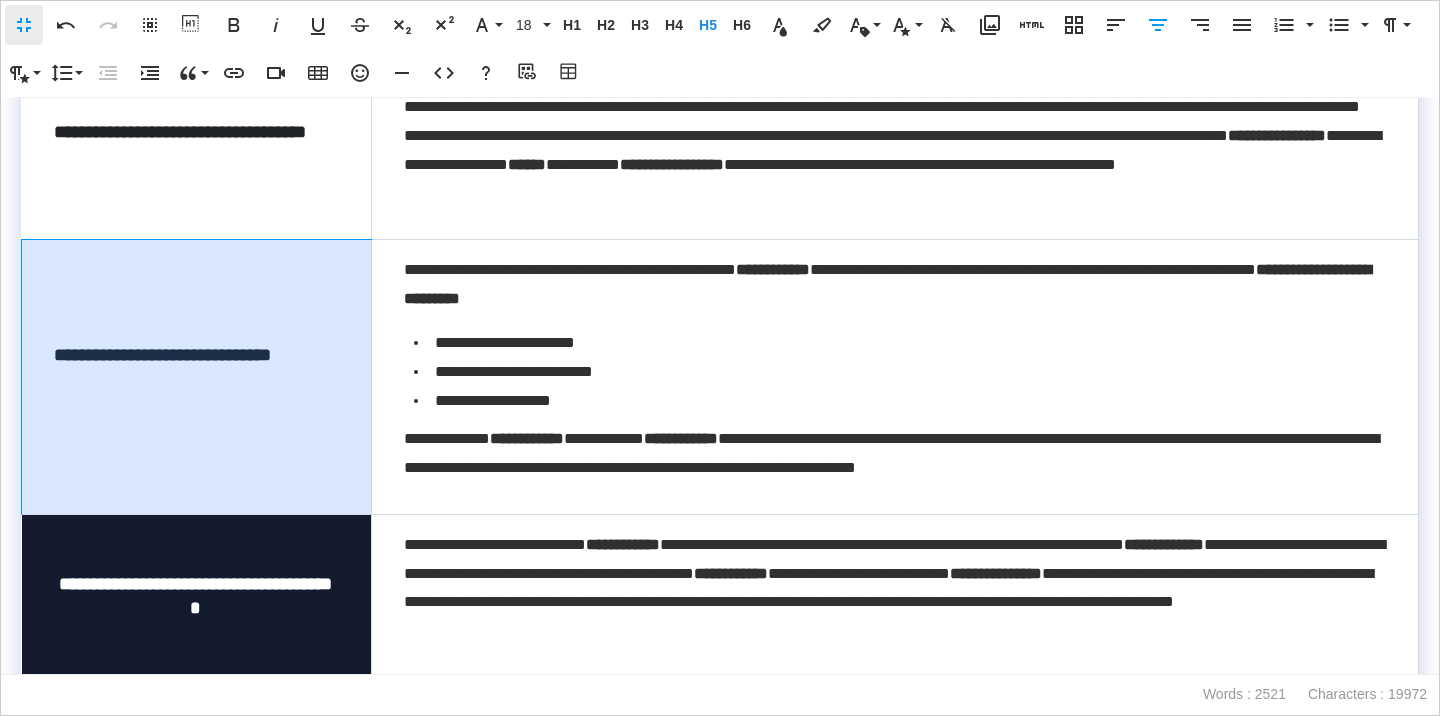 click on "**********" at bounding box center [197, 377] 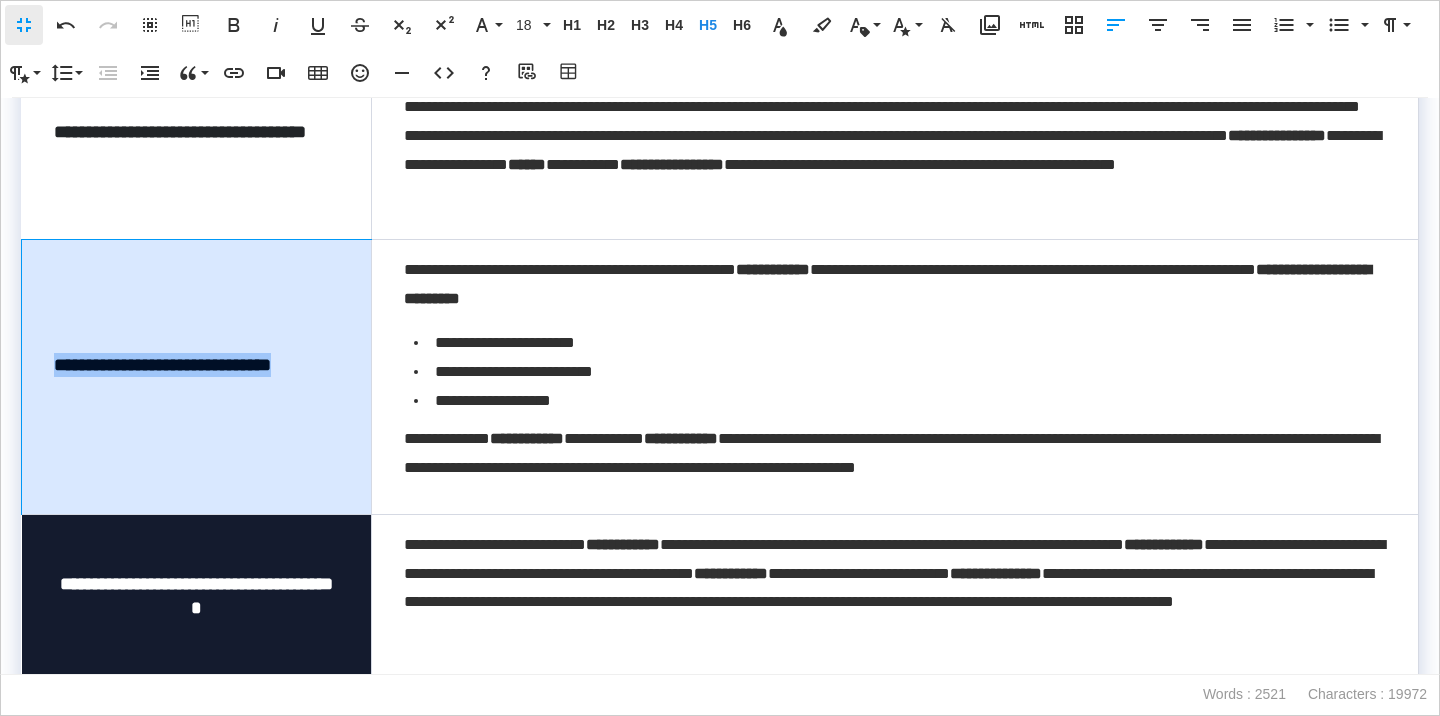 drag, startPoint x: 177, startPoint y: 380, endPoint x: 43, endPoint y: 363, distance: 135.07405 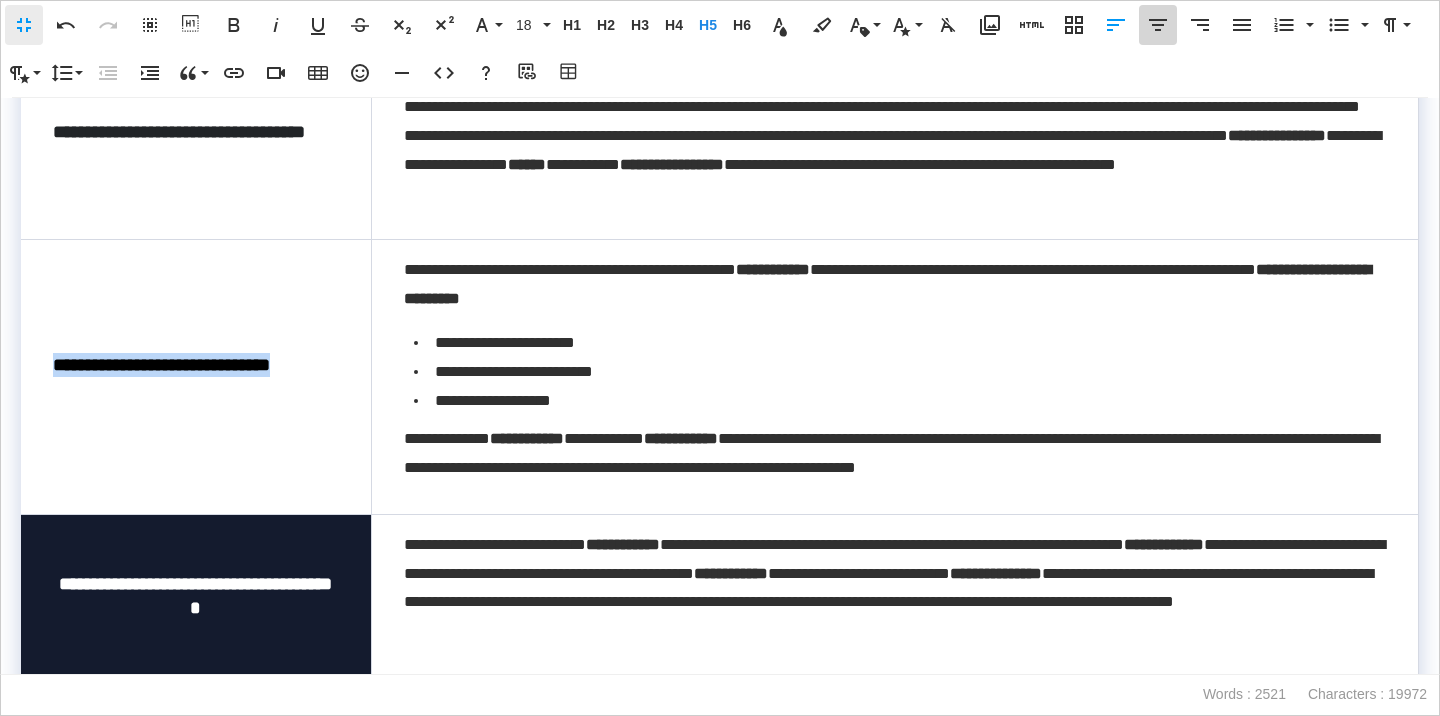 click 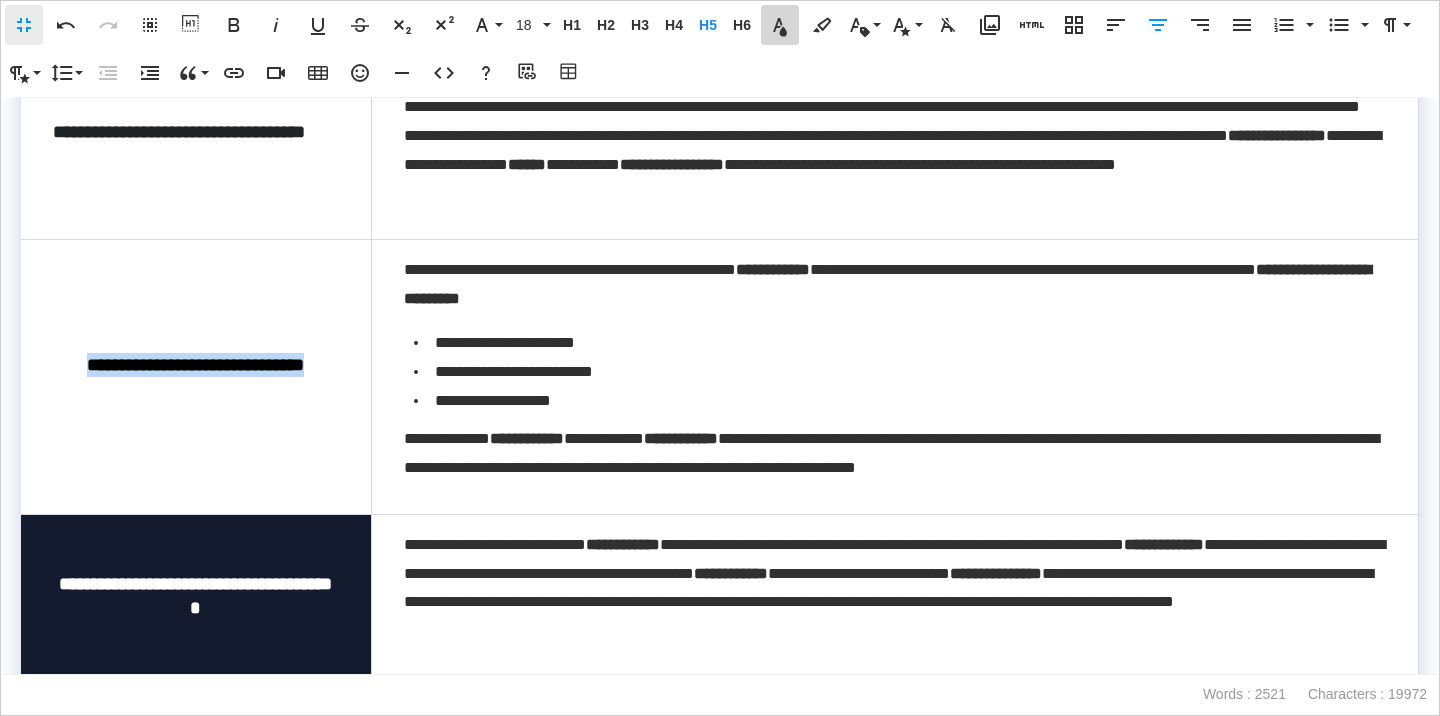 click 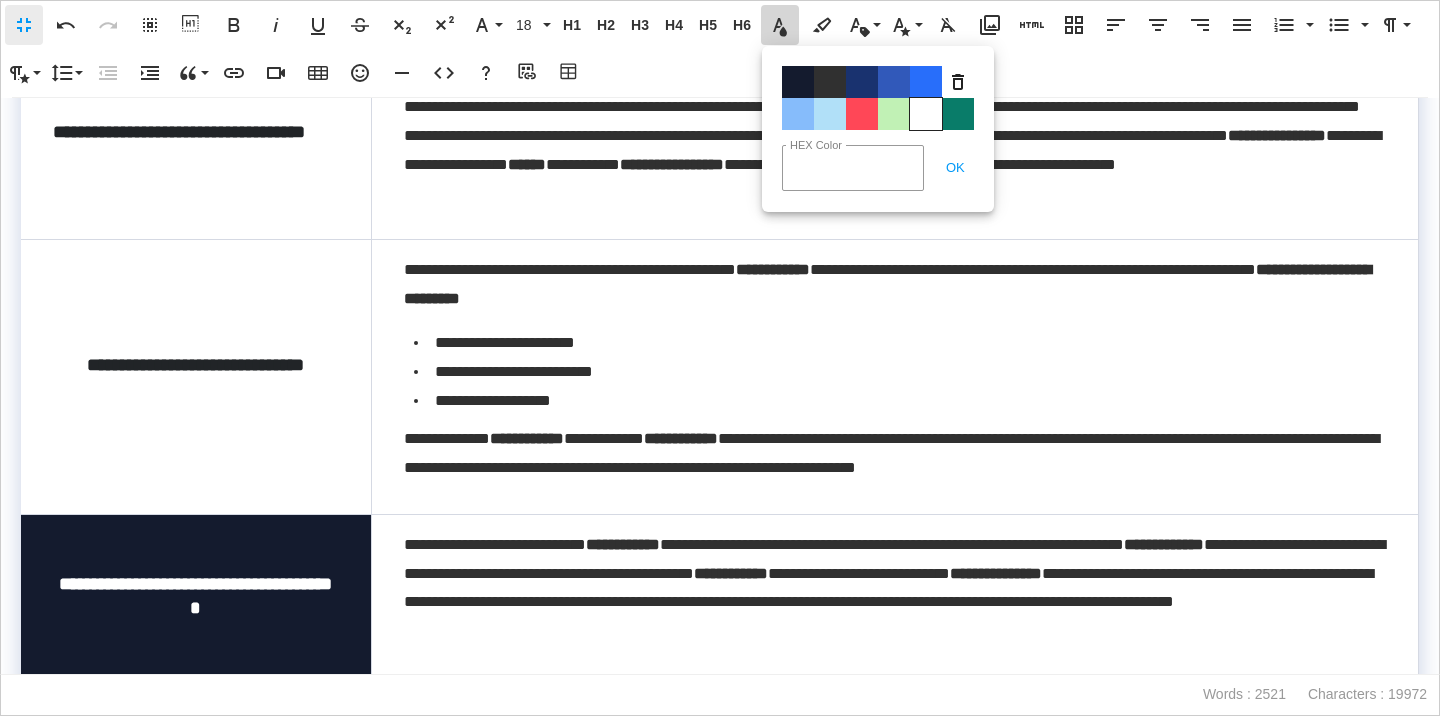 click on "Color#FFFFFF" at bounding box center [926, 114] 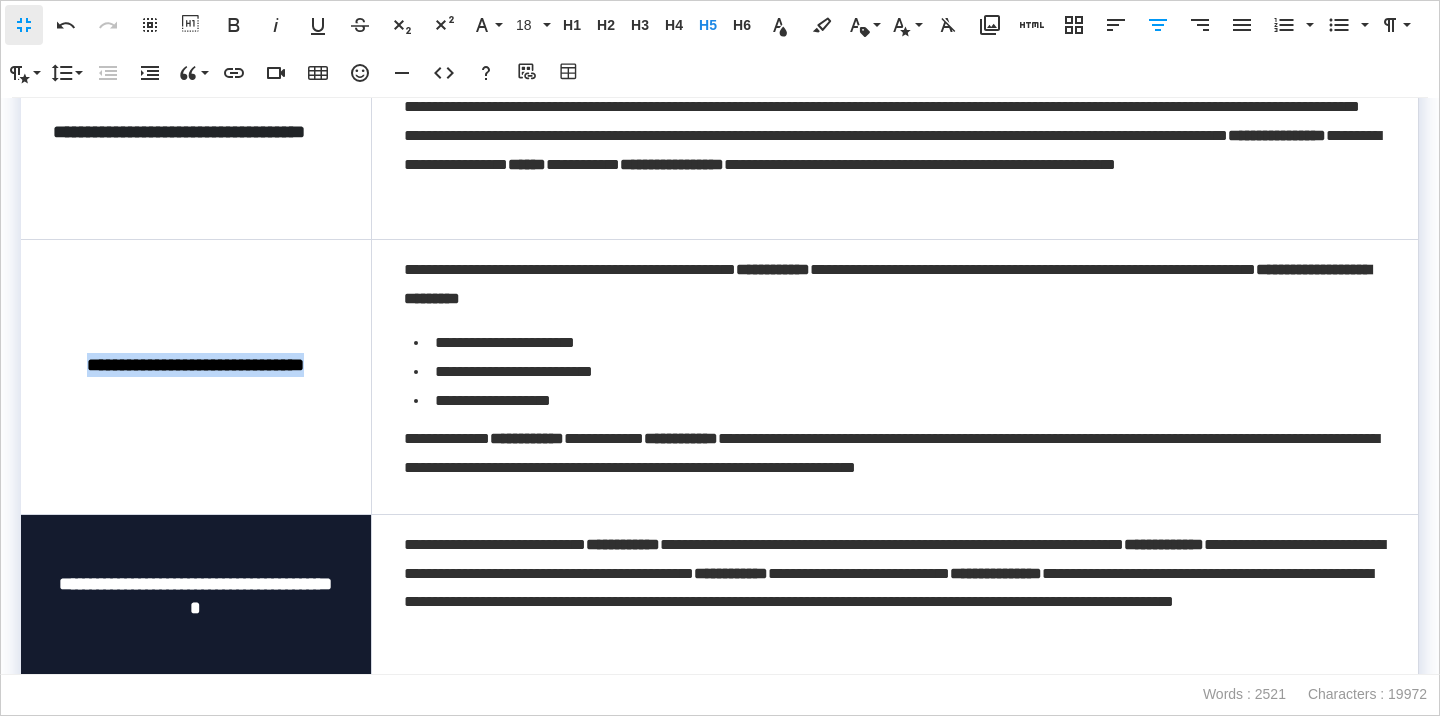 click on "**********" at bounding box center (196, 377) 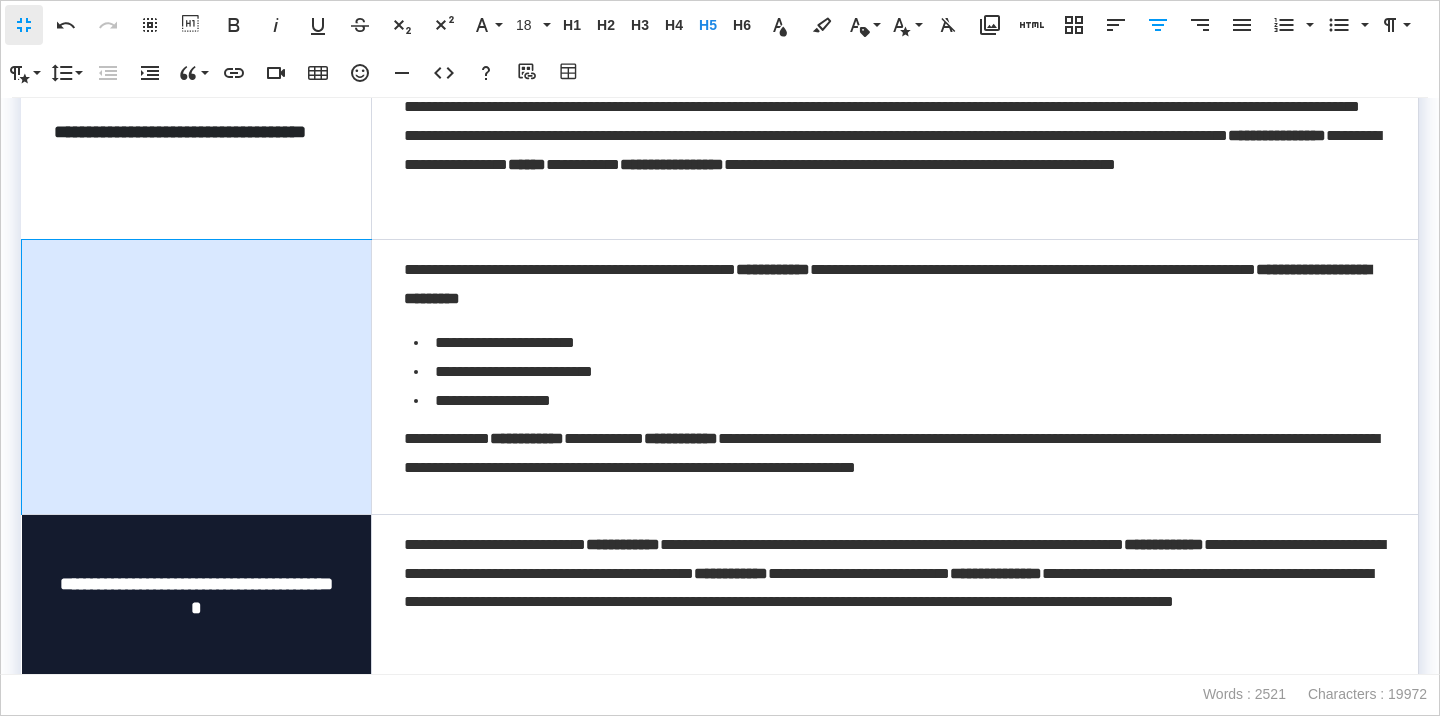 click on "**********" at bounding box center (196, 377) 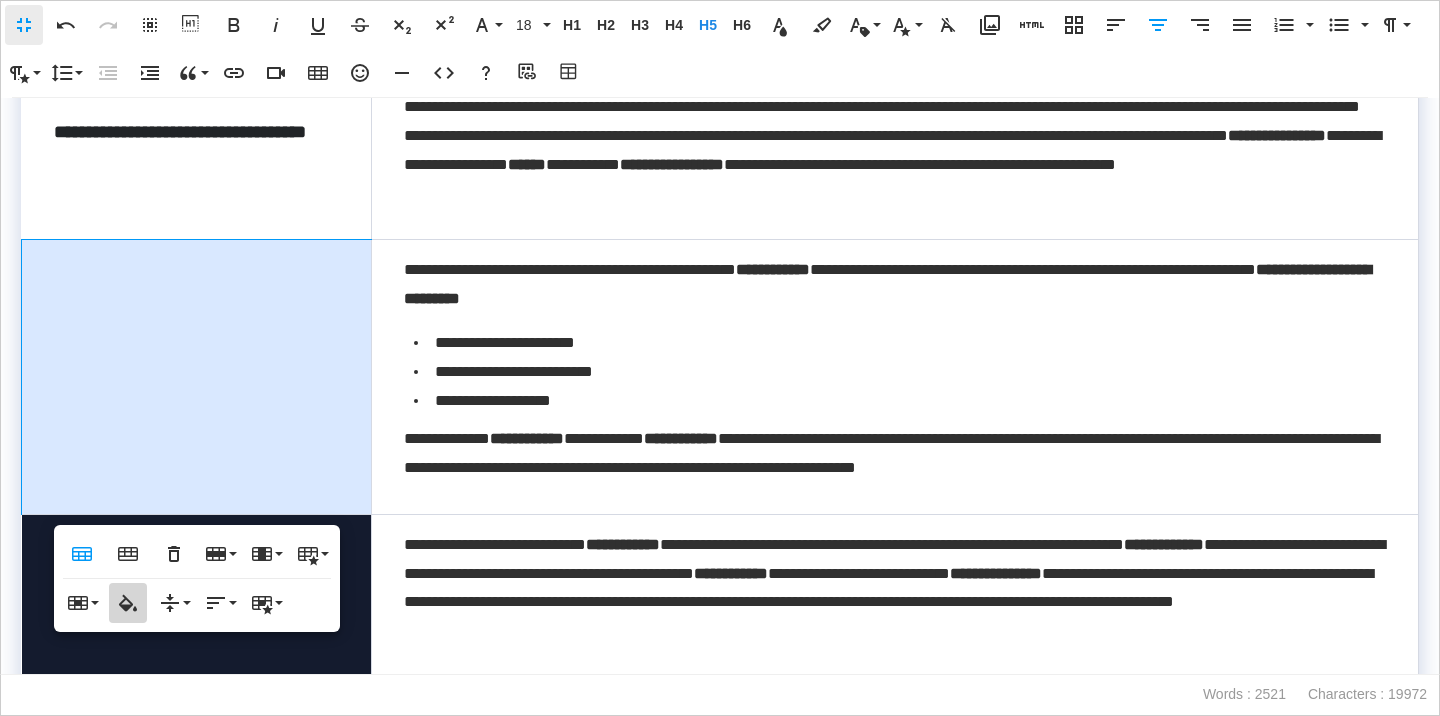 click 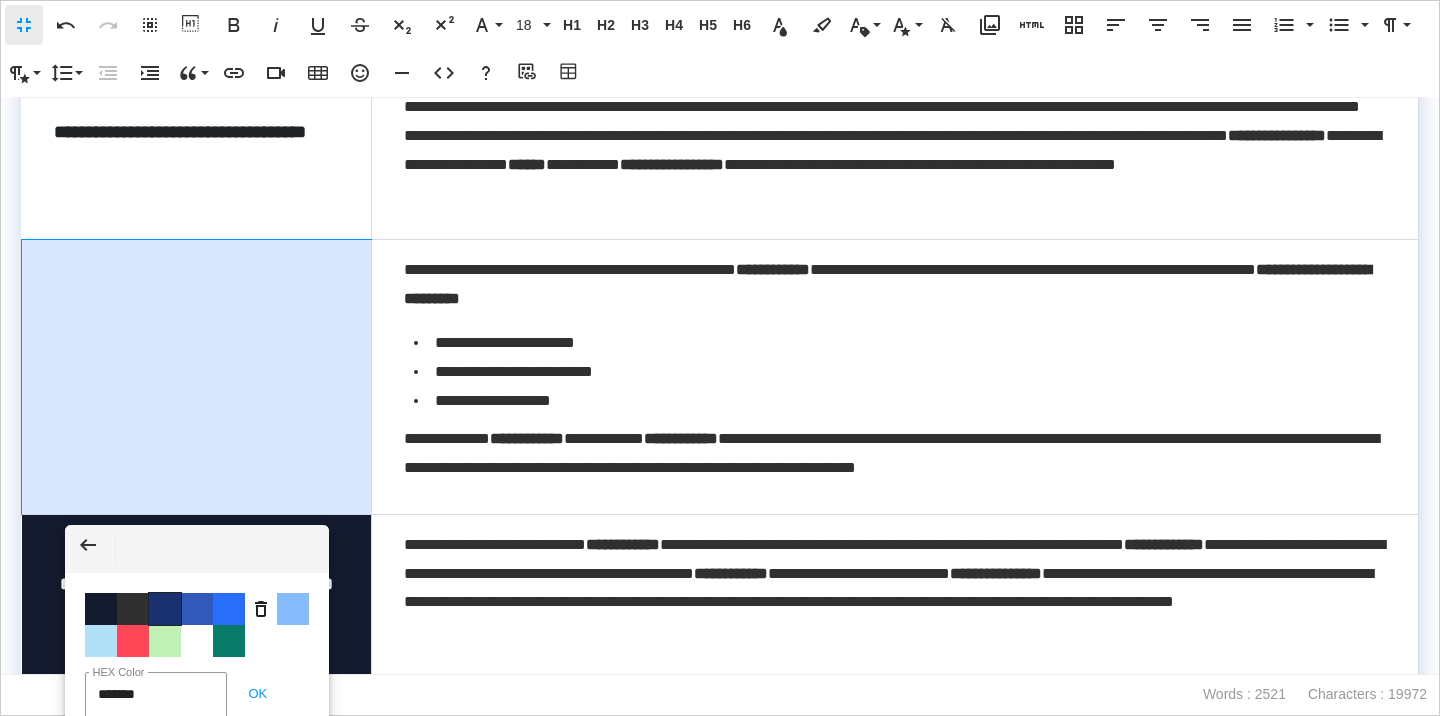 click on "Color #19326F" at bounding box center [165, 609] 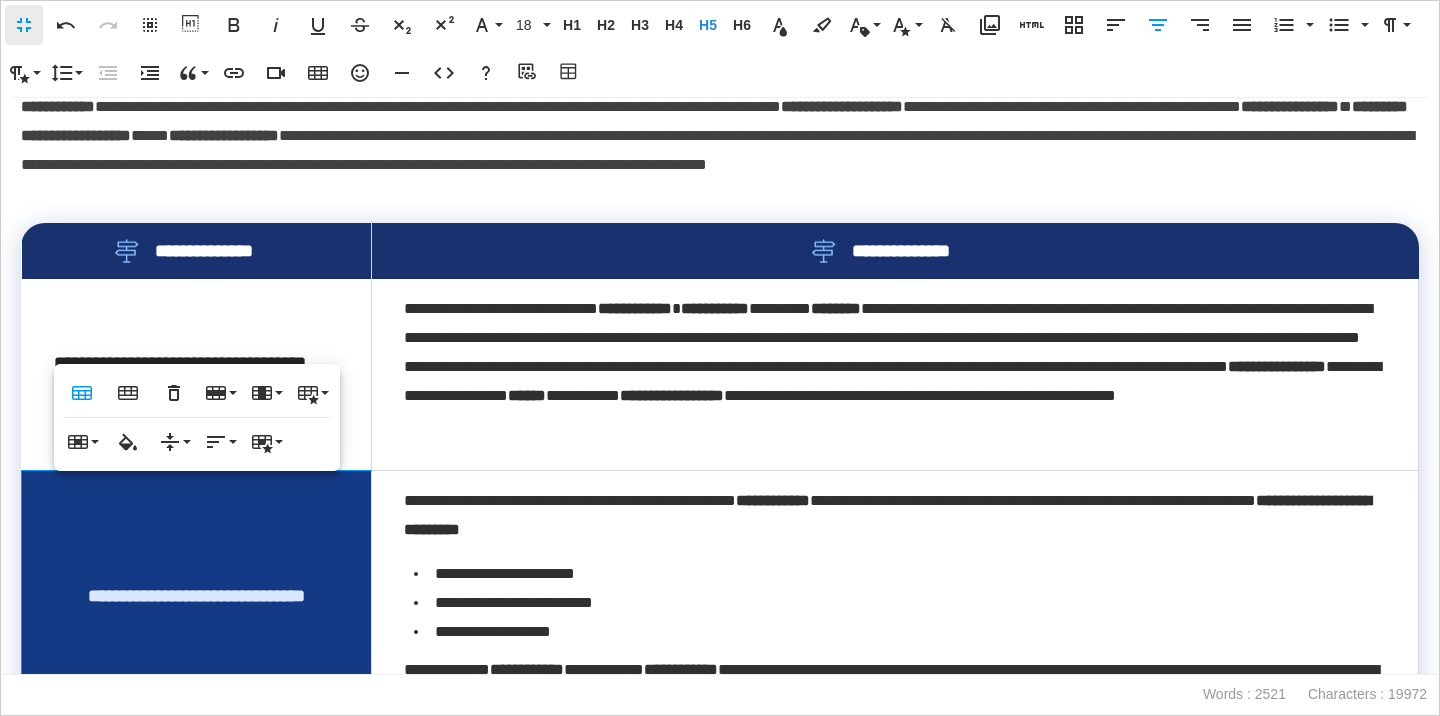 scroll, scrollTop: 227, scrollLeft: 0, axis: vertical 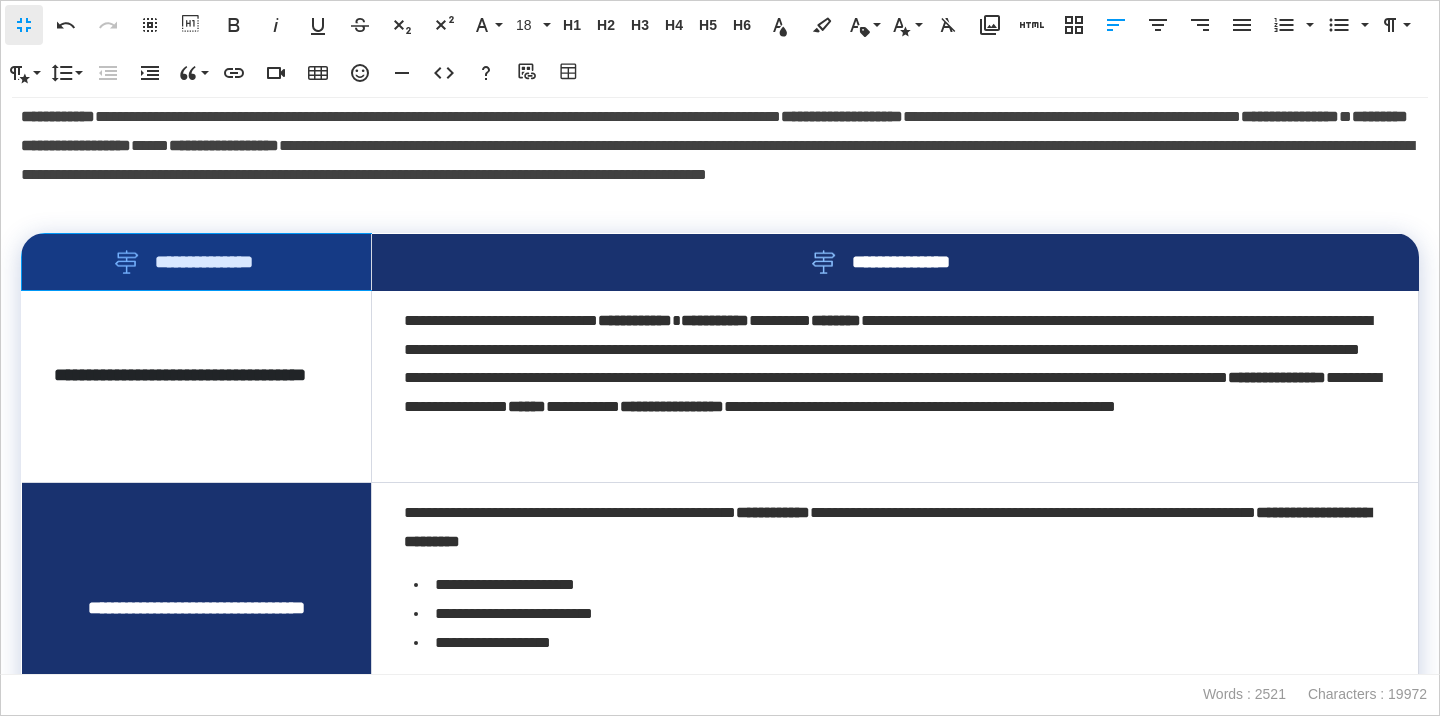 click on "**********" at bounding box center [197, 262] 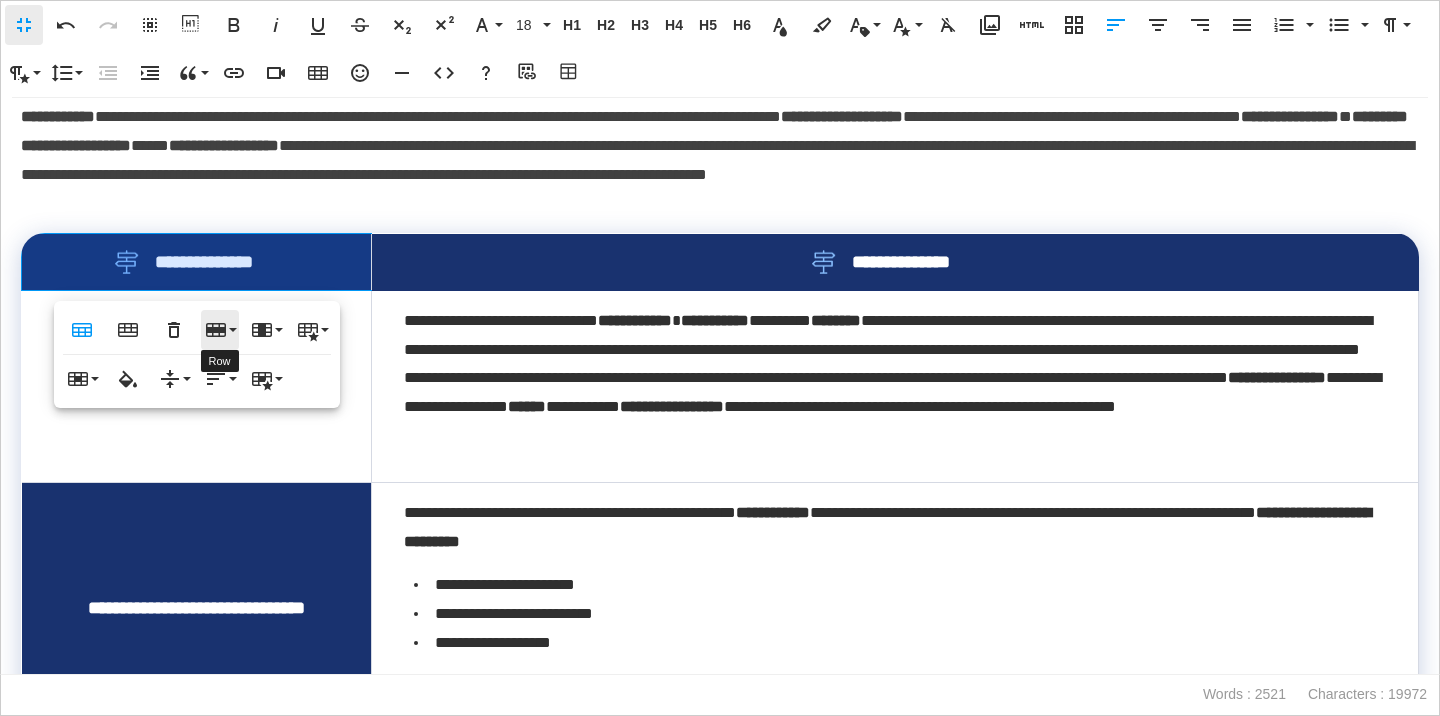 click on "Row" at bounding box center (220, 330) 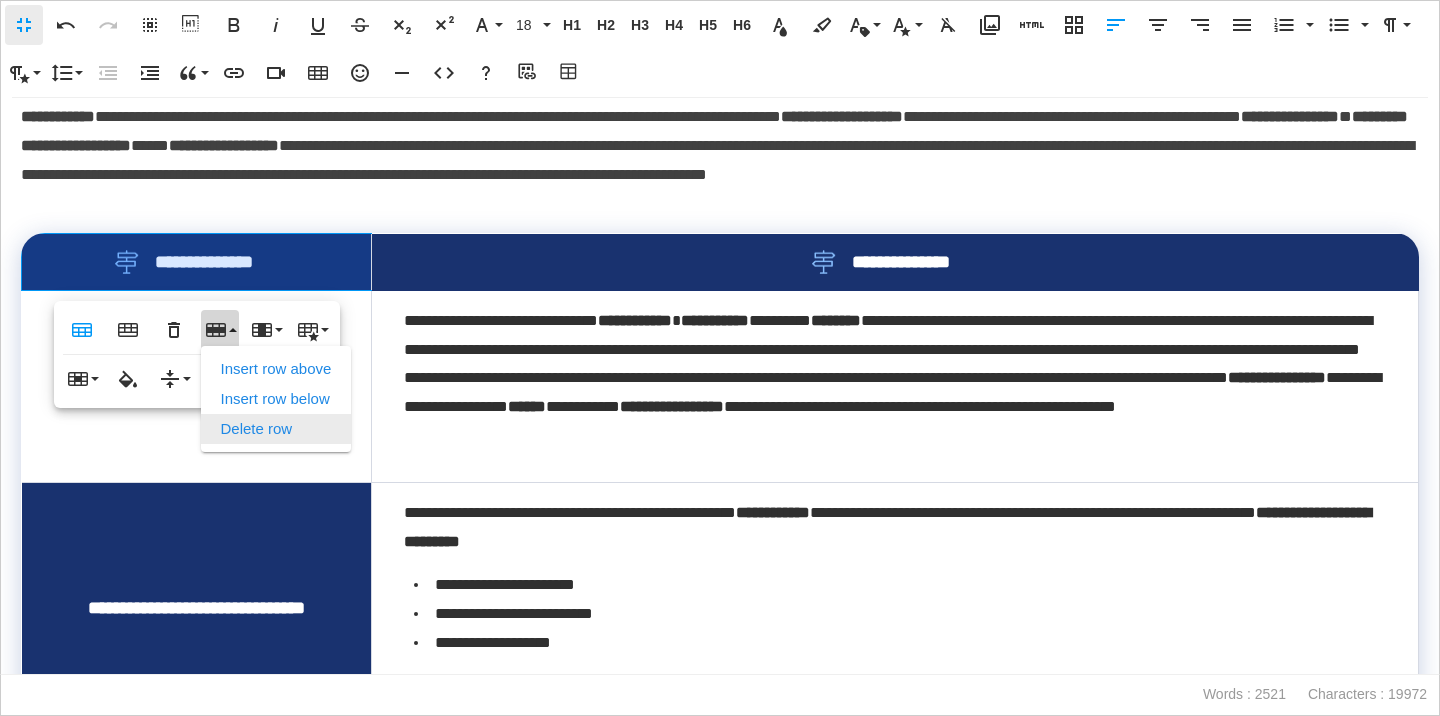 click on "Delete row" at bounding box center (276, 429) 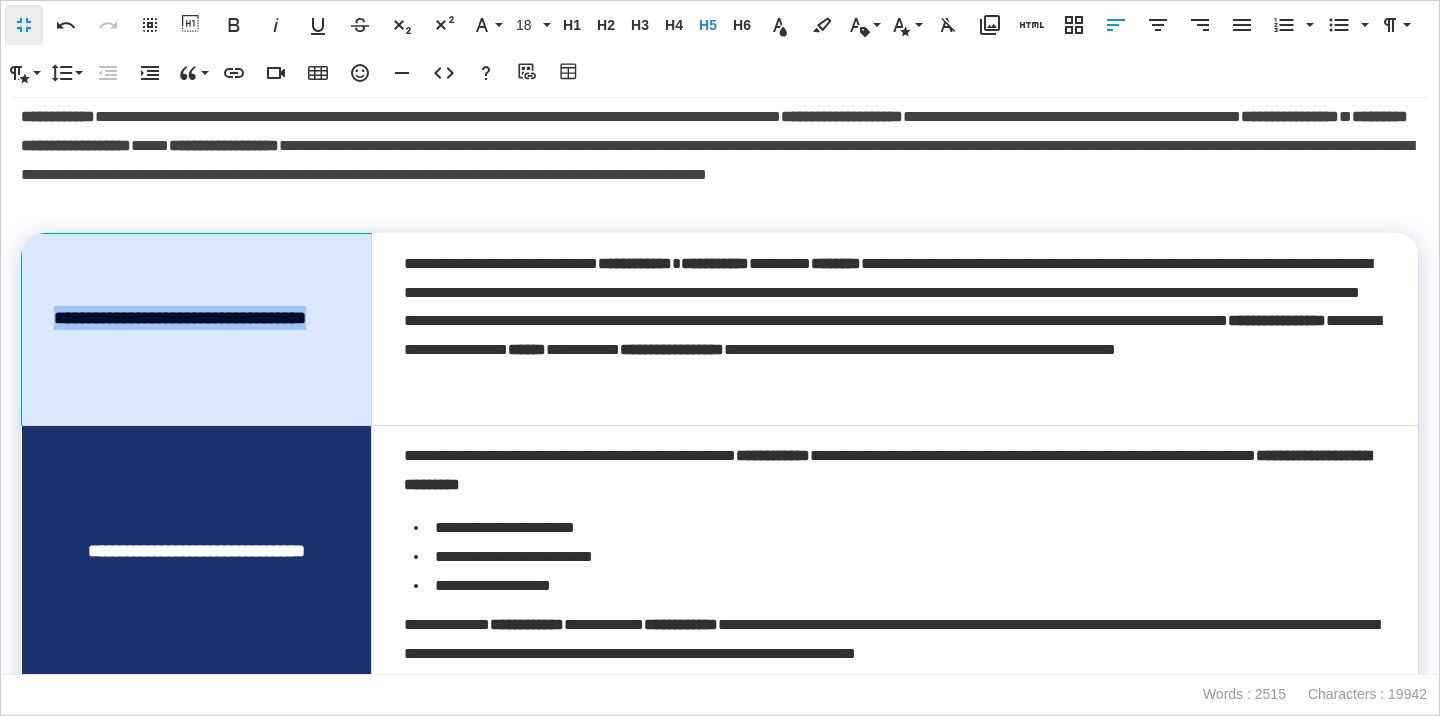 drag, startPoint x: 157, startPoint y: 336, endPoint x: 43, endPoint y: 317, distance: 115.57249 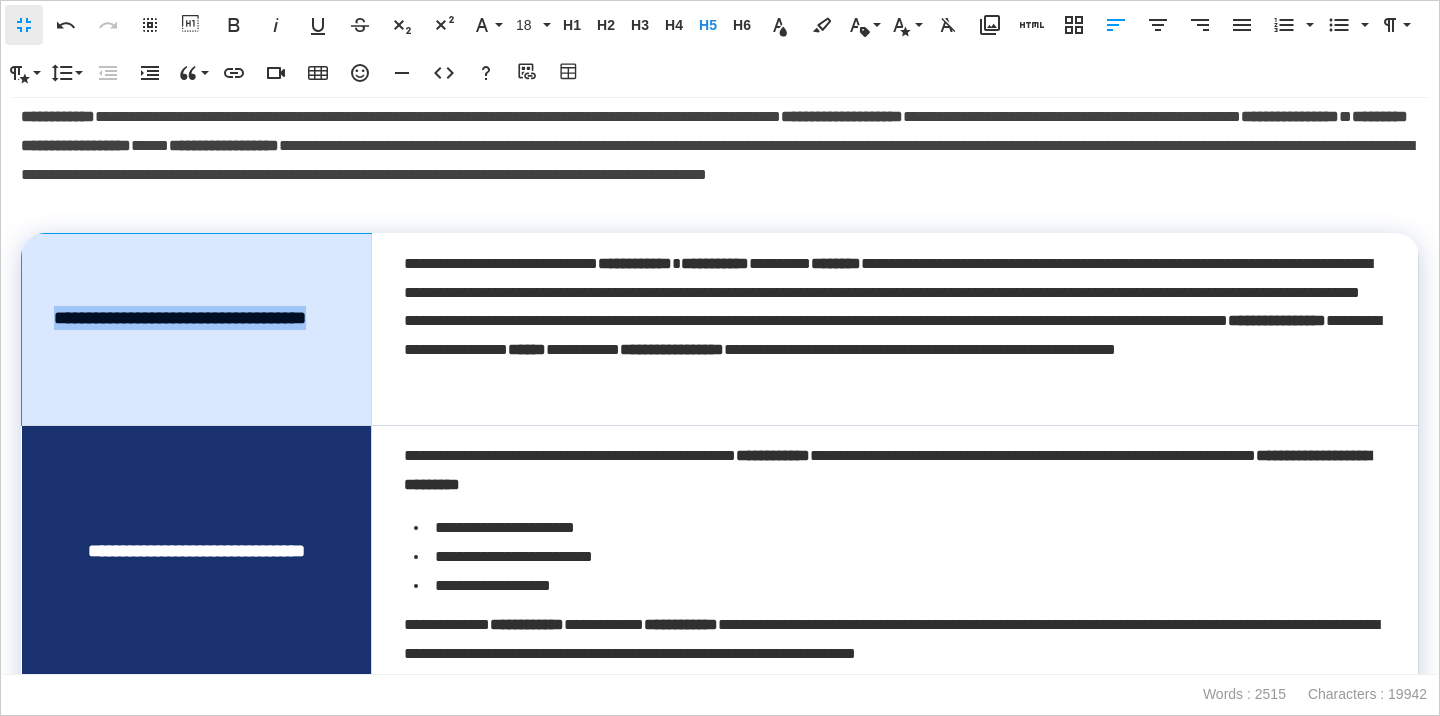 click on "**********" at bounding box center [197, 329] 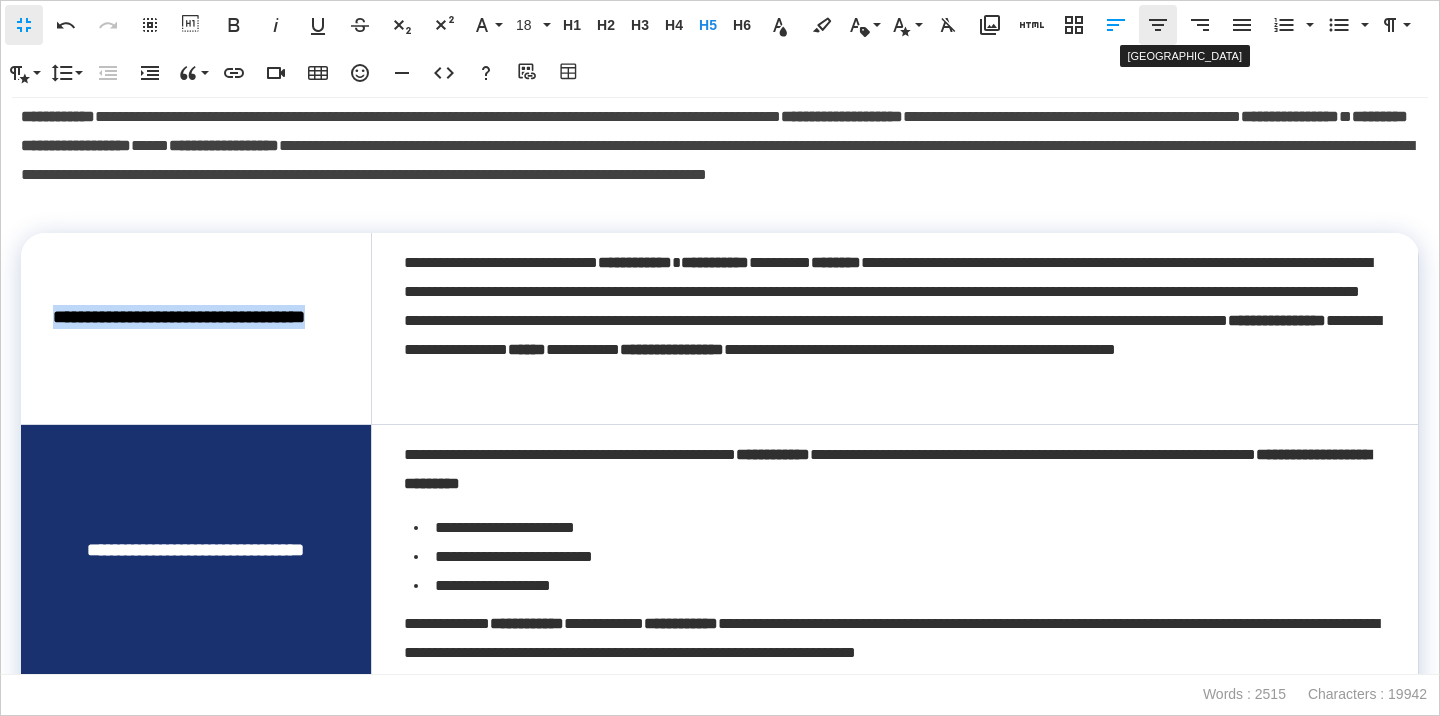 click 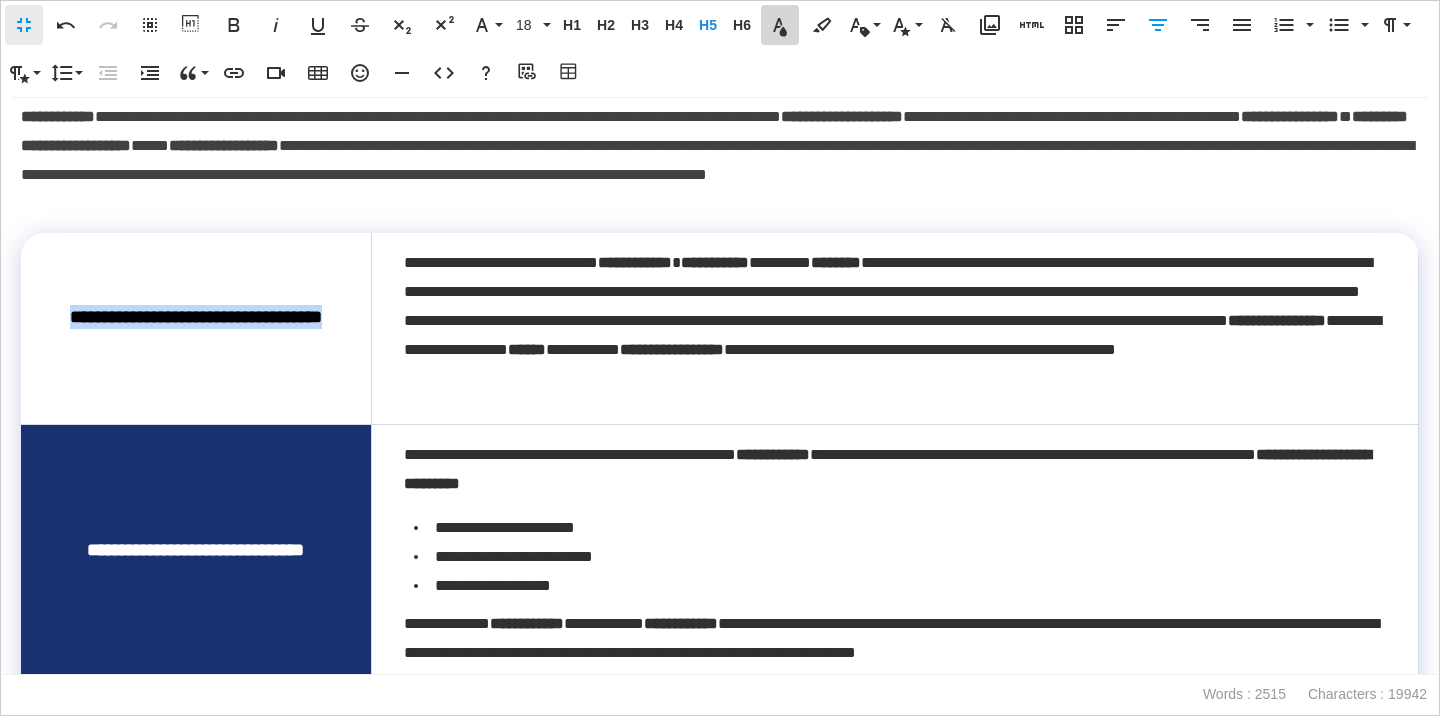 click 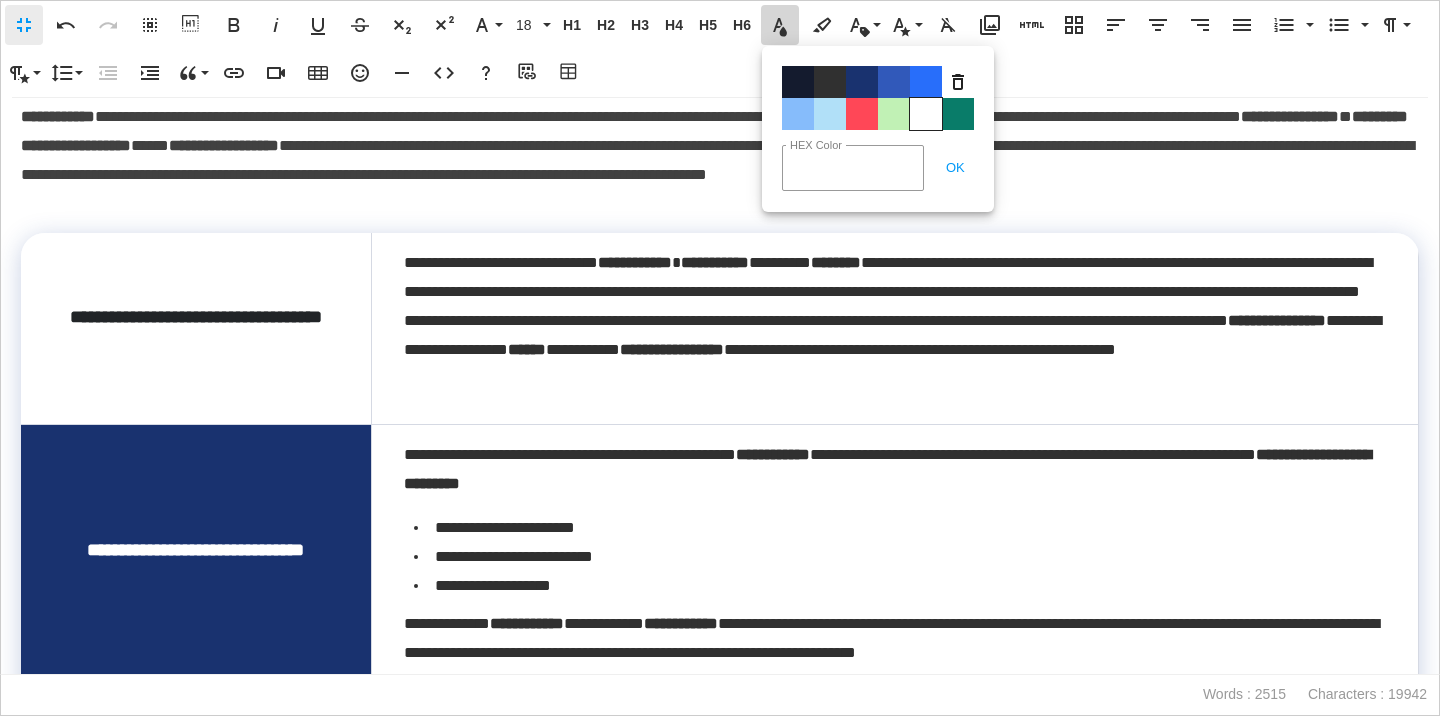 click on "Color#FFFFFF" at bounding box center (926, 114) 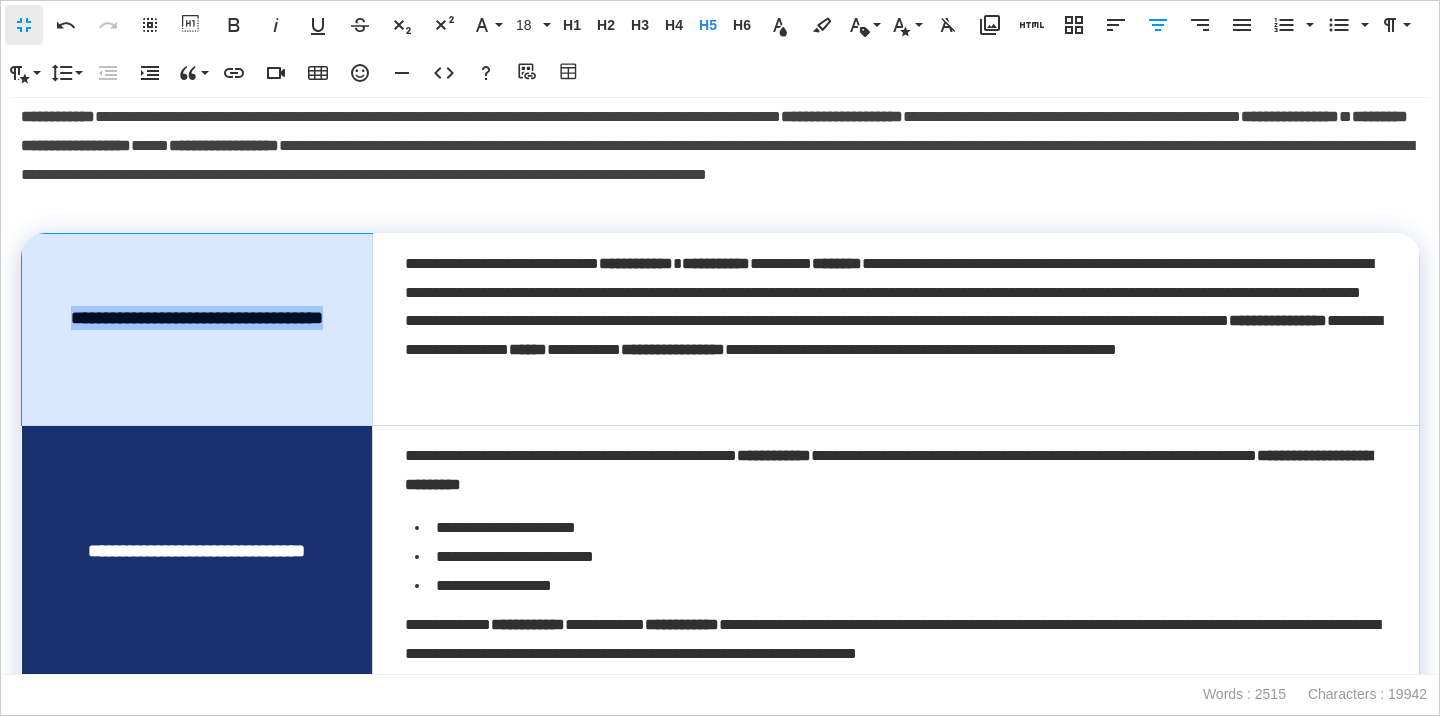 click on "**********" at bounding box center (197, 329) 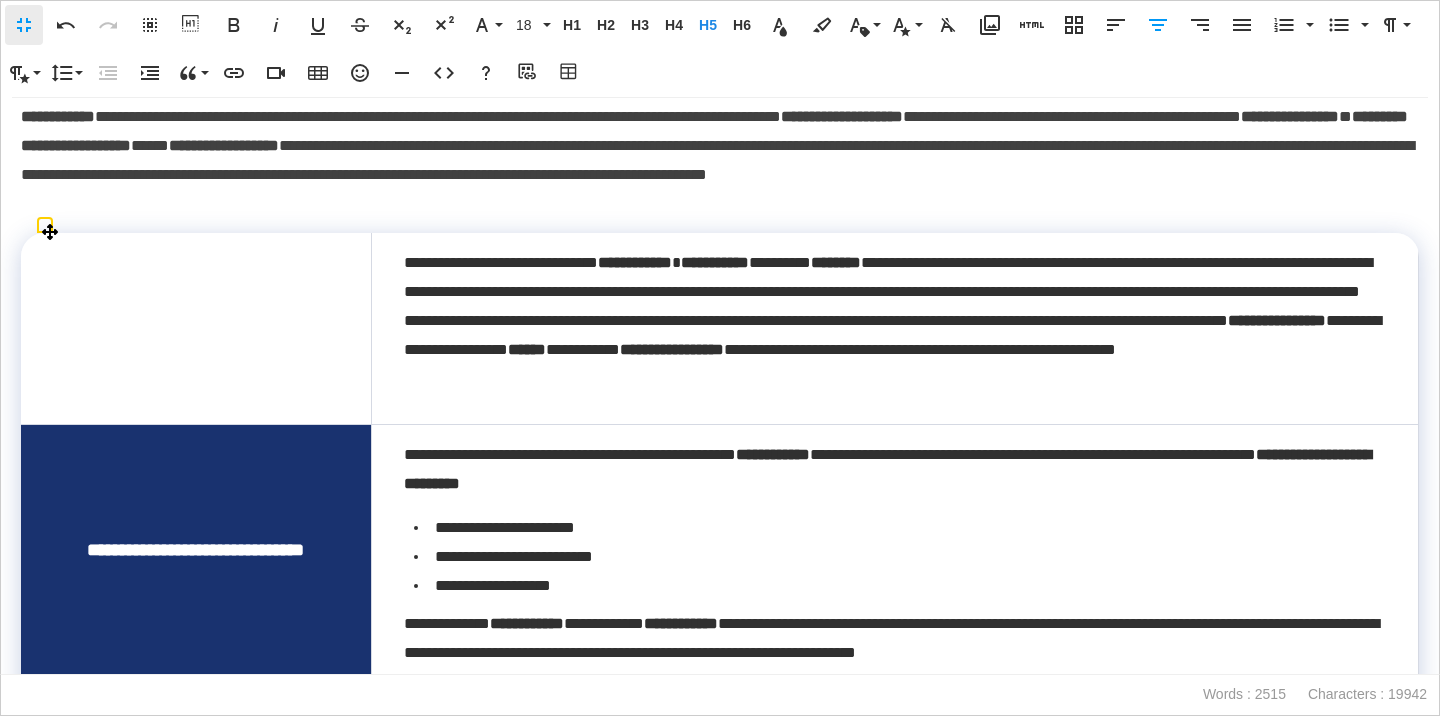 click on "**********" at bounding box center [196, 328] 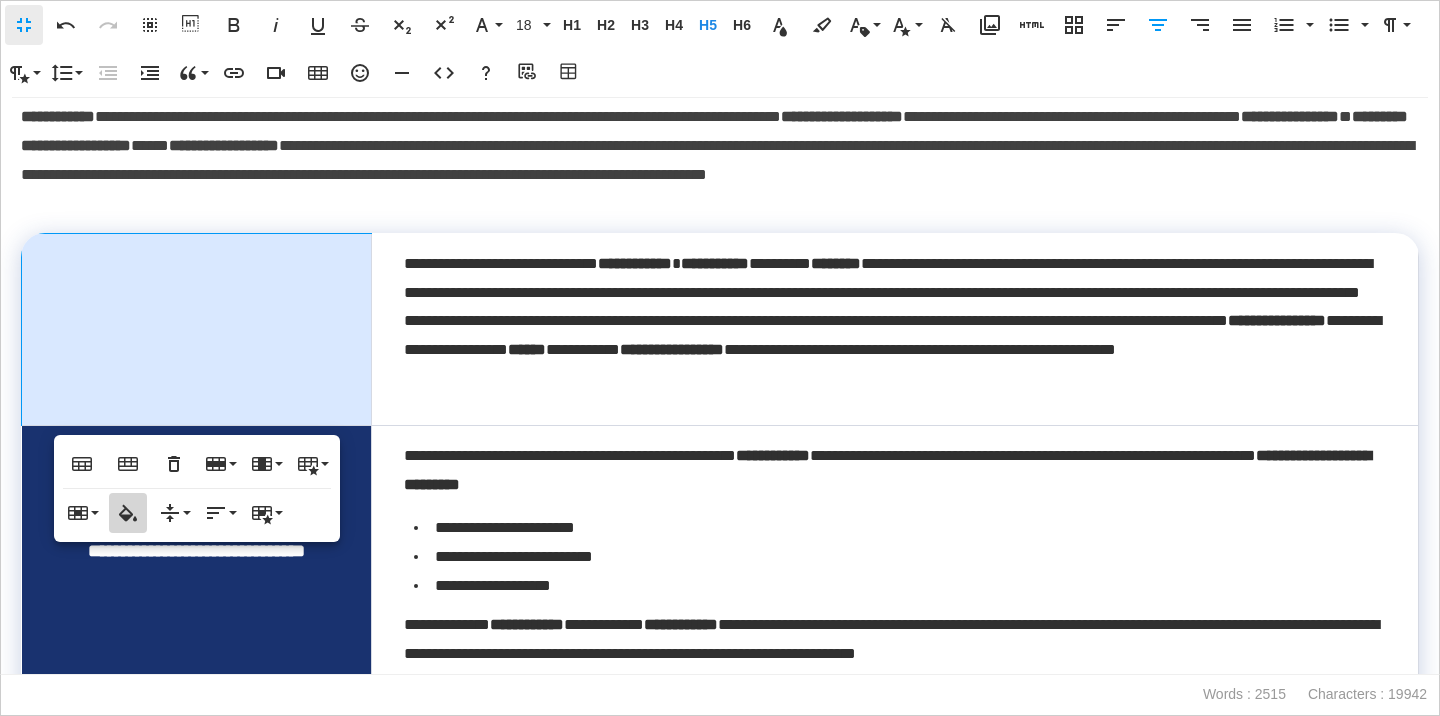 click 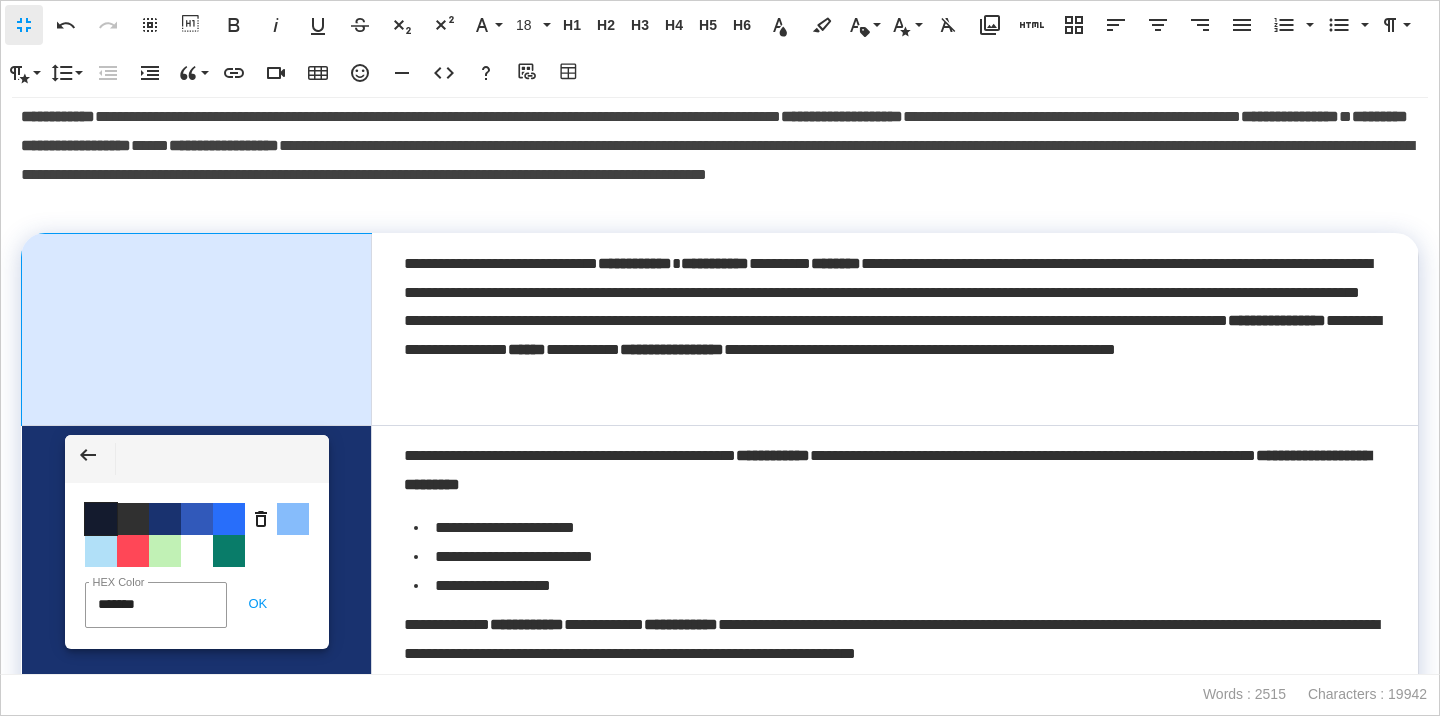 click on "Color #141B2E" at bounding box center (101, 519) 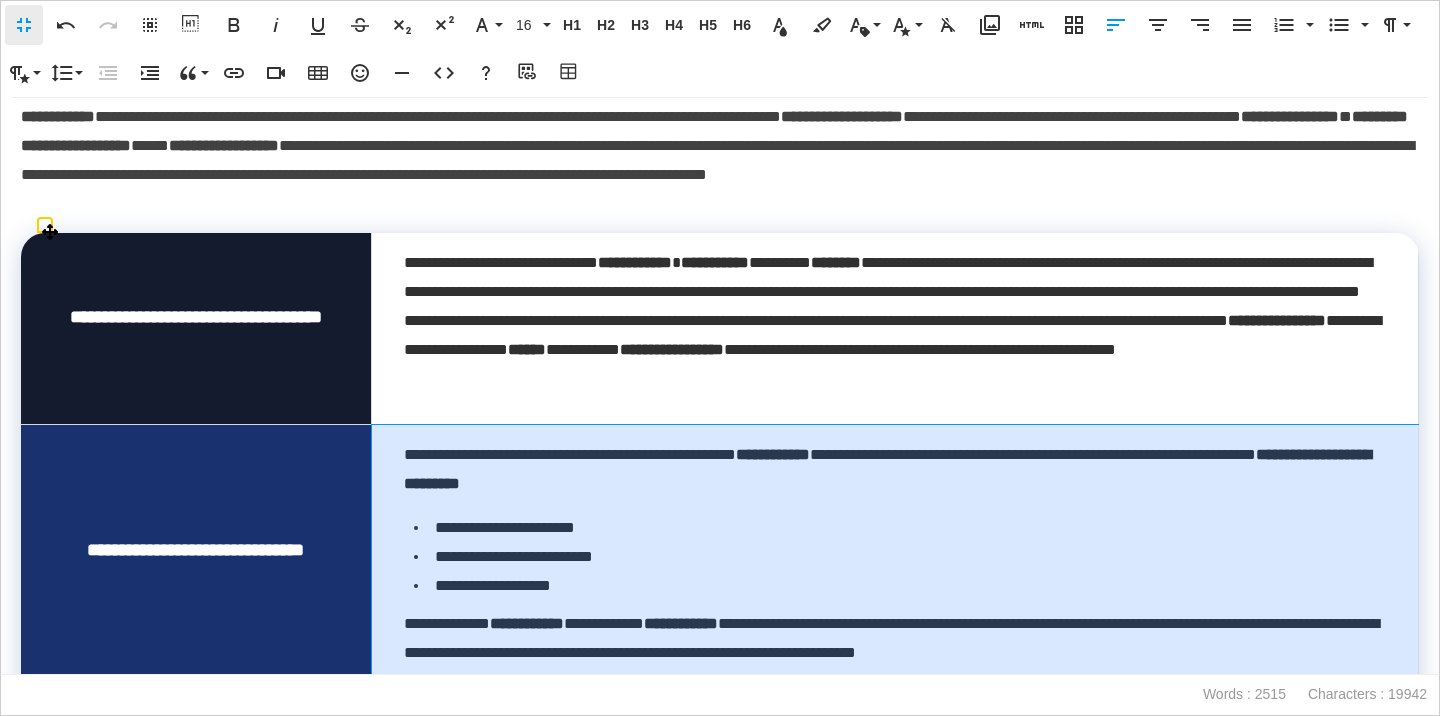 click on "**********" at bounding box center (895, 470) 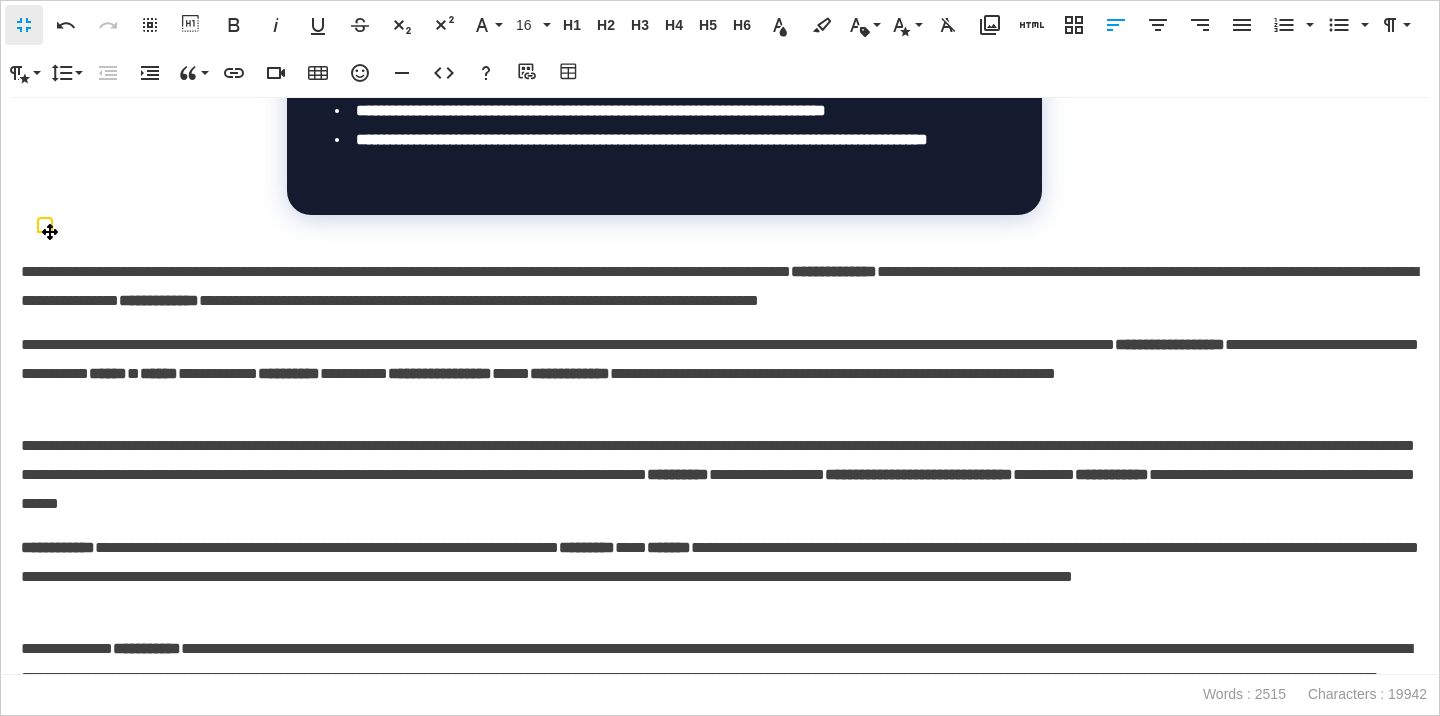 scroll, scrollTop: 6234, scrollLeft: 0, axis: vertical 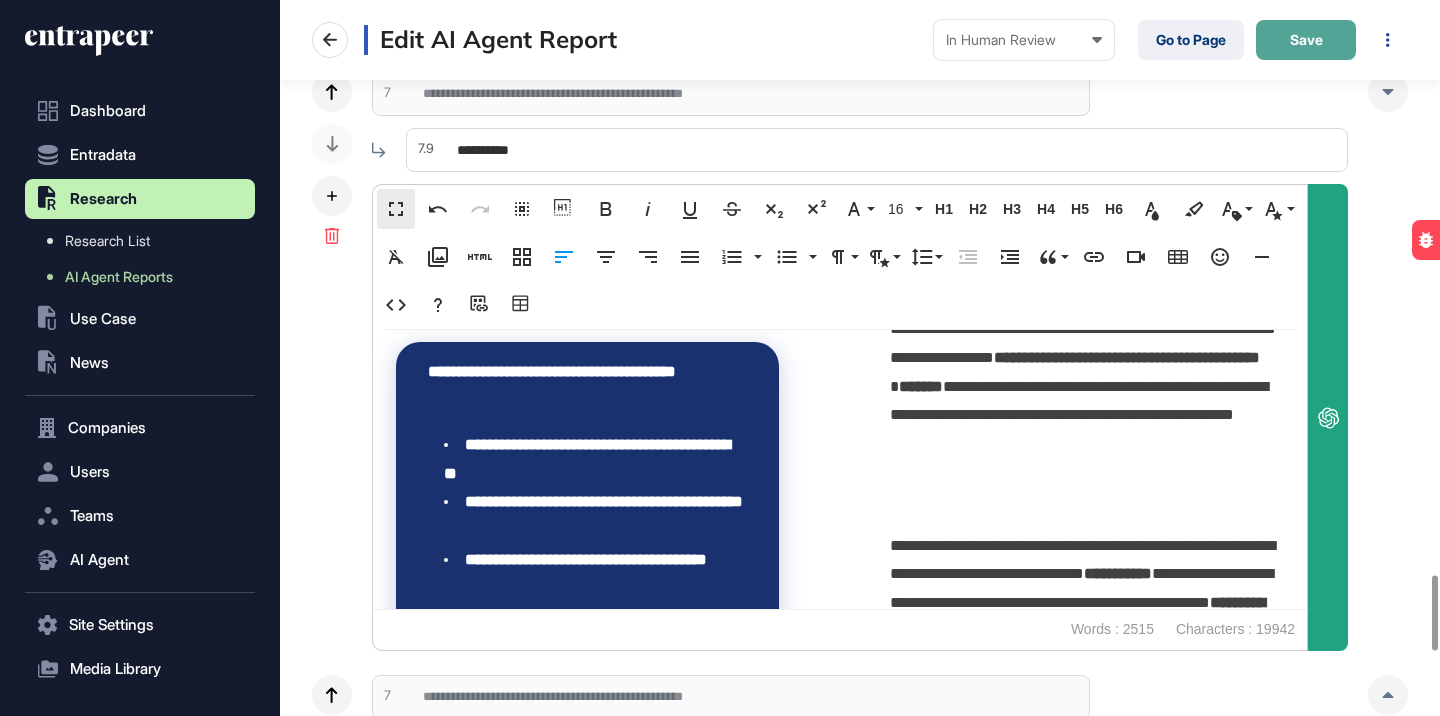 click on "Save" 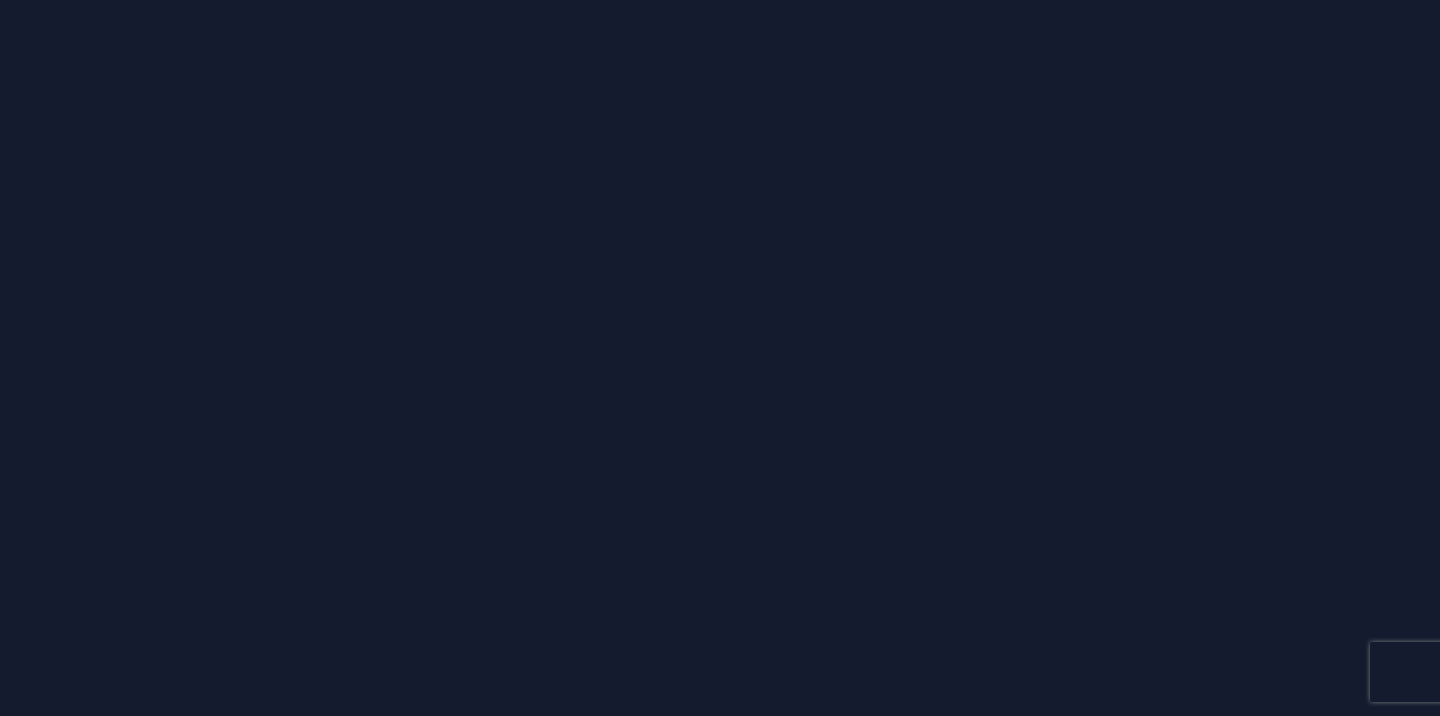 scroll, scrollTop: 0, scrollLeft: 0, axis: both 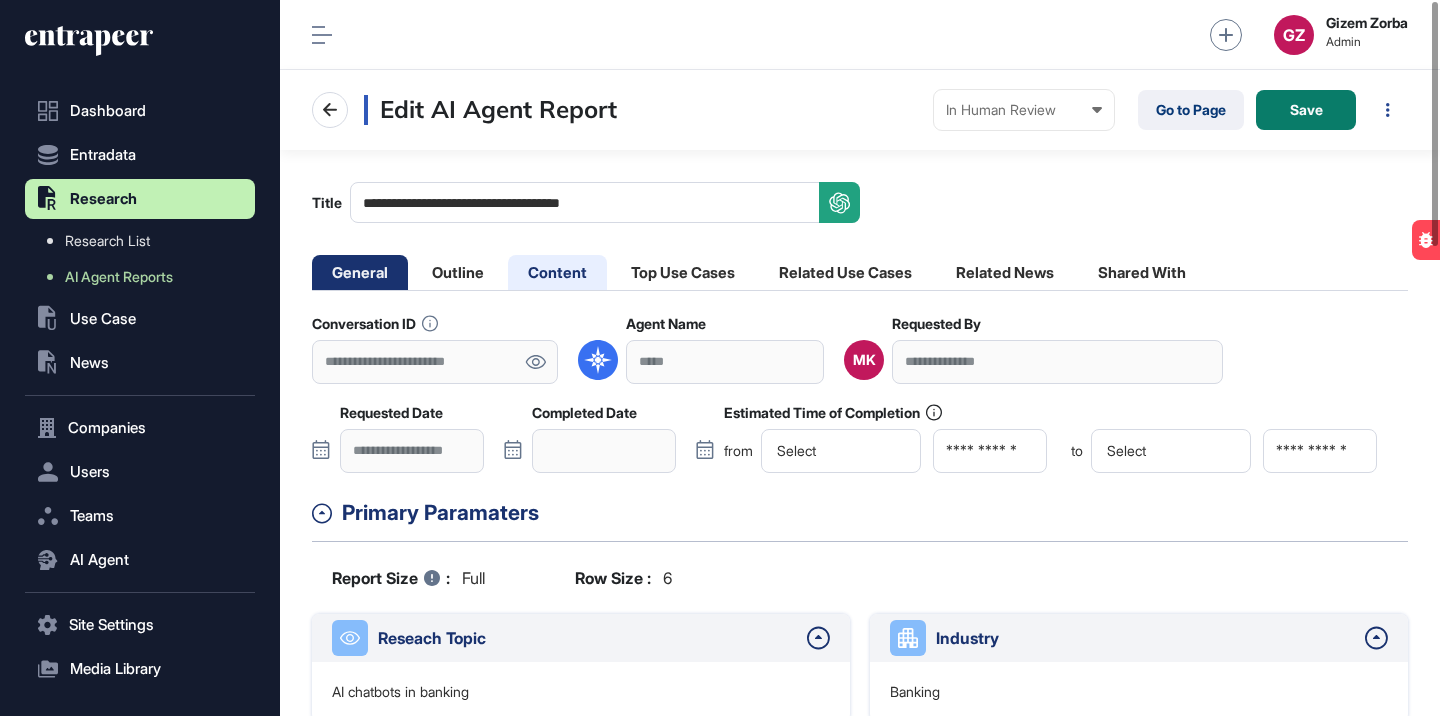 click on "Content" 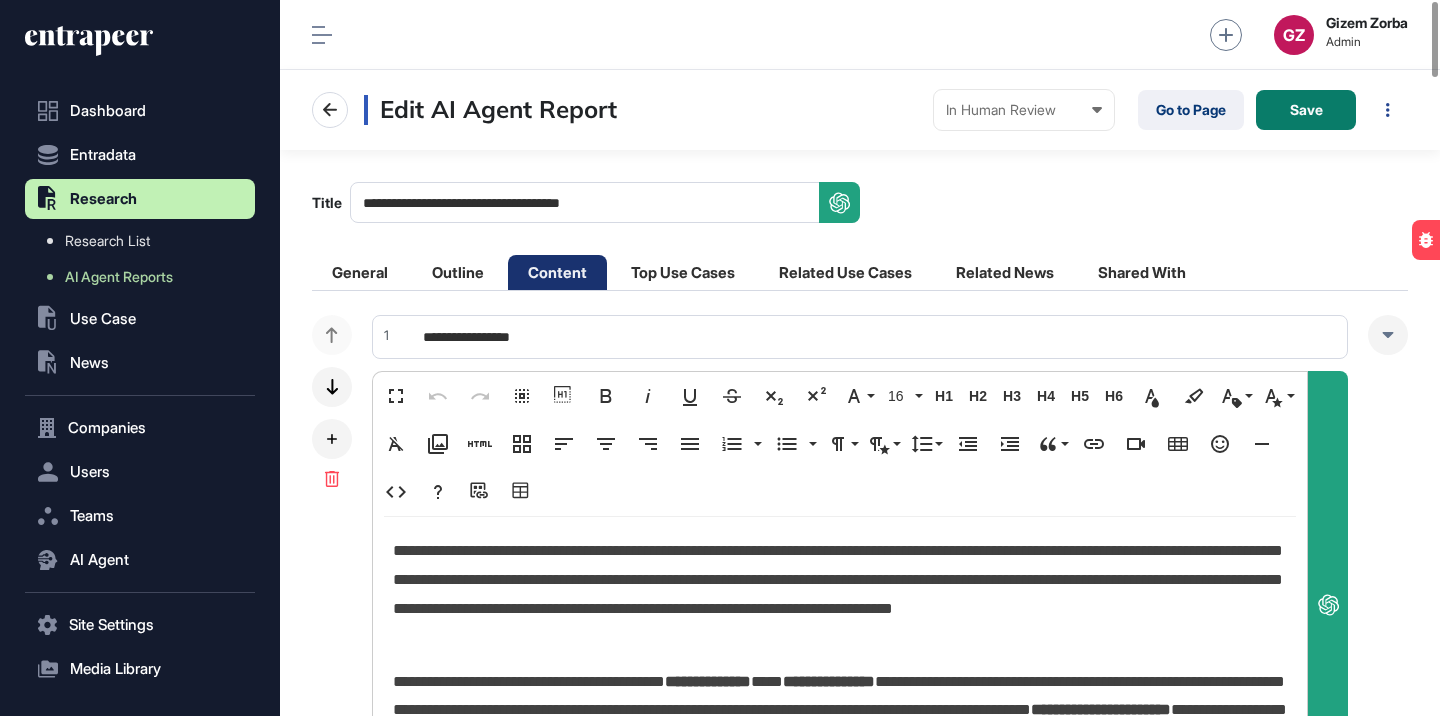 click on "Content" 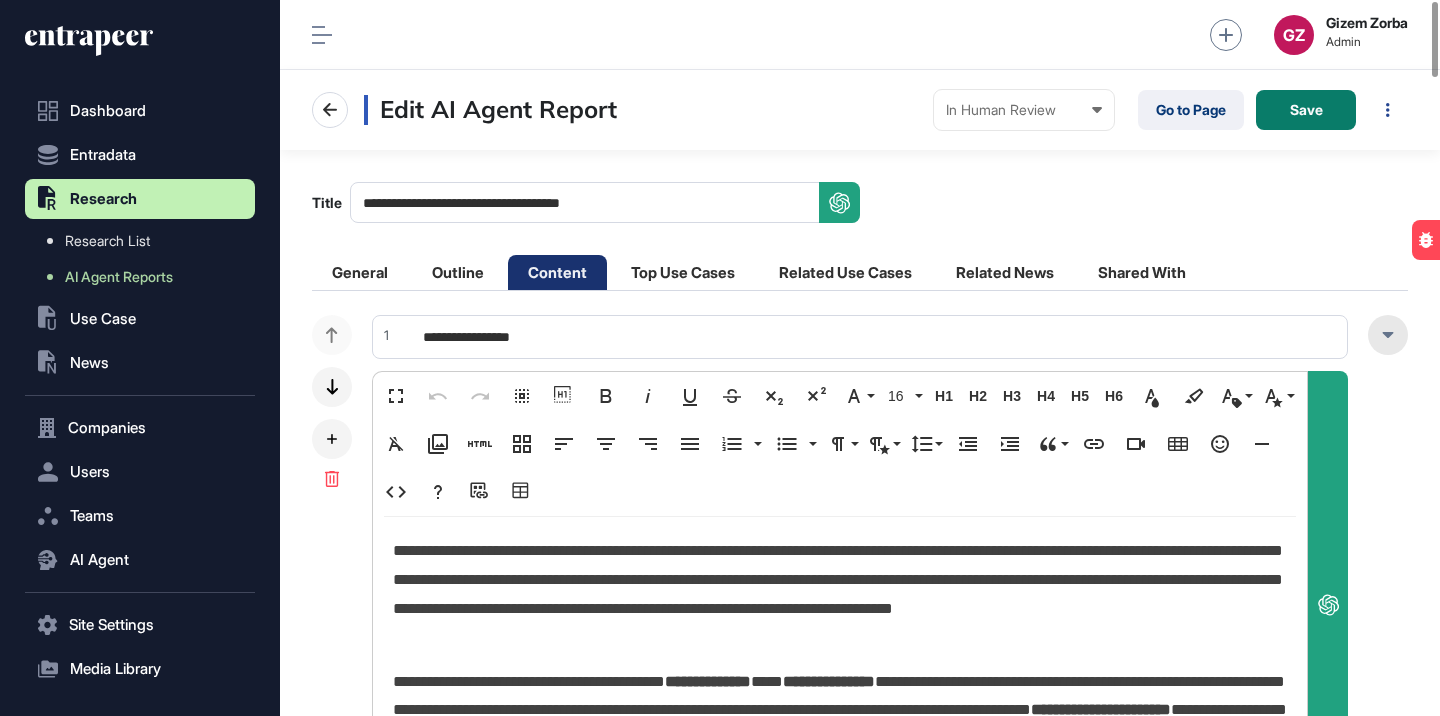 click at bounding box center [1388, 335] 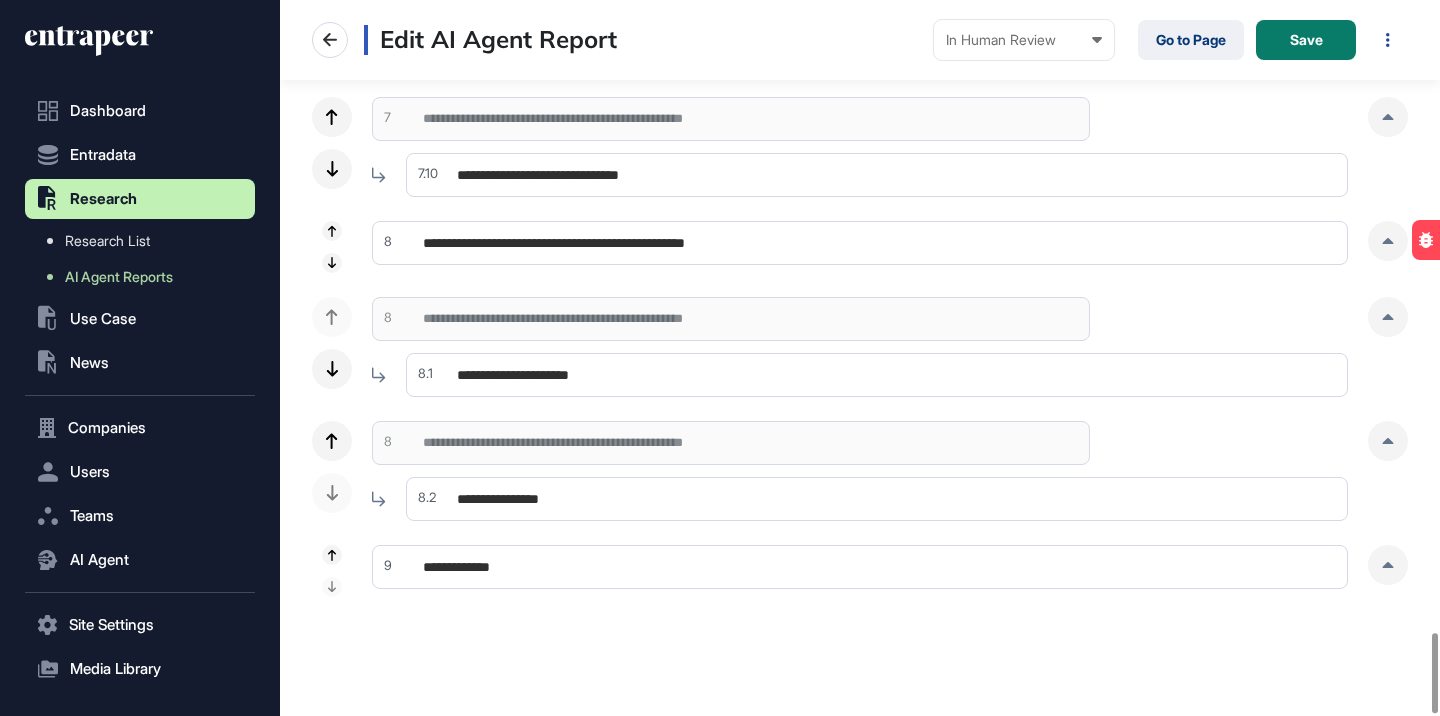 scroll, scrollTop: 5617, scrollLeft: 0, axis: vertical 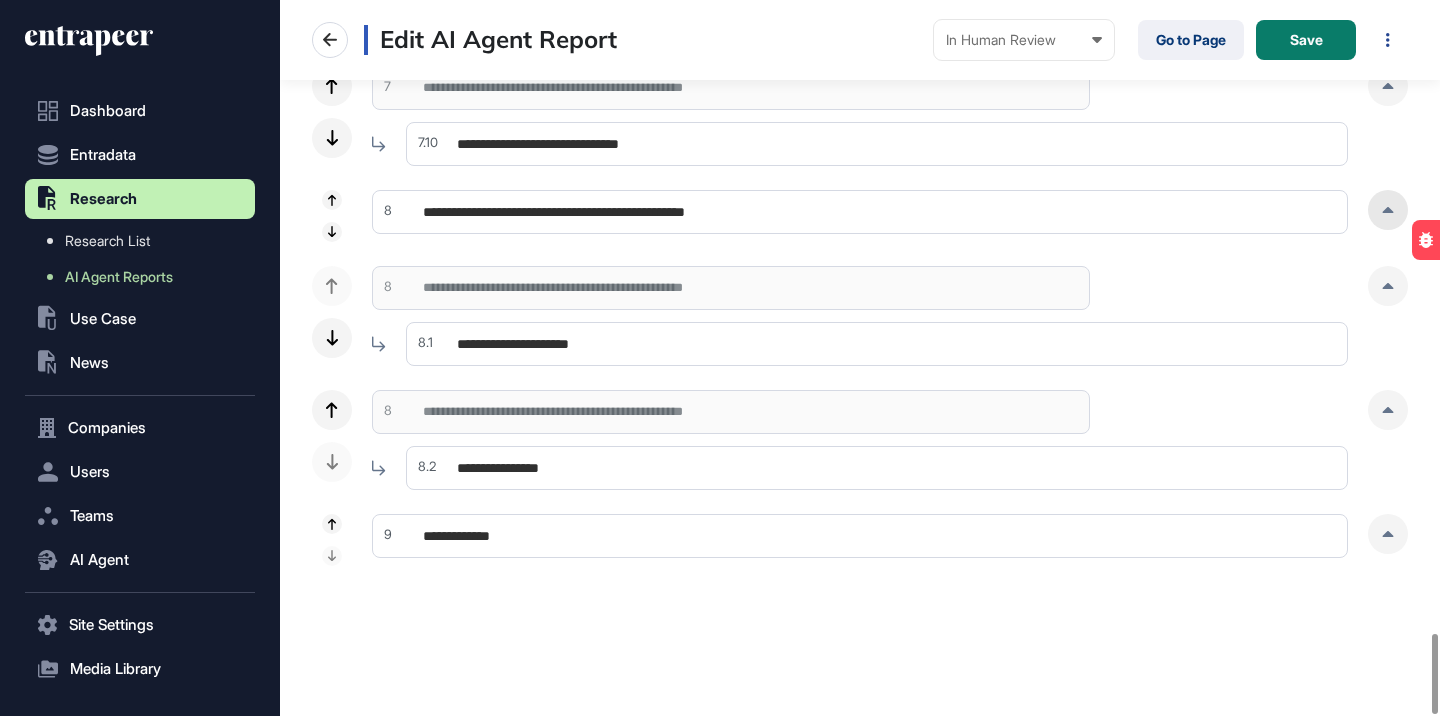 click 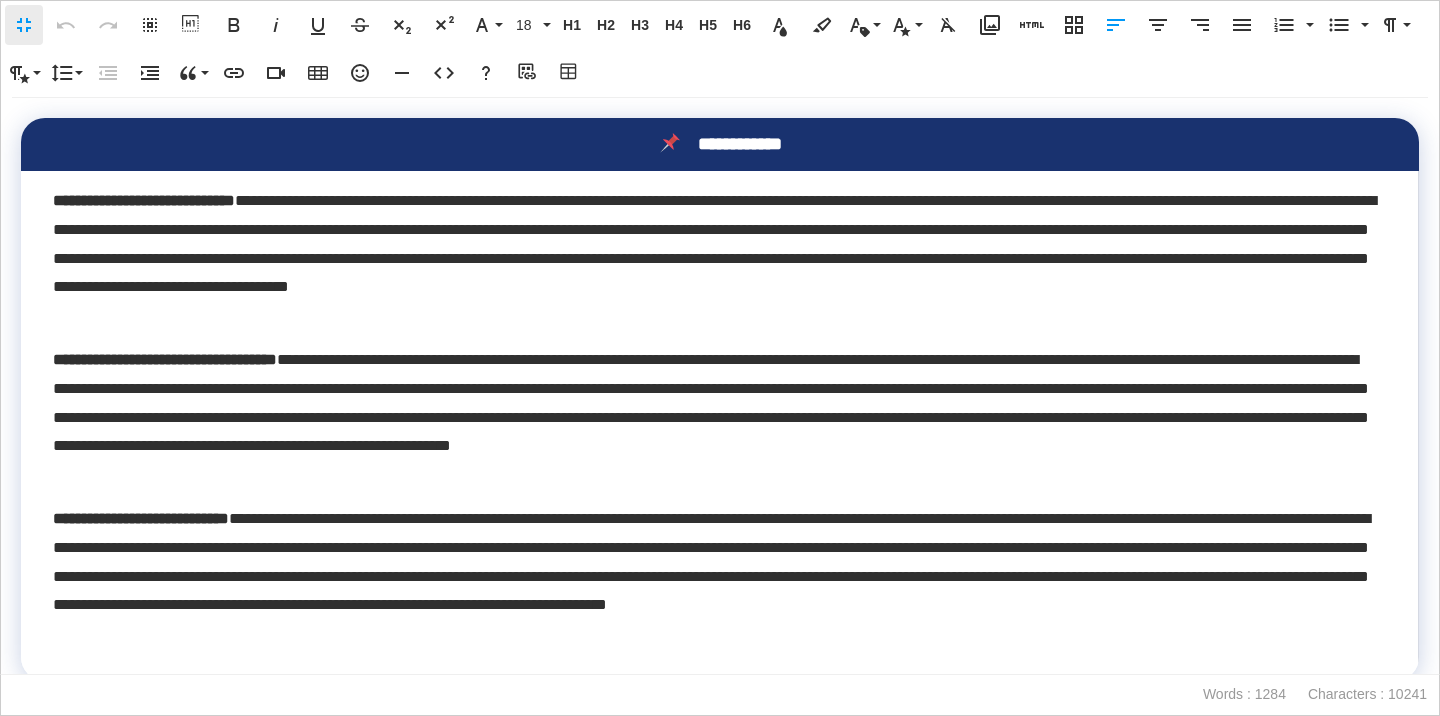 scroll, scrollTop: 1, scrollLeft: 9, axis: both 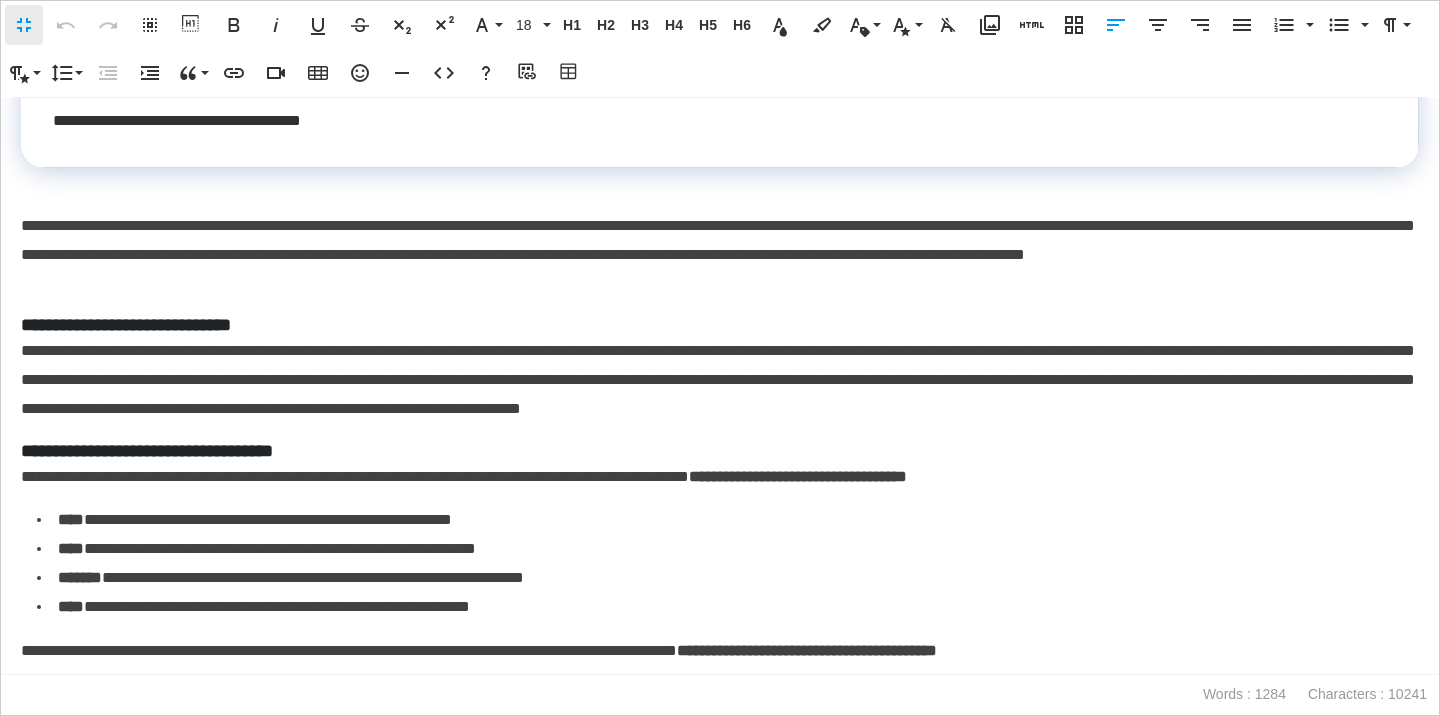 click on "**********" at bounding box center [720, 325] 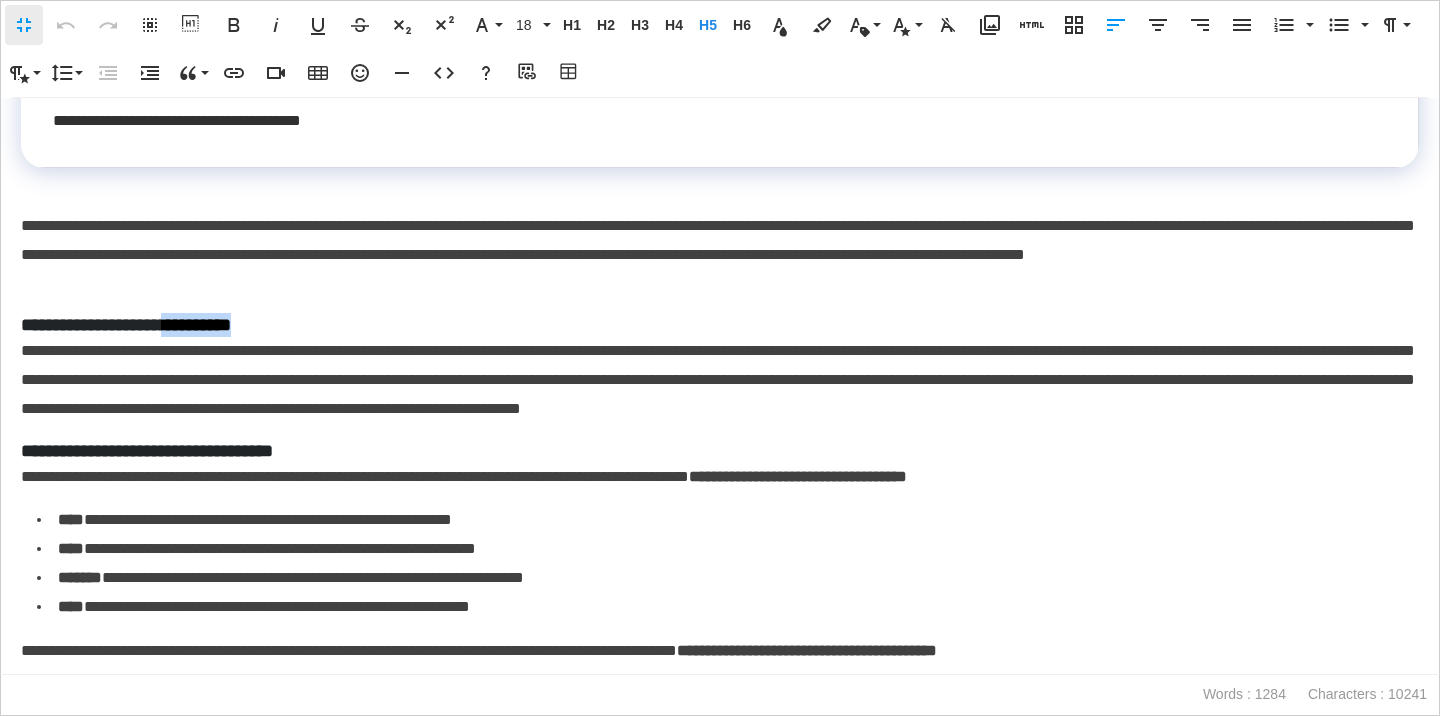 click on "**********" at bounding box center [720, 325] 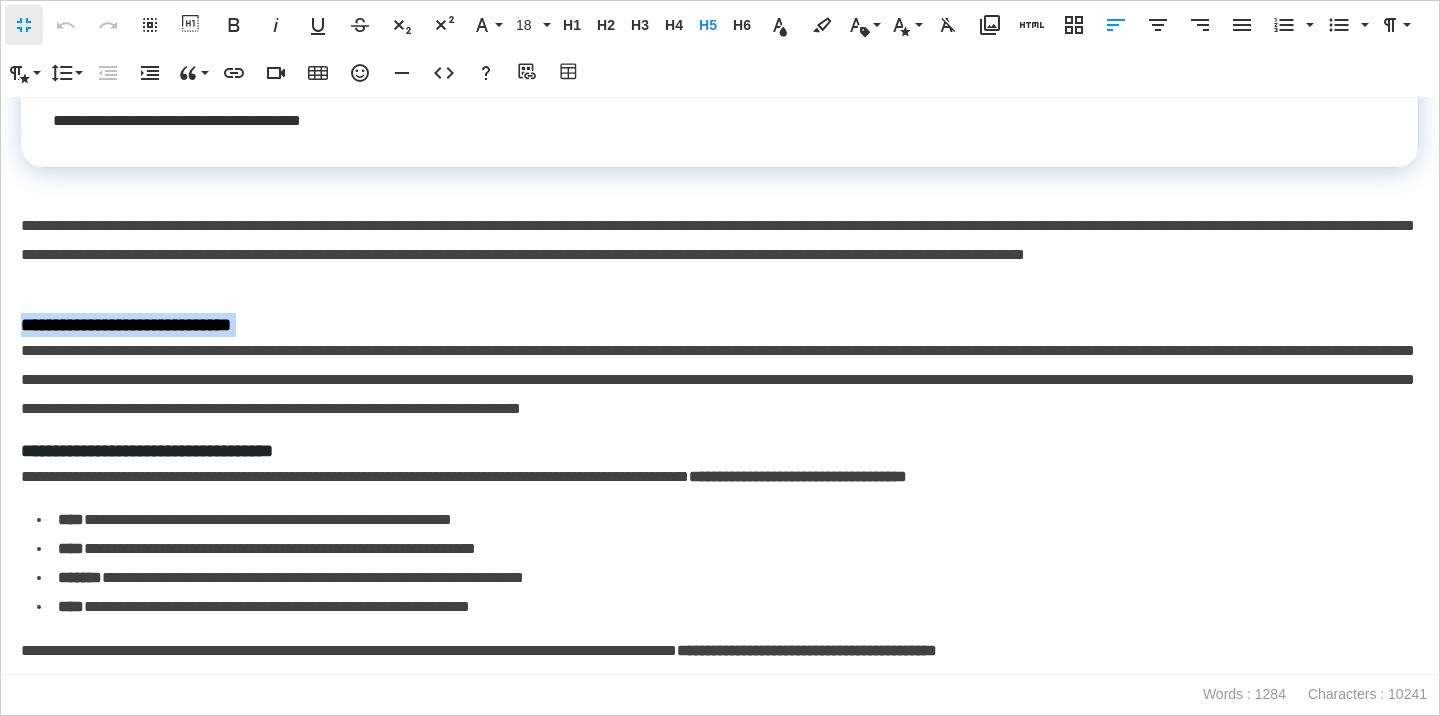 click on "**********" at bounding box center [720, 325] 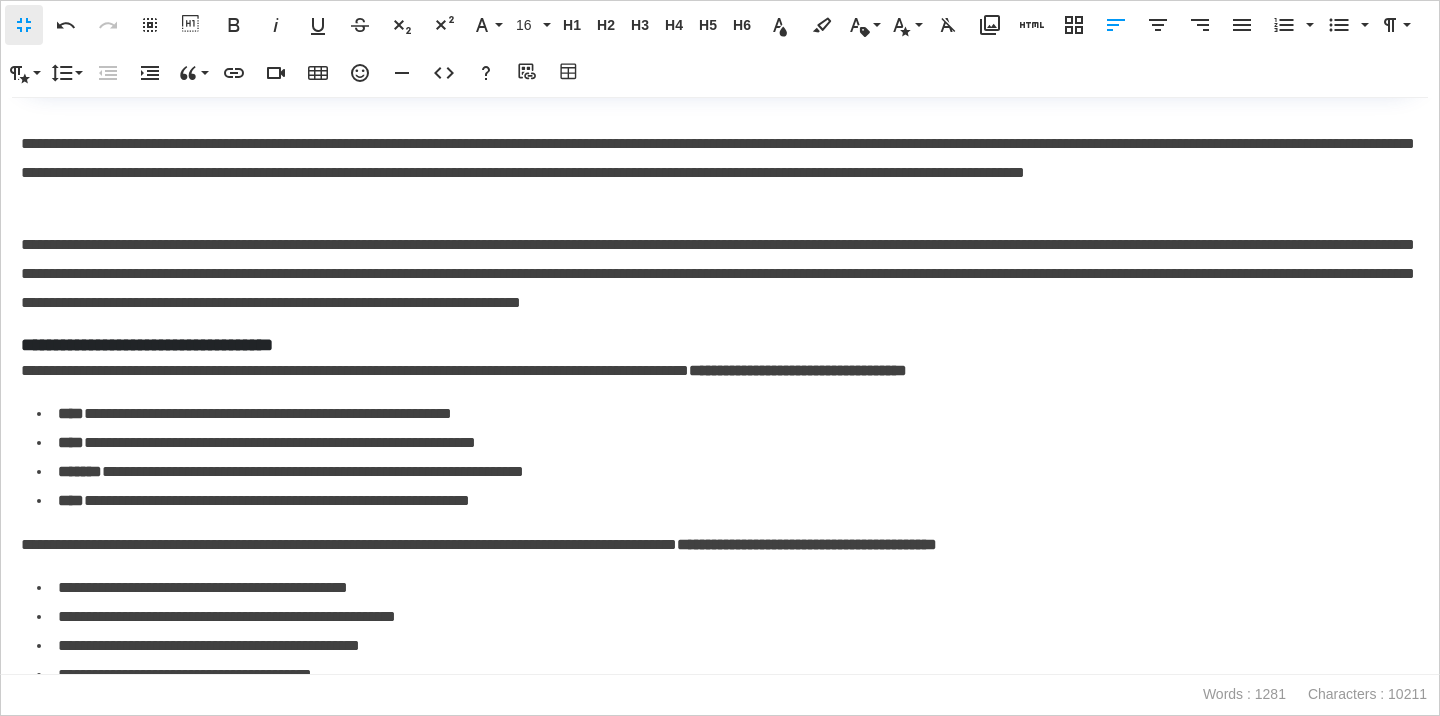 scroll, scrollTop: 1175, scrollLeft: 0, axis: vertical 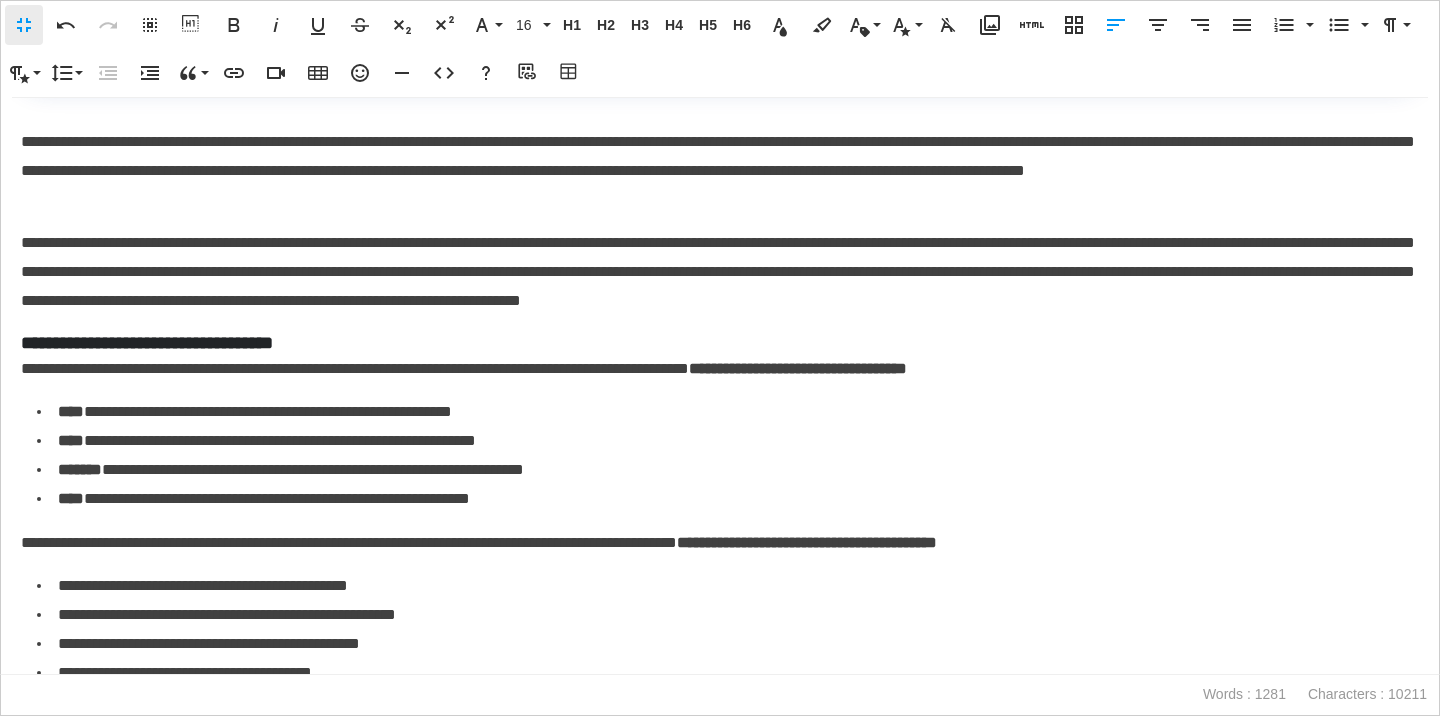 click on "**********" at bounding box center (720, 343) 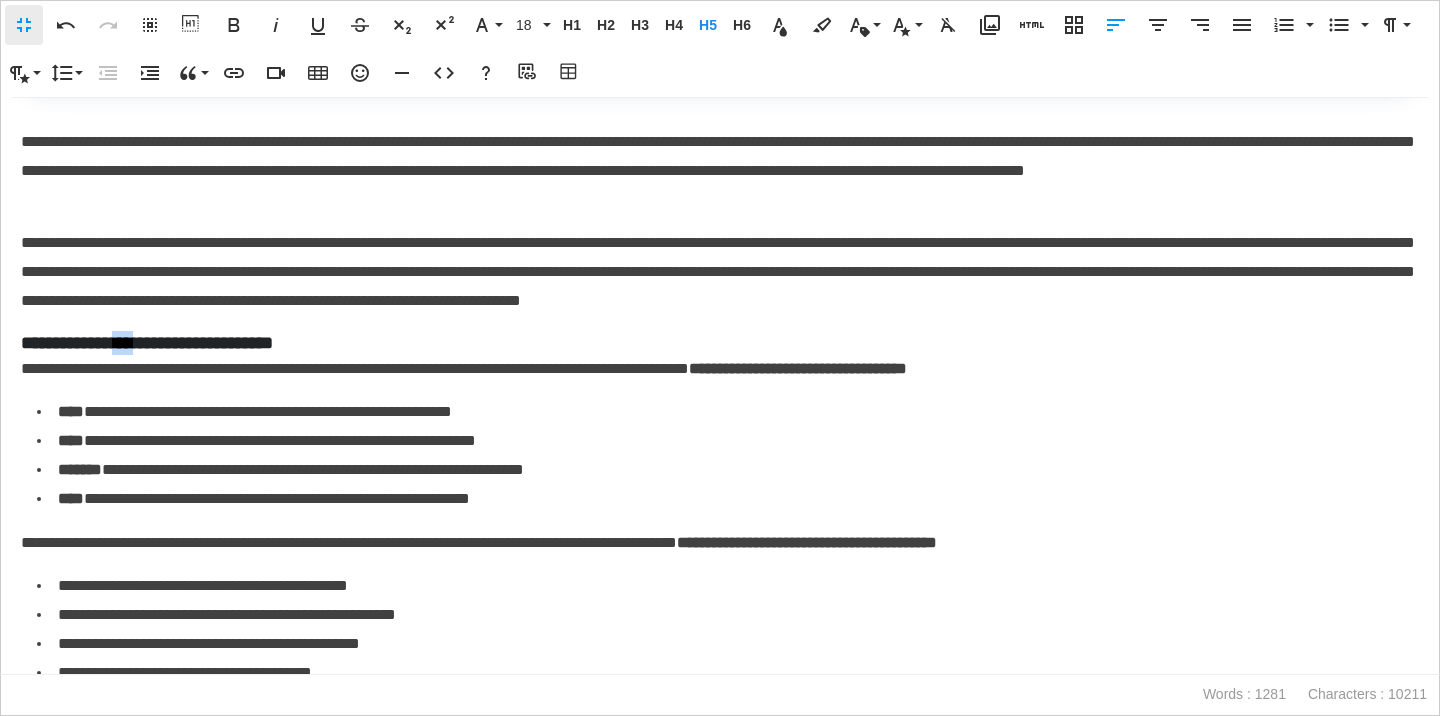 click on "**********" at bounding box center [720, 343] 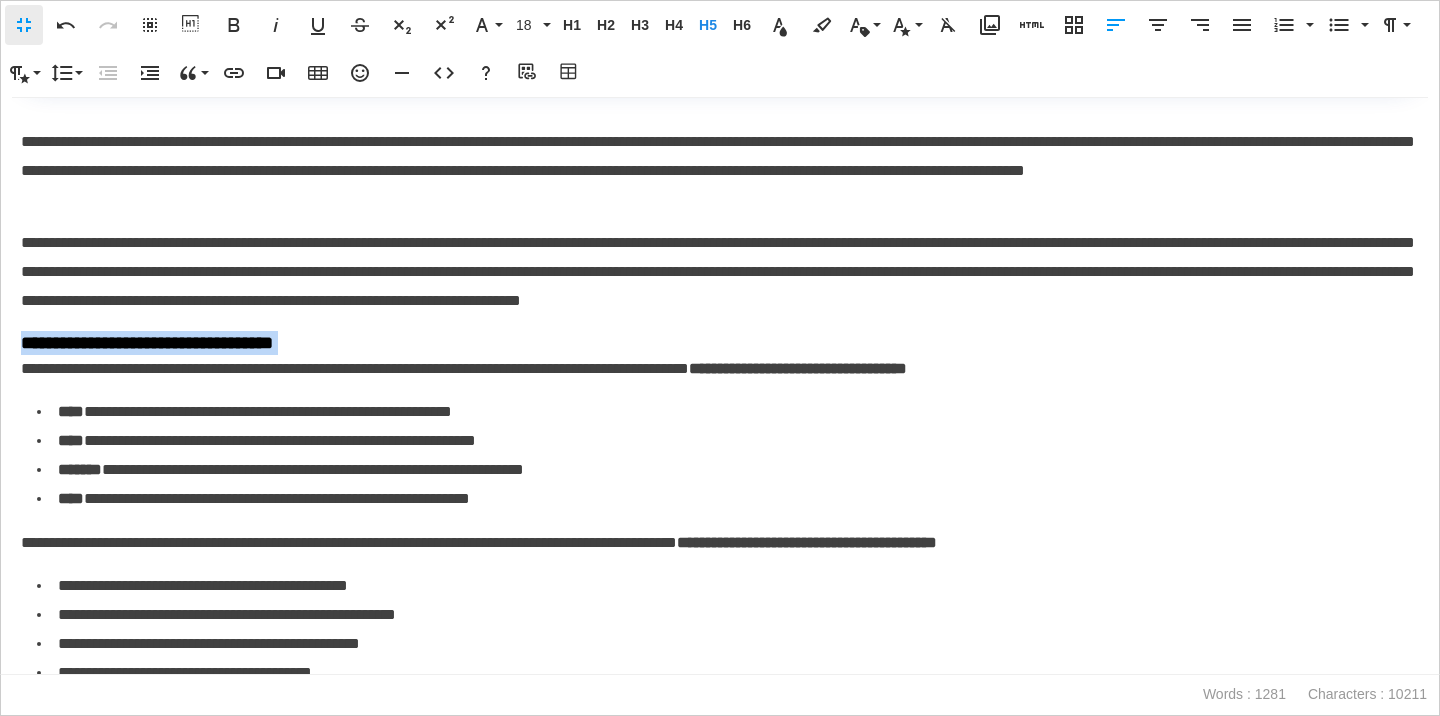 click on "**********" at bounding box center (720, 343) 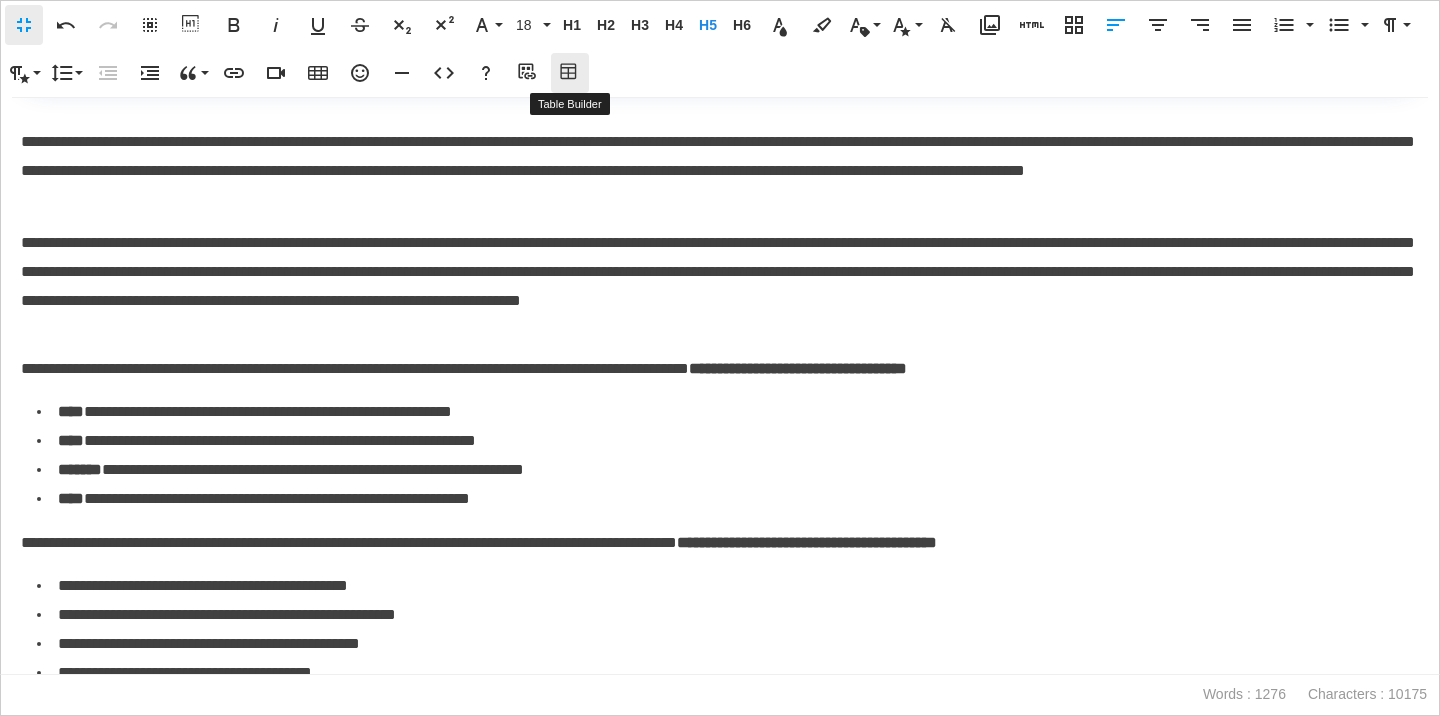 click 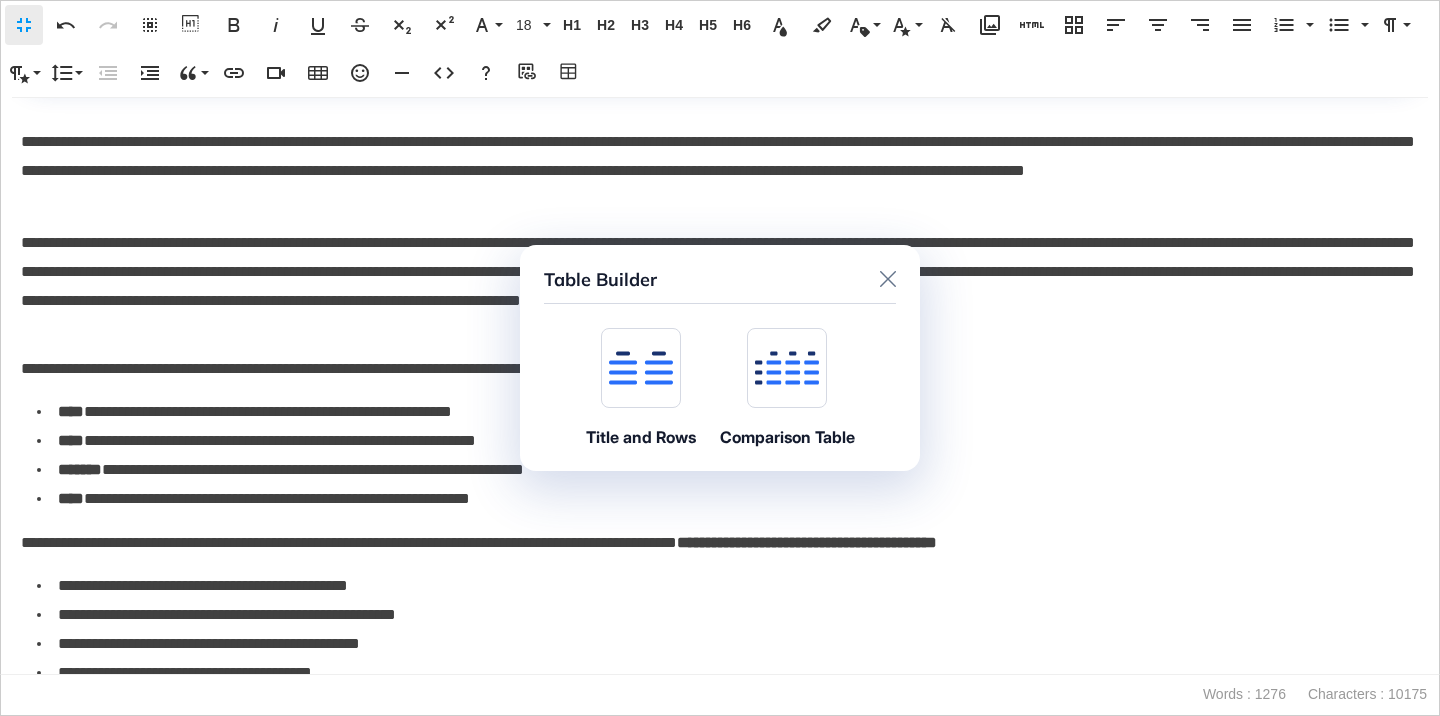 click 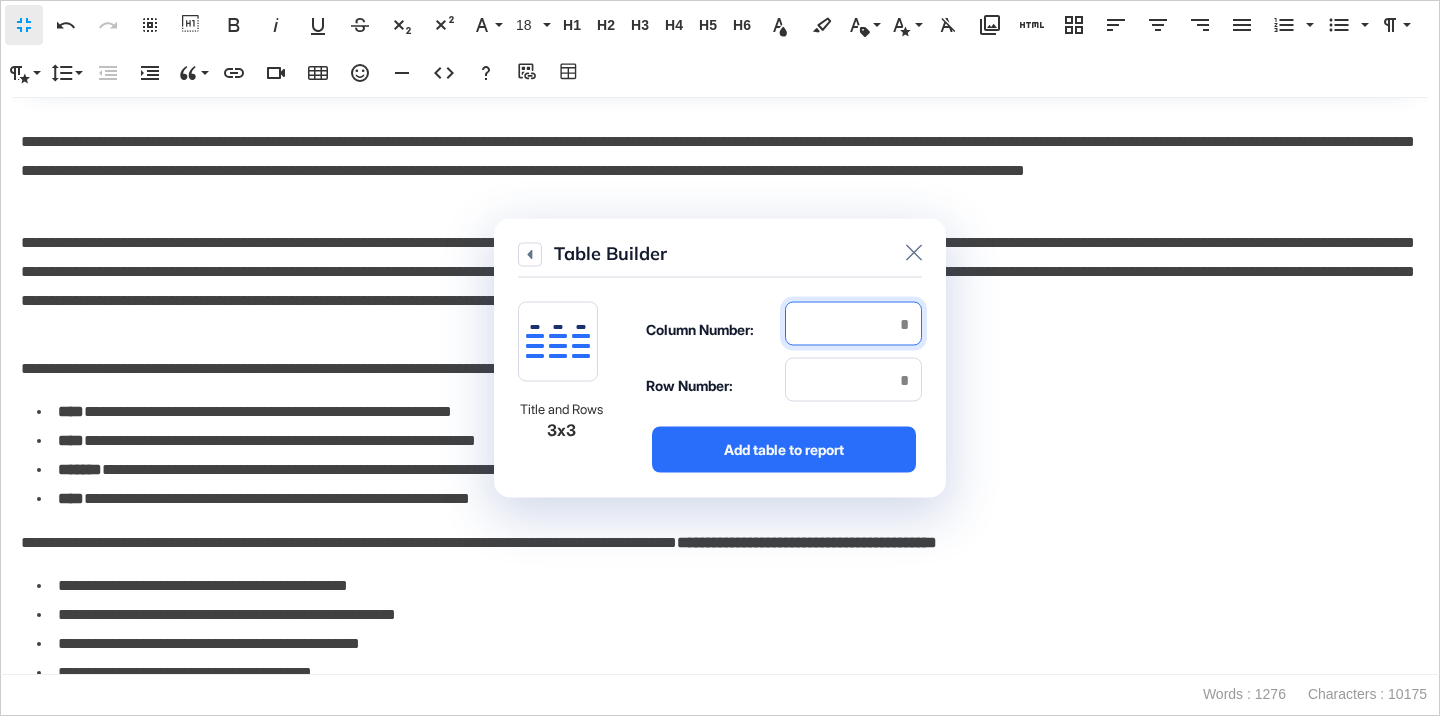 click at bounding box center [853, 324] 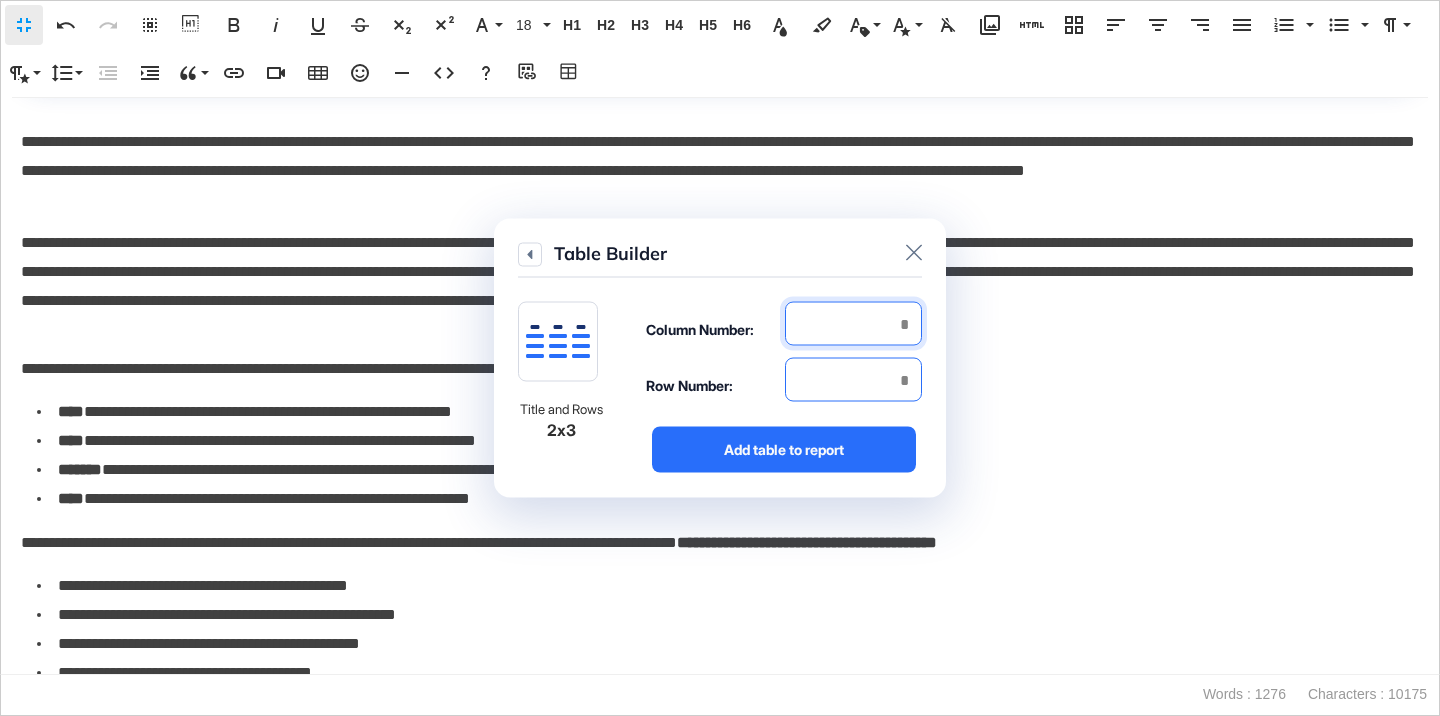 type on "*" 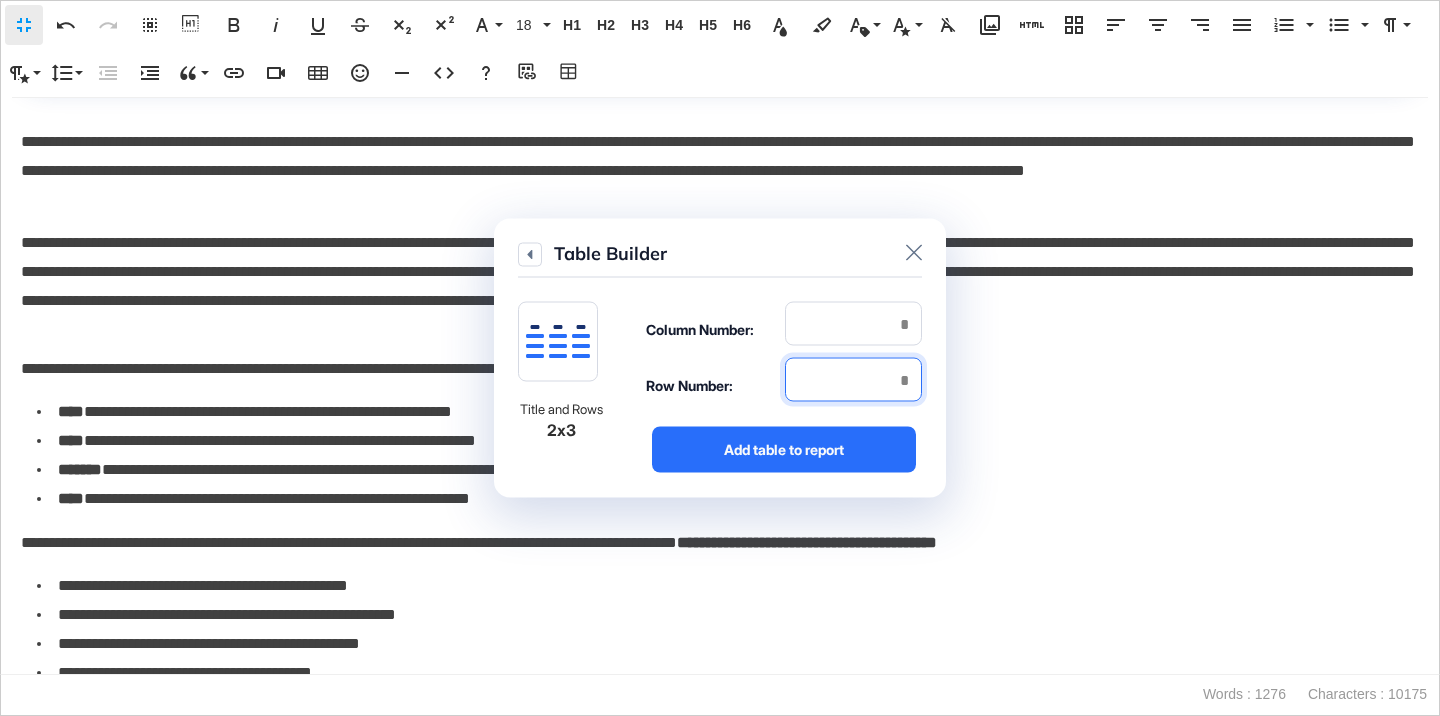 click at bounding box center (853, 380) 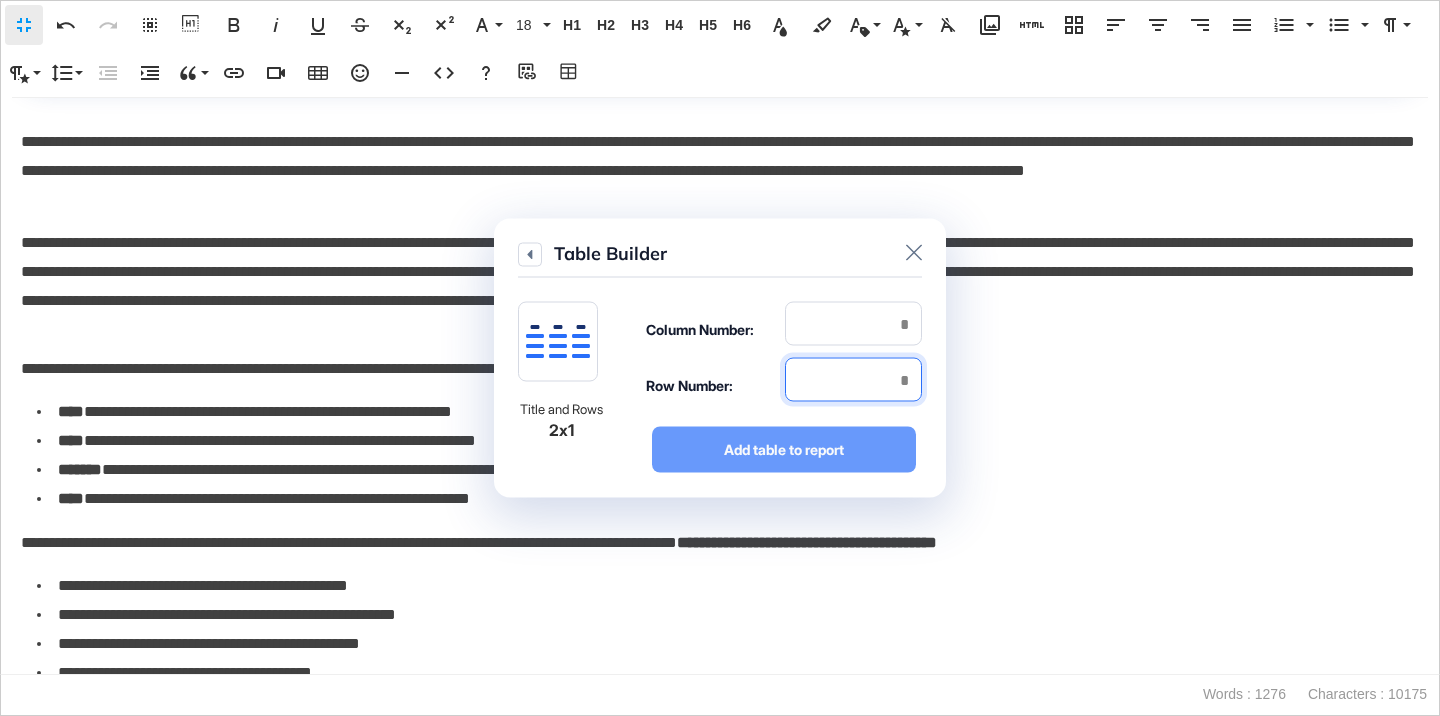 type on "*" 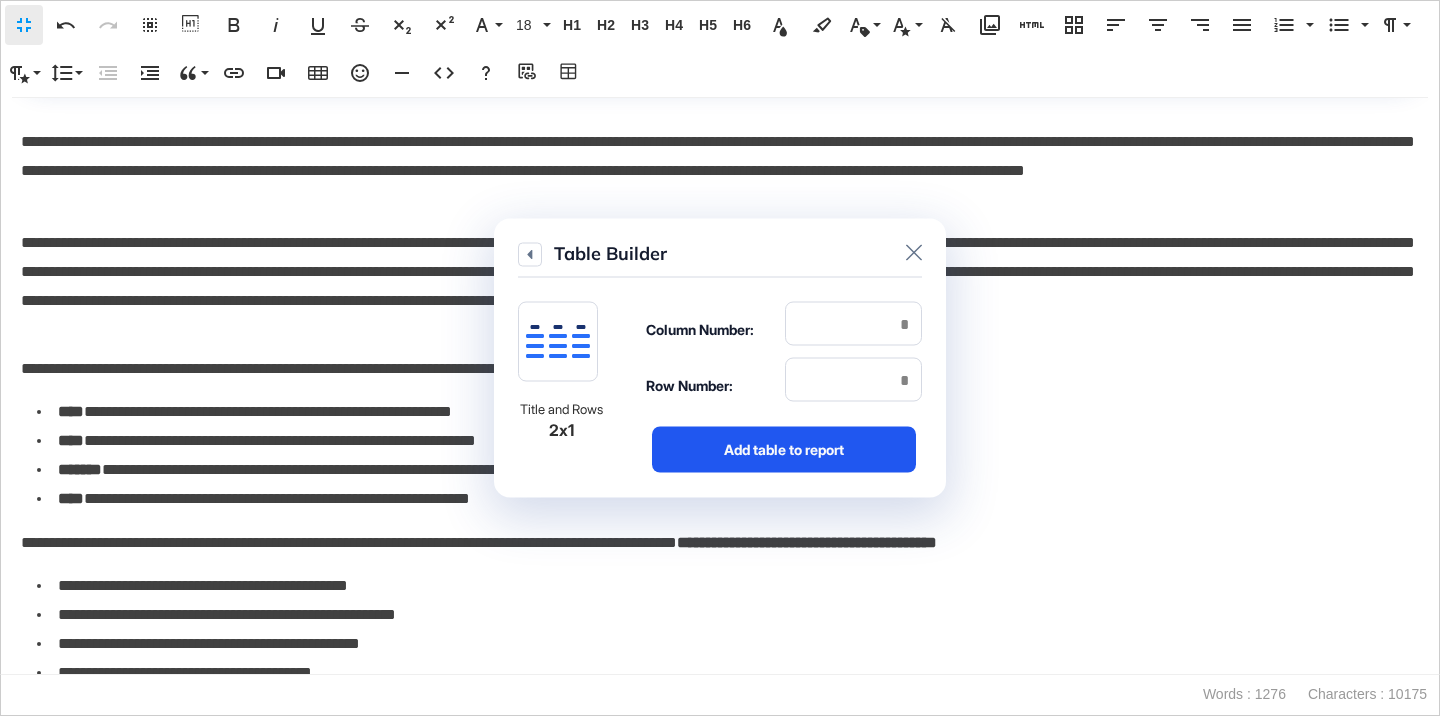 click on "Add table to report" at bounding box center [784, 450] 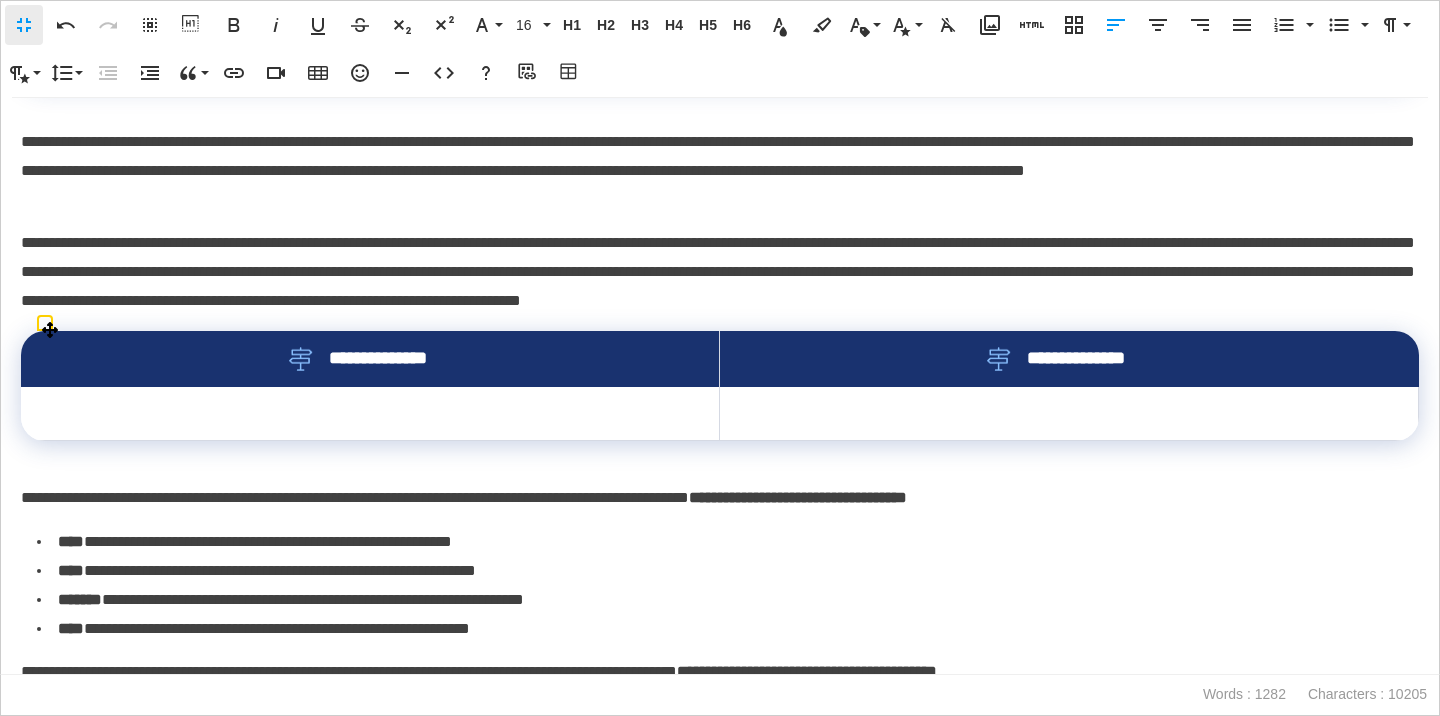 click on "**********" at bounding box center (370, 359) 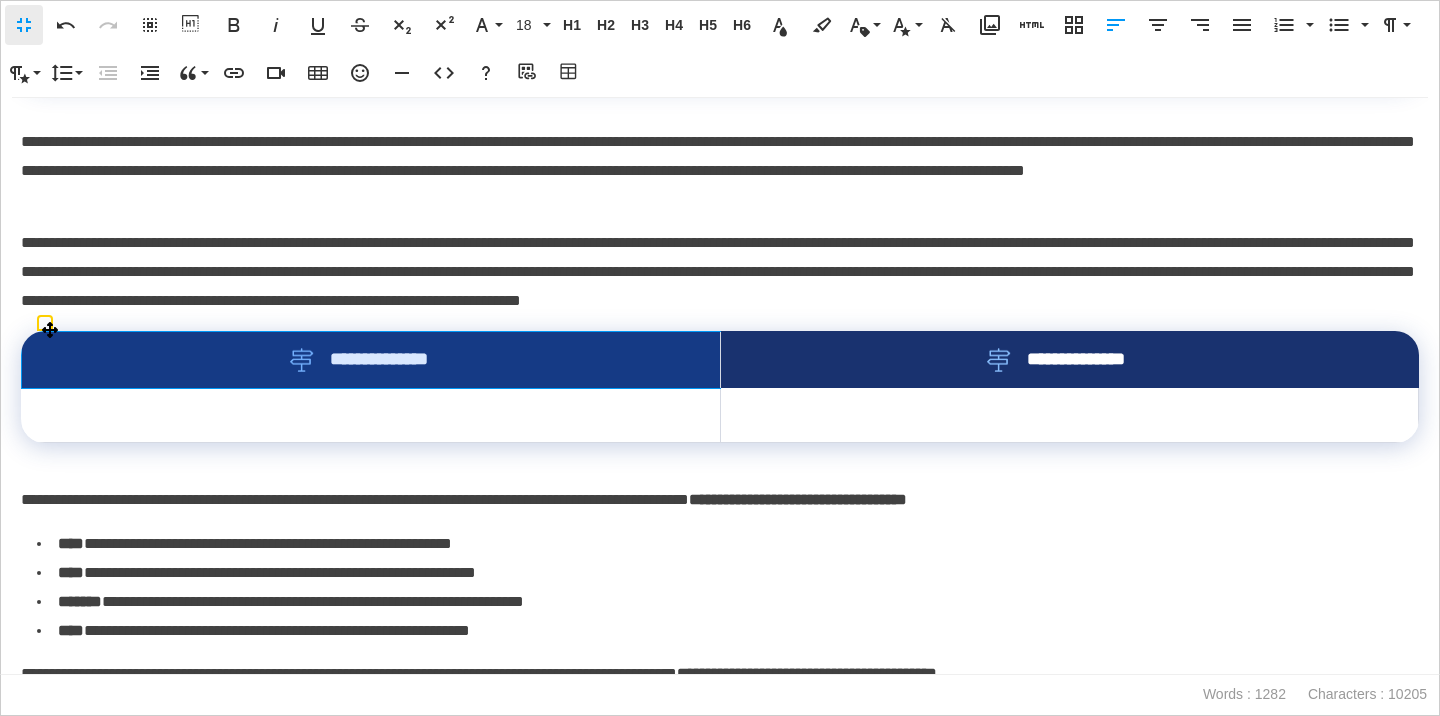click on "**********" at bounding box center (371, 360) 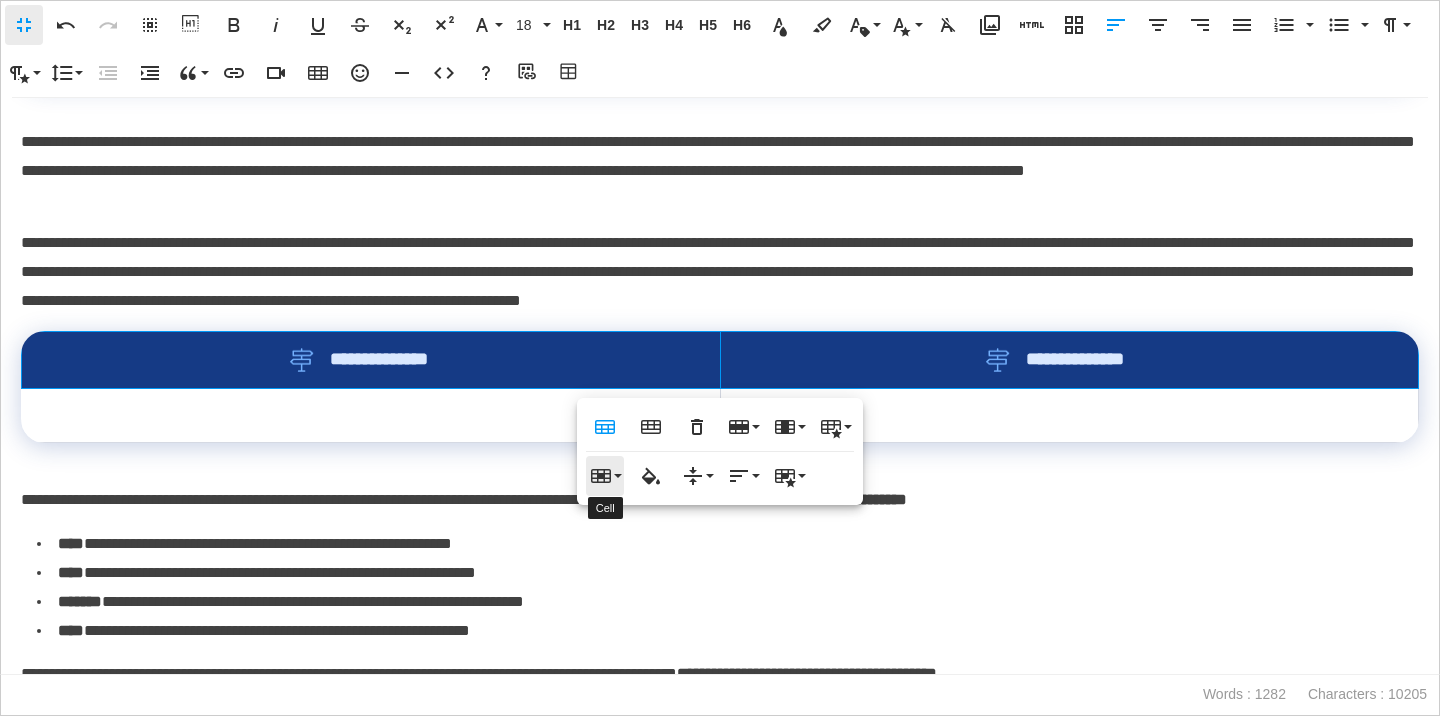 click 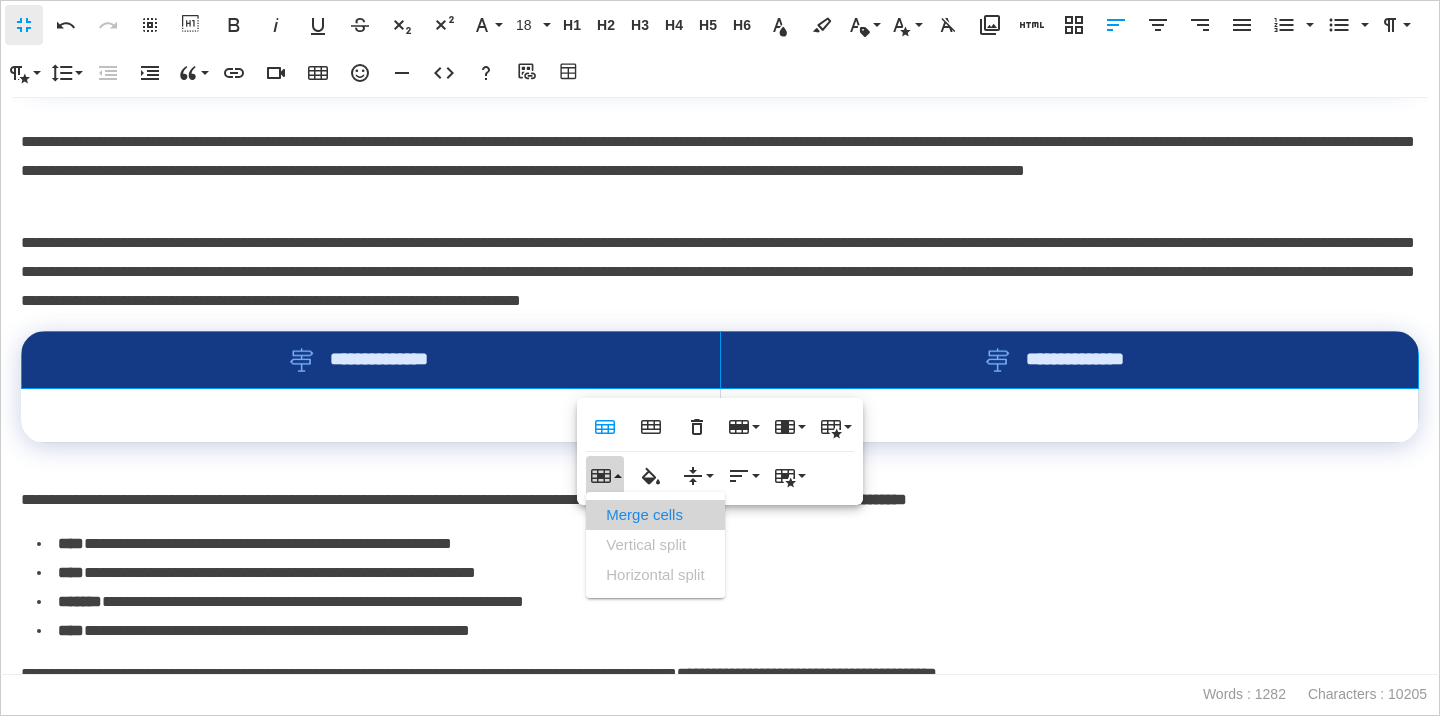 click on "Merge cells" at bounding box center [655, 515] 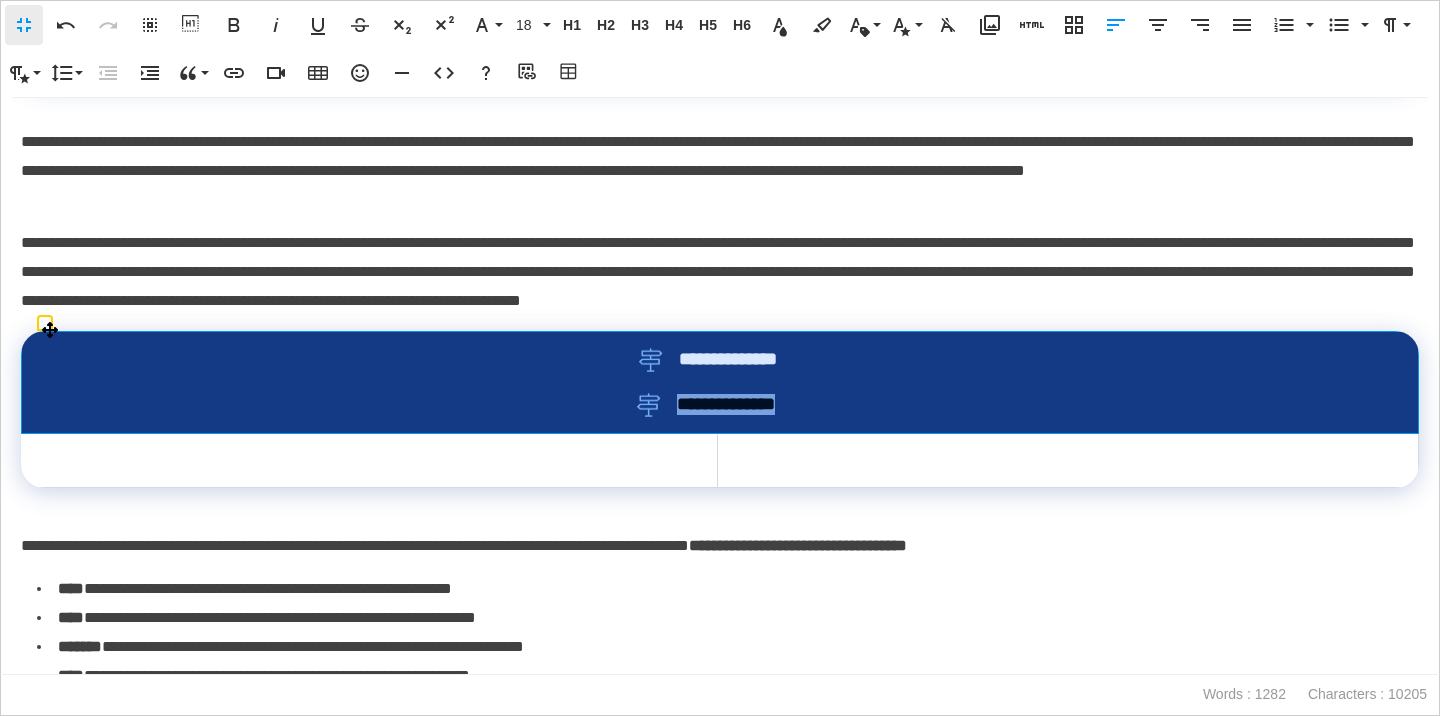 drag, startPoint x: 836, startPoint y: 403, endPoint x: 646, endPoint y: 402, distance: 190.00262 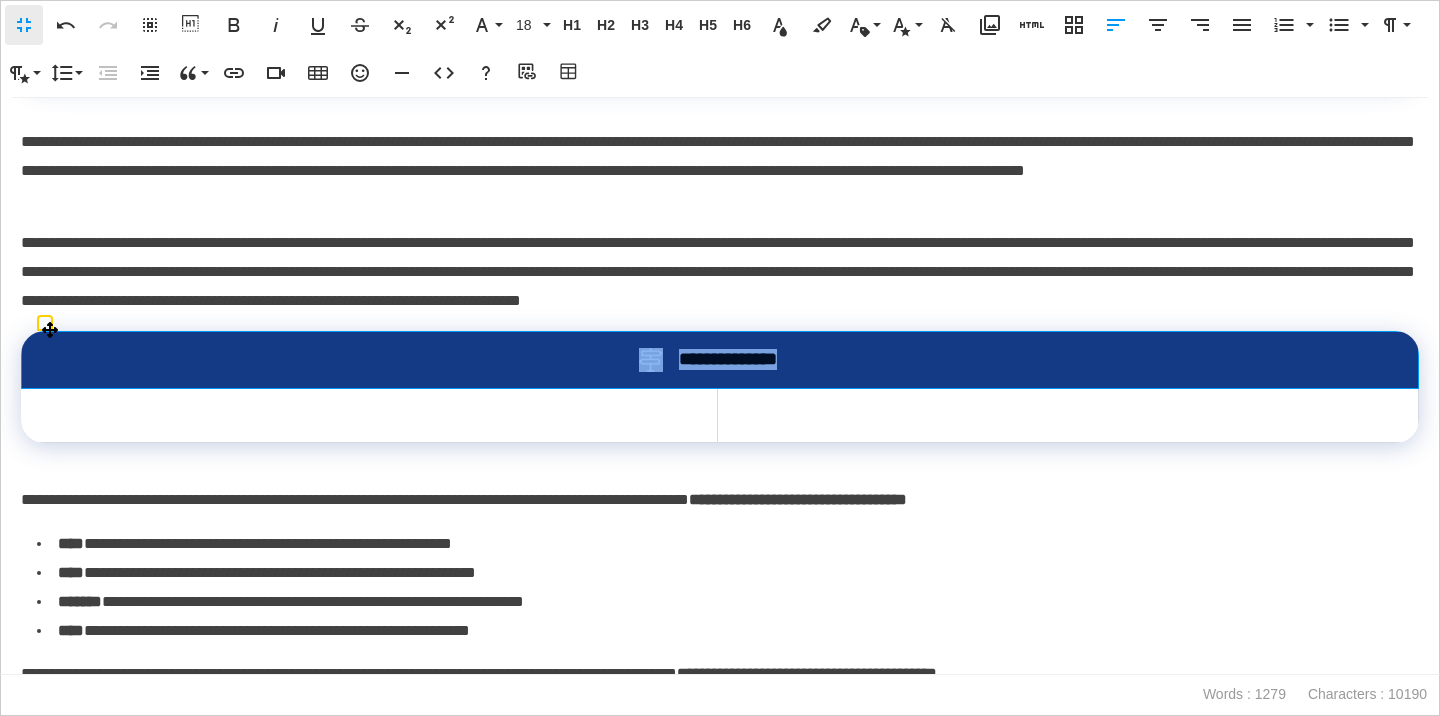 drag, startPoint x: 813, startPoint y: 370, endPoint x: 638, endPoint y: 360, distance: 175.28548 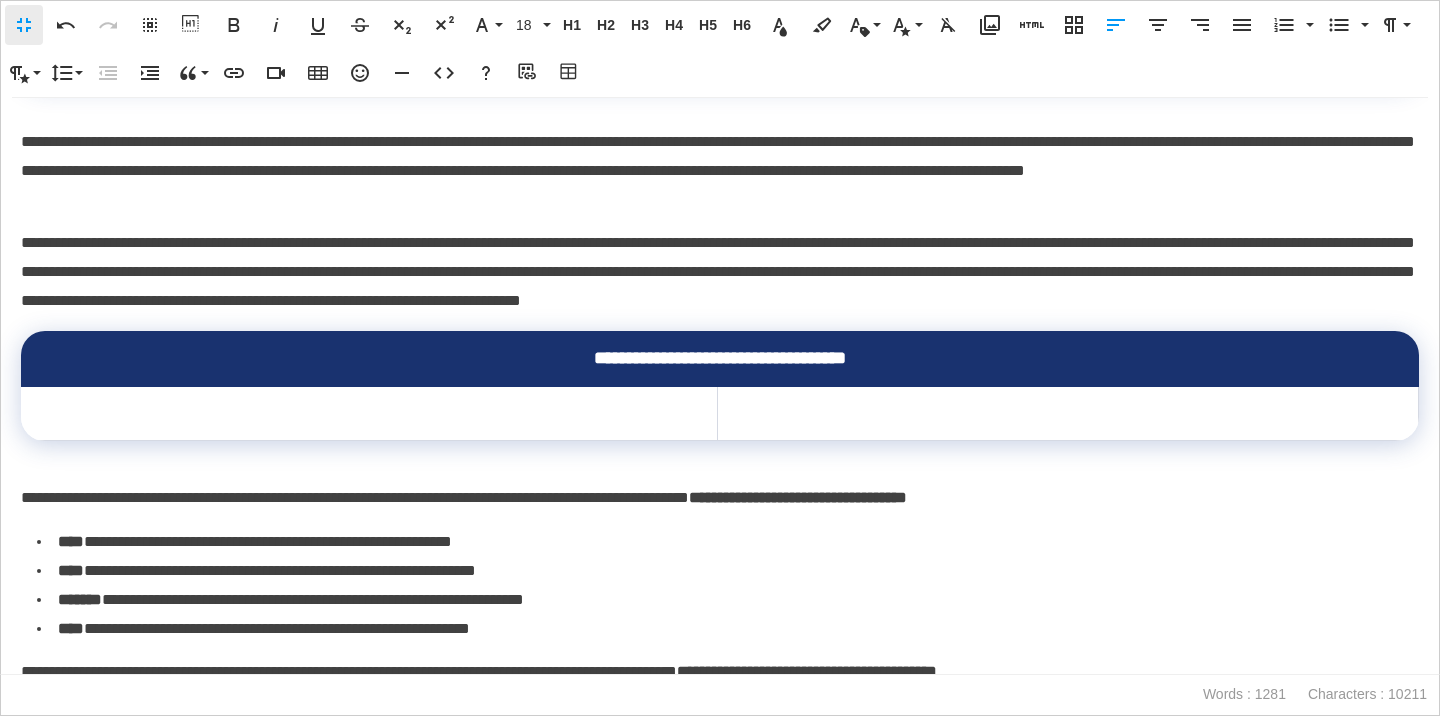 scroll, scrollTop: 0, scrollLeft: 8, axis: horizontal 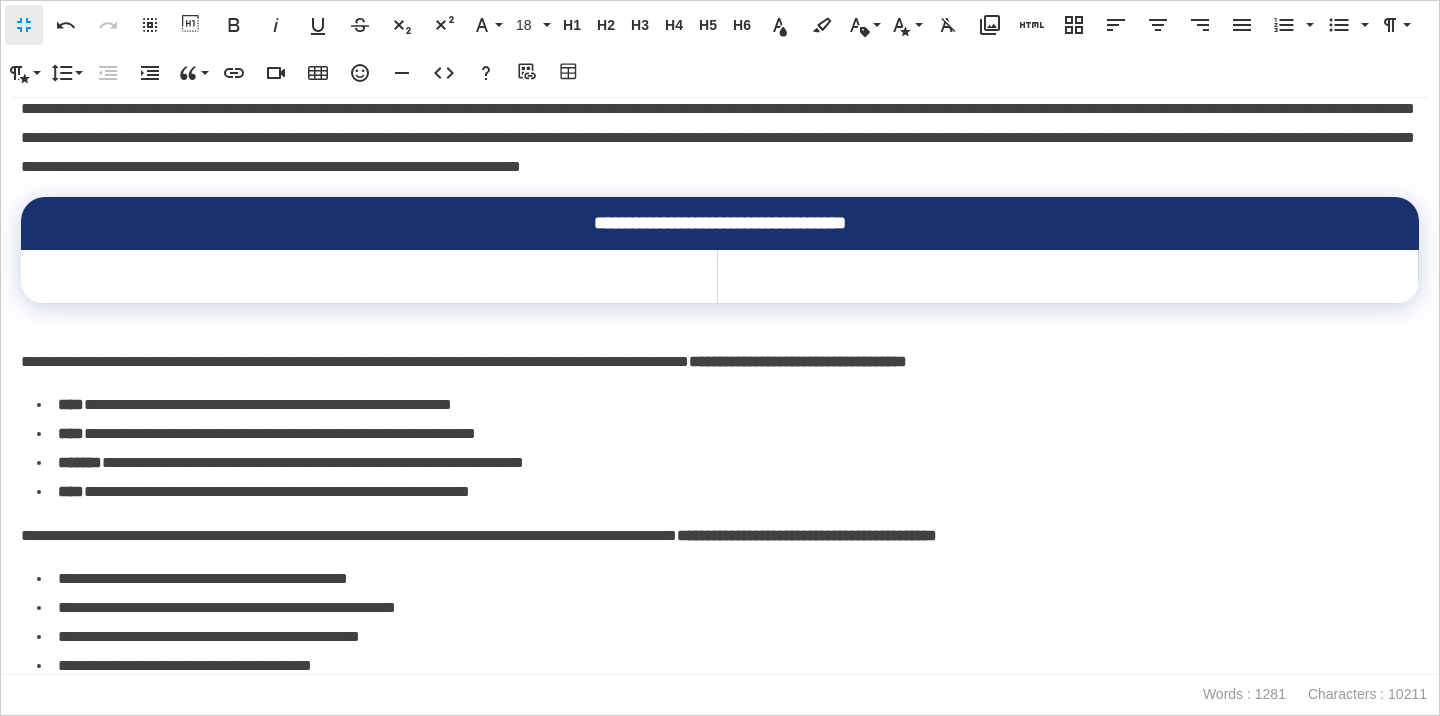 drag, startPoint x: 20, startPoint y: 360, endPoint x: 99, endPoint y: 500, distance: 160.75136 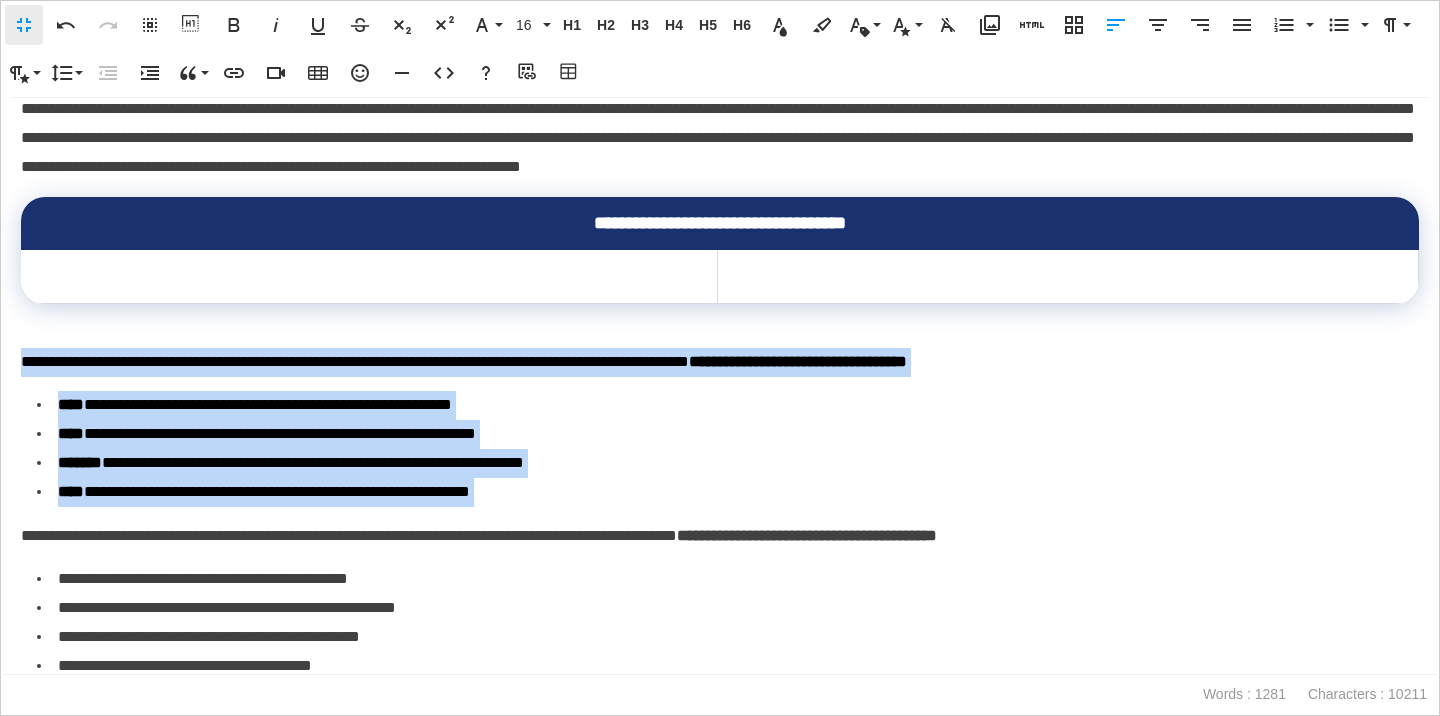 drag, startPoint x: 23, startPoint y: 361, endPoint x: 161, endPoint y: 512, distance: 204.5605 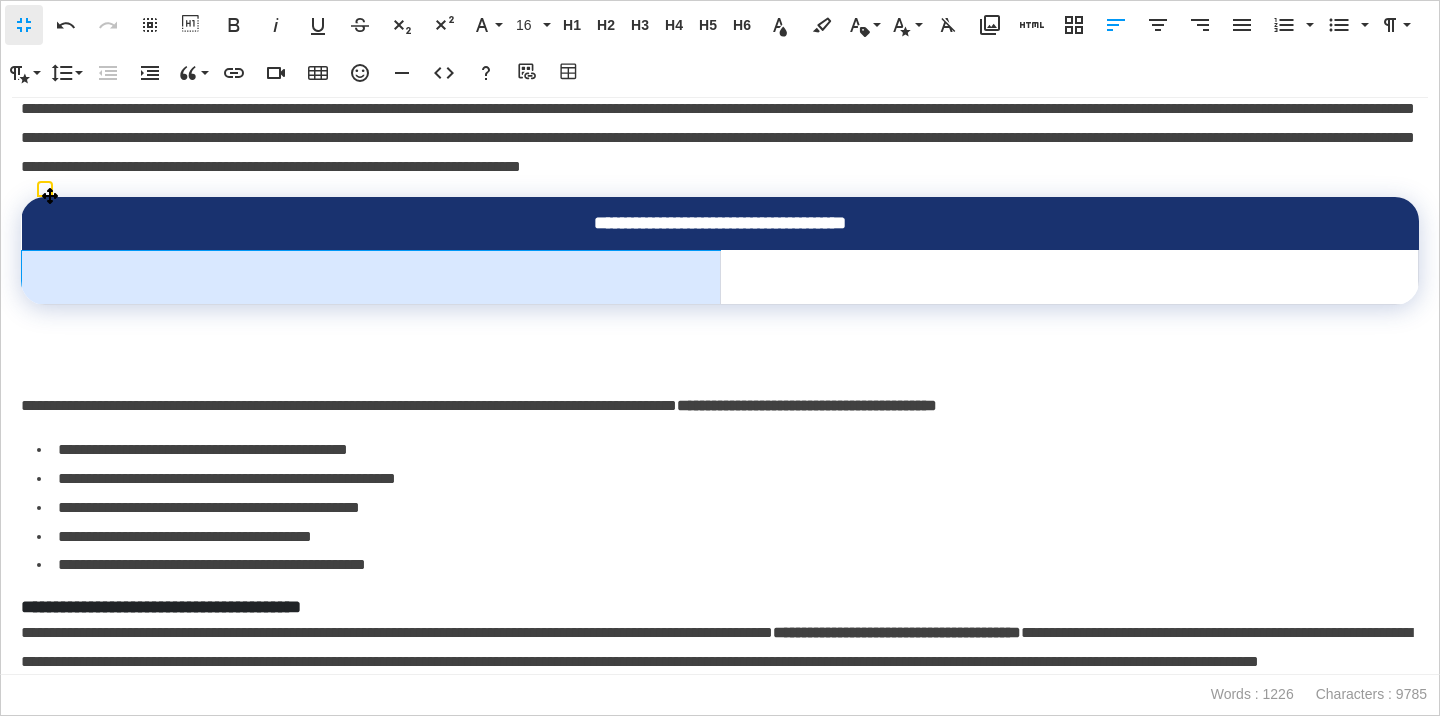 click at bounding box center (371, 277) 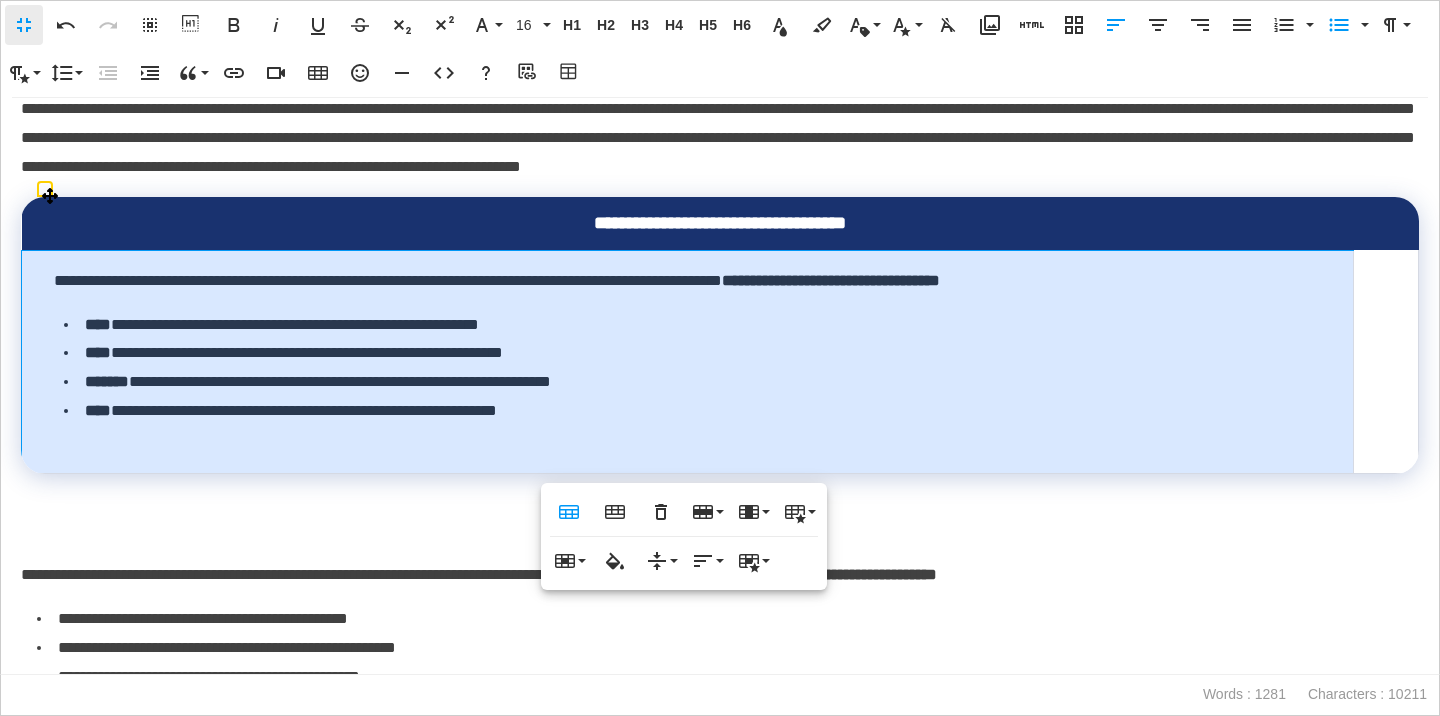 click on "**********" at bounding box center [688, 361] 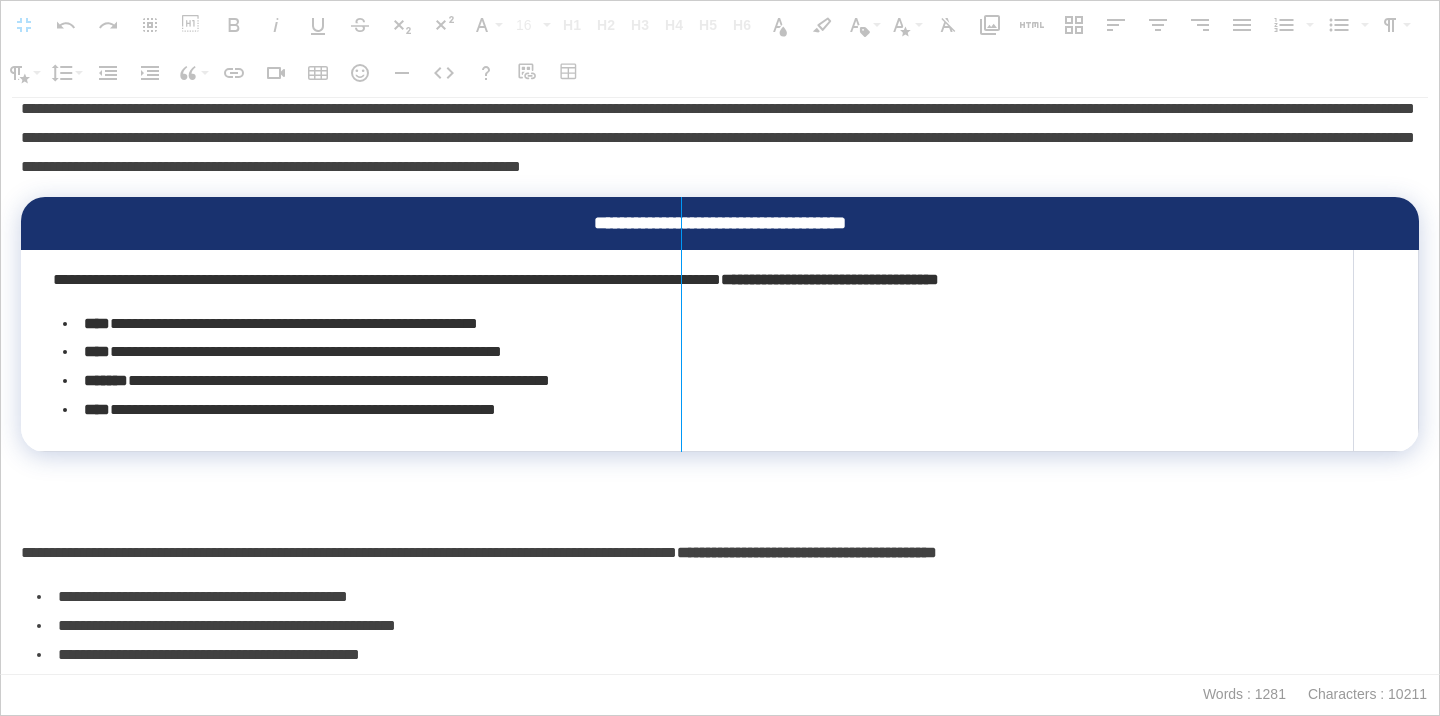 drag, startPoint x: 1343, startPoint y: 272, endPoint x: 672, endPoint y: 390, distance: 681.2966 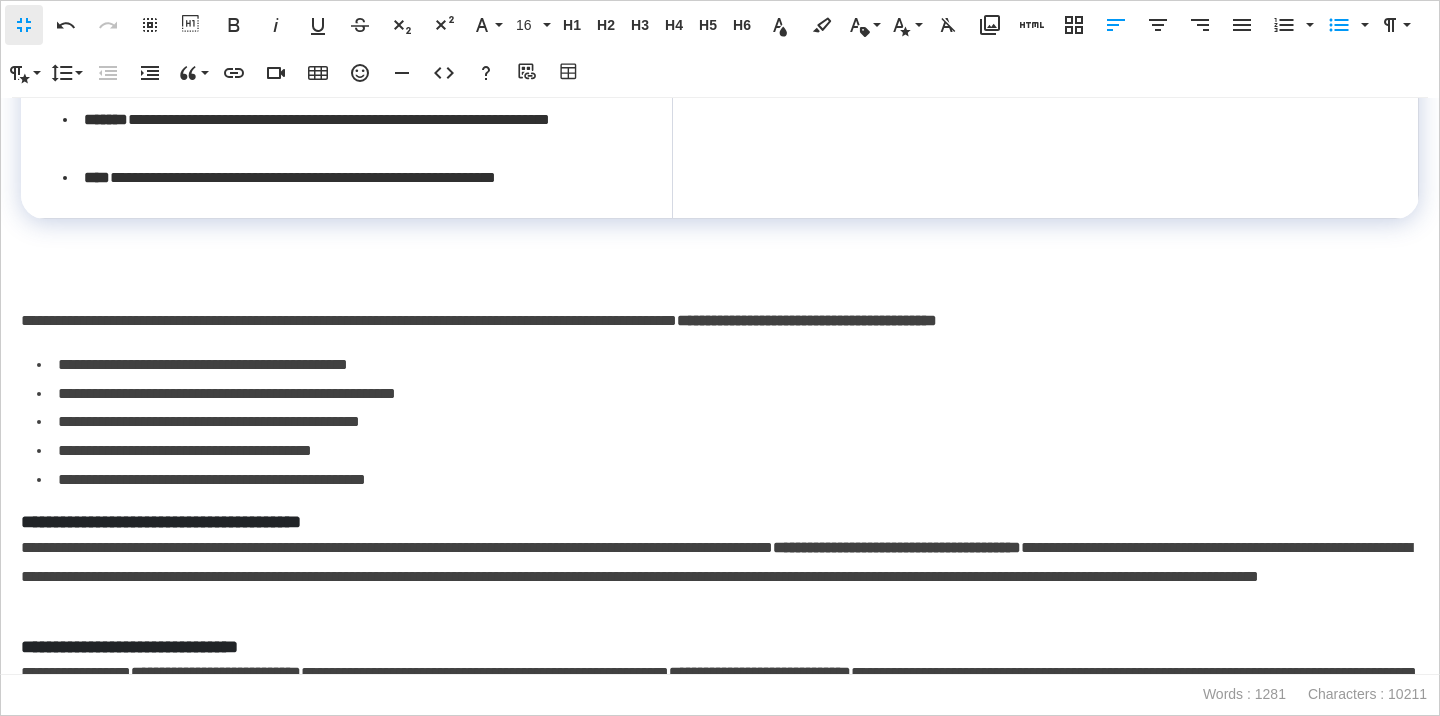 scroll, scrollTop: 1616, scrollLeft: 0, axis: vertical 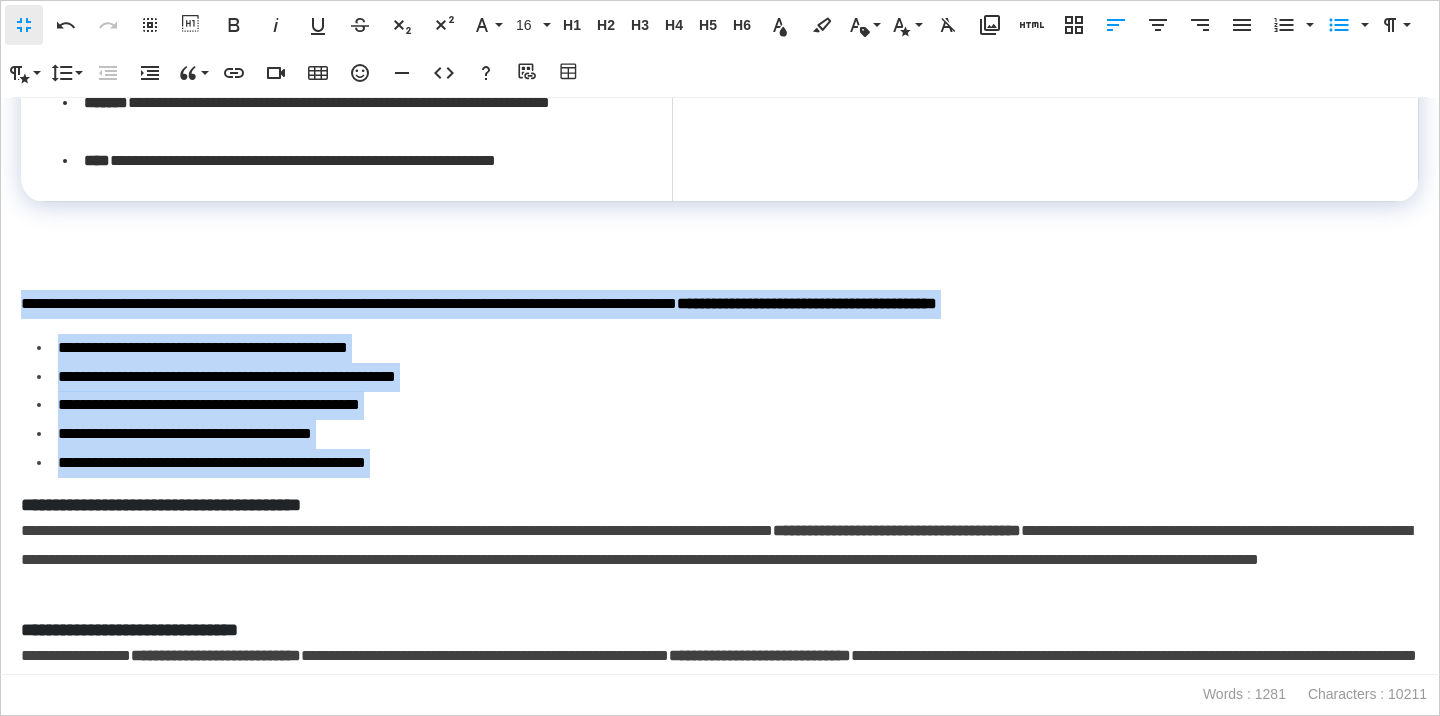 drag, startPoint x: 22, startPoint y: 305, endPoint x: 149, endPoint y: 482, distance: 217.84857 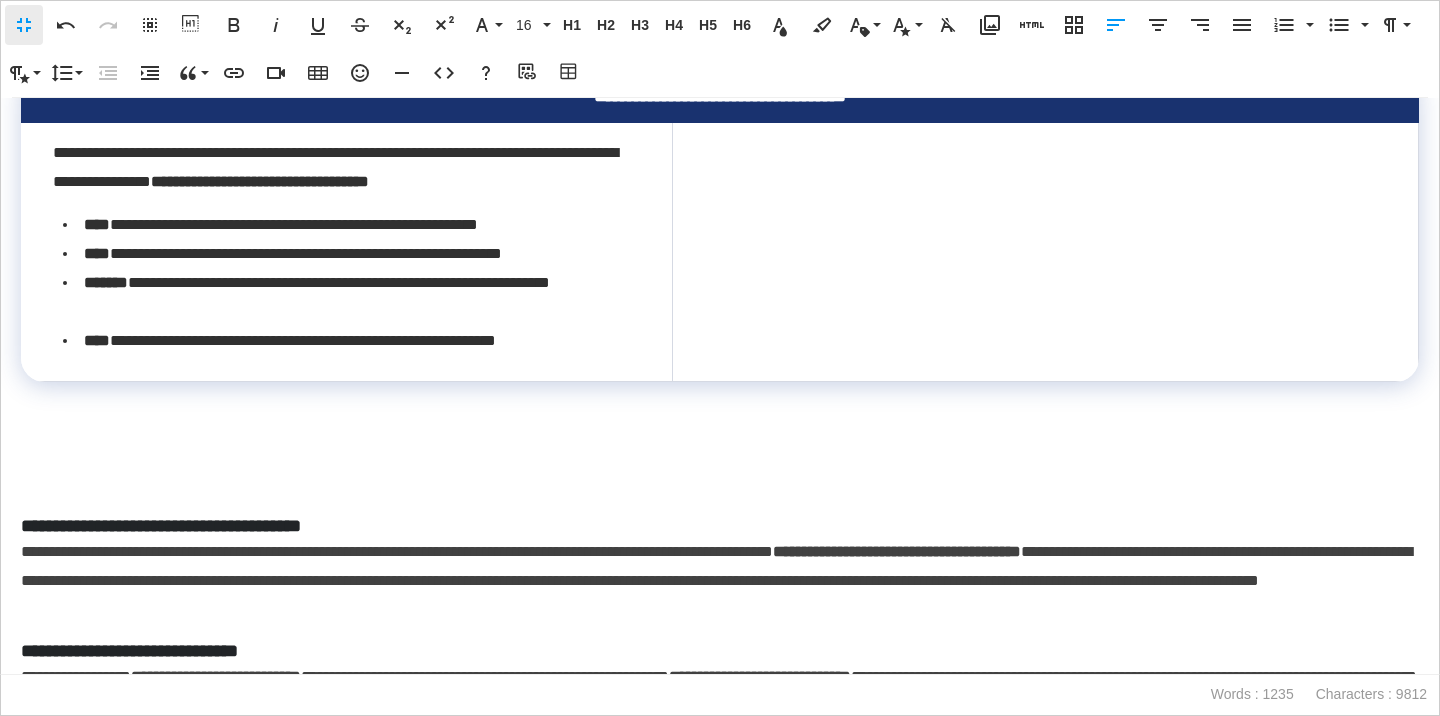 scroll, scrollTop: 1422, scrollLeft: 0, axis: vertical 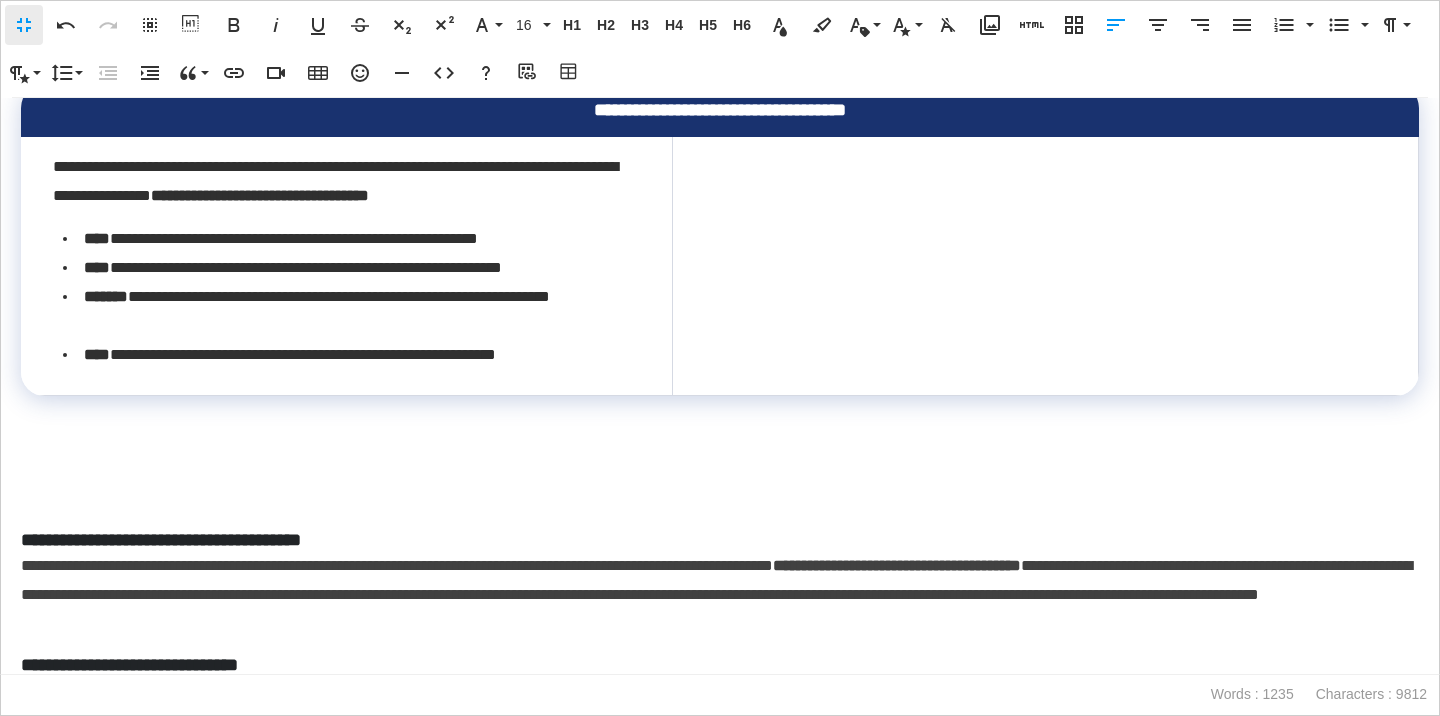 click at bounding box center [1046, 266] 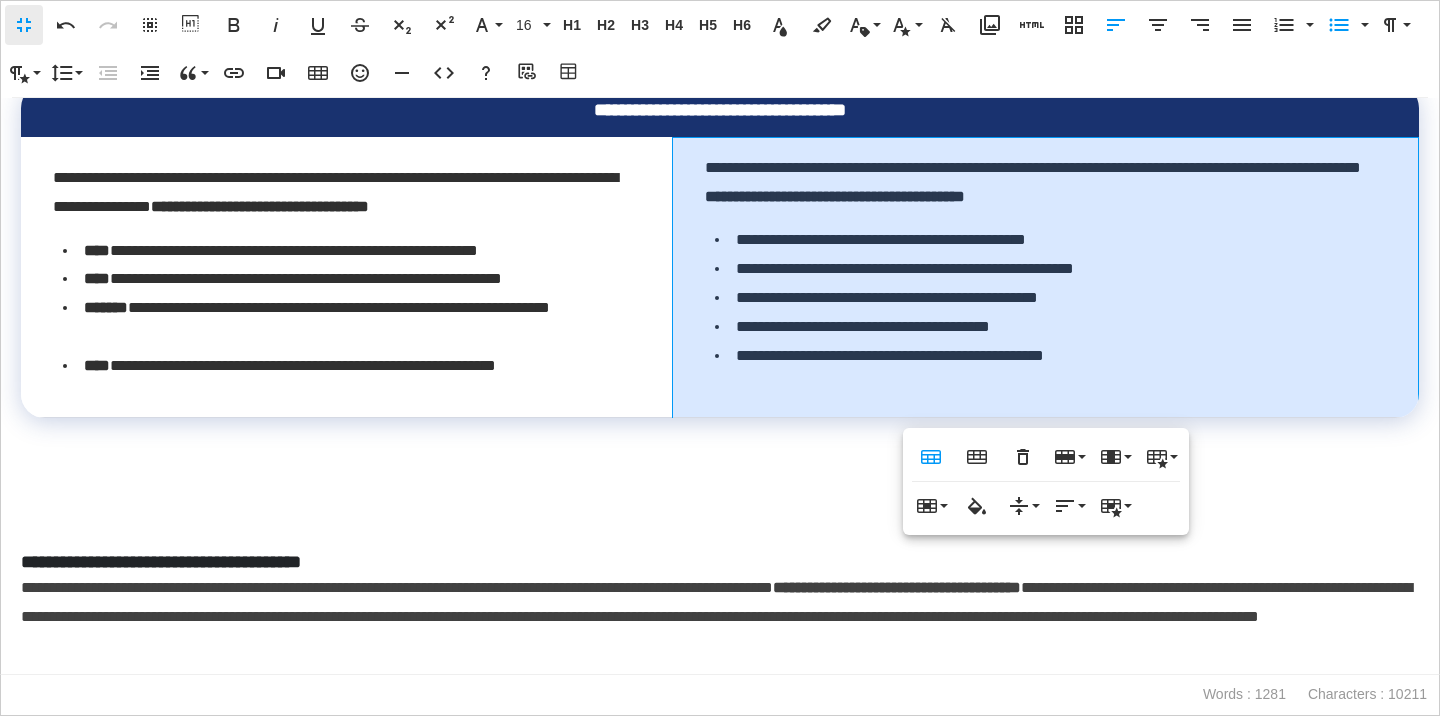 click on "**********" at bounding box center [1046, 277] 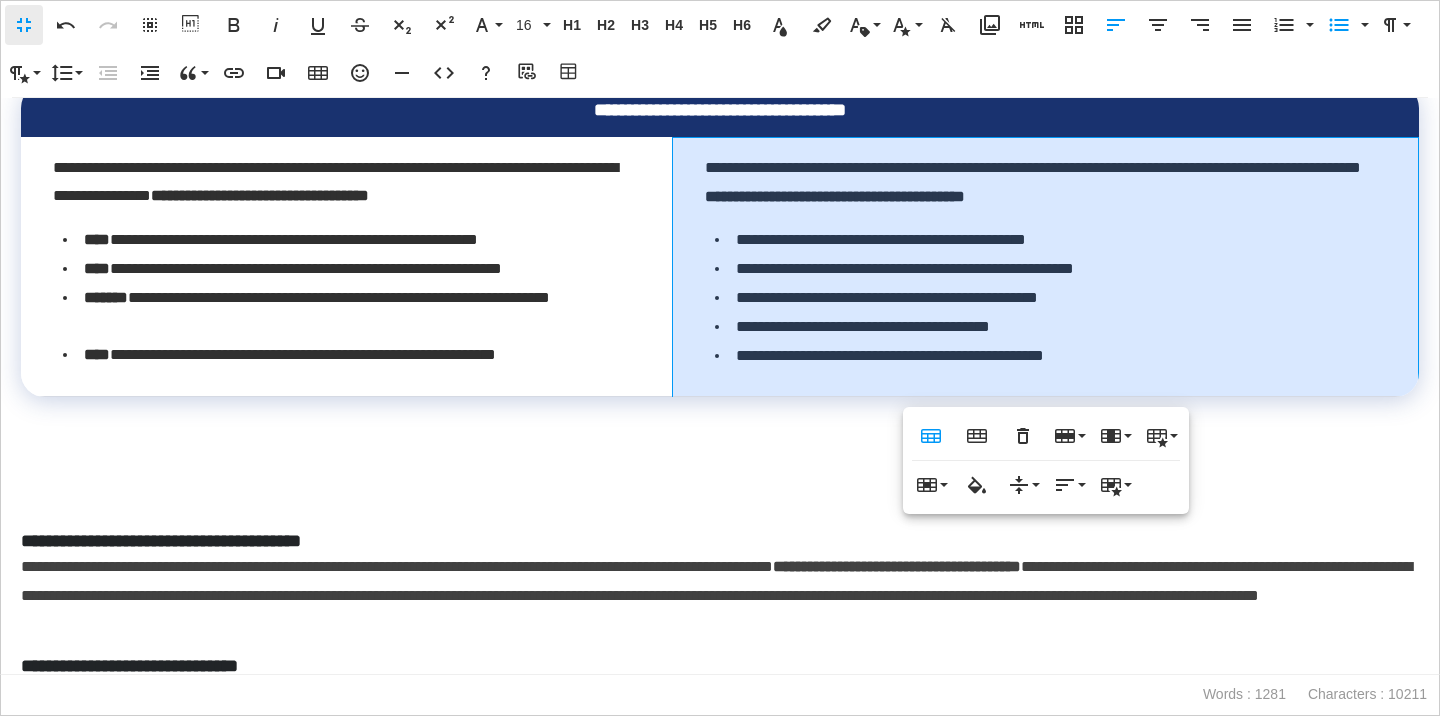 click at bounding box center [720, 455] 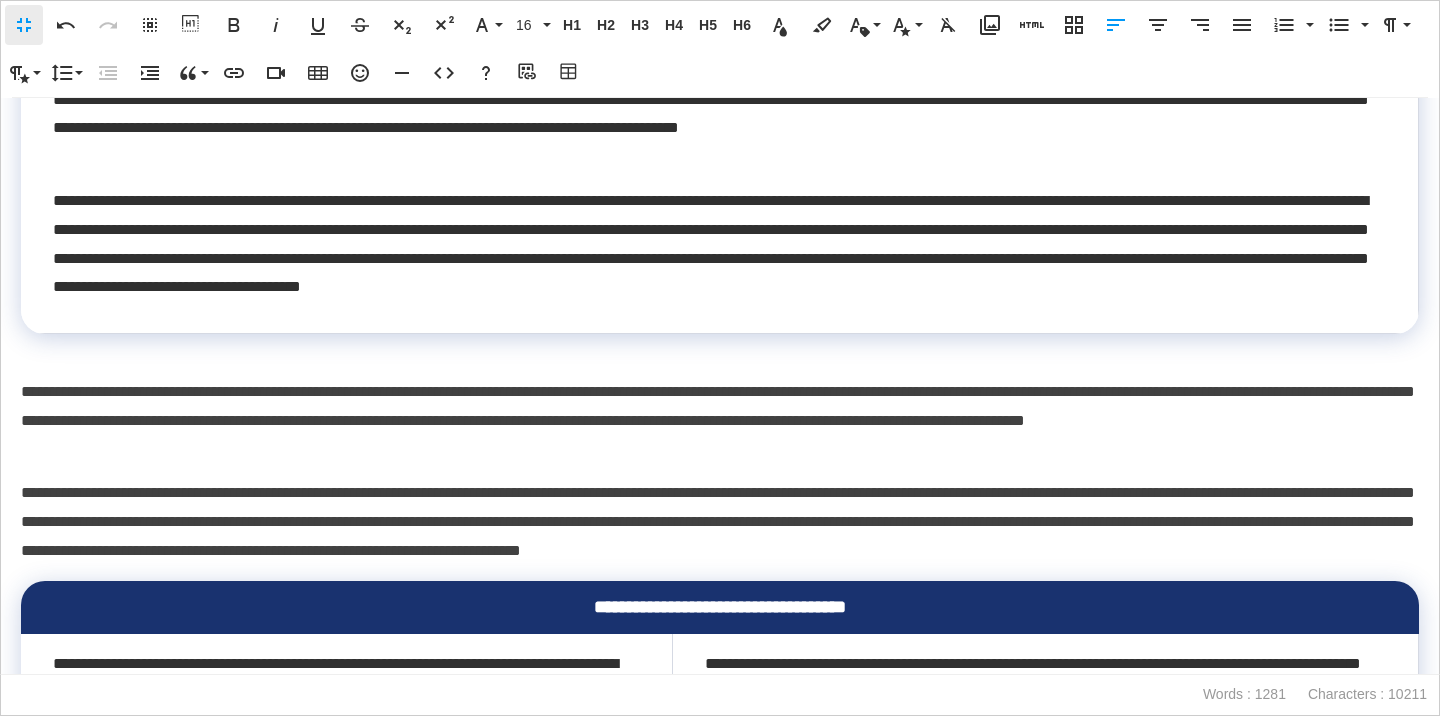 scroll, scrollTop: 913, scrollLeft: 0, axis: vertical 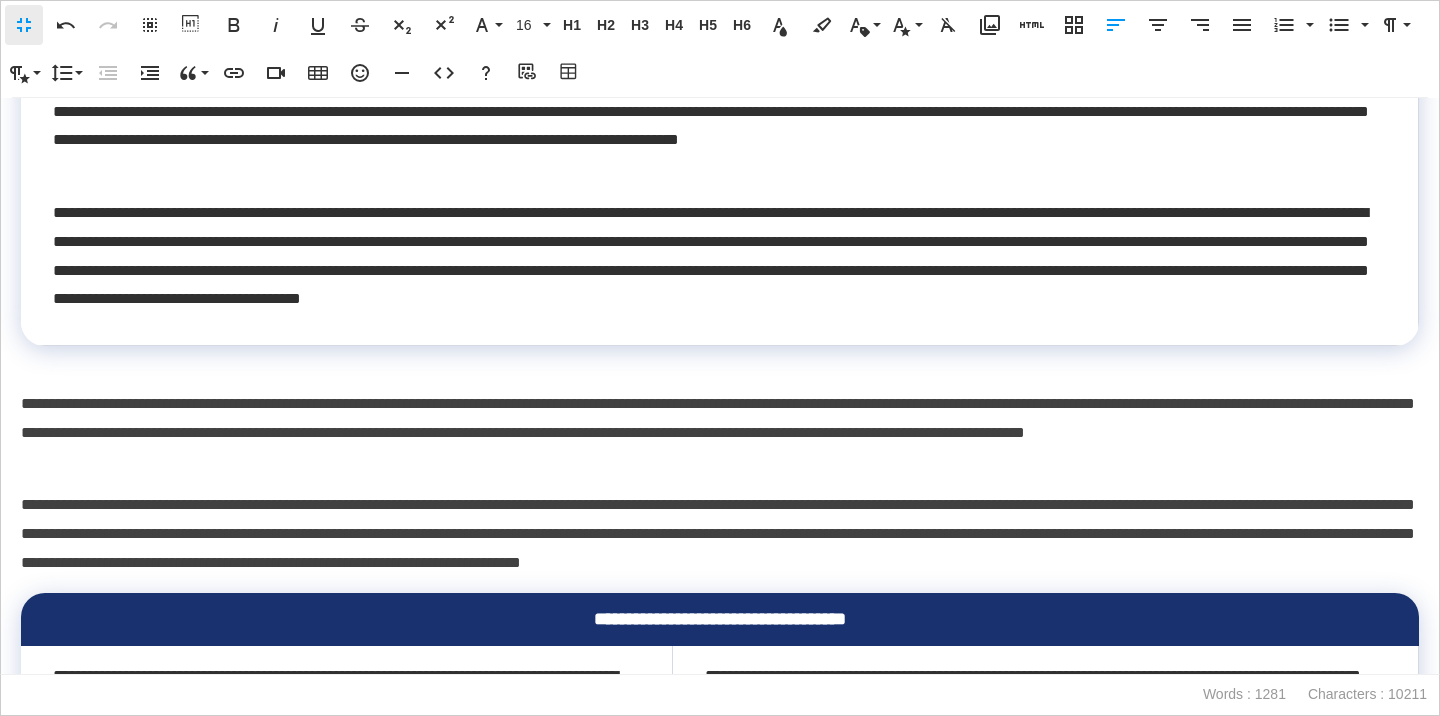 click on "**********" at bounding box center [720, 534] 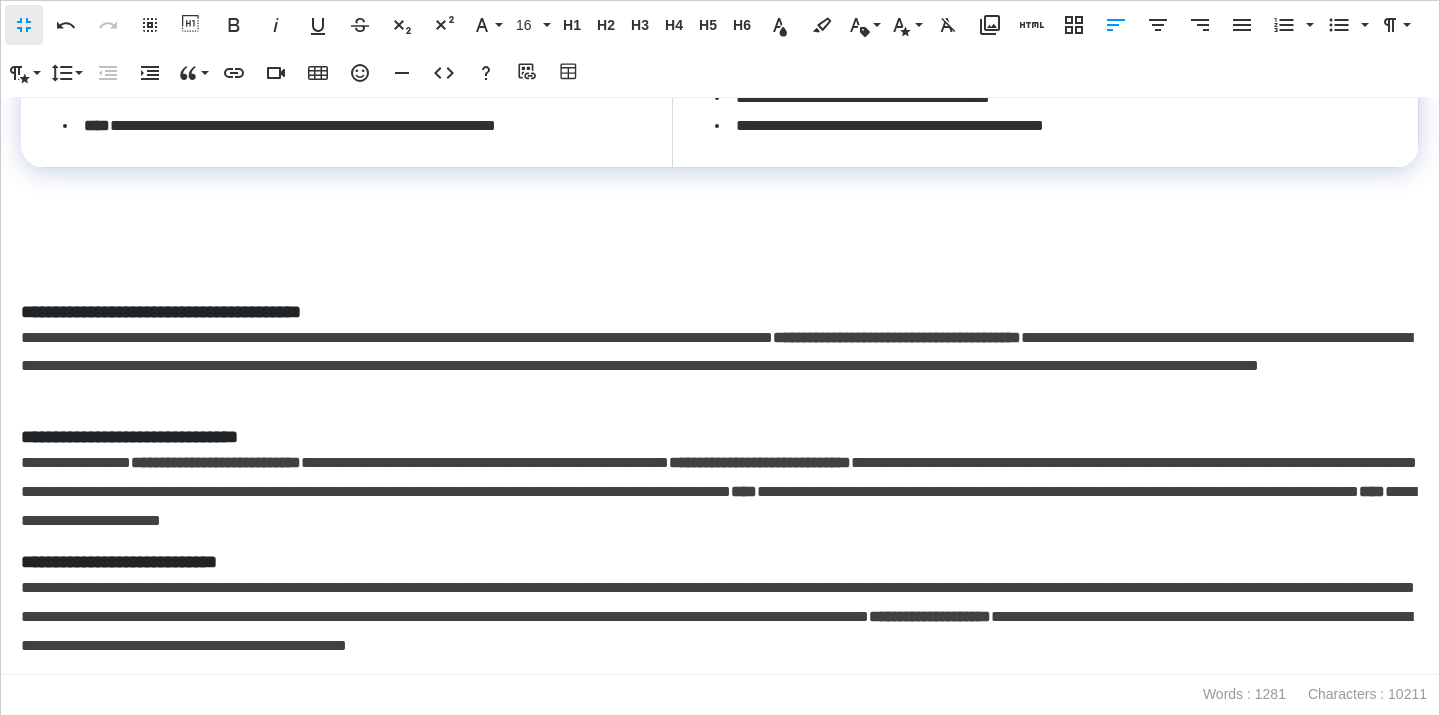 scroll, scrollTop: 1489, scrollLeft: 0, axis: vertical 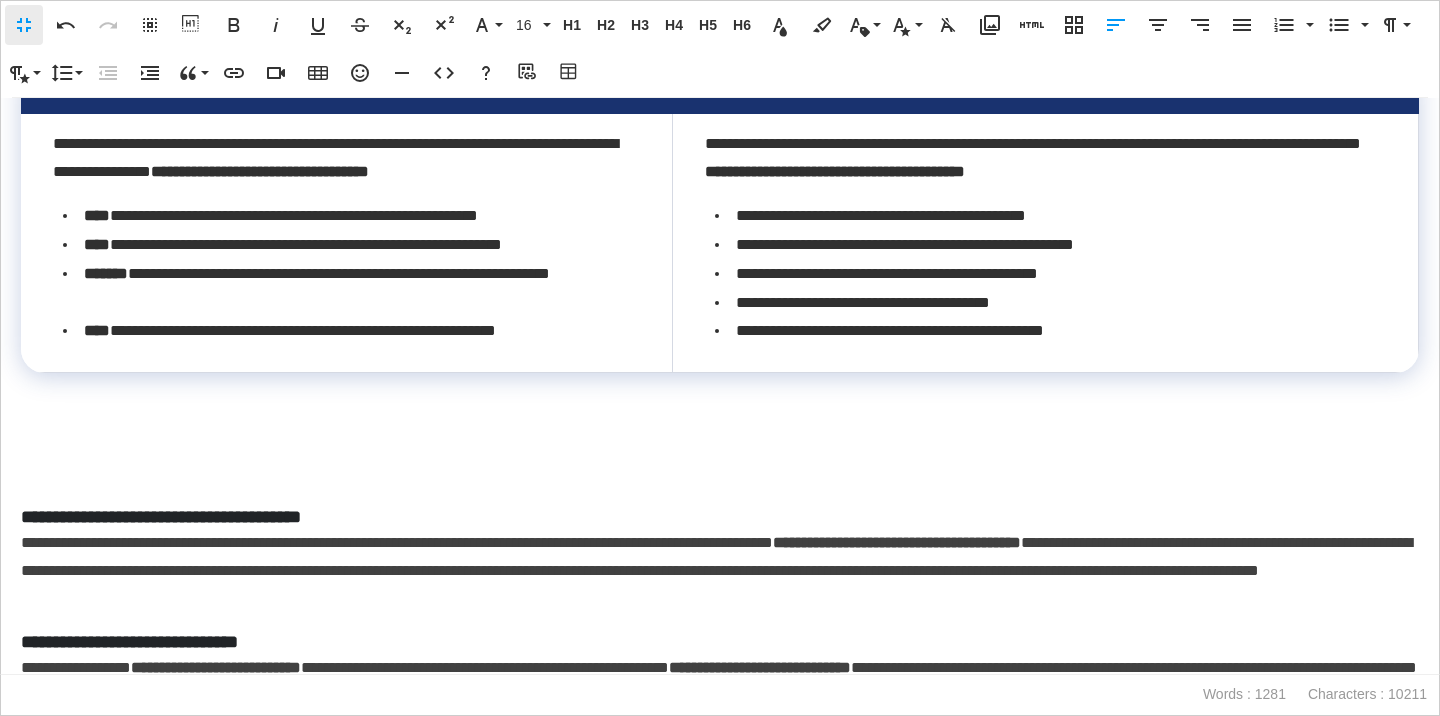 click at bounding box center [720, 431] 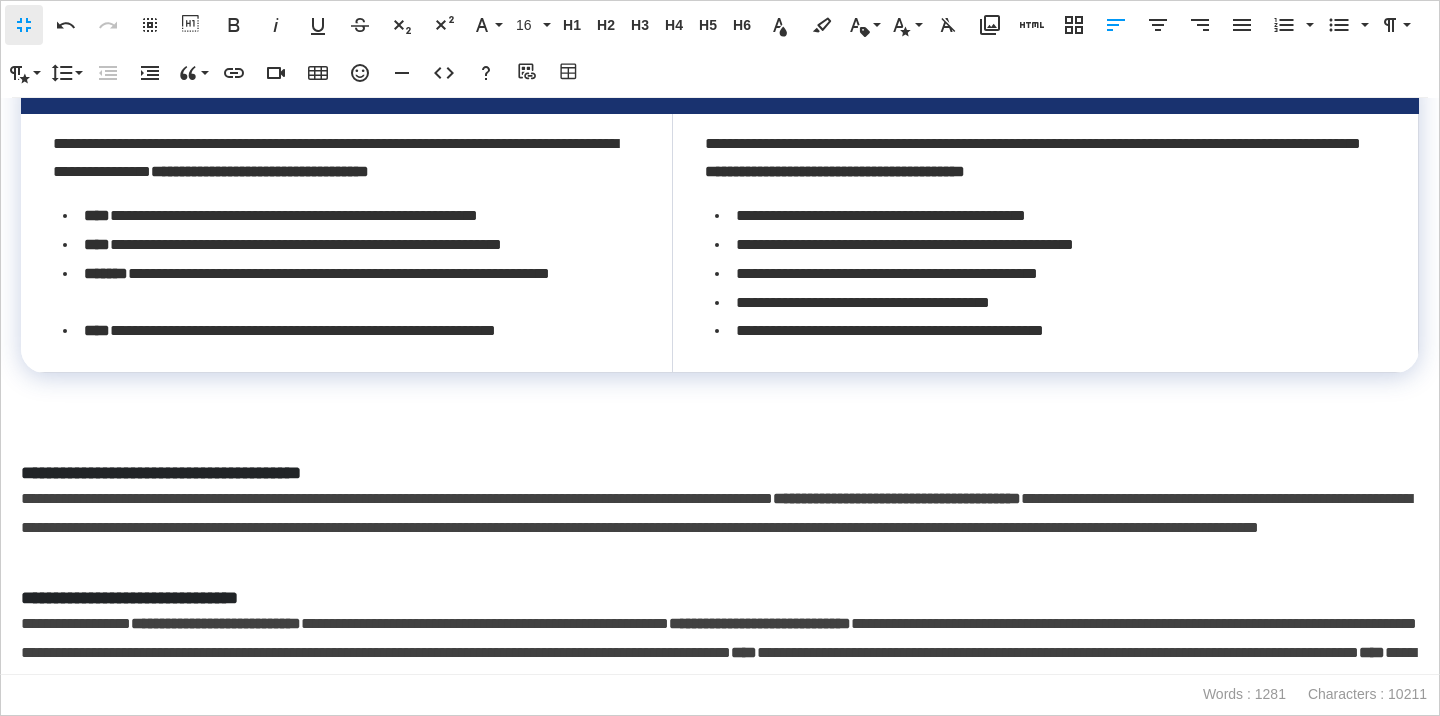 click on "**********" at bounding box center [720, 473] 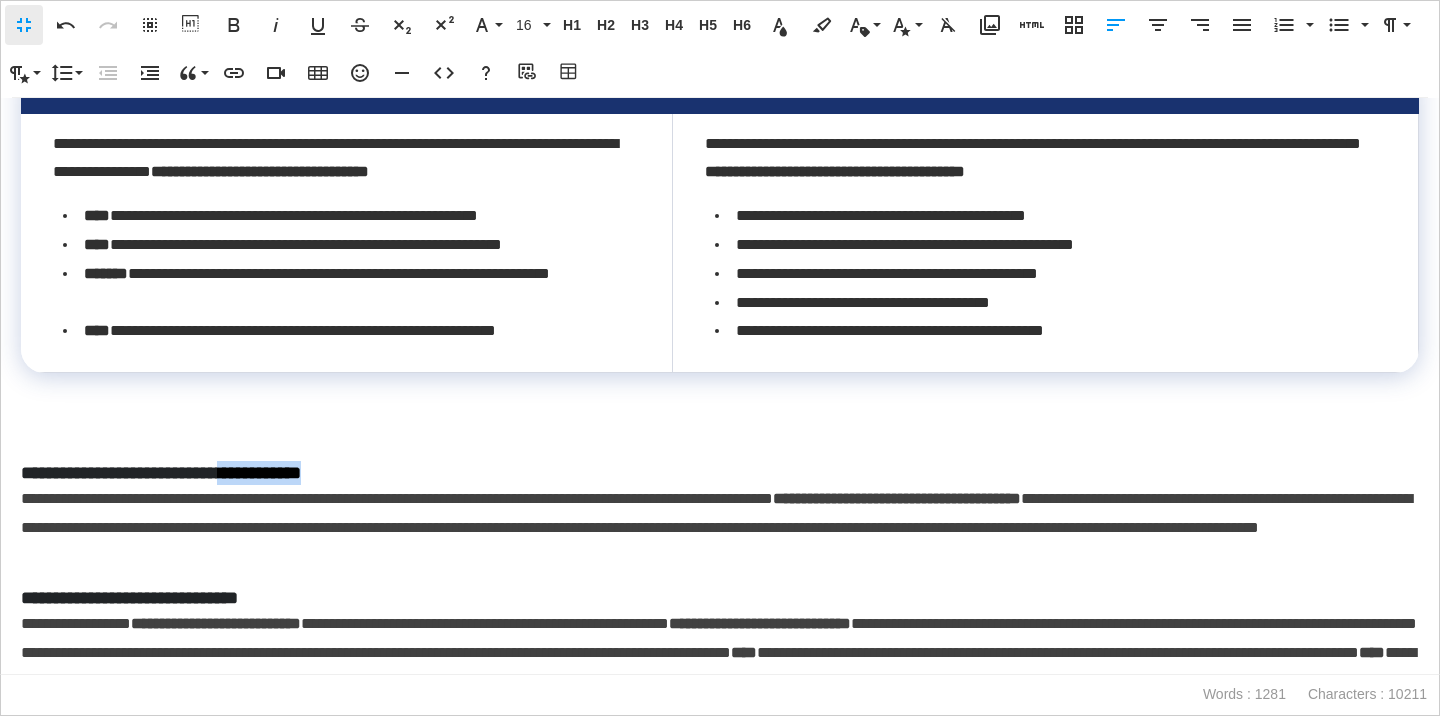 click on "**********" at bounding box center (720, 473) 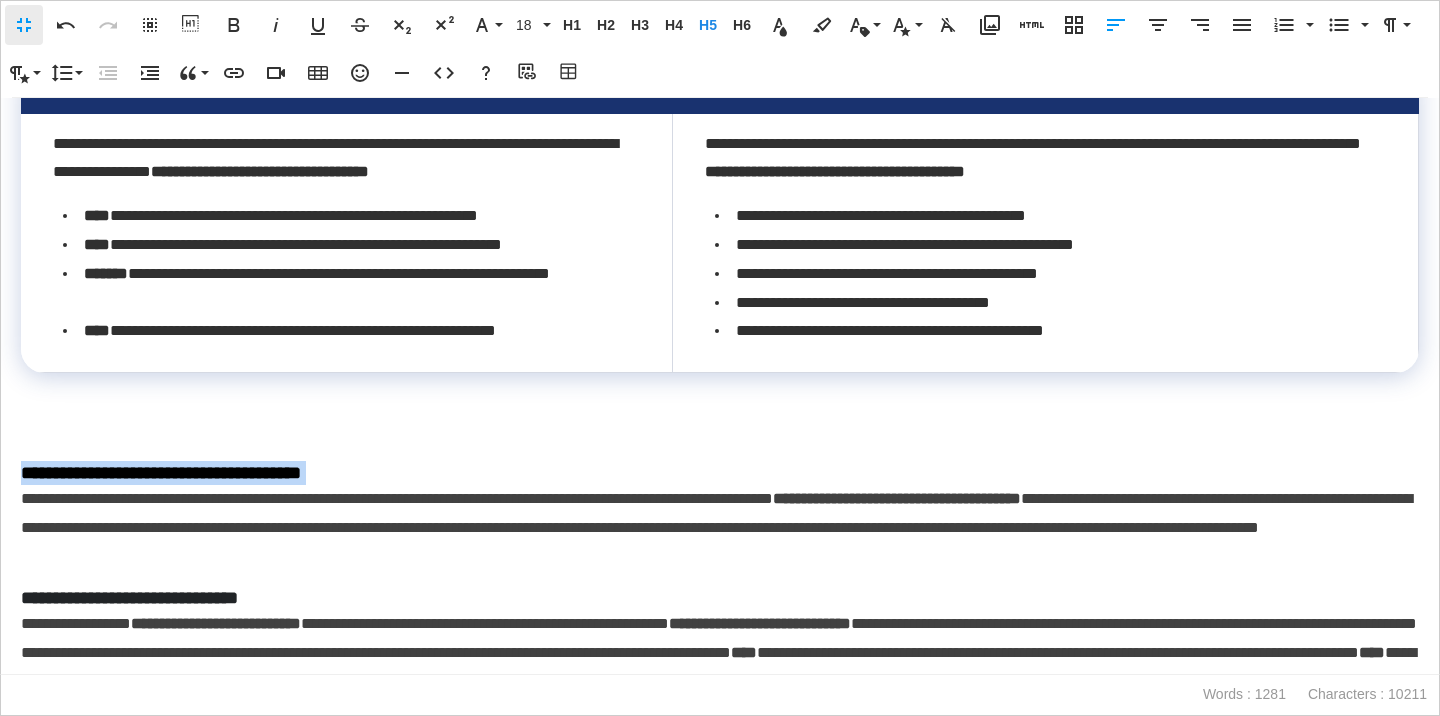 click on "**********" at bounding box center [720, 473] 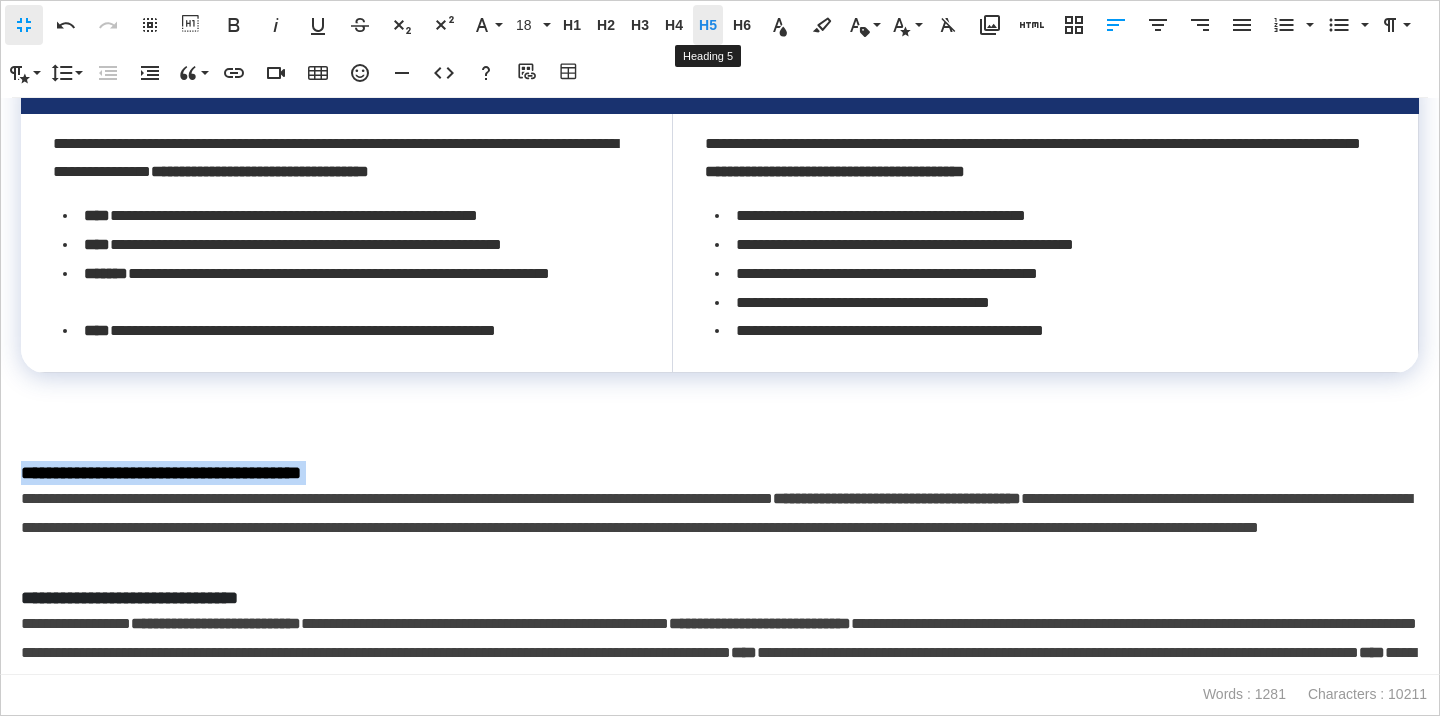 click on "H5" at bounding box center [708, 25] 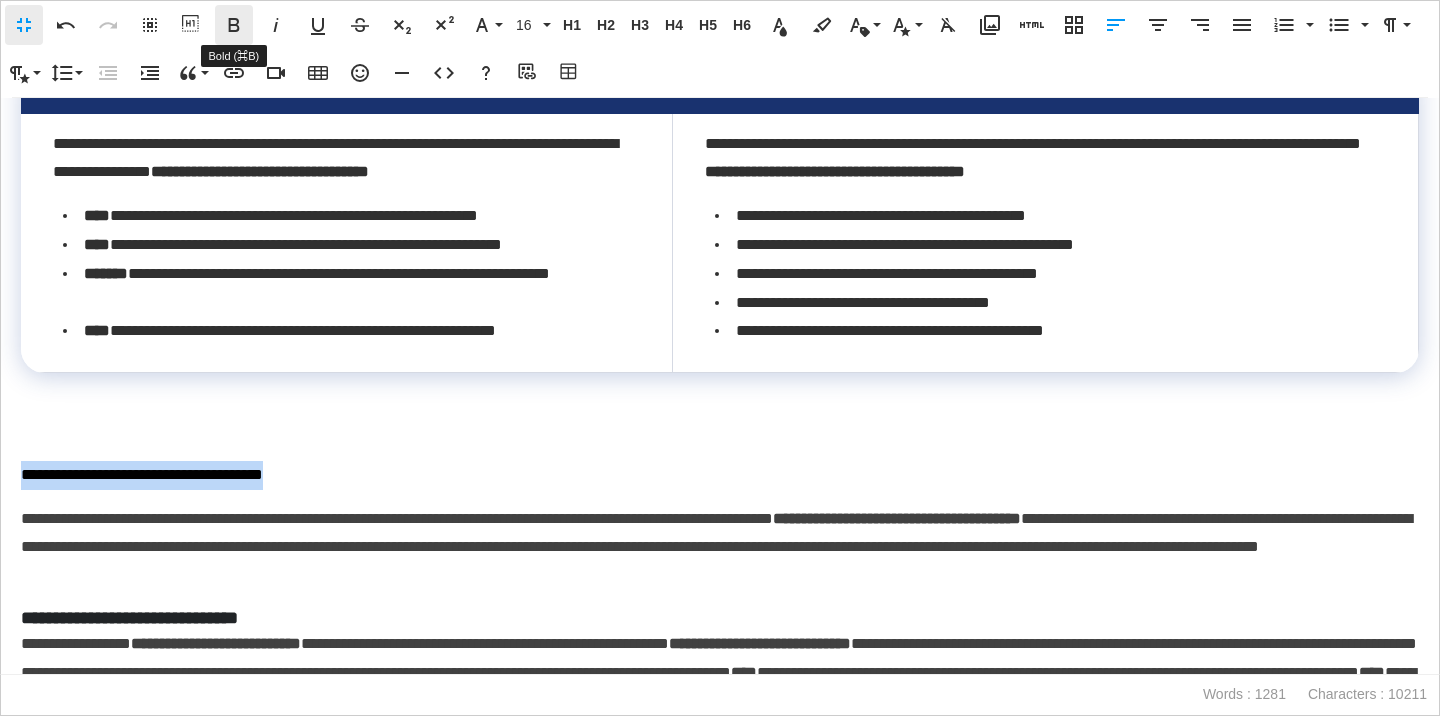 click 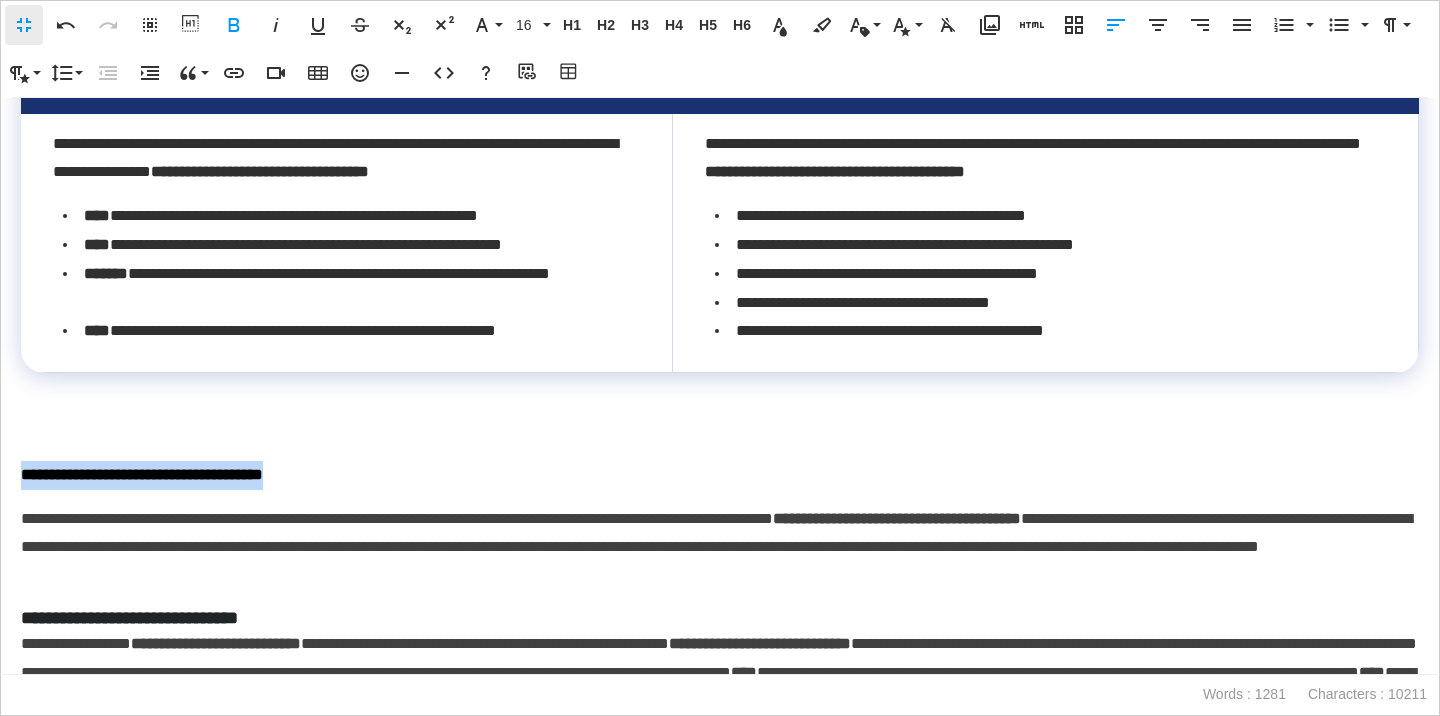click on "**********" at bounding box center (720, 475) 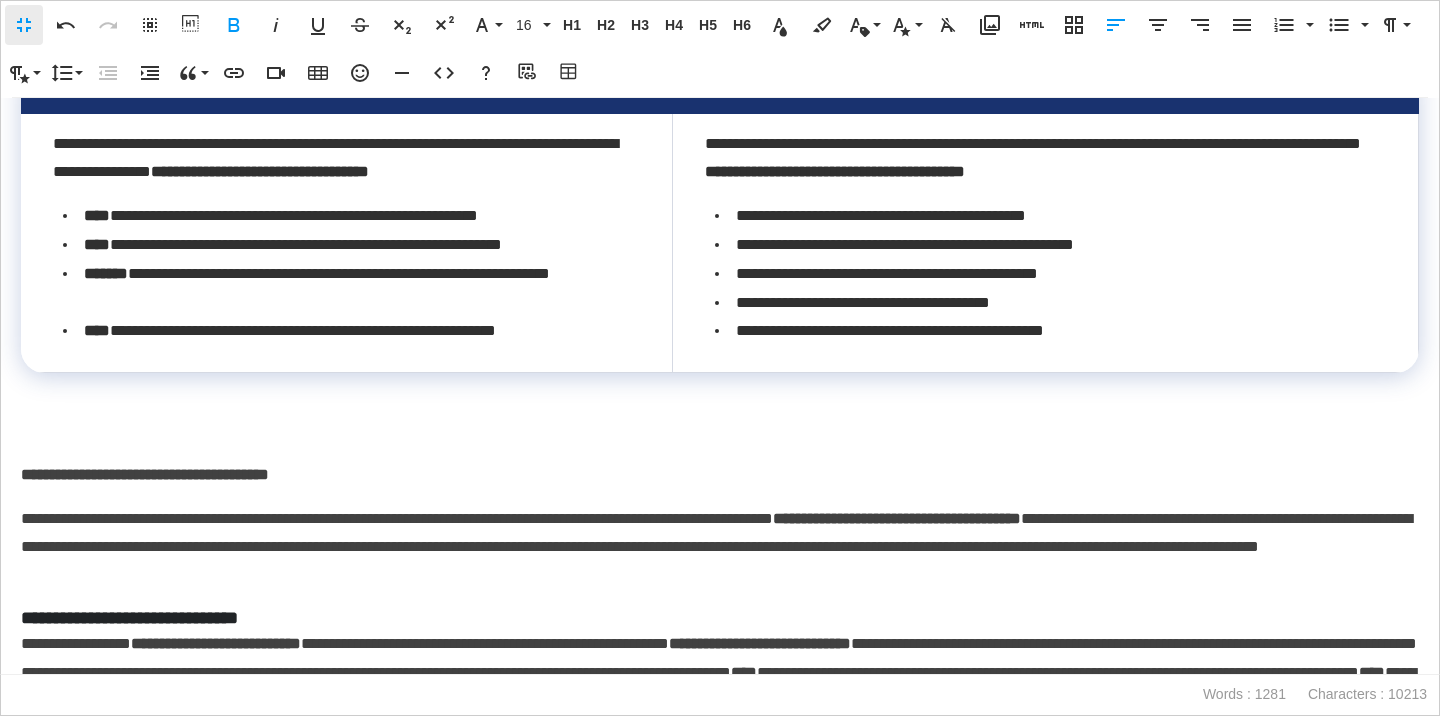click on "**********" at bounding box center (720, 386) 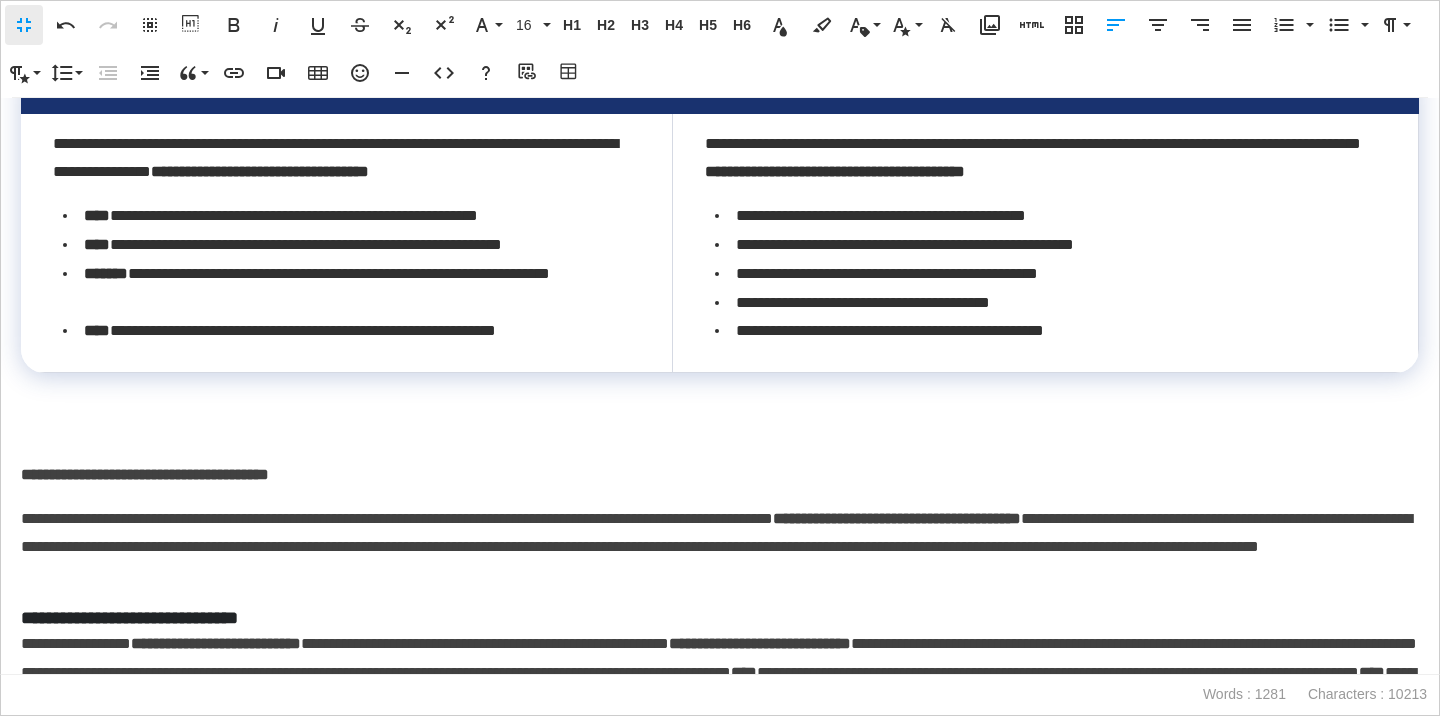 click at bounding box center [720, 431] 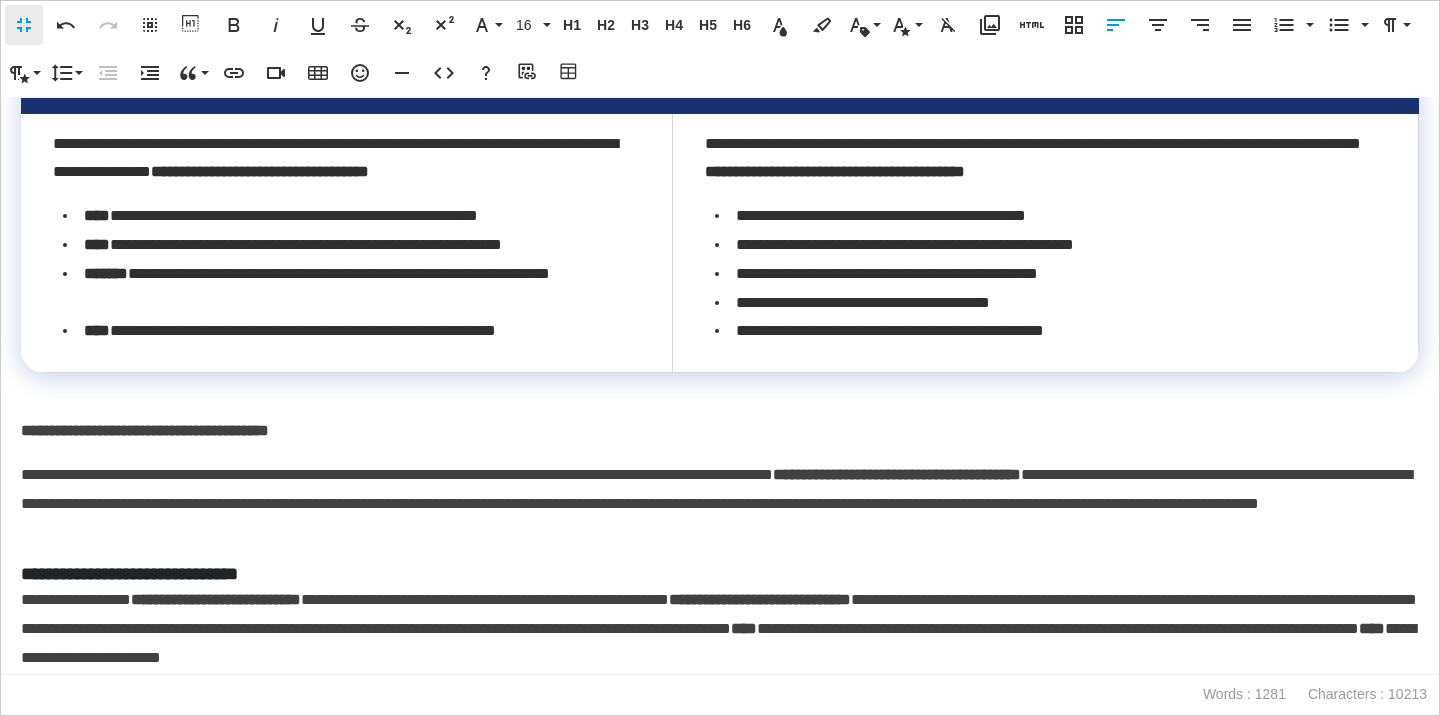 click on "**********" at bounding box center [720, 504] 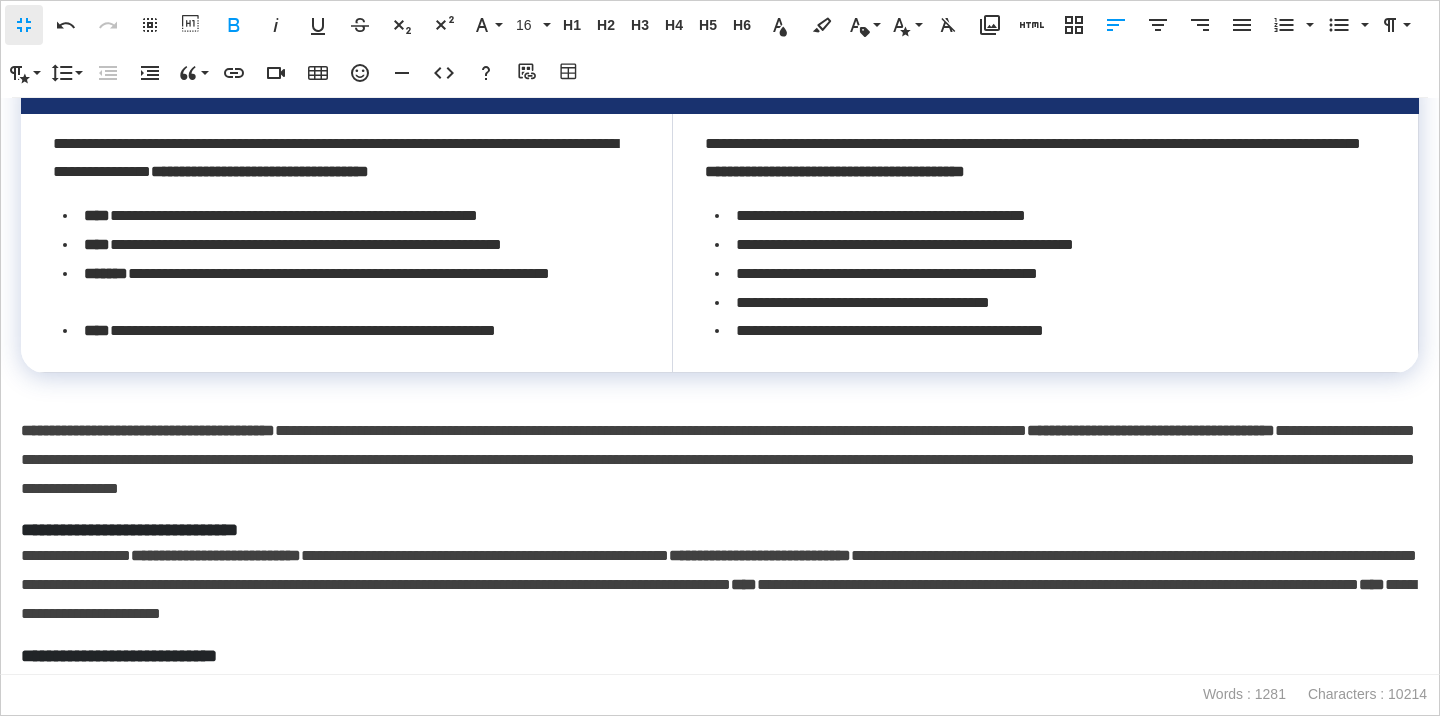 click on "**********" at bounding box center [720, 530] 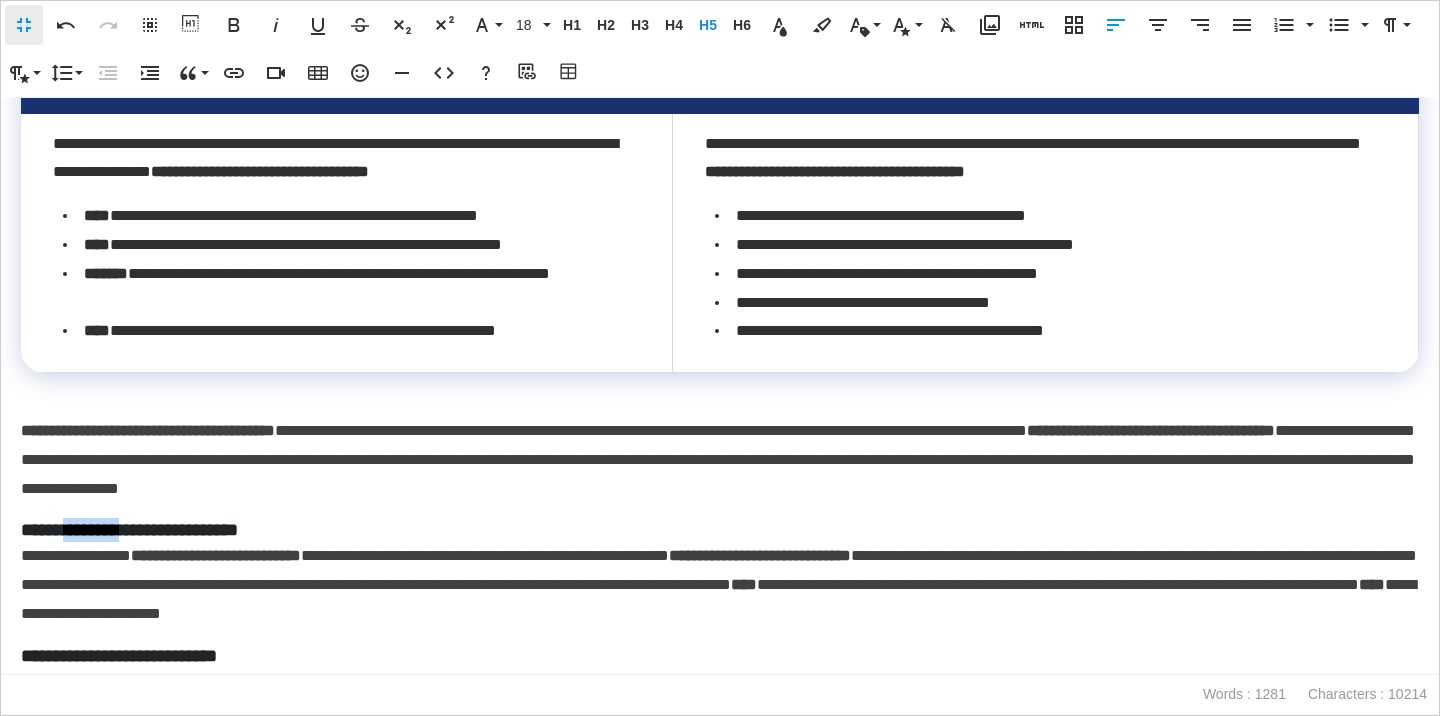 click on "**********" at bounding box center (720, 530) 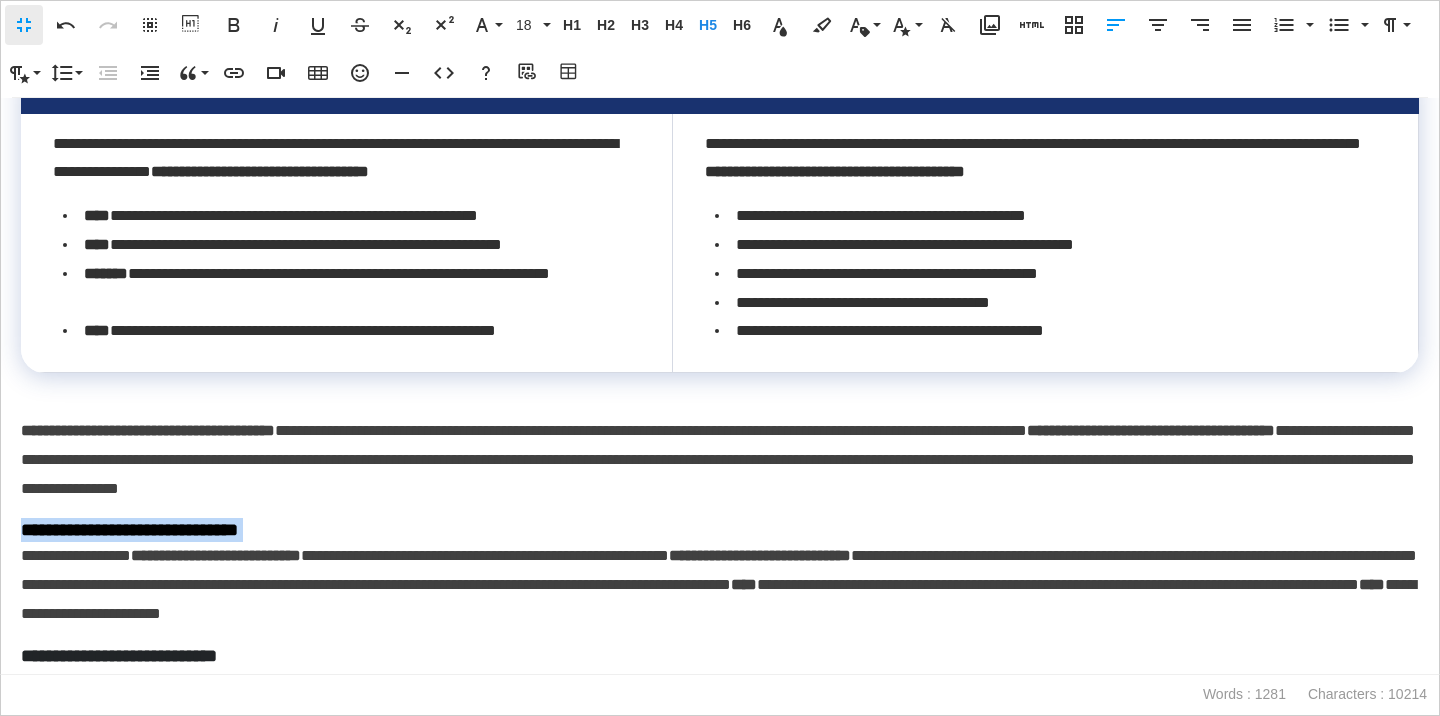 click on "**********" at bounding box center (720, 530) 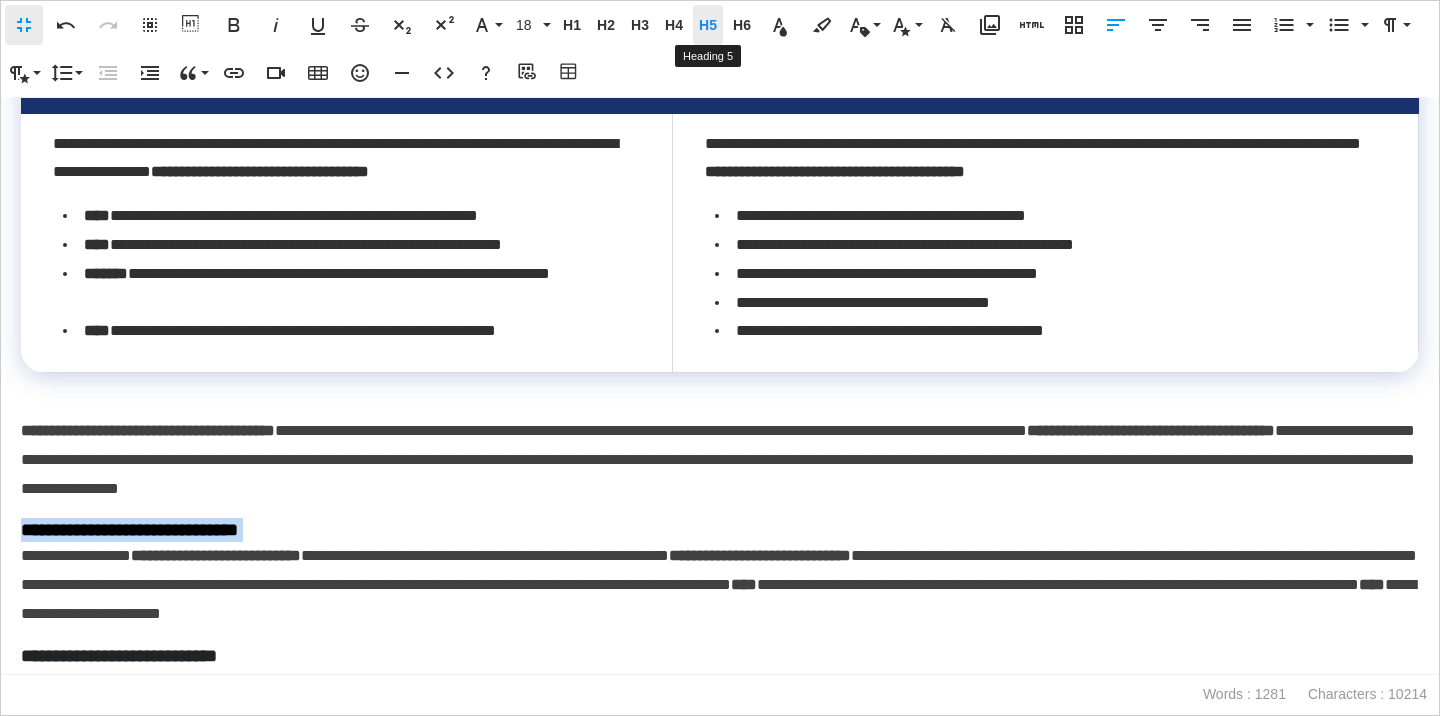 click on "H5" at bounding box center [708, 25] 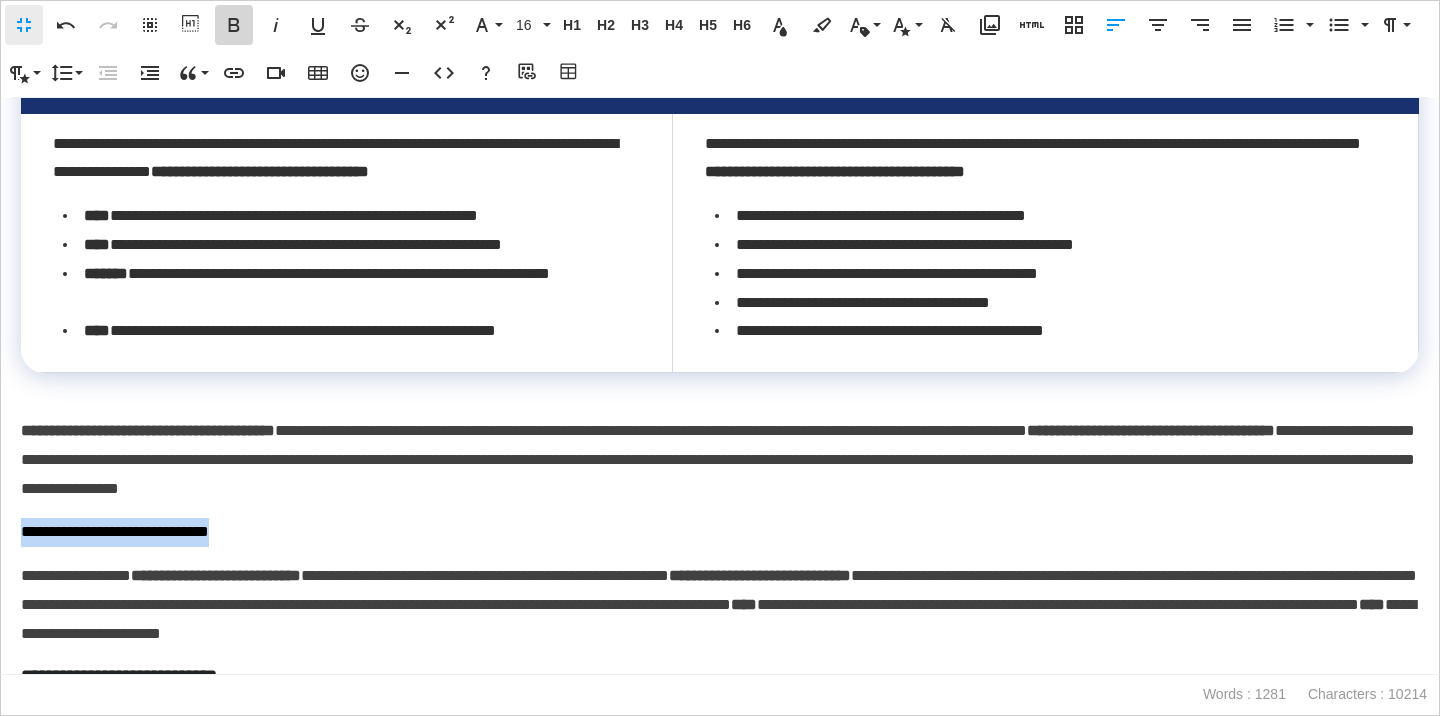 click 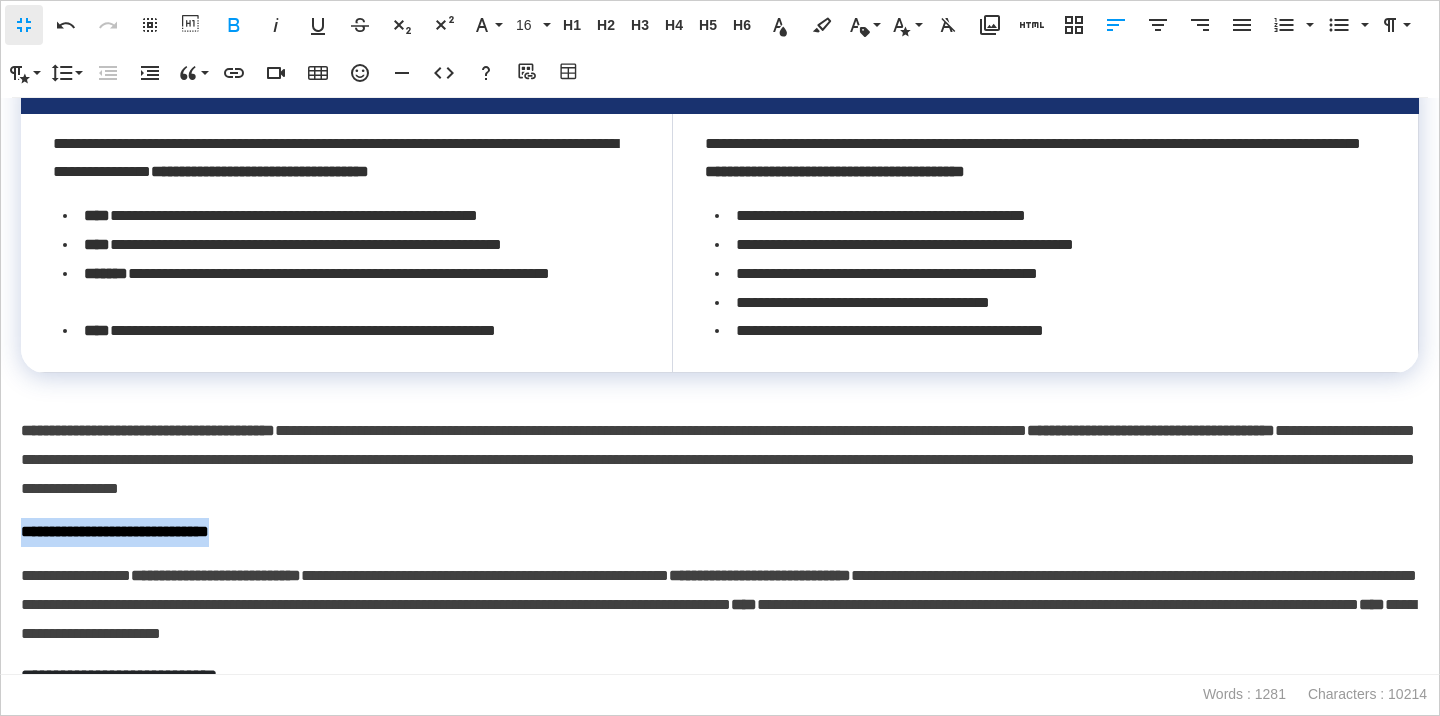 click on "**********" at bounding box center [720, 532] 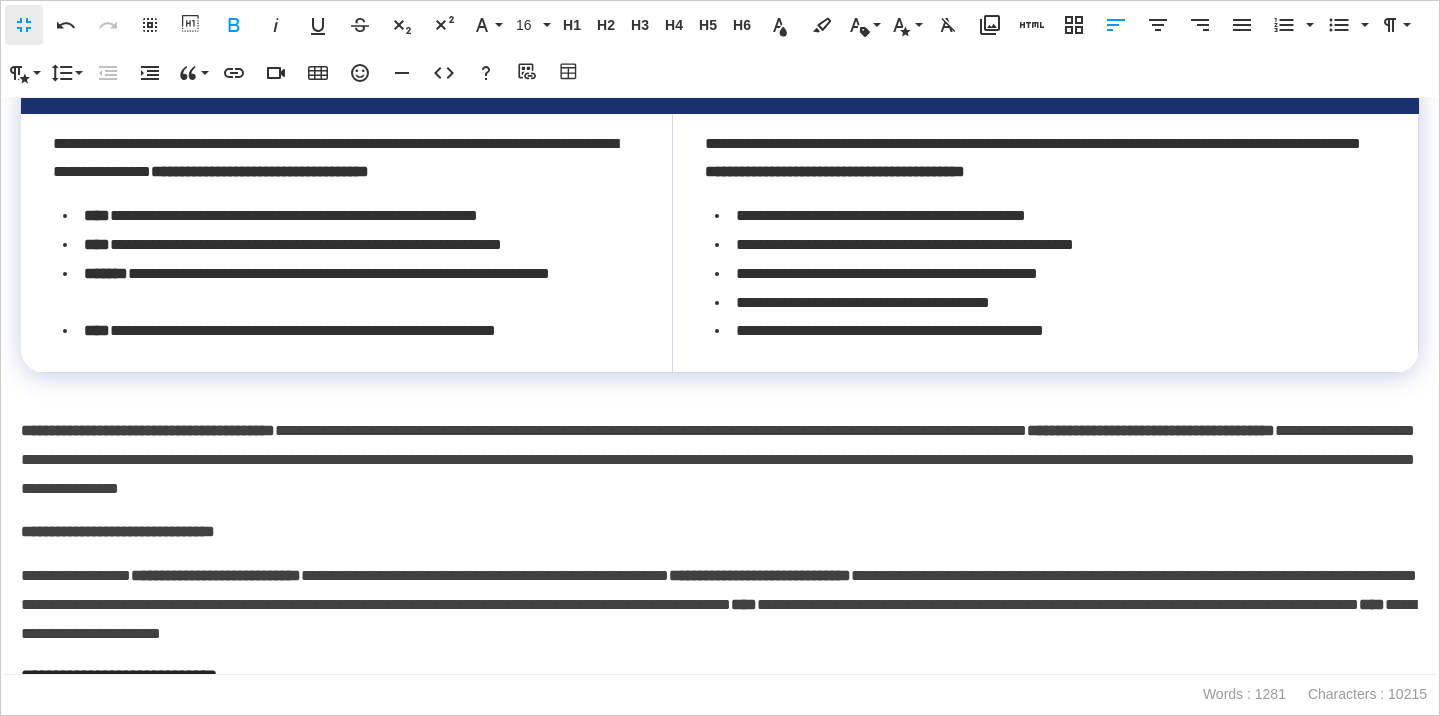 click on "**********" at bounding box center (720, 605) 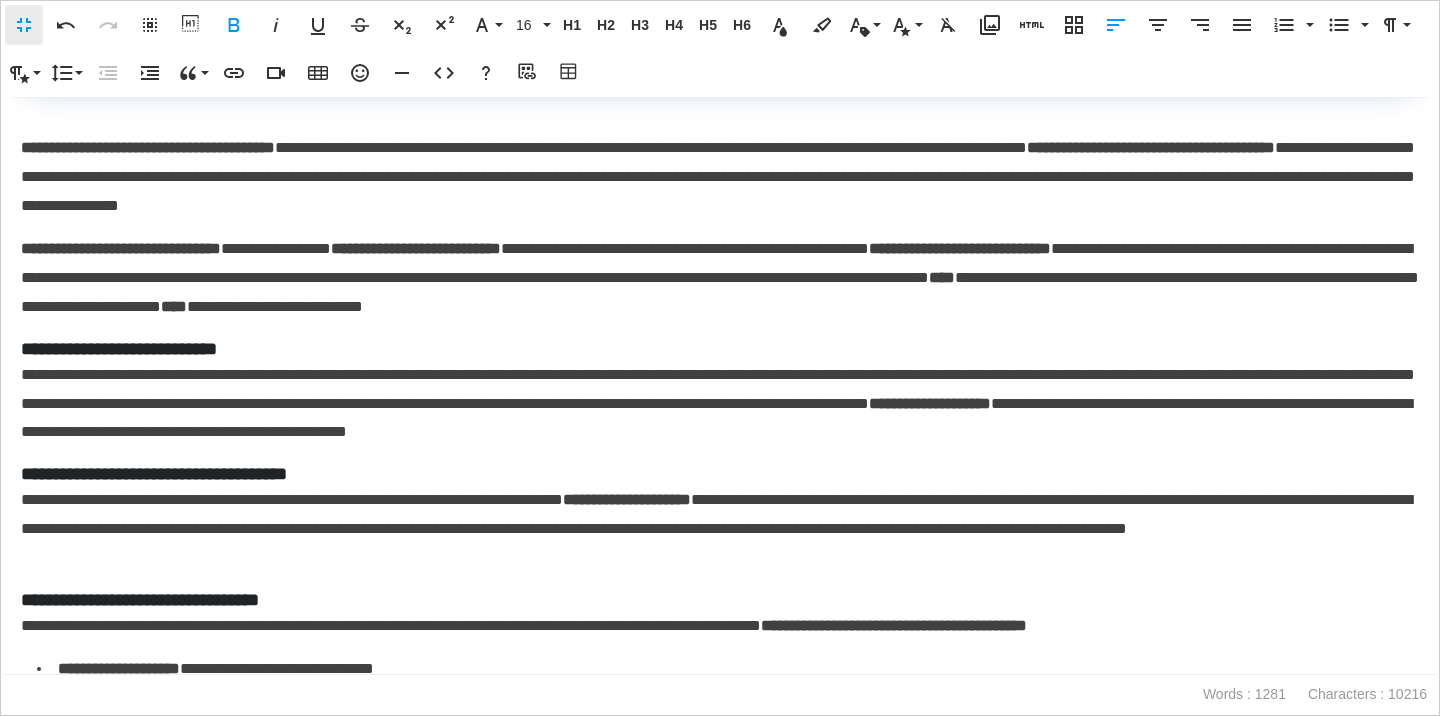 scroll, scrollTop: 1774, scrollLeft: 0, axis: vertical 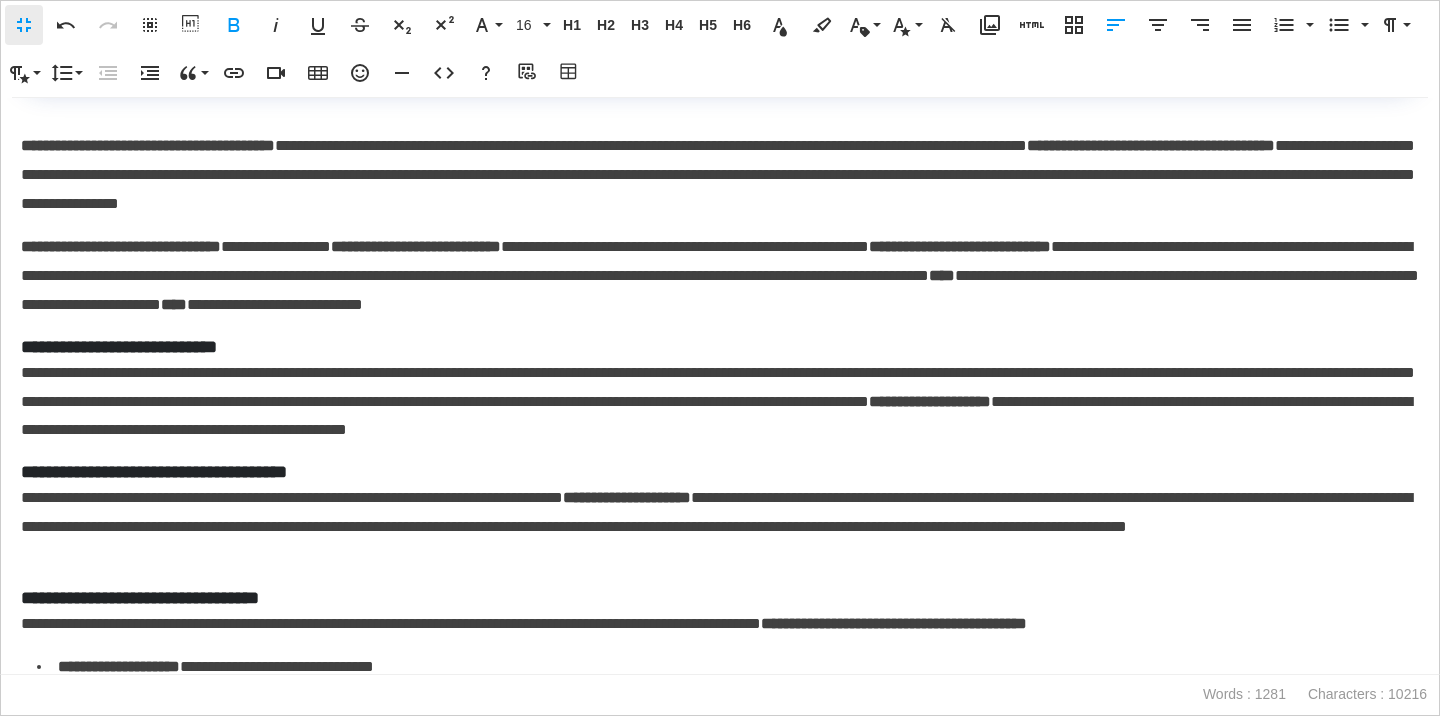 click on "**********" at bounding box center (720, 347) 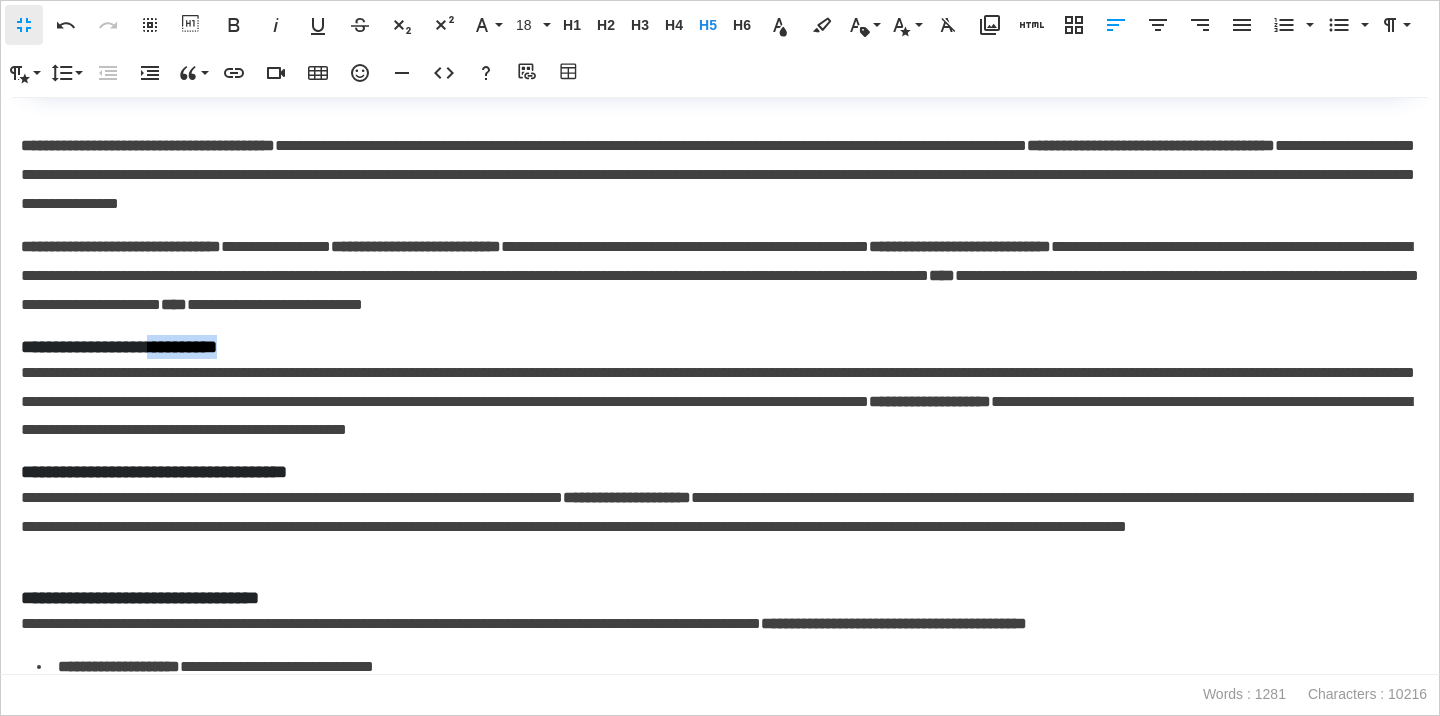 click on "**********" at bounding box center [720, 347] 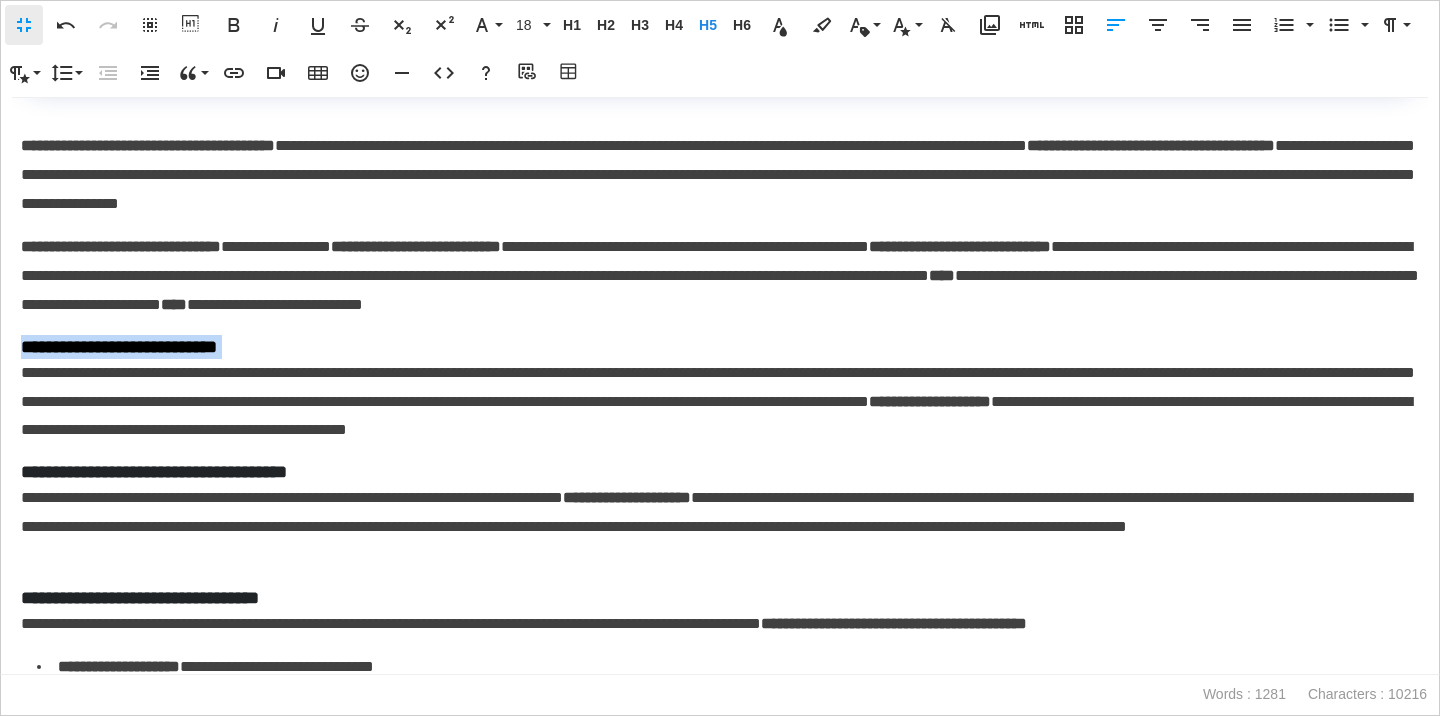 click on "**********" at bounding box center [720, 347] 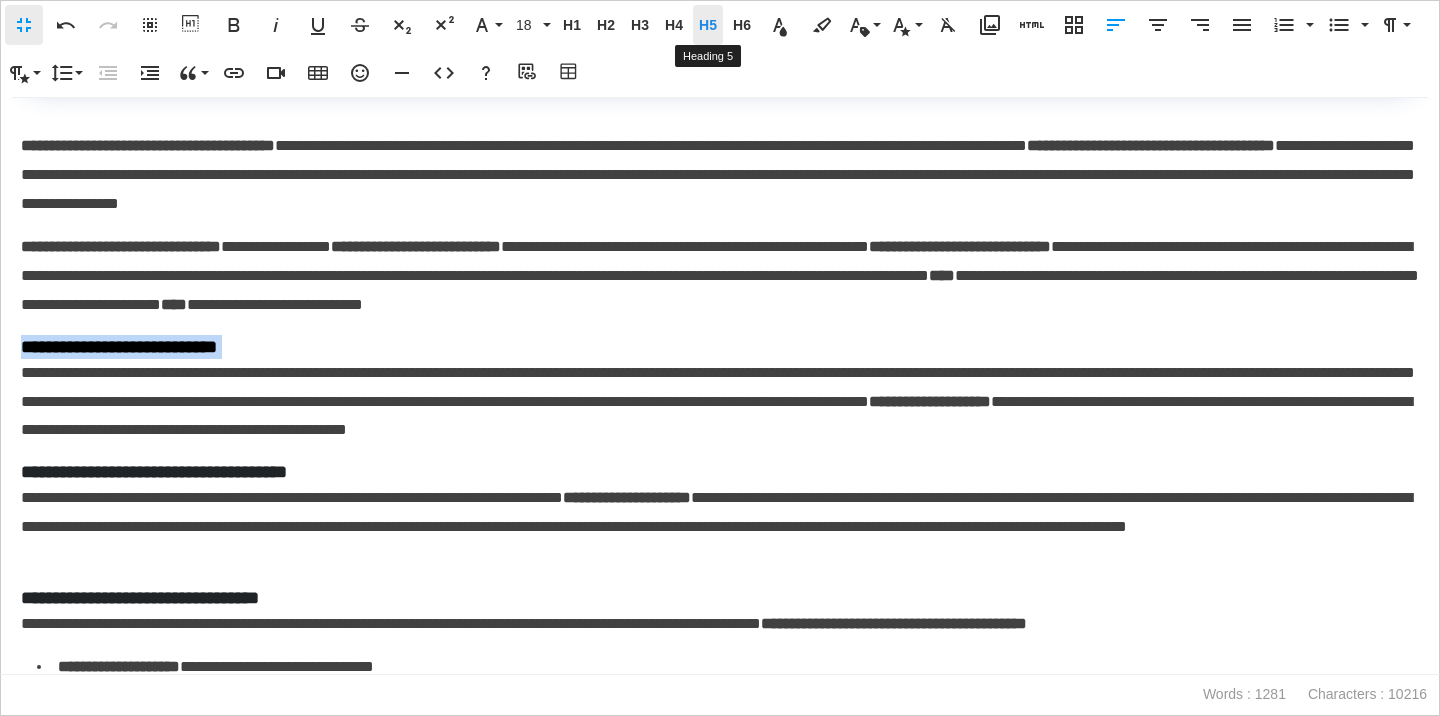 click on "H5" at bounding box center [708, 25] 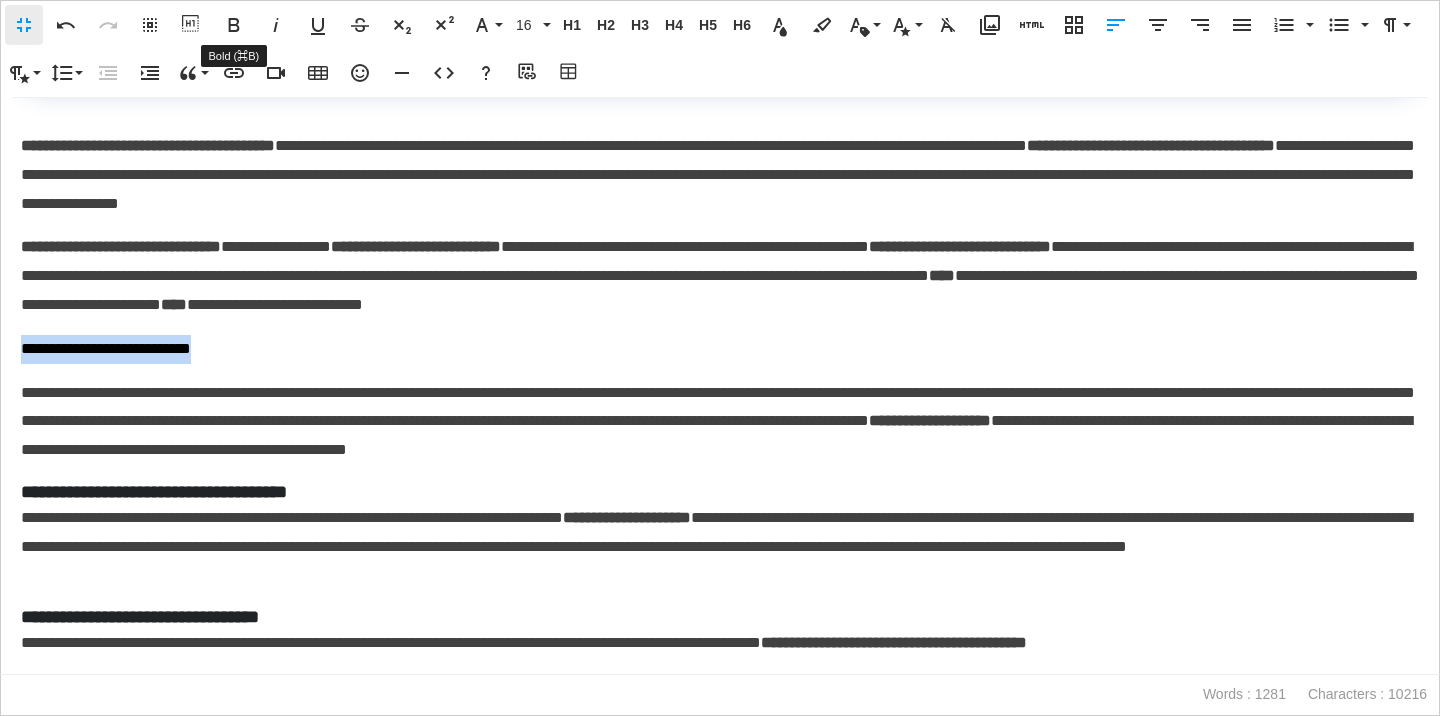 click 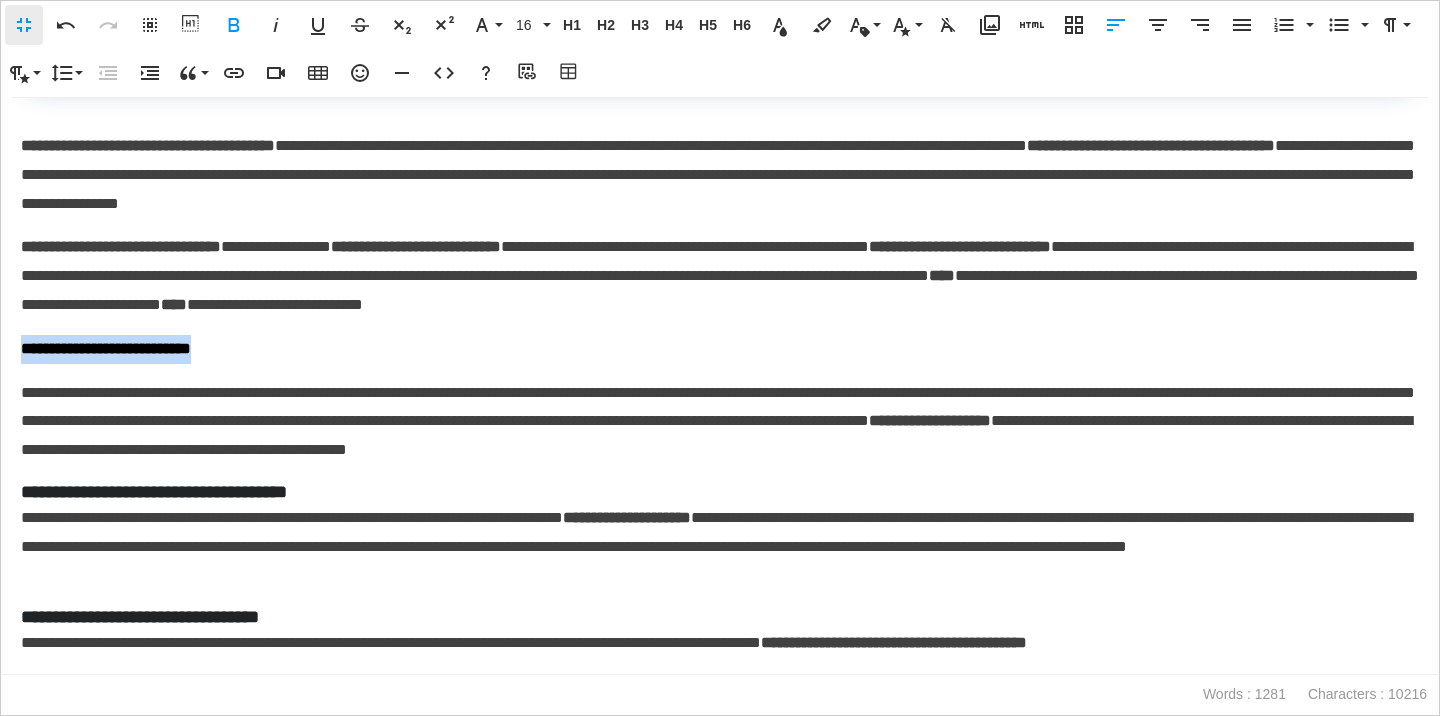 click on "**********" at bounding box center (720, 349) 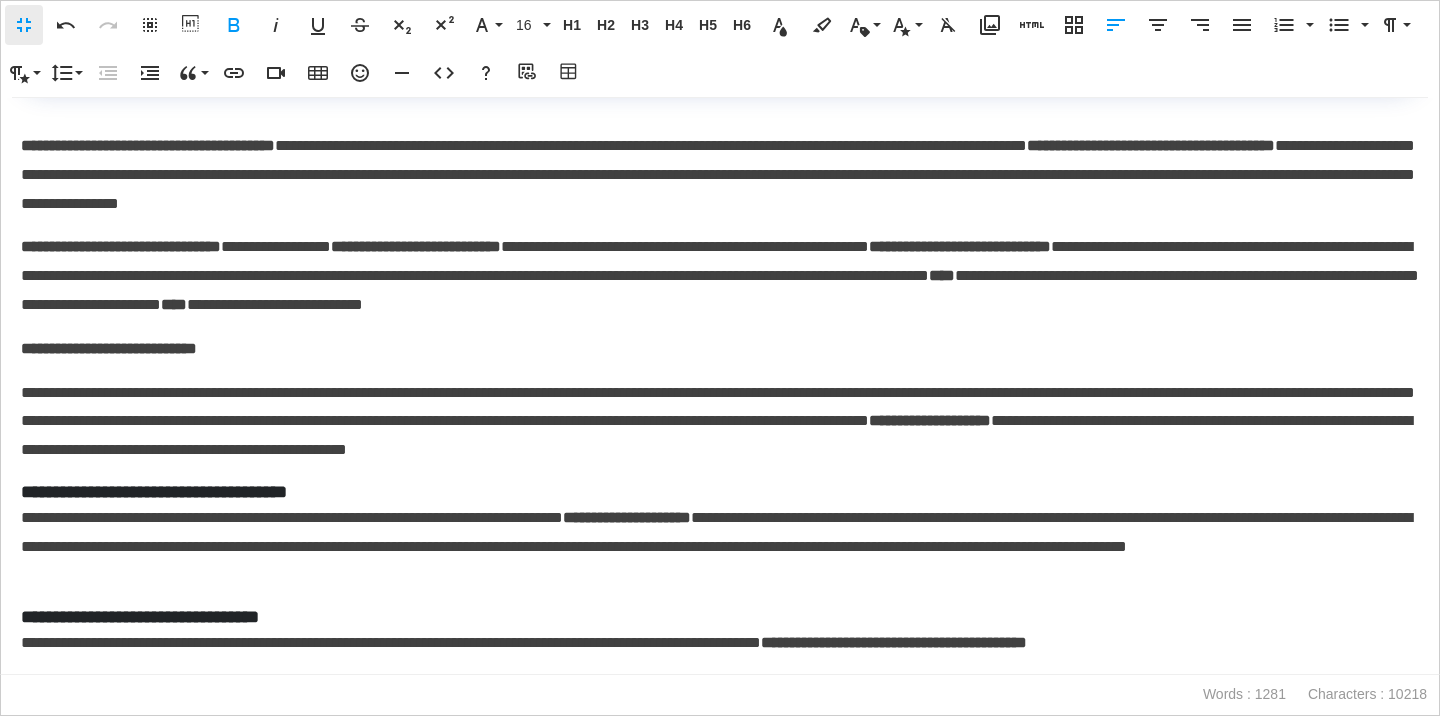 click on "**********" at bounding box center [720, 422] 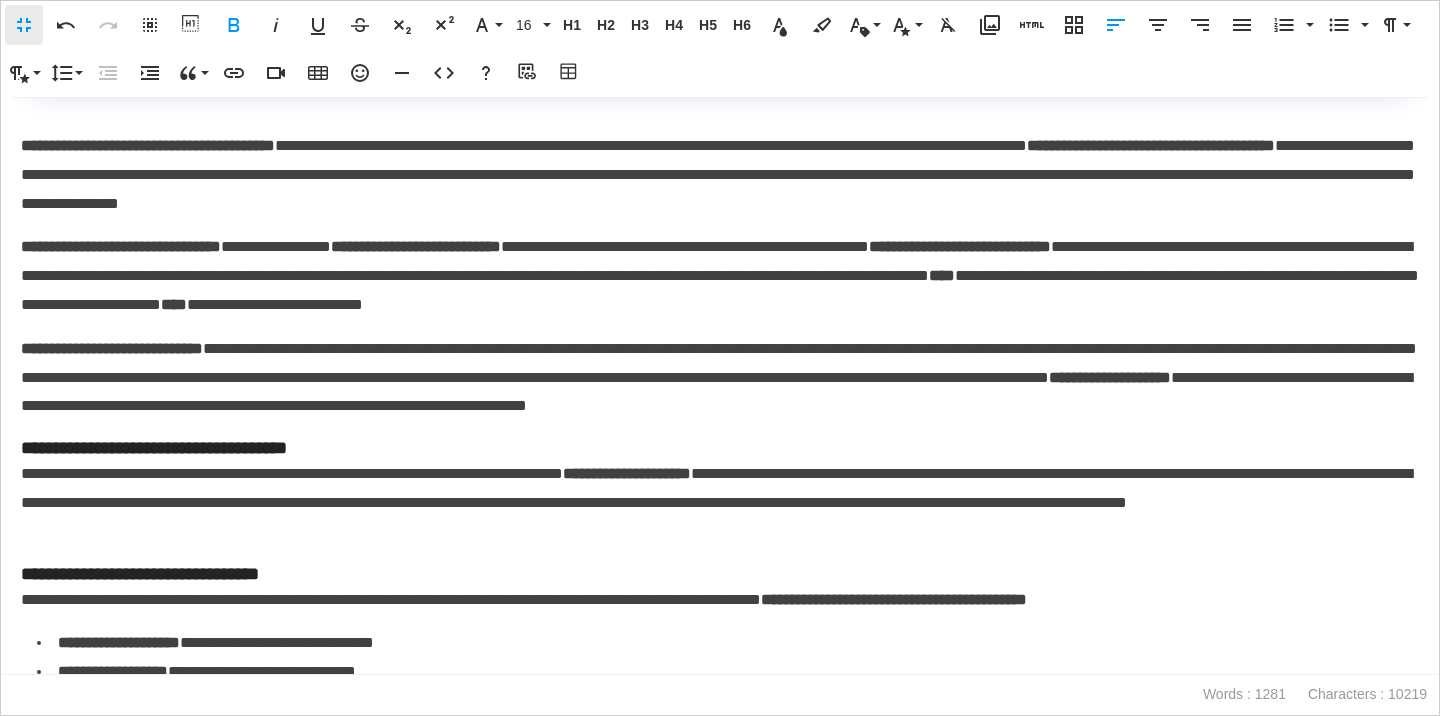 click on "**********" at bounding box center (720, 448) 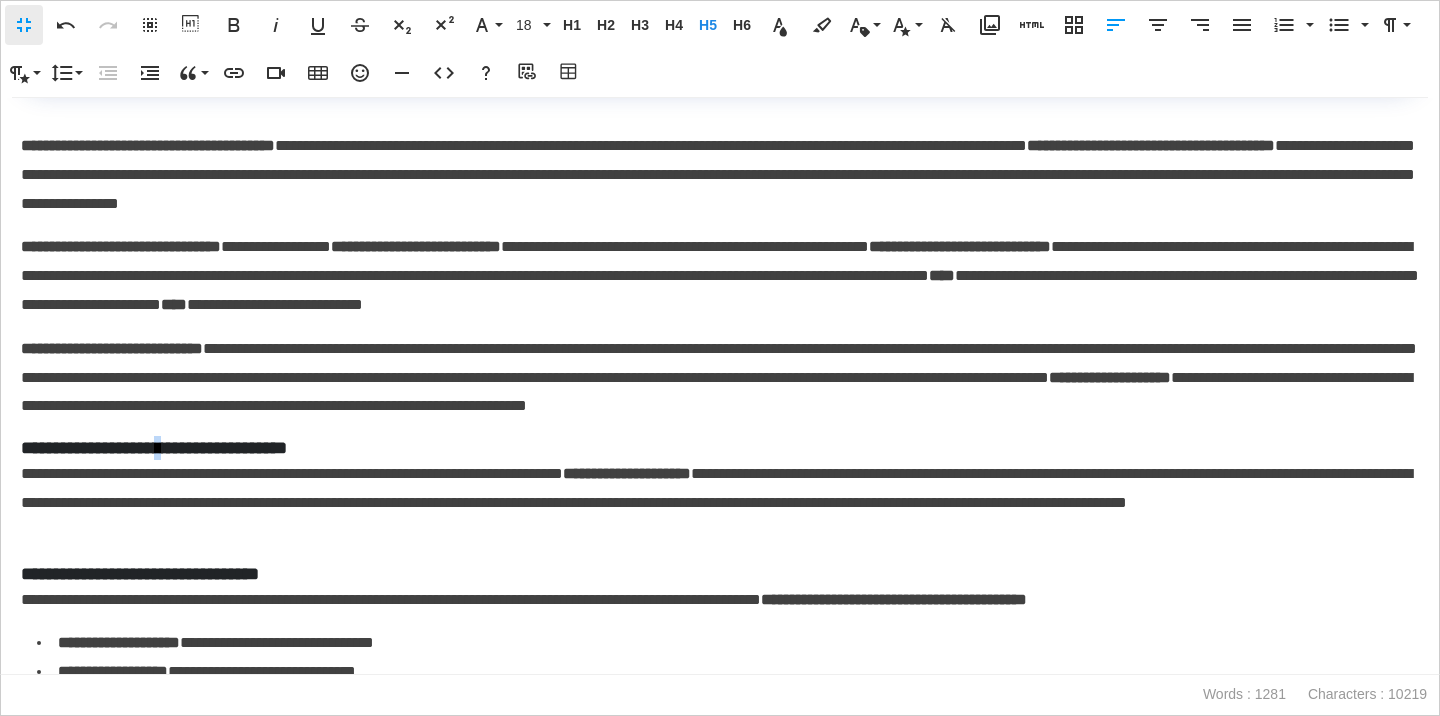 click on "**********" at bounding box center (720, 448) 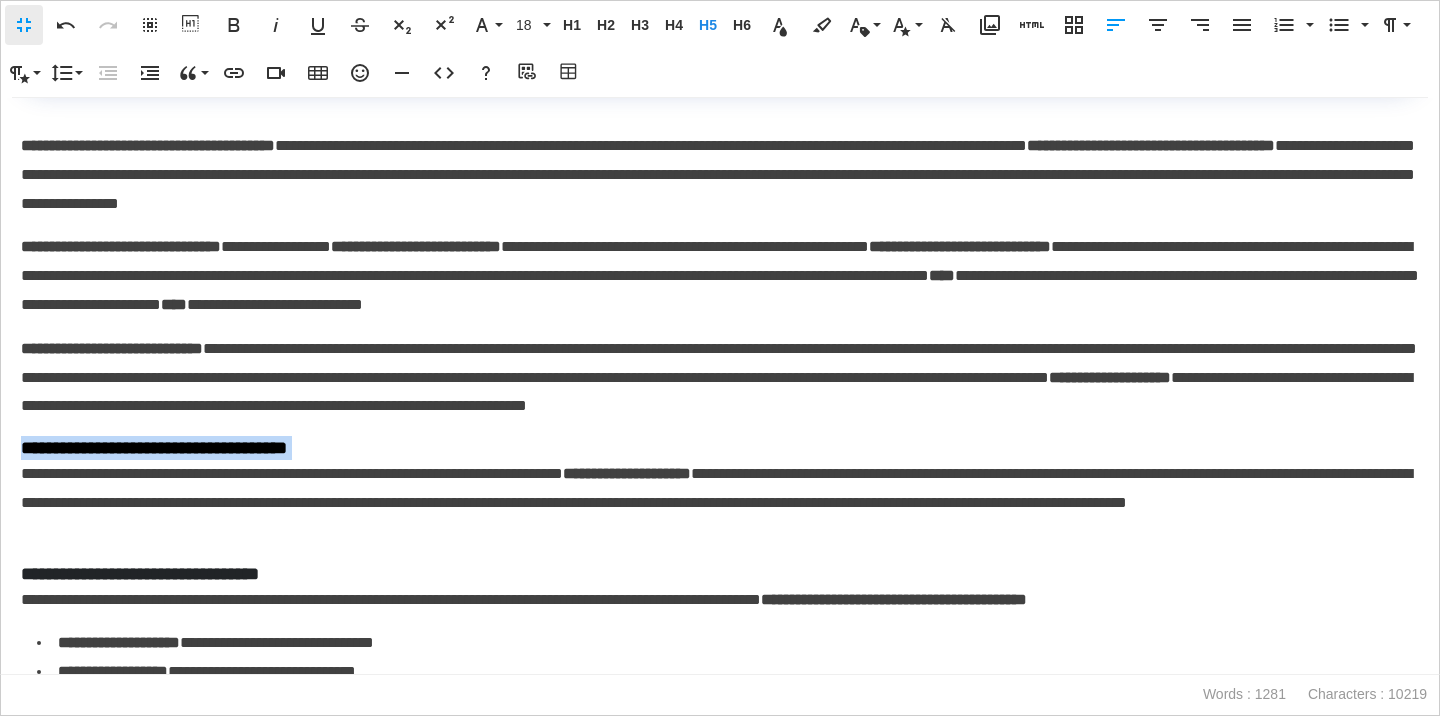 click on "**********" at bounding box center [720, 448] 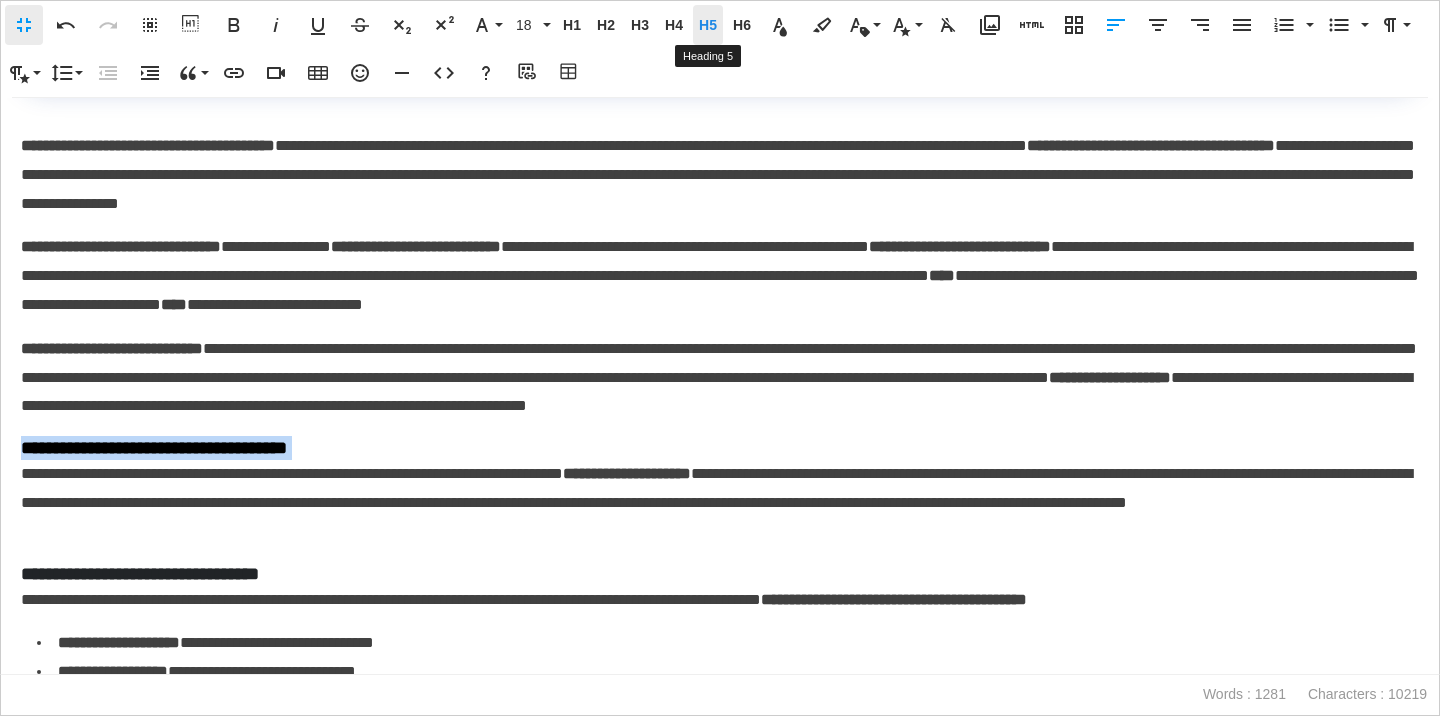 click on "H5" at bounding box center [708, 25] 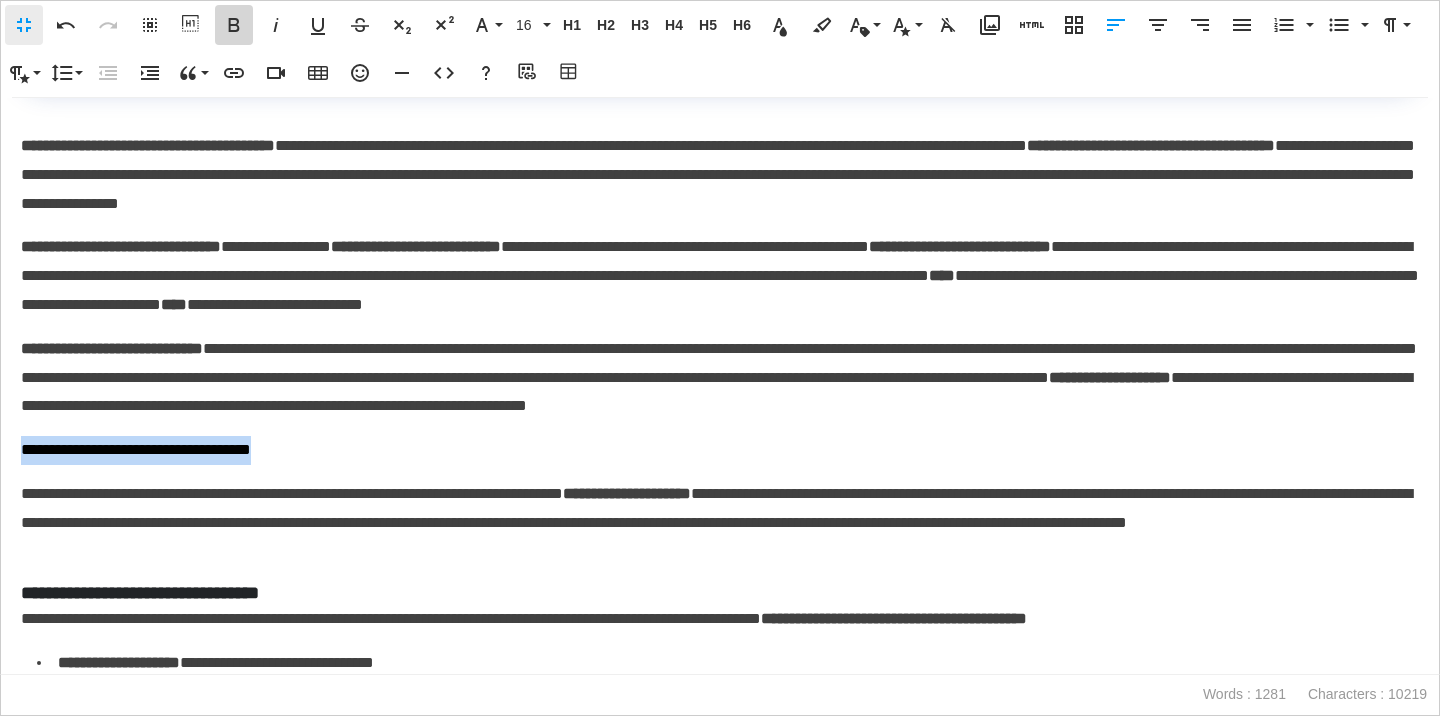 click 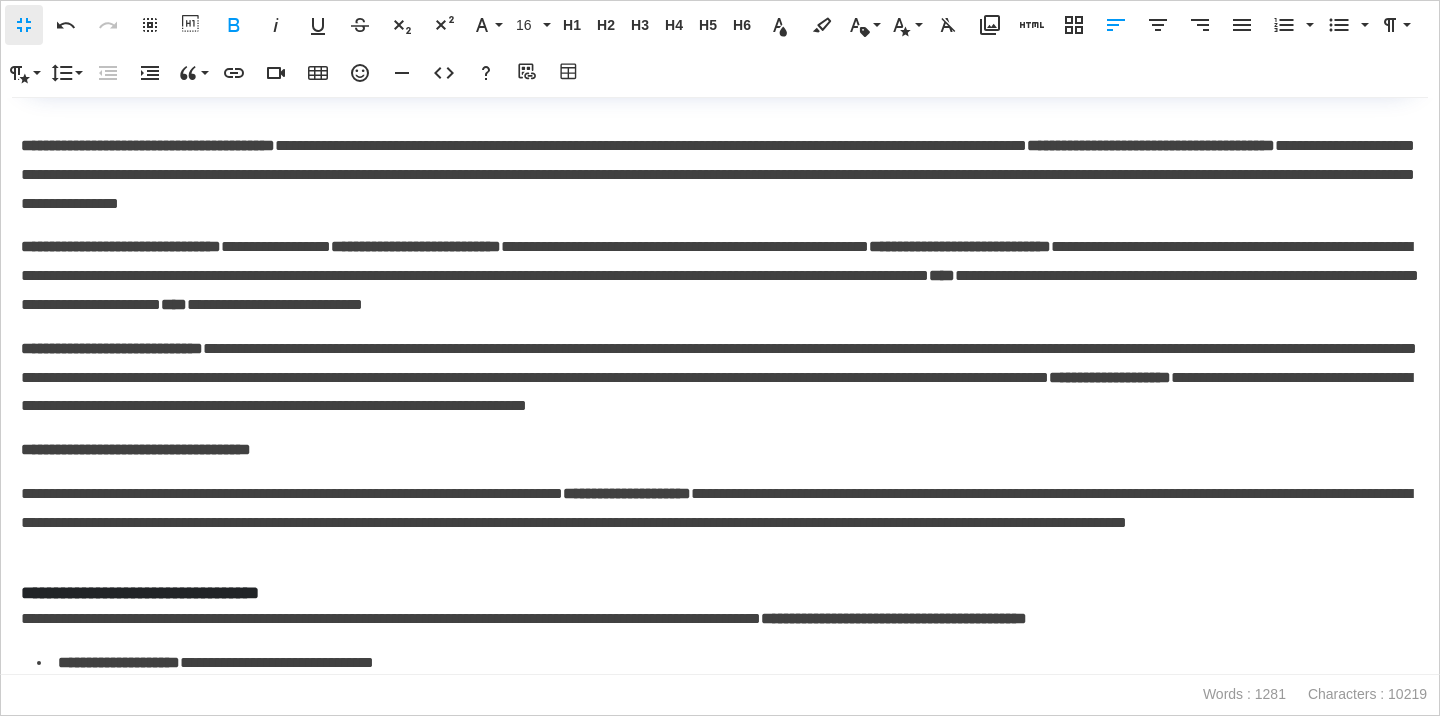 click on "**********" at bounding box center [720, 450] 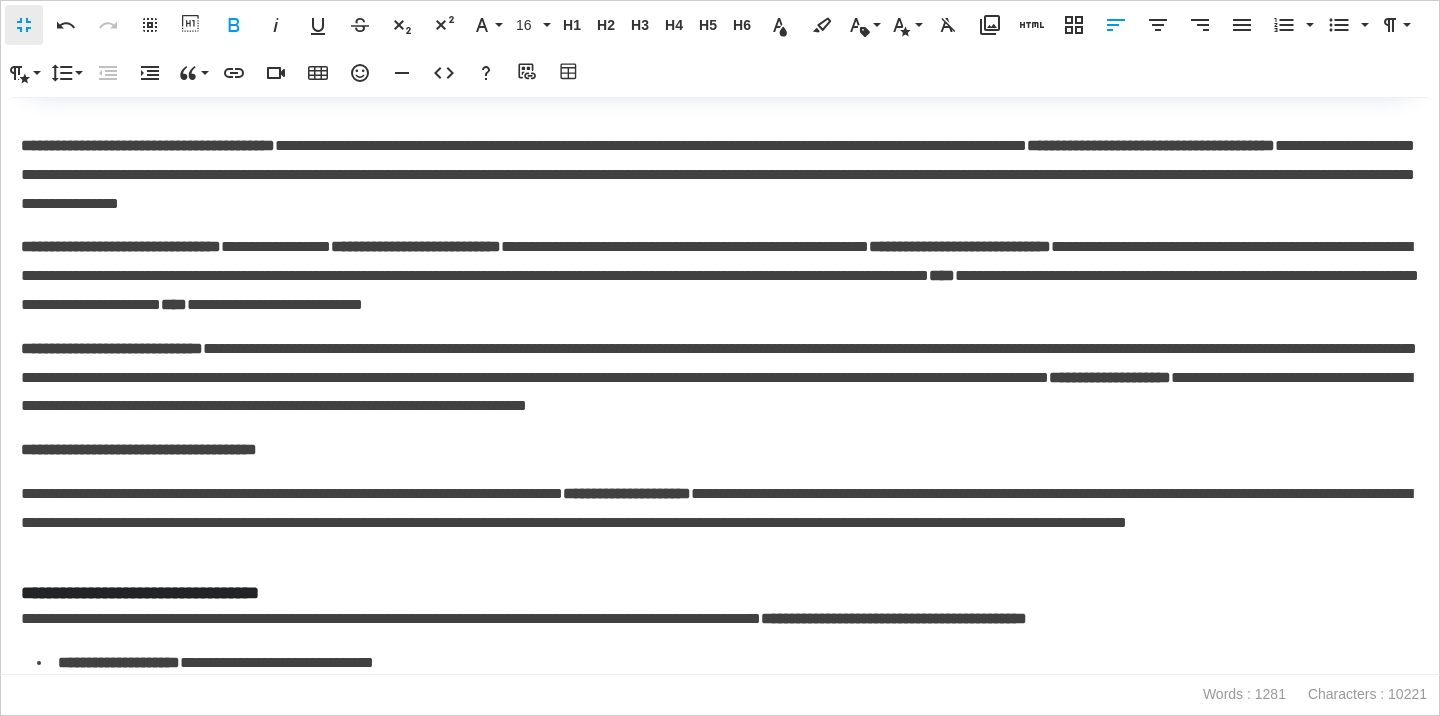 click on "**********" at bounding box center (720, 523) 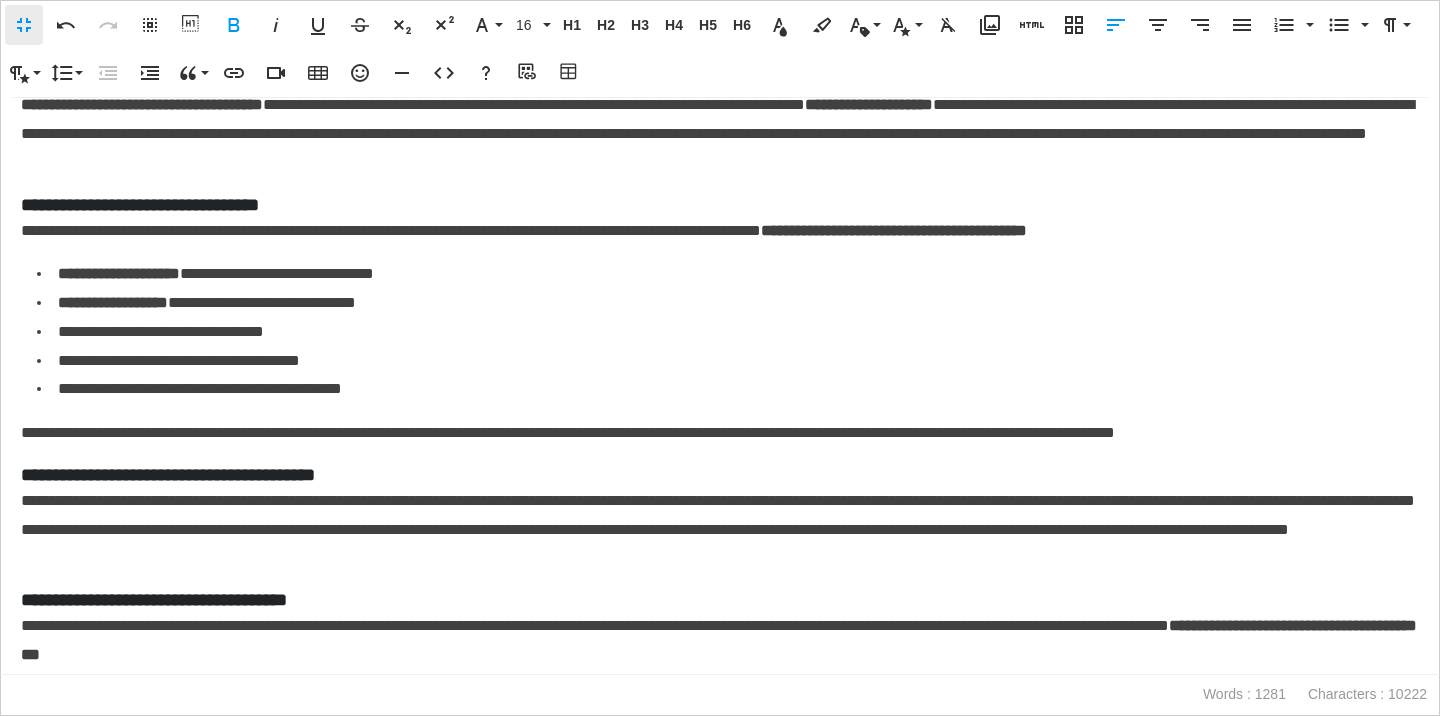 scroll, scrollTop: 2048, scrollLeft: 0, axis: vertical 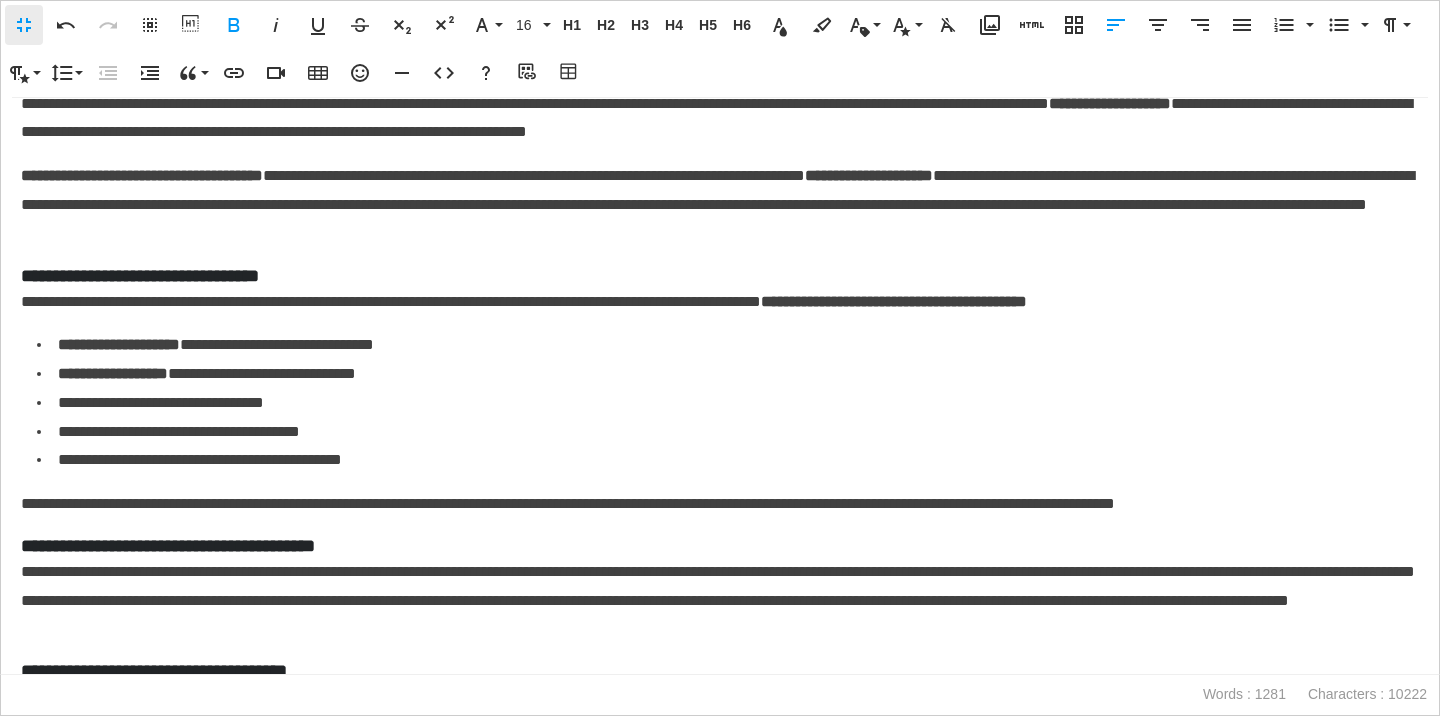 click on "**********" at bounding box center (720, 276) 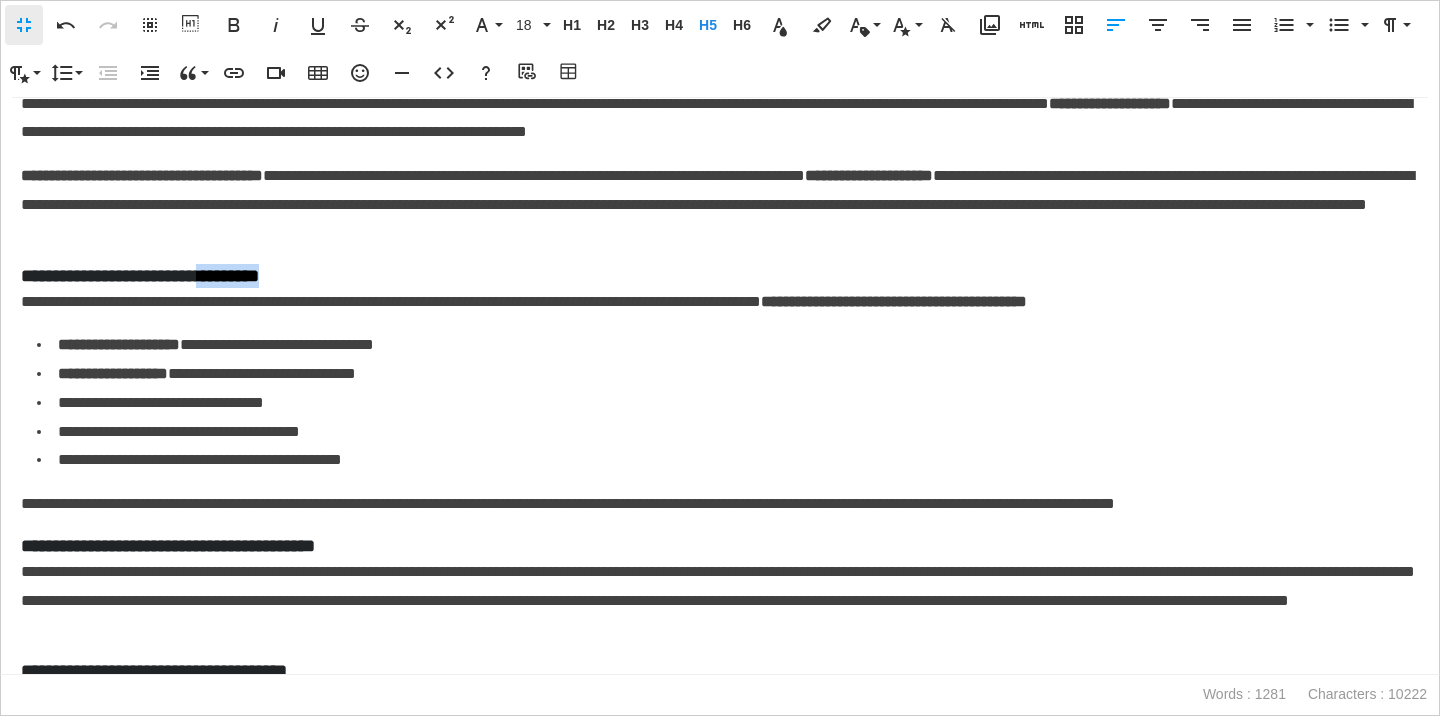 click on "**********" at bounding box center [720, 276] 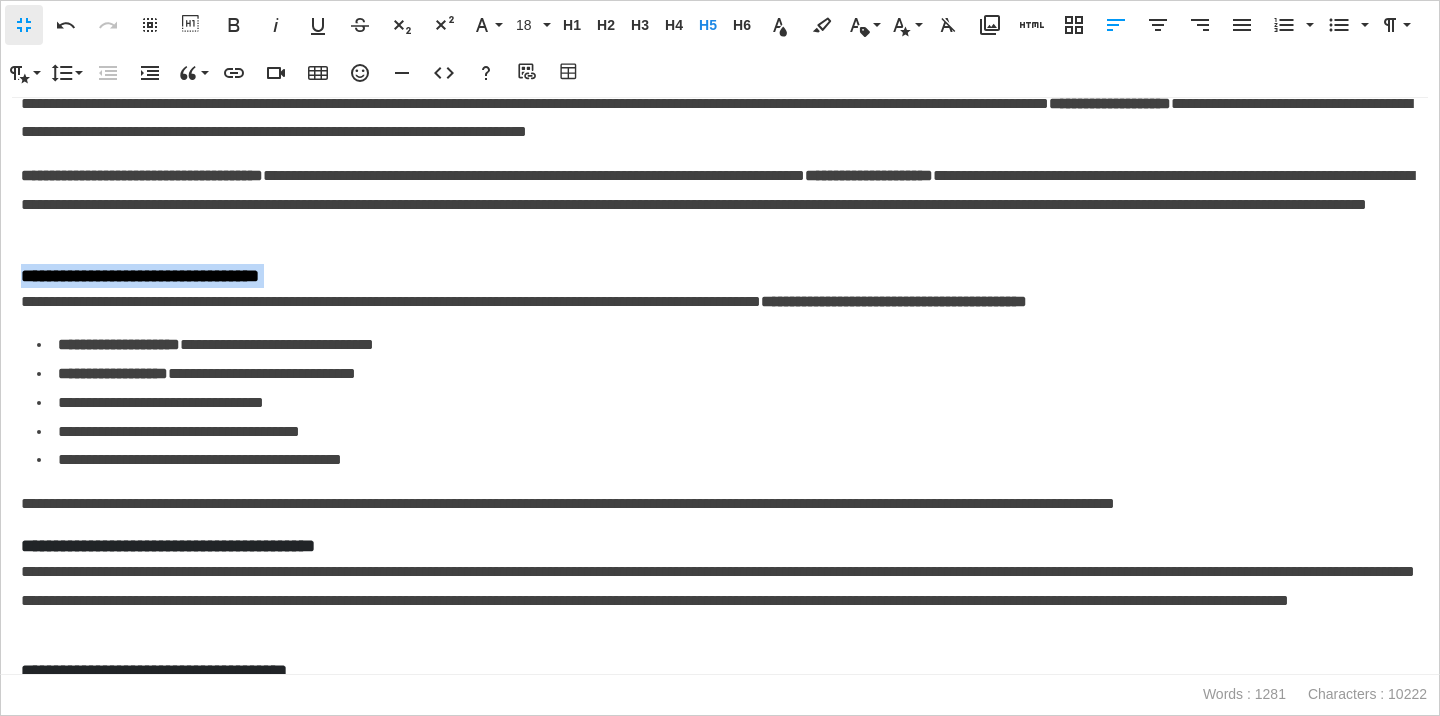 click on "**********" at bounding box center [720, 276] 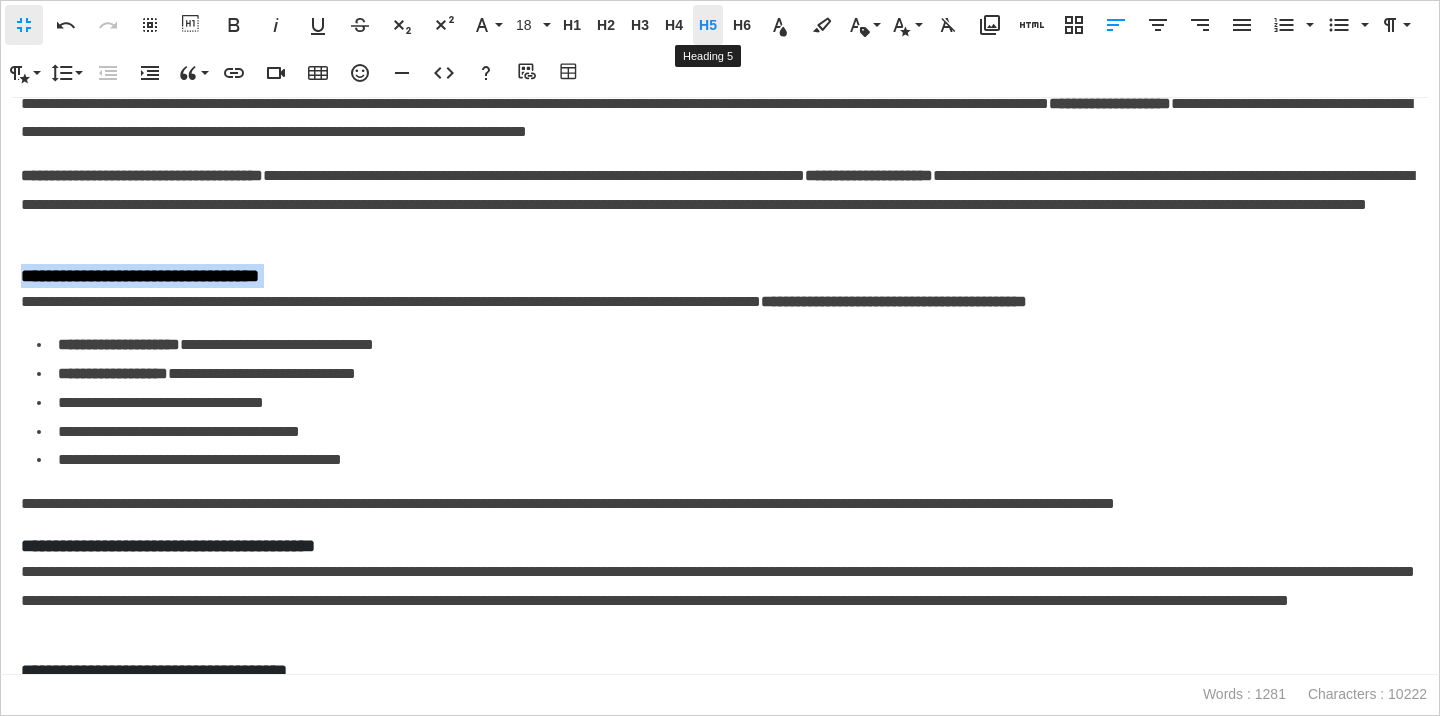 click on "H5" at bounding box center [708, 25] 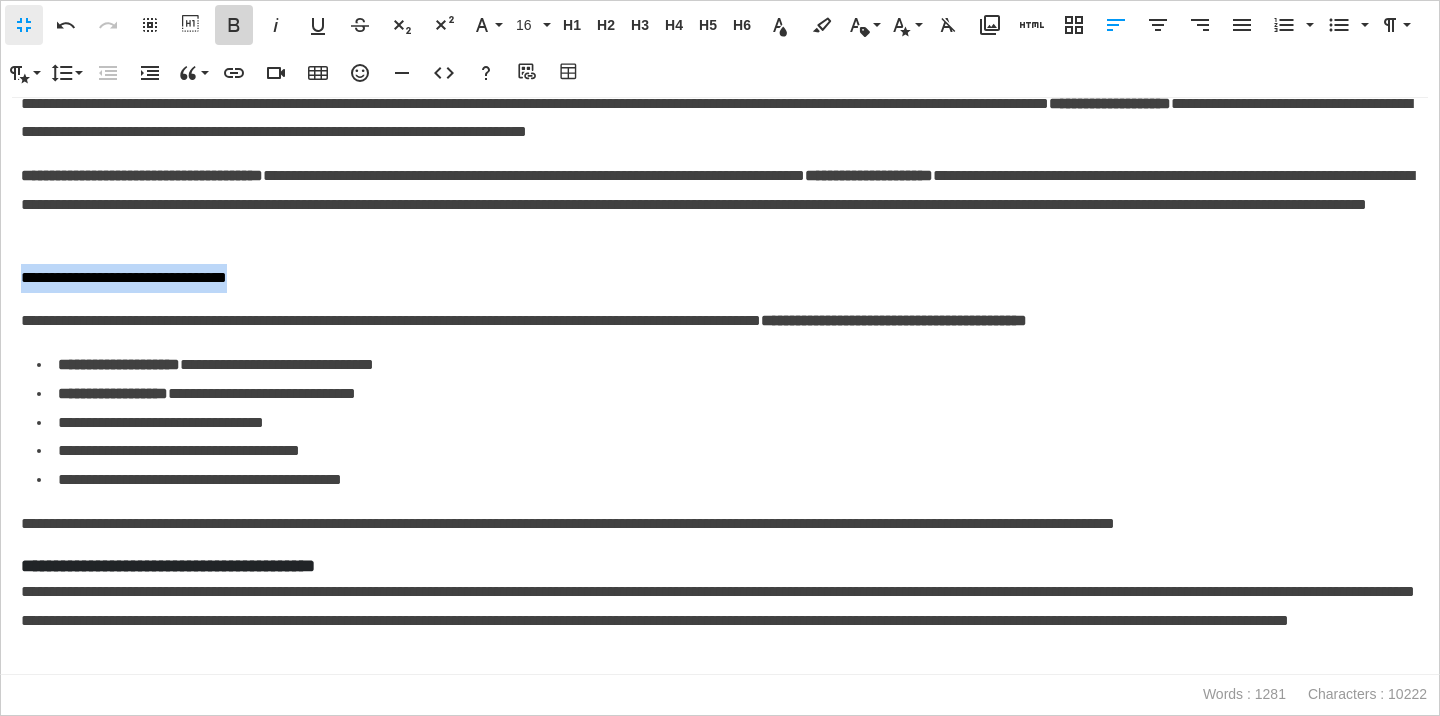 click 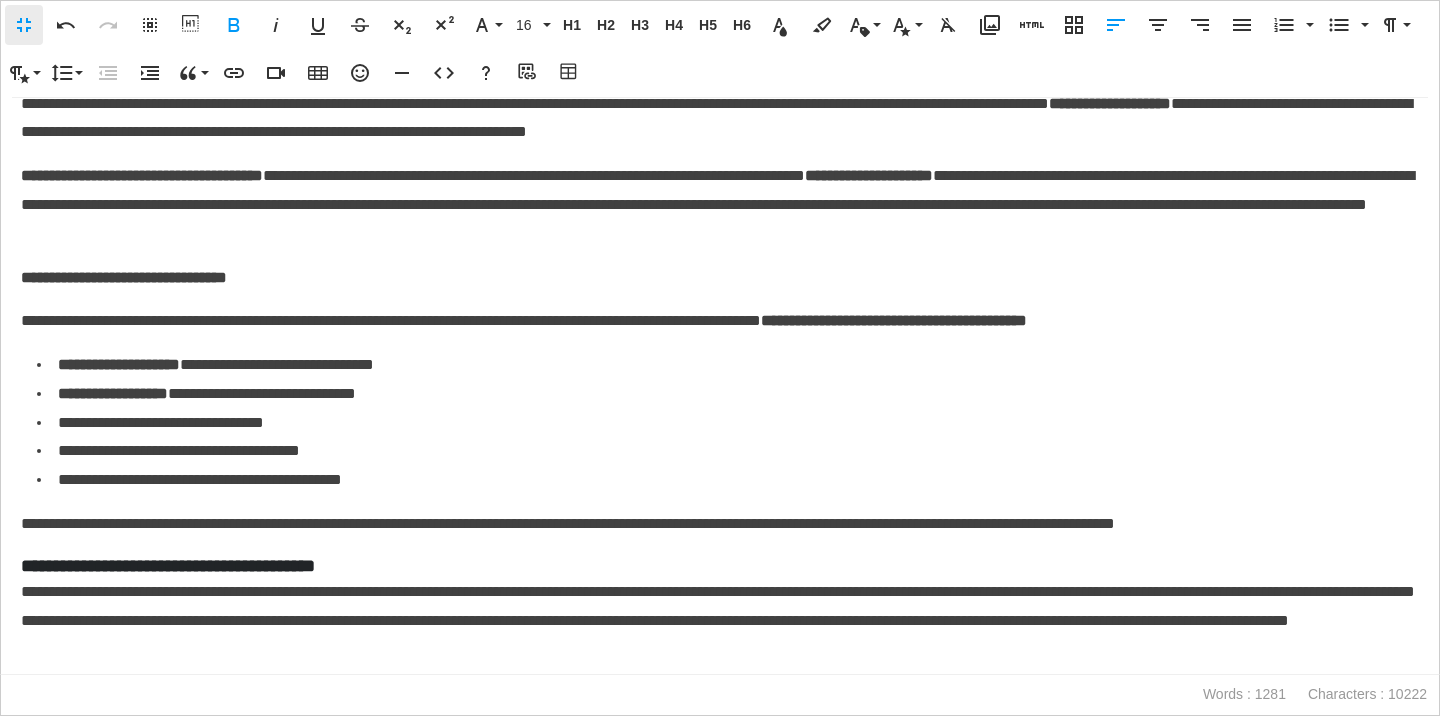 click on "**********" at bounding box center (720, 278) 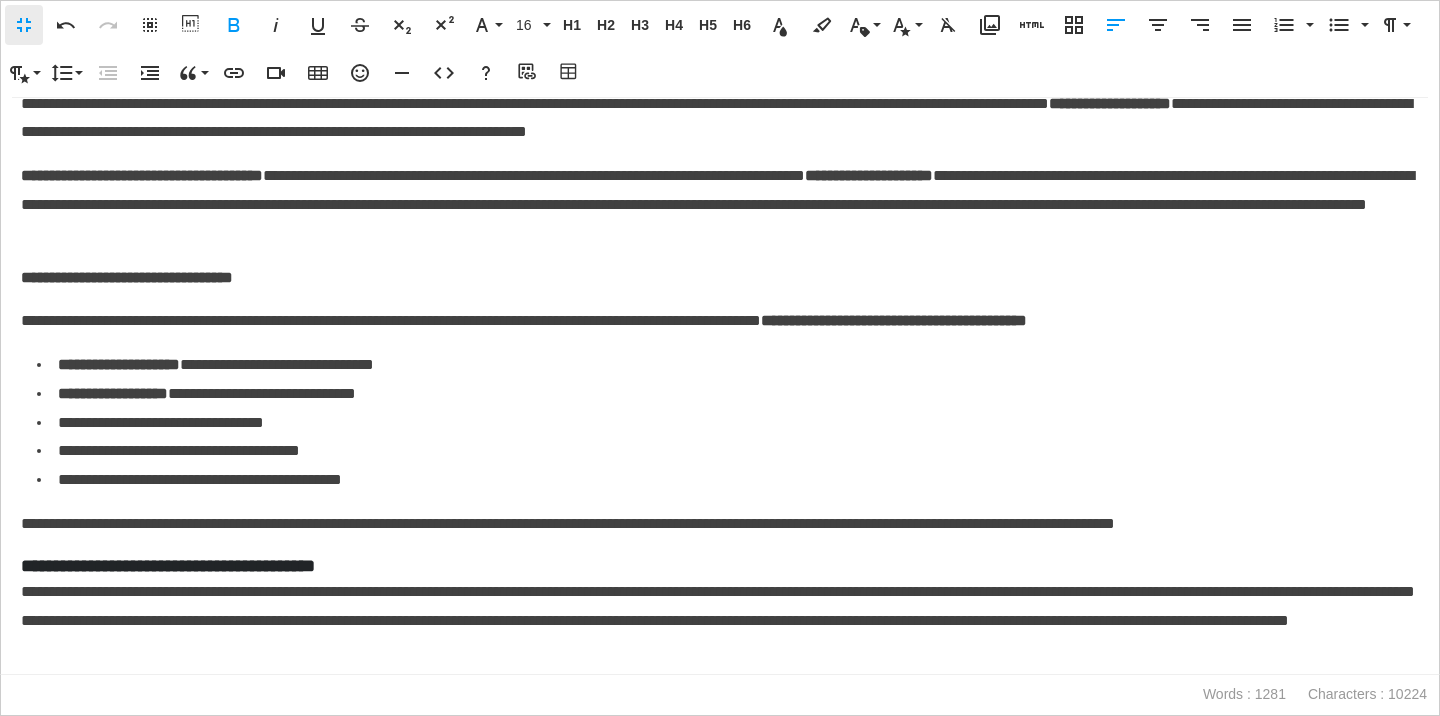 click on "**********" at bounding box center [720, 321] 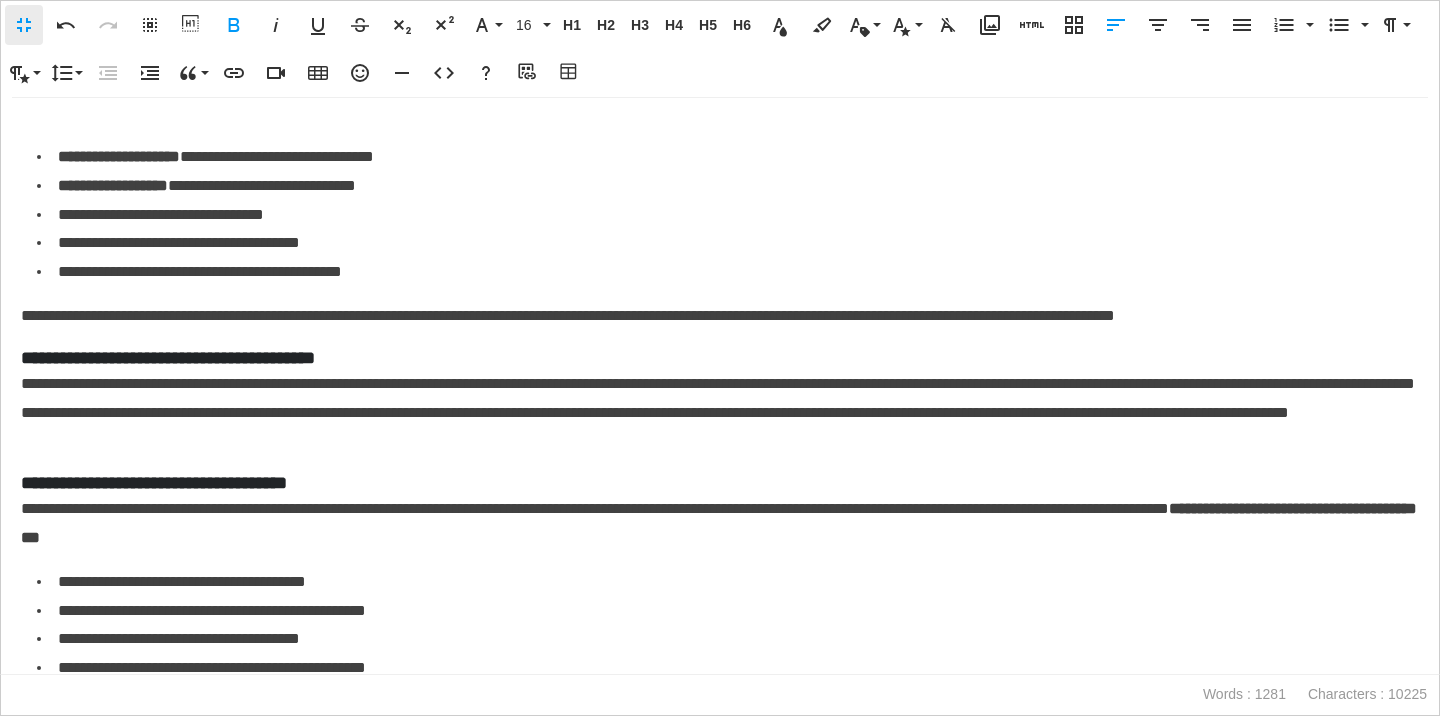 scroll, scrollTop: 2351, scrollLeft: 0, axis: vertical 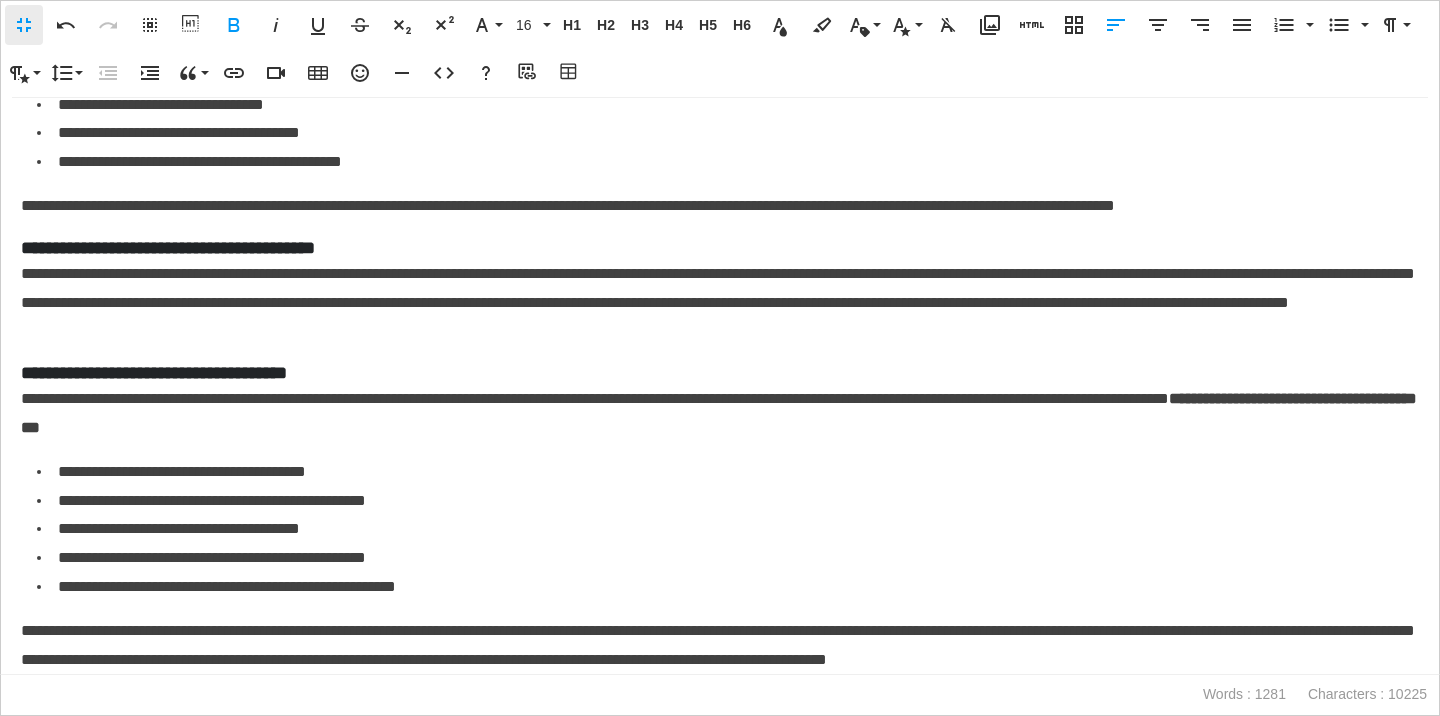 click on "**********" at bounding box center [720, 248] 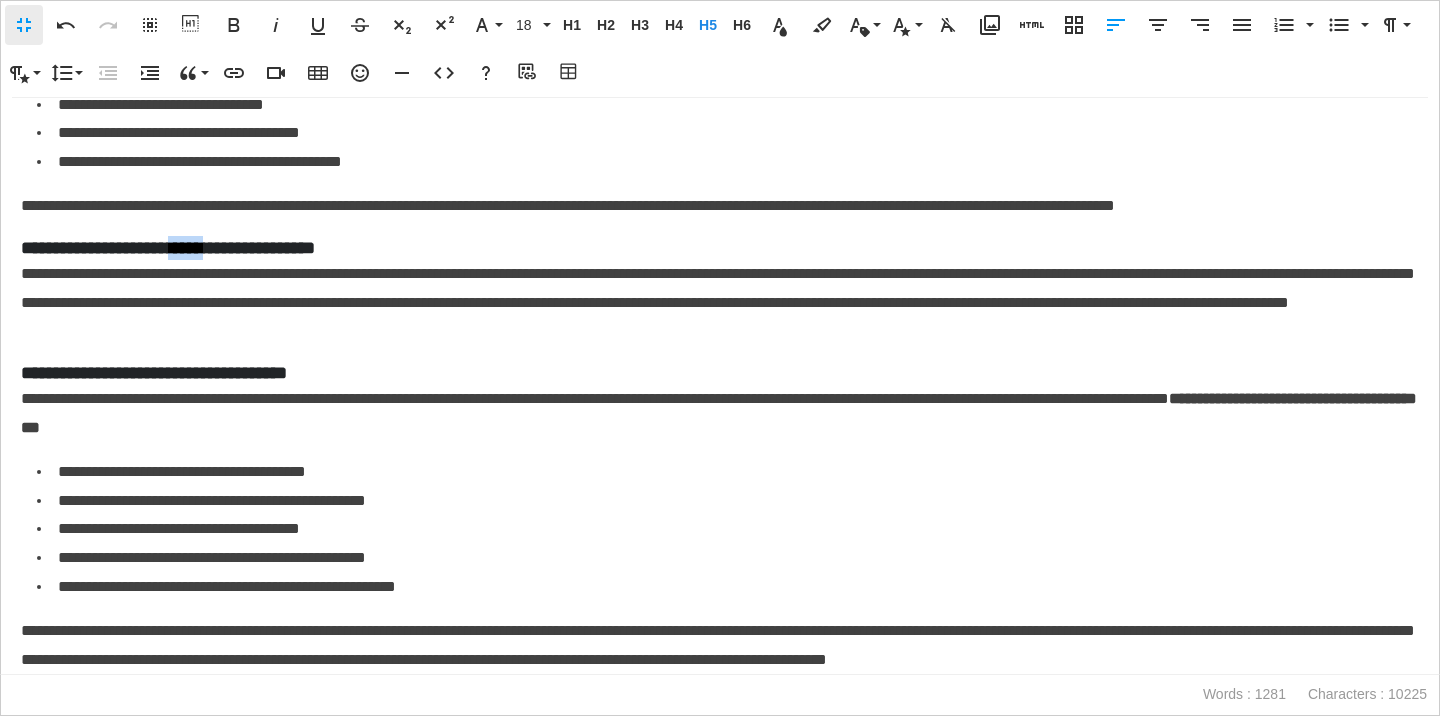 click on "**********" at bounding box center [720, 248] 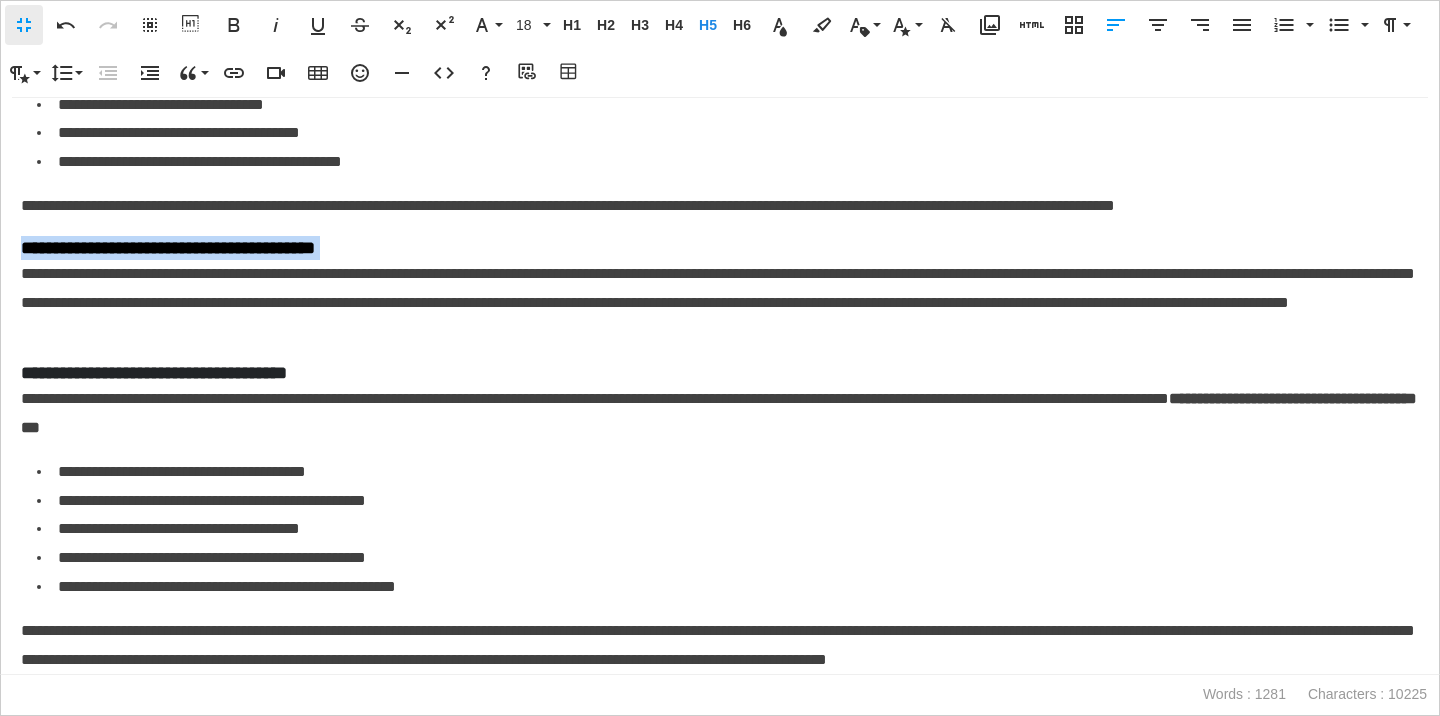 click on "**********" at bounding box center [720, 248] 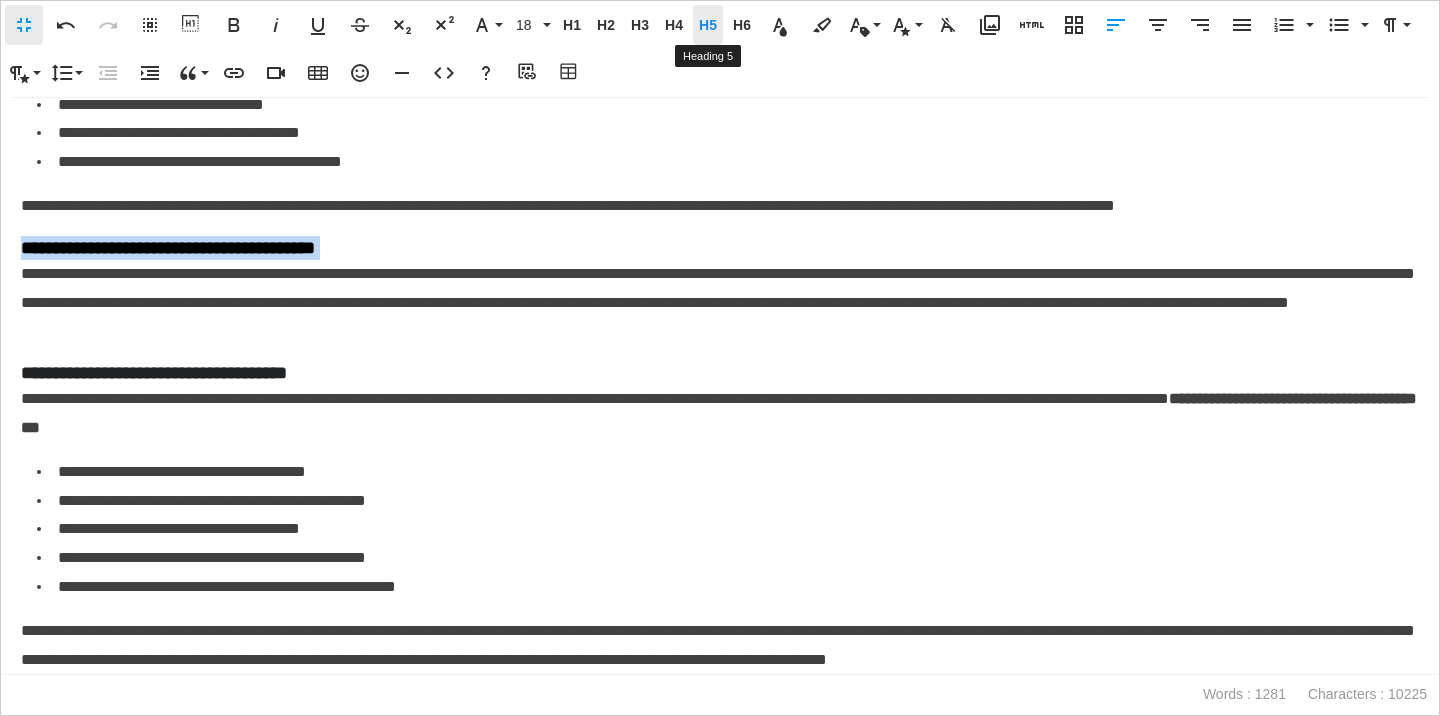 click on "H5" at bounding box center (708, 25) 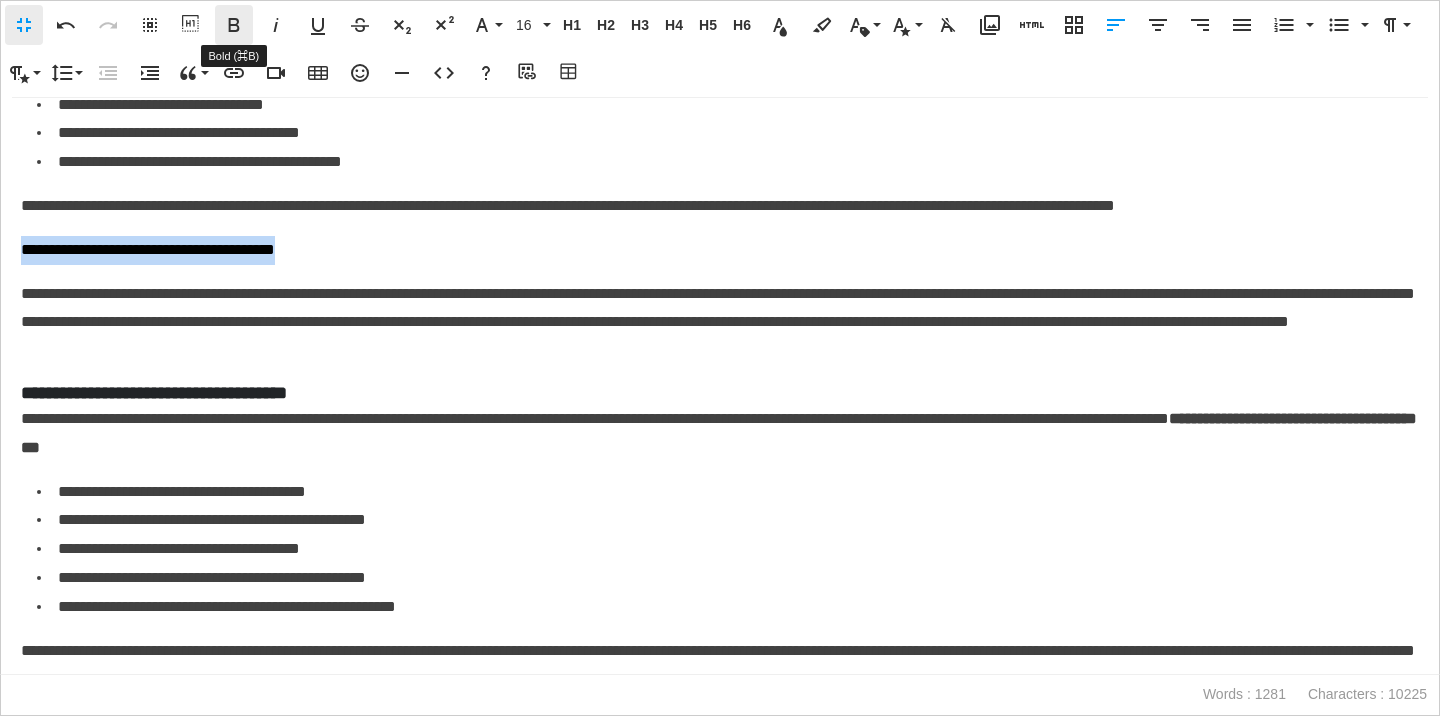 click on "Bold" at bounding box center (234, 25) 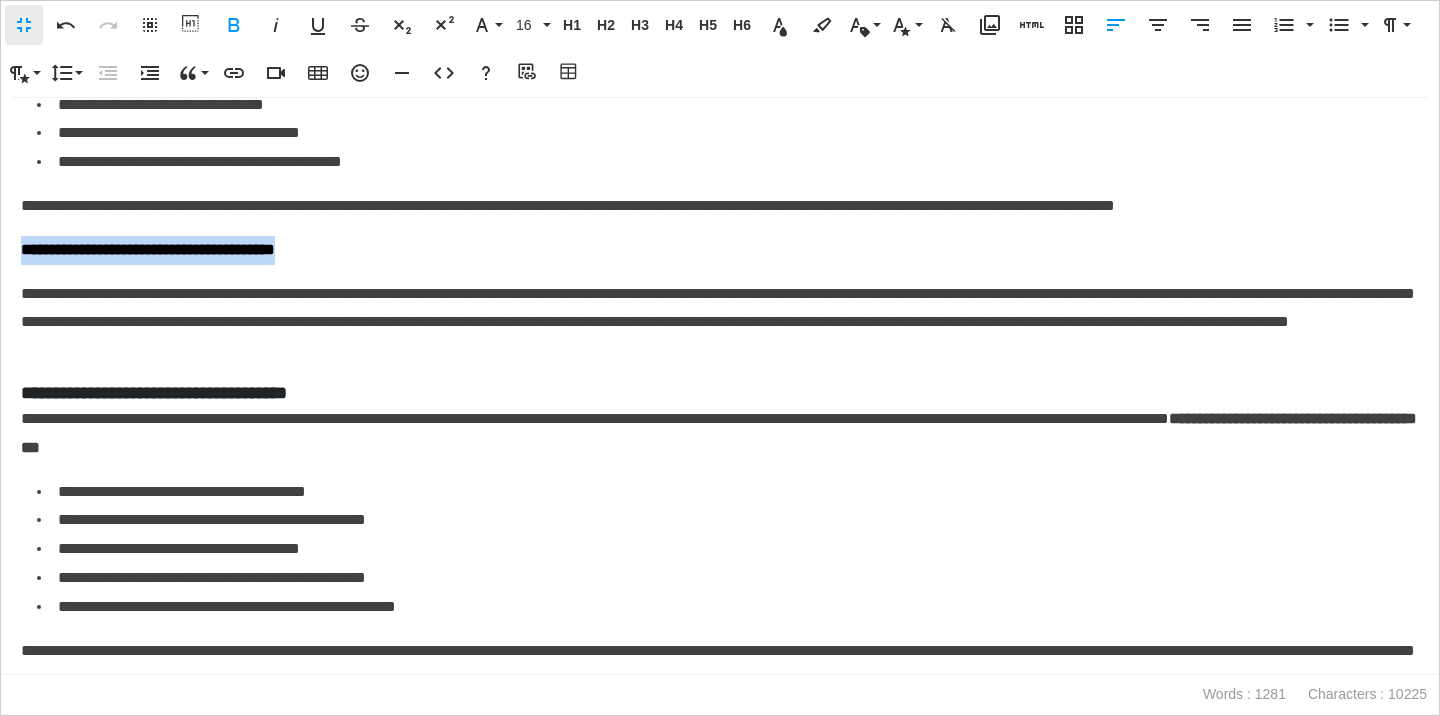 click on "**********" at bounding box center (720, 250) 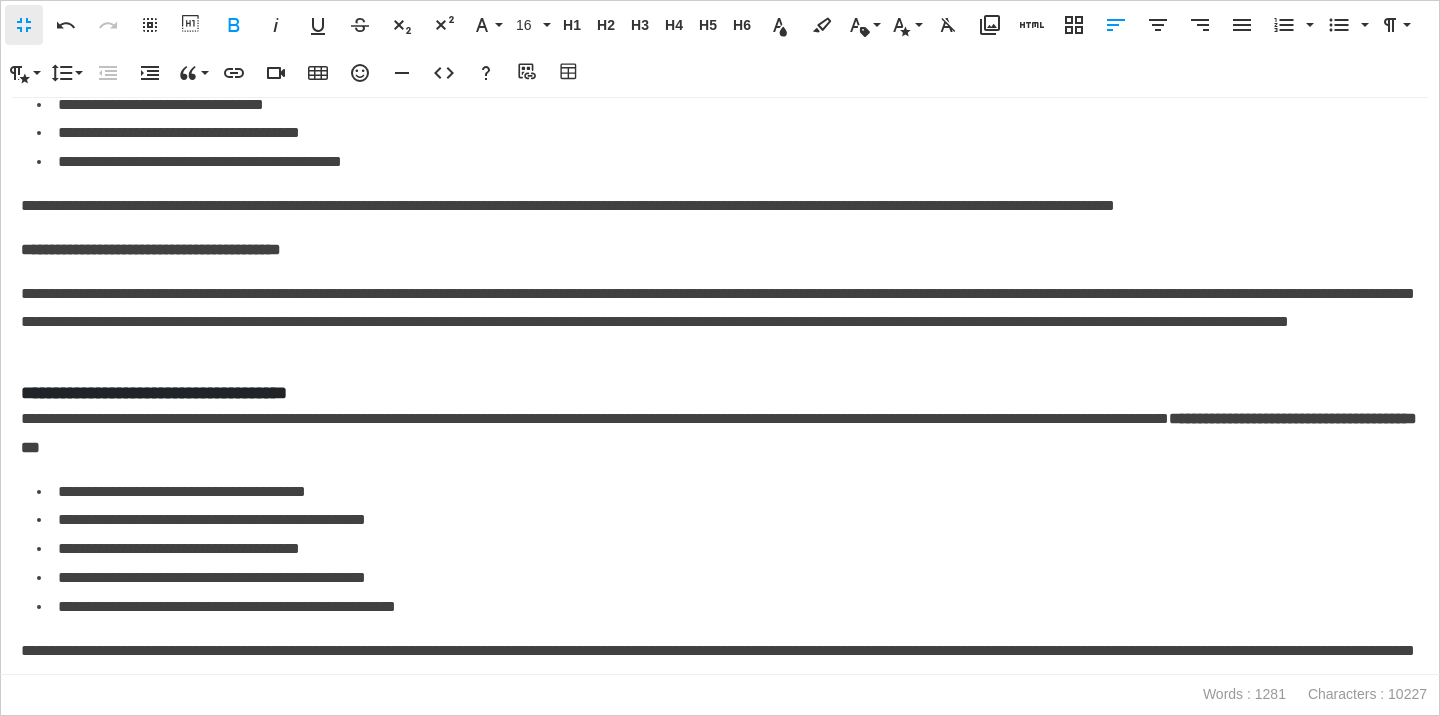 click on "**********" at bounding box center (720, 323) 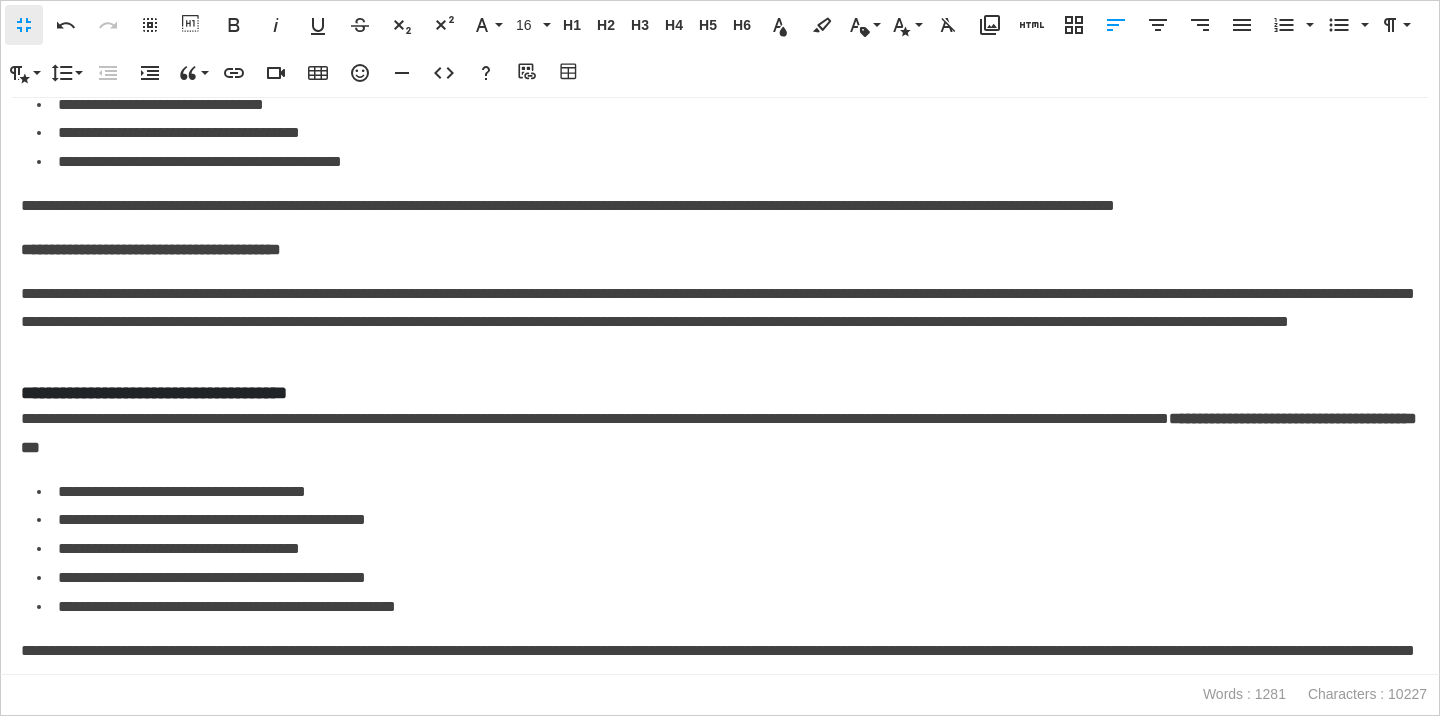 scroll, scrollTop: 2327, scrollLeft: 0, axis: vertical 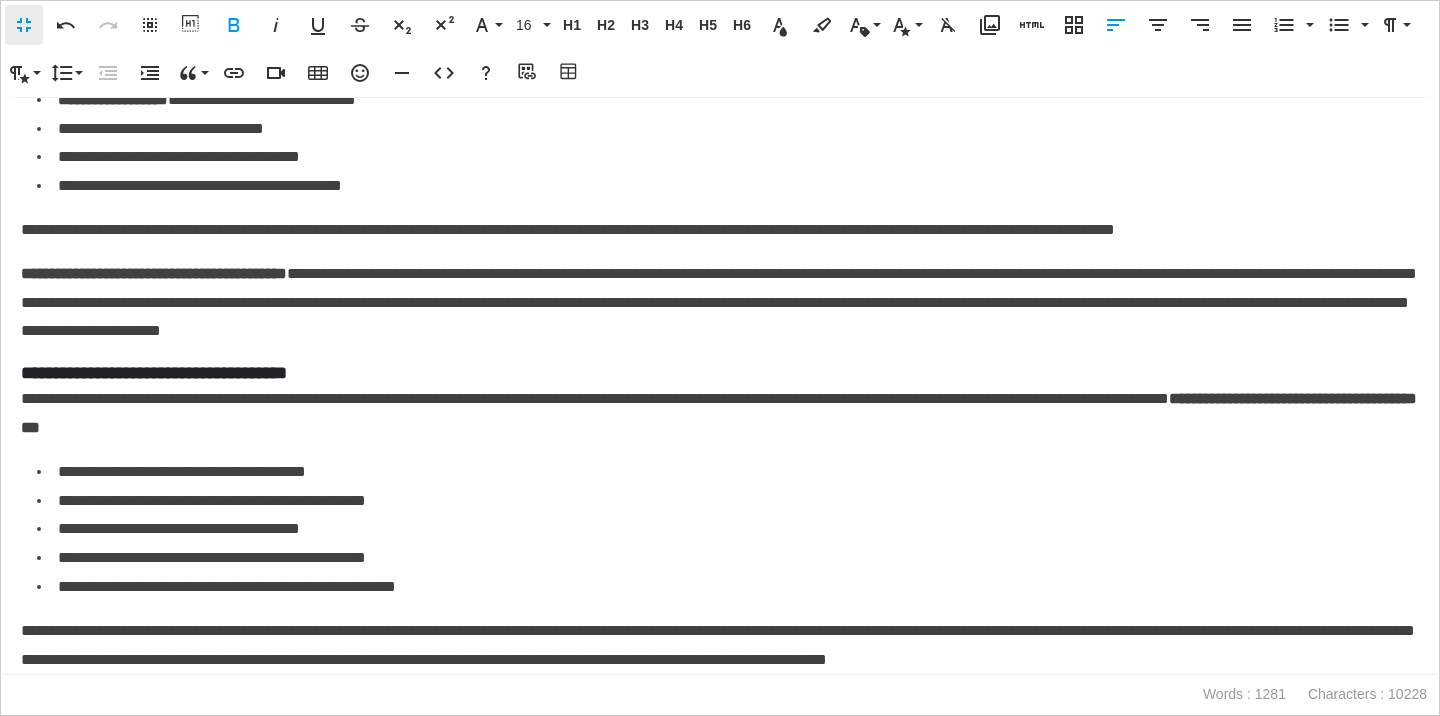 click on "**********" at bounding box center (720, 373) 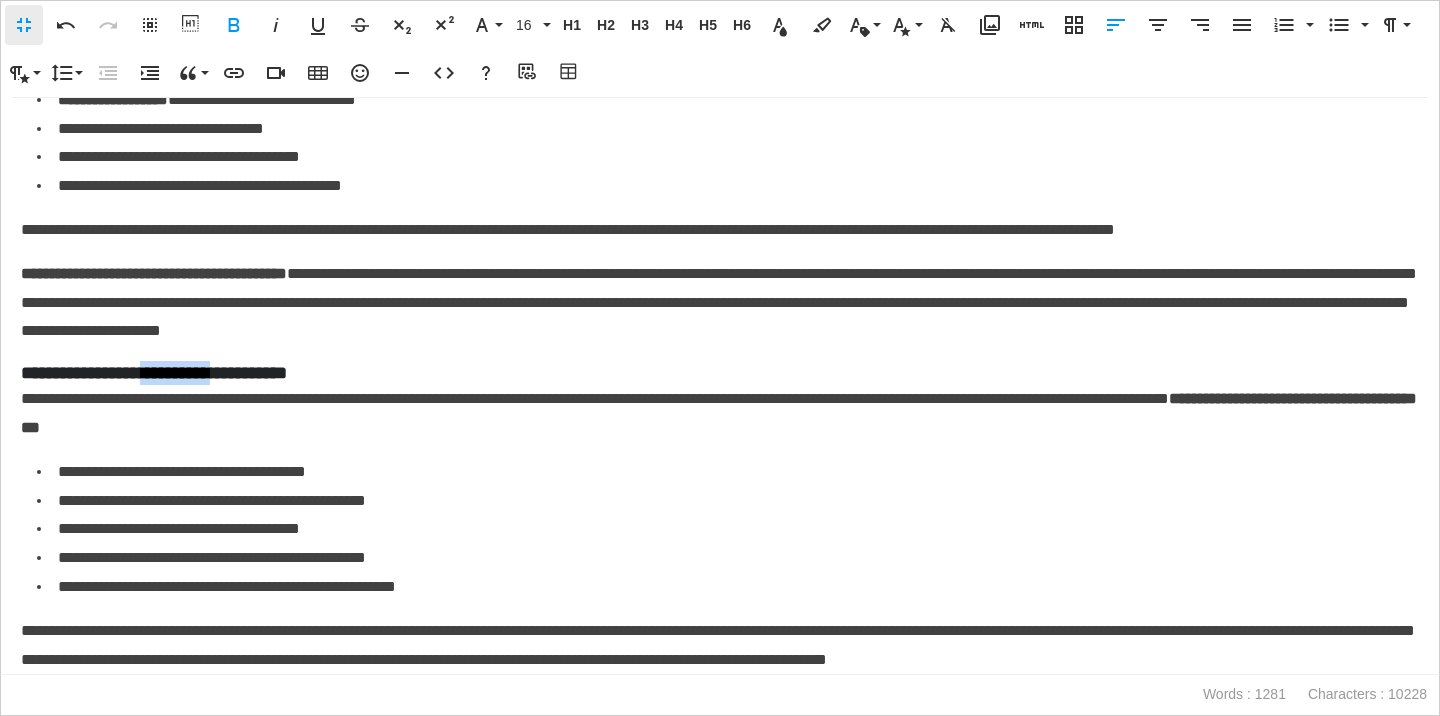 click on "**********" at bounding box center [720, 373] 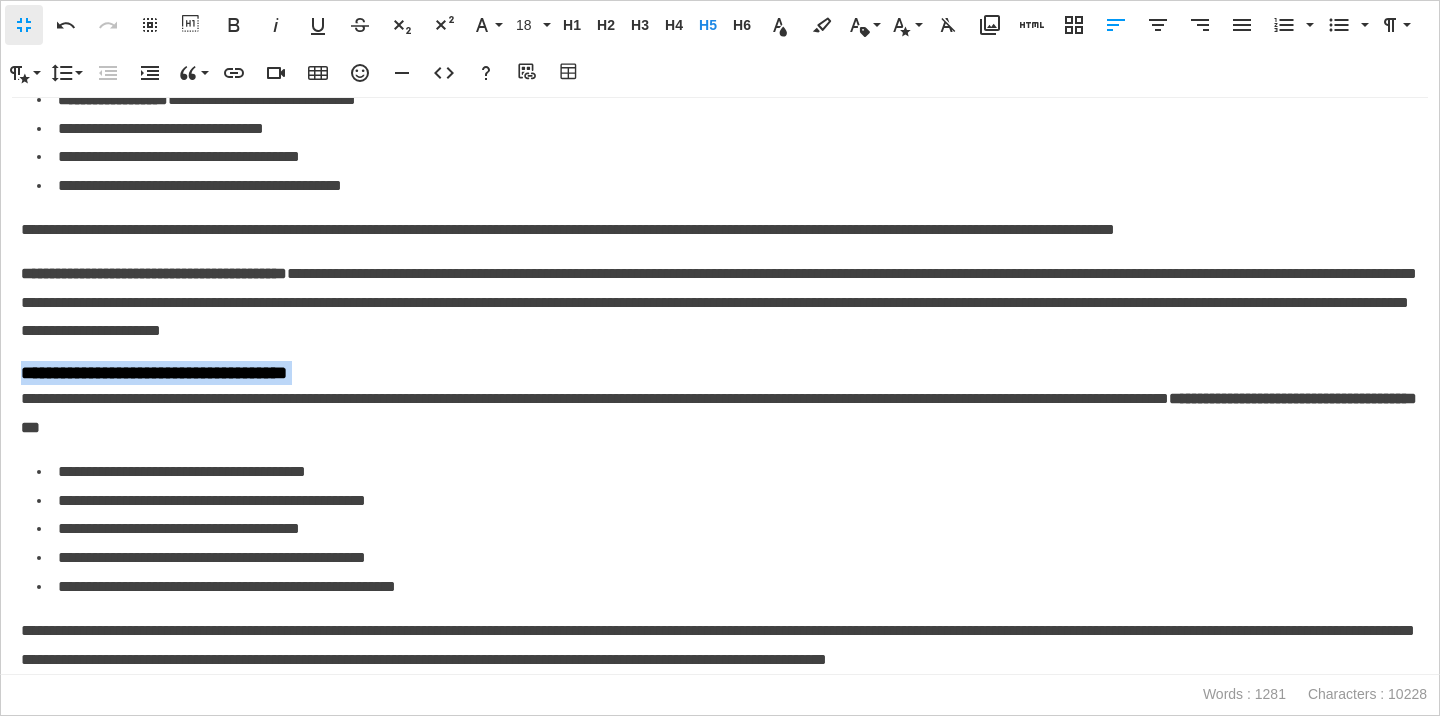 click on "**********" at bounding box center [720, 373] 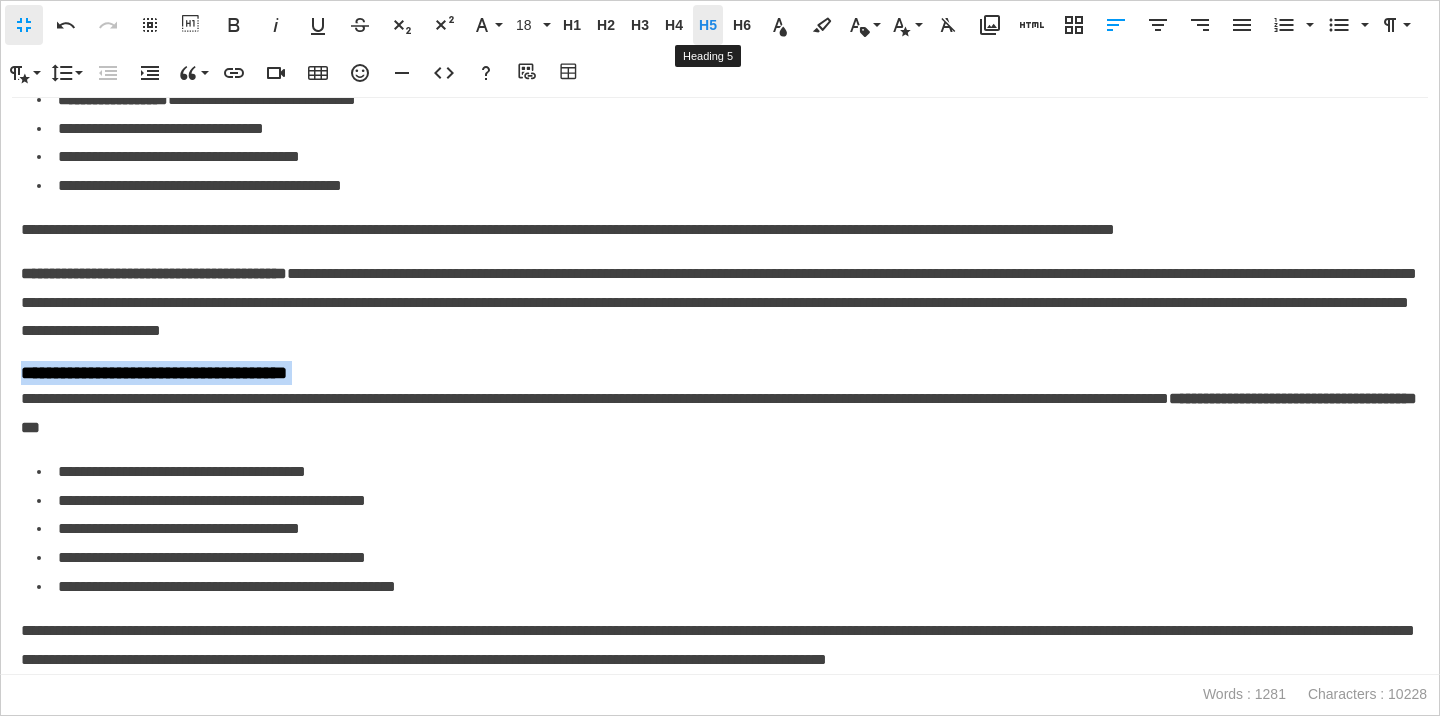 click on "H5" at bounding box center [708, 25] 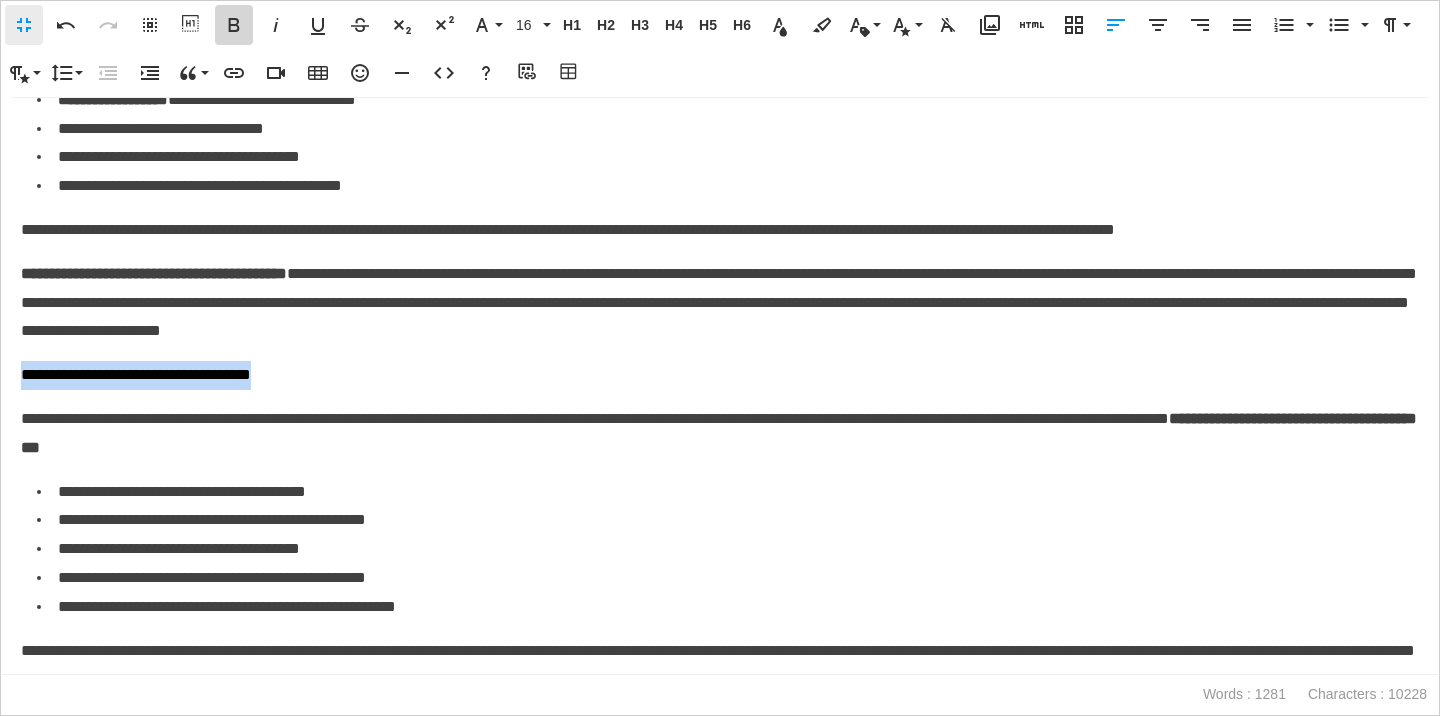 click 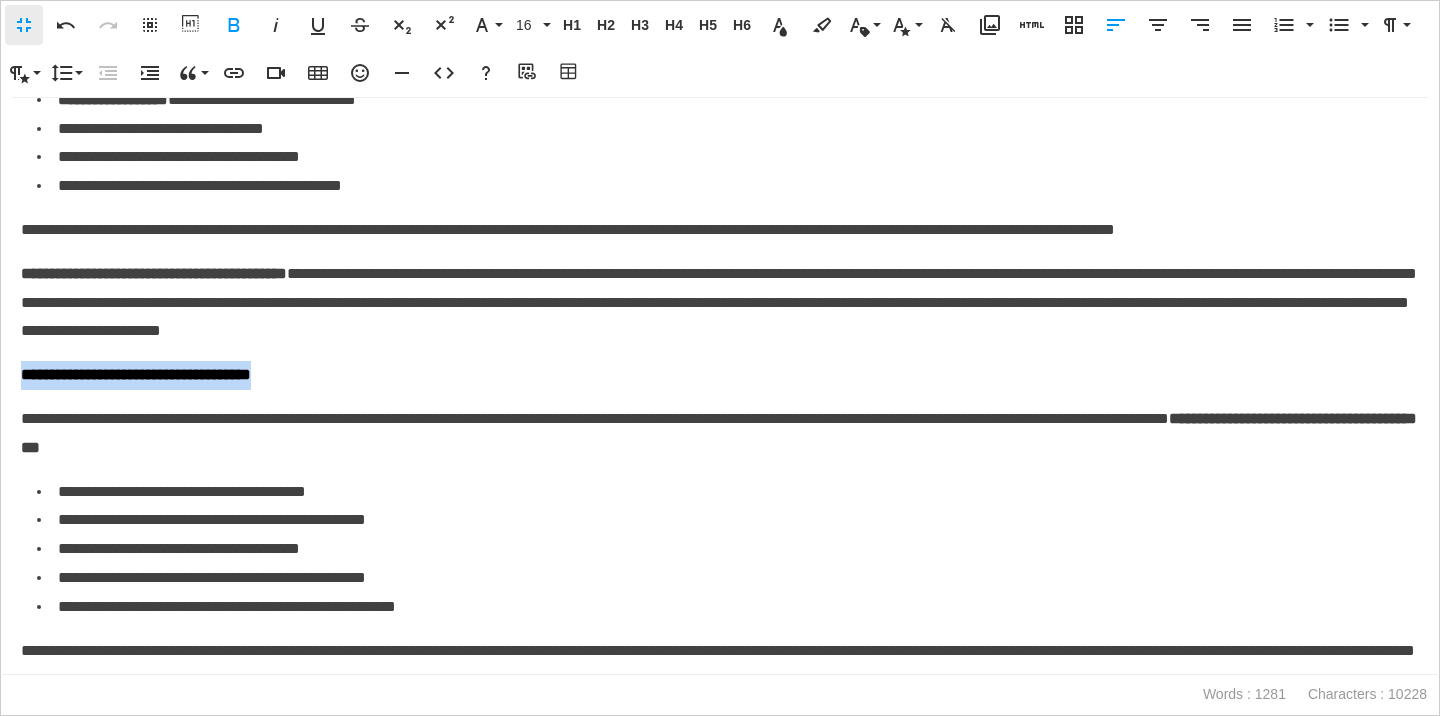 click on "**********" at bounding box center [720, 375] 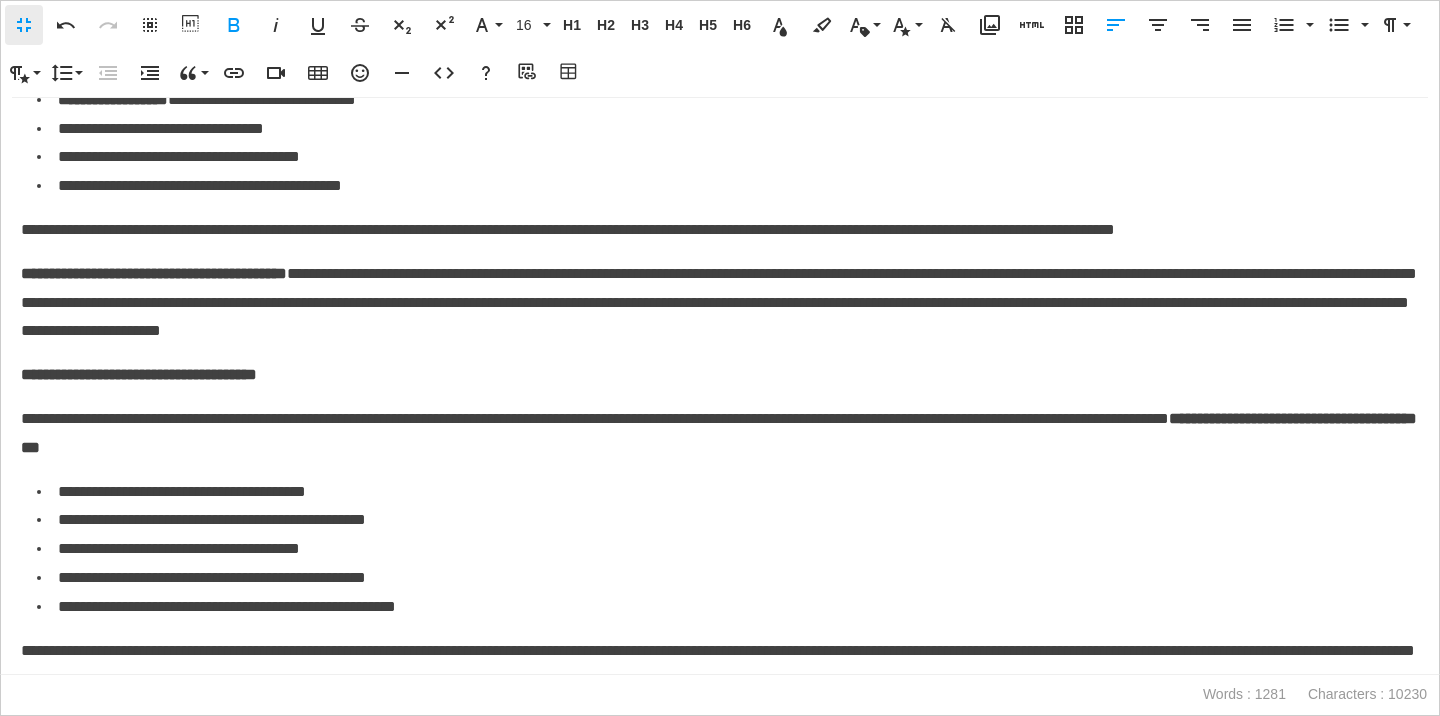 click on "**********" at bounding box center [720, 434] 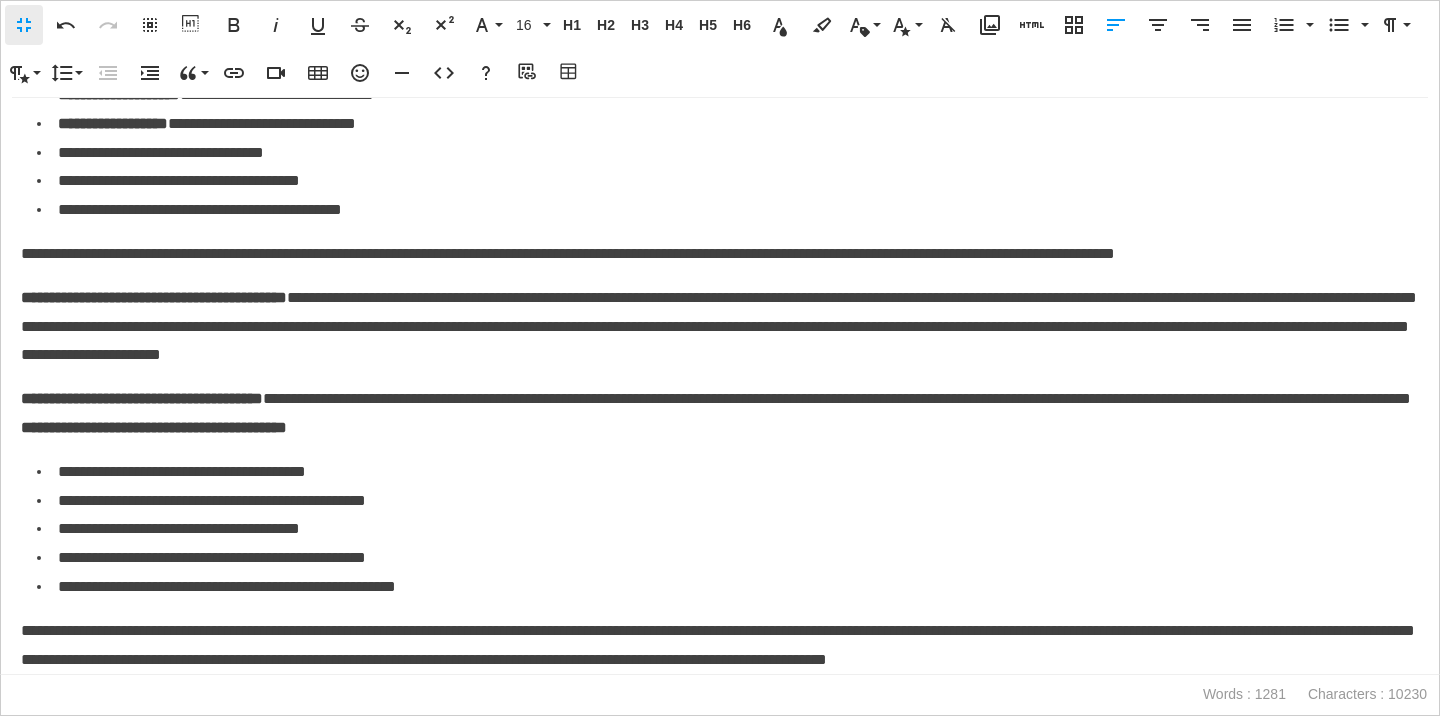 scroll, scrollTop: 2303, scrollLeft: 0, axis: vertical 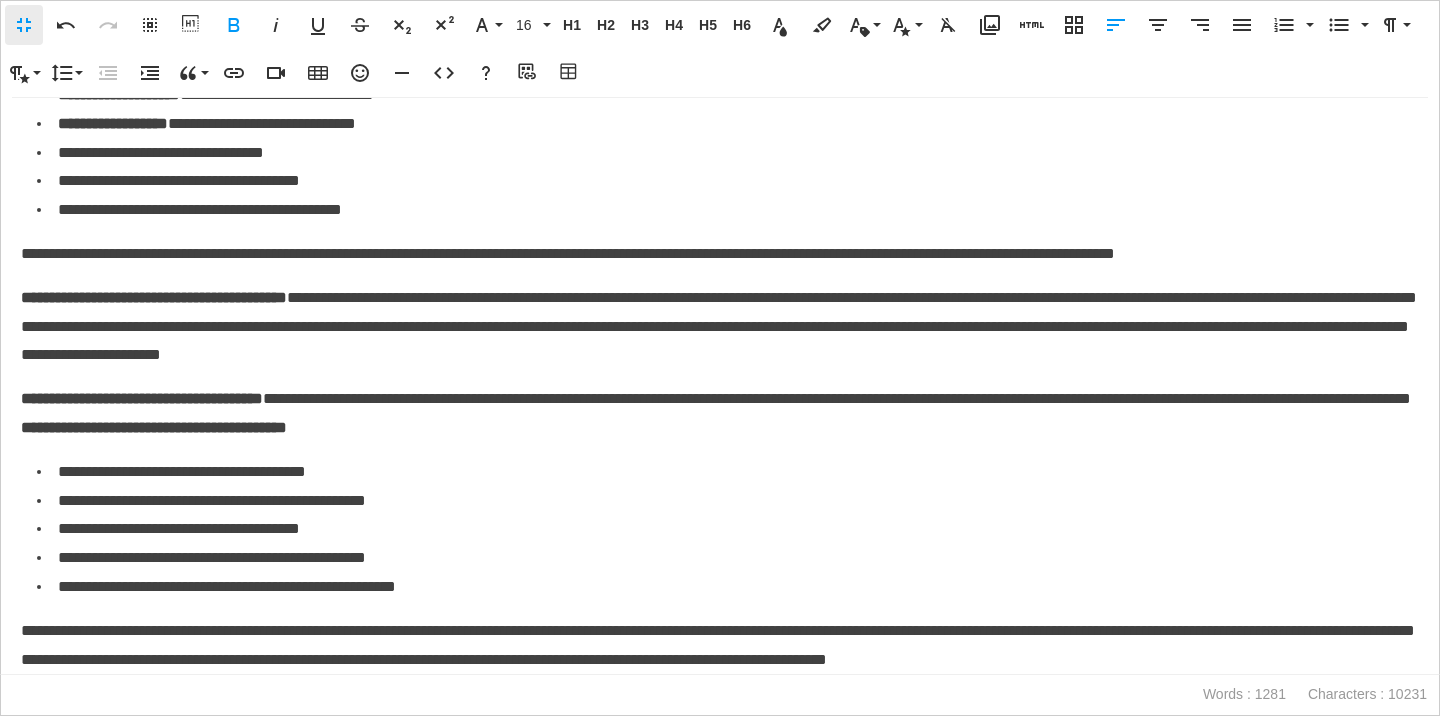 click on "**********" at bounding box center (142, 398) 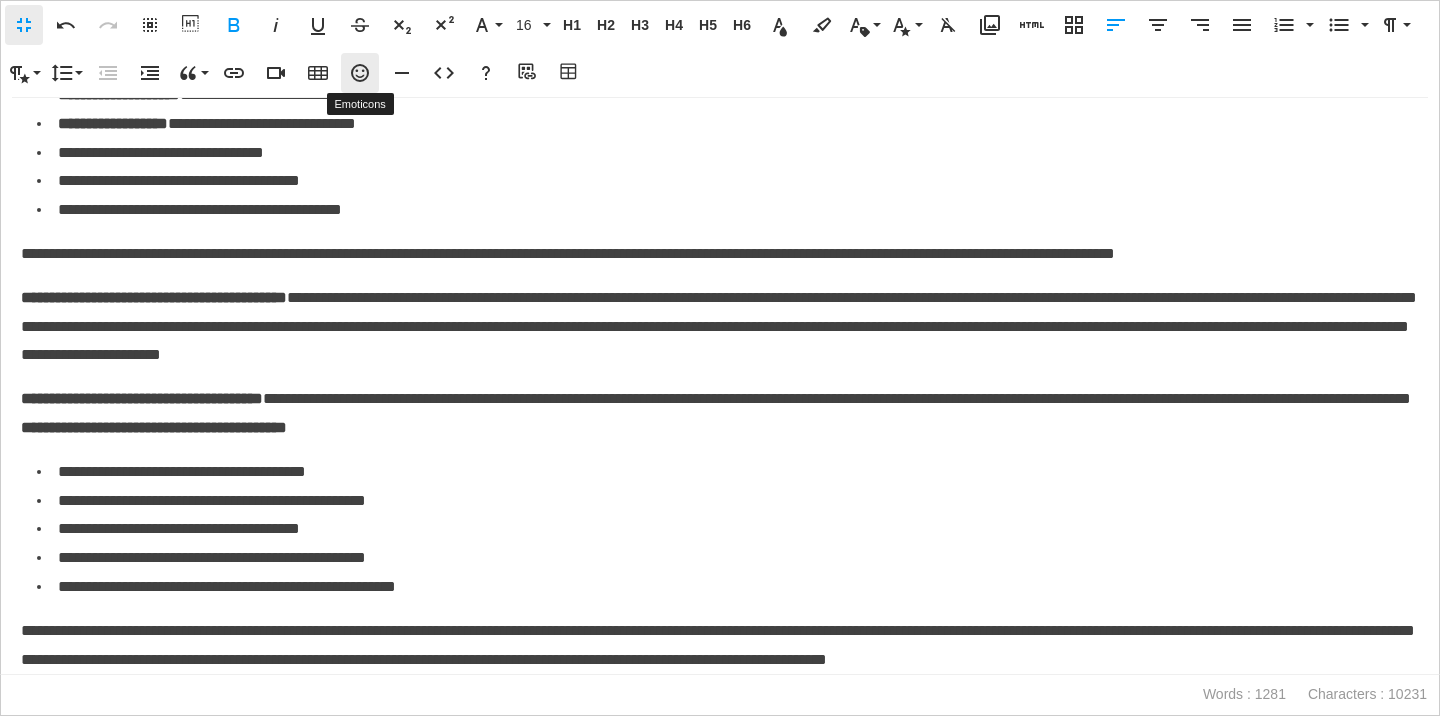 click 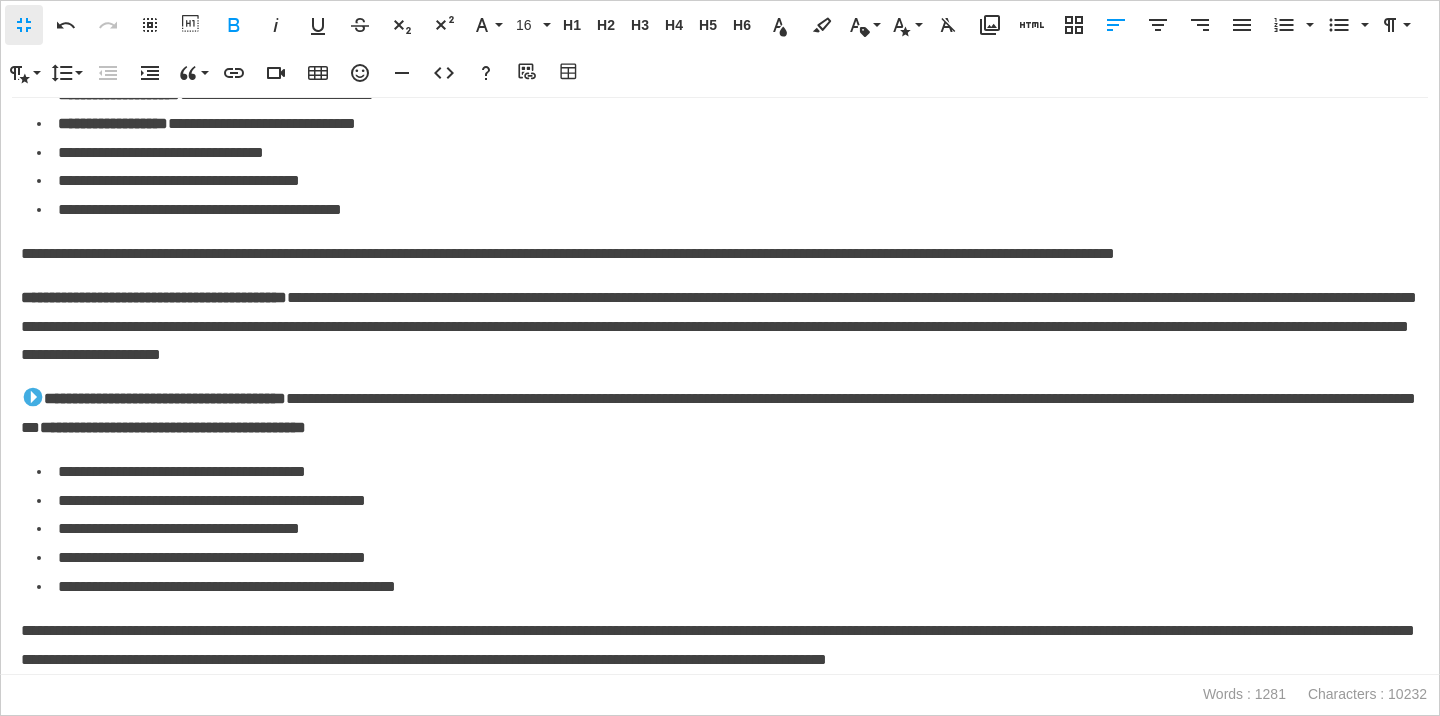 click on "**********" at bounding box center [154, 297] 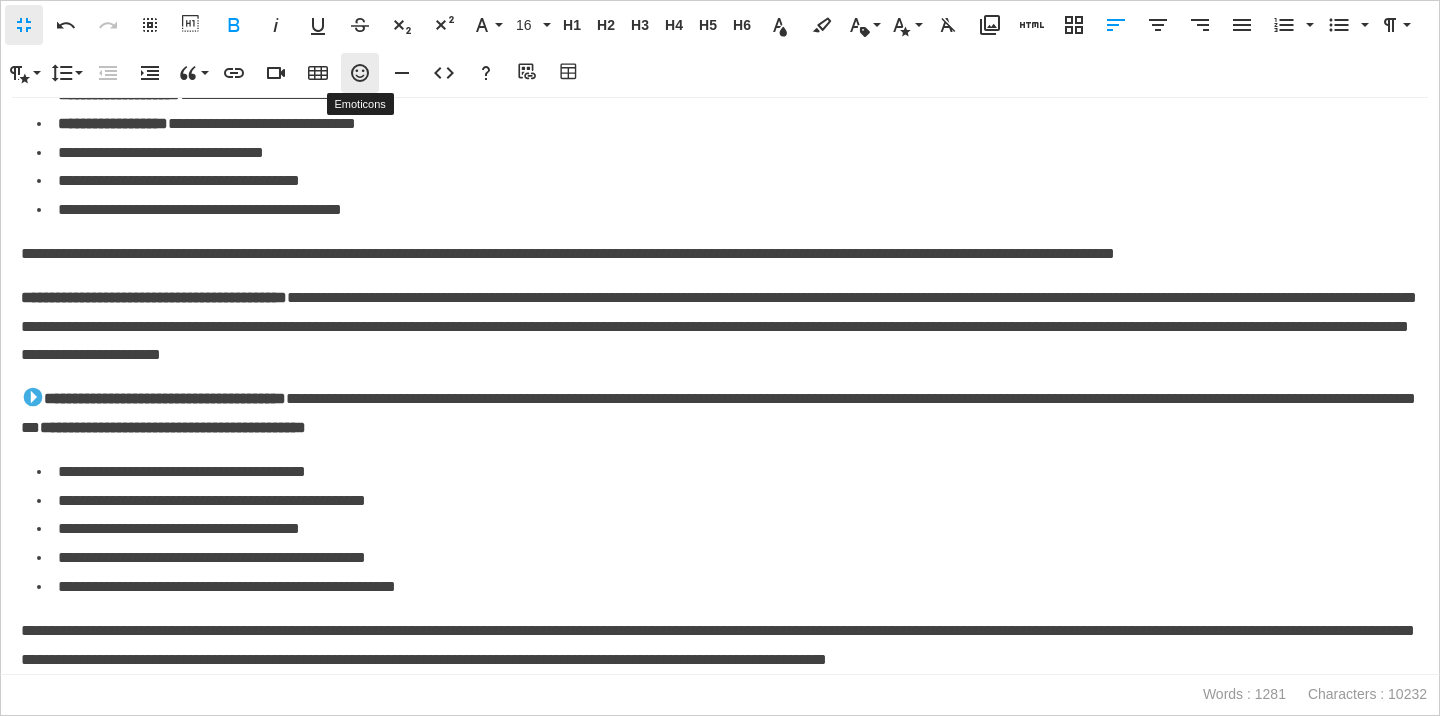 click 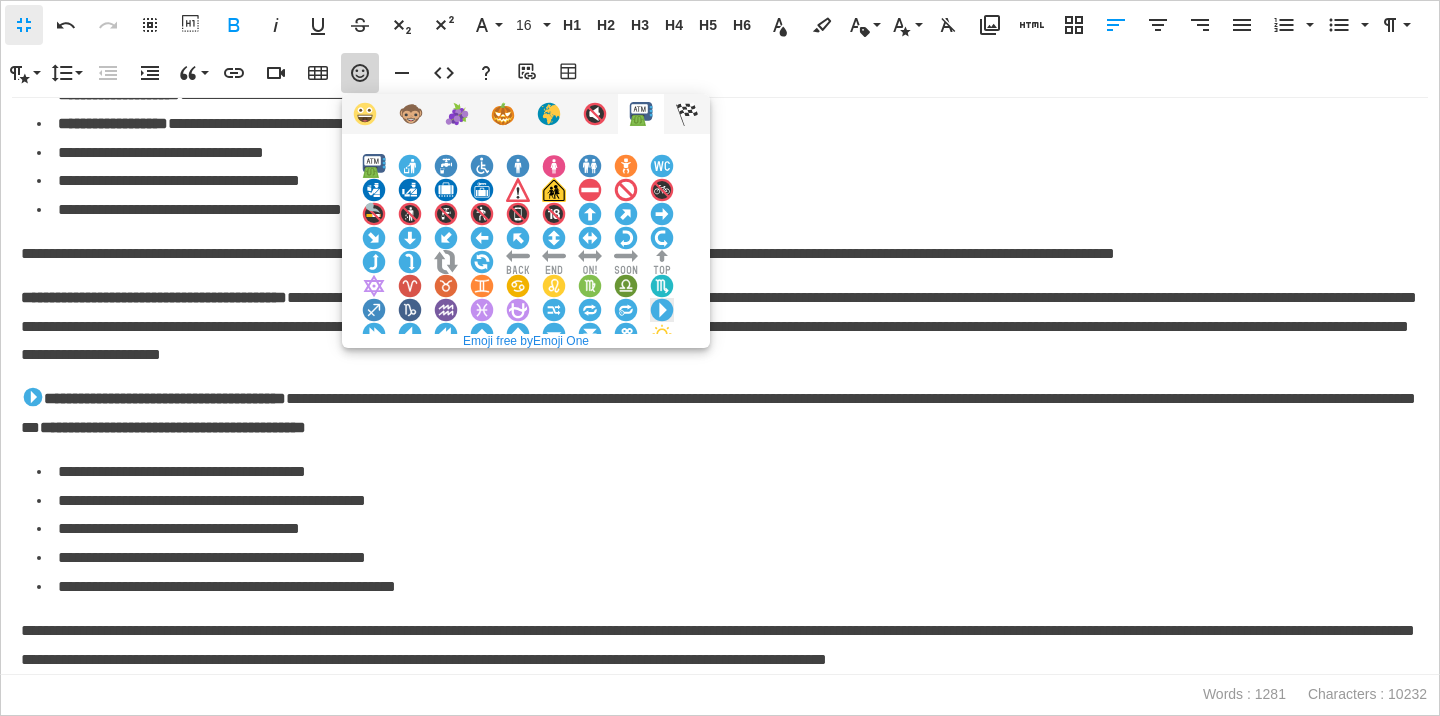 click at bounding box center [662, 310] 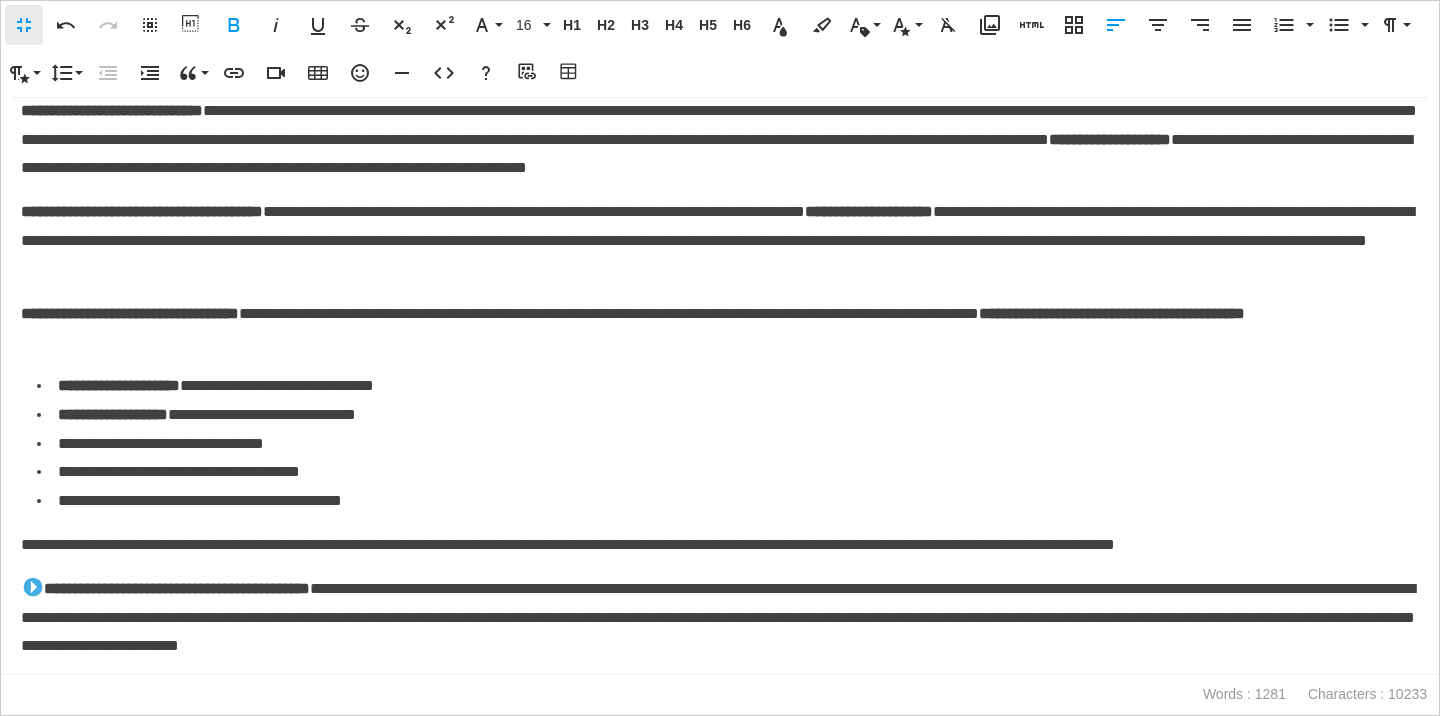 scroll, scrollTop: 1987, scrollLeft: 0, axis: vertical 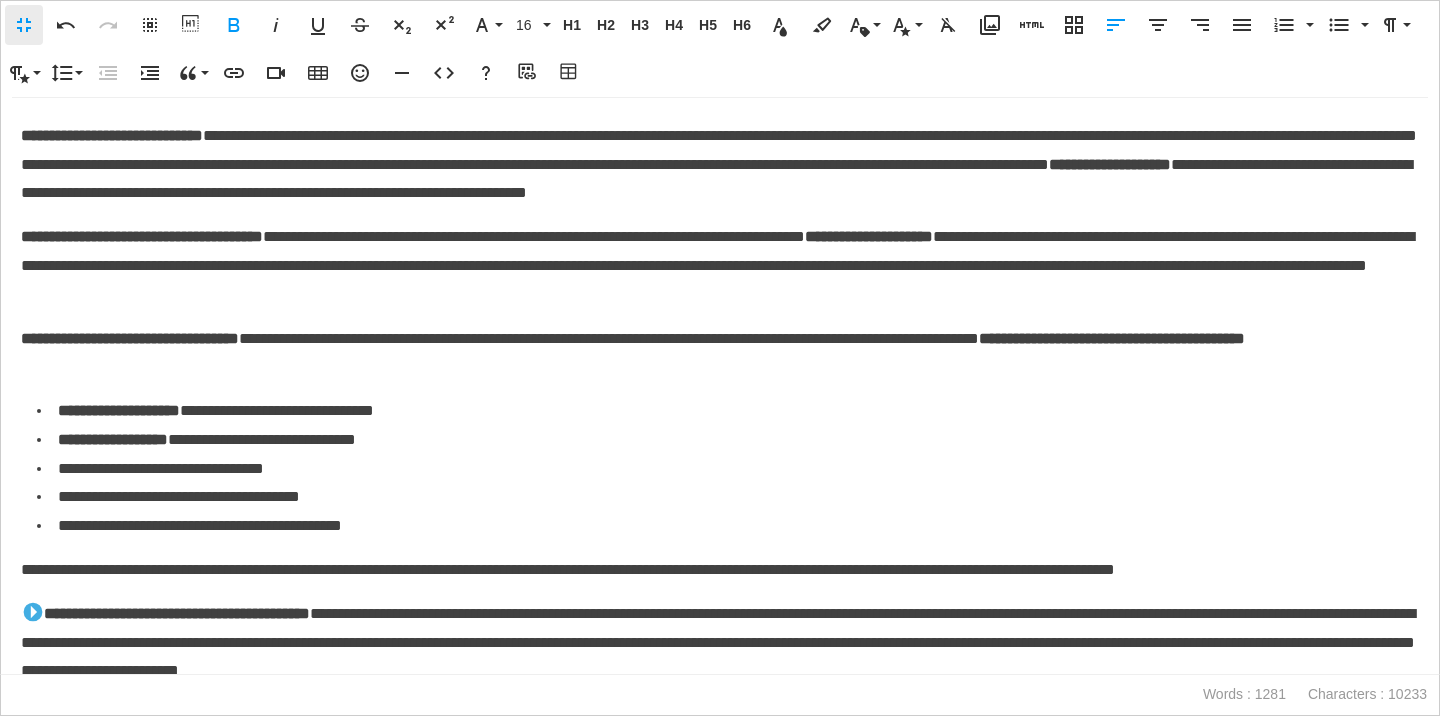 click on "**********" at bounding box center [130, 338] 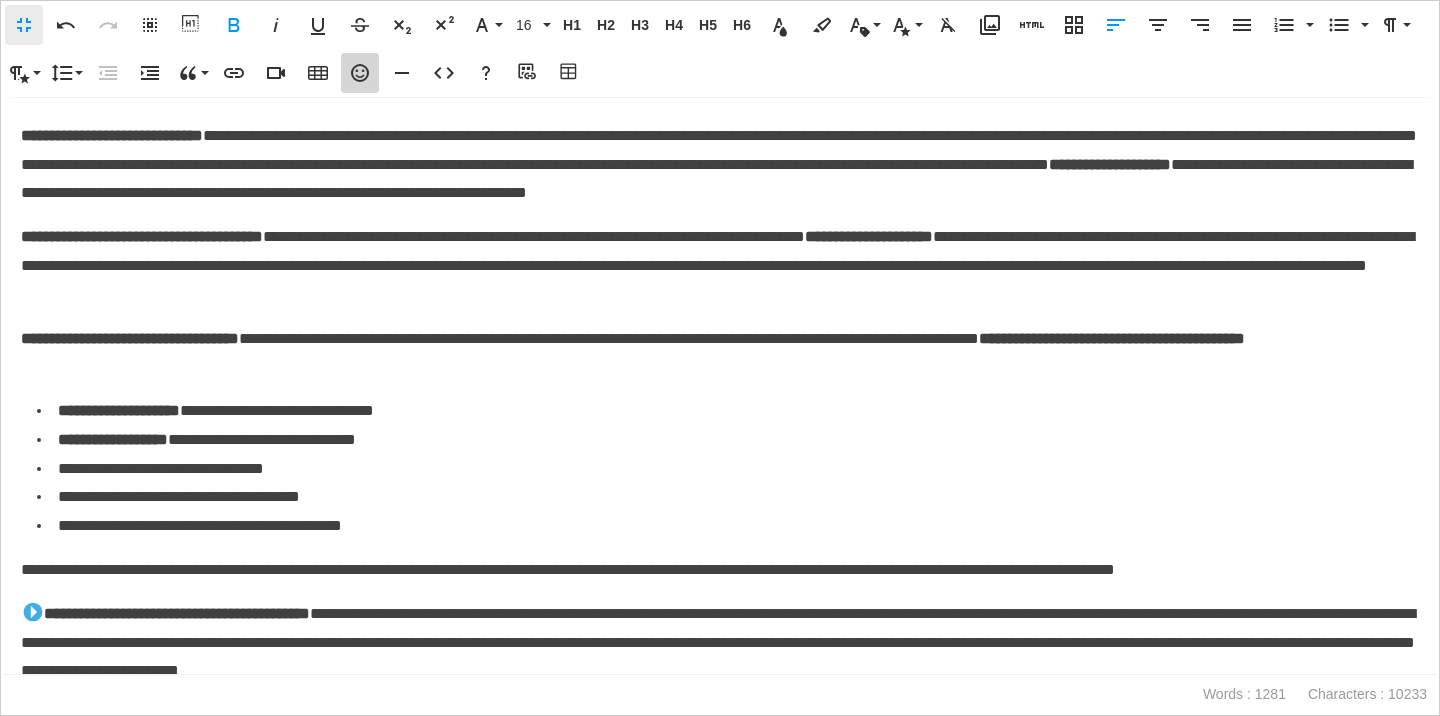 click 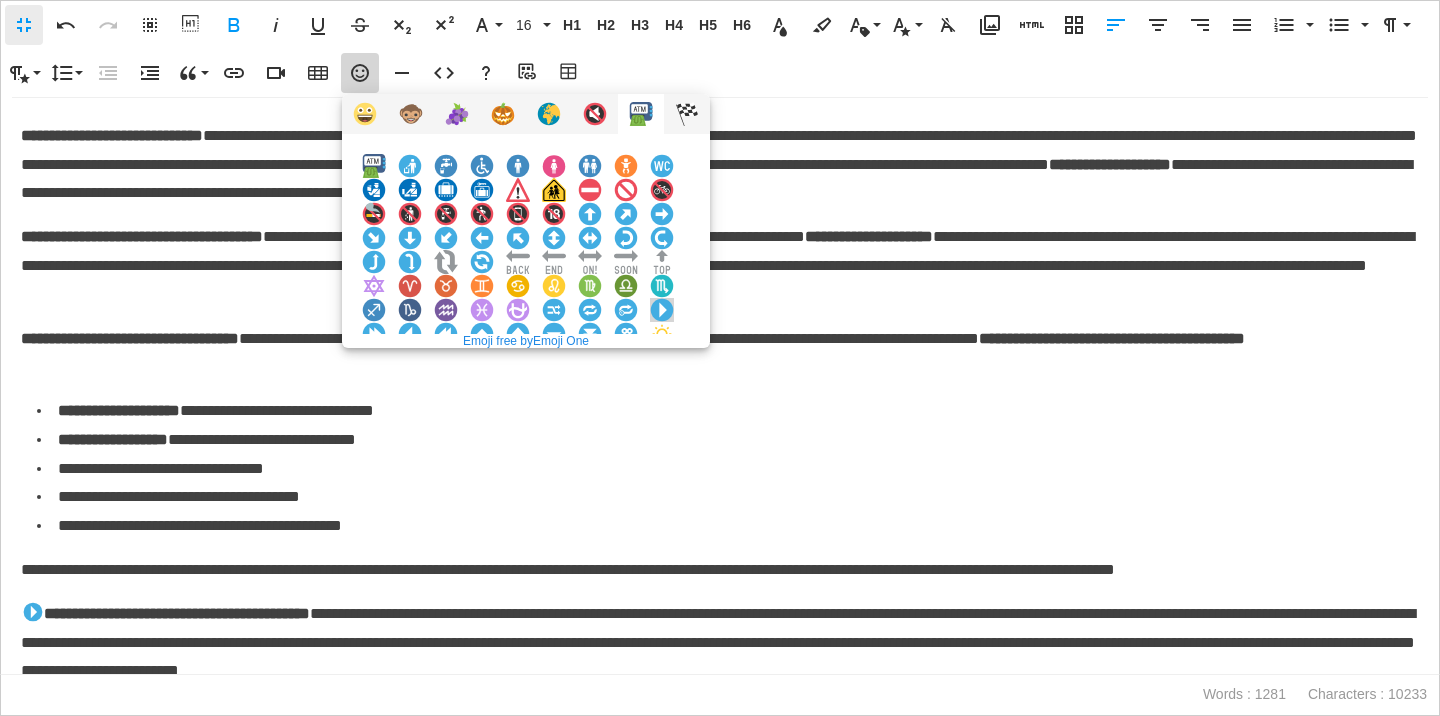 click at bounding box center (662, 310) 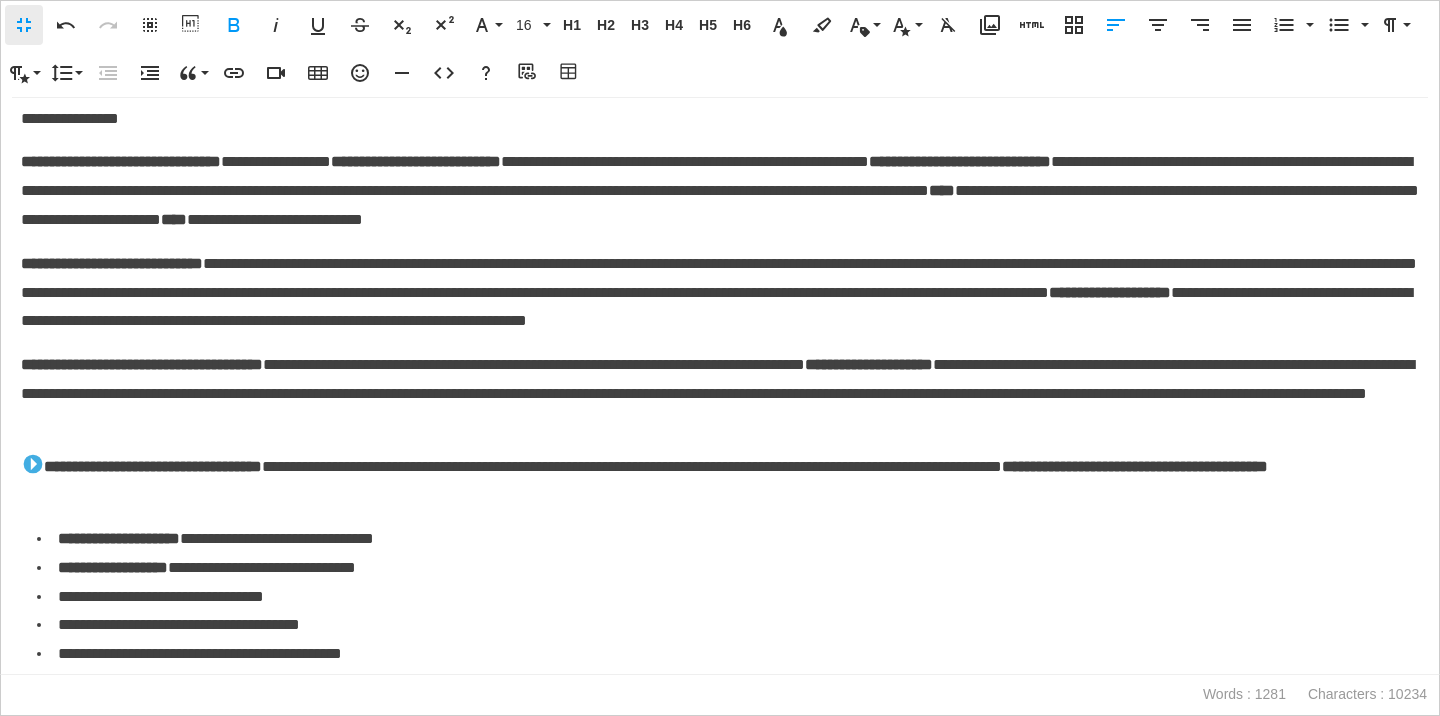 scroll, scrollTop: 1777, scrollLeft: 0, axis: vertical 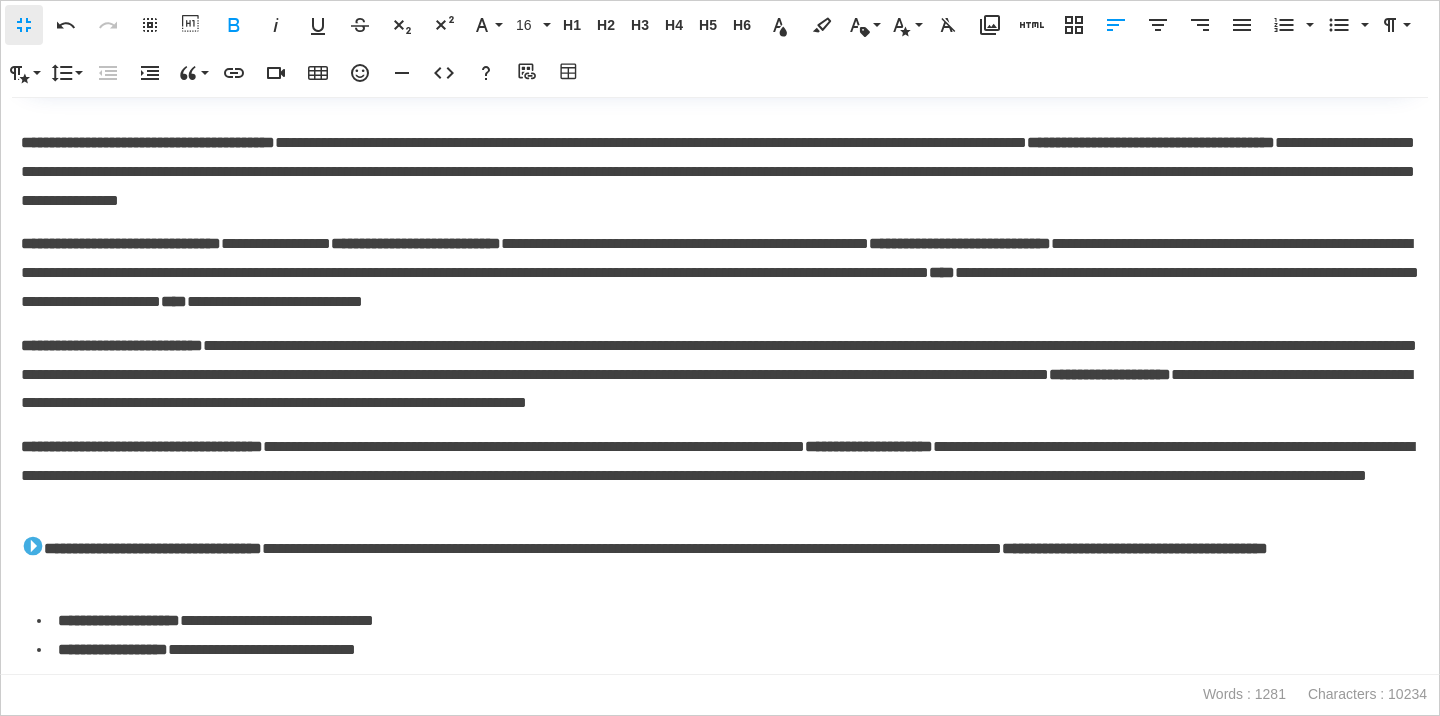click on "**********" at bounding box center (142, 446) 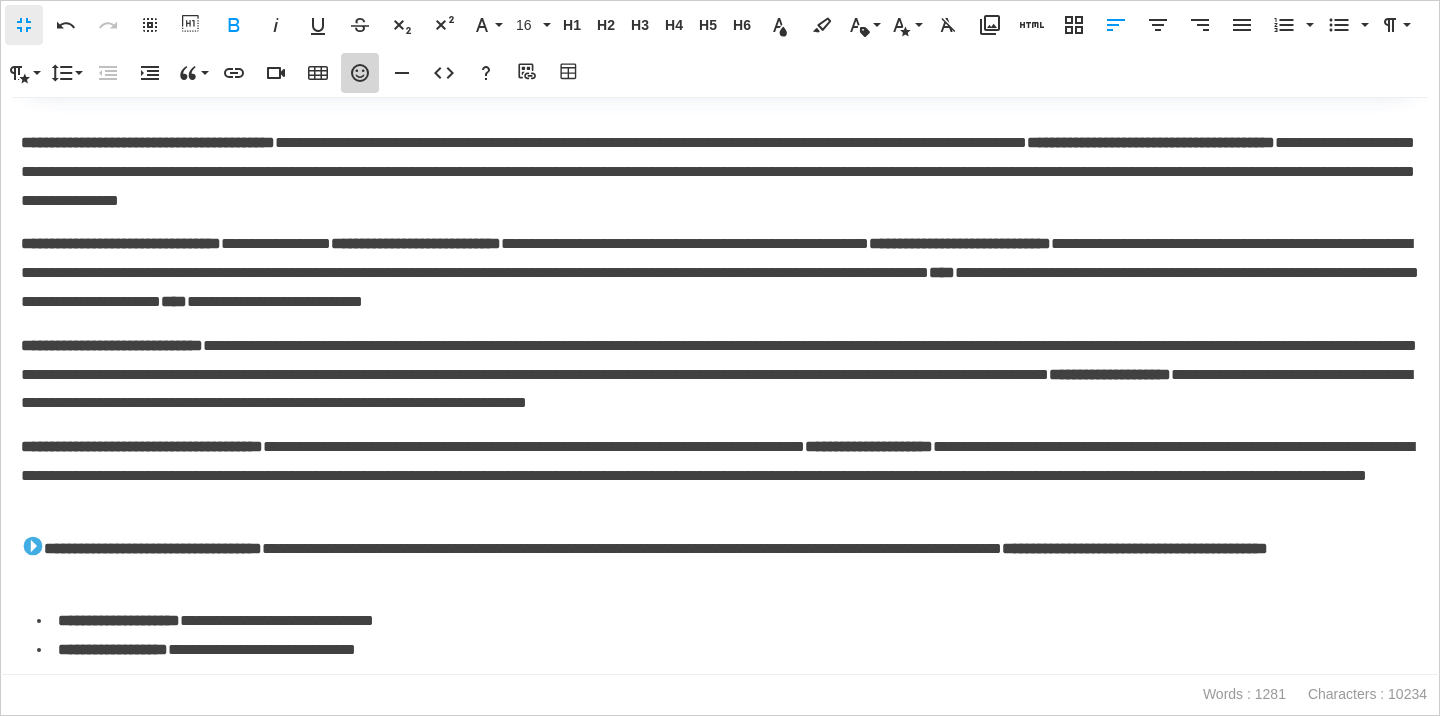 click 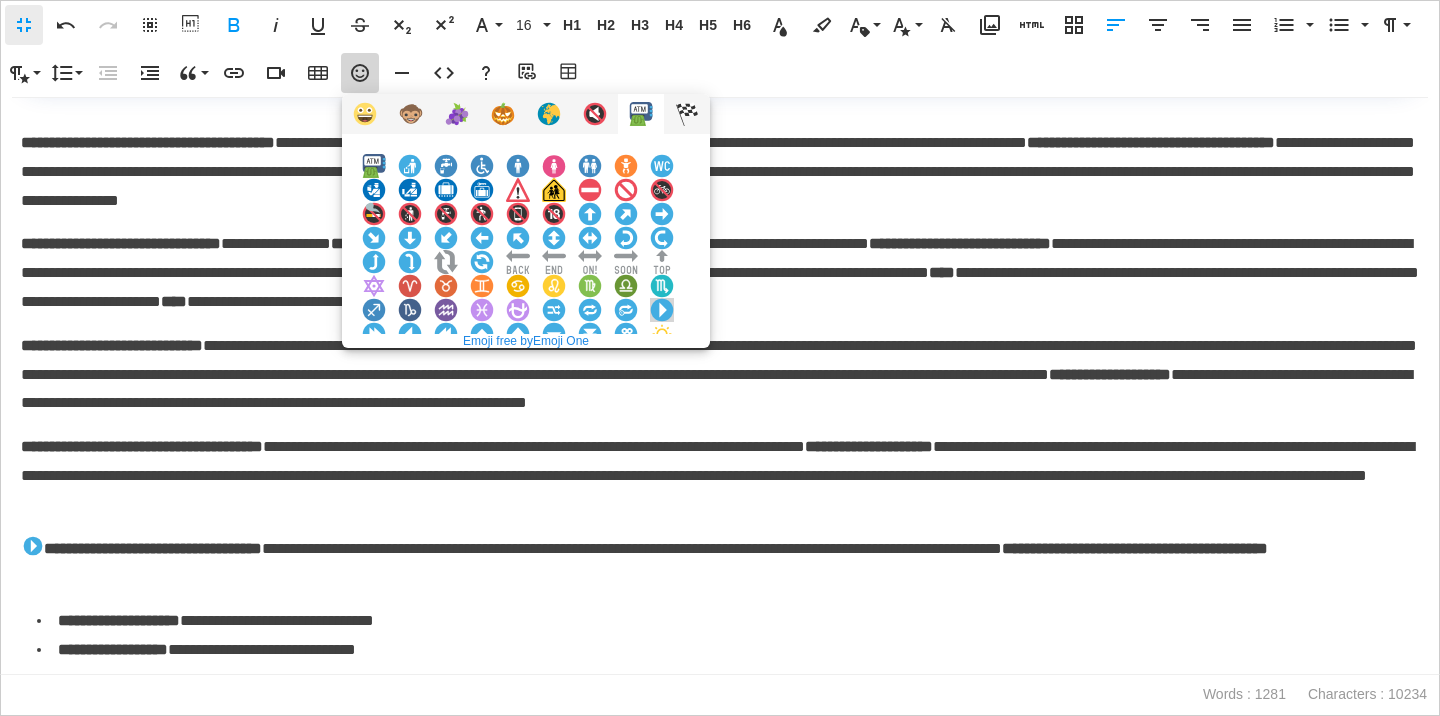 click at bounding box center (662, 310) 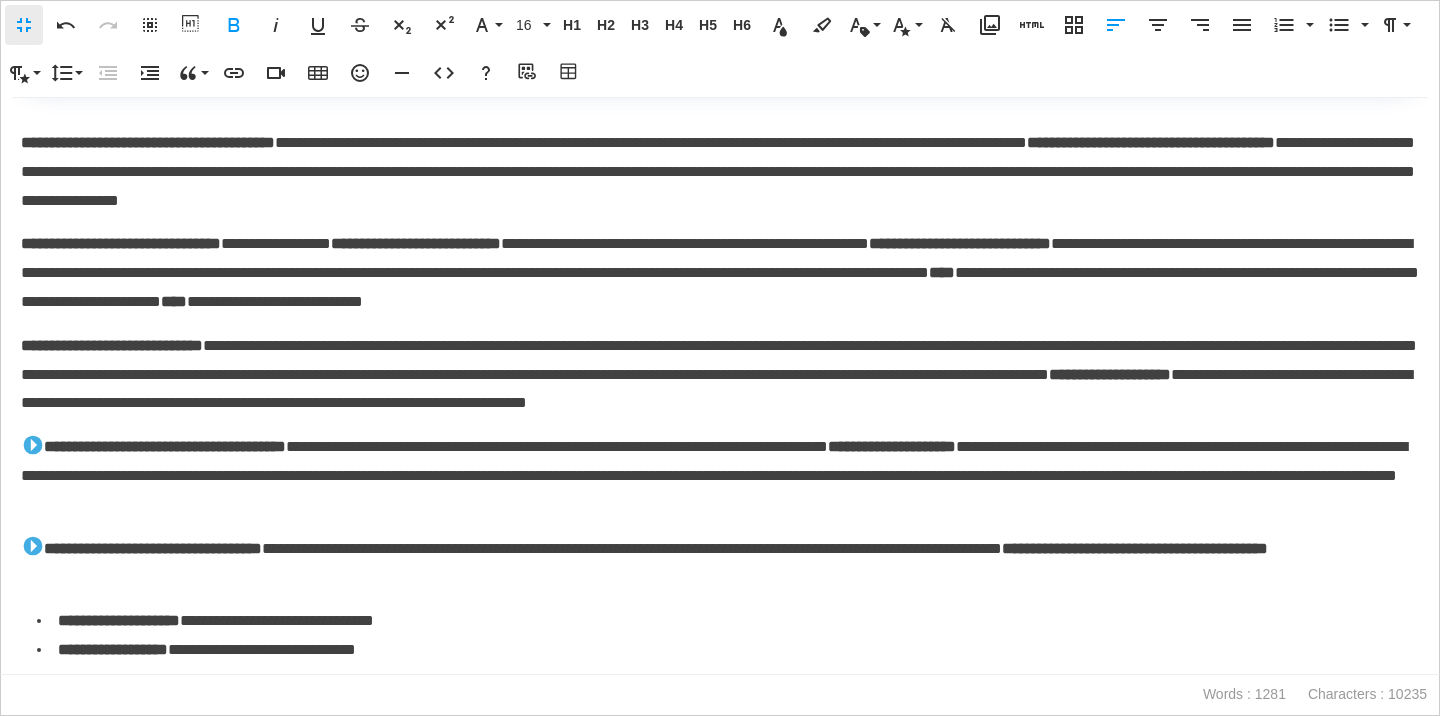 click on "**********" at bounding box center [112, 345] 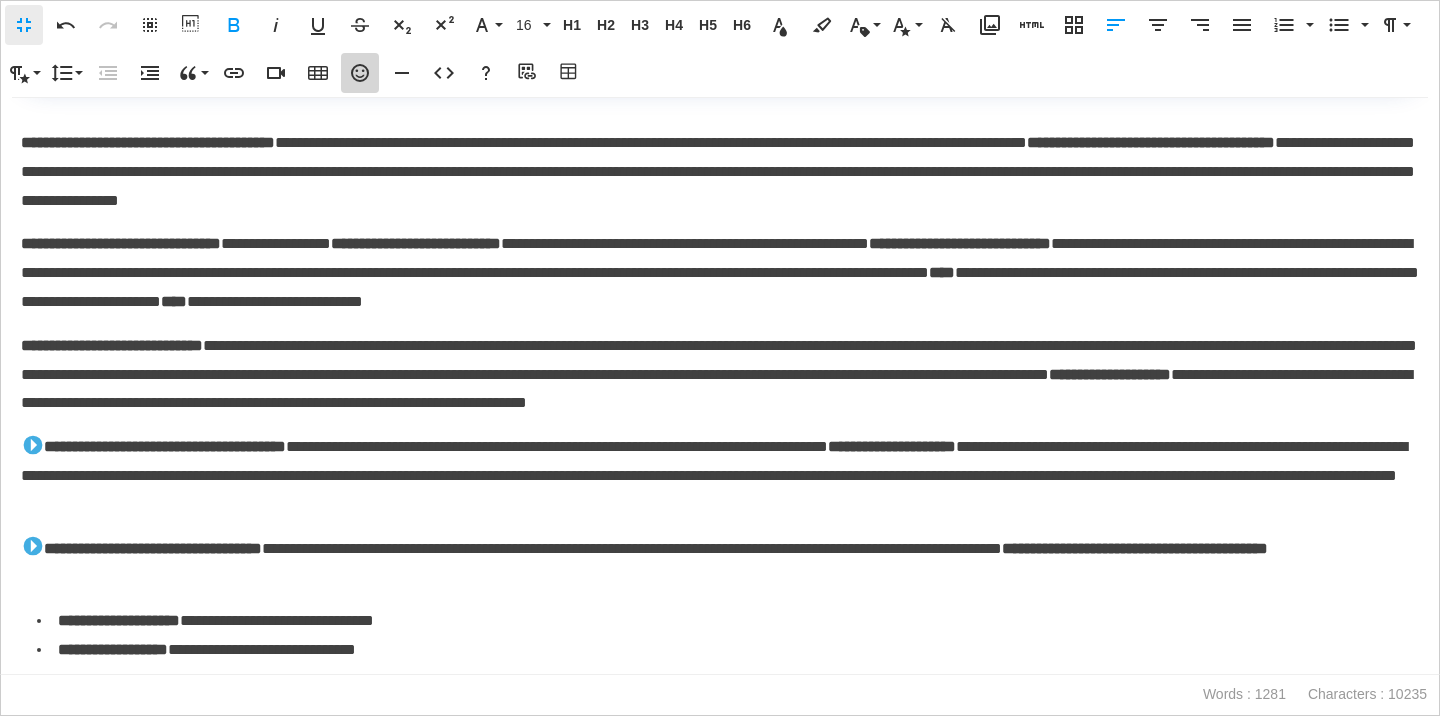 click 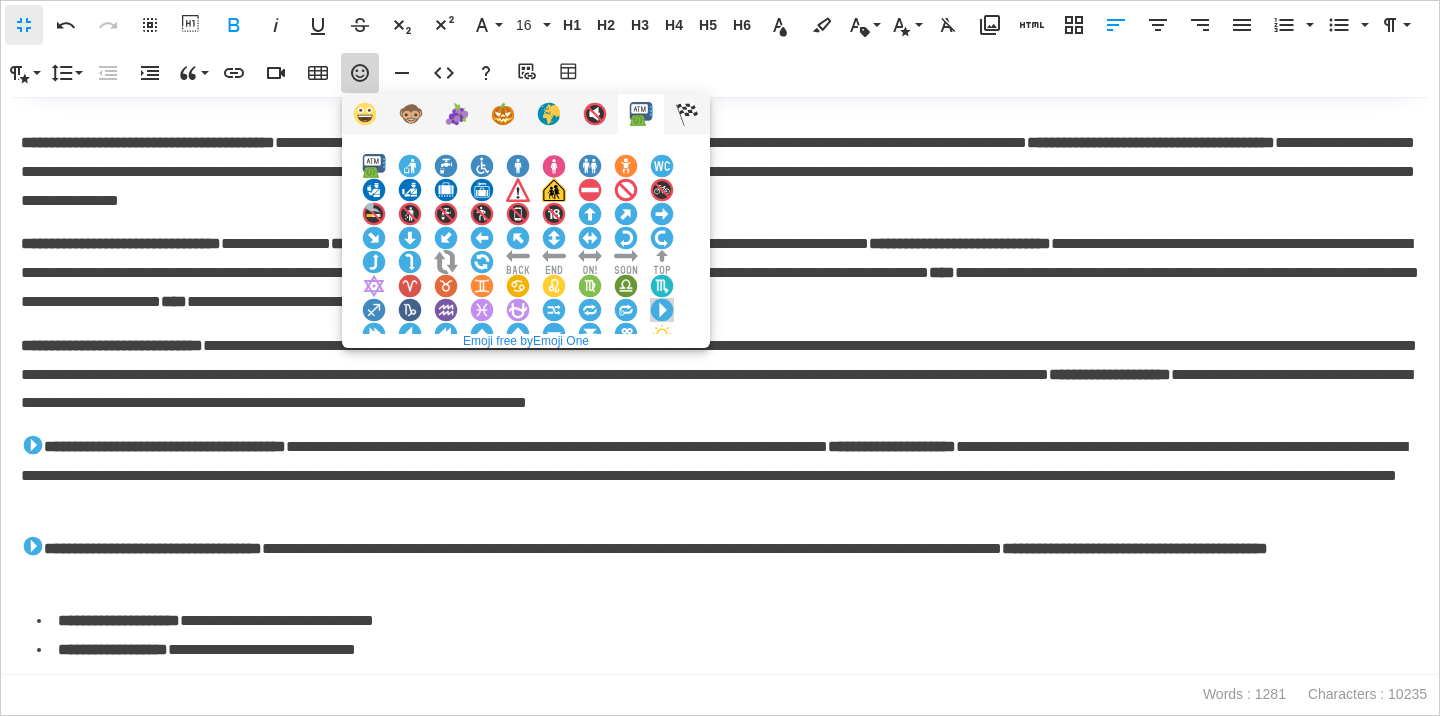 click at bounding box center [662, 310] 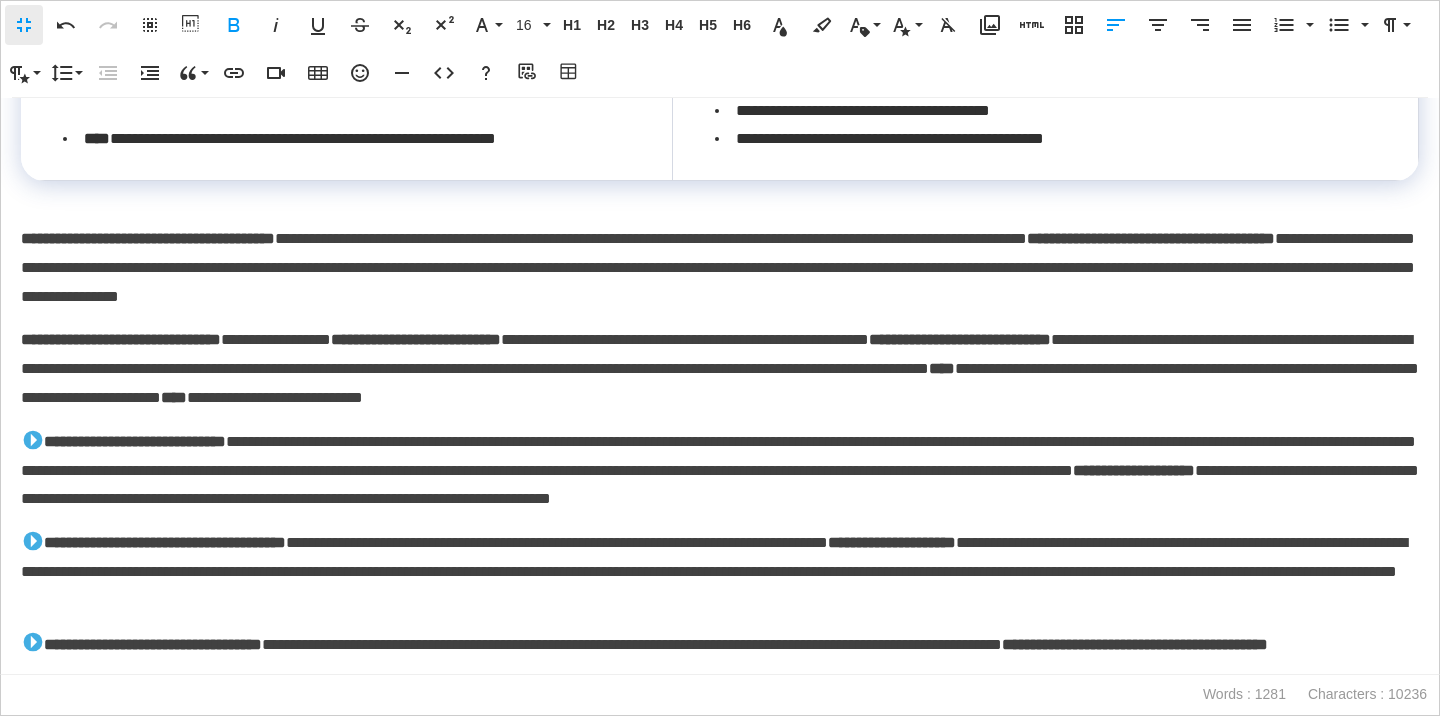 scroll, scrollTop: 1674, scrollLeft: 0, axis: vertical 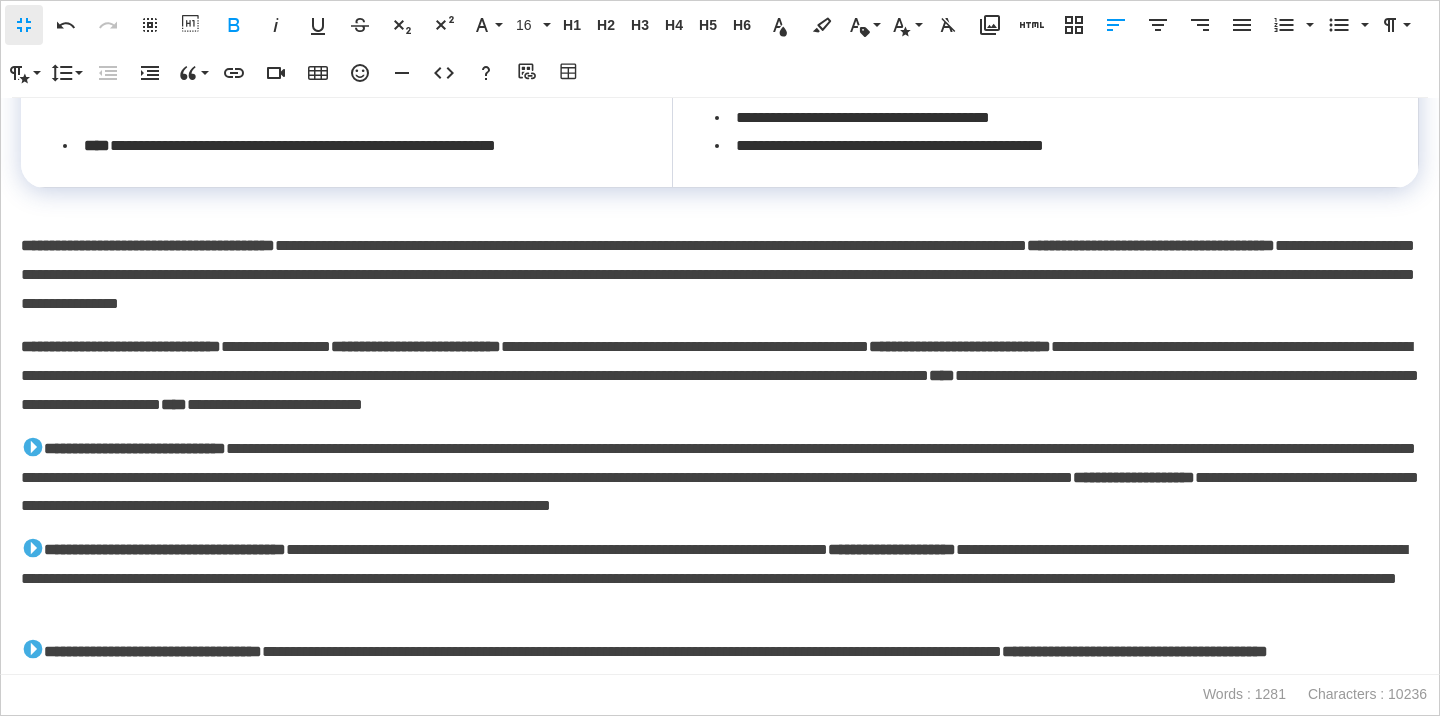 click on "**********" at bounding box center (121, 346) 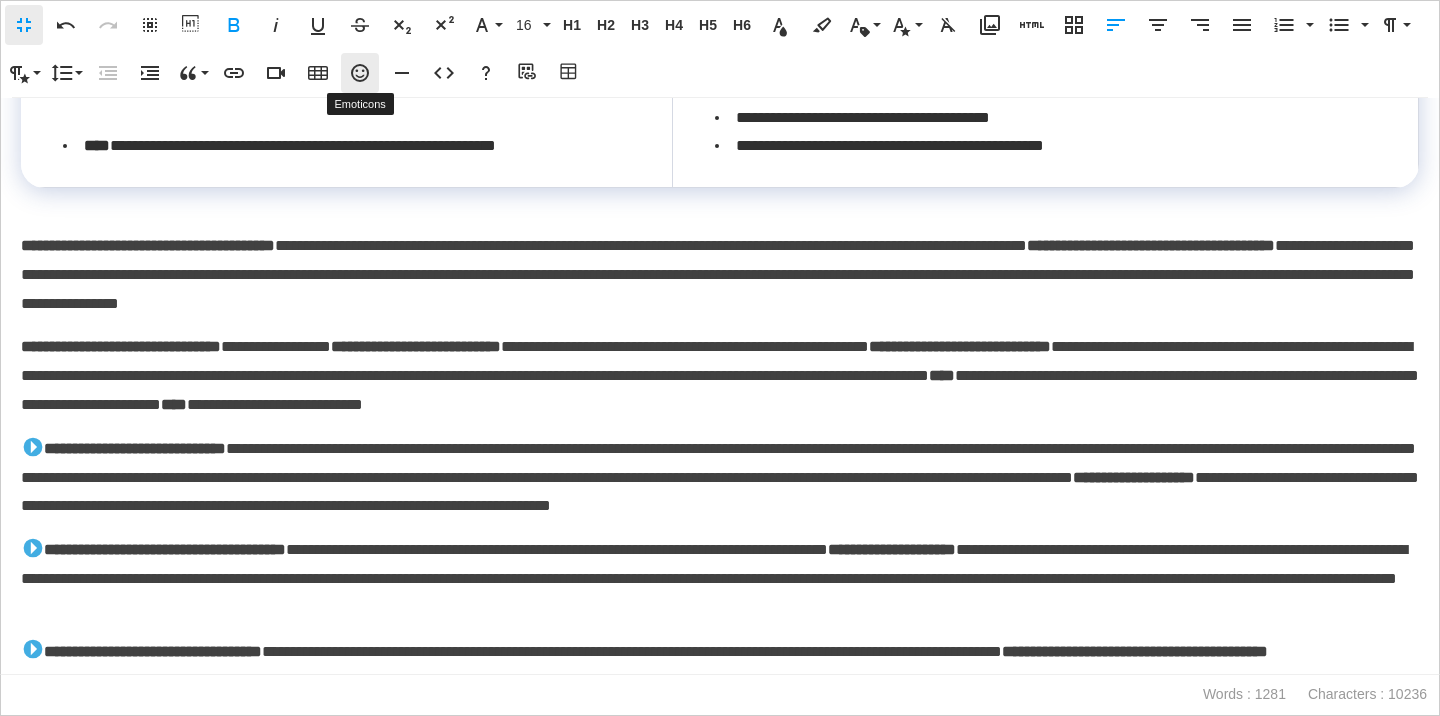 click 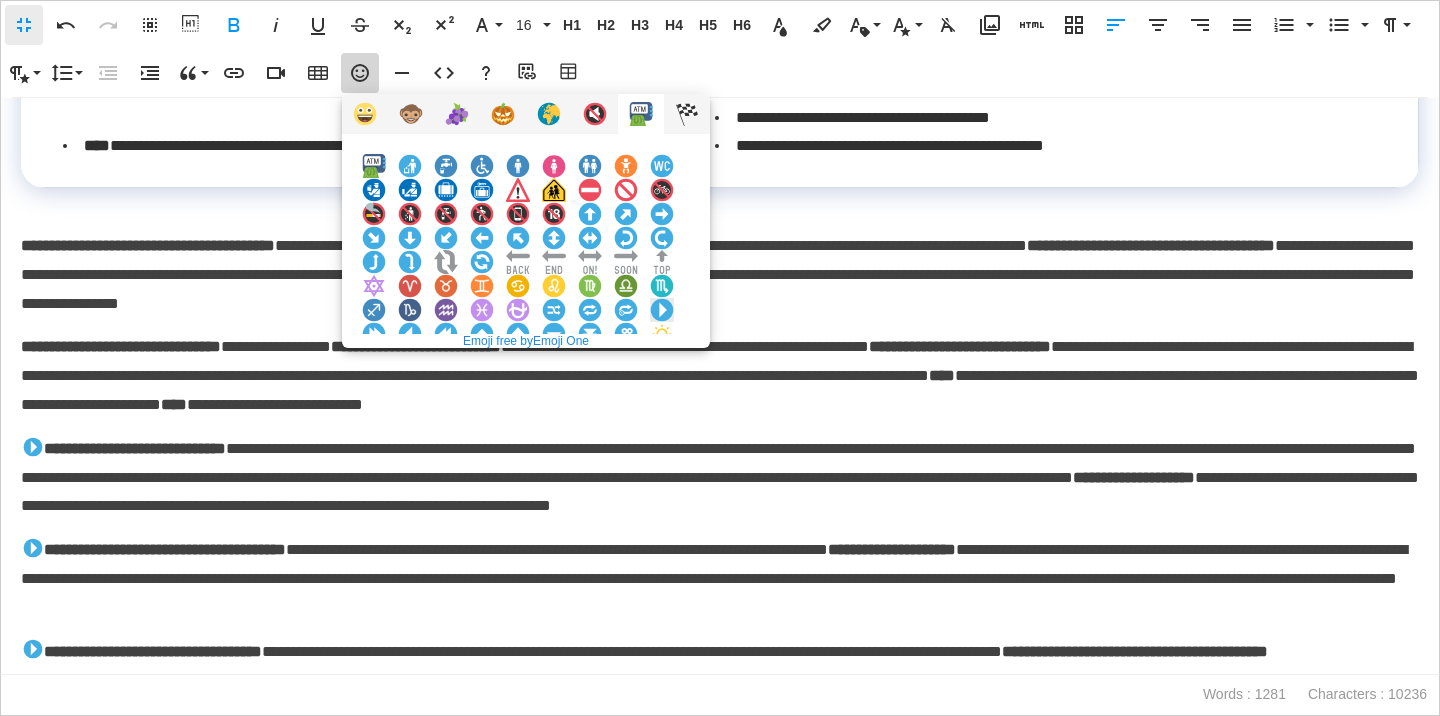click at bounding box center [662, 310] 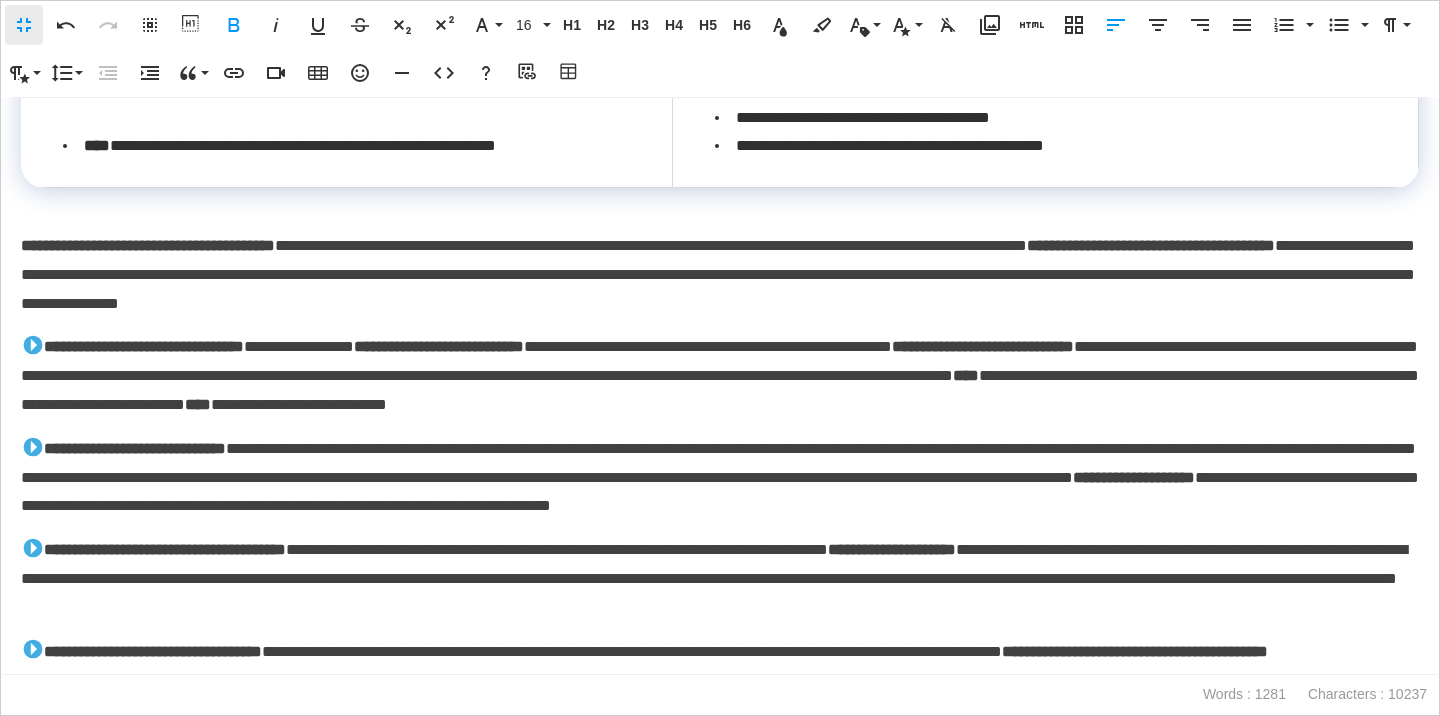 click on "**********" at bounding box center [148, 245] 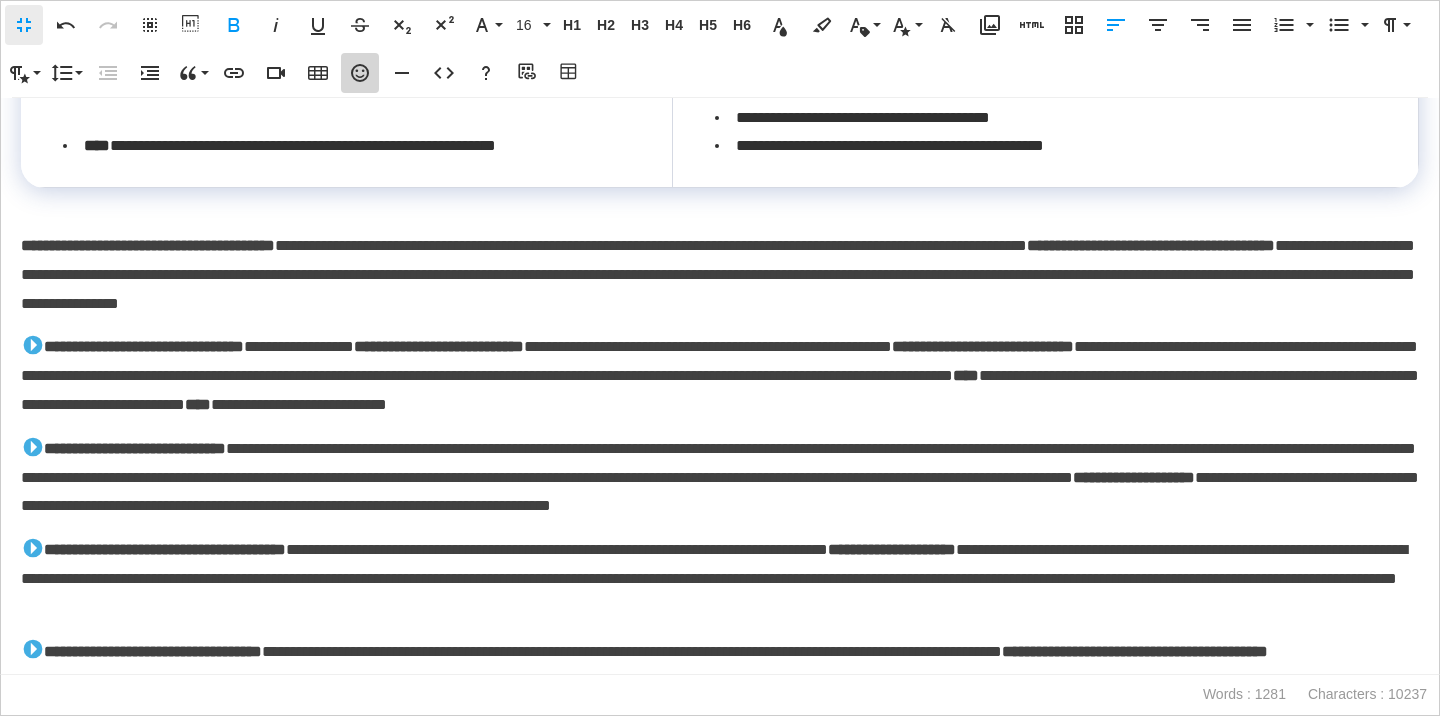 click 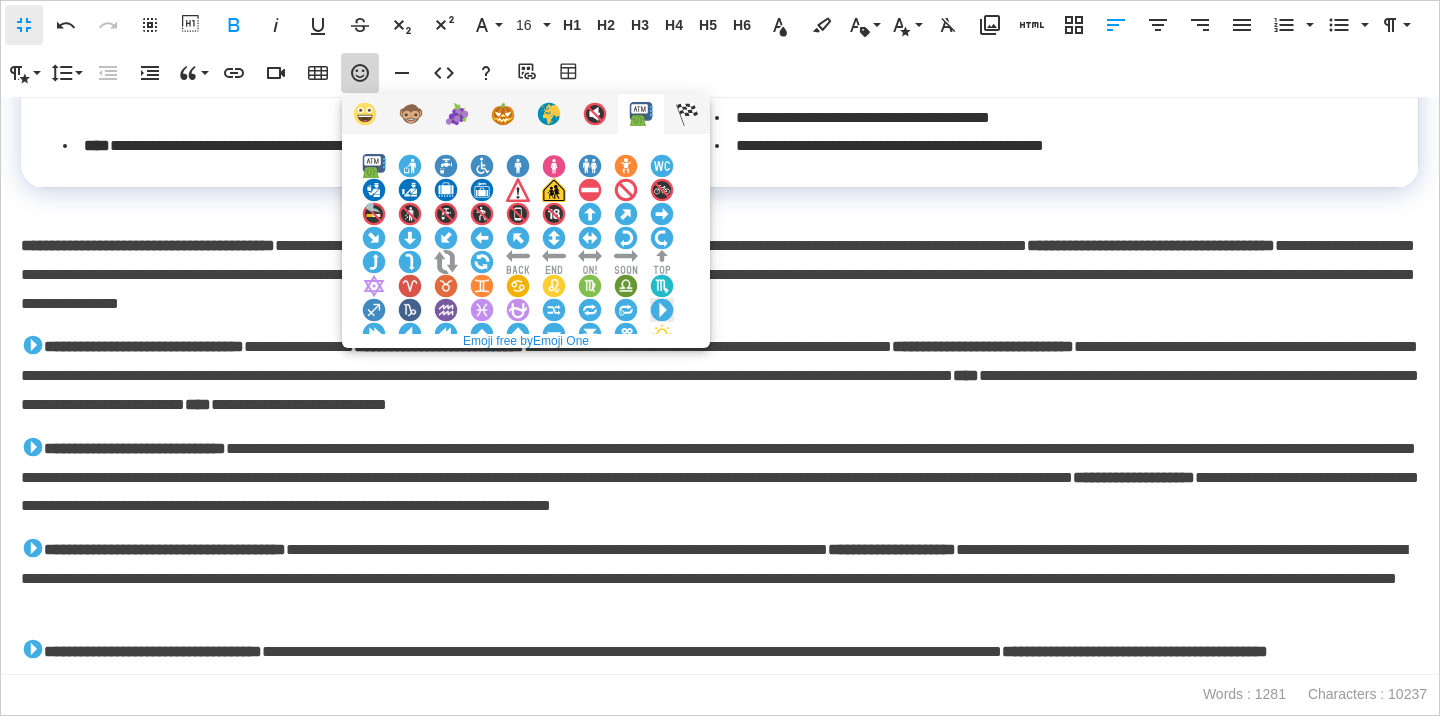 click at bounding box center (662, 310) 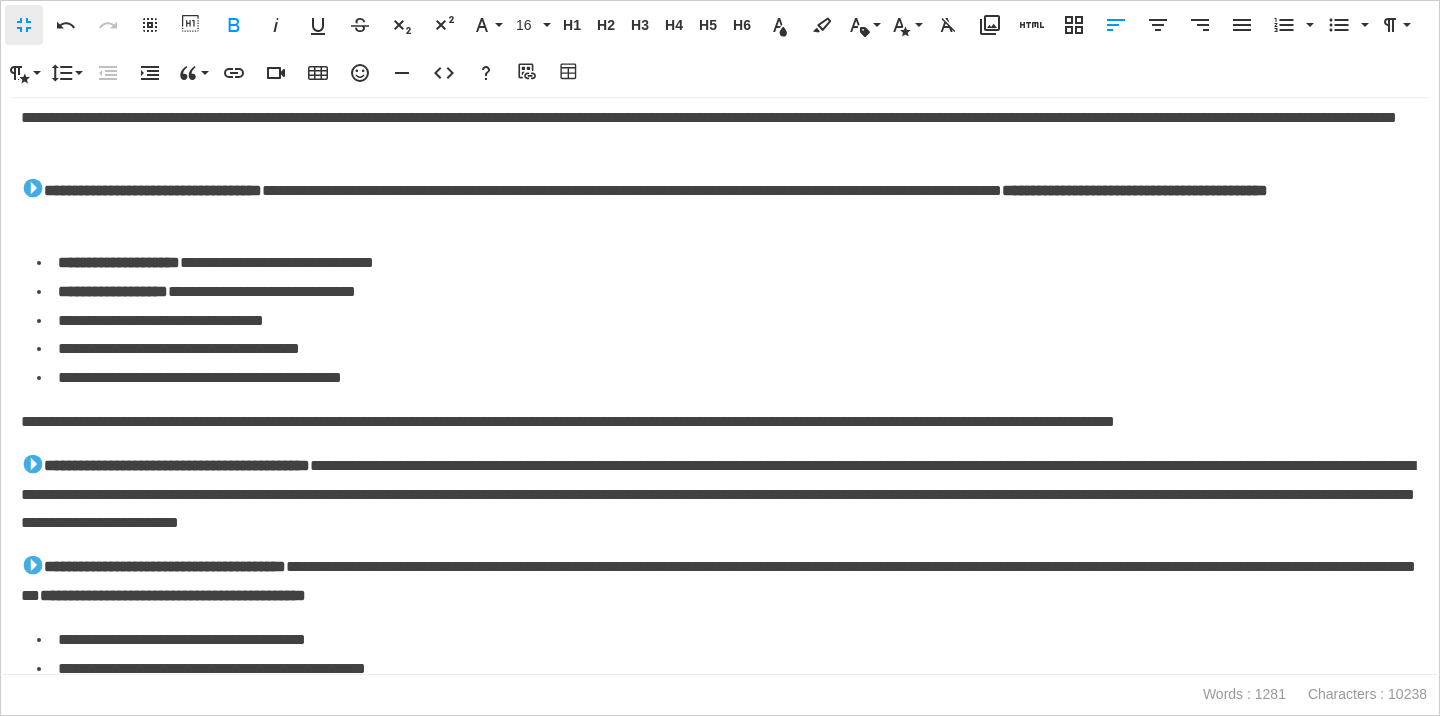 scroll, scrollTop: 2303, scrollLeft: 0, axis: vertical 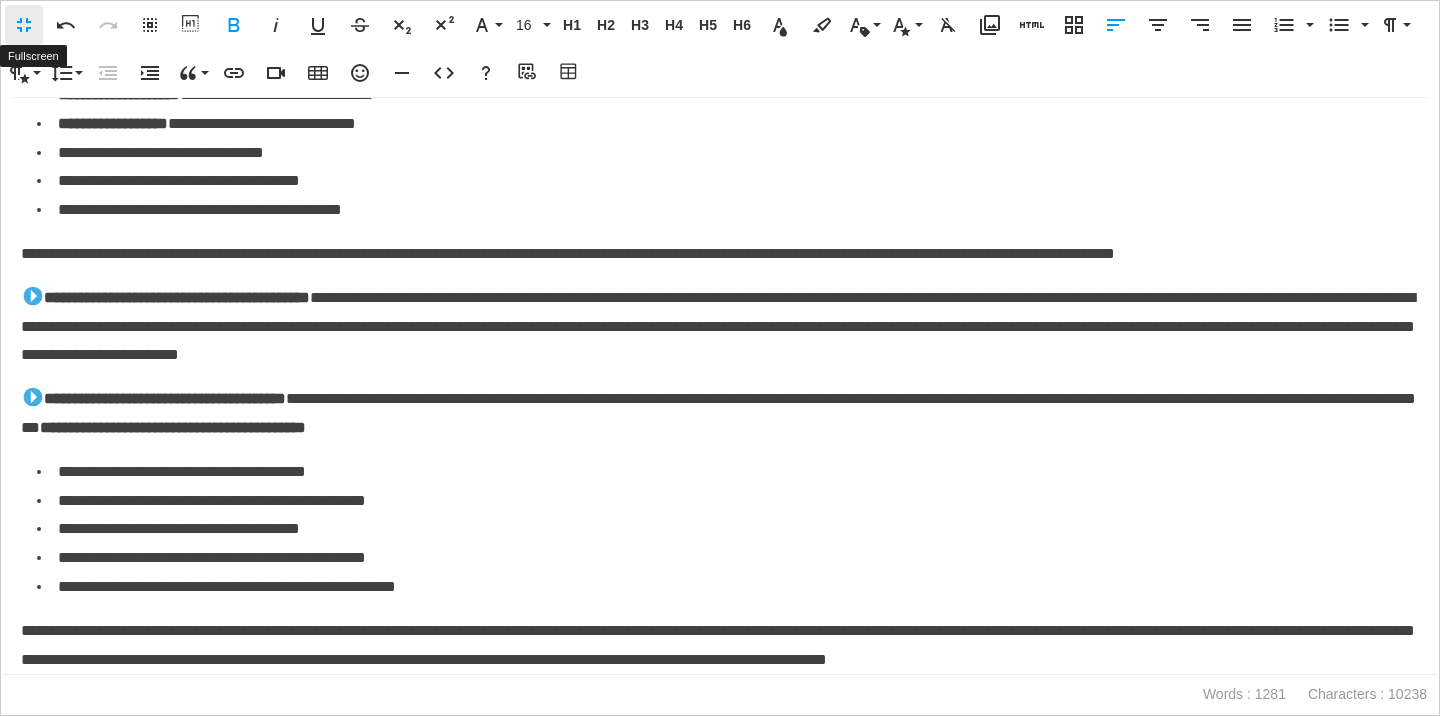 click on "Fullscreen" at bounding box center (24, 25) 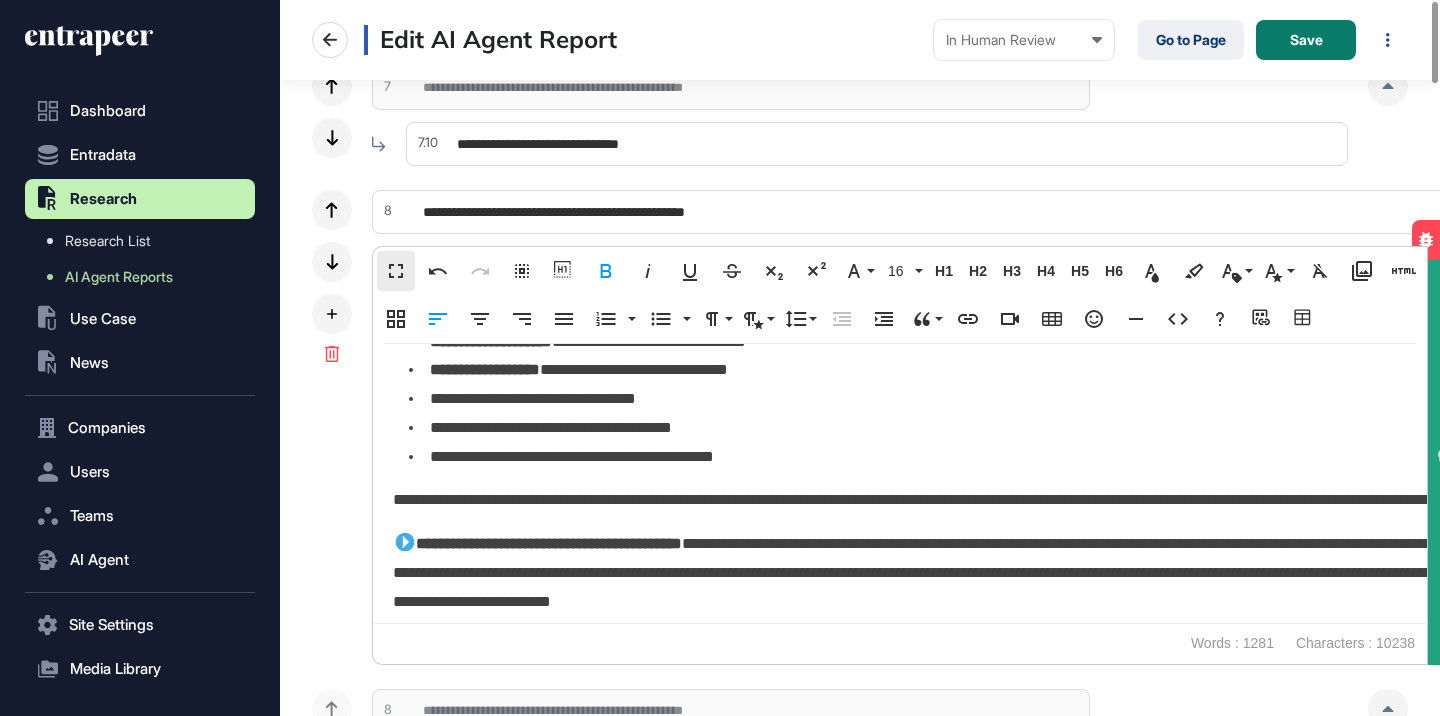 scroll, scrollTop: 1, scrollLeft: 1, axis: both 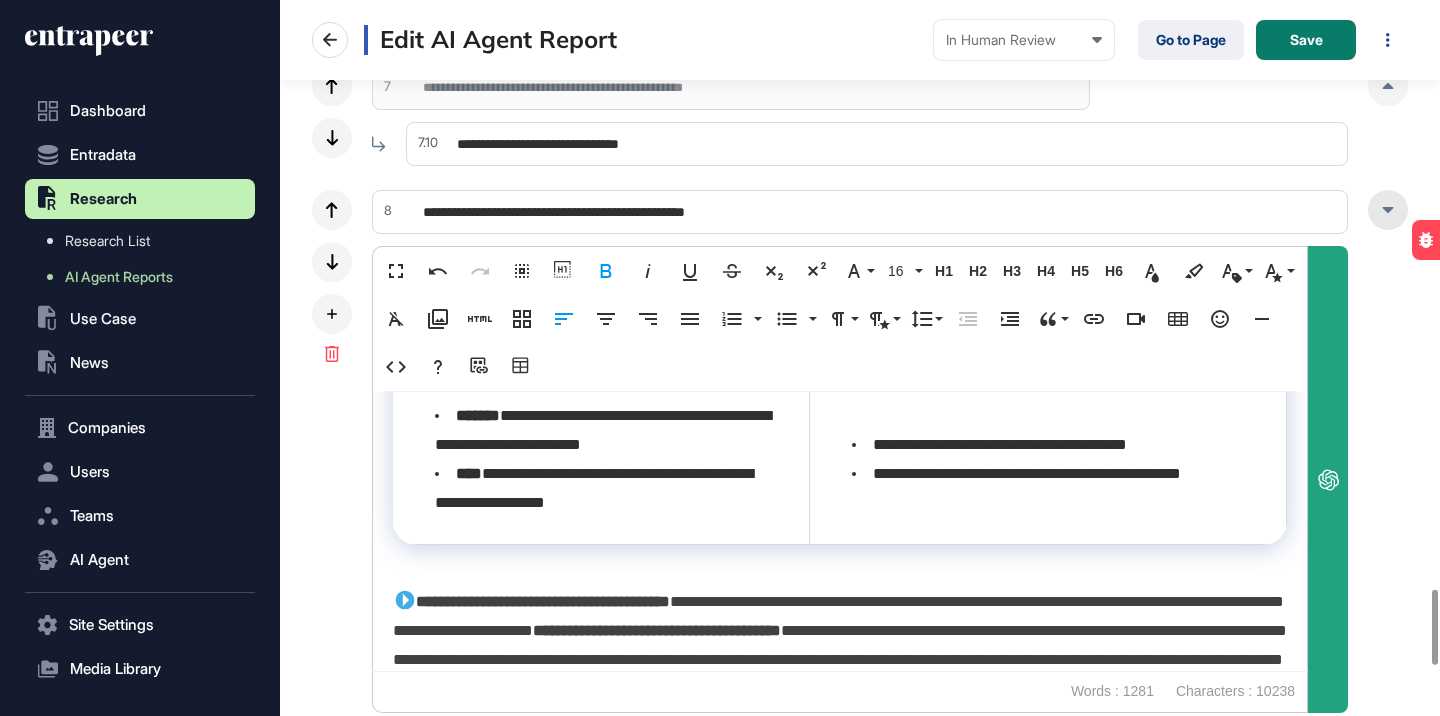 click at bounding box center (1388, 210) 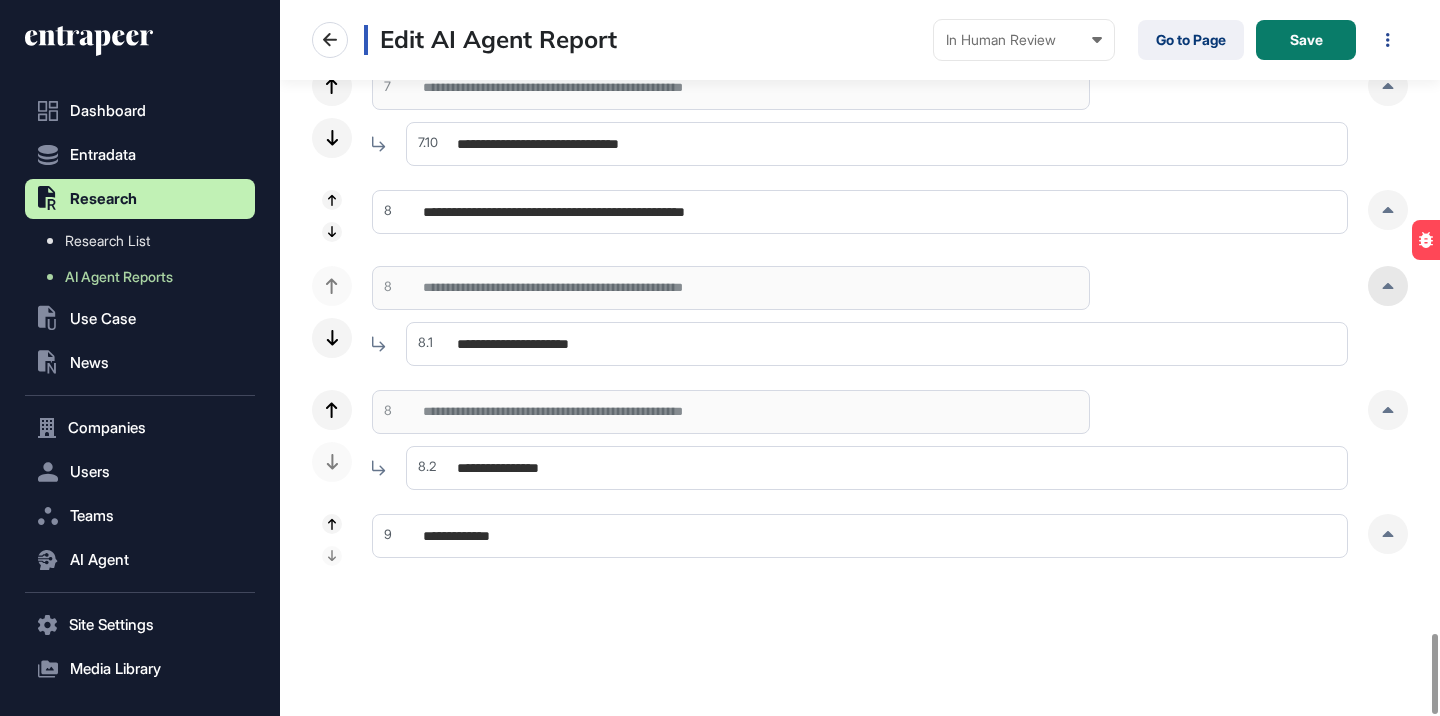 click 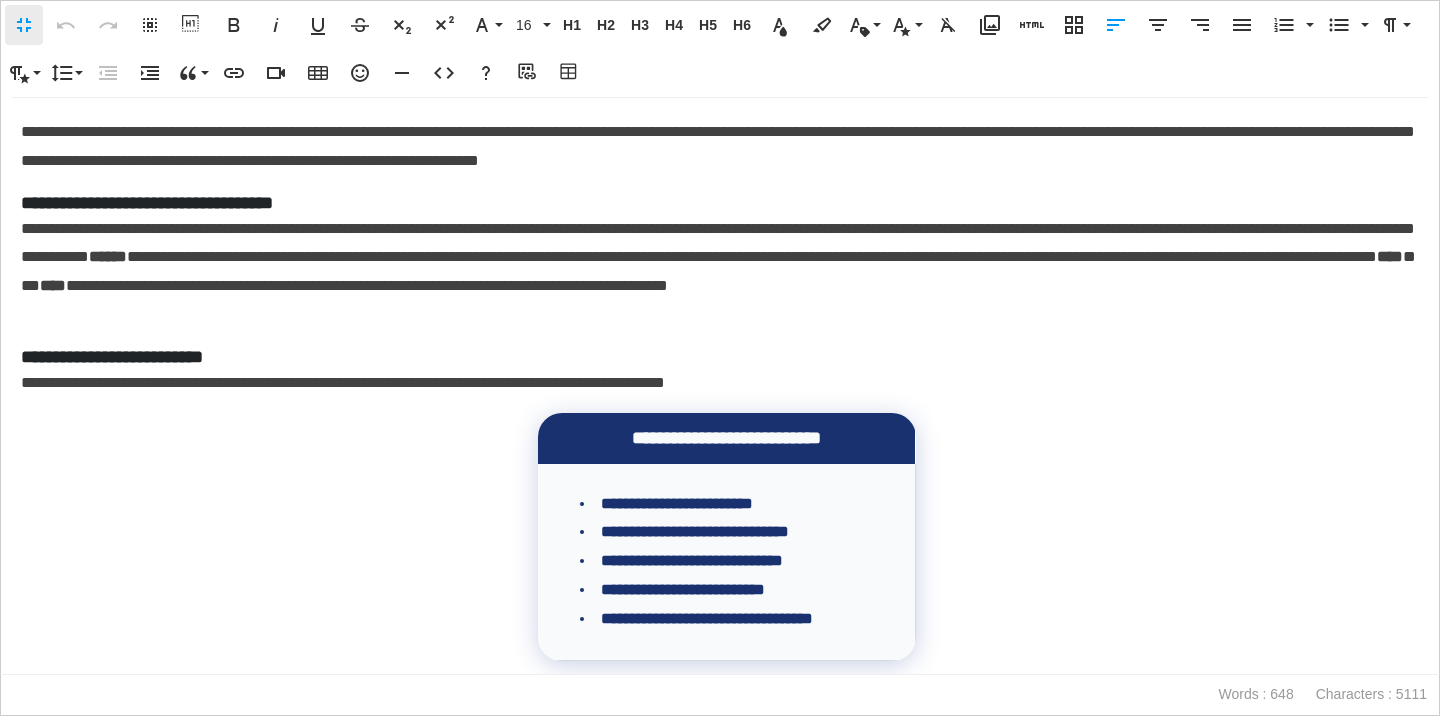 scroll, scrollTop: 1, scrollLeft: 9, axis: both 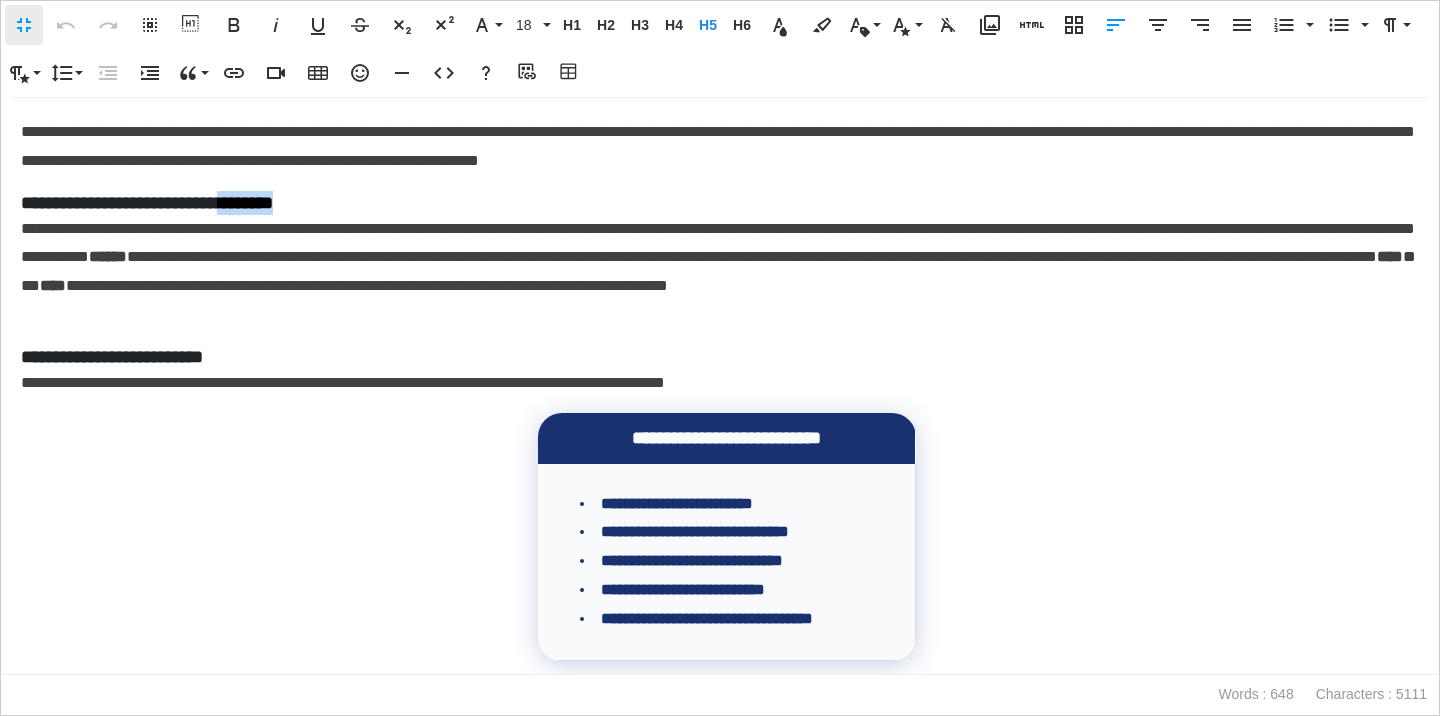 click on "**********" at bounding box center (720, 203) 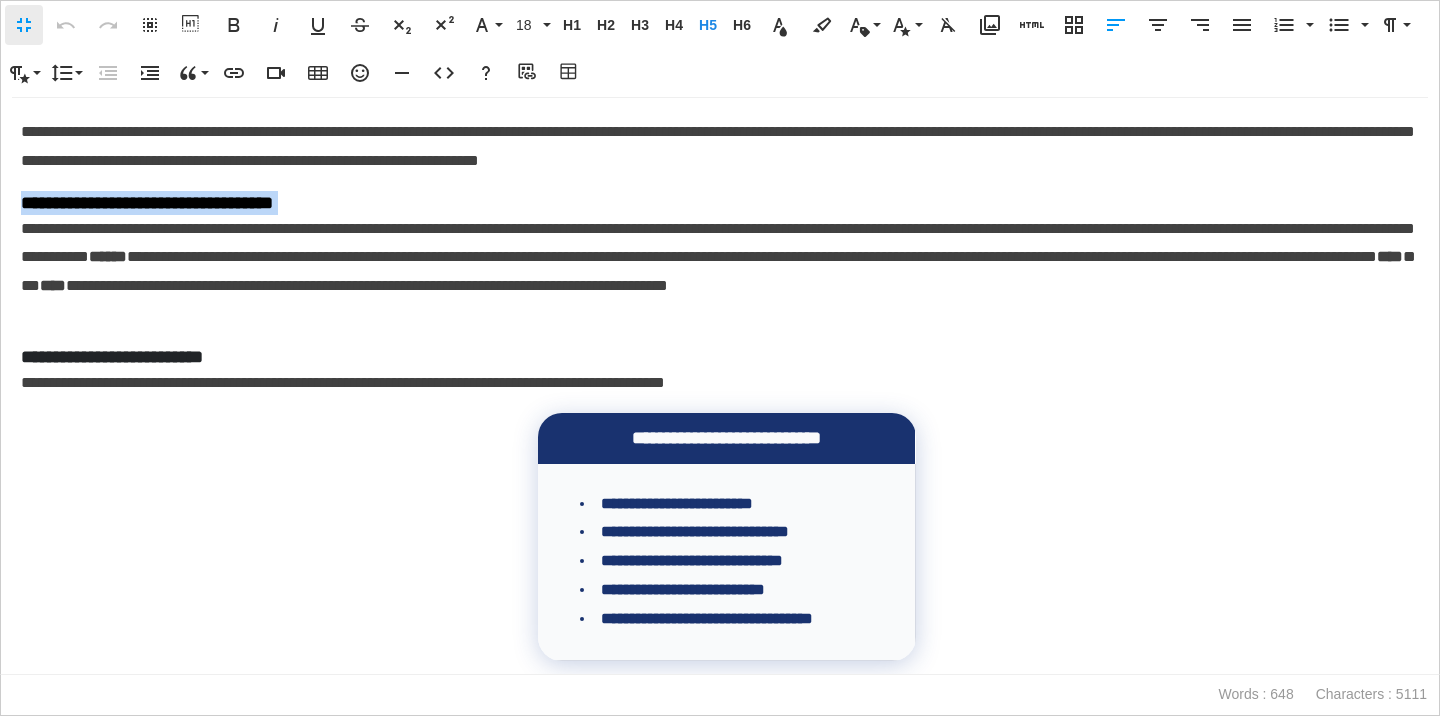 click on "**********" at bounding box center [720, 203] 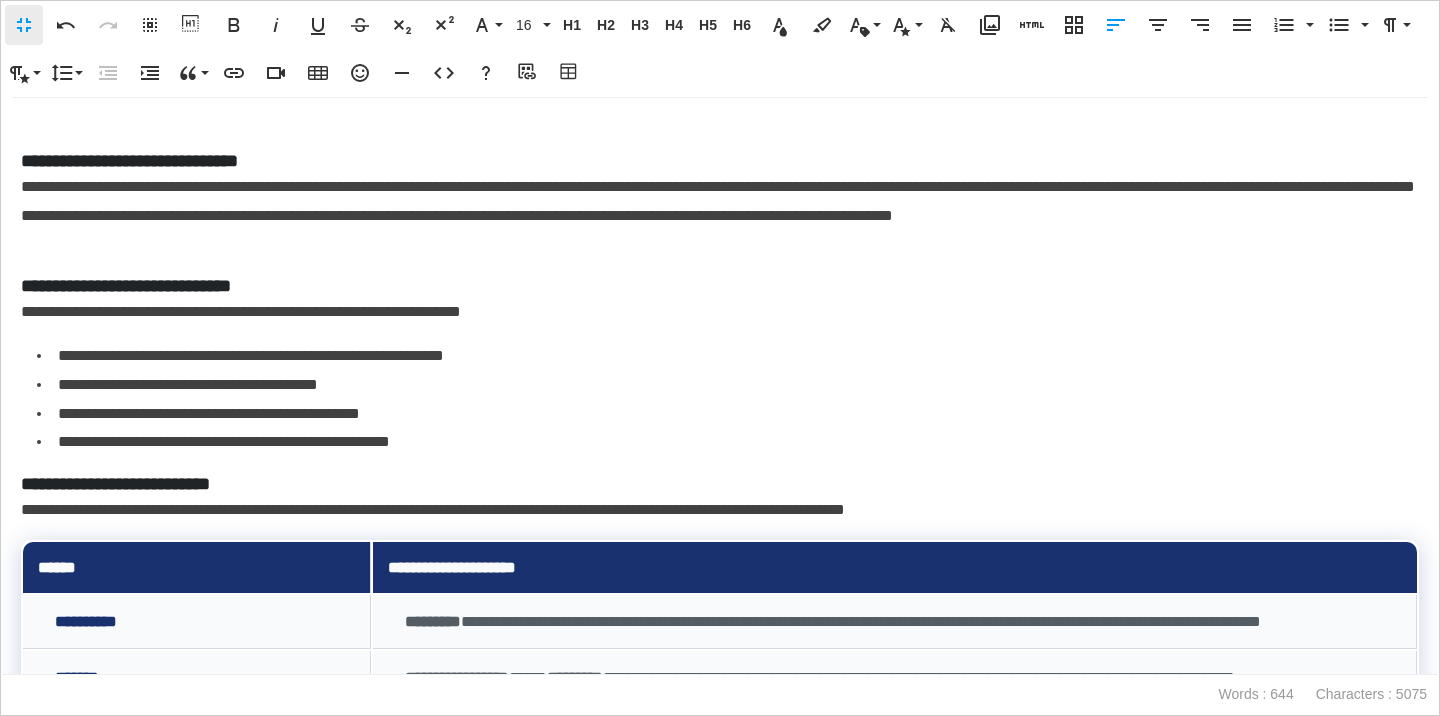 scroll, scrollTop: 494, scrollLeft: 0, axis: vertical 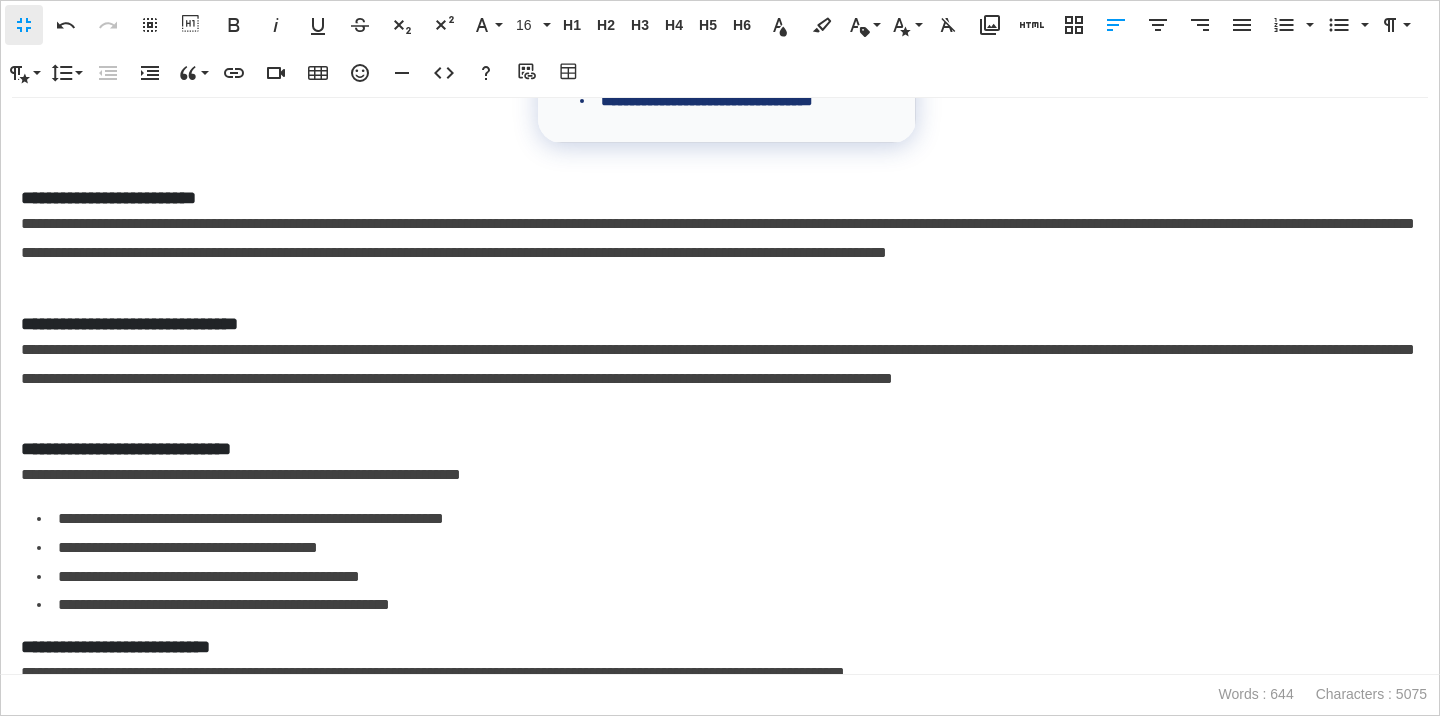 click on "**********" at bounding box center [720, 198] 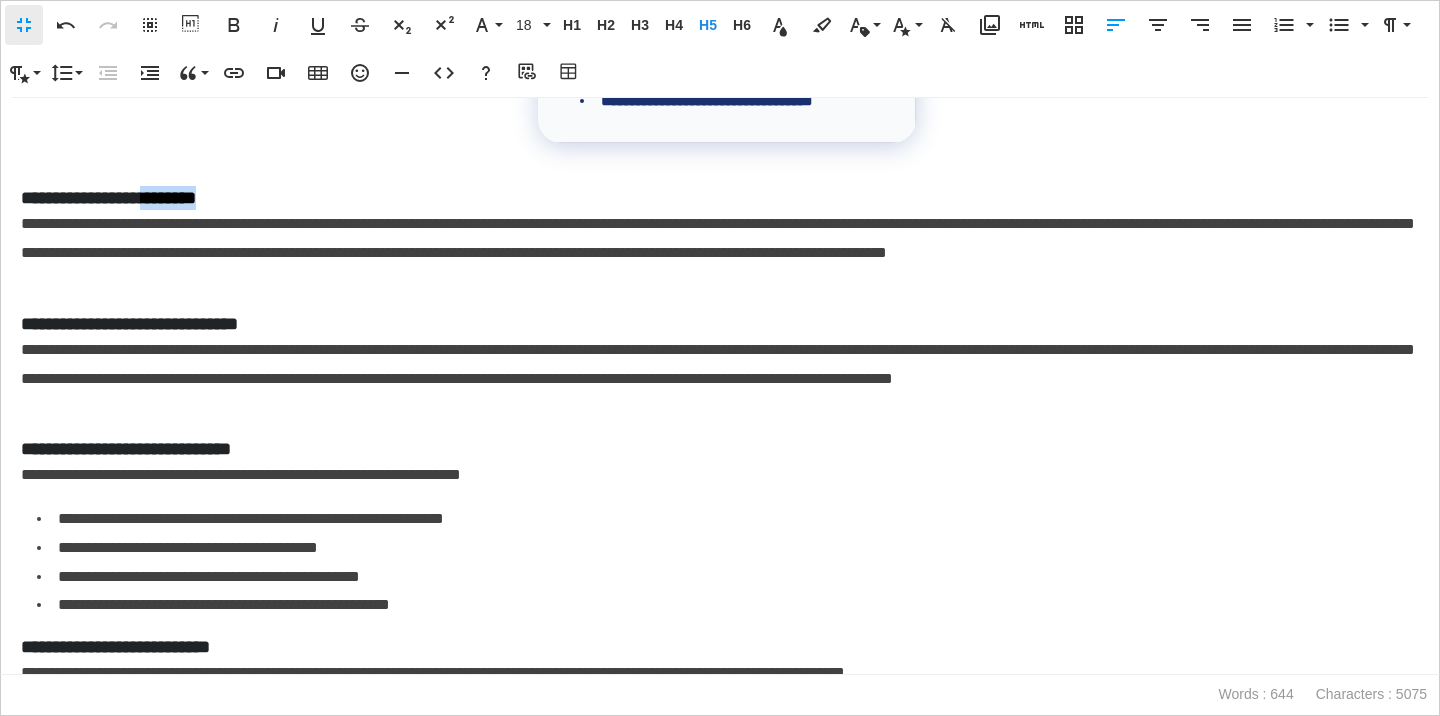 click on "**********" at bounding box center (720, 198) 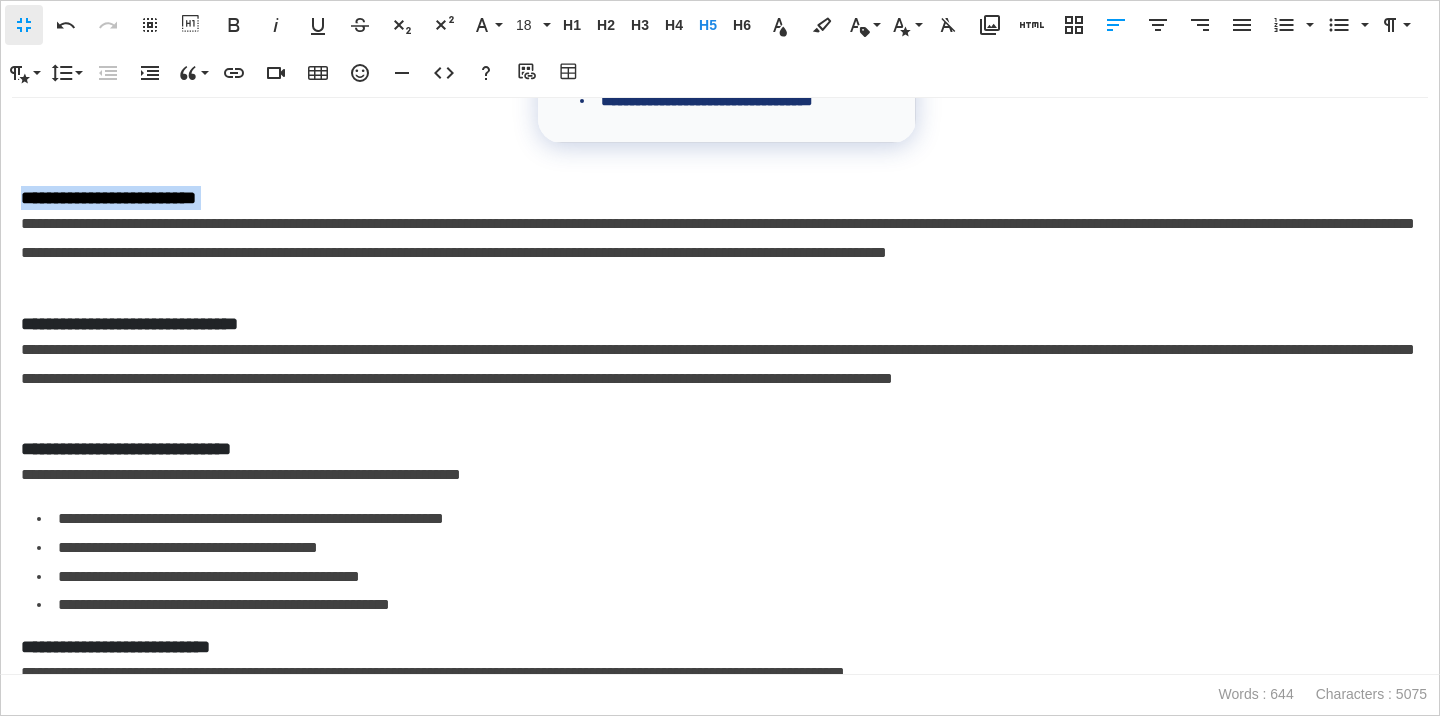 click on "**********" at bounding box center [720, 198] 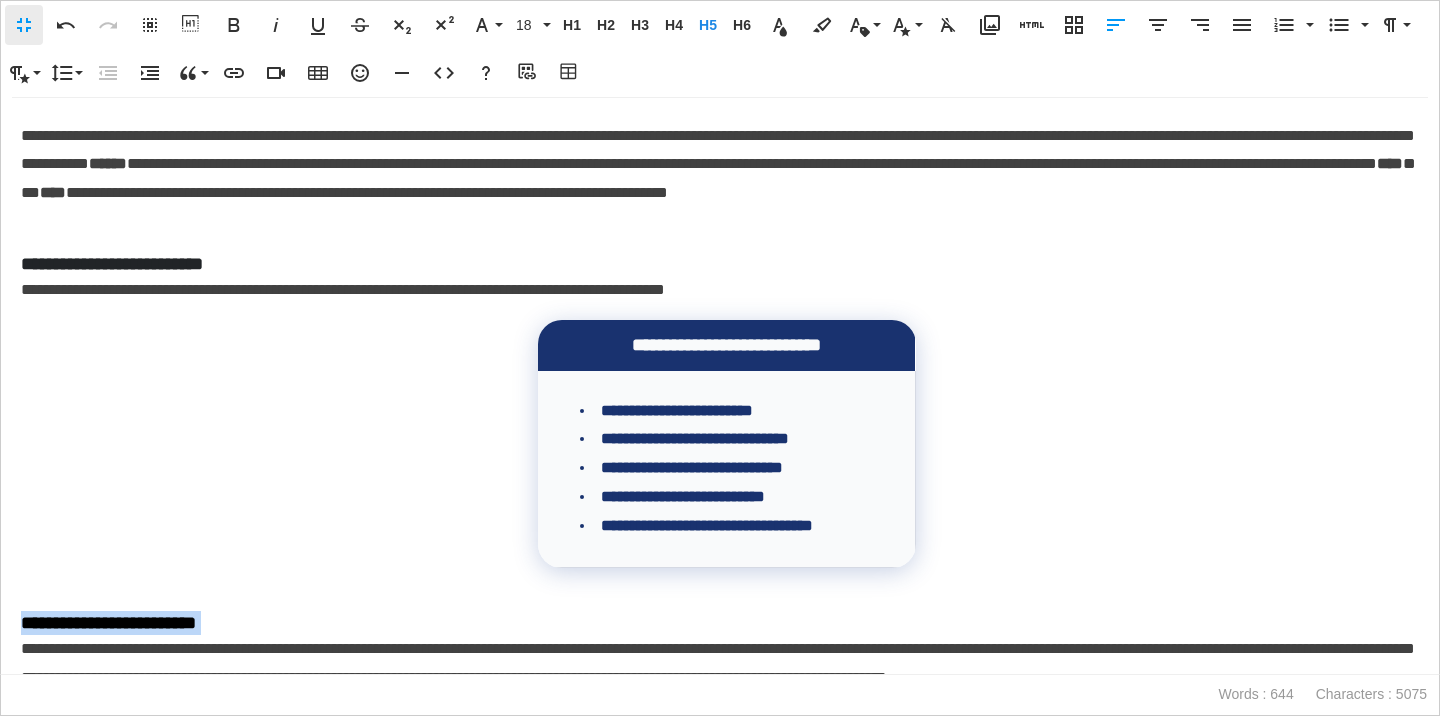 scroll, scrollTop: 0, scrollLeft: 0, axis: both 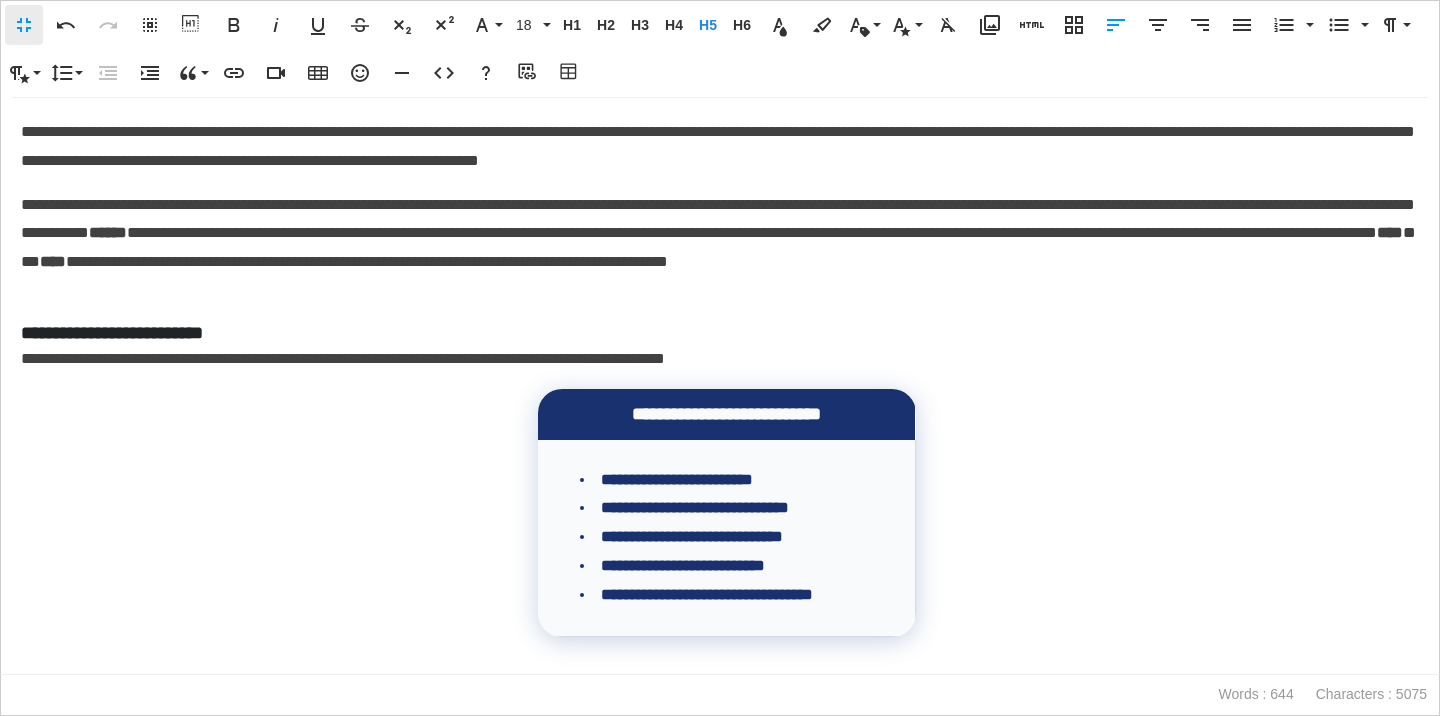 click on "**********" at bounding box center [720, 333] 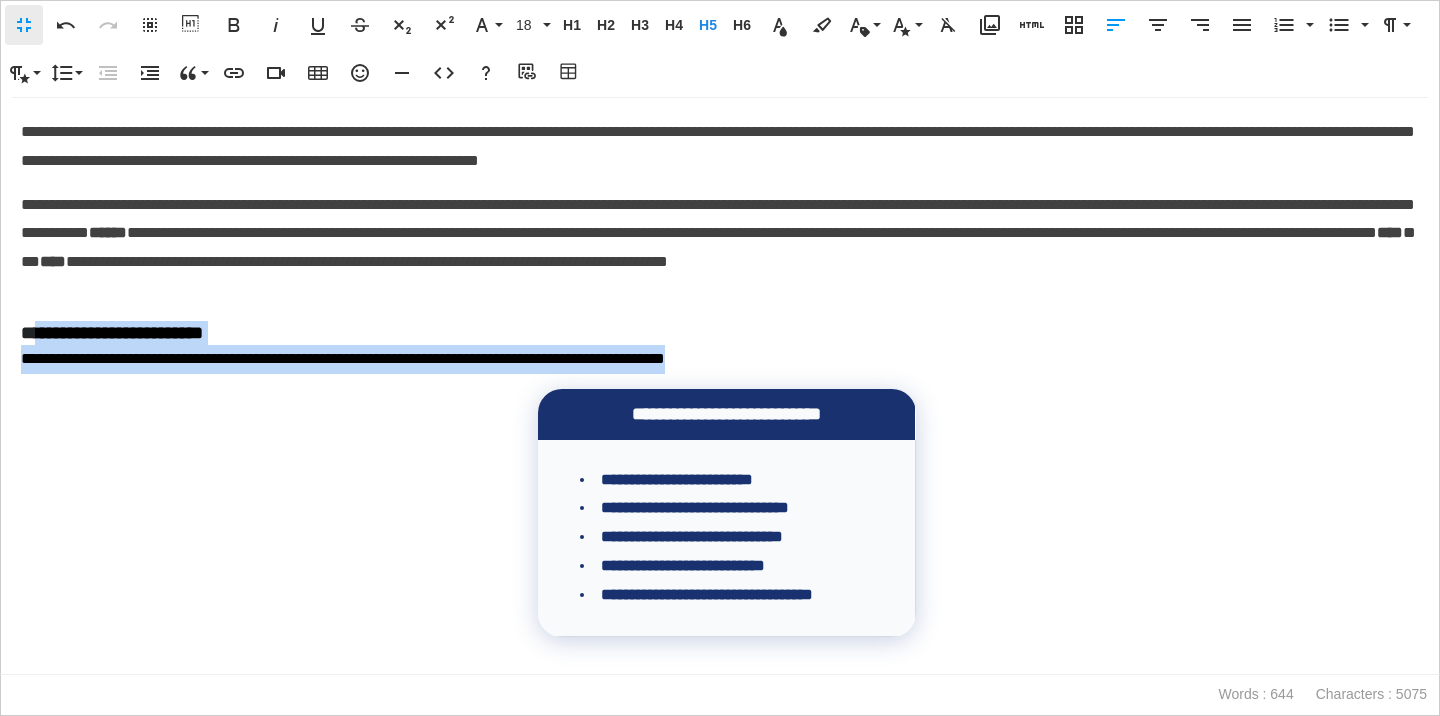 drag, startPoint x: 837, startPoint y: 365, endPoint x: 42, endPoint y: 332, distance: 795.68463 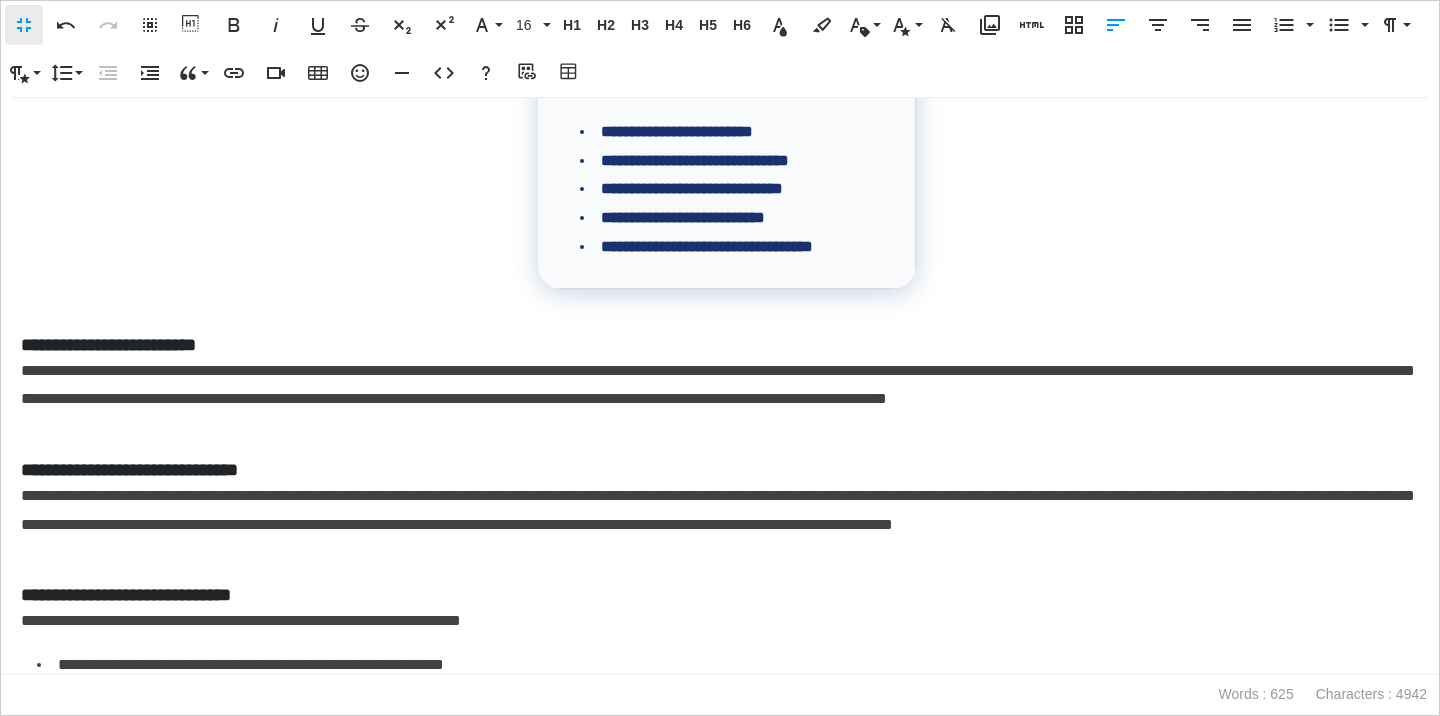 scroll, scrollTop: 302, scrollLeft: 0, axis: vertical 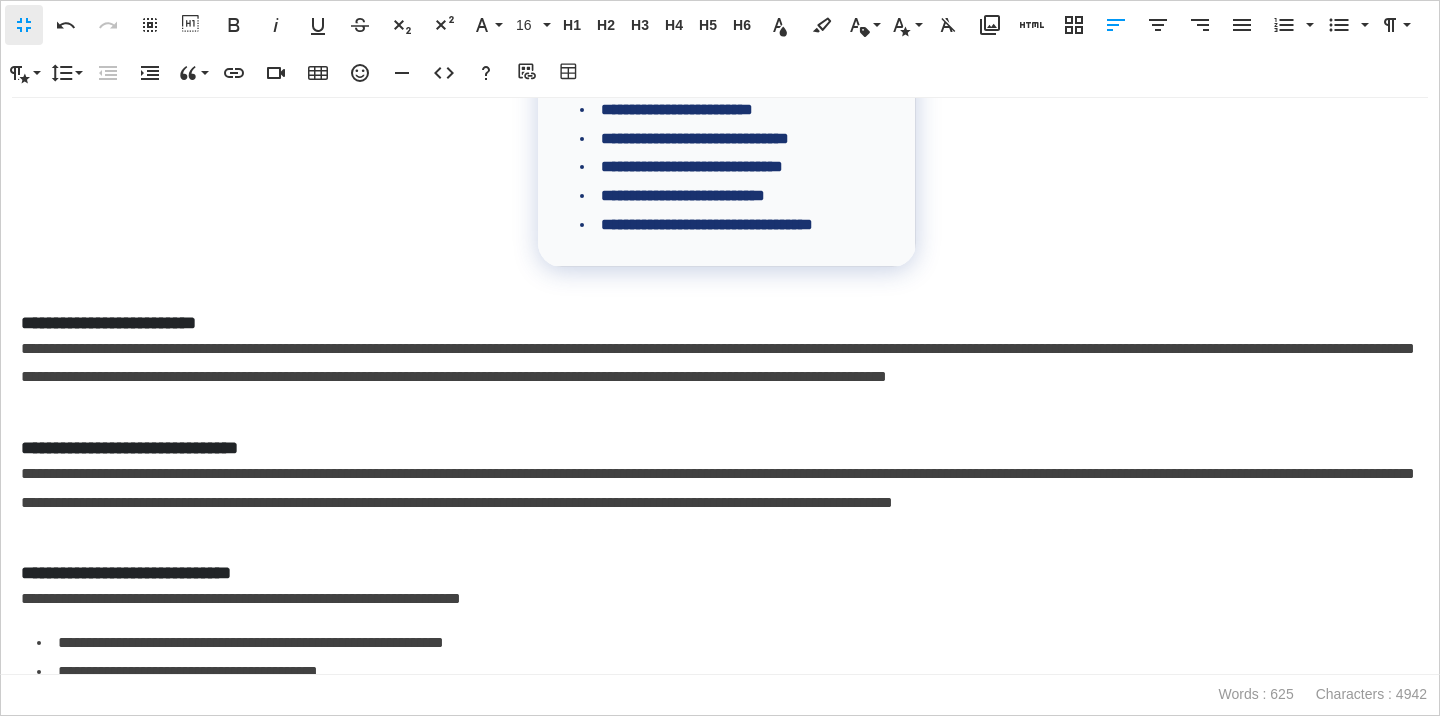 click on "**********" at bounding box center (720, 323) 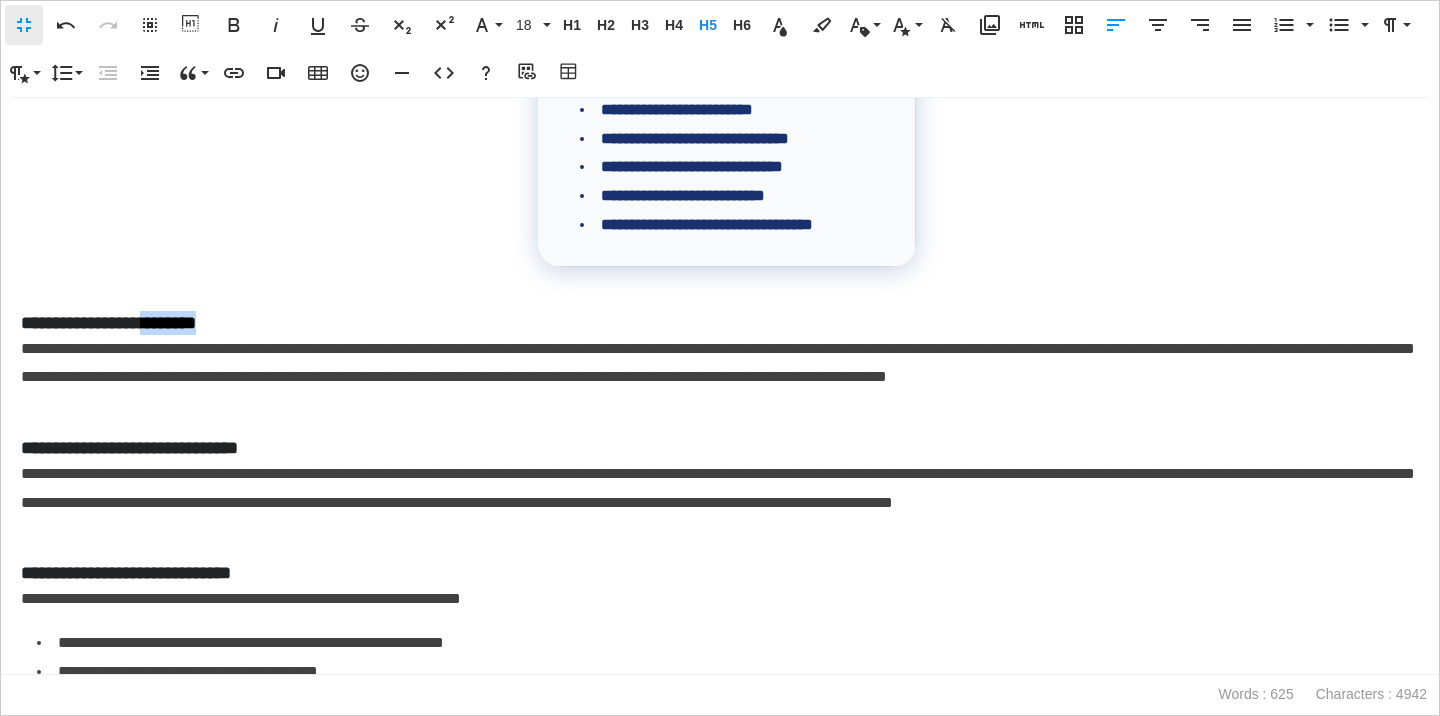click on "**********" at bounding box center [720, 323] 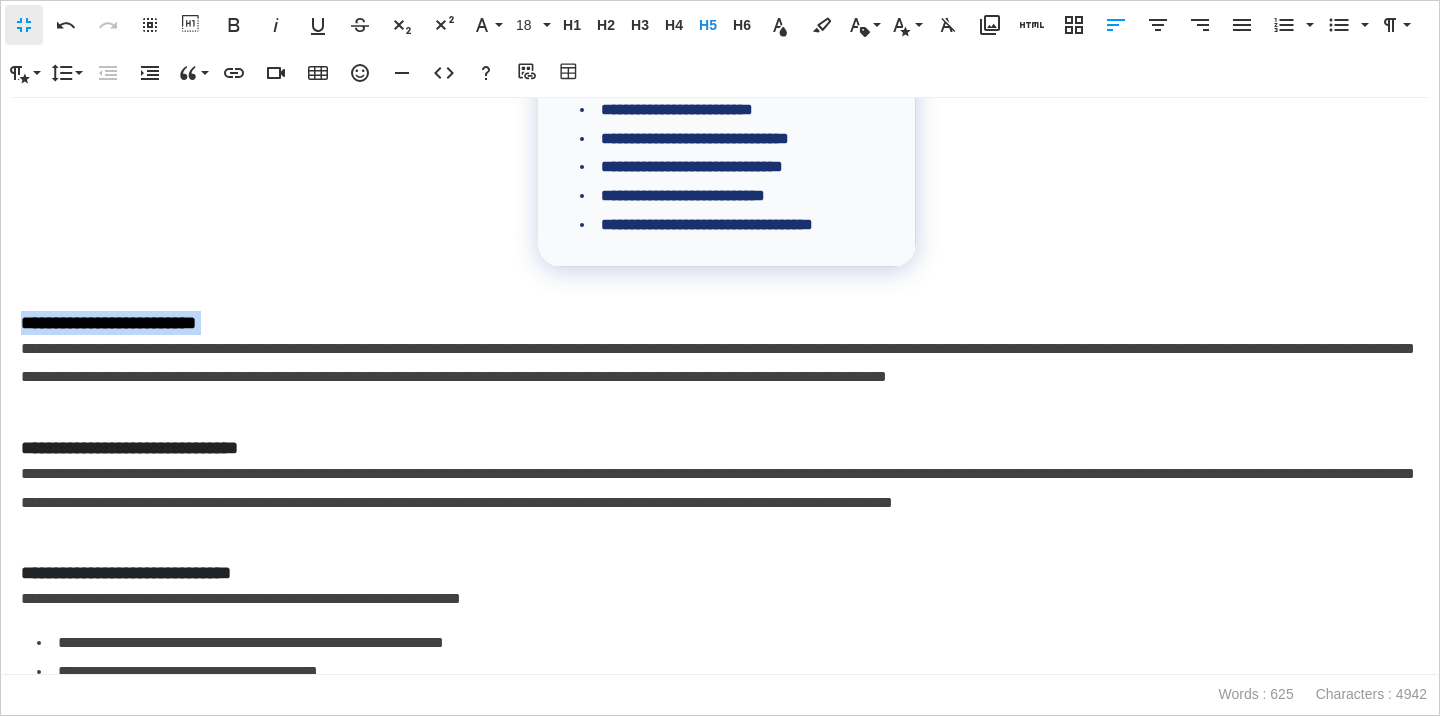 click on "**********" at bounding box center (720, 323) 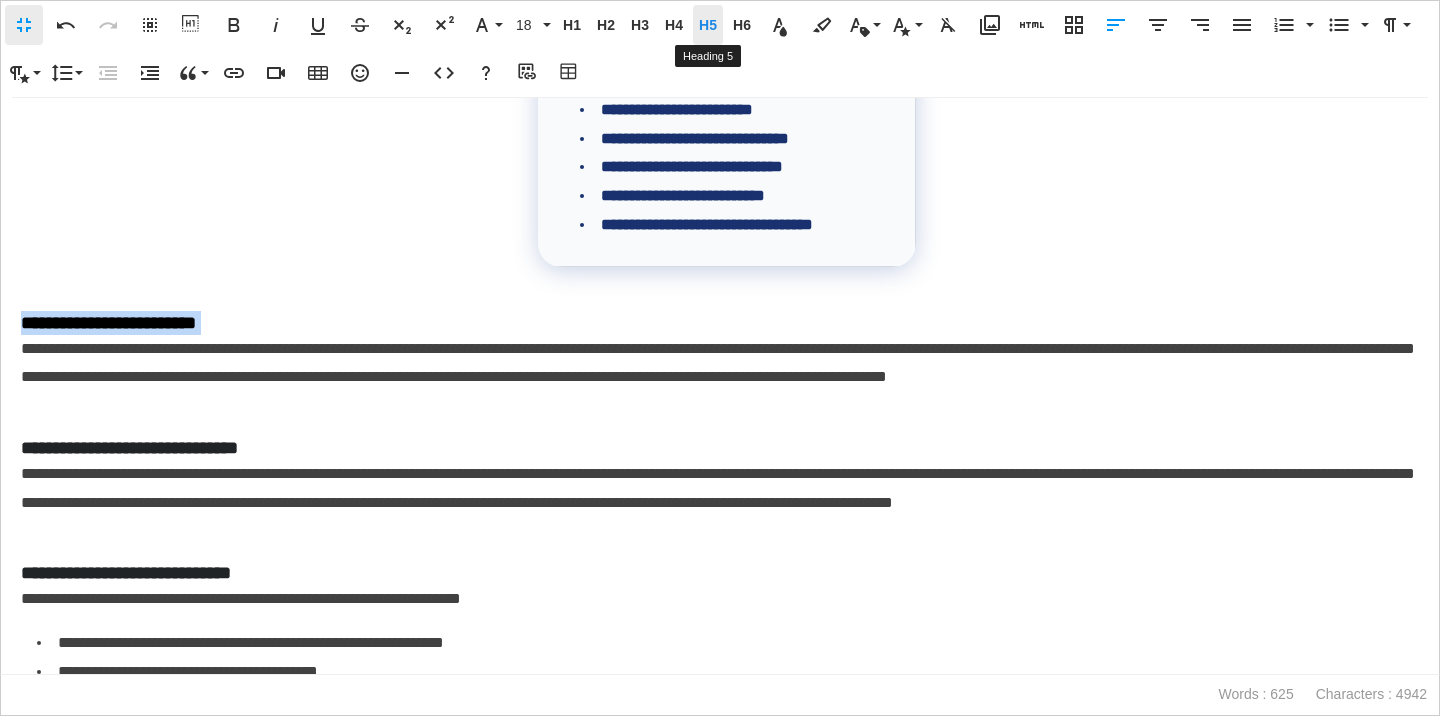 click on "H5" at bounding box center [708, 25] 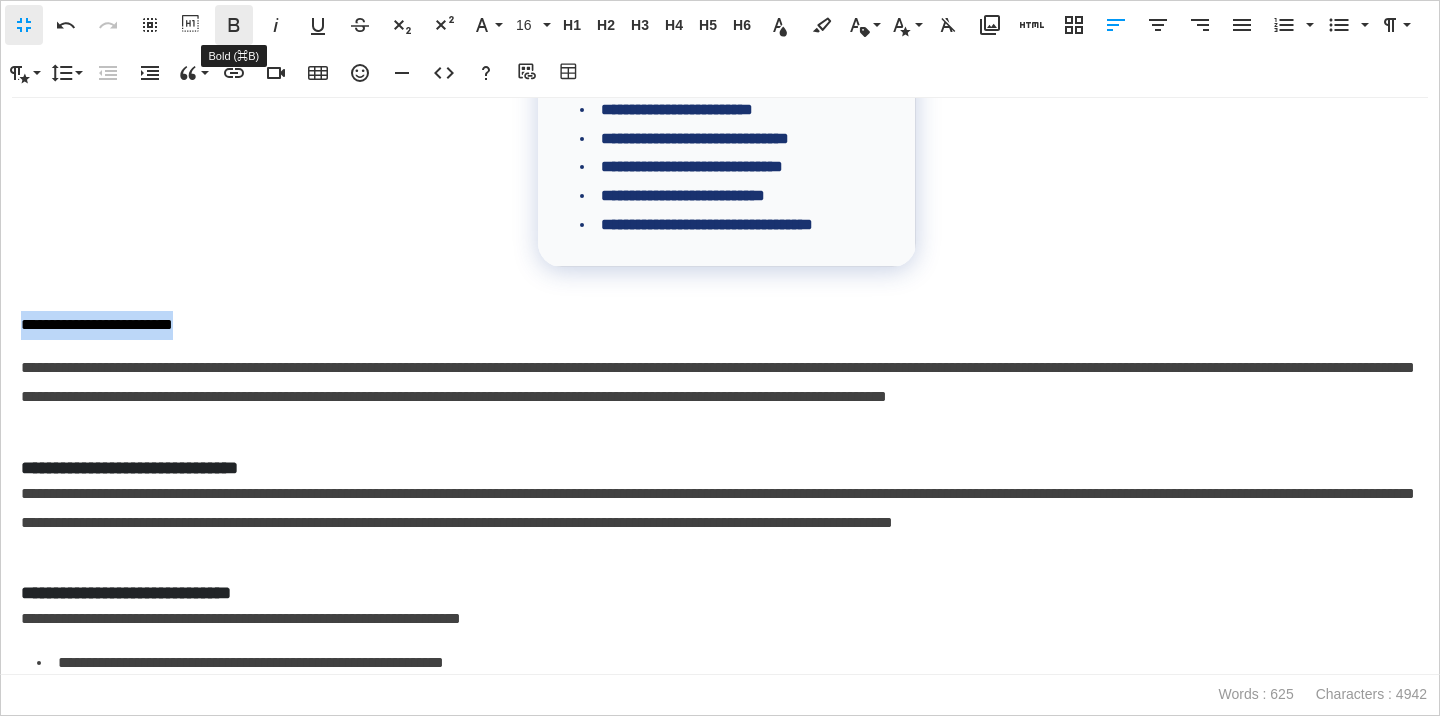 click 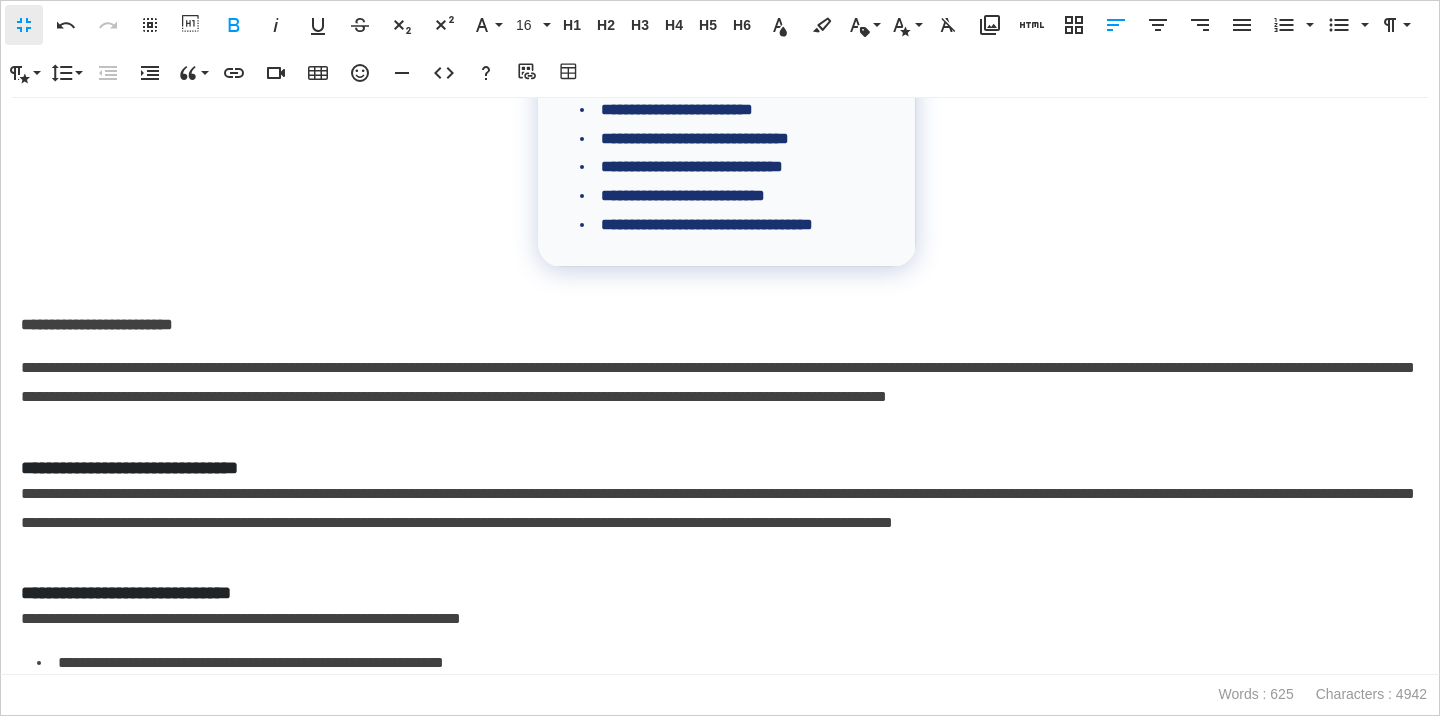 click on "**********" at bounding box center (720, 325) 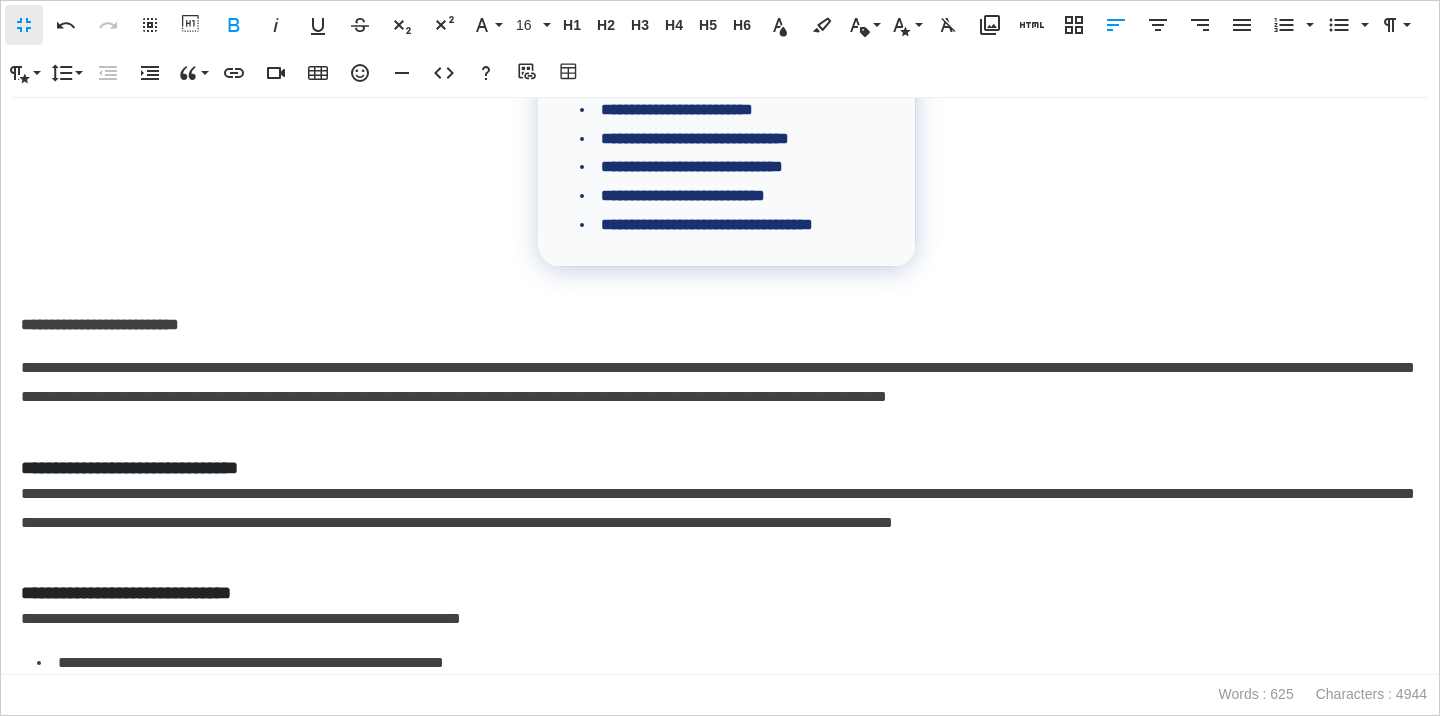 click on "**********" at bounding box center (720, 397) 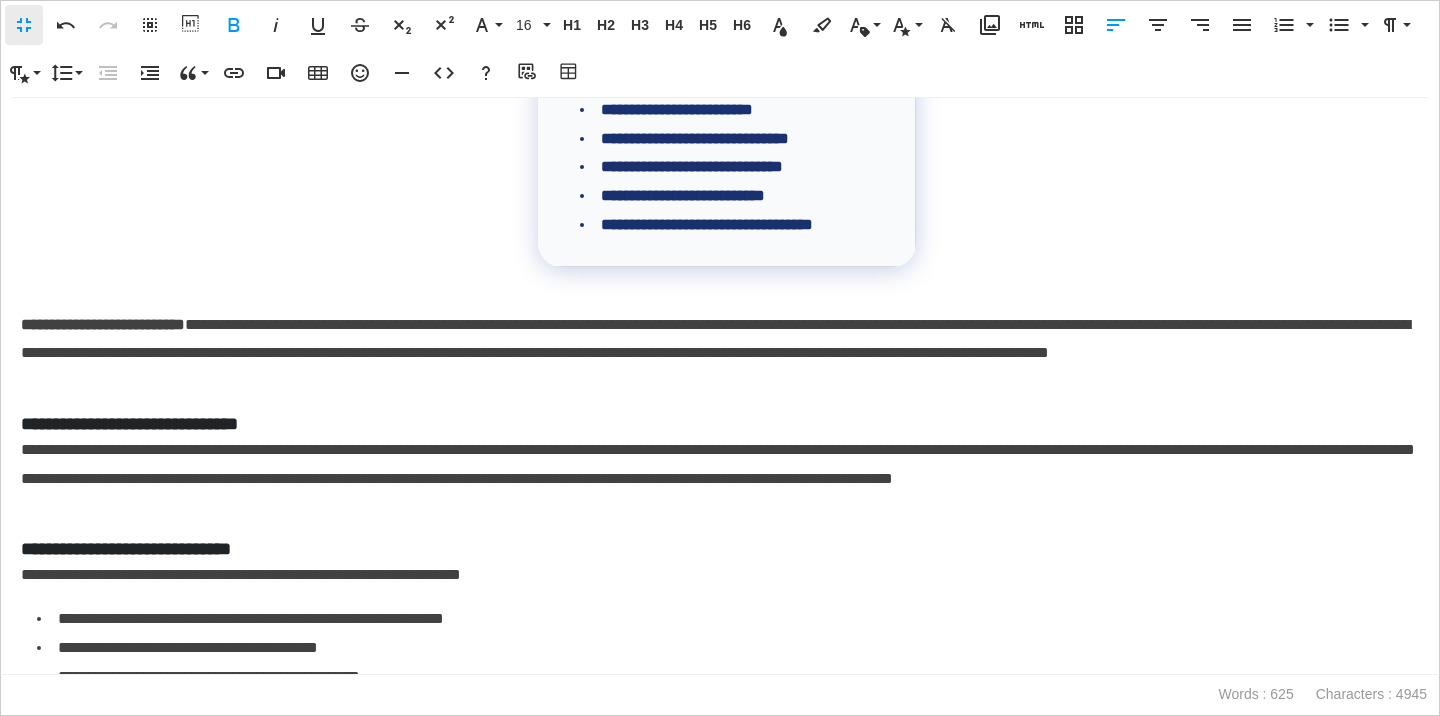 click on "**********" at bounding box center [720, 424] 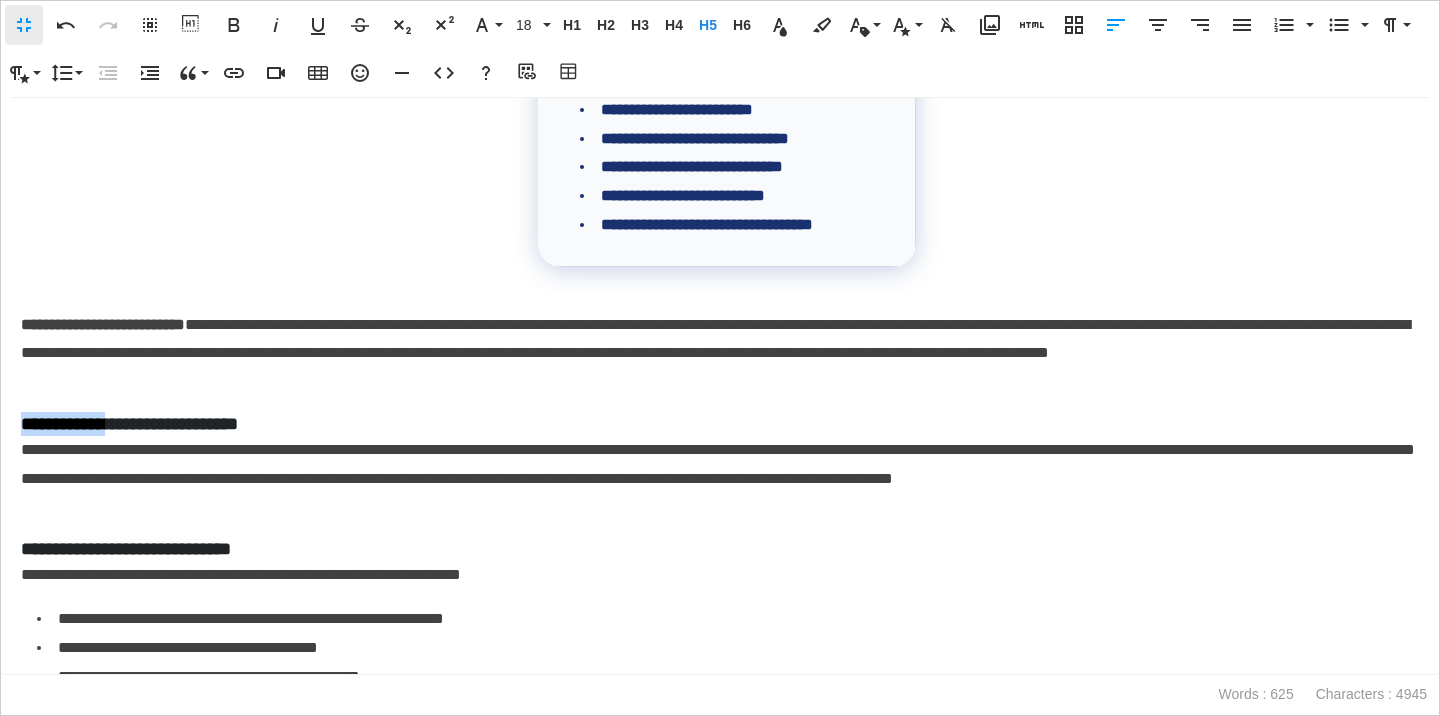 click on "**********" at bounding box center [720, 424] 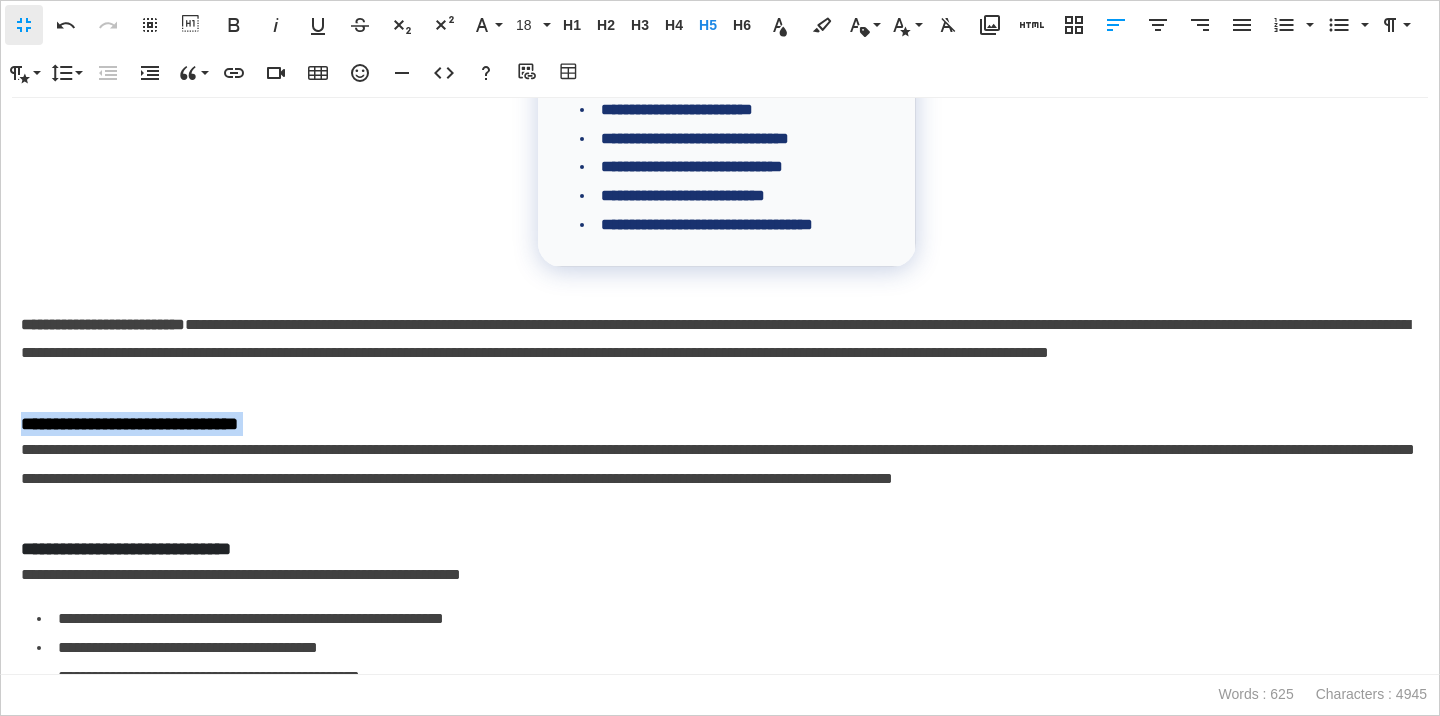 click on "**********" at bounding box center (720, 424) 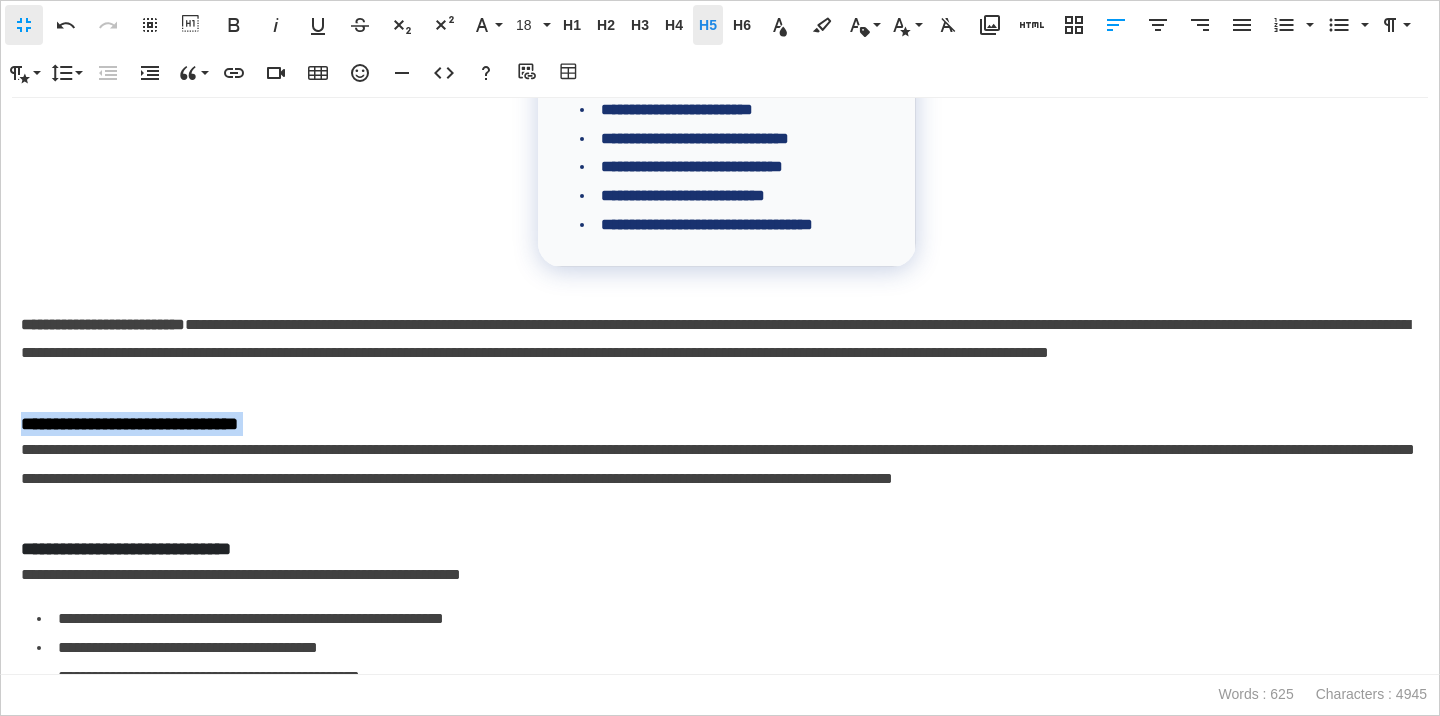 click on "H5 Heading 5" at bounding box center [708, 25] 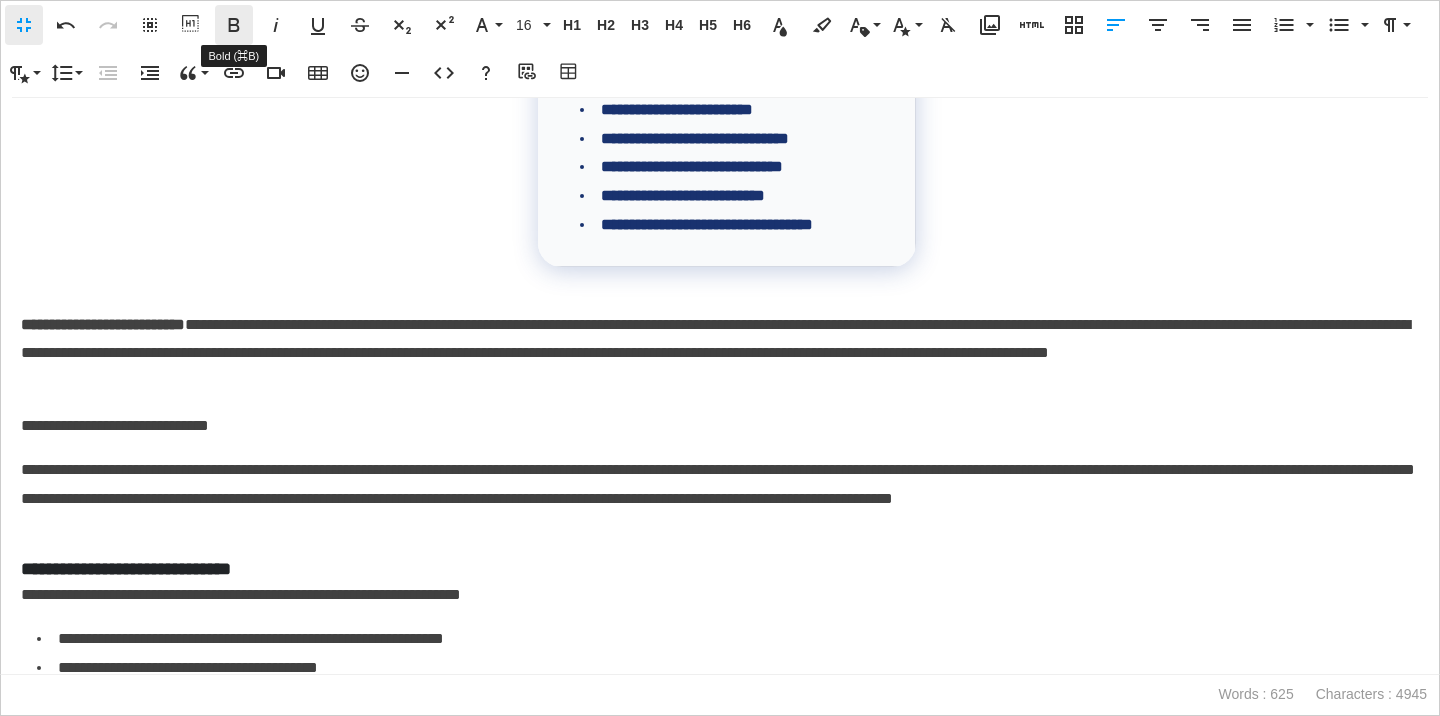 click 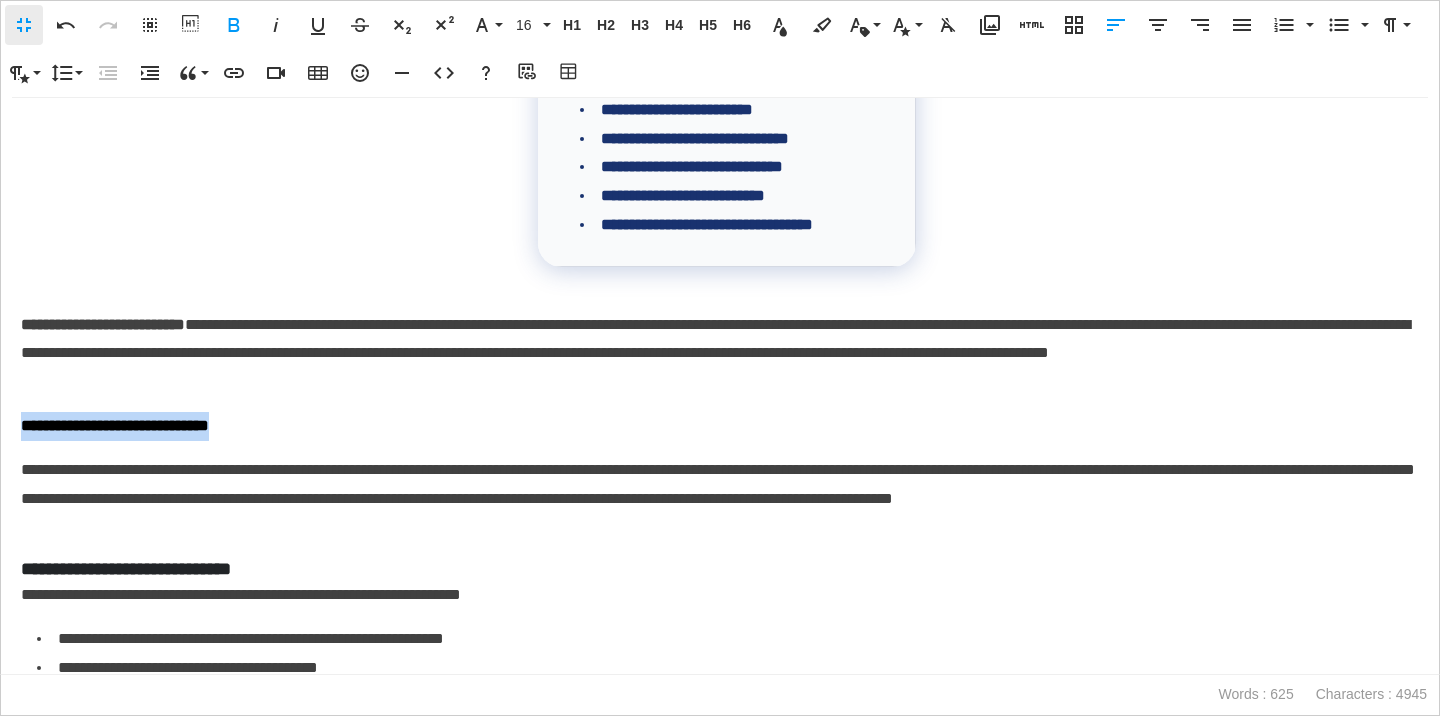 click on "**********" at bounding box center [720, 426] 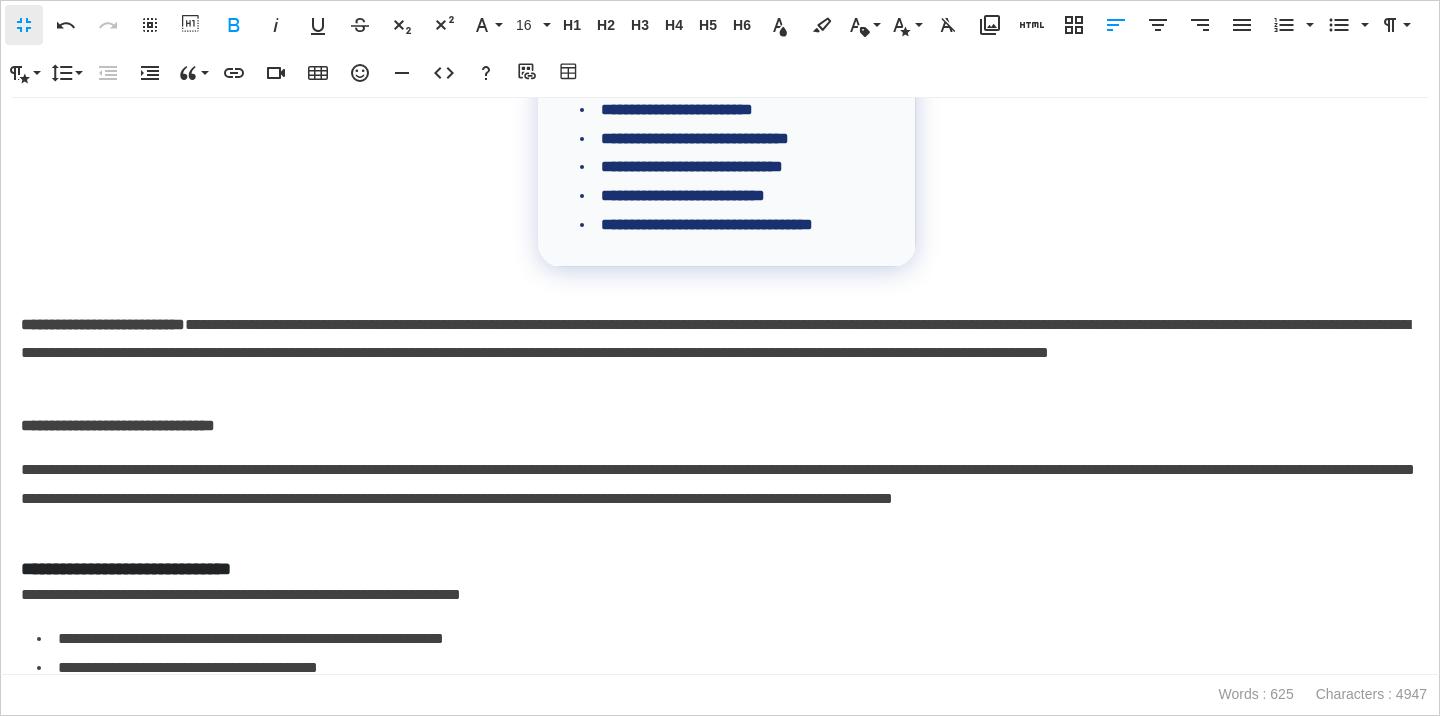 click on "**********" at bounding box center (720, 499) 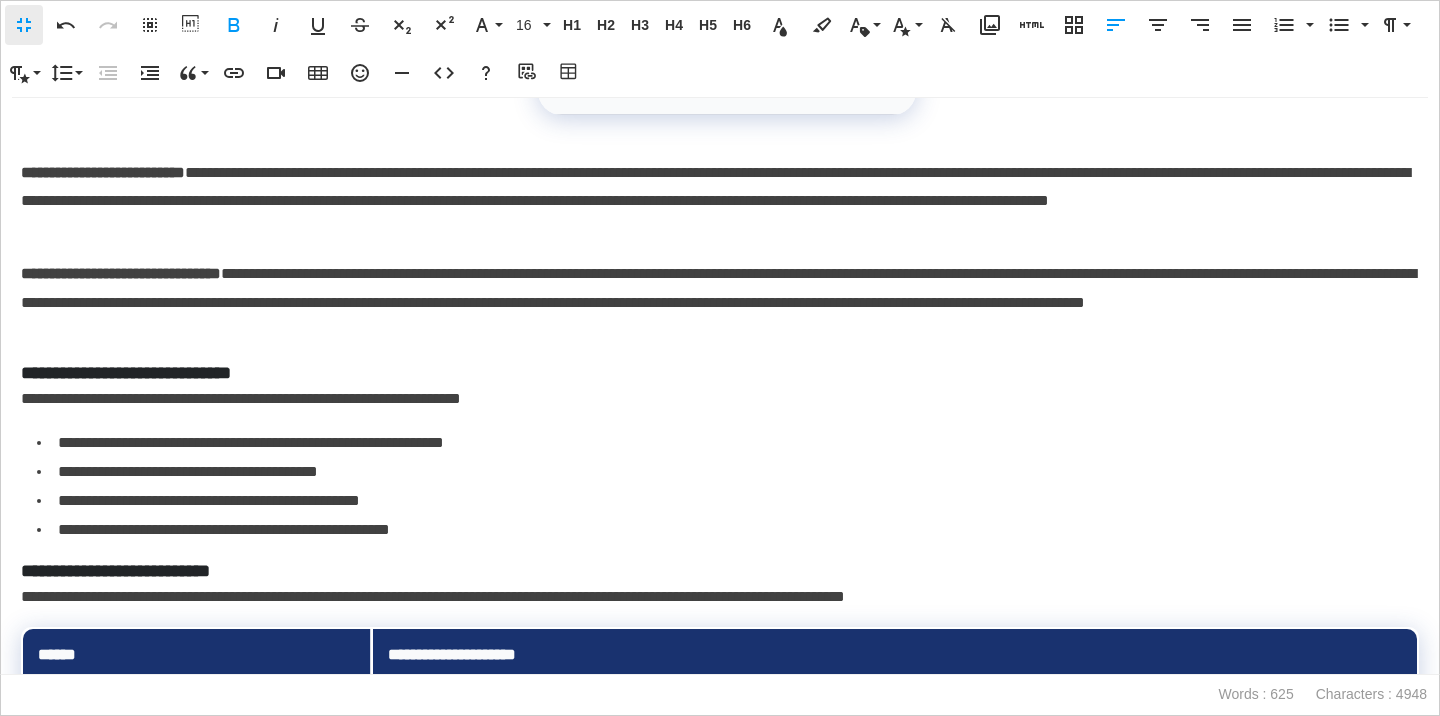 scroll, scrollTop: 590, scrollLeft: 0, axis: vertical 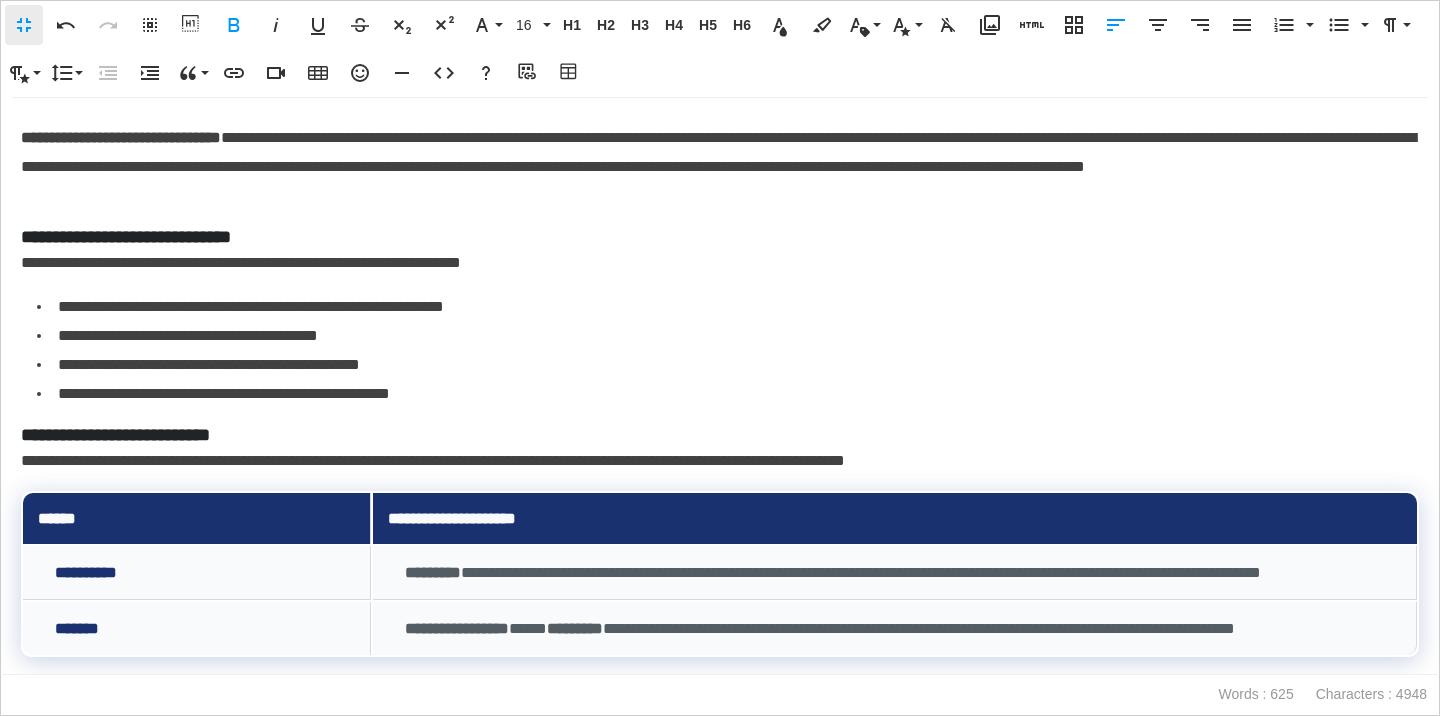 click on "**********" at bounding box center [720, 237] 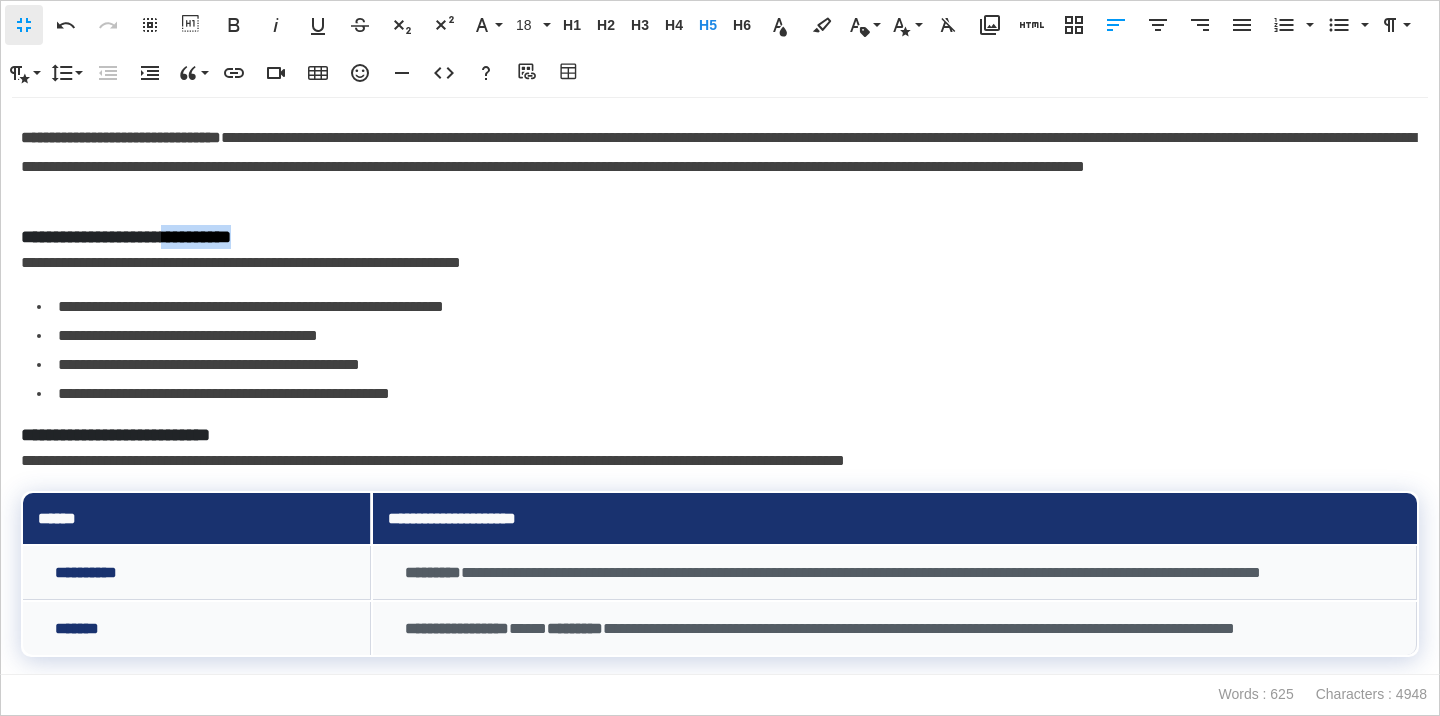 click on "**********" at bounding box center [720, 237] 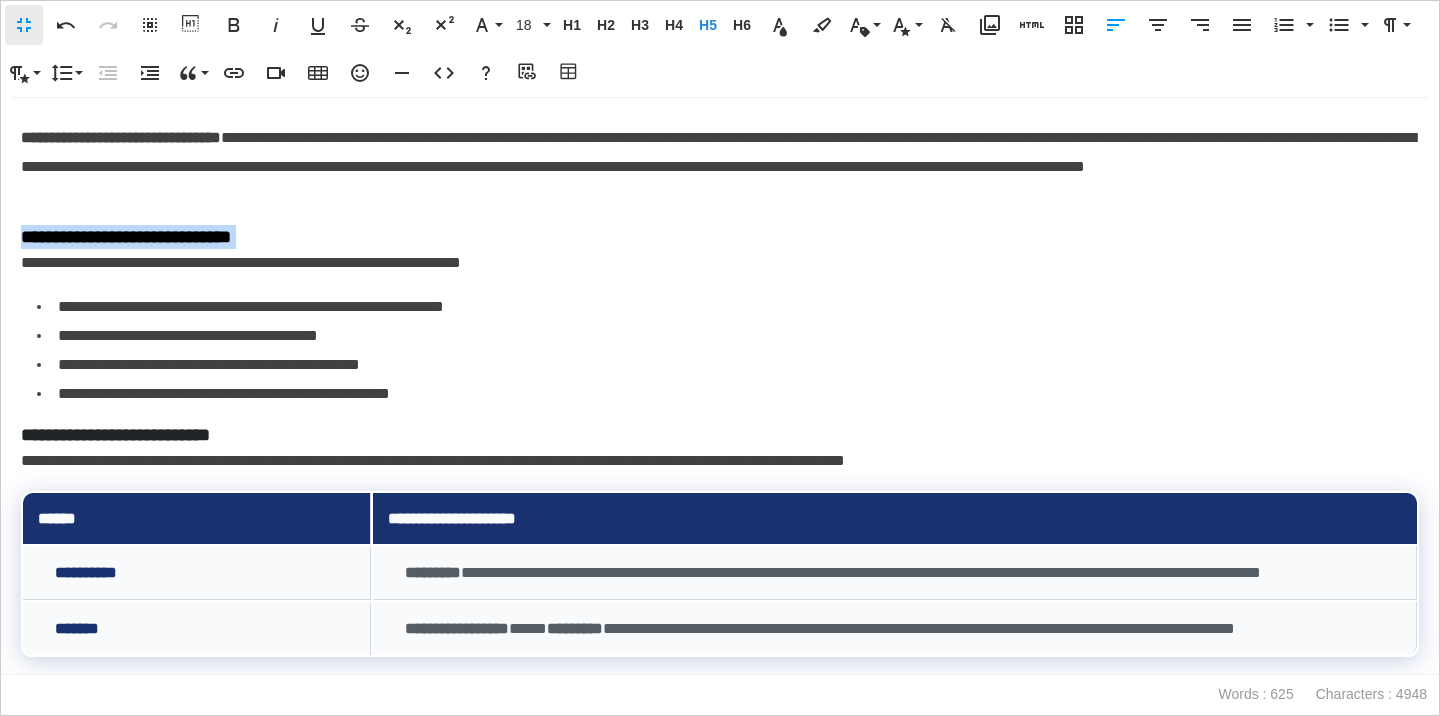 click on "**********" at bounding box center (720, 237) 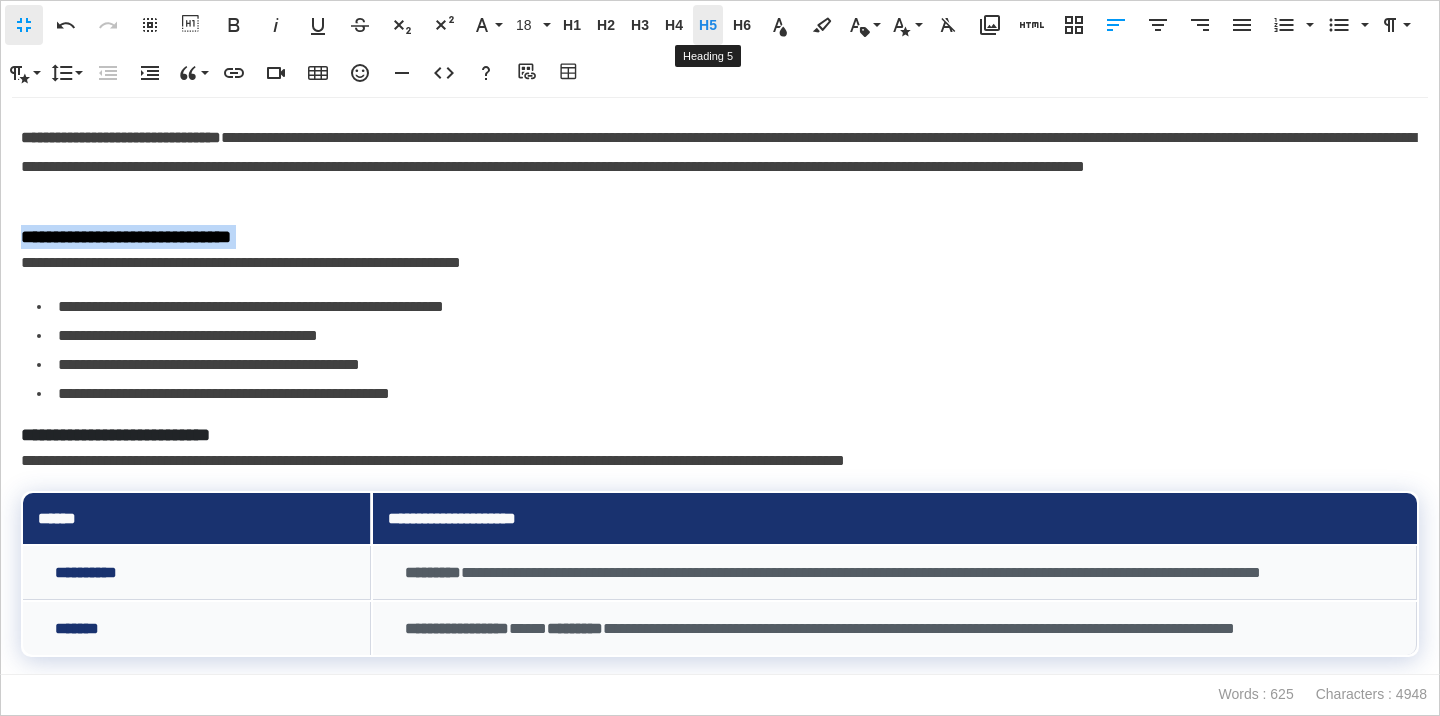 click on "H5" at bounding box center [708, 25] 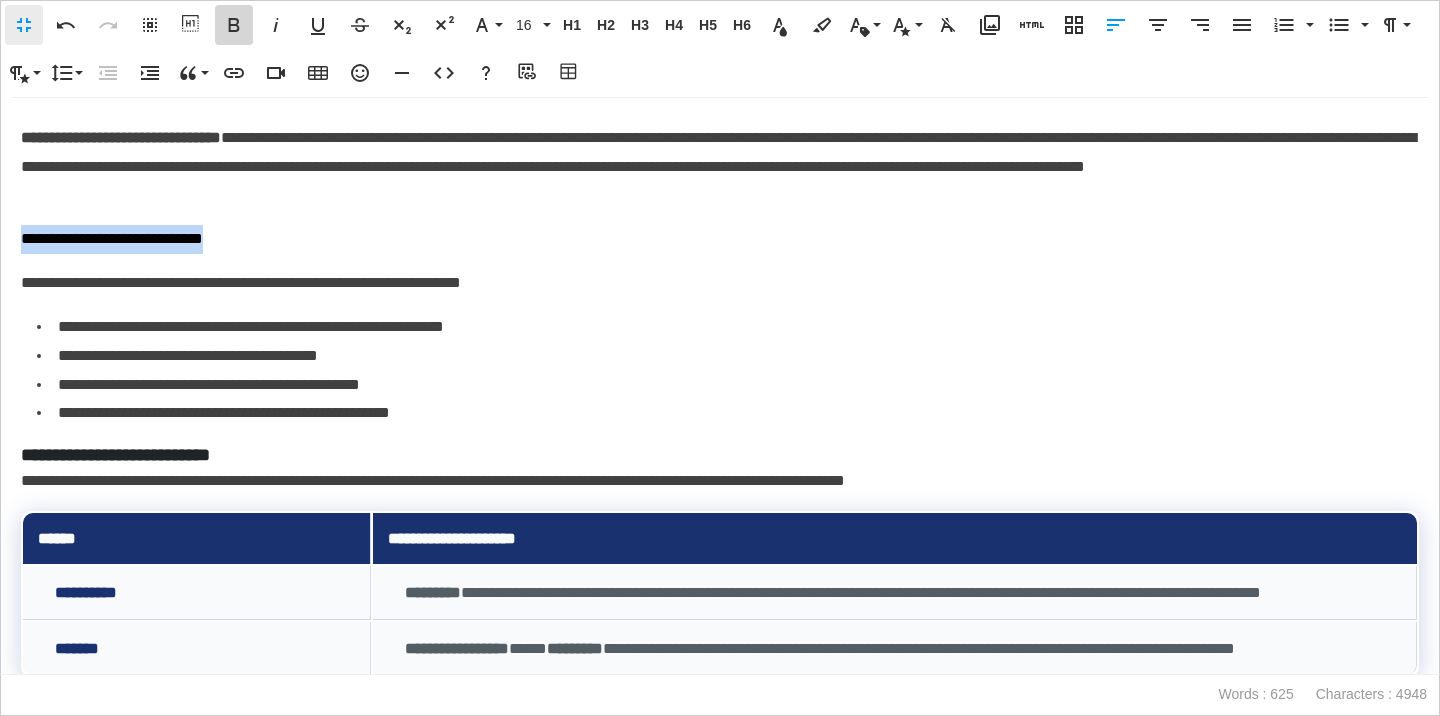 click 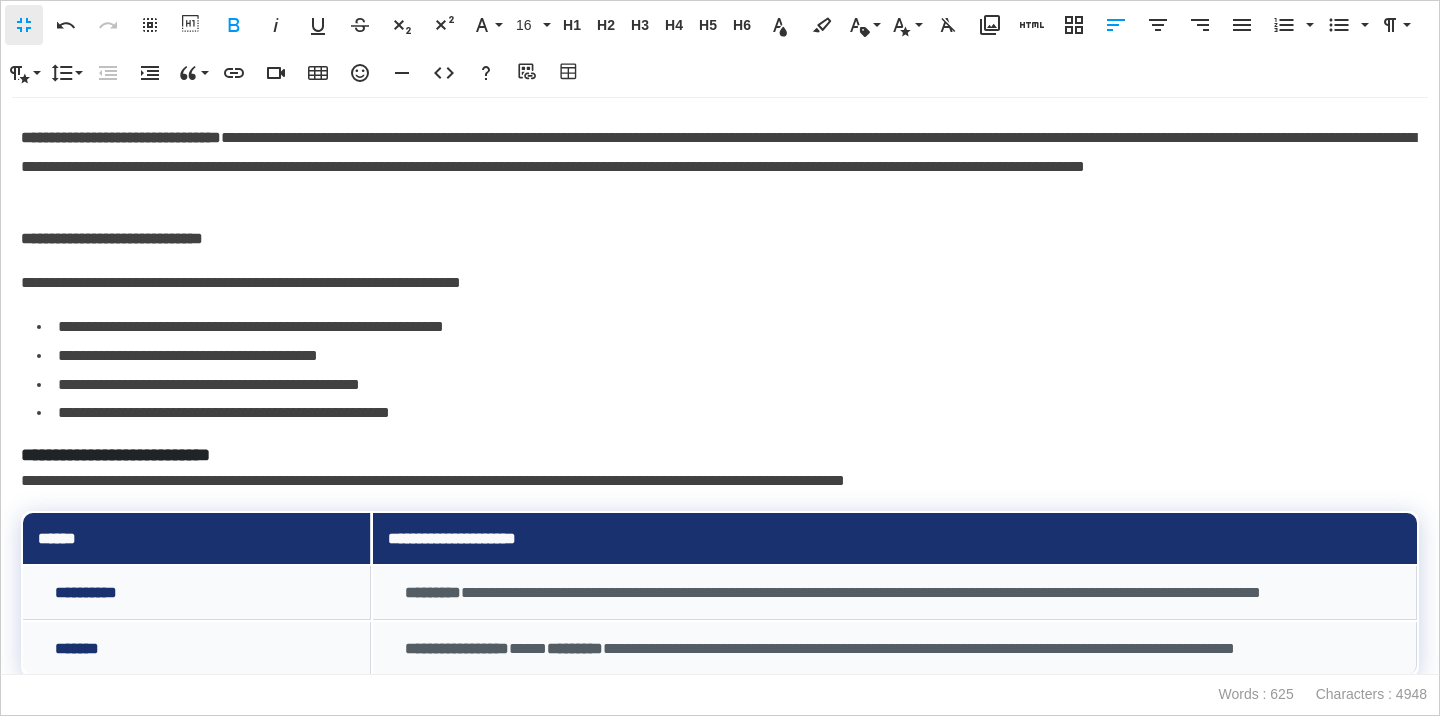 click on "**********" at bounding box center [720, 239] 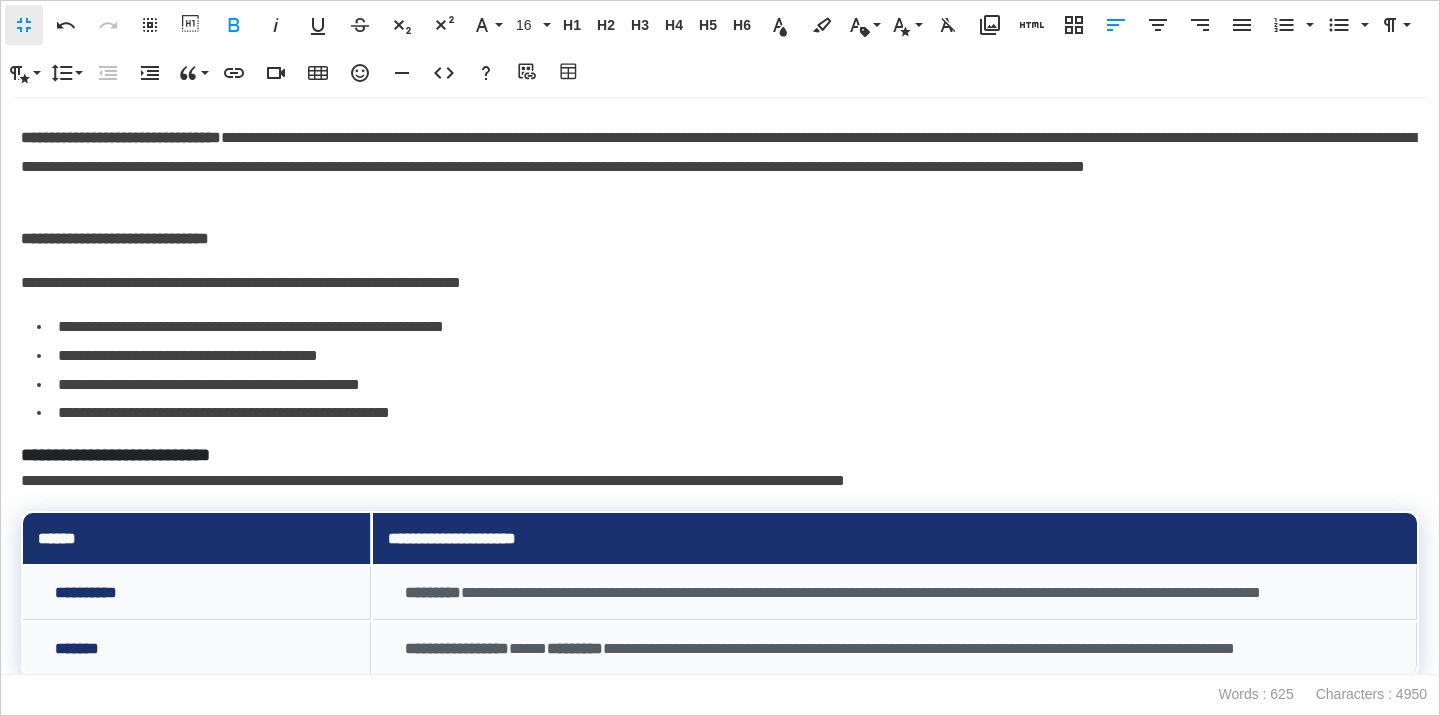 click on "**********" at bounding box center [720, 283] 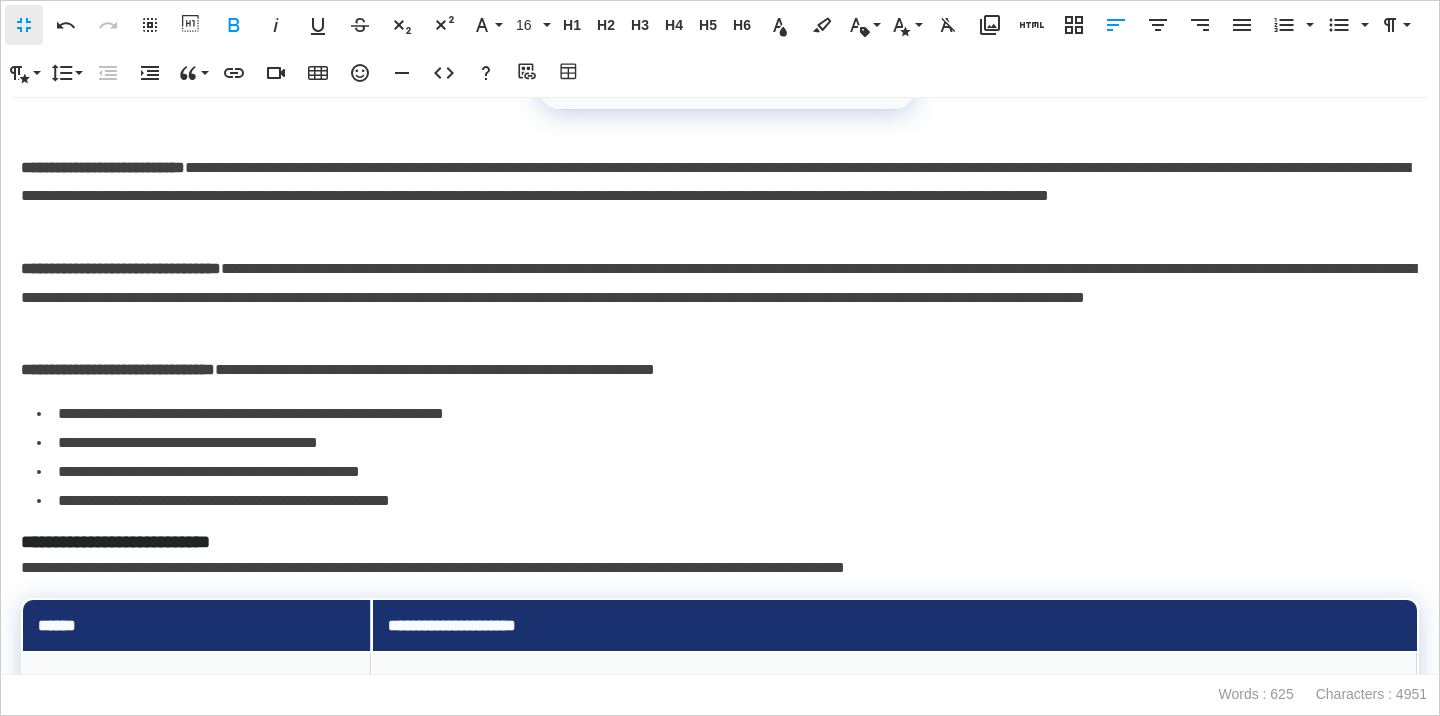 scroll, scrollTop: 443, scrollLeft: 0, axis: vertical 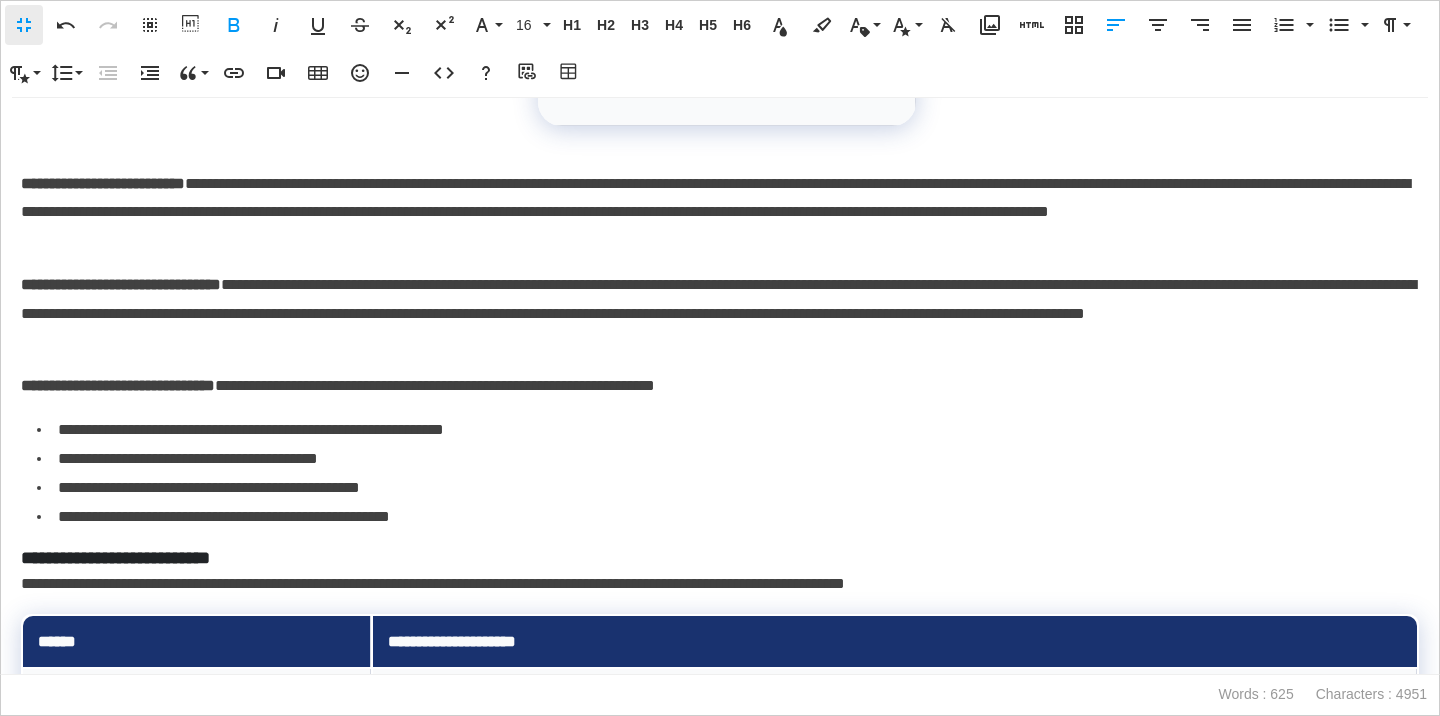 click on "**********" at bounding box center (720, -57) 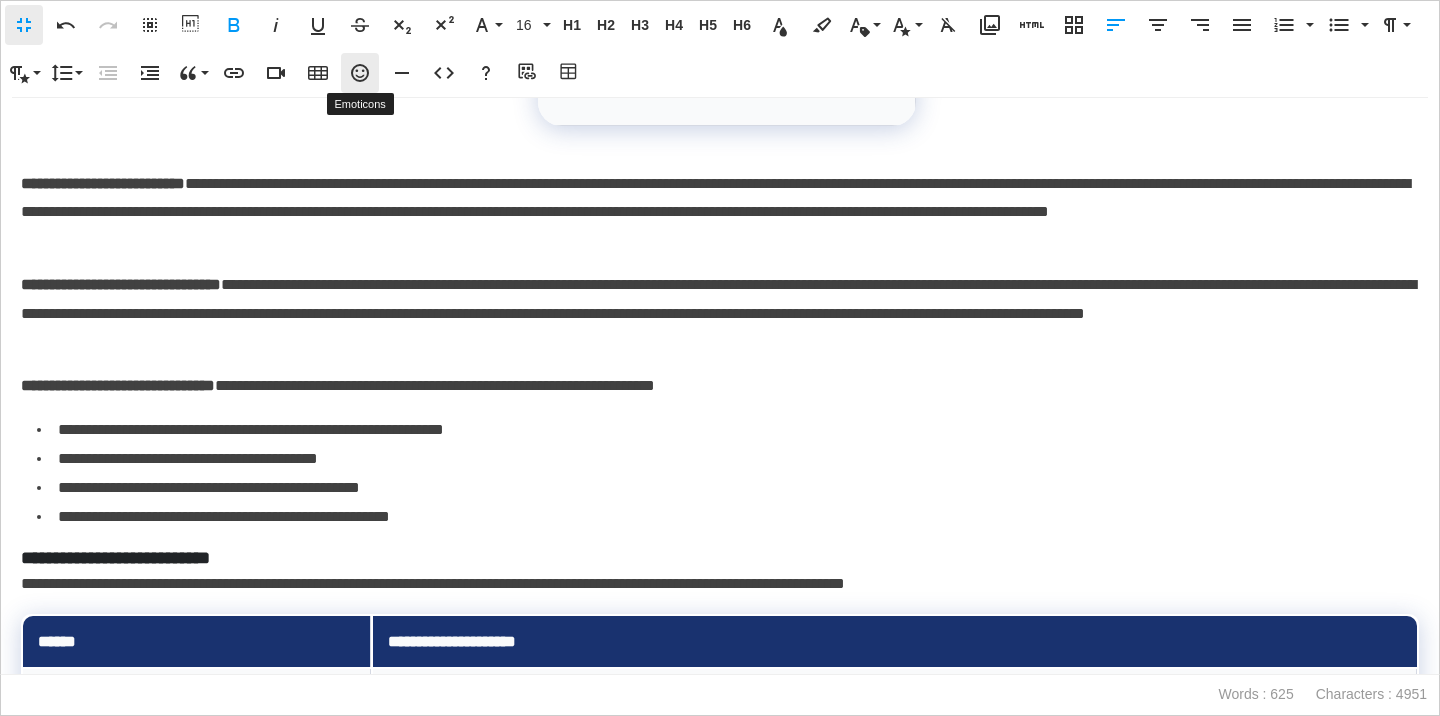 click 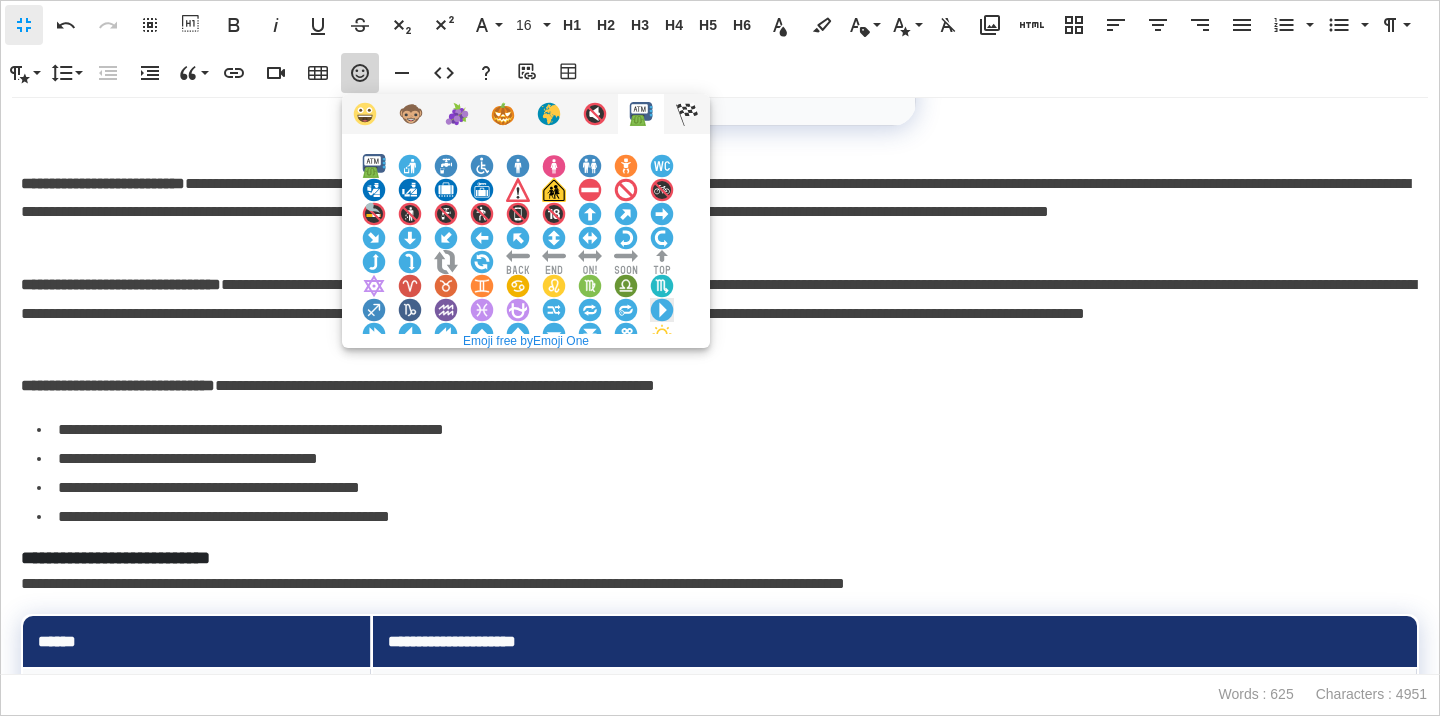 click at bounding box center [662, 310] 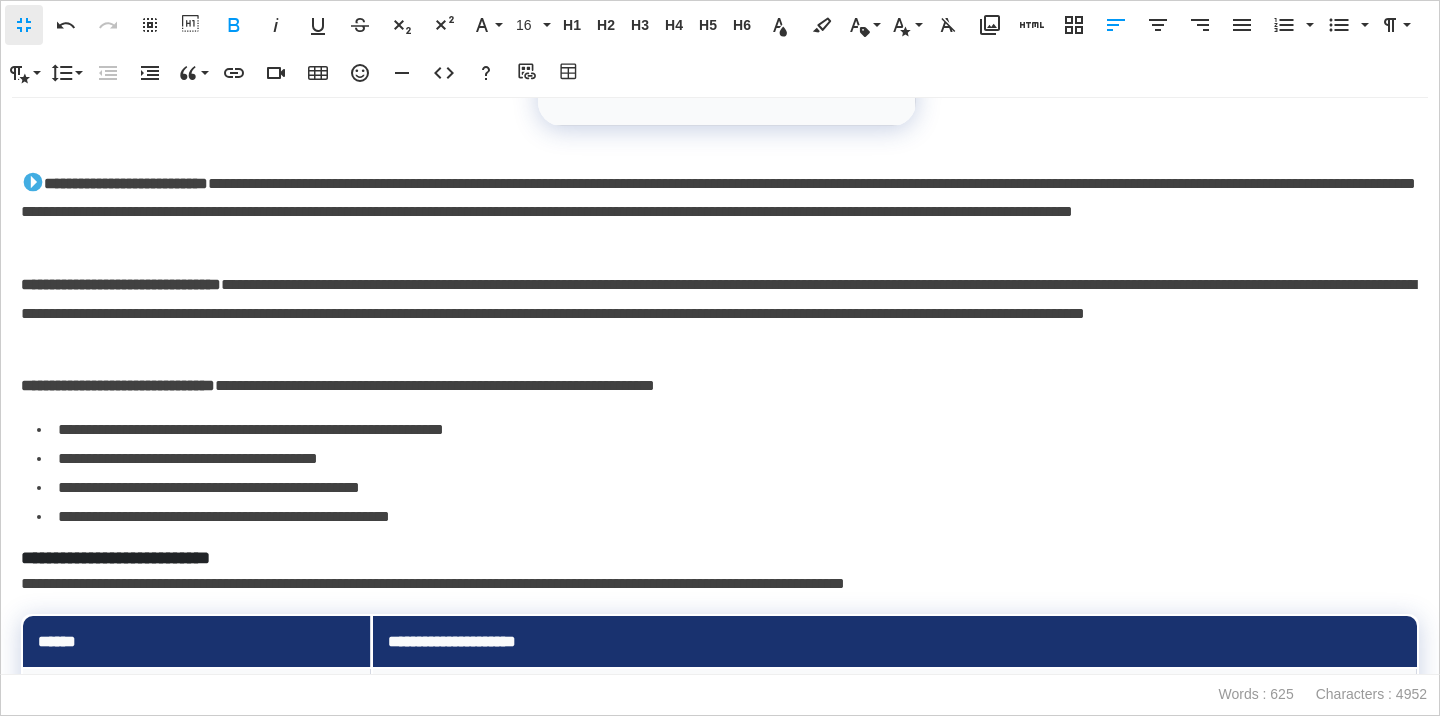 click on "**********" at bounding box center [121, 284] 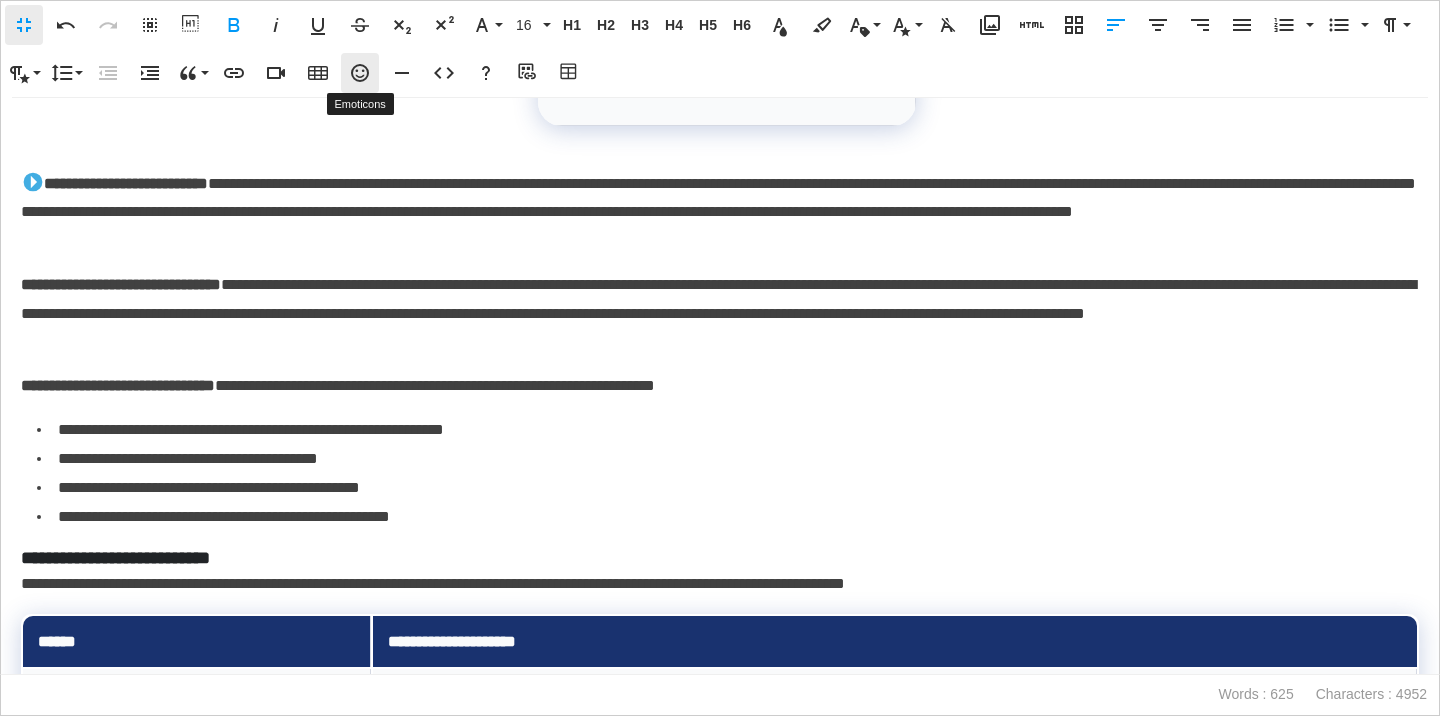click 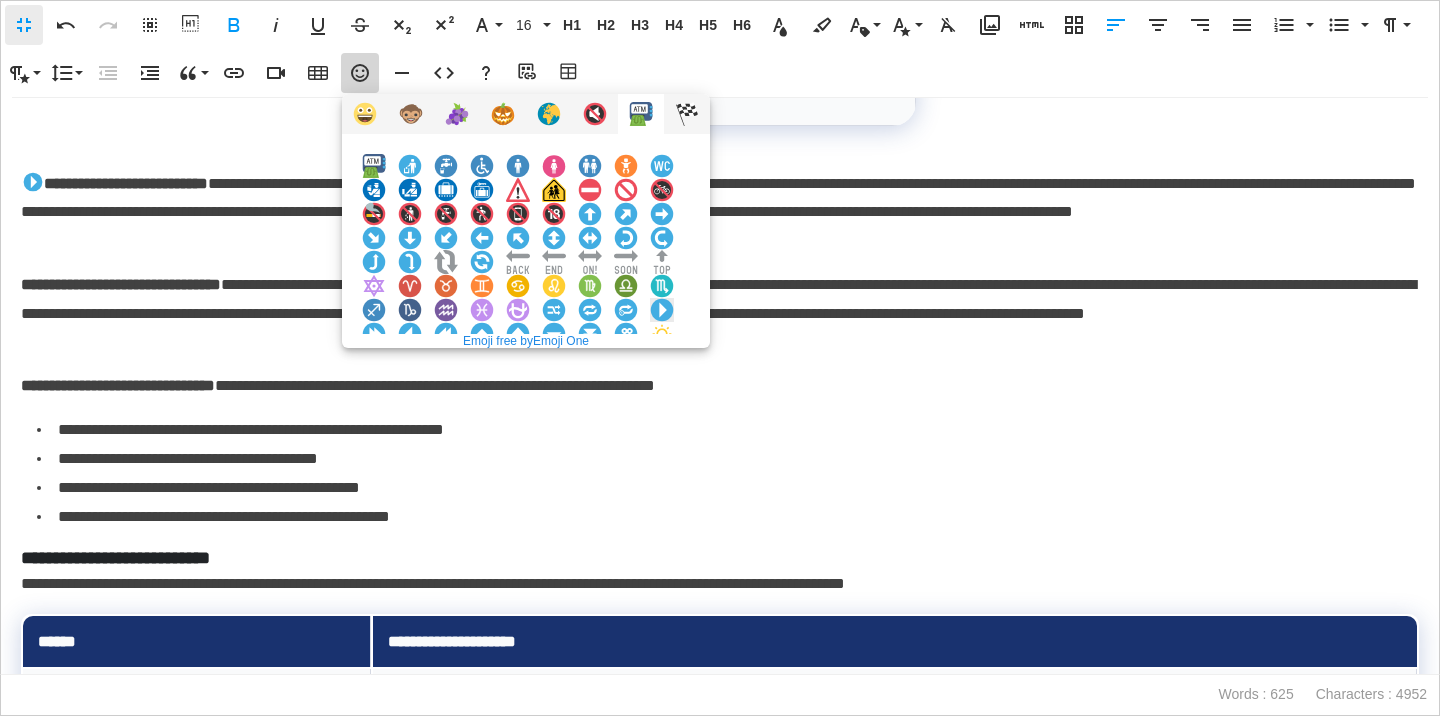 click at bounding box center (662, 310) 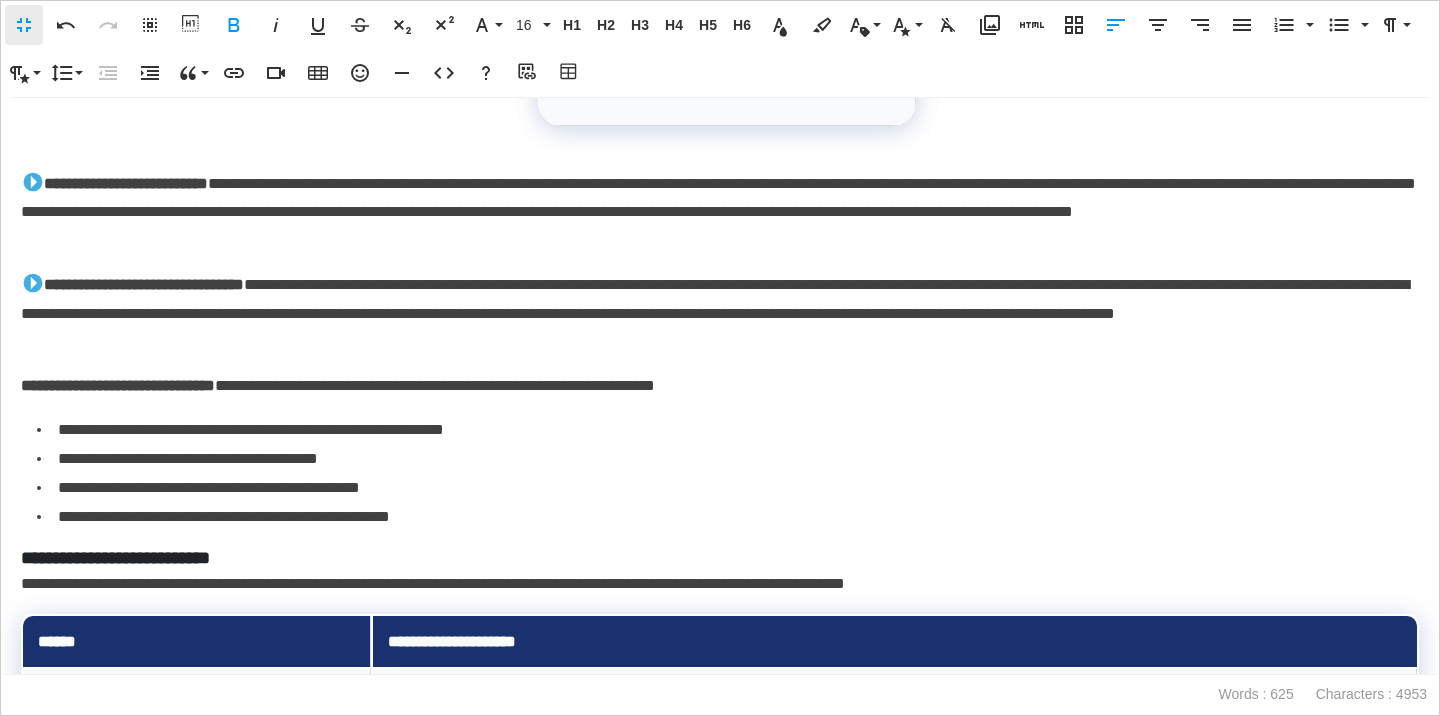 click on "**********" at bounding box center (118, 385) 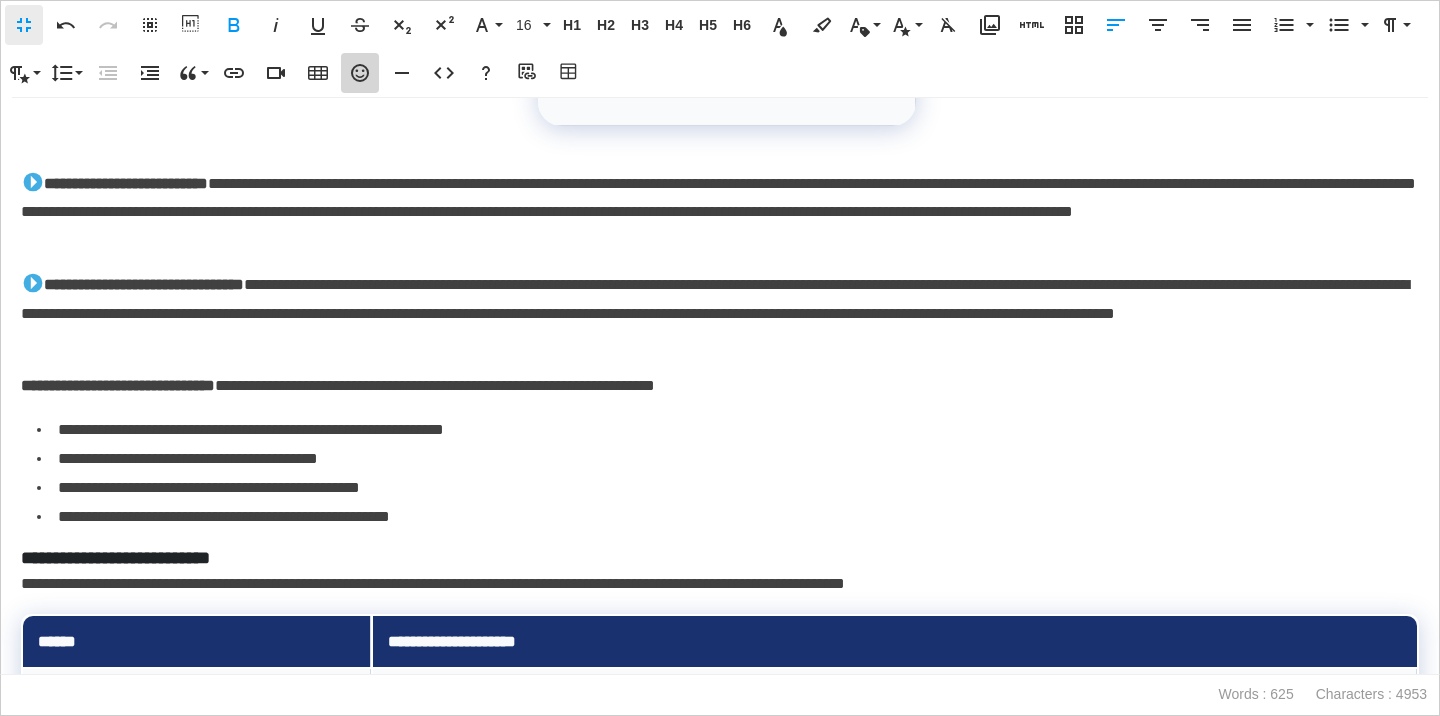 click 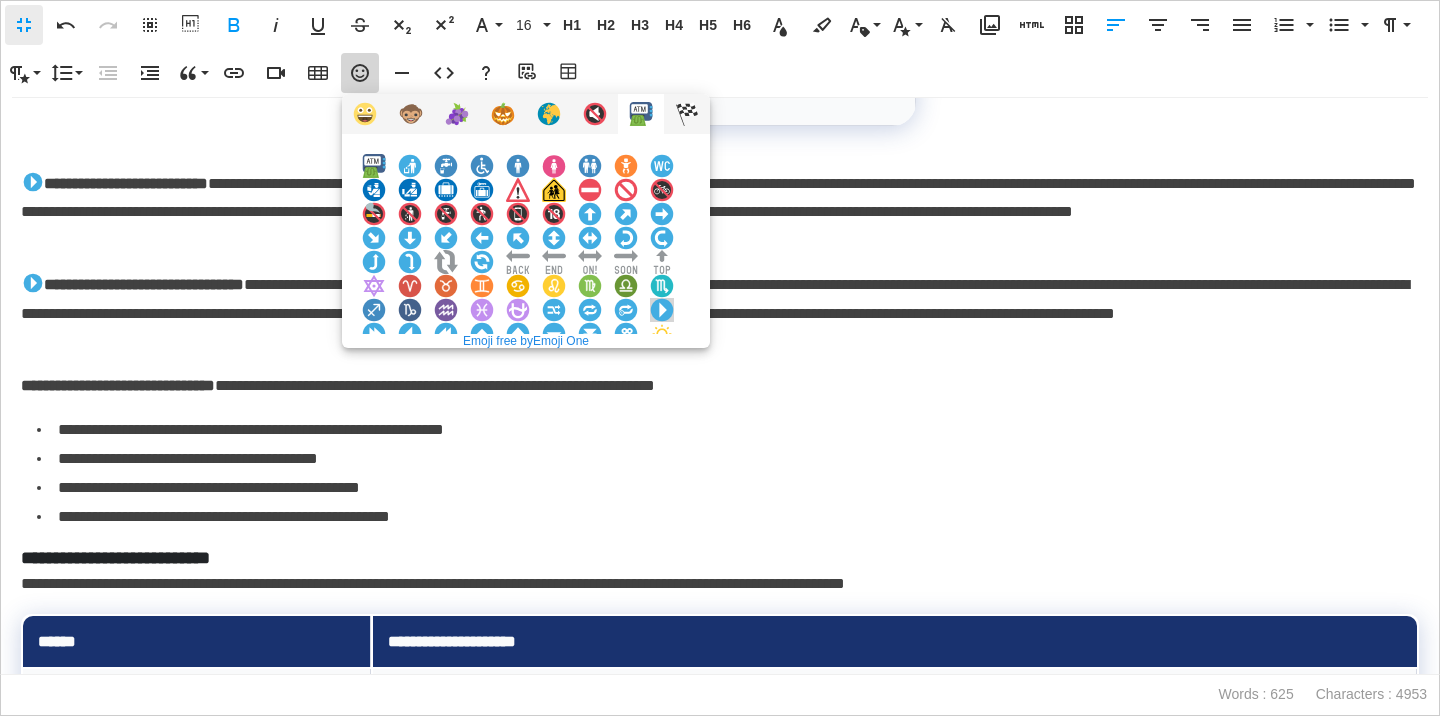 click at bounding box center [662, 310] 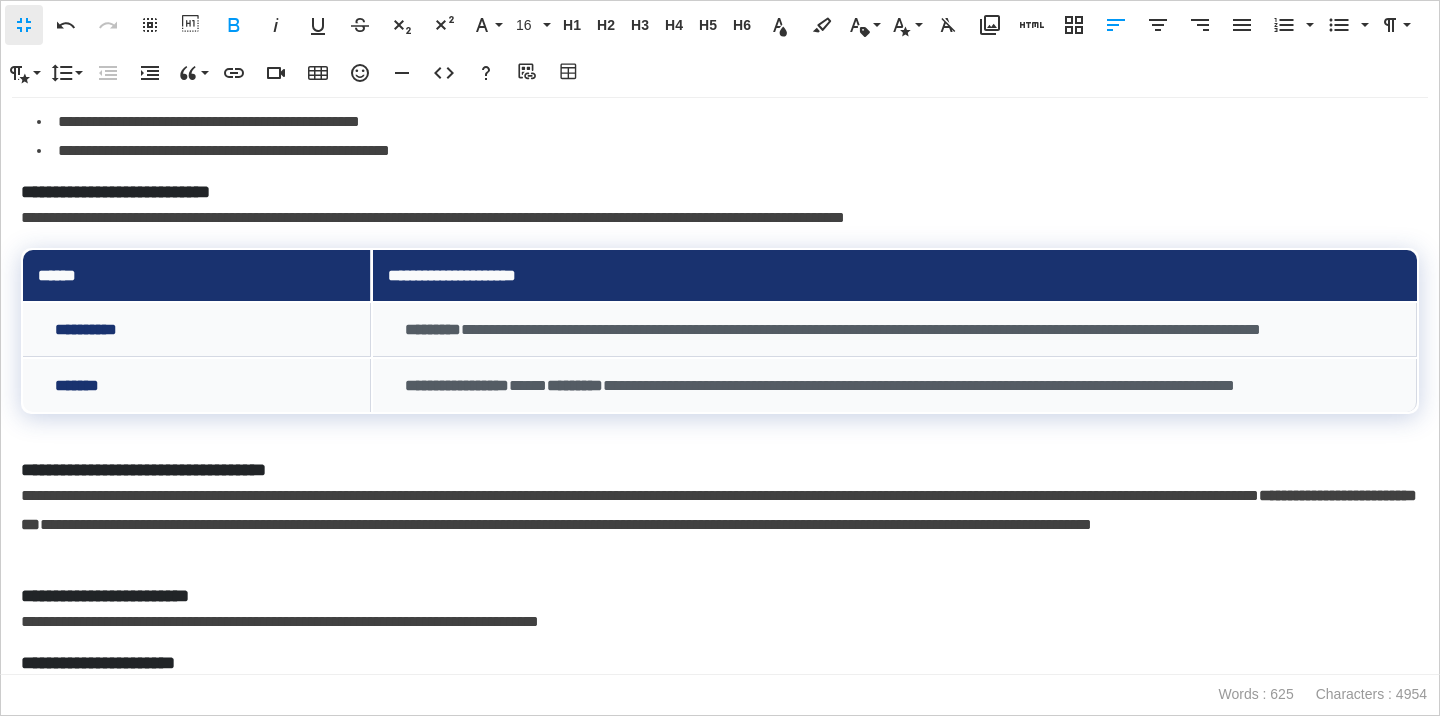 scroll, scrollTop: 810, scrollLeft: 0, axis: vertical 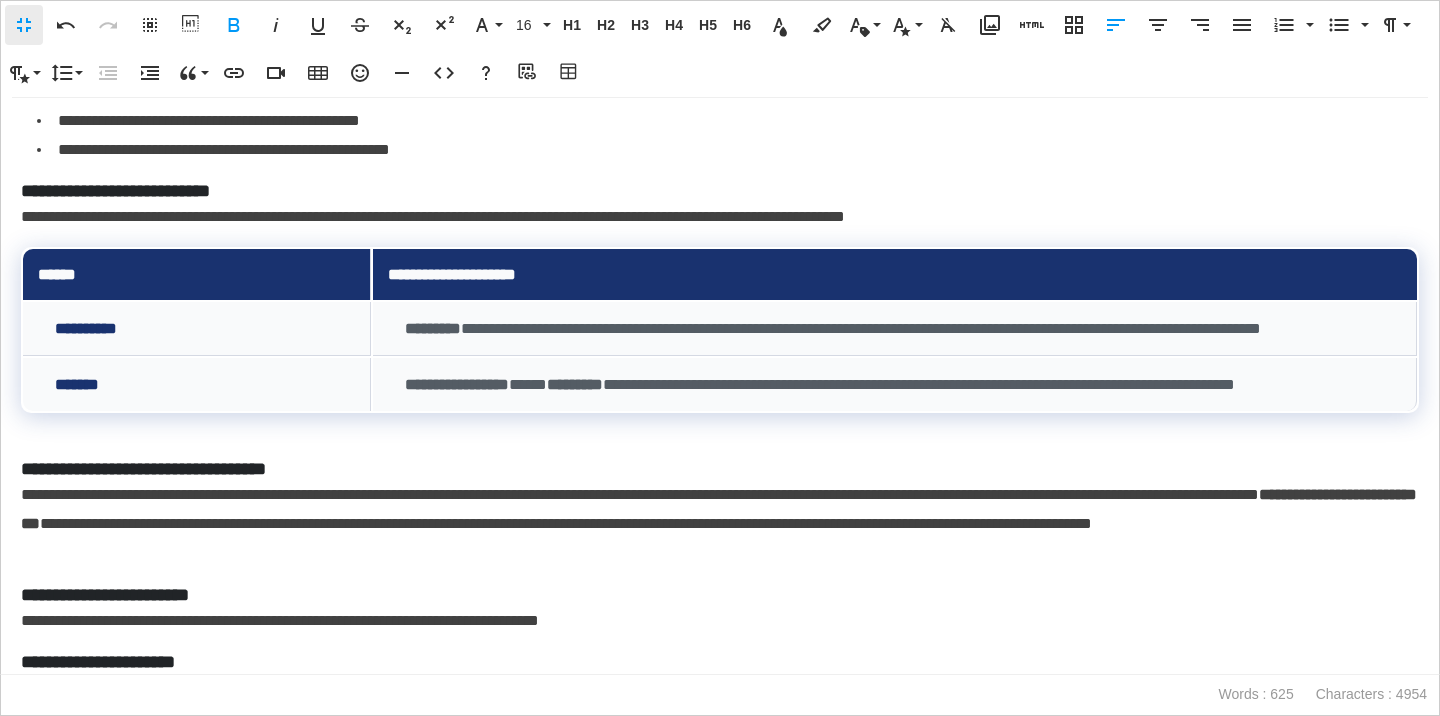 click on "**********" at bounding box center (720, 191) 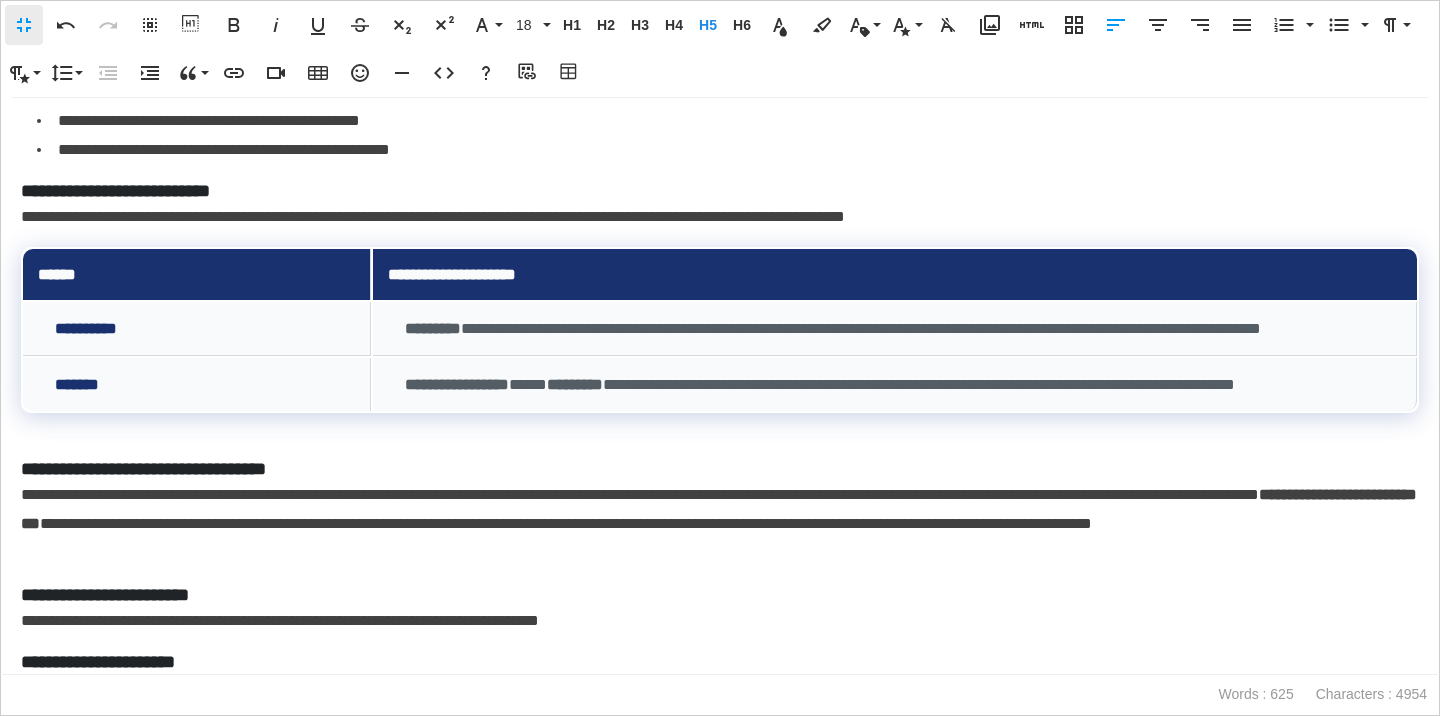 click on "**********" at bounding box center [720, 191] 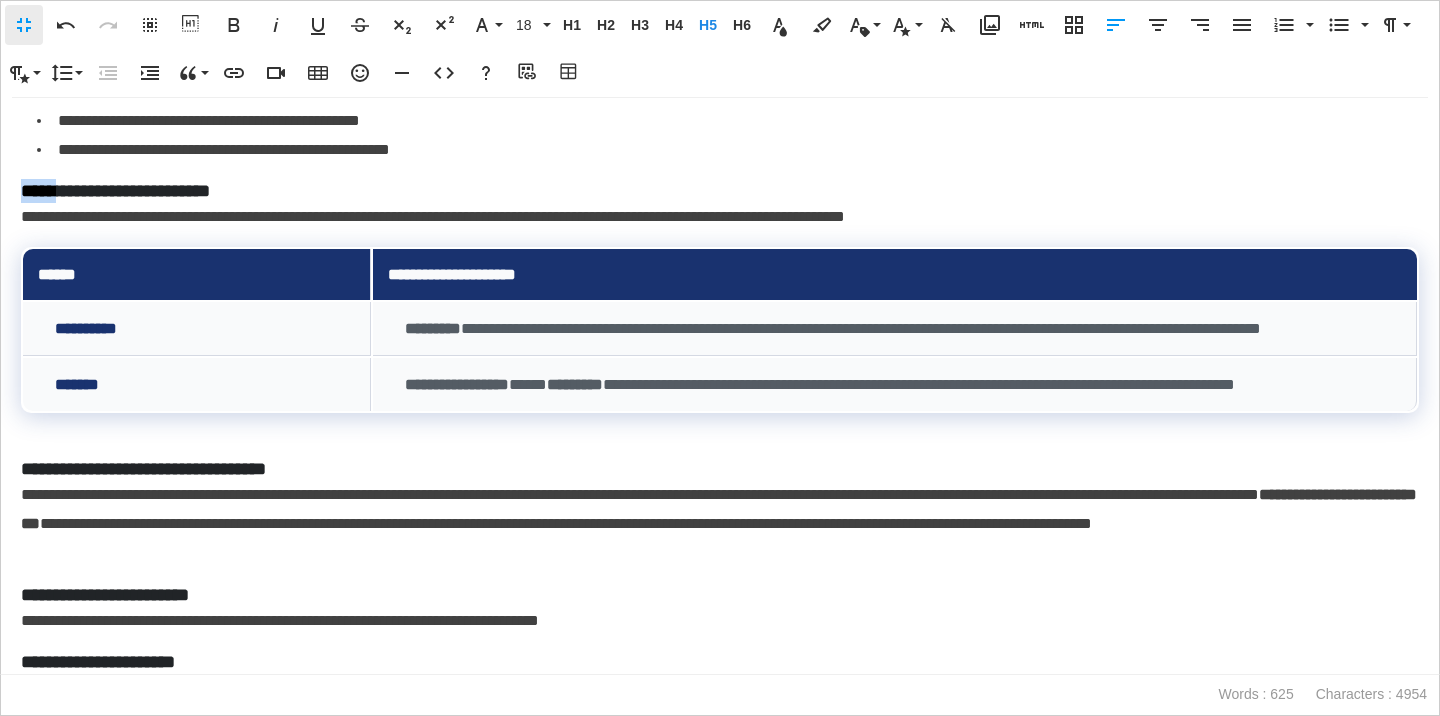 click on "**********" at bounding box center [720, 191] 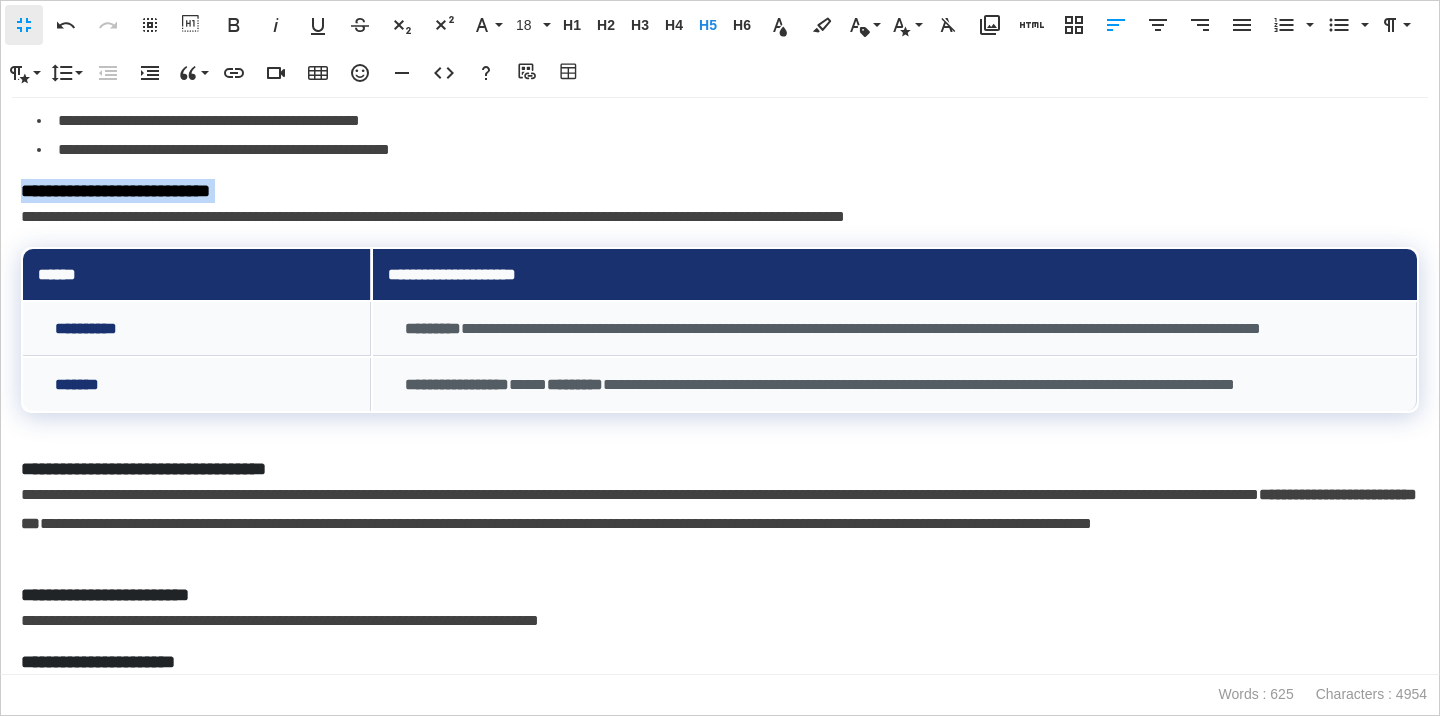 click on "**********" at bounding box center (720, 191) 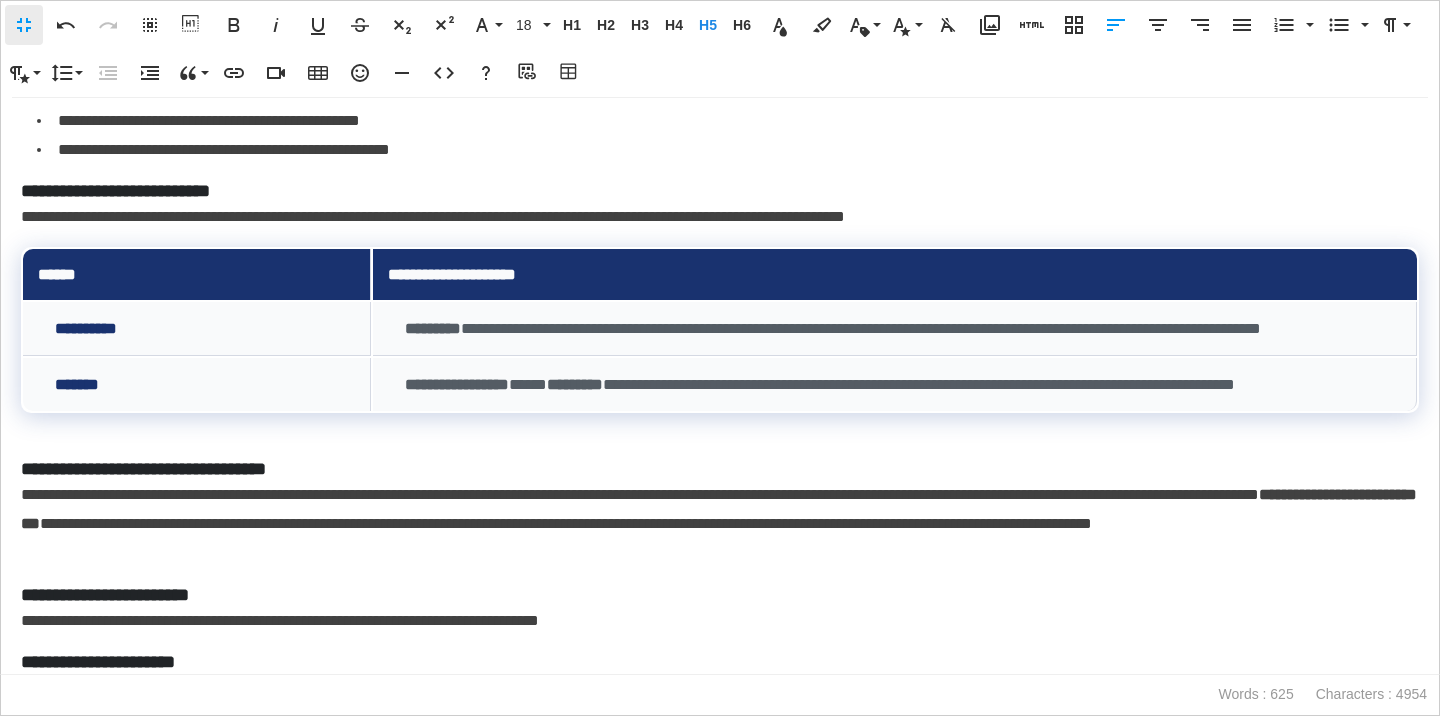 click on "**********" at bounding box center (720, 191) 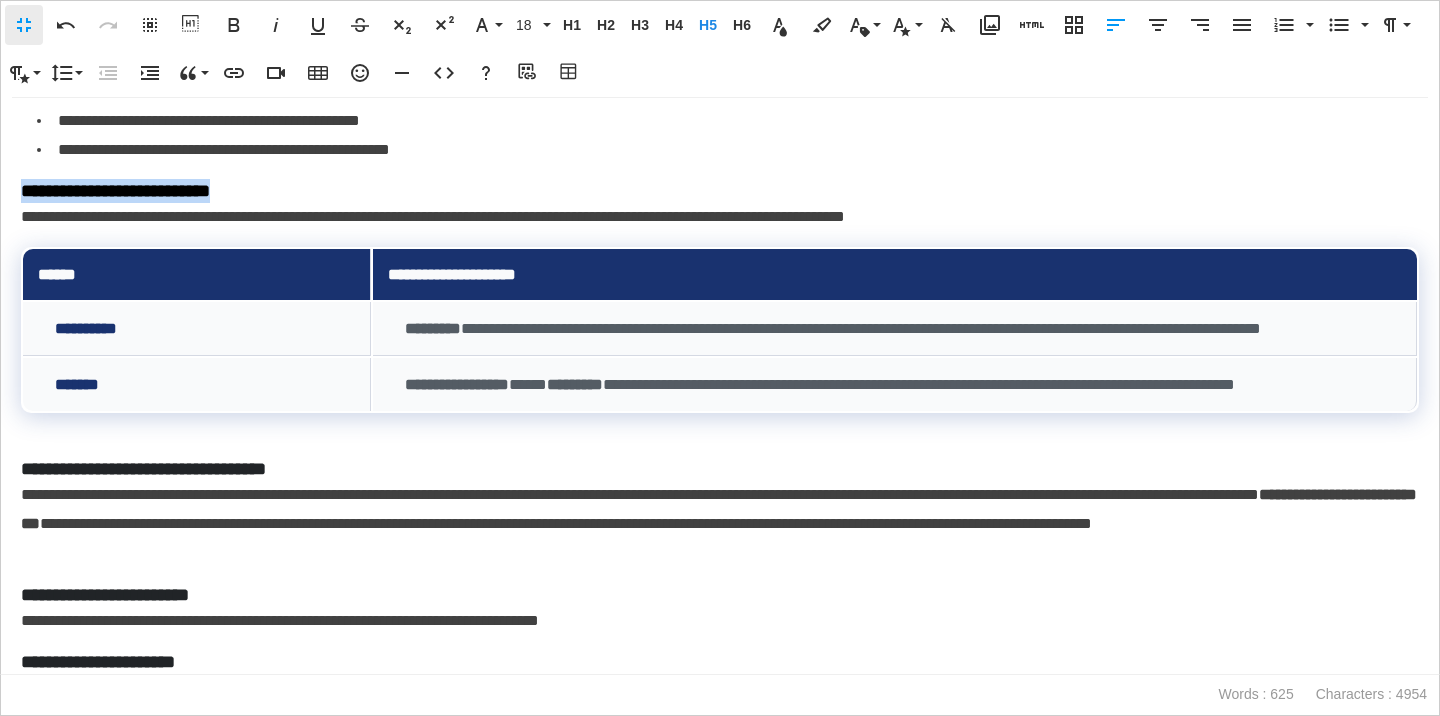 drag, startPoint x: 25, startPoint y: 219, endPoint x: 49, endPoint y: 263, distance: 50.119858 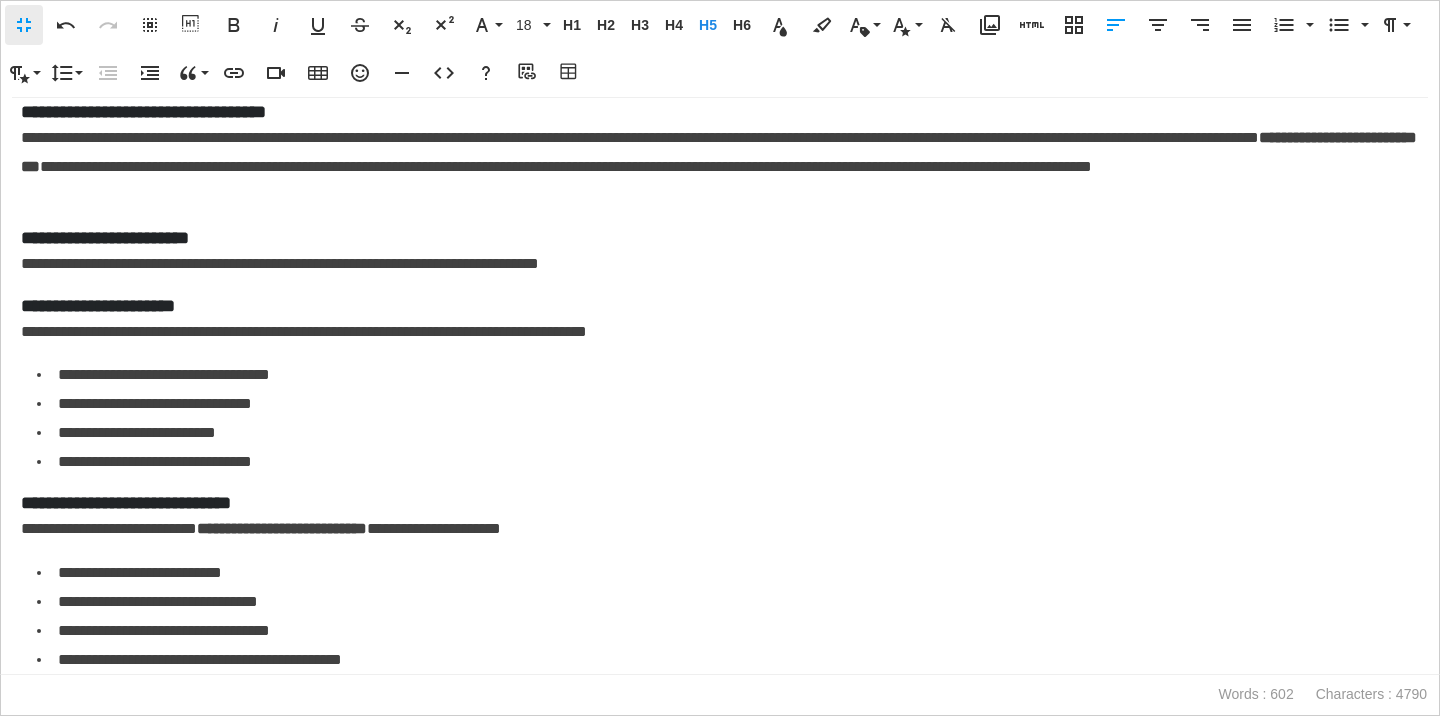 scroll, scrollTop: 1113, scrollLeft: 0, axis: vertical 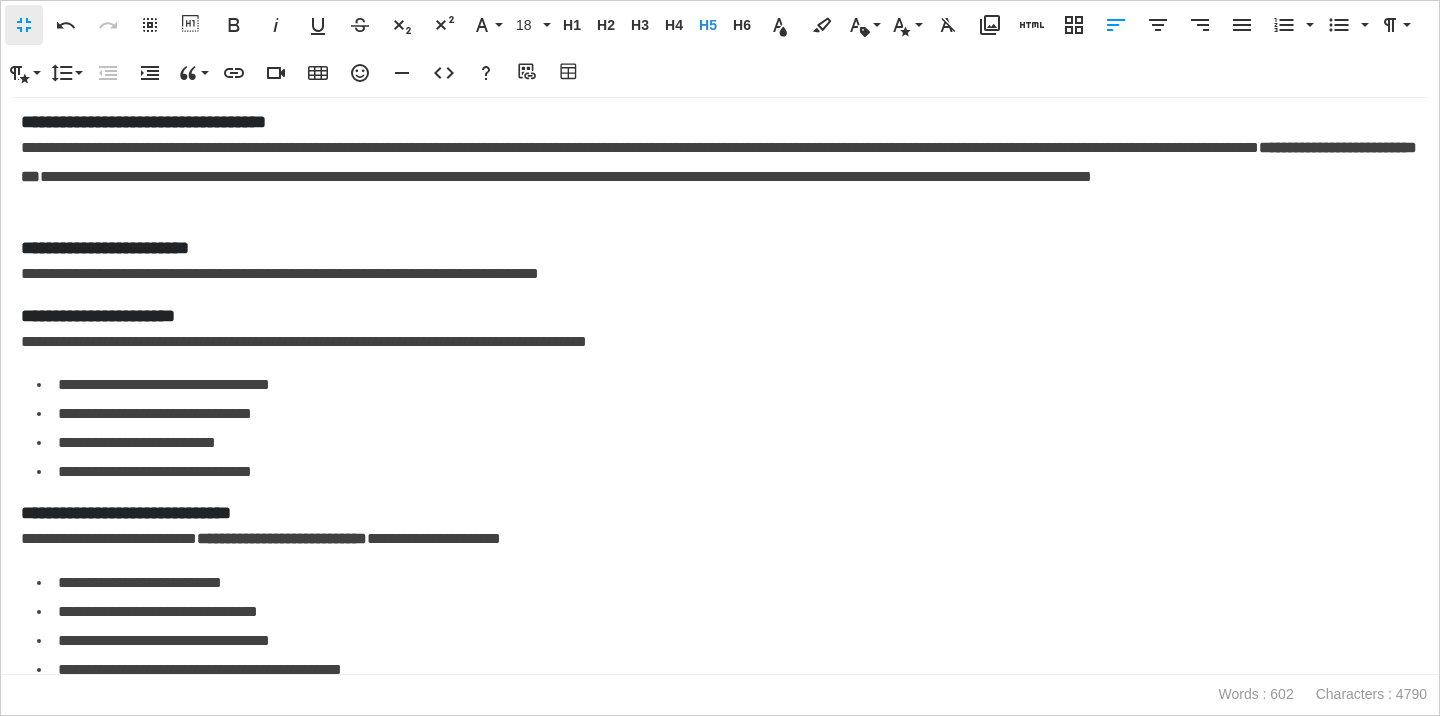 click on "**********" at bounding box center [720, 122] 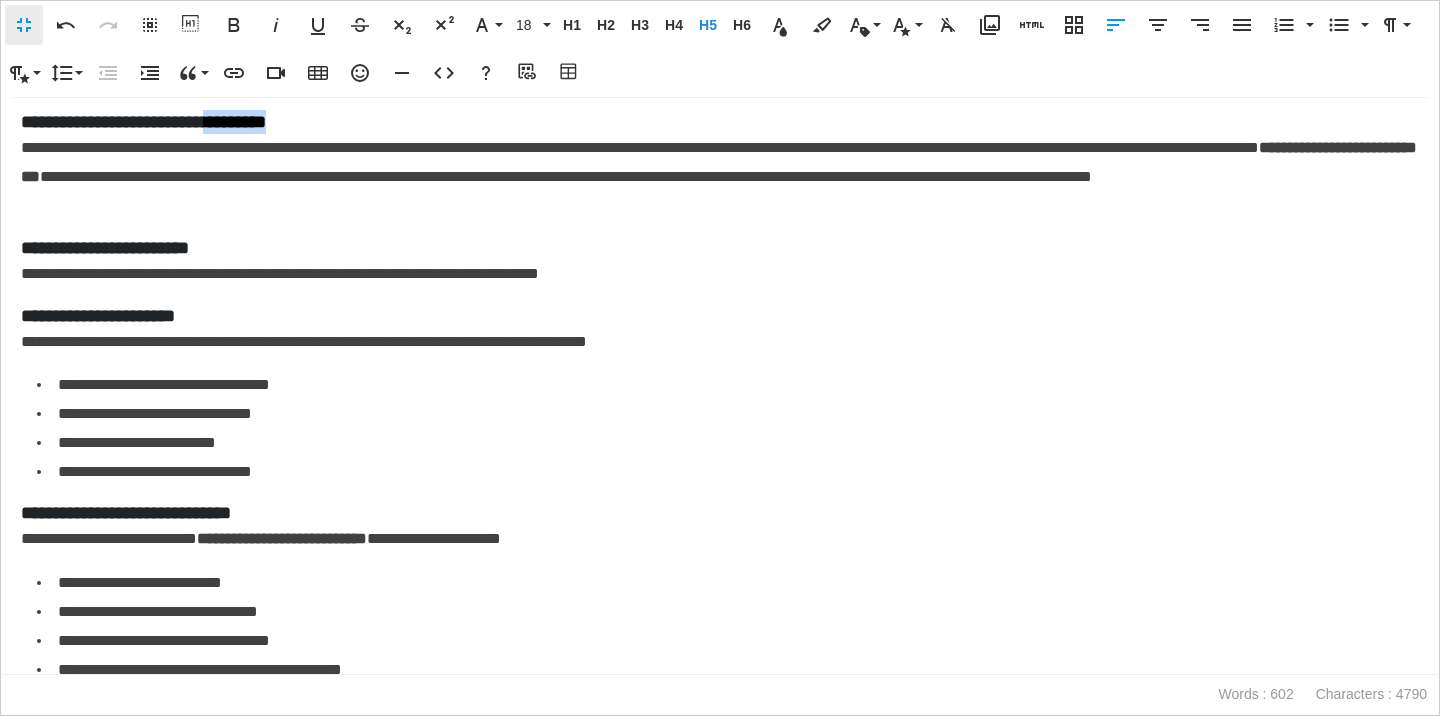 click on "**********" at bounding box center (720, 122) 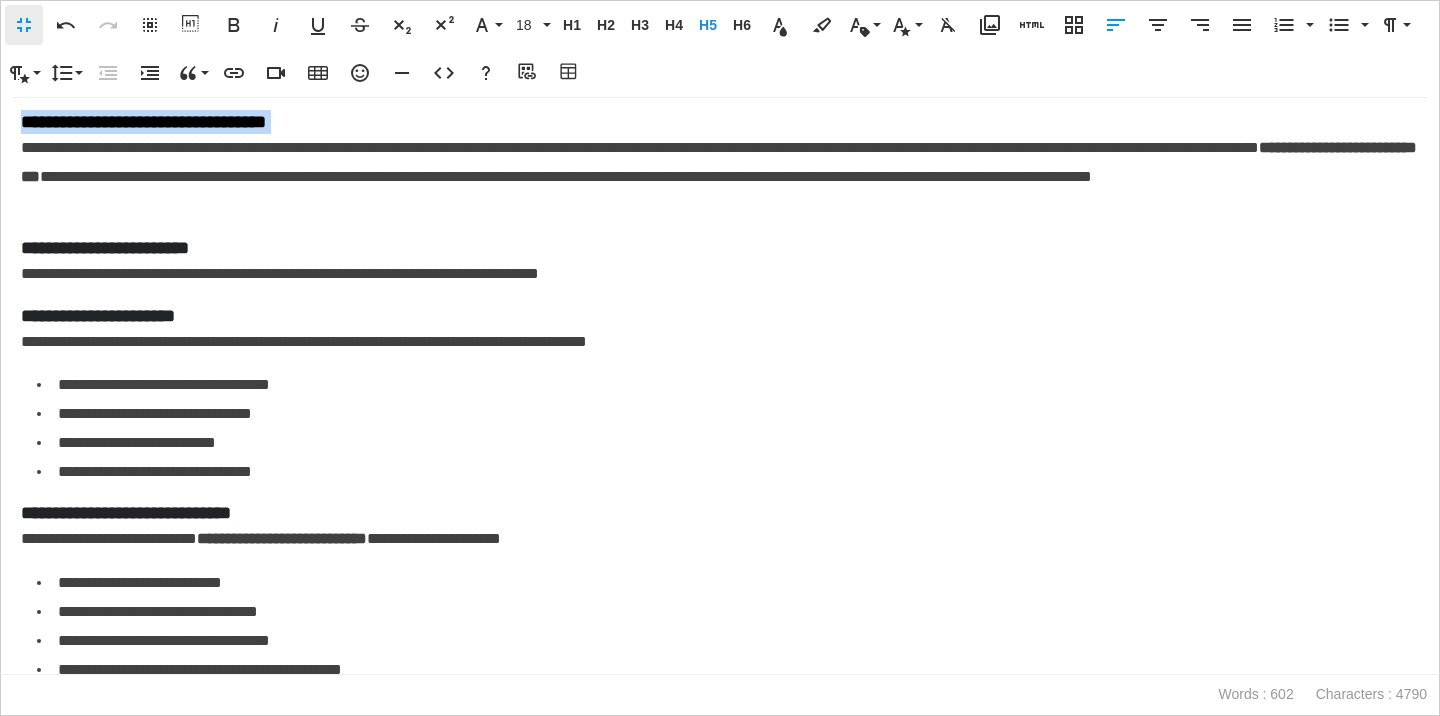 click on "**********" at bounding box center [720, 122] 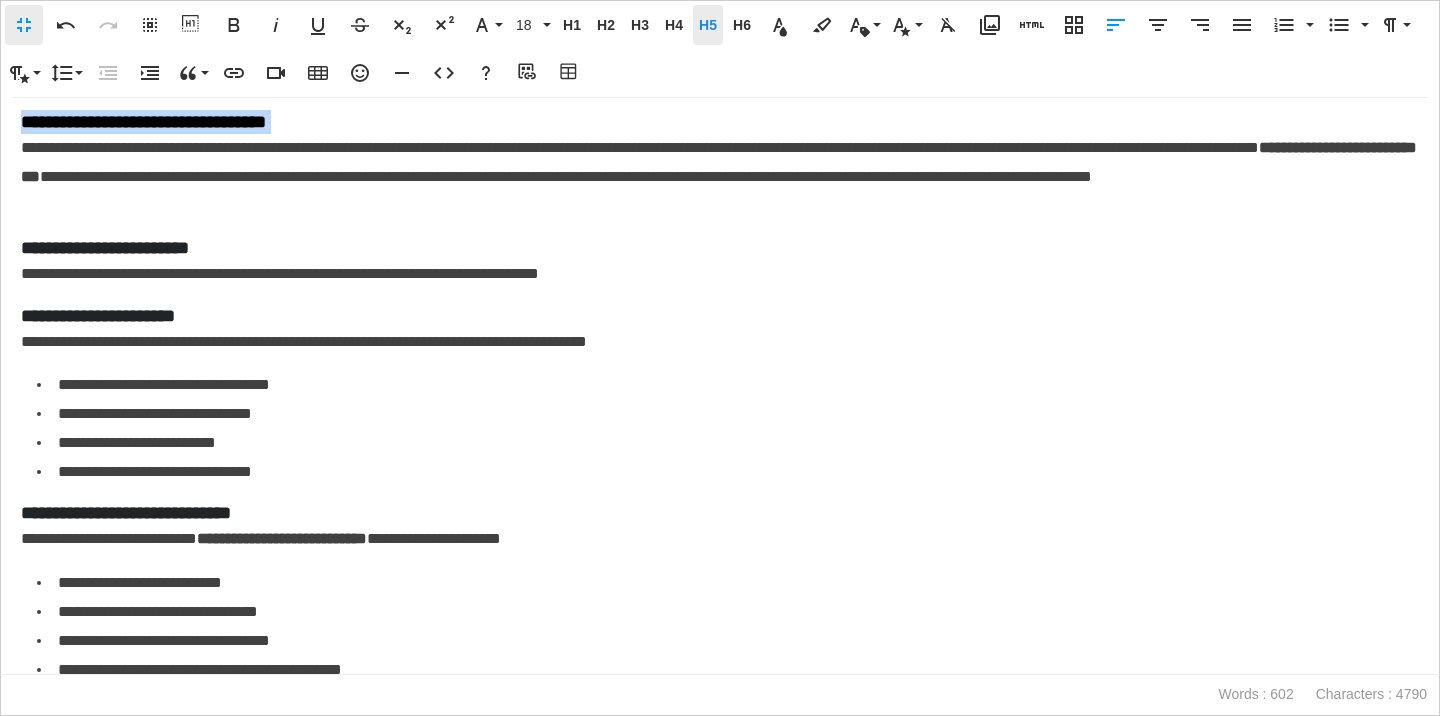 click on "H5" at bounding box center (708, 25) 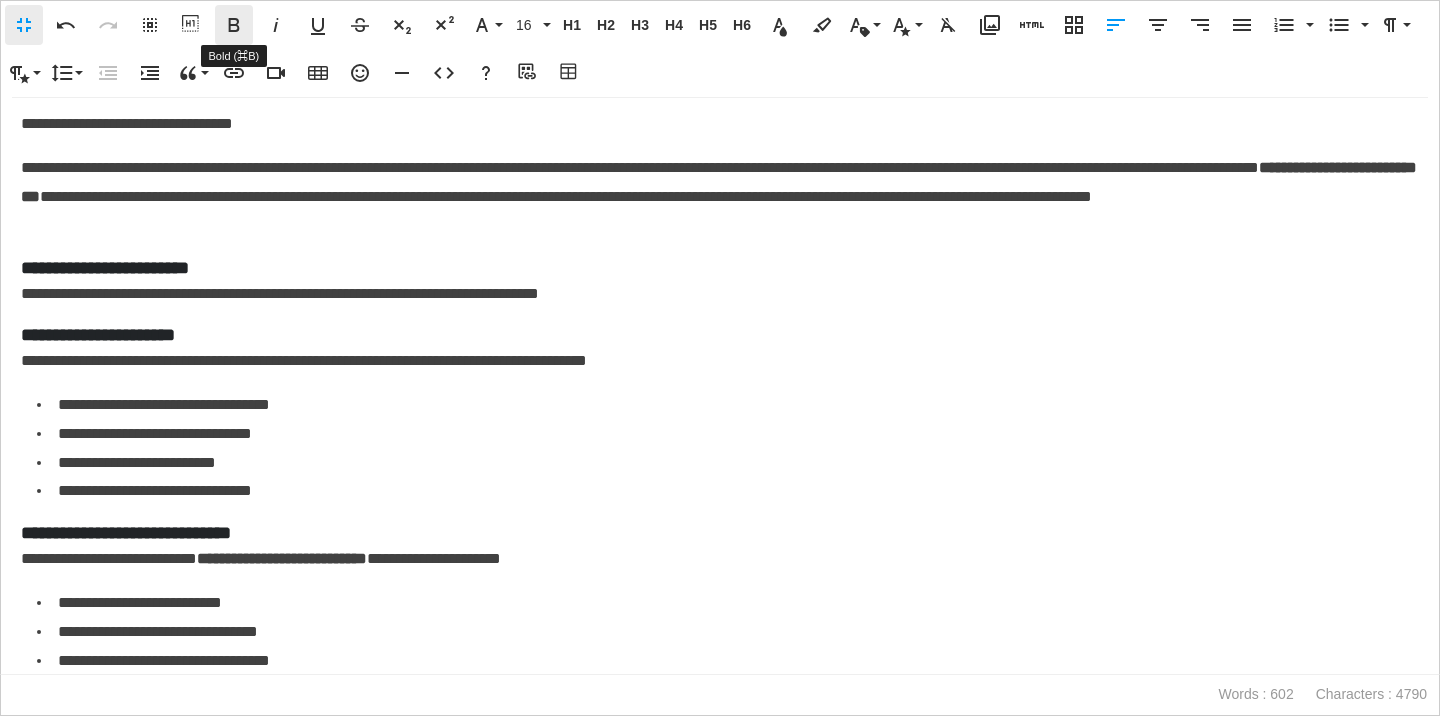 click 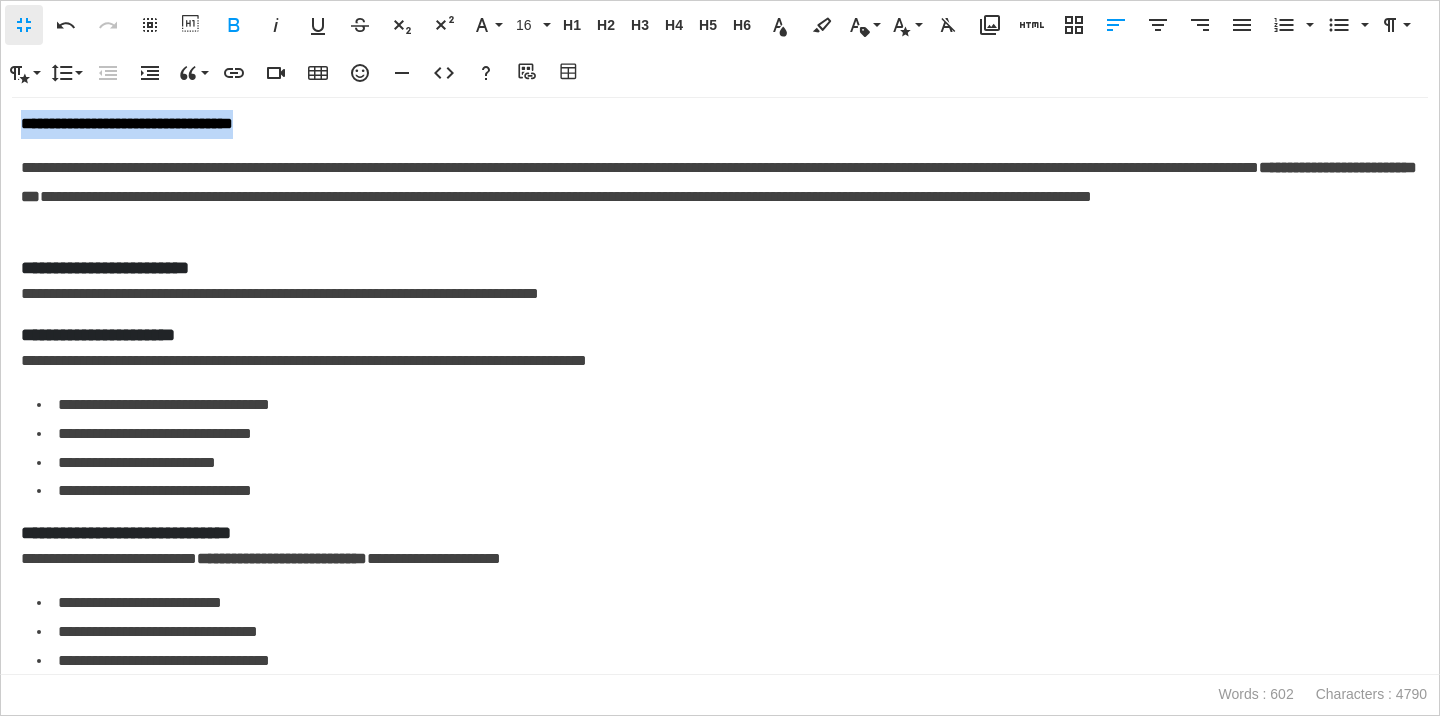 click on "**********" at bounding box center (720, 124) 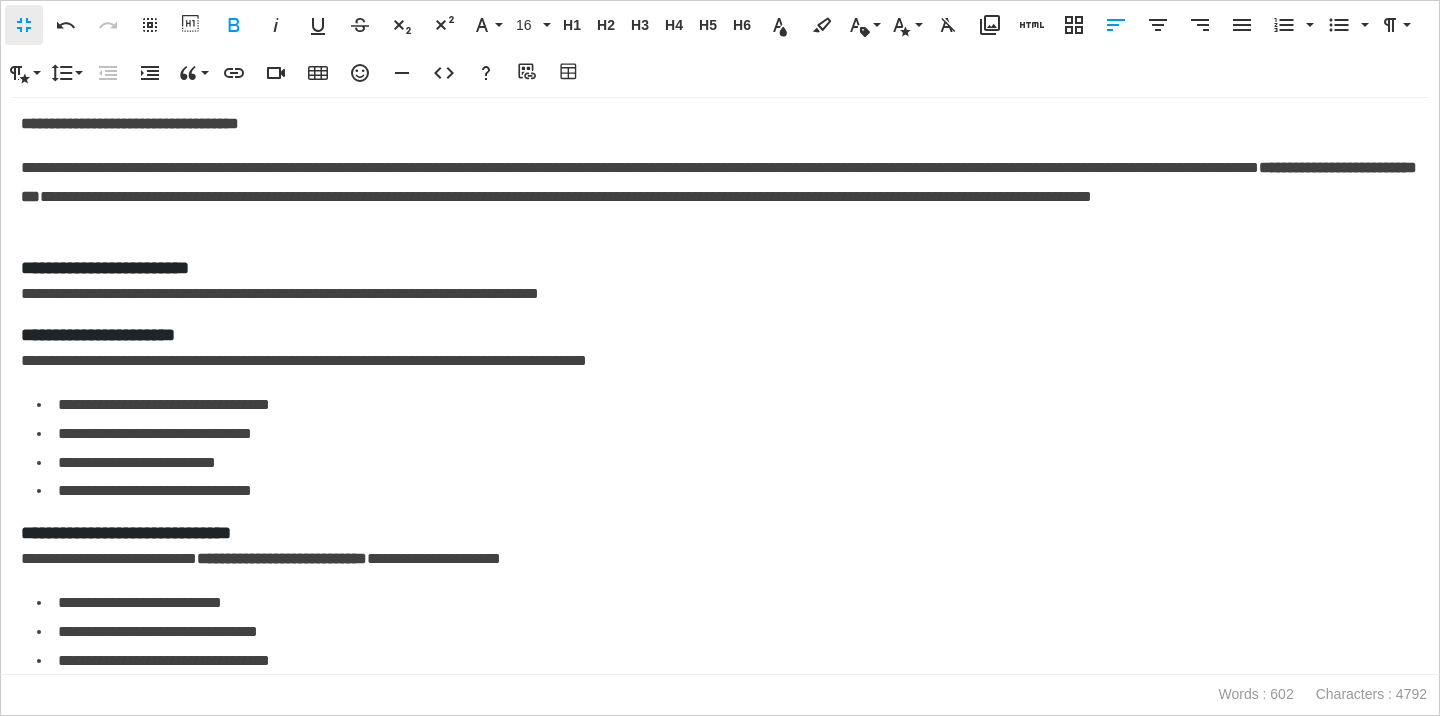 click on "**********" at bounding box center [720, 197] 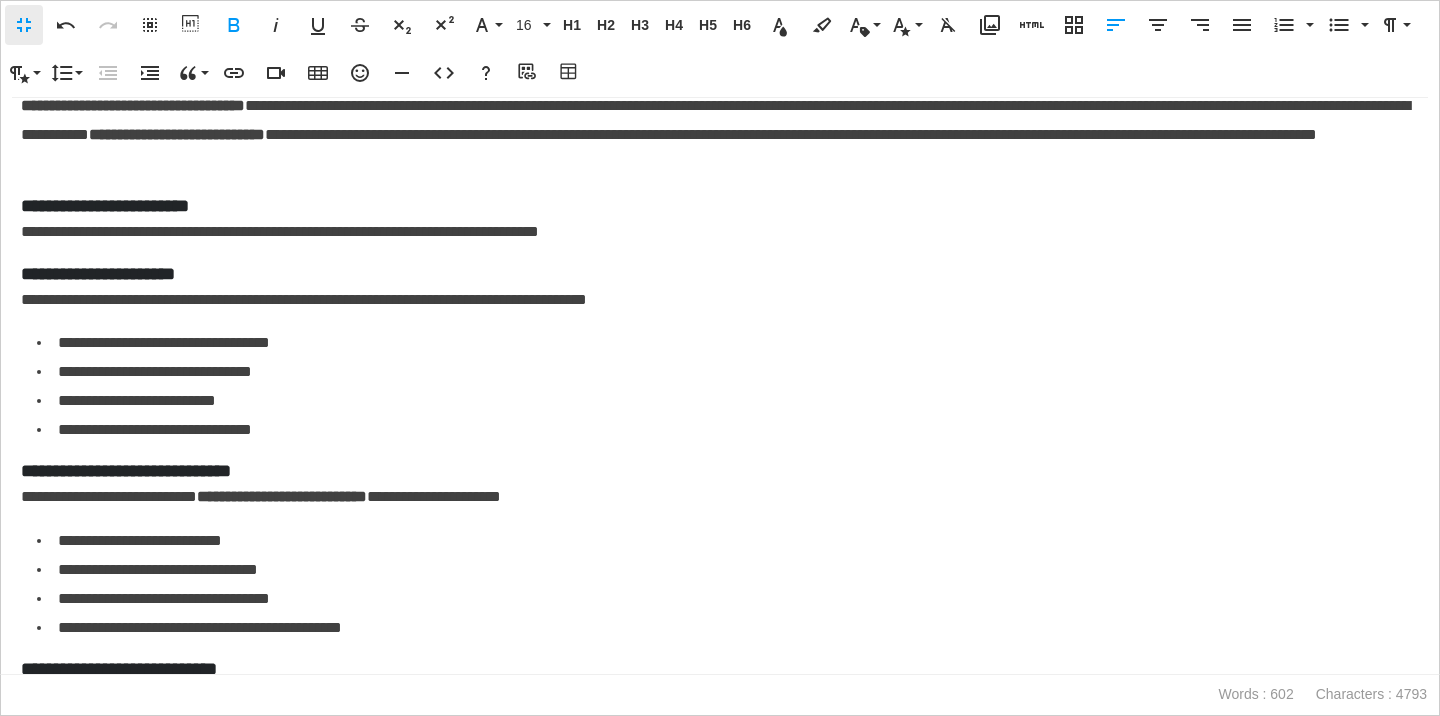 scroll, scrollTop: 1138, scrollLeft: 0, axis: vertical 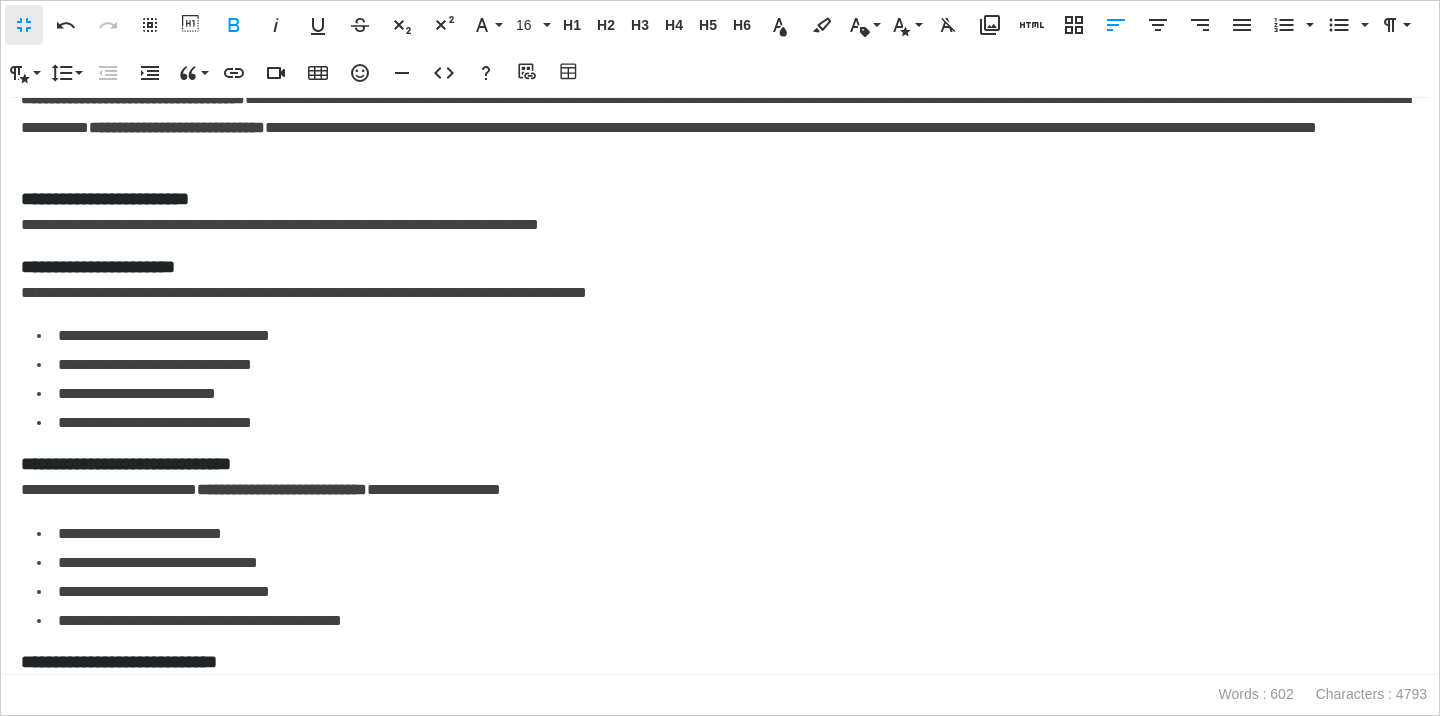 click on "**********" at bounding box center (133, 98) 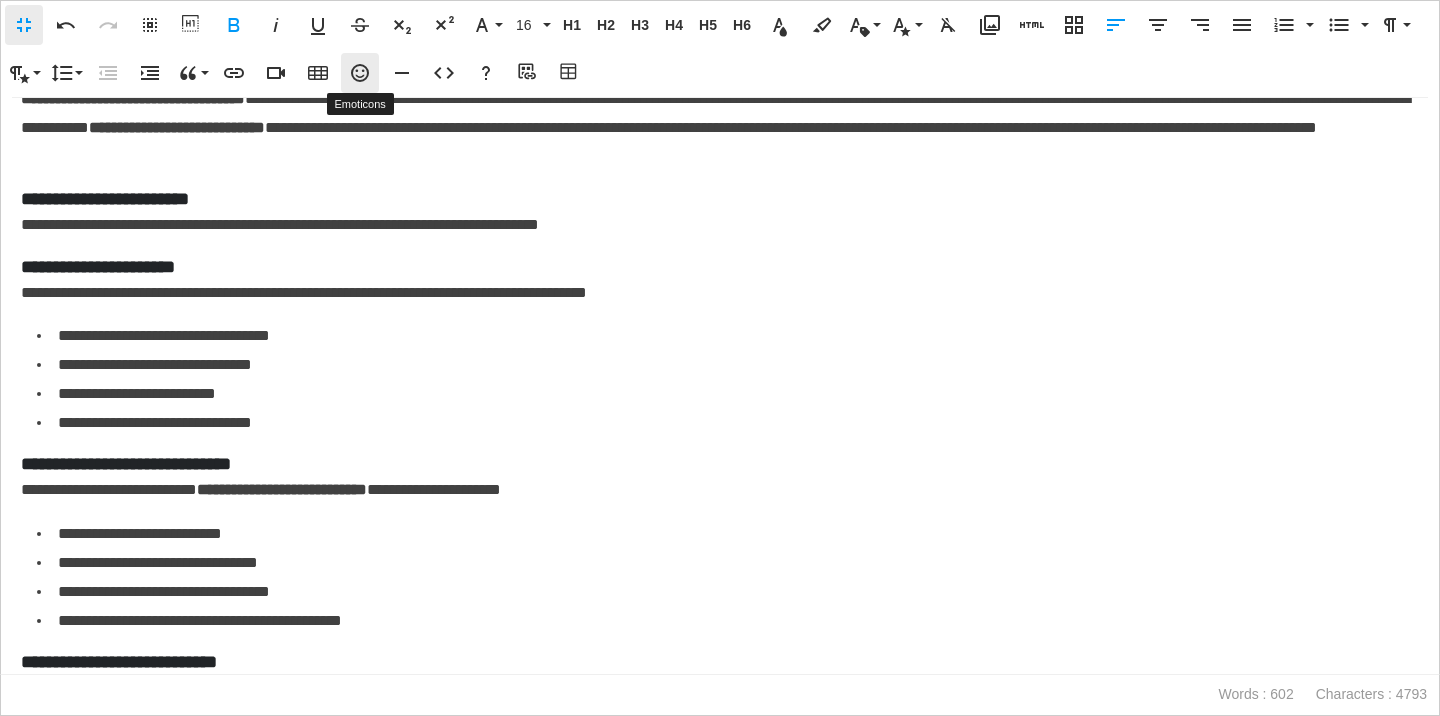click on "Emoticons" at bounding box center [360, 73] 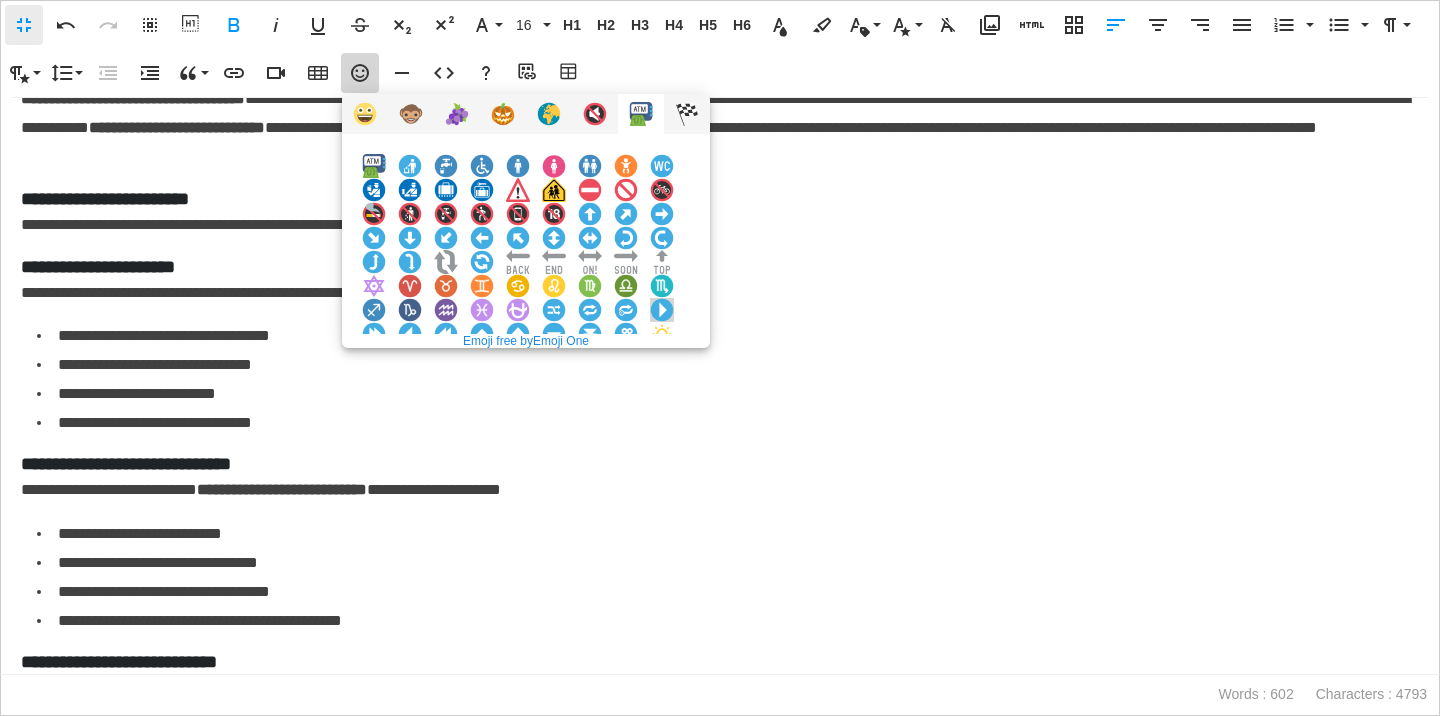click at bounding box center (662, 310) 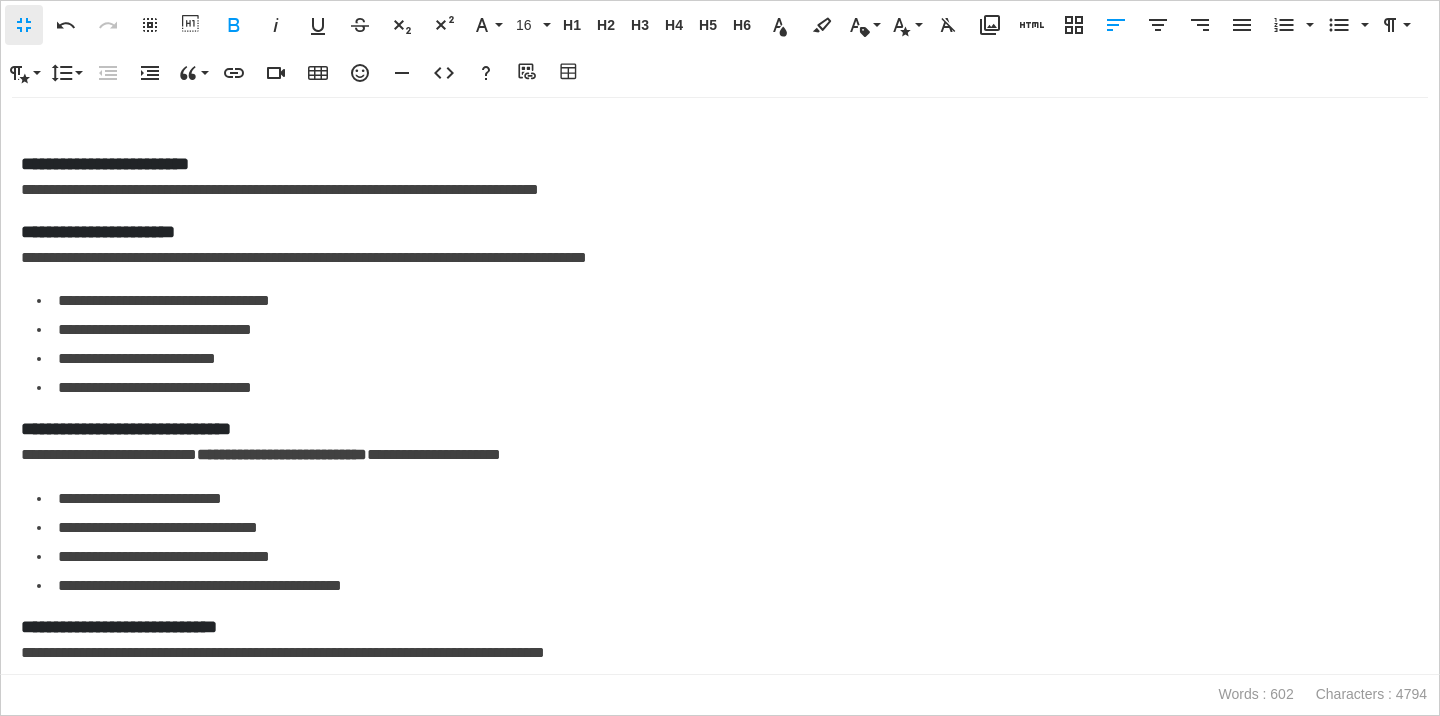 scroll, scrollTop: 1205, scrollLeft: 0, axis: vertical 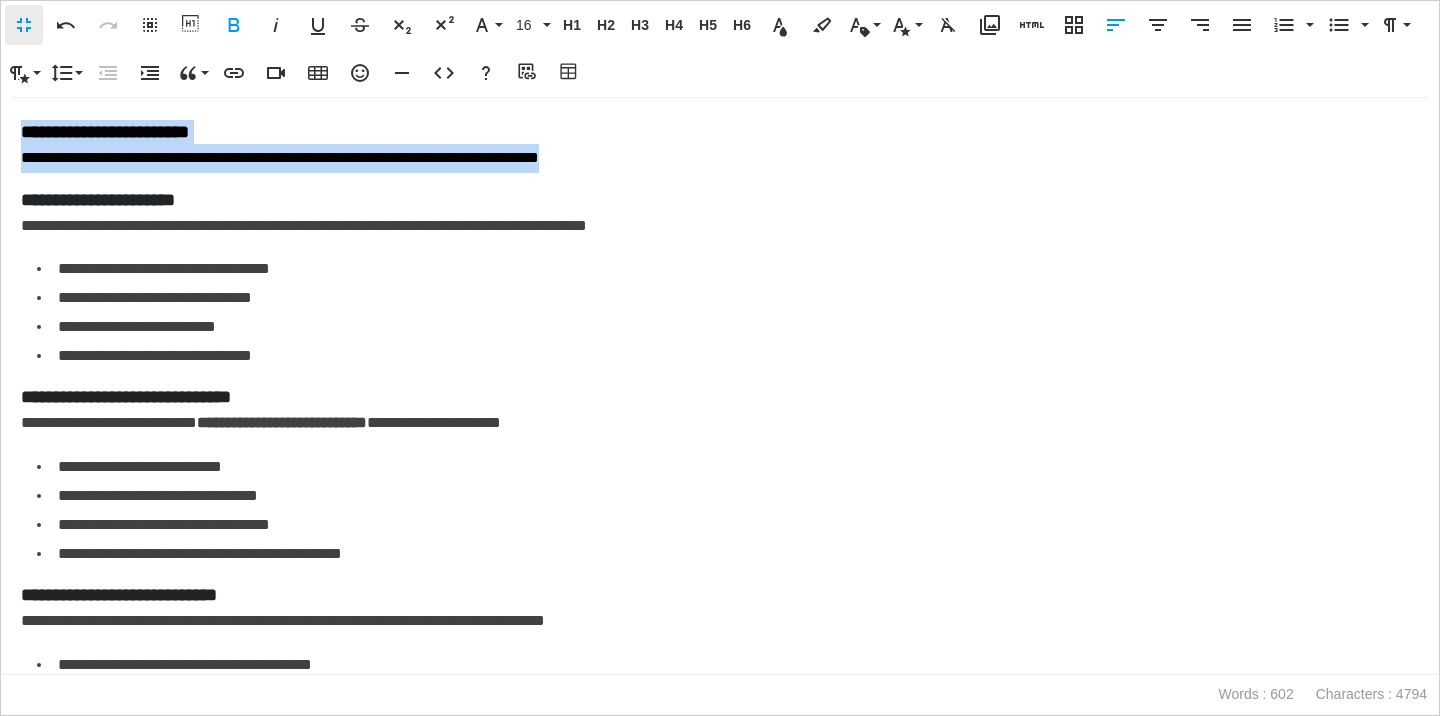 drag, startPoint x: 692, startPoint y: 231, endPoint x: 0, endPoint y: 209, distance: 692.3496 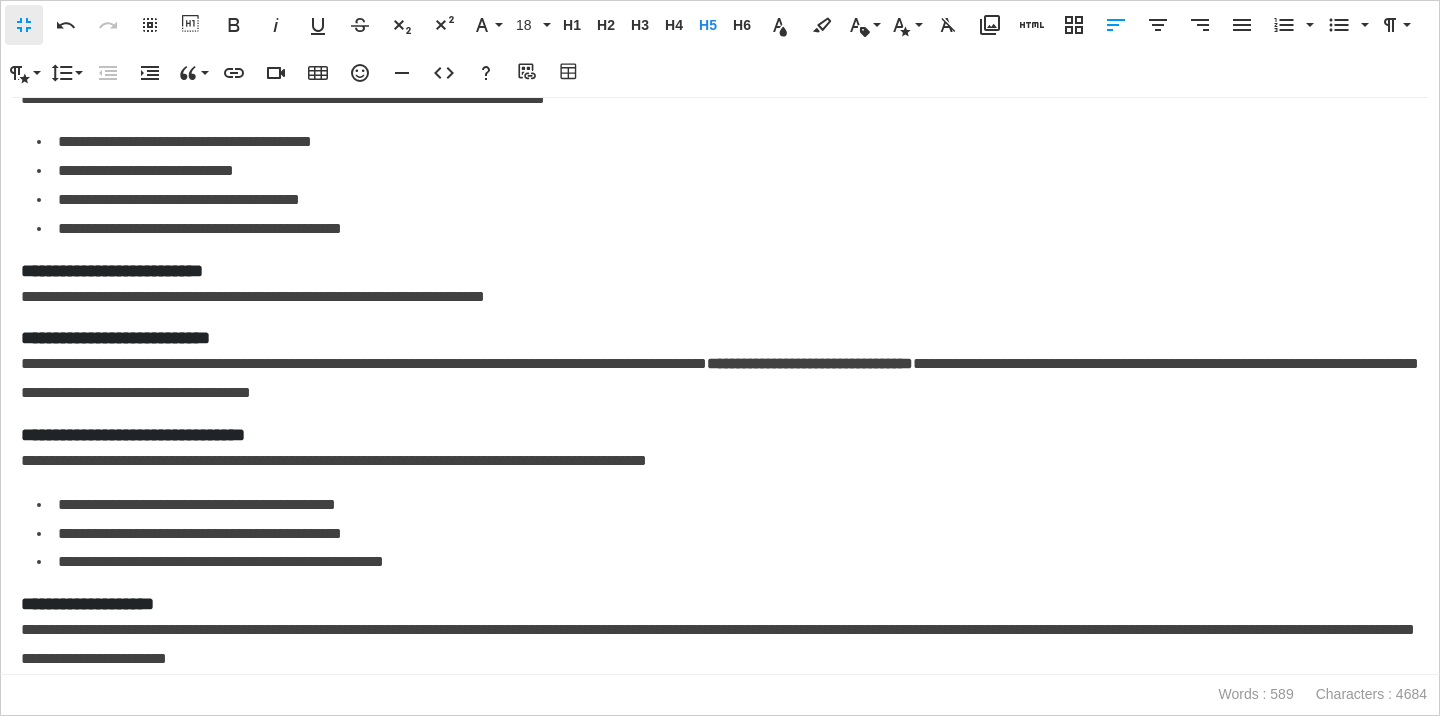 scroll, scrollTop: 1755, scrollLeft: 0, axis: vertical 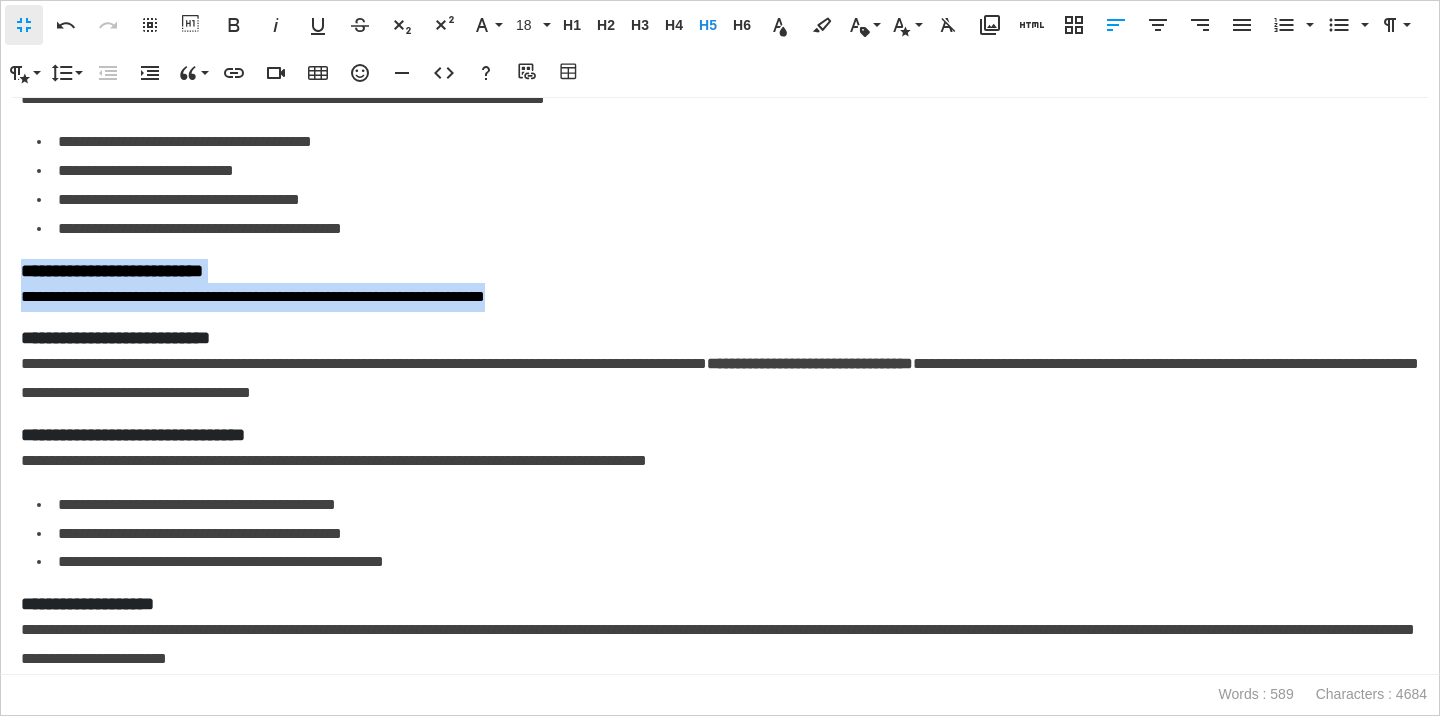 drag, startPoint x: 645, startPoint y: 296, endPoint x: 7, endPoint y: 266, distance: 638.70496 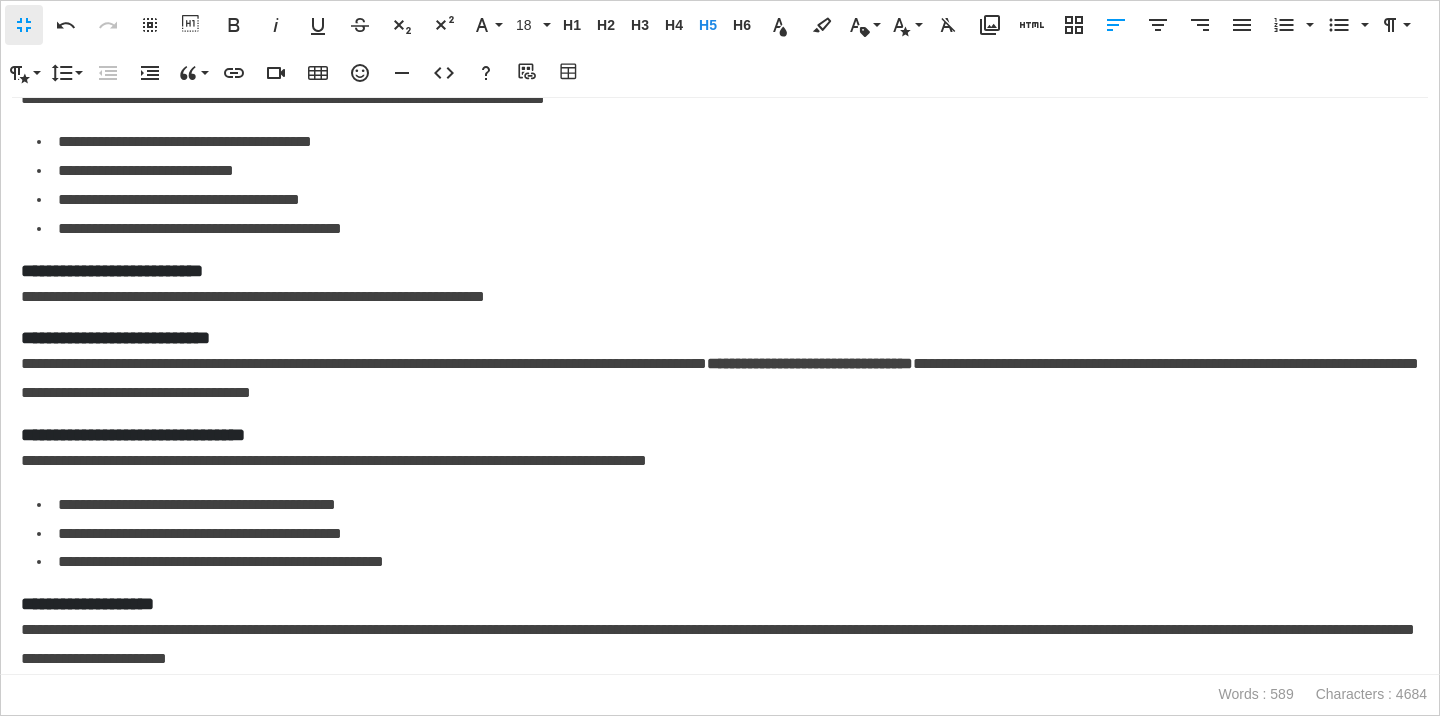 scroll, scrollTop: 1712, scrollLeft: 0, axis: vertical 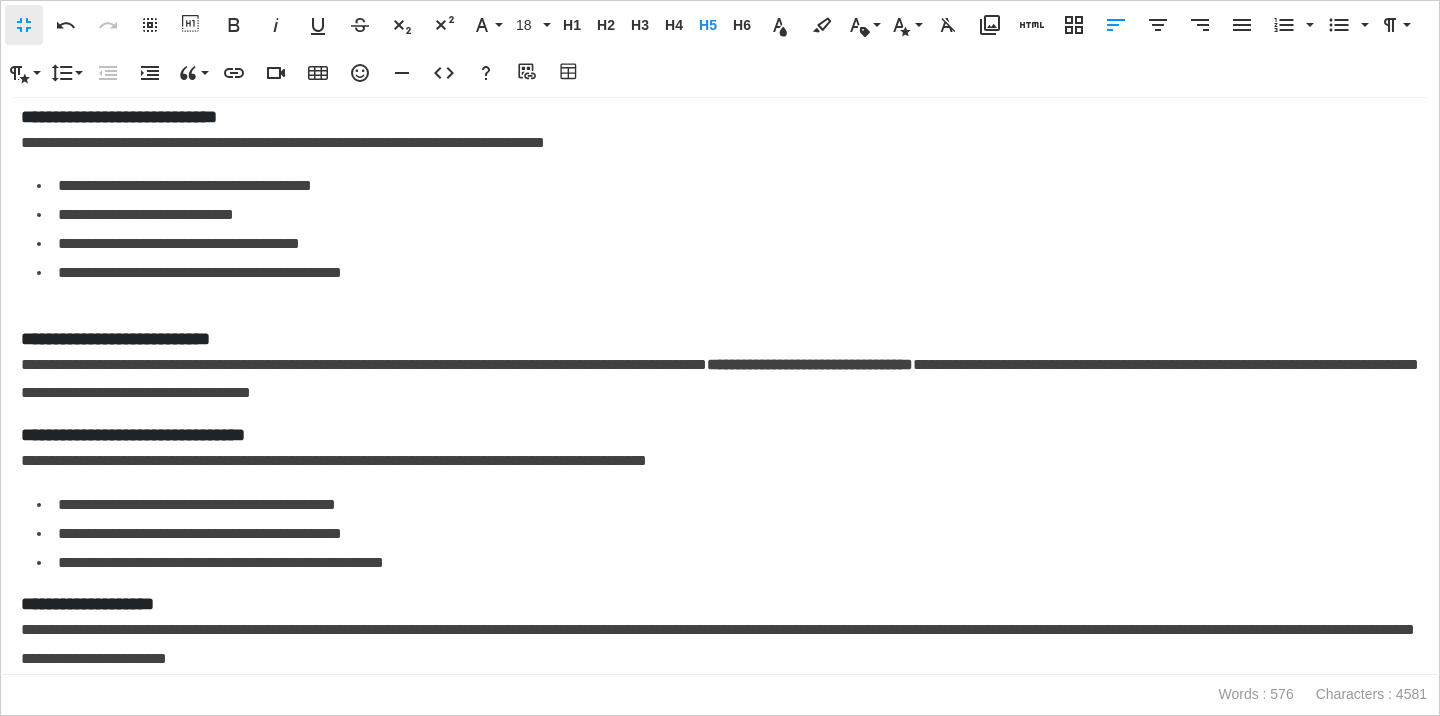 click on "**********" at bounding box center [720, 339] 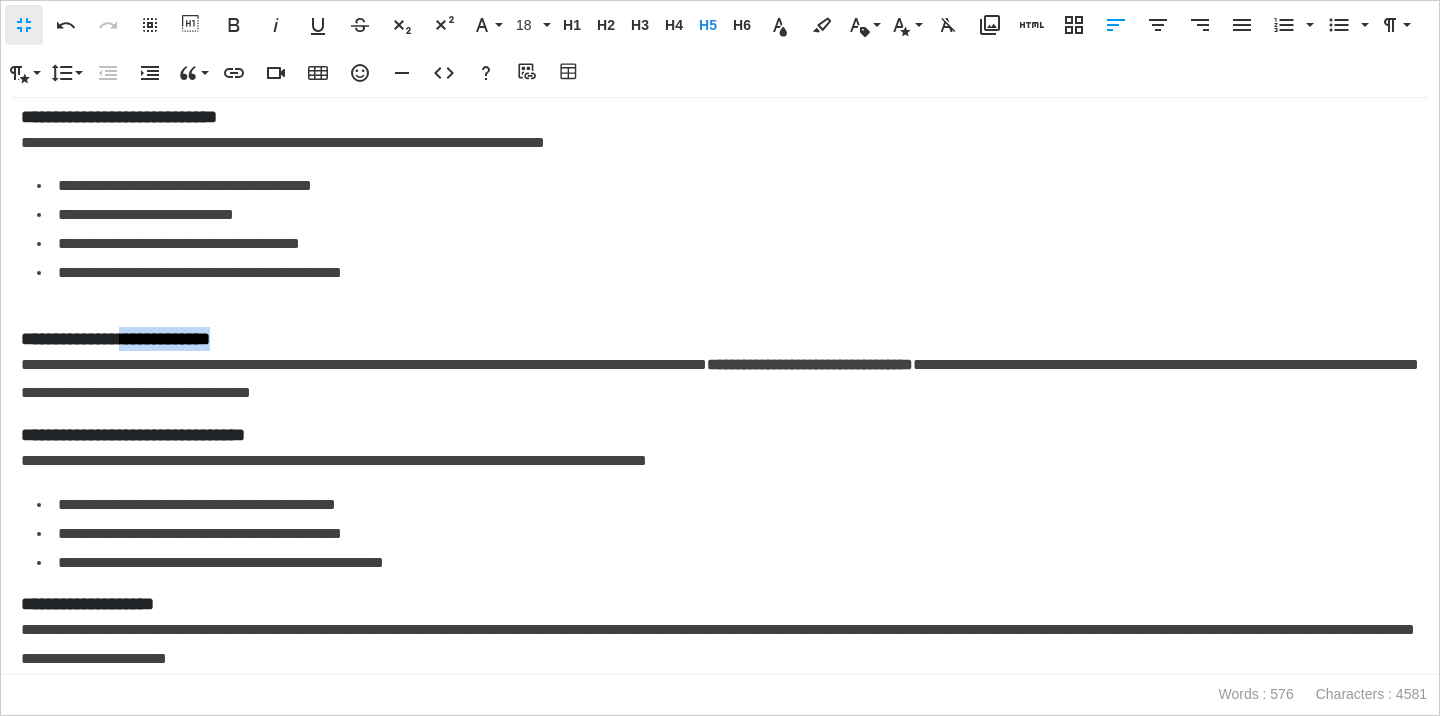 click on "**********" at bounding box center (720, 339) 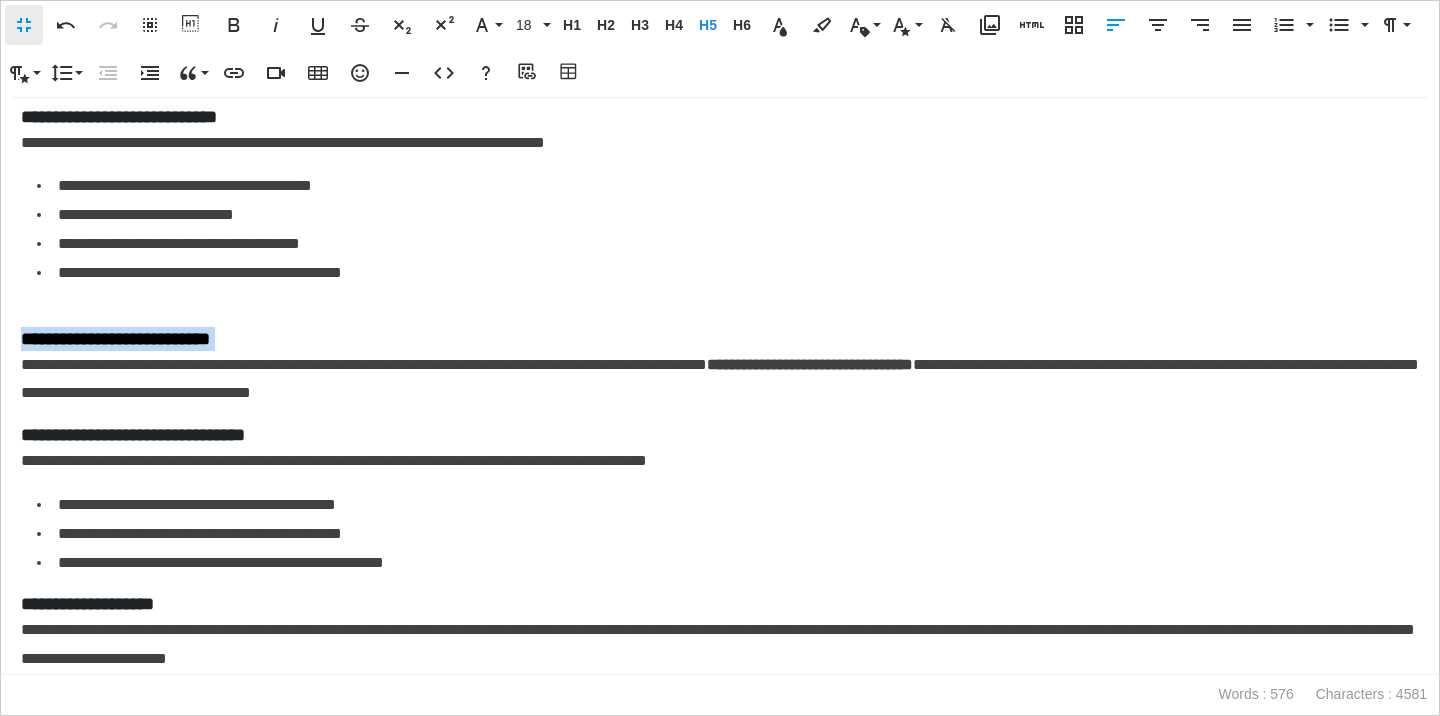 click on "**********" at bounding box center (720, 339) 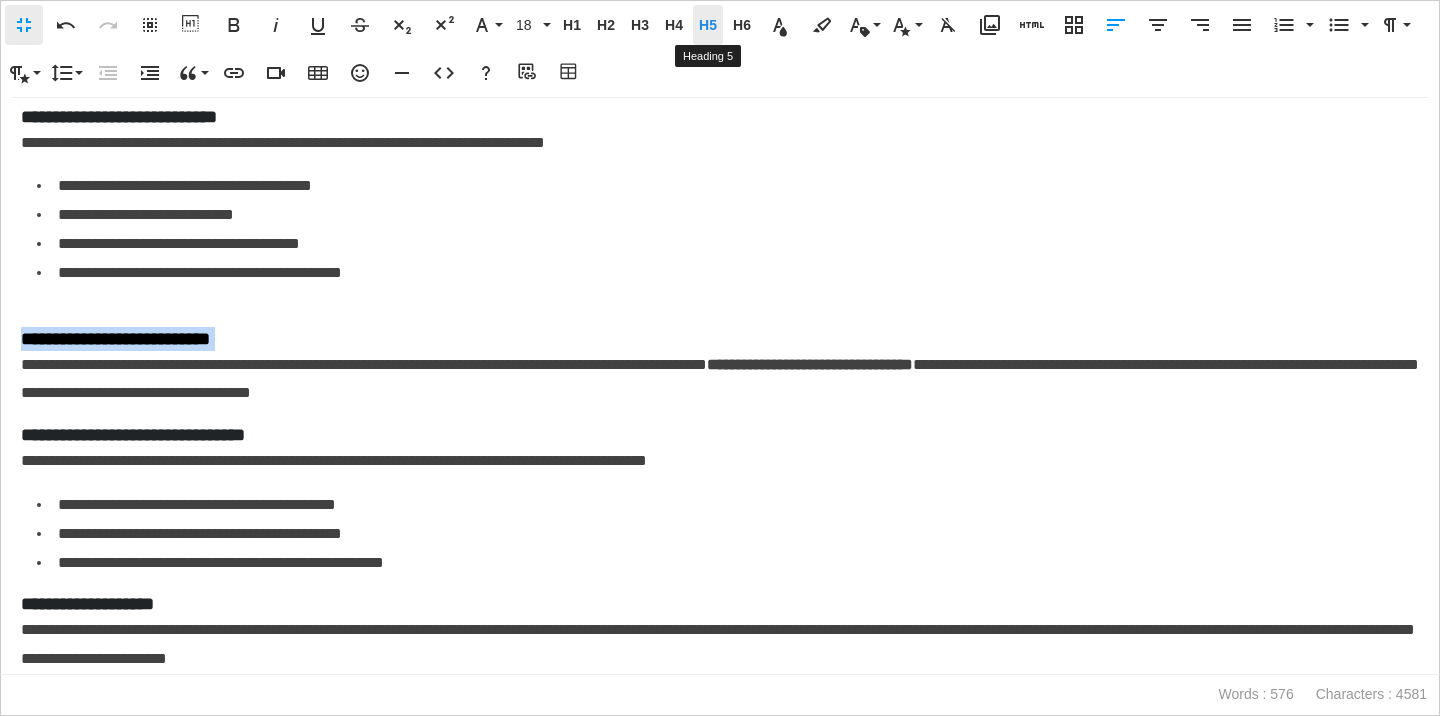 click on "H5" at bounding box center (708, 25) 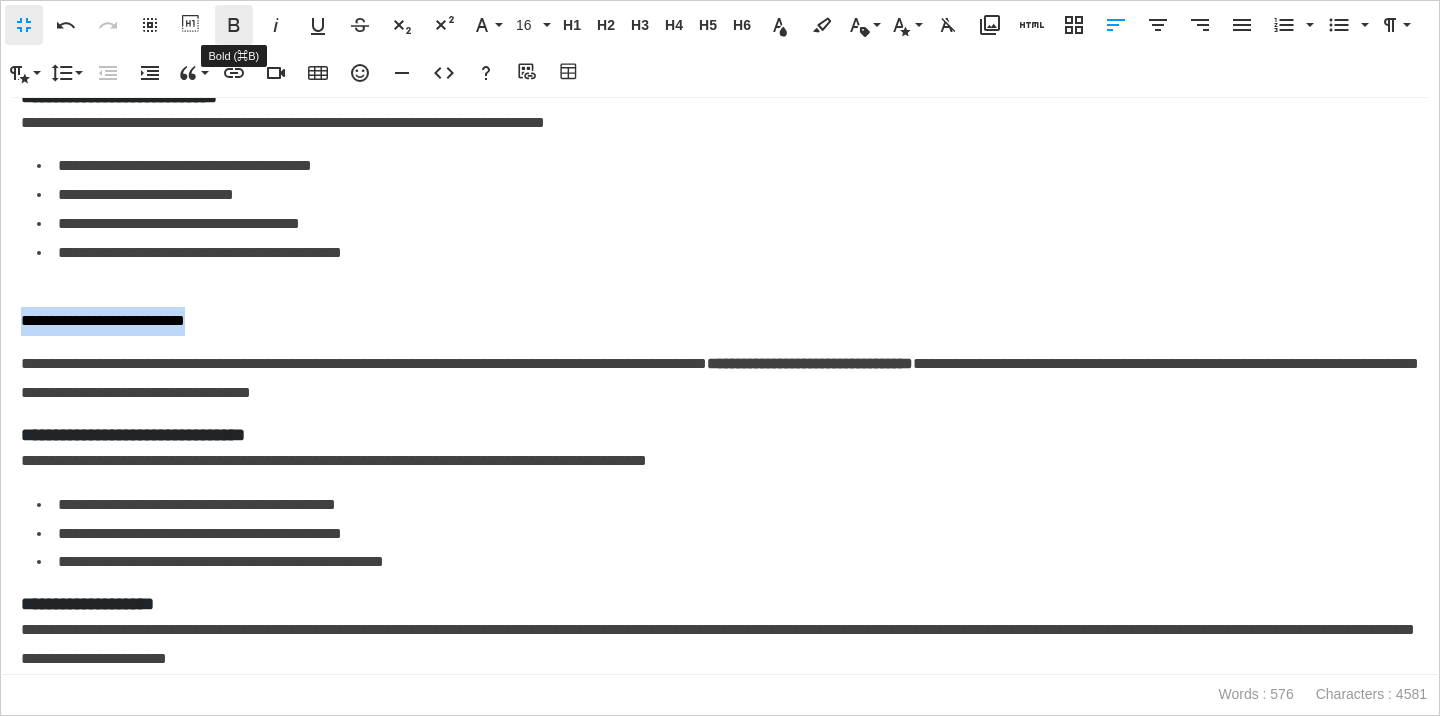 click 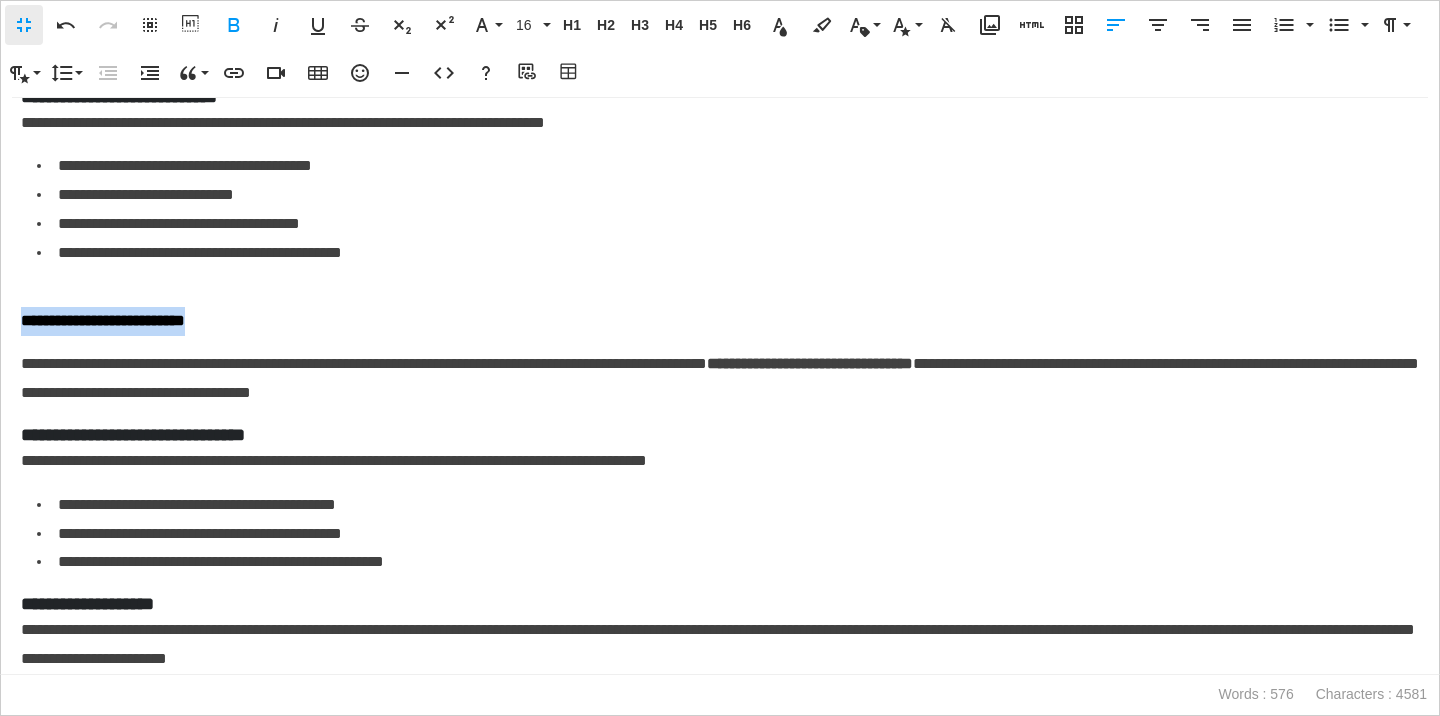 click on "**********" at bounding box center [720, 321] 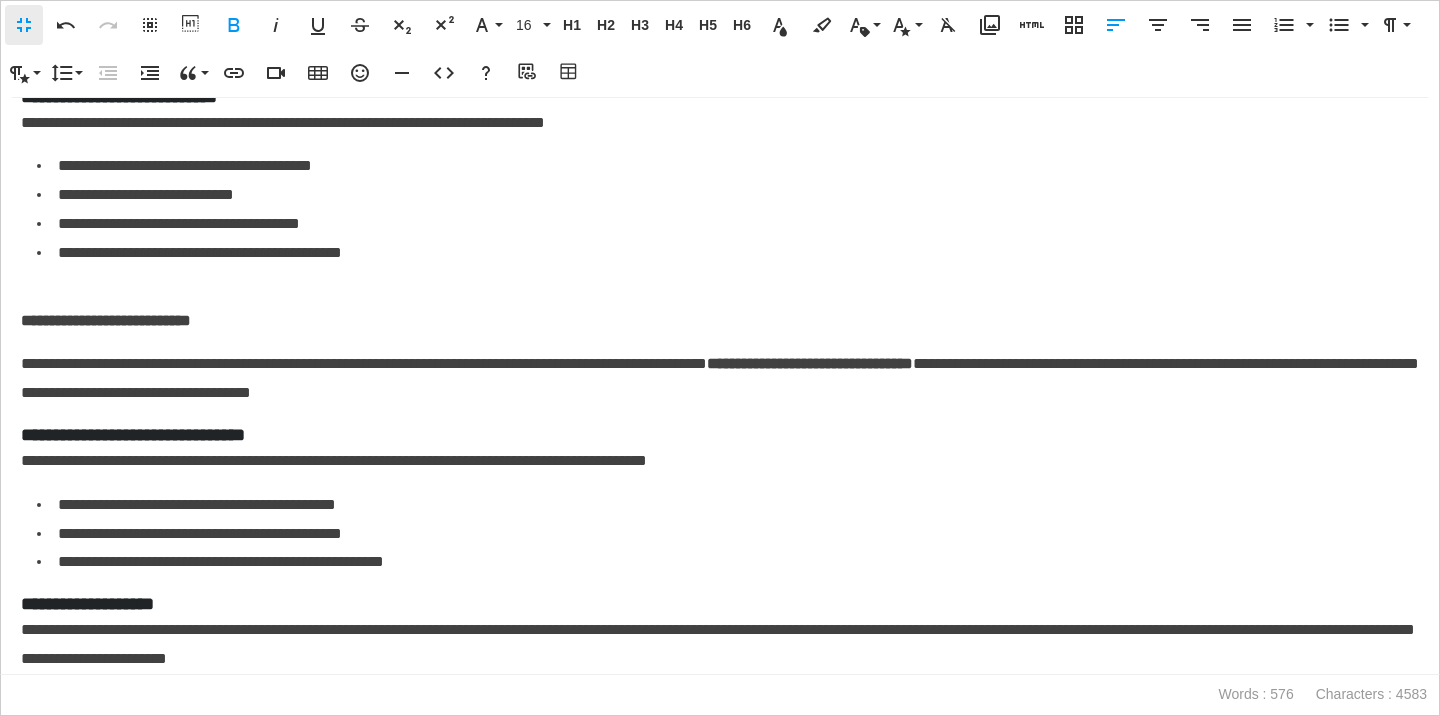 click on "**********" at bounding box center (720, 379) 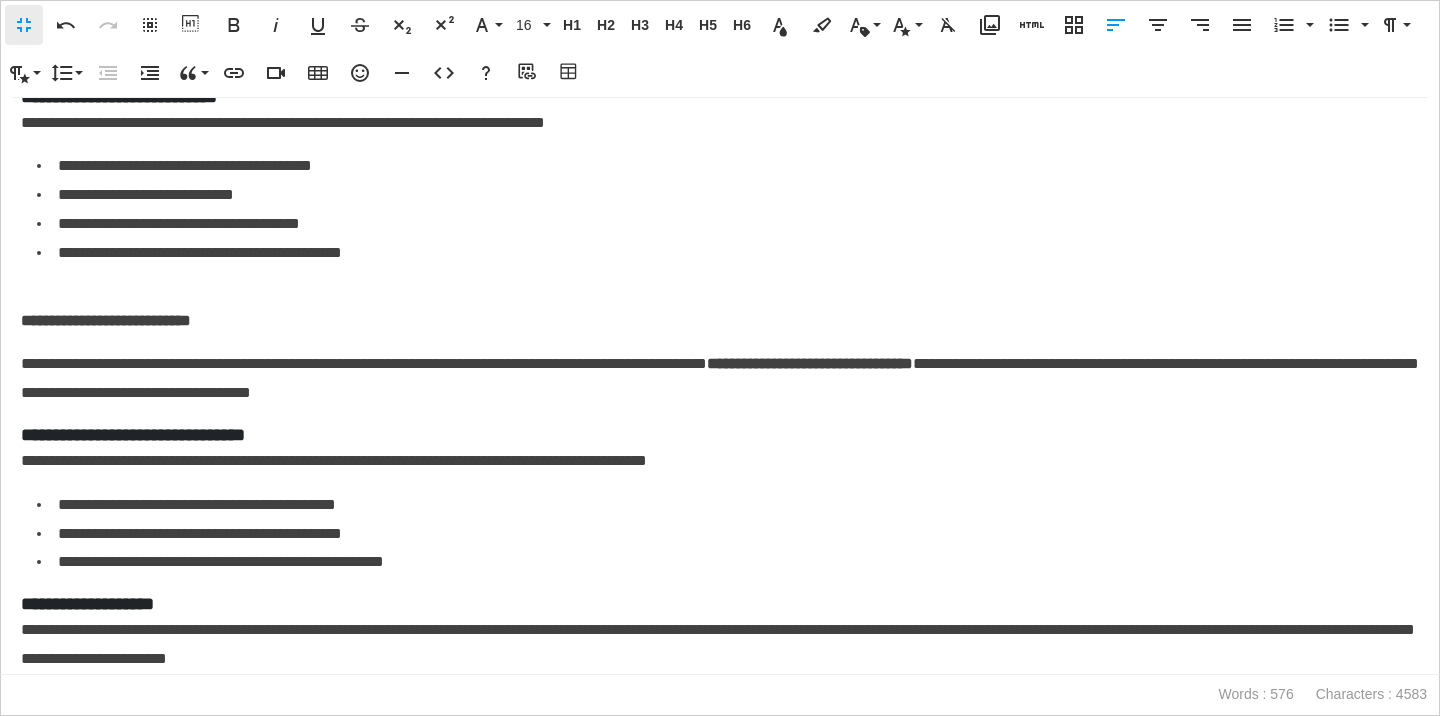 scroll, scrollTop: 1688, scrollLeft: 0, axis: vertical 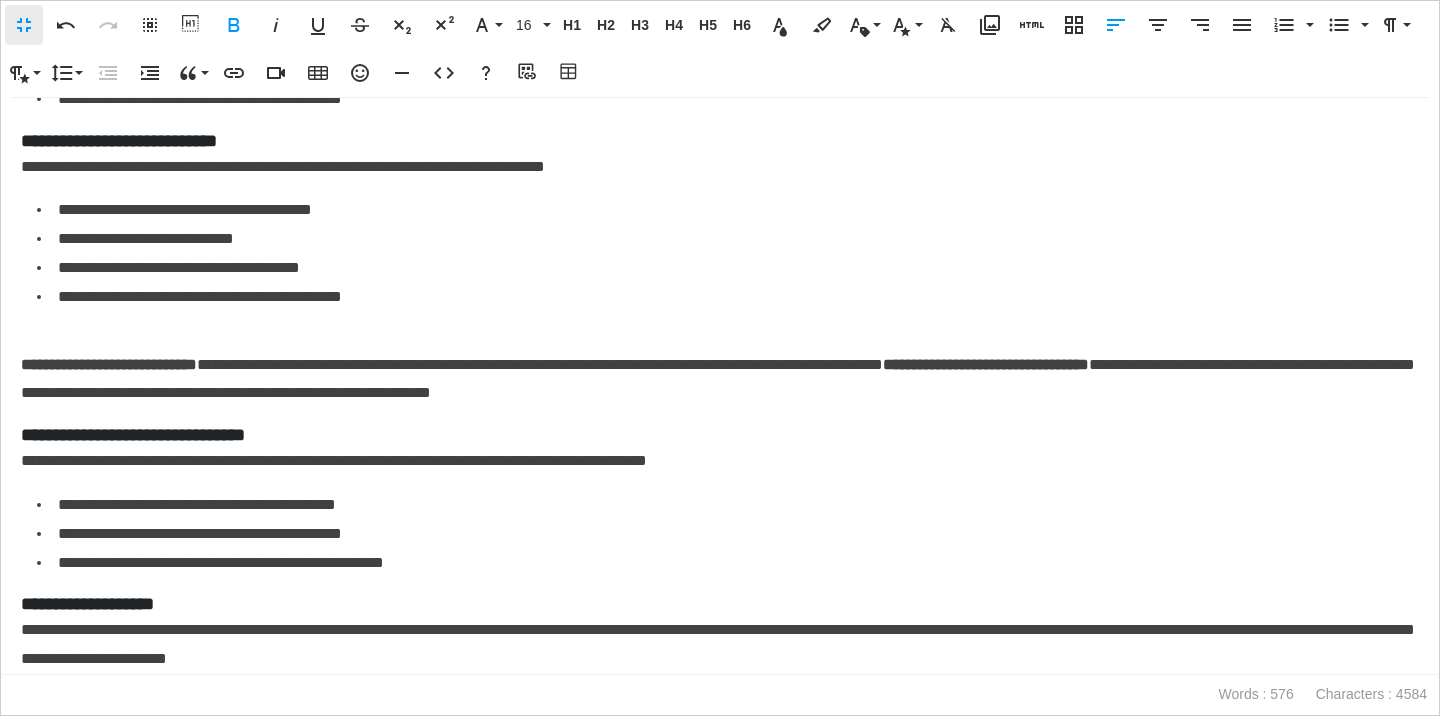 click on "**********" at bounding box center (720, 435) 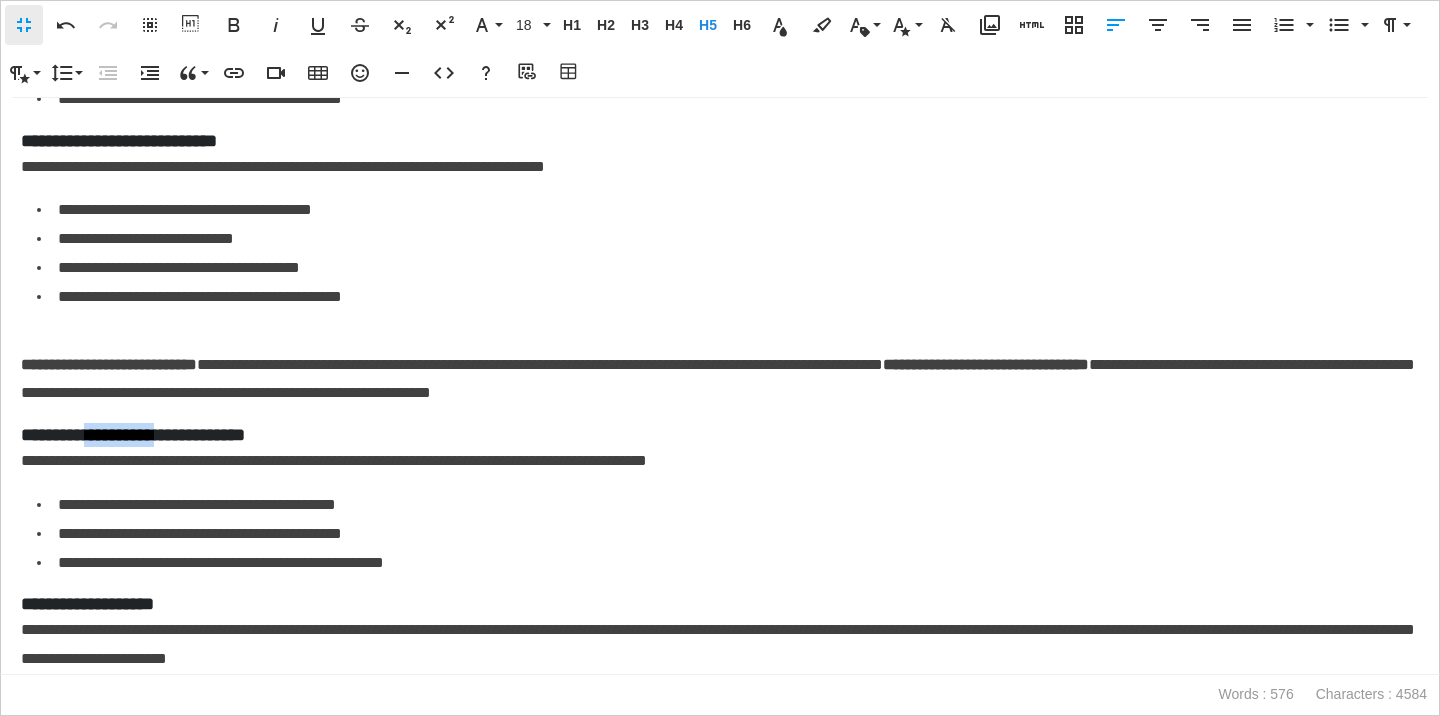click on "**********" at bounding box center (720, 435) 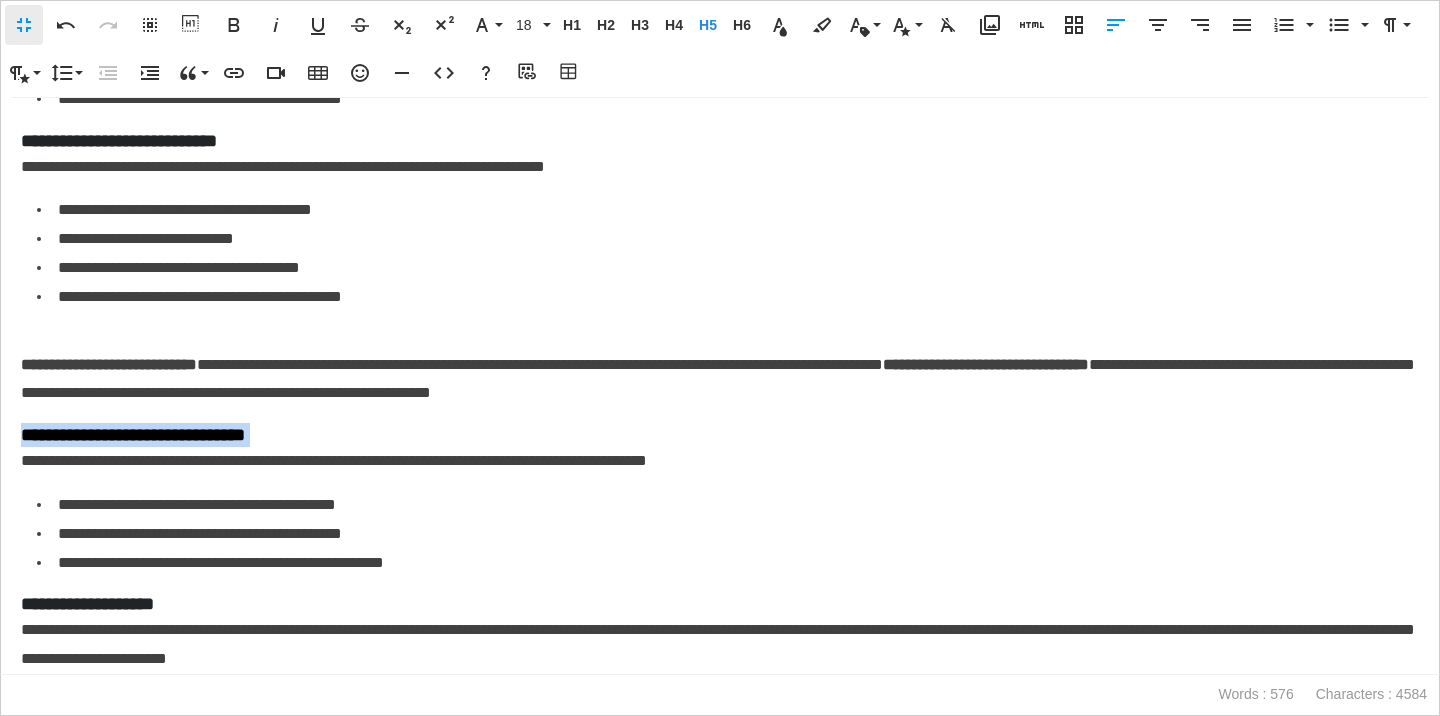 click on "**********" at bounding box center (720, 435) 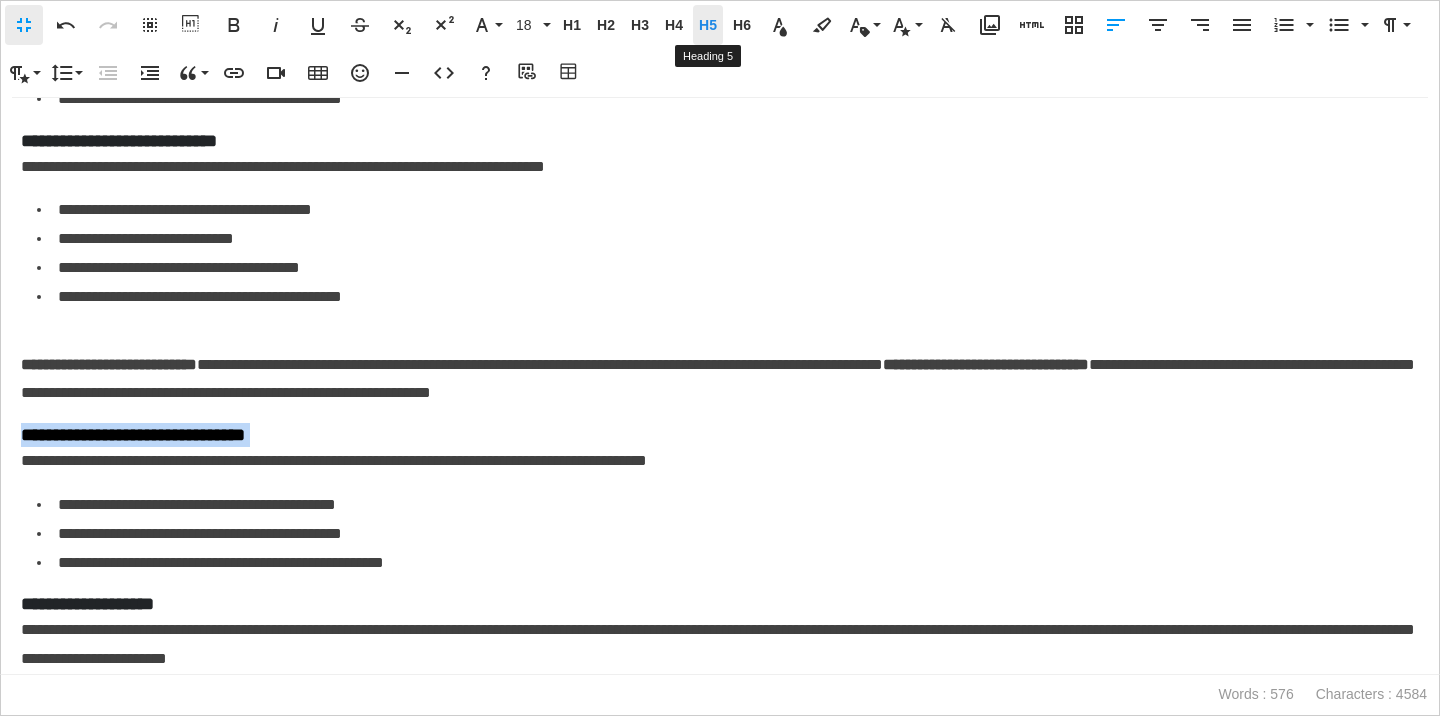 click on "H5" at bounding box center [708, 25] 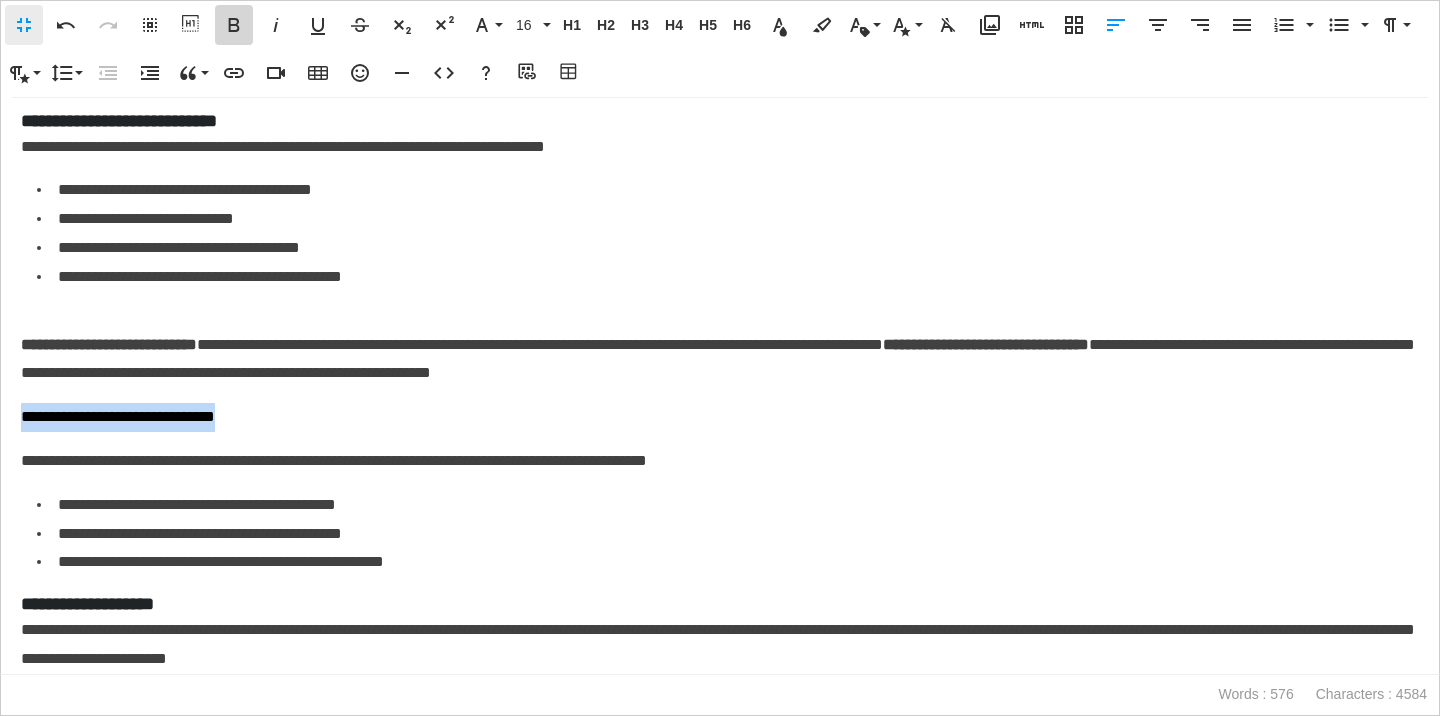 click 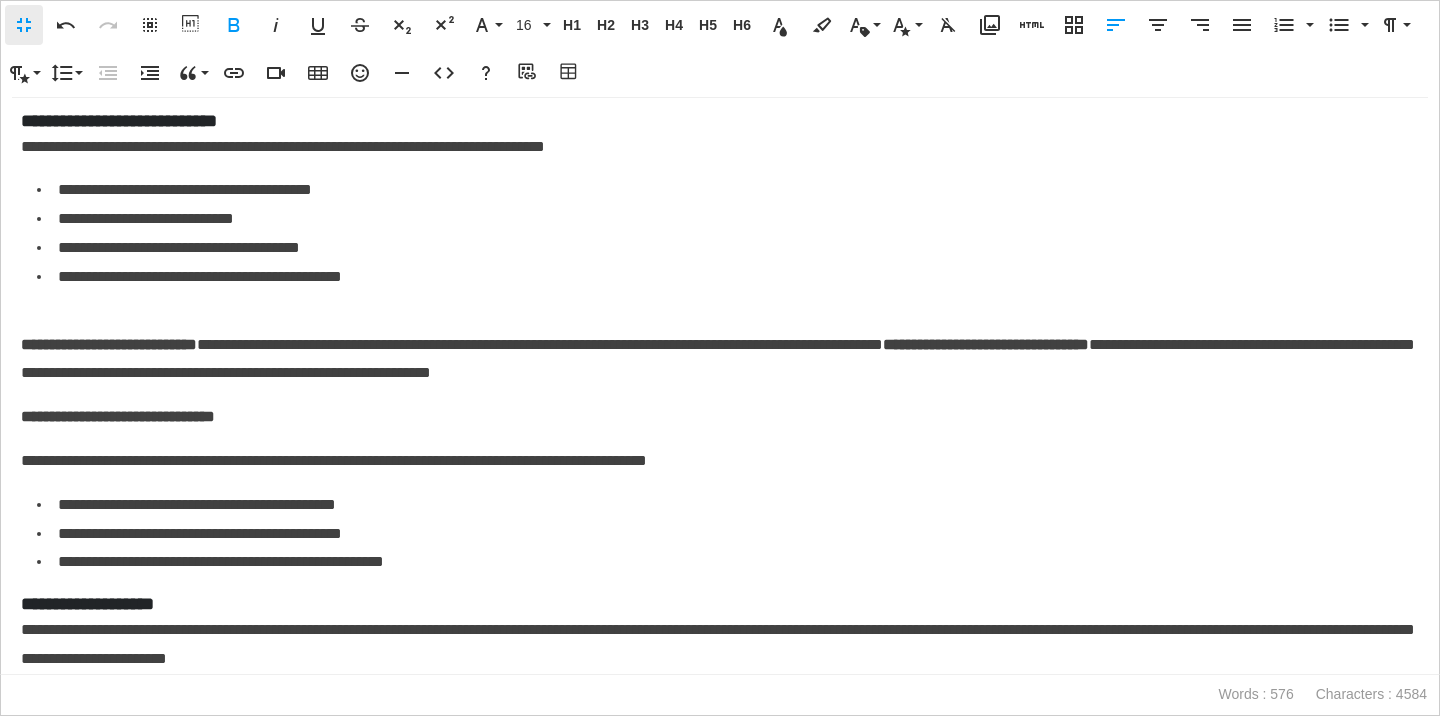 click on "**********" at bounding box center (720, 417) 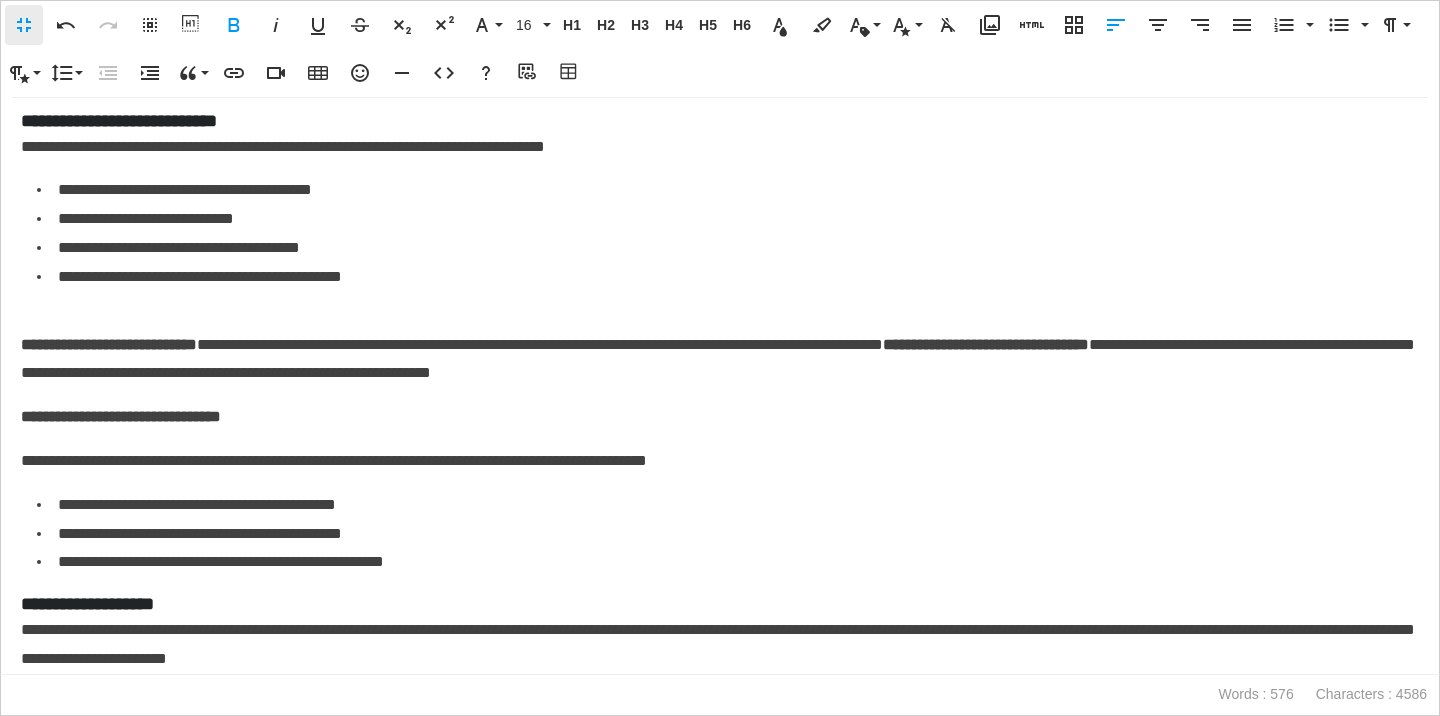 click on "**********" at bounding box center [720, 461] 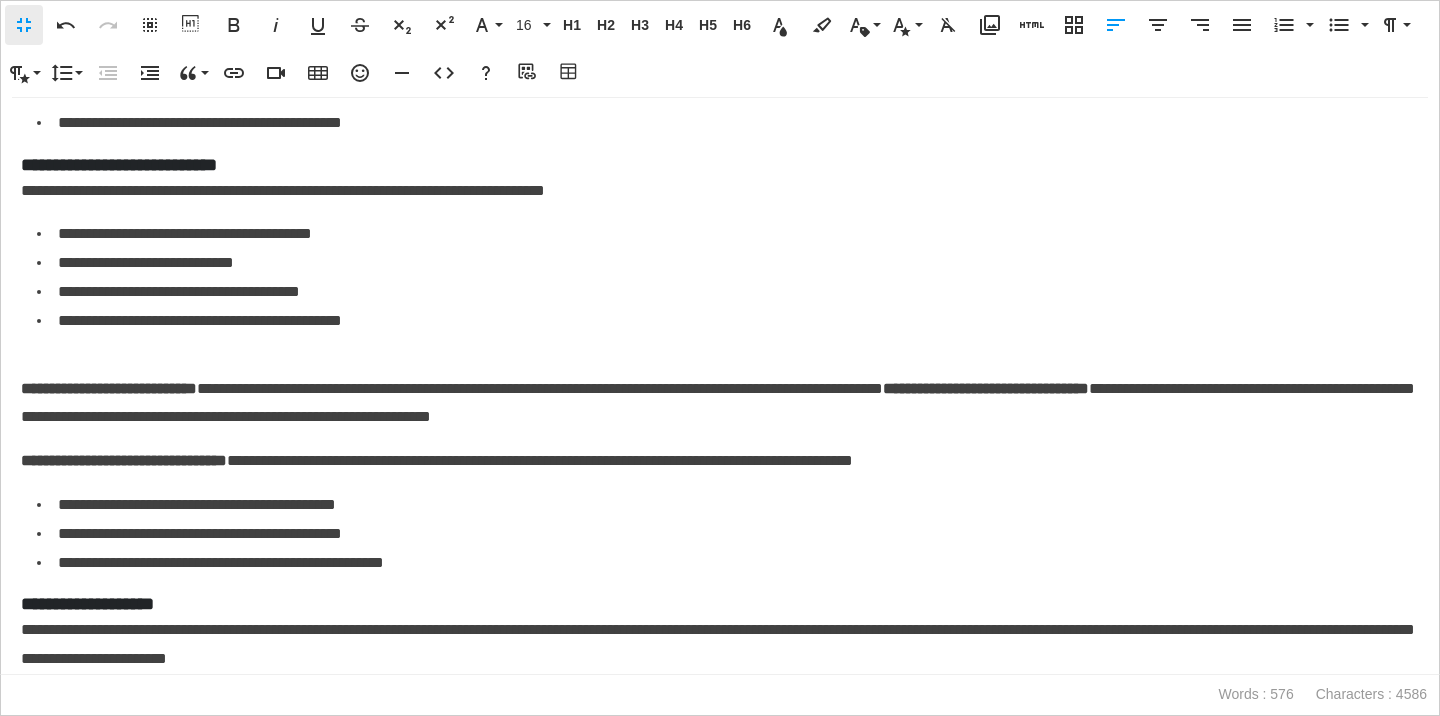 scroll, scrollTop: 1664, scrollLeft: 0, axis: vertical 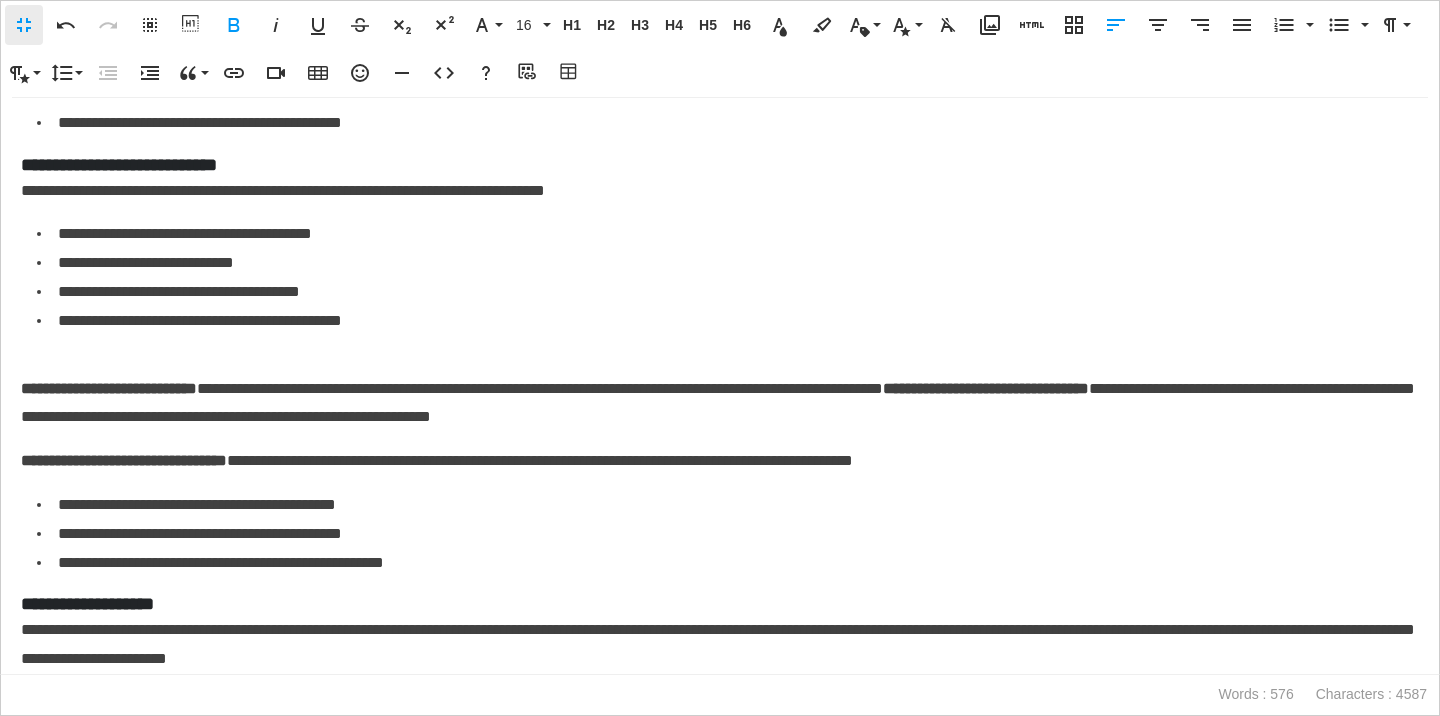 click on "**********" at bounding box center [720, 604] 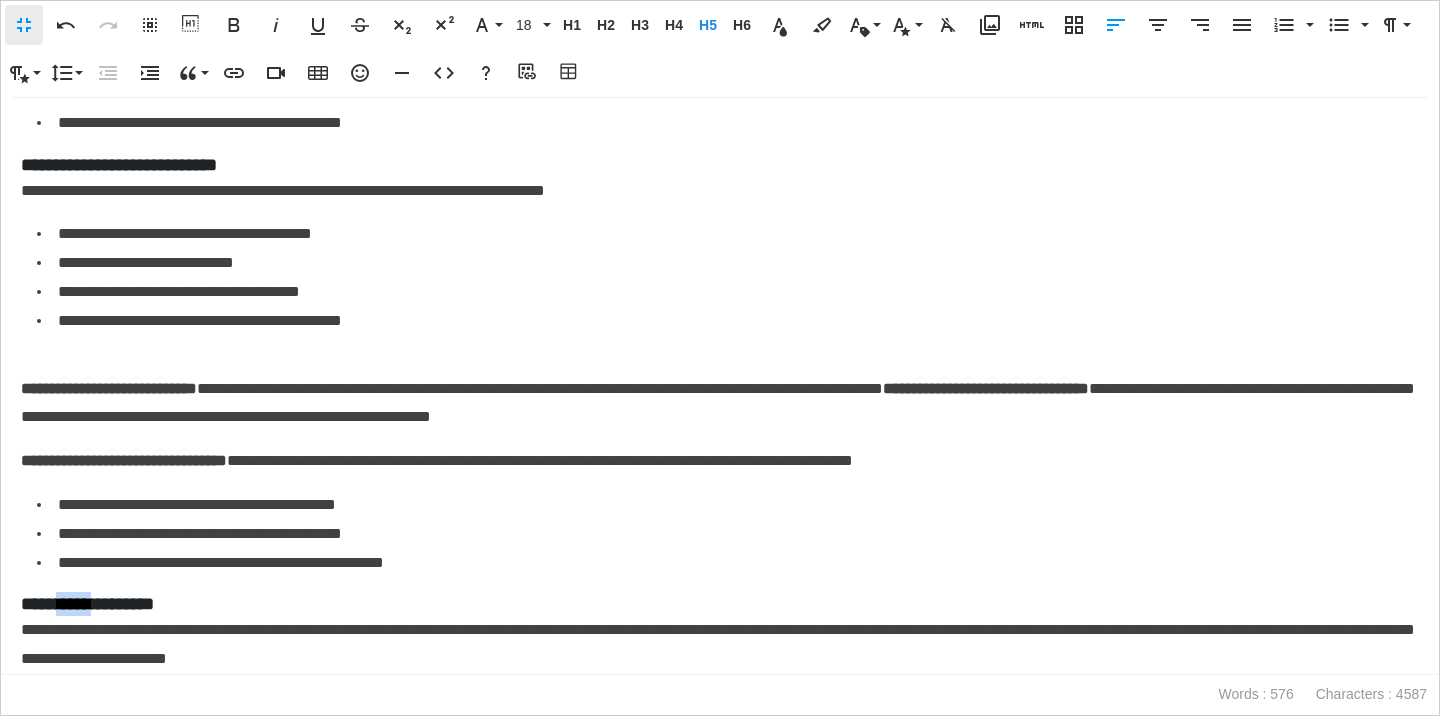 click on "**********" at bounding box center (720, 604) 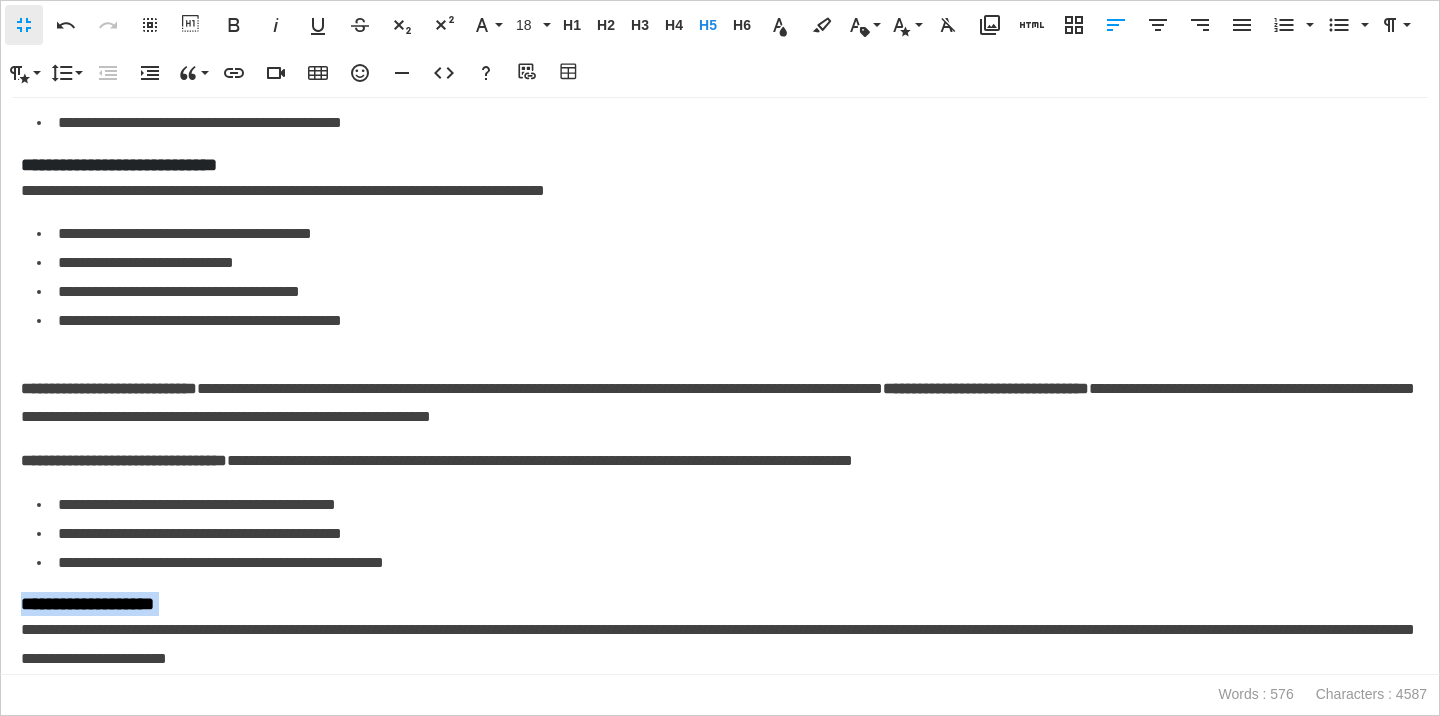 click on "**********" at bounding box center [720, 604] 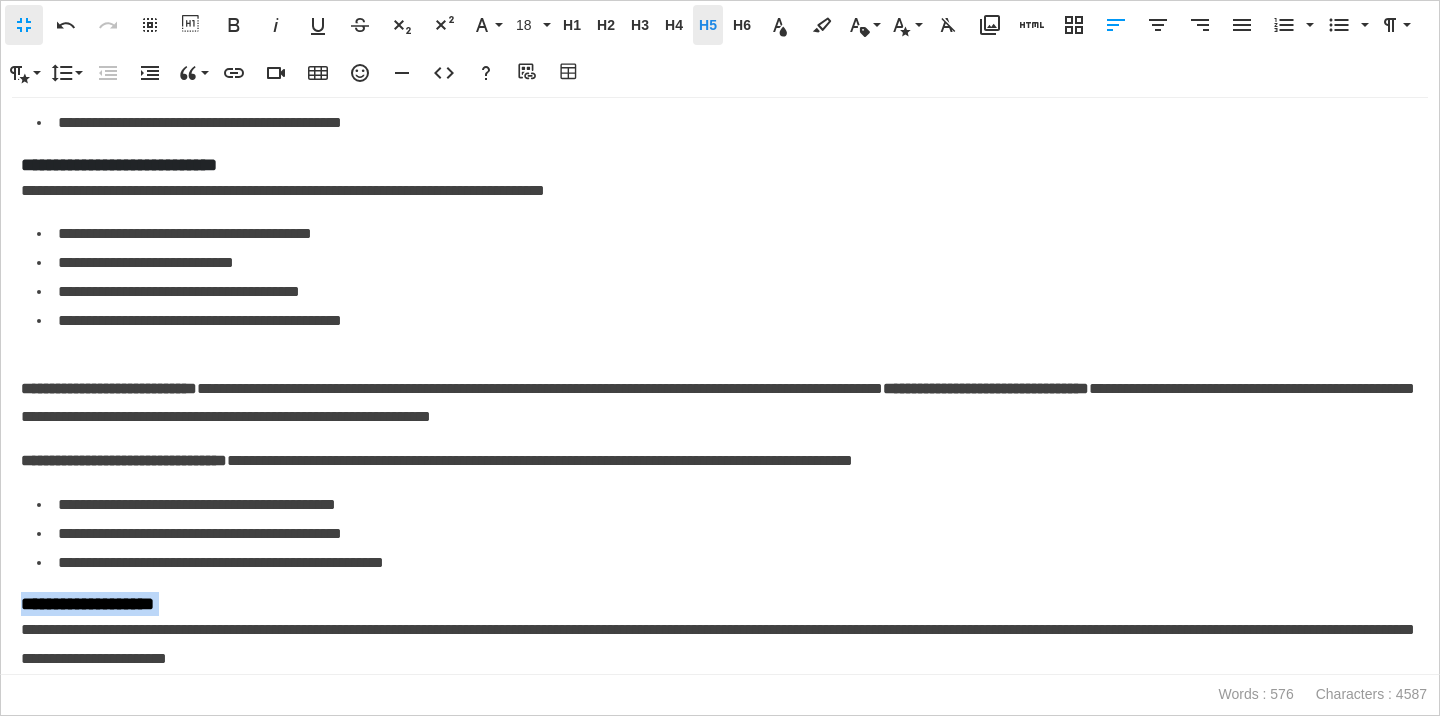 click on "H5" at bounding box center [708, 25] 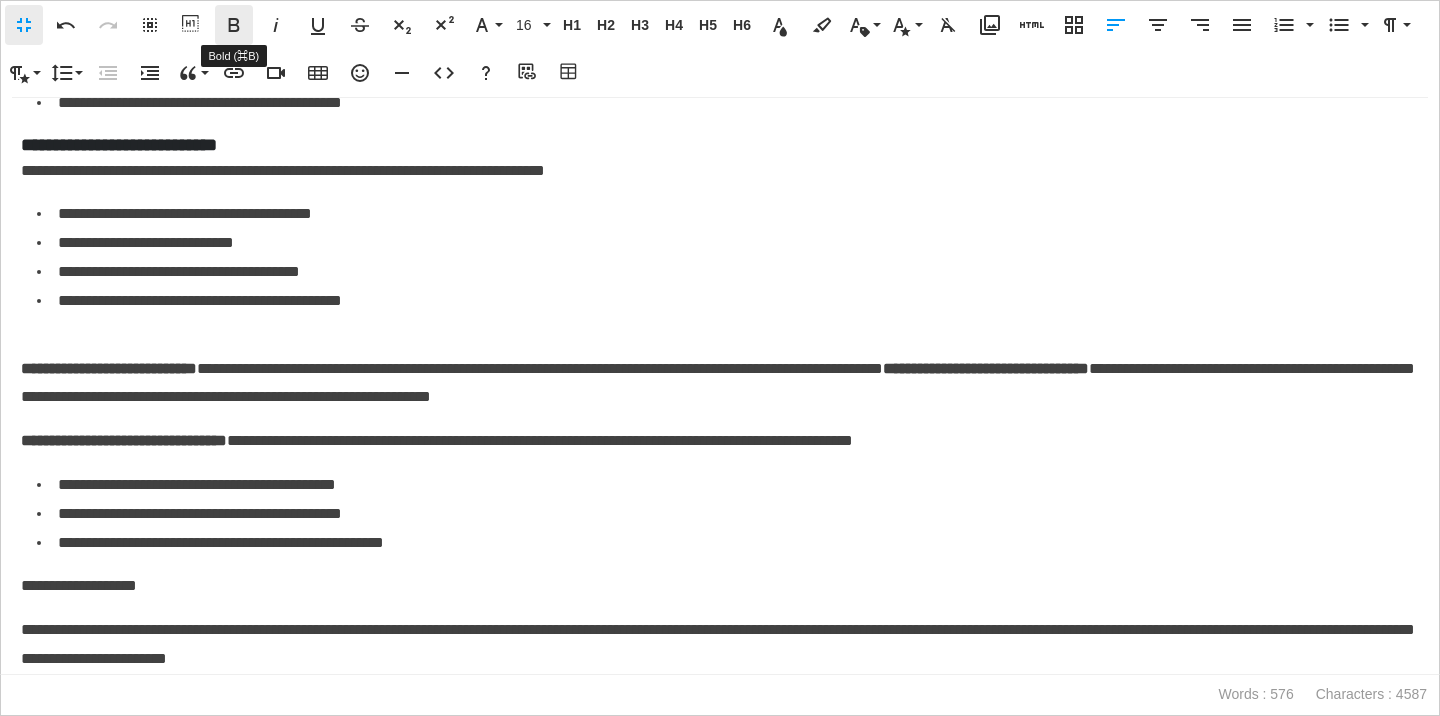 click 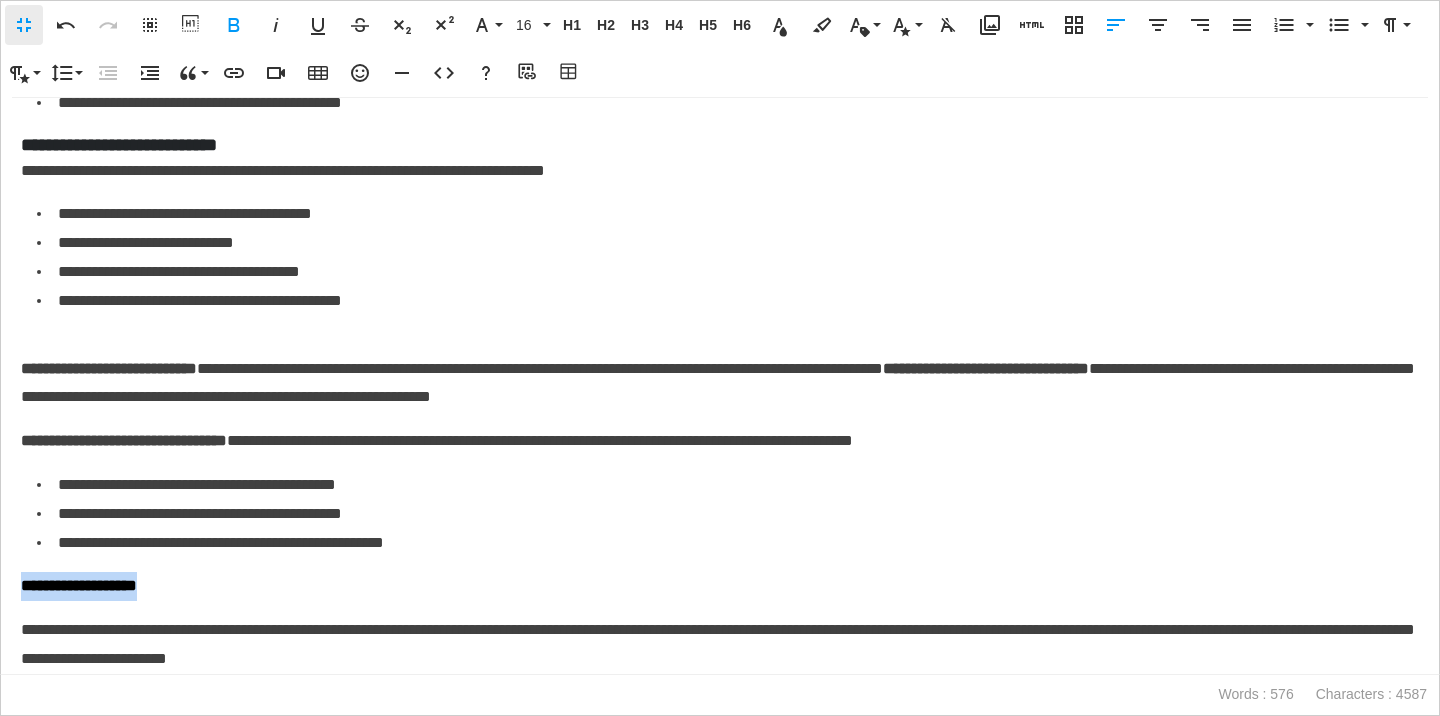 click on "**********" at bounding box center (720, 586) 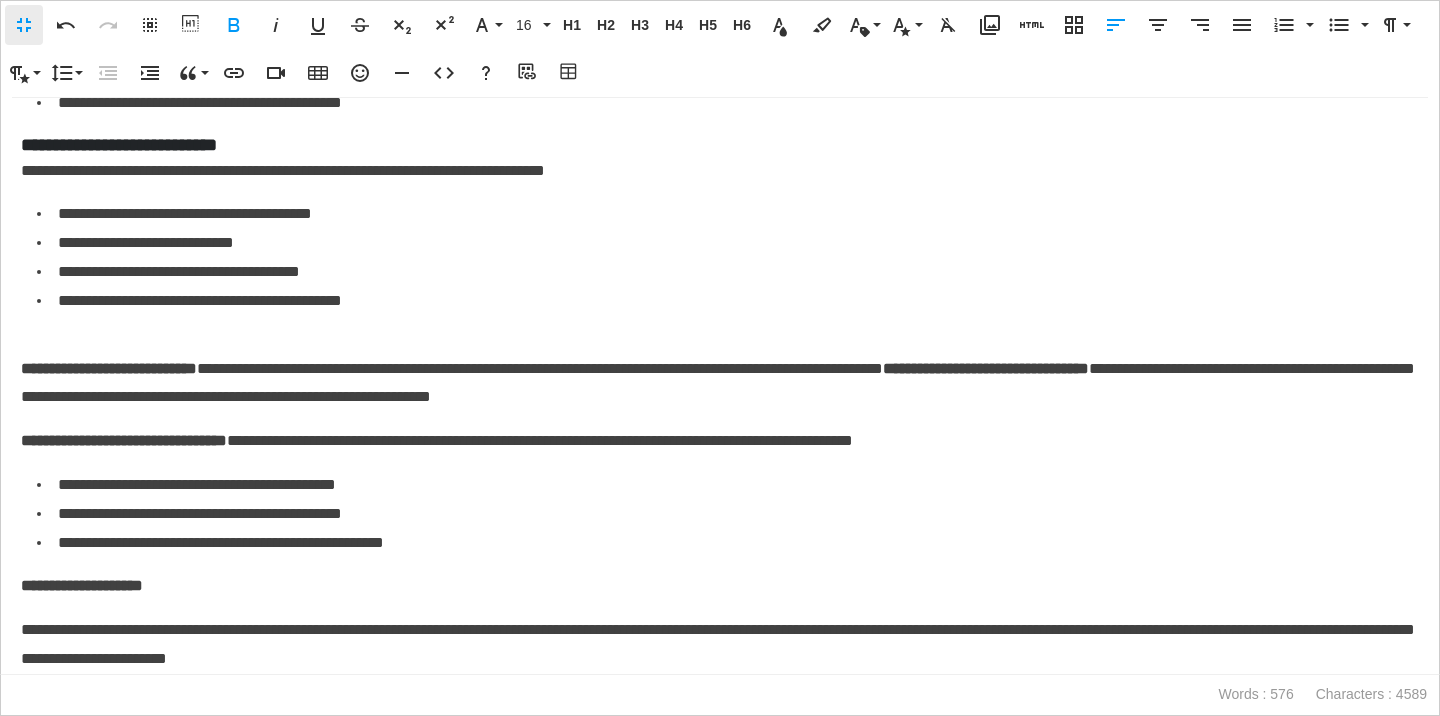 scroll, scrollTop: 1683, scrollLeft: 0, axis: vertical 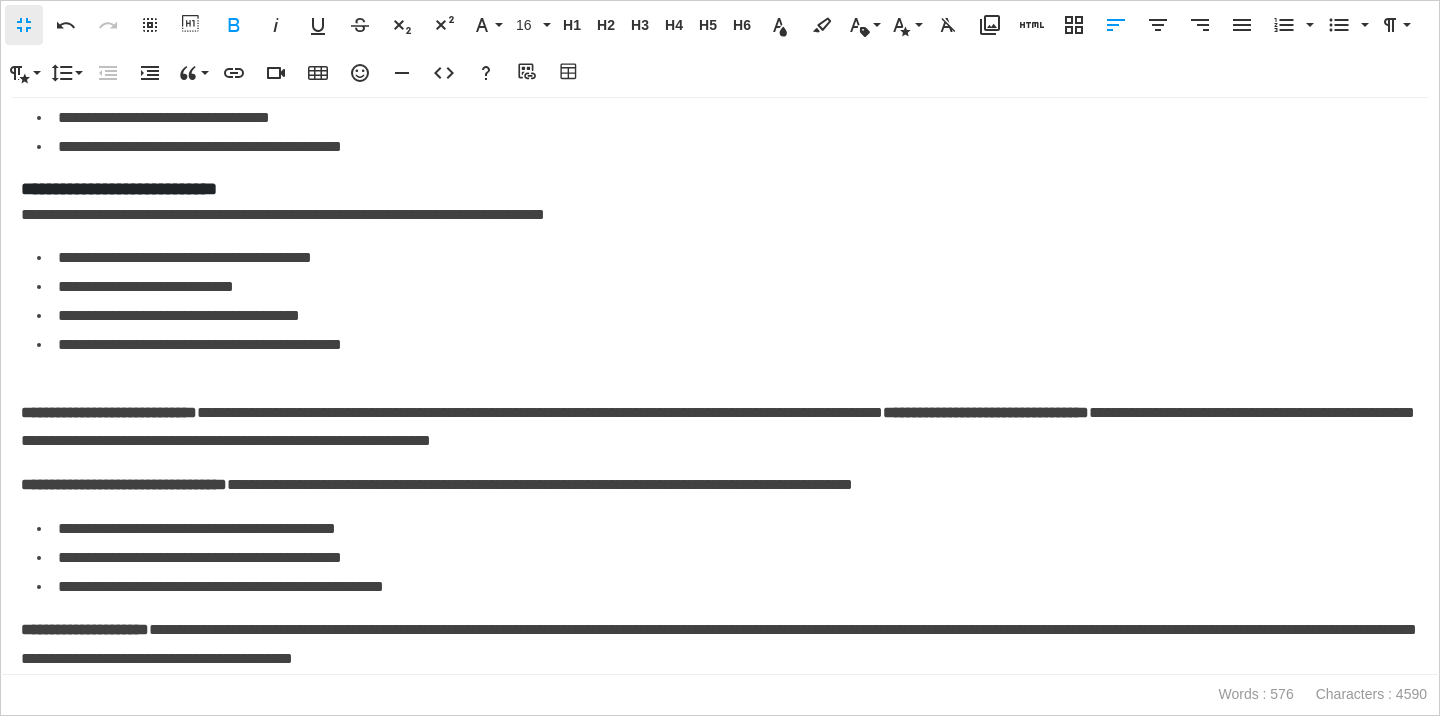 click on "**********" at bounding box center (720, 645) 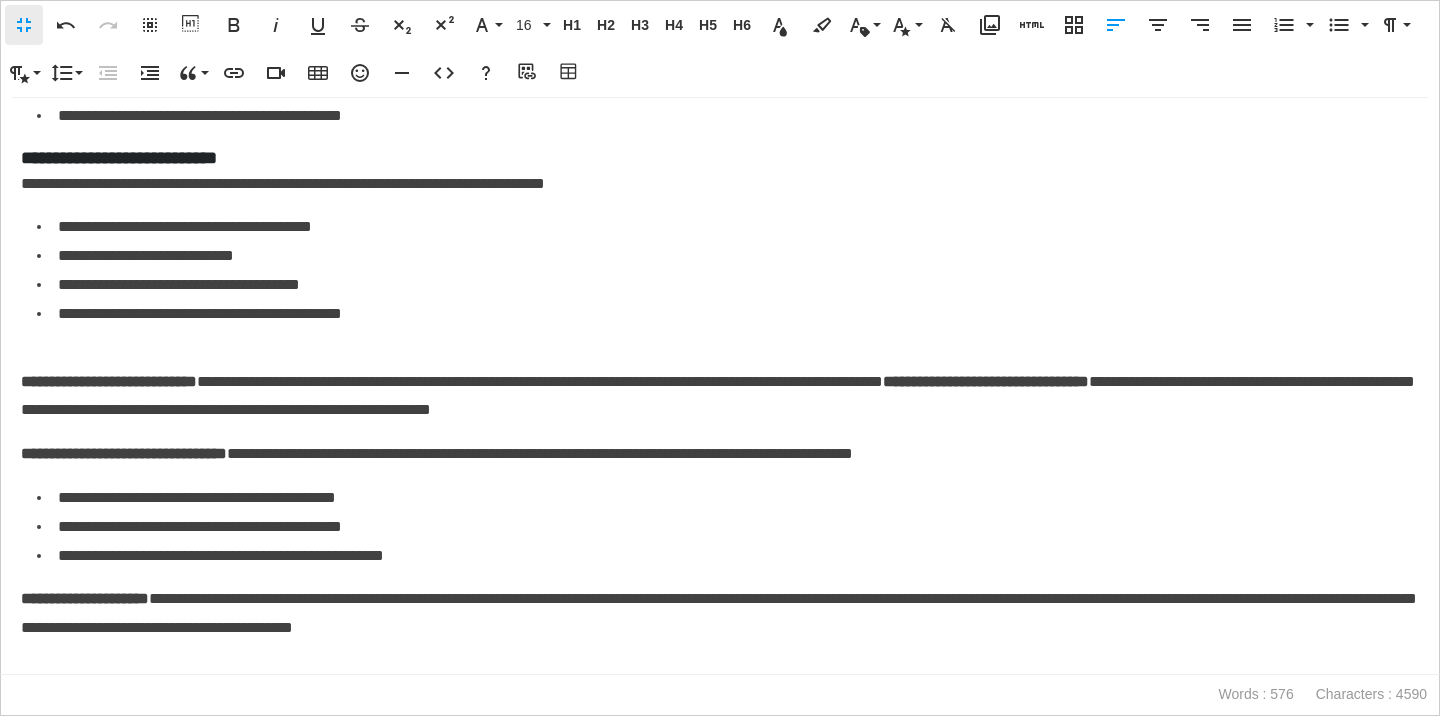 scroll, scrollTop: 1683, scrollLeft: 0, axis: vertical 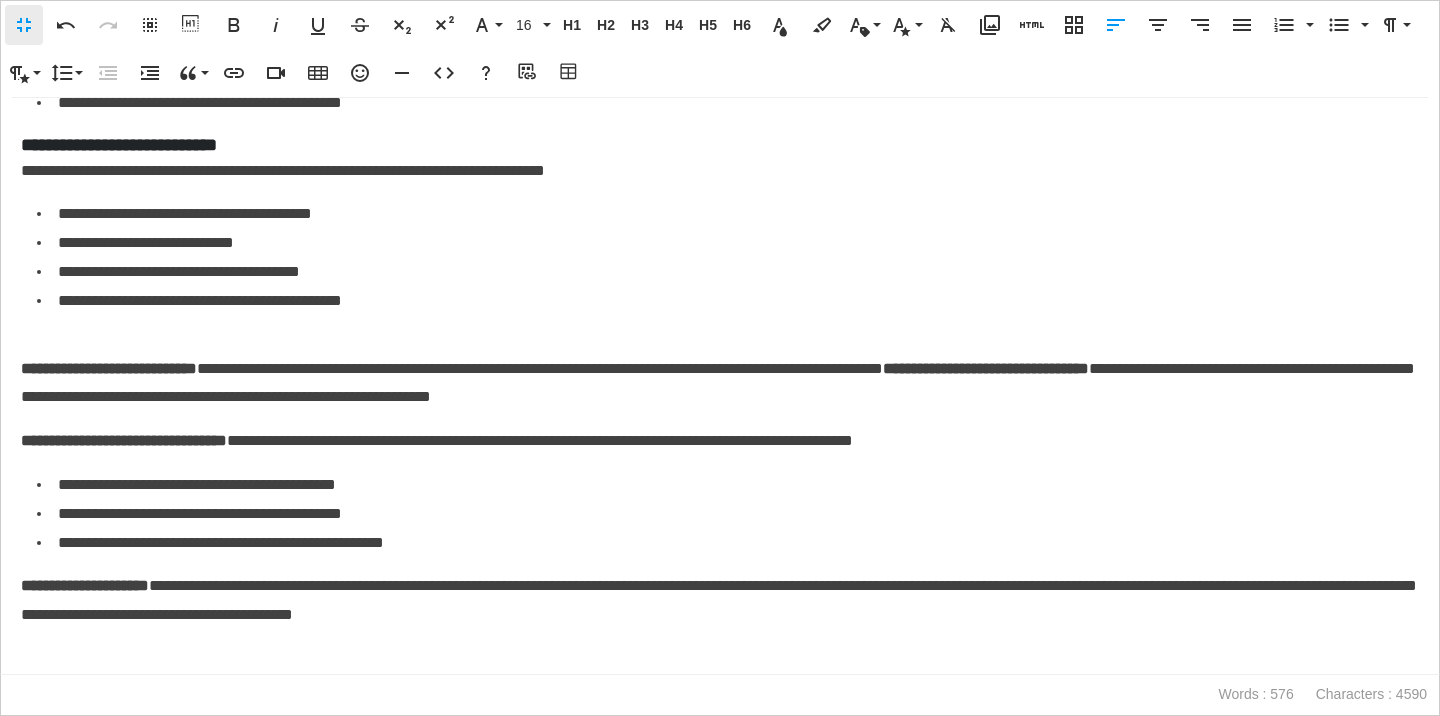 click on "**********" at bounding box center (109, 368) 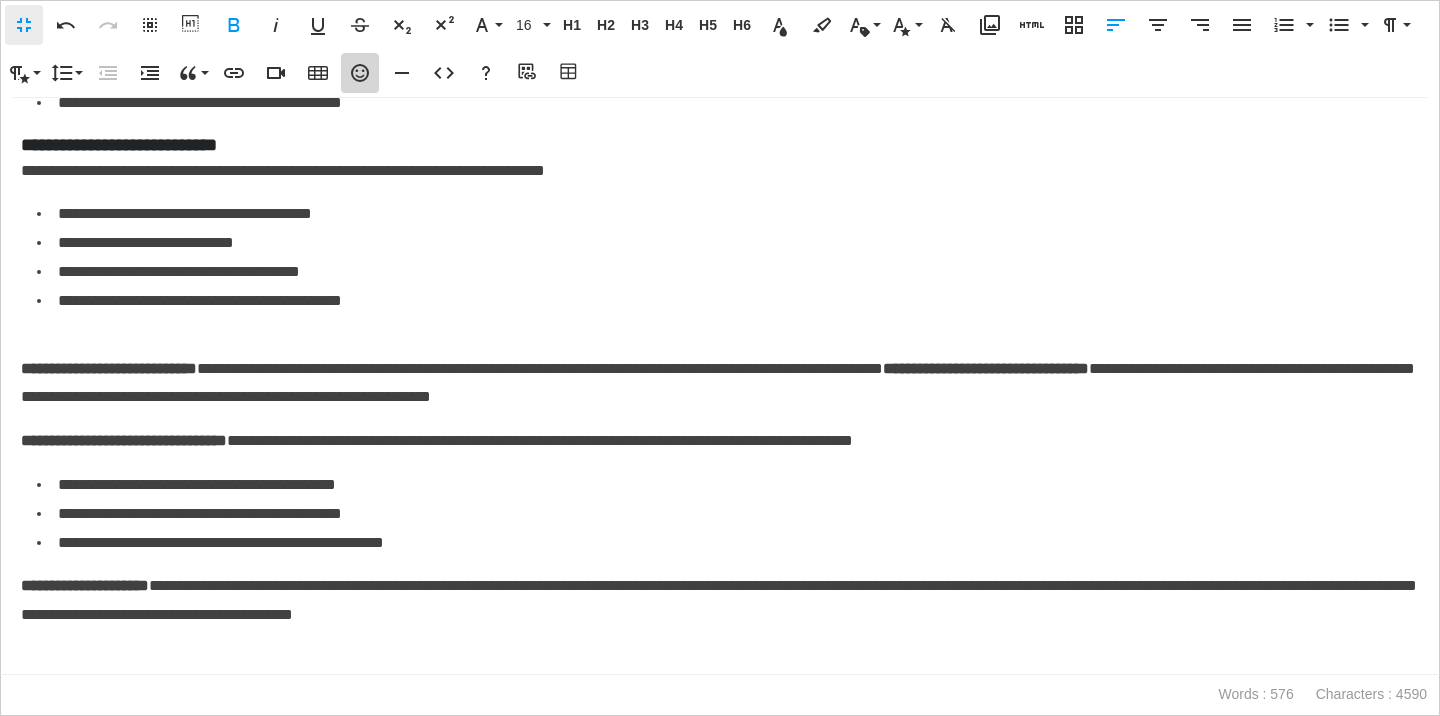 click on "Emoticons" at bounding box center [360, 73] 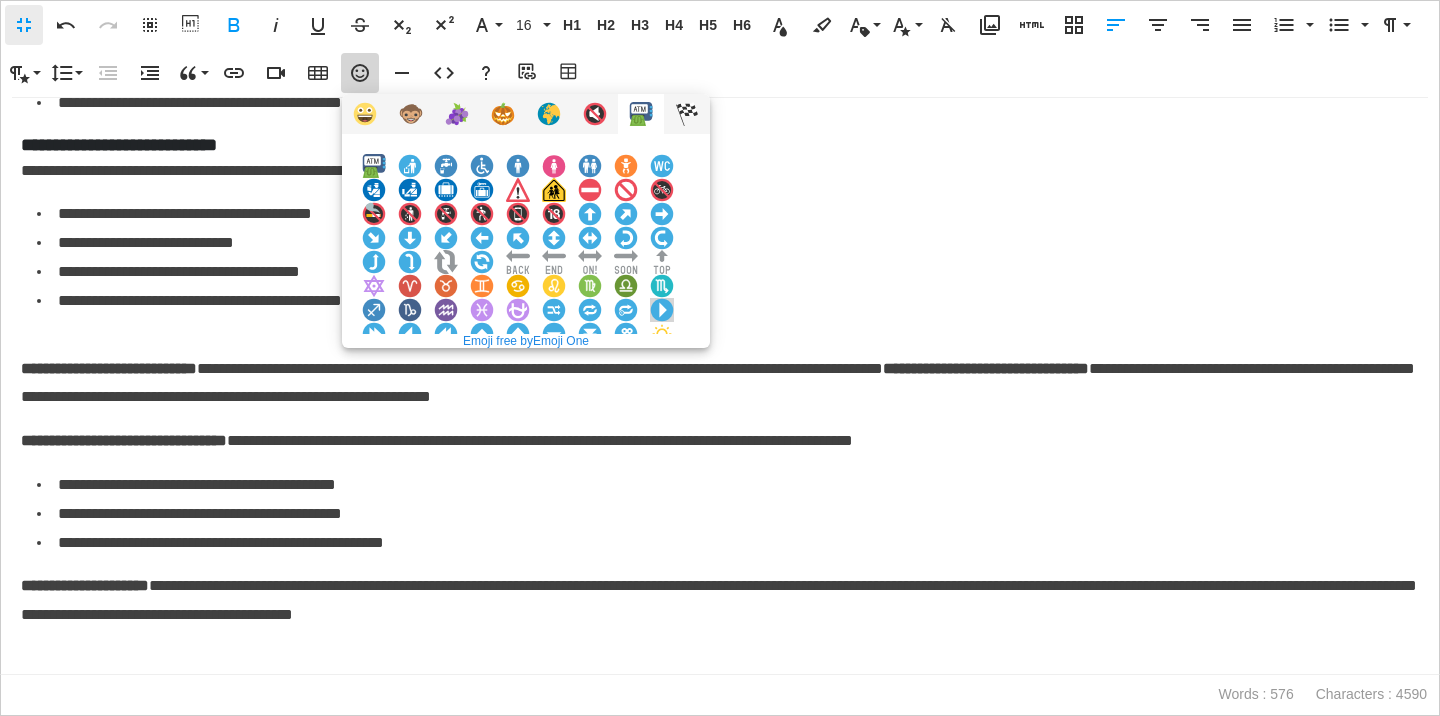 click at bounding box center [662, 310] 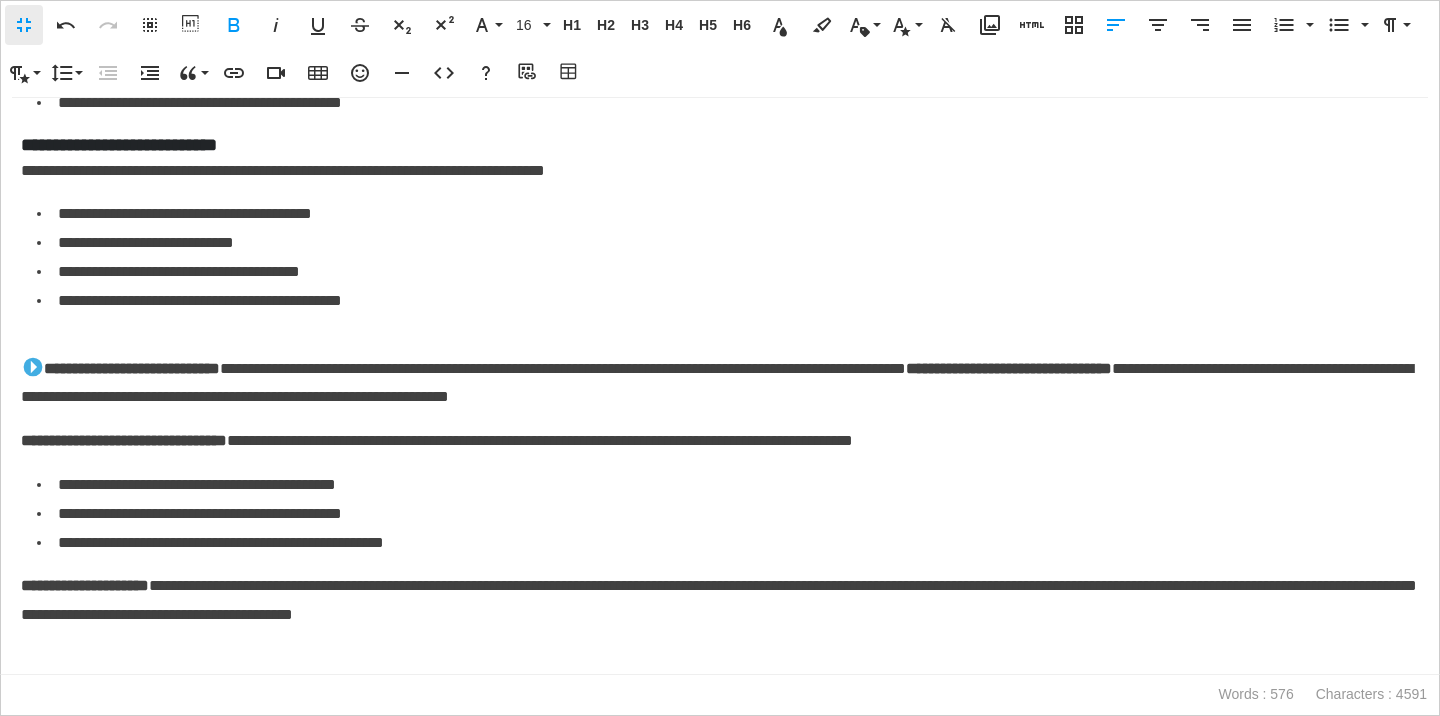 click on "**********" at bounding box center (124, 440) 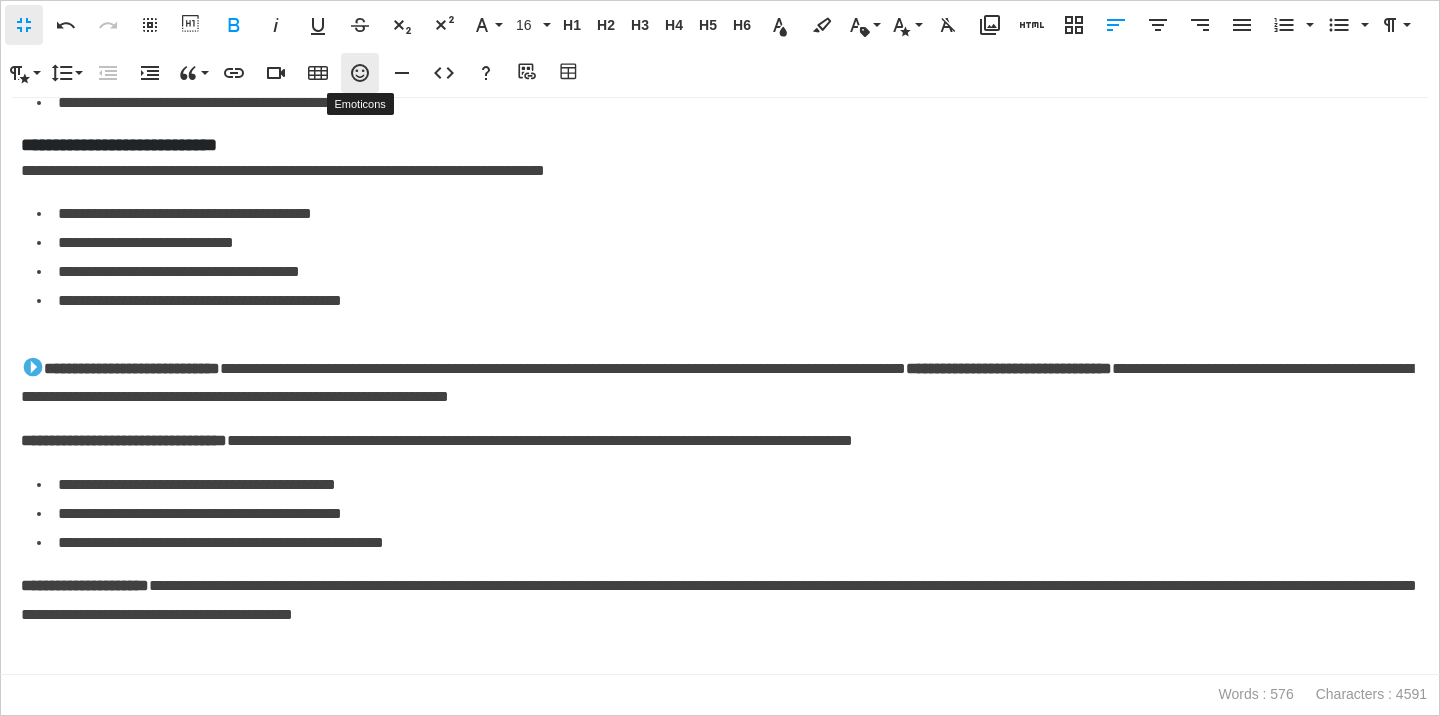 click 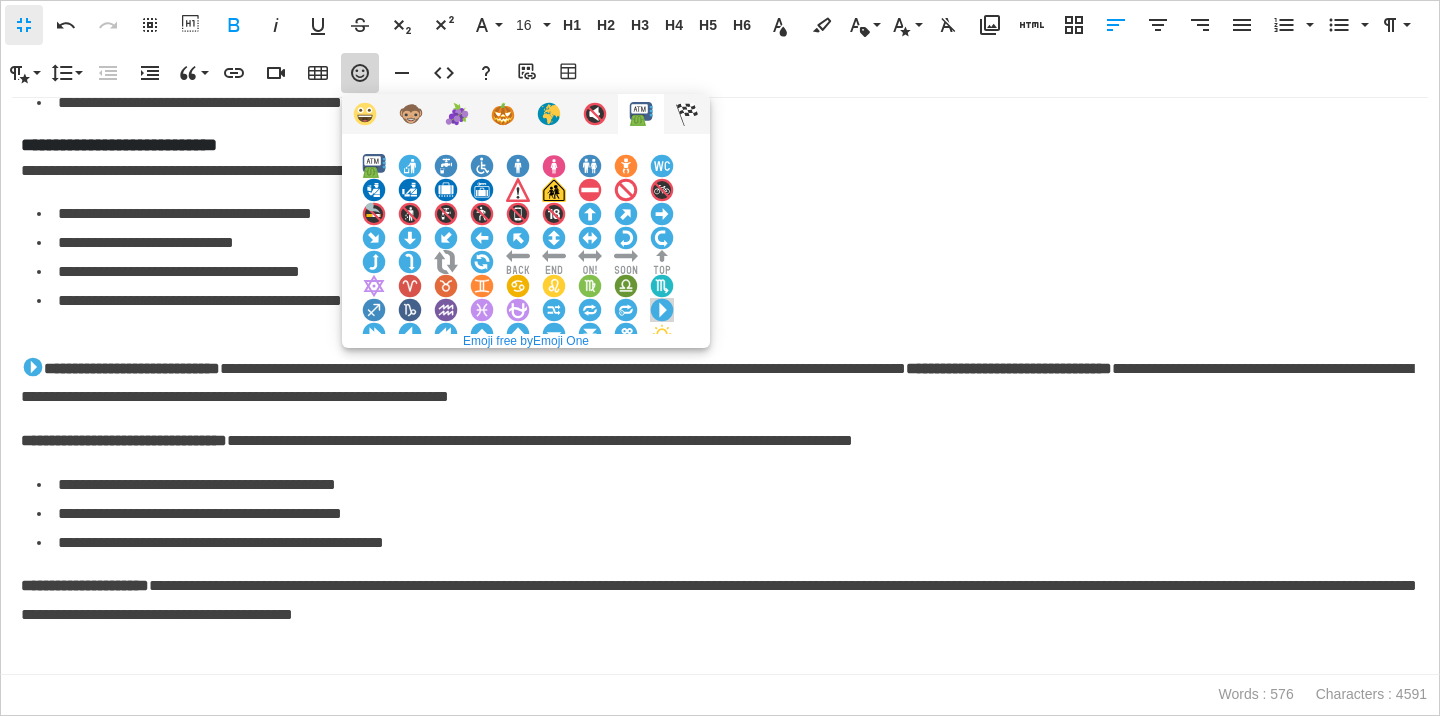 click at bounding box center (662, 310) 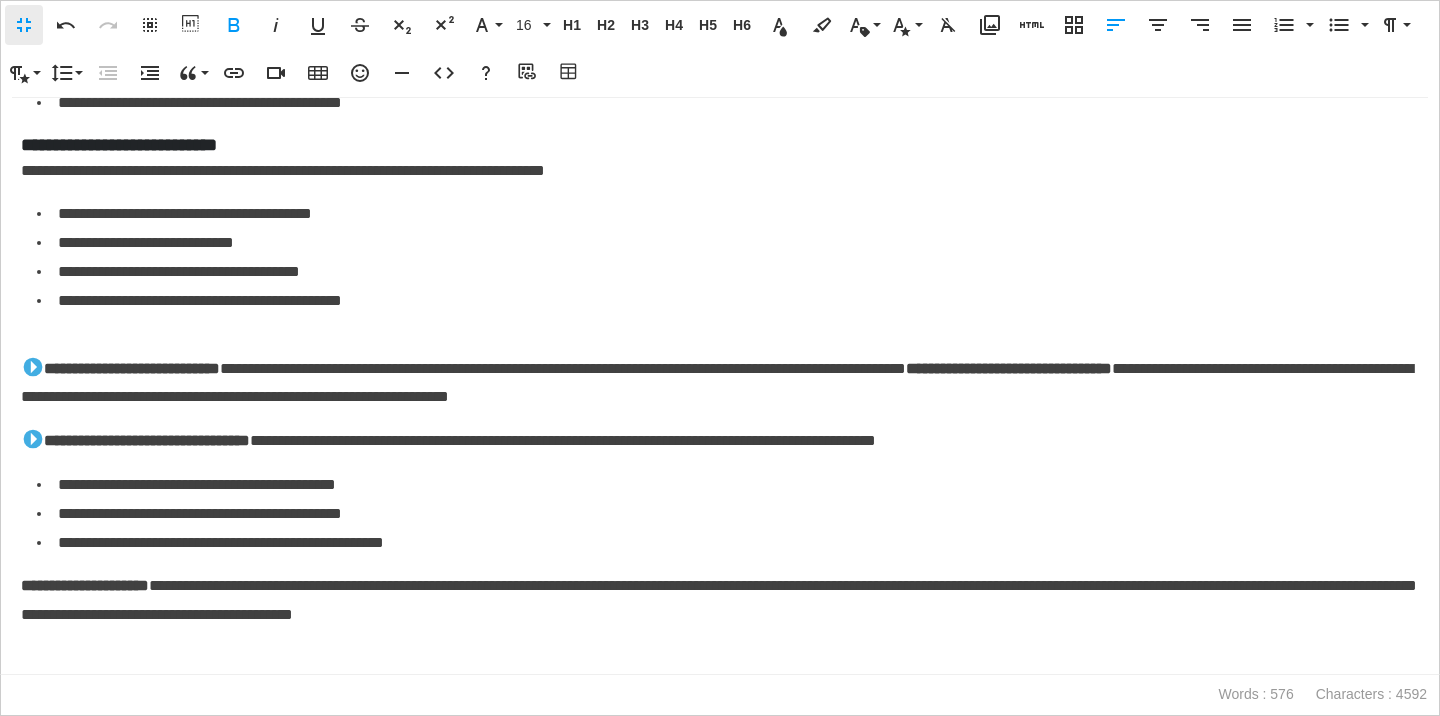 click on "**********" at bounding box center [85, 585] 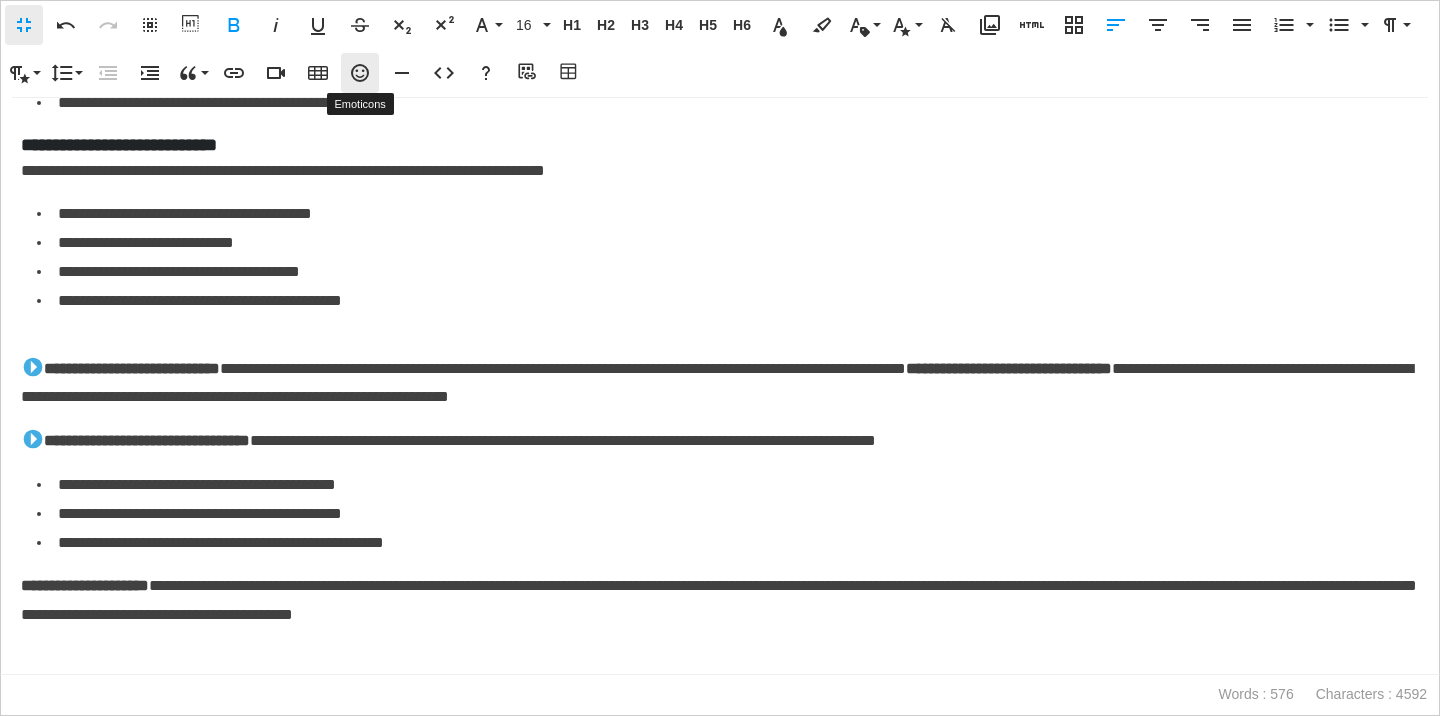 click 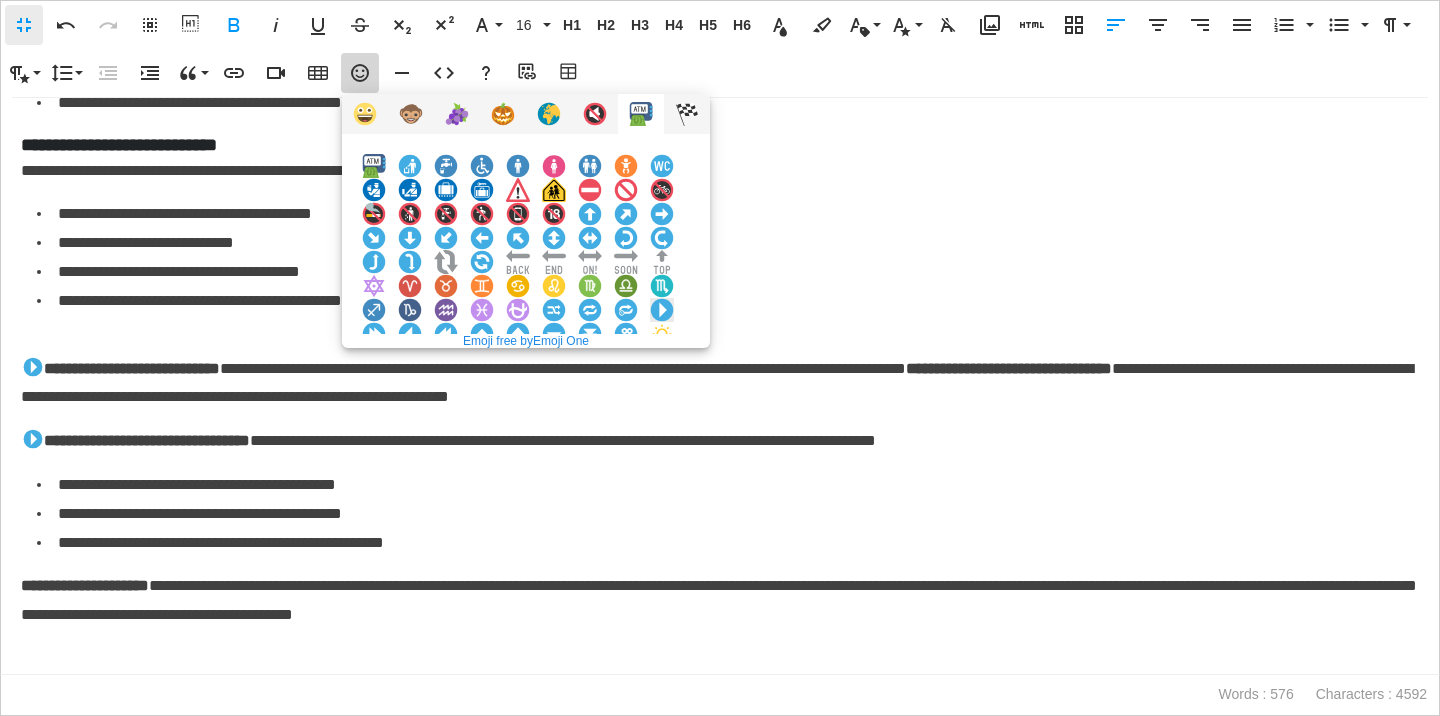 click at bounding box center [662, 310] 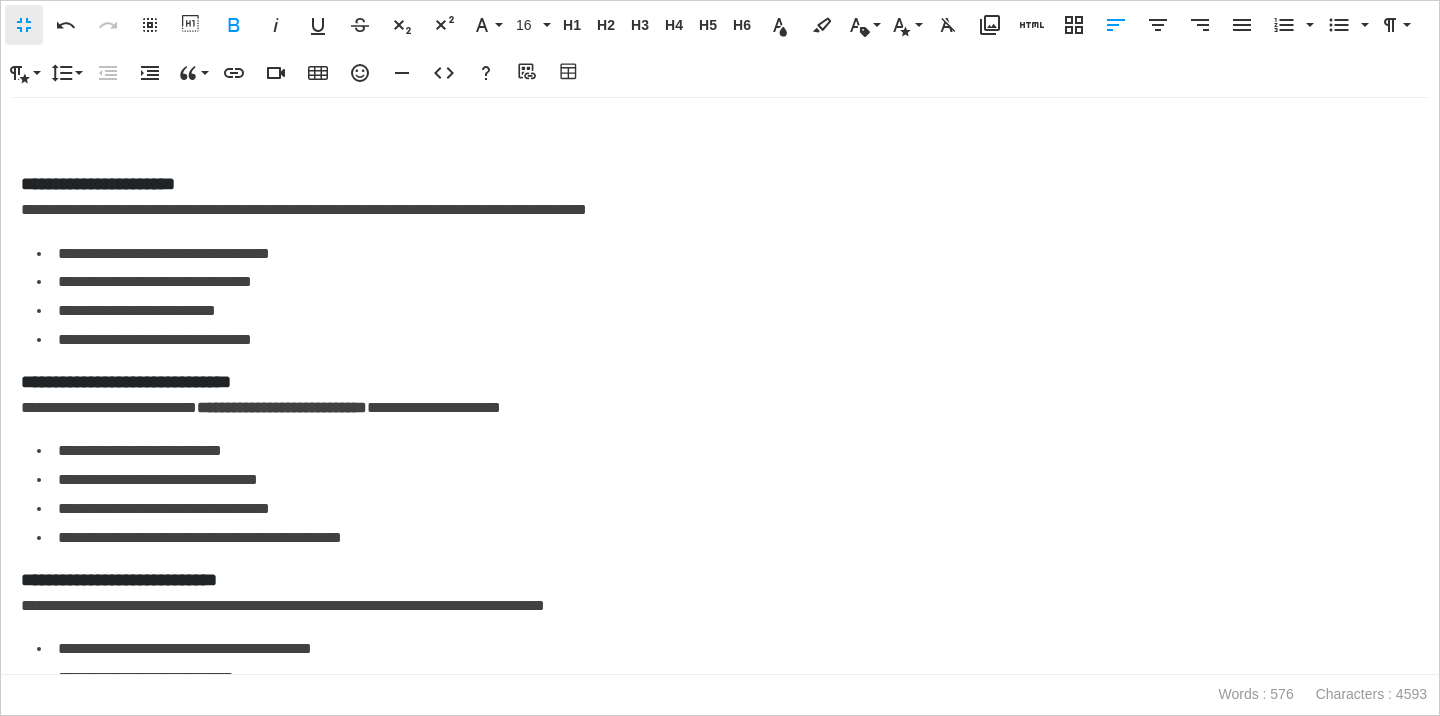 scroll, scrollTop: 1172, scrollLeft: 0, axis: vertical 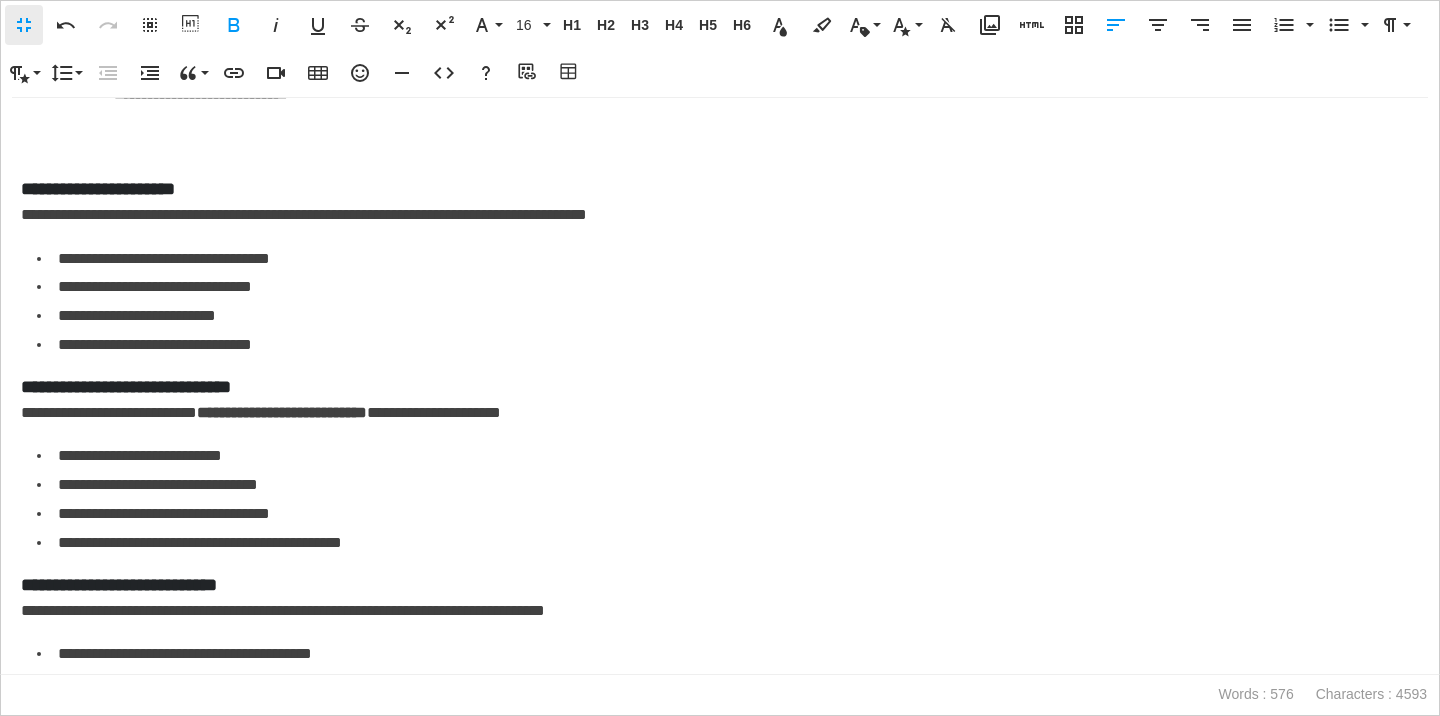 click on "**********" at bounding box center [720, 386] 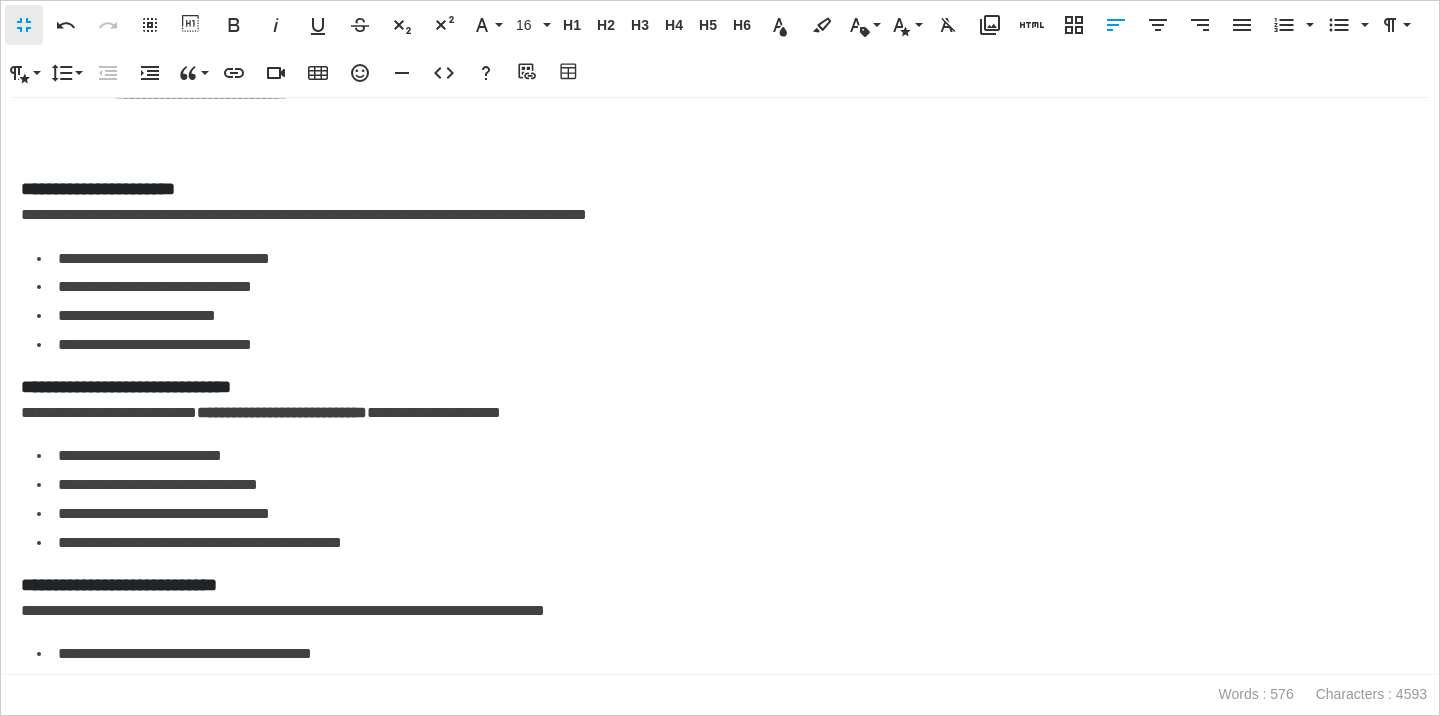 click on "**********" at bounding box center (720, 94) 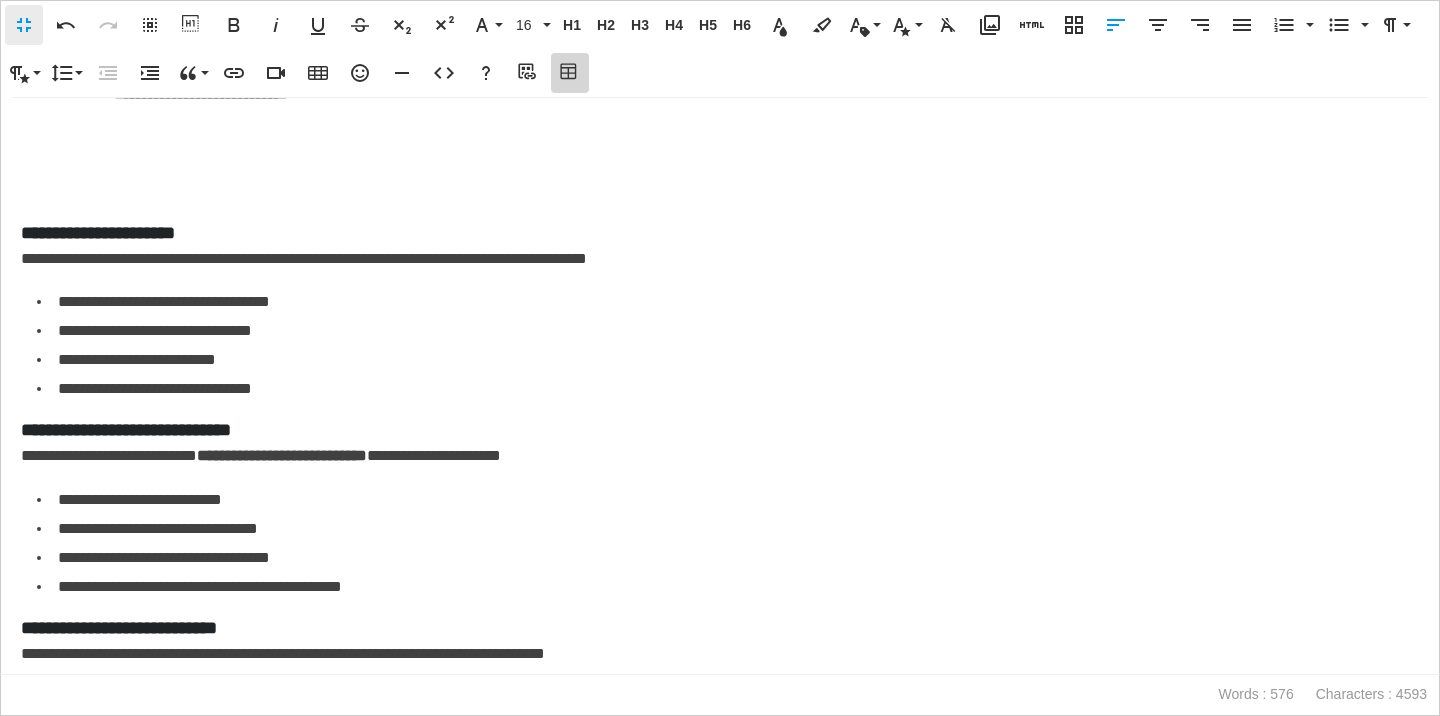click on "Table Builder" at bounding box center [570, 73] 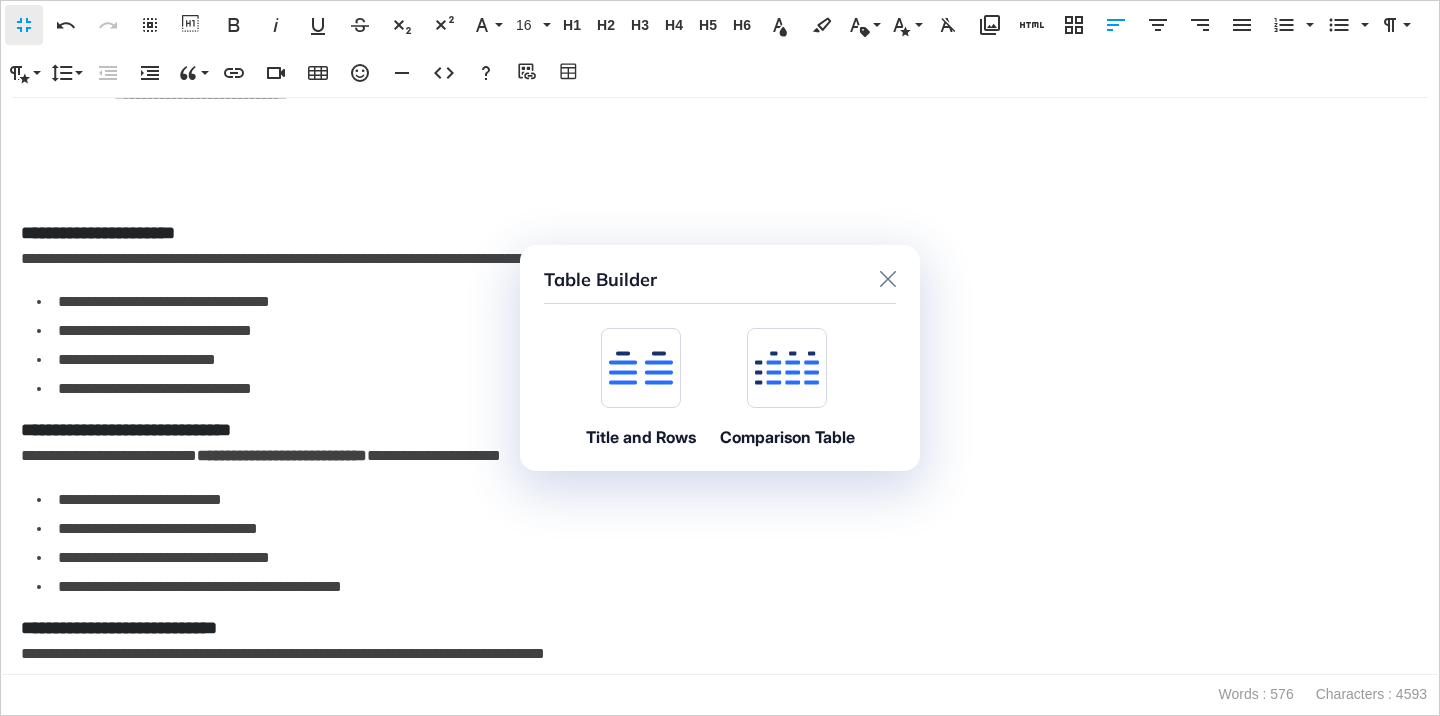 click at bounding box center (641, 368) 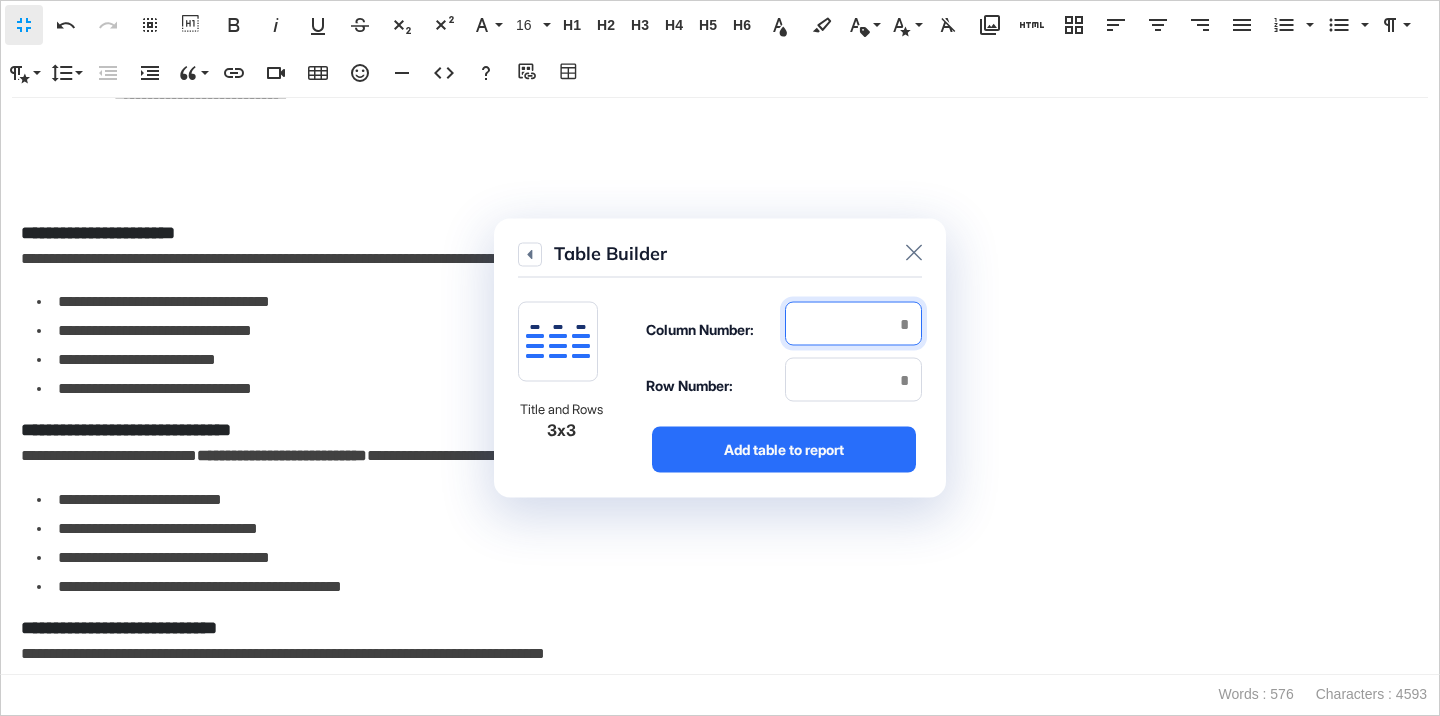 click at bounding box center [853, 324] 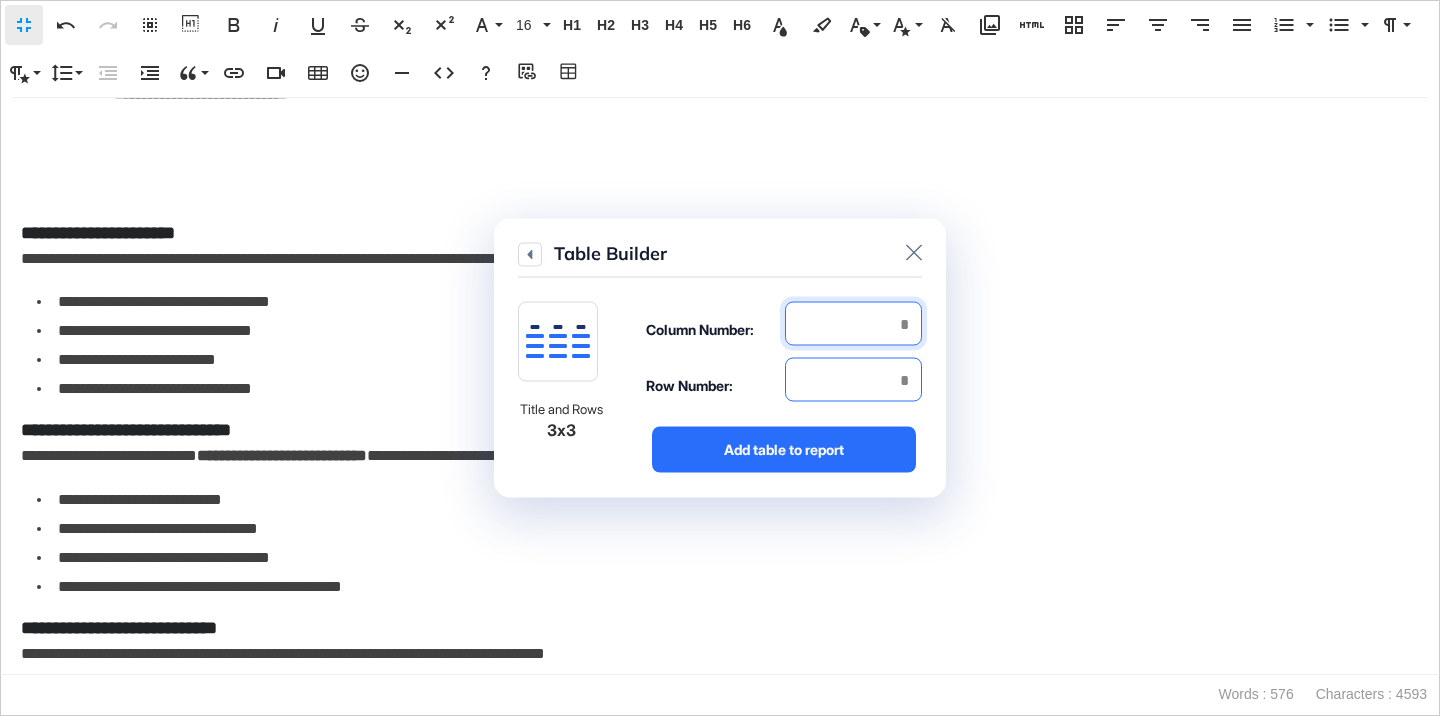 type on "*" 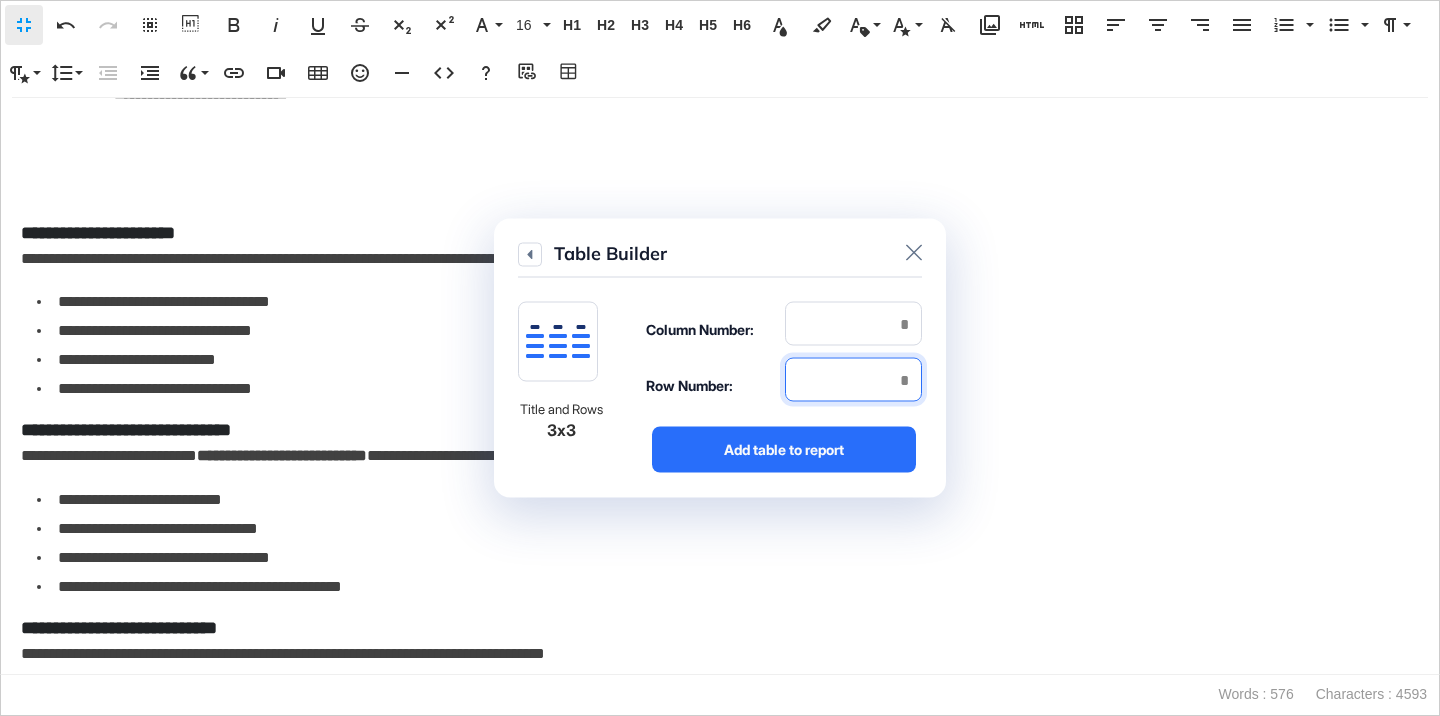 click at bounding box center [853, 380] 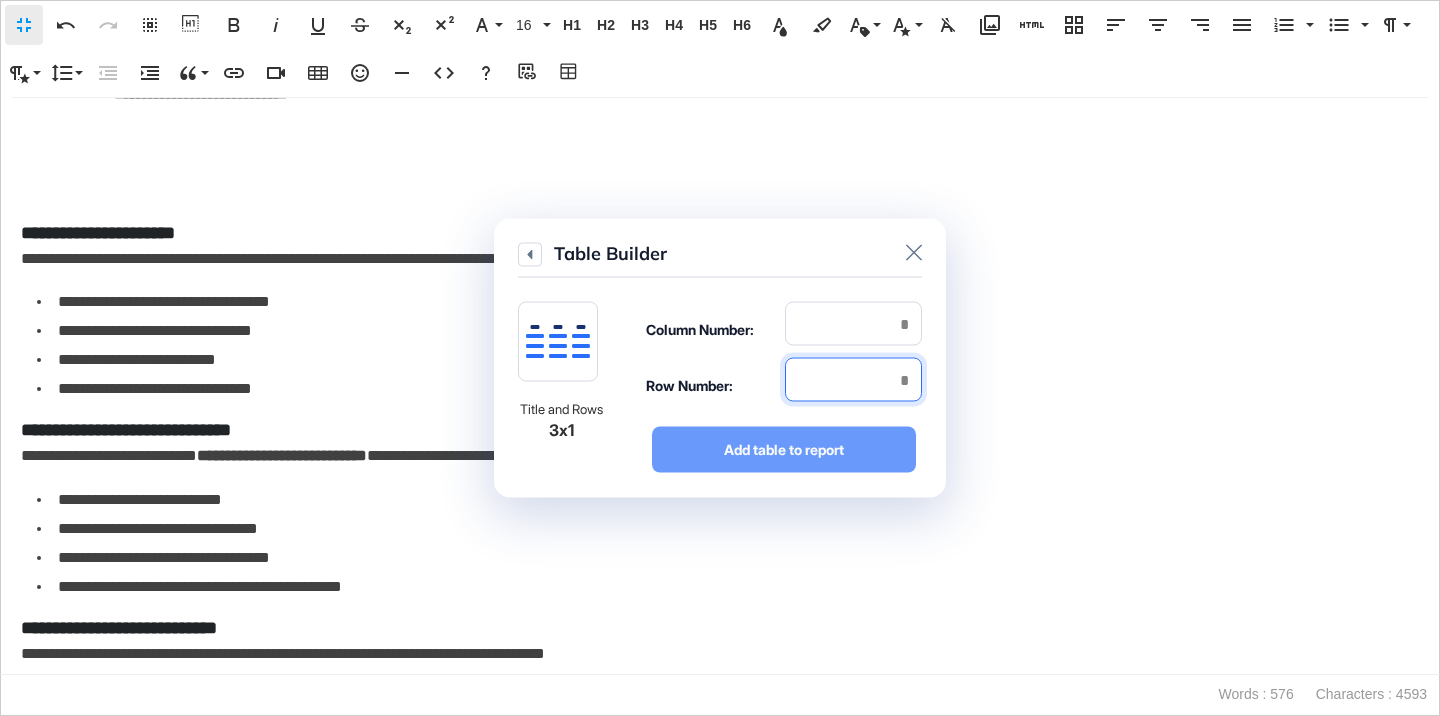 type on "*" 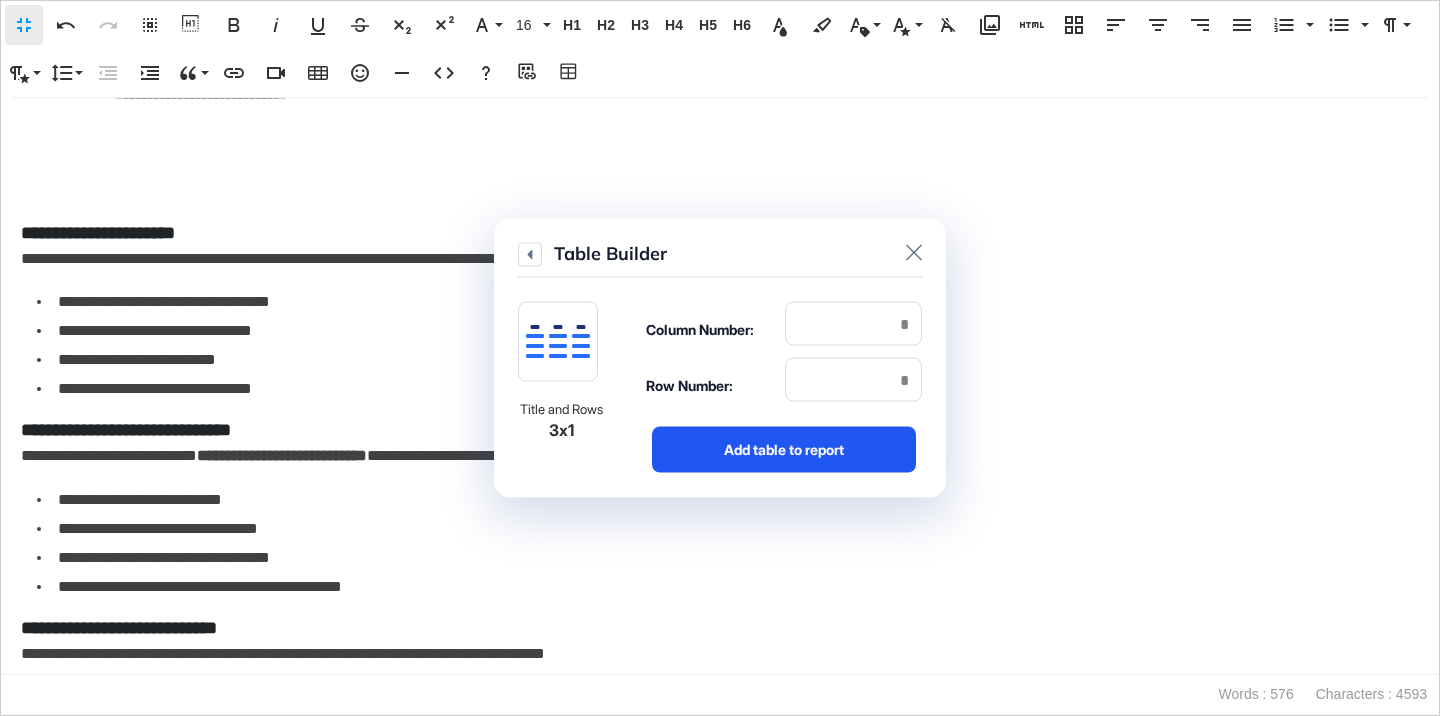 click on "Add table to report" at bounding box center [784, 450] 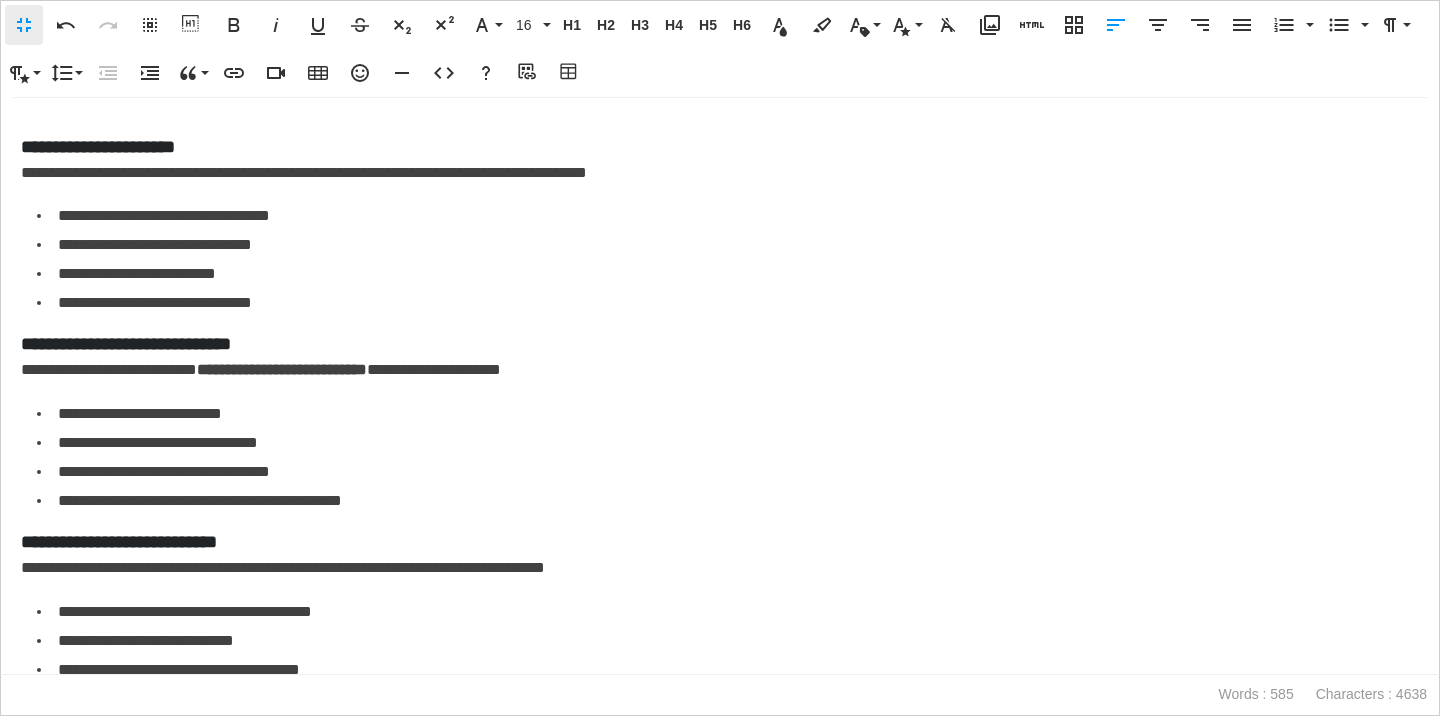 scroll, scrollTop: 1295, scrollLeft: 0, axis: vertical 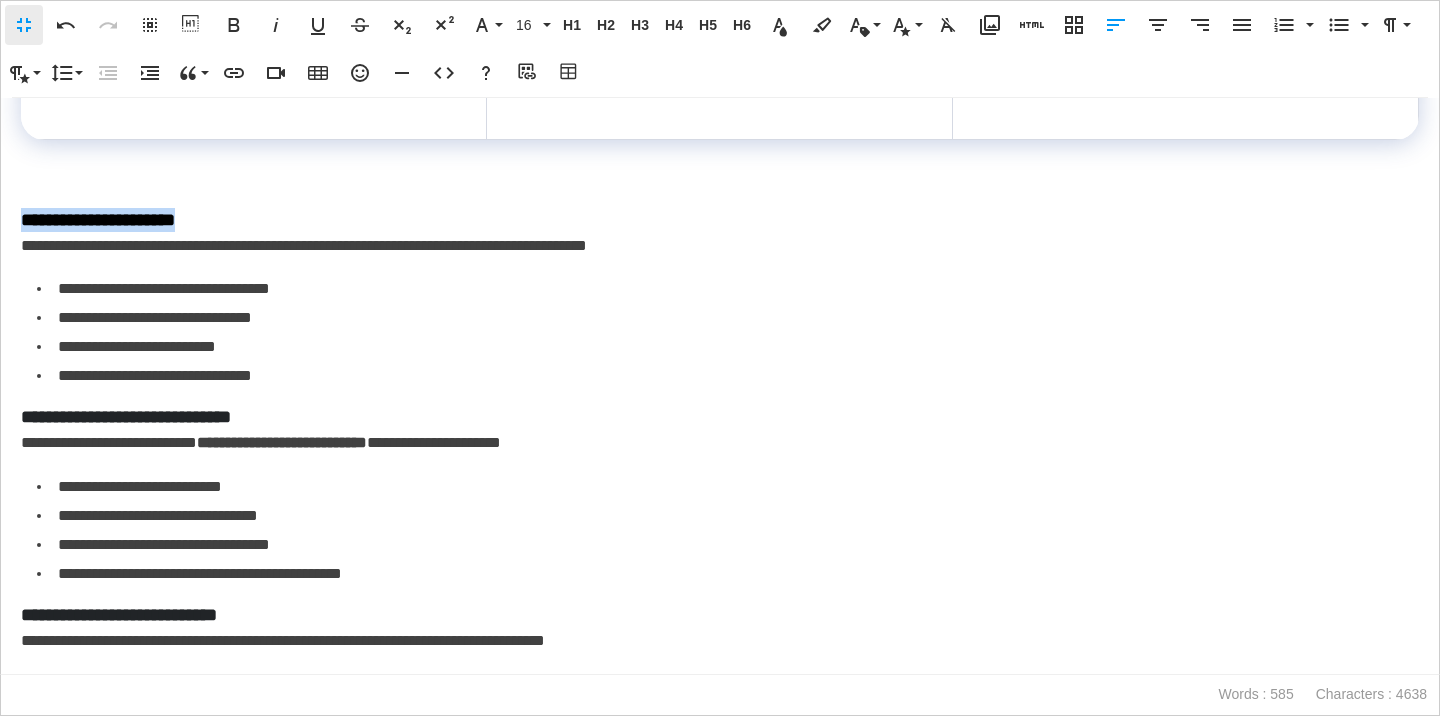 drag, startPoint x: 224, startPoint y: 289, endPoint x: 15, endPoint y: 289, distance: 209 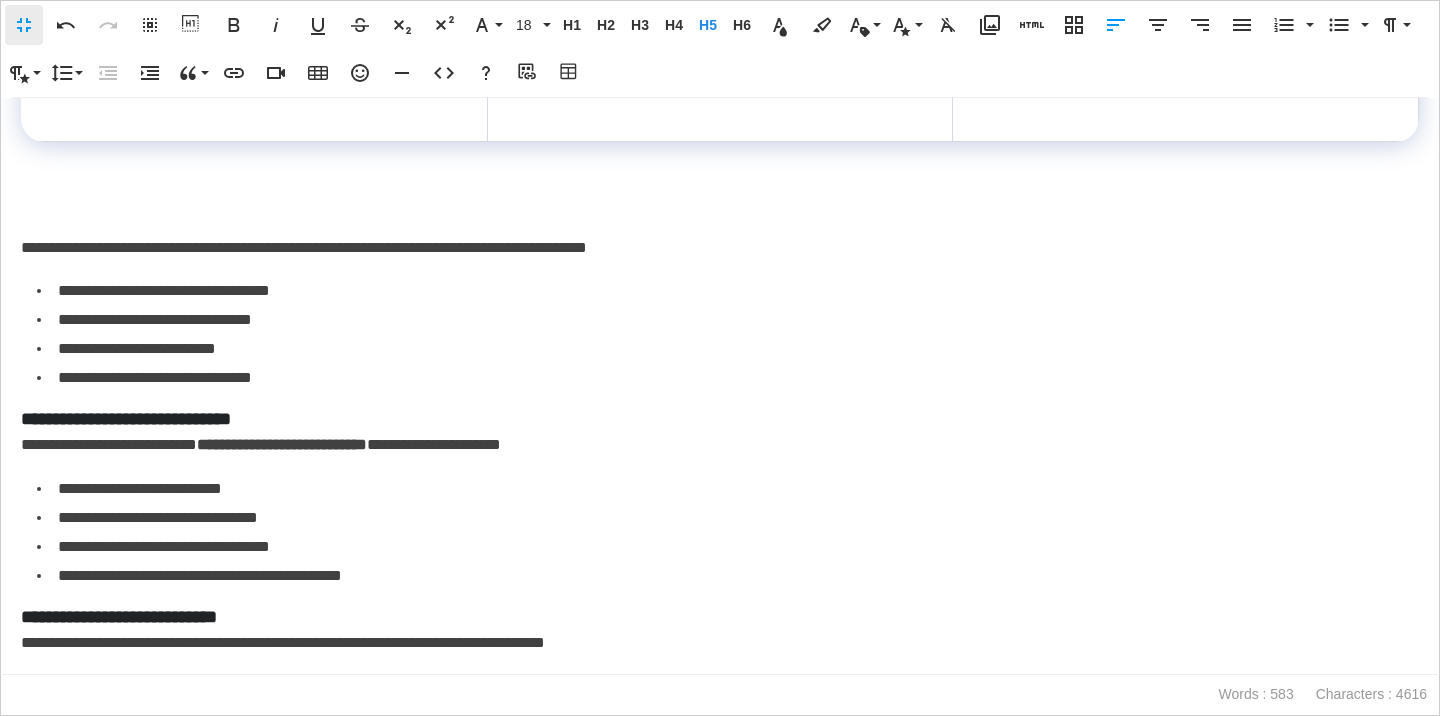 drag, startPoint x: 355, startPoint y: 135, endPoint x: 163, endPoint y: 138, distance: 192.02344 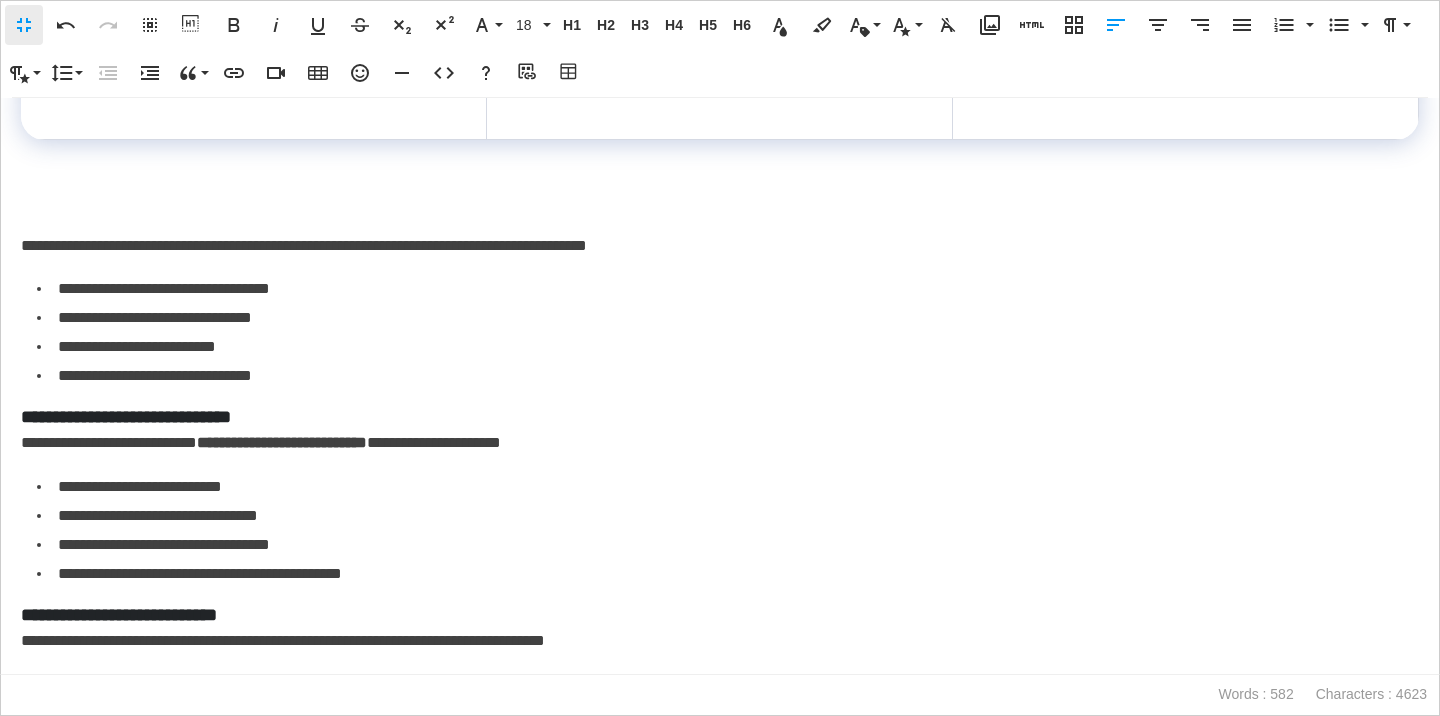scroll, scrollTop: 0, scrollLeft: 8, axis: horizontal 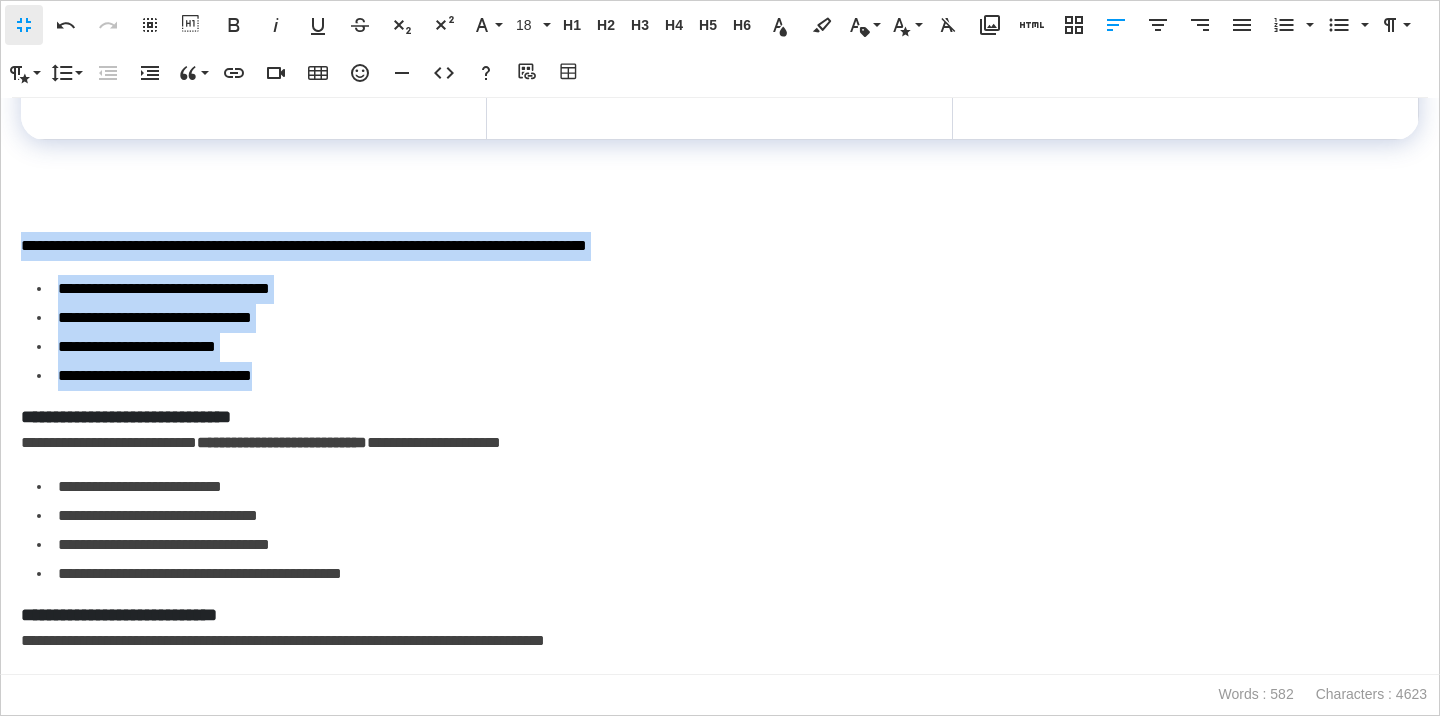 drag, startPoint x: 312, startPoint y: 446, endPoint x: 9, endPoint y: 316, distance: 329.71048 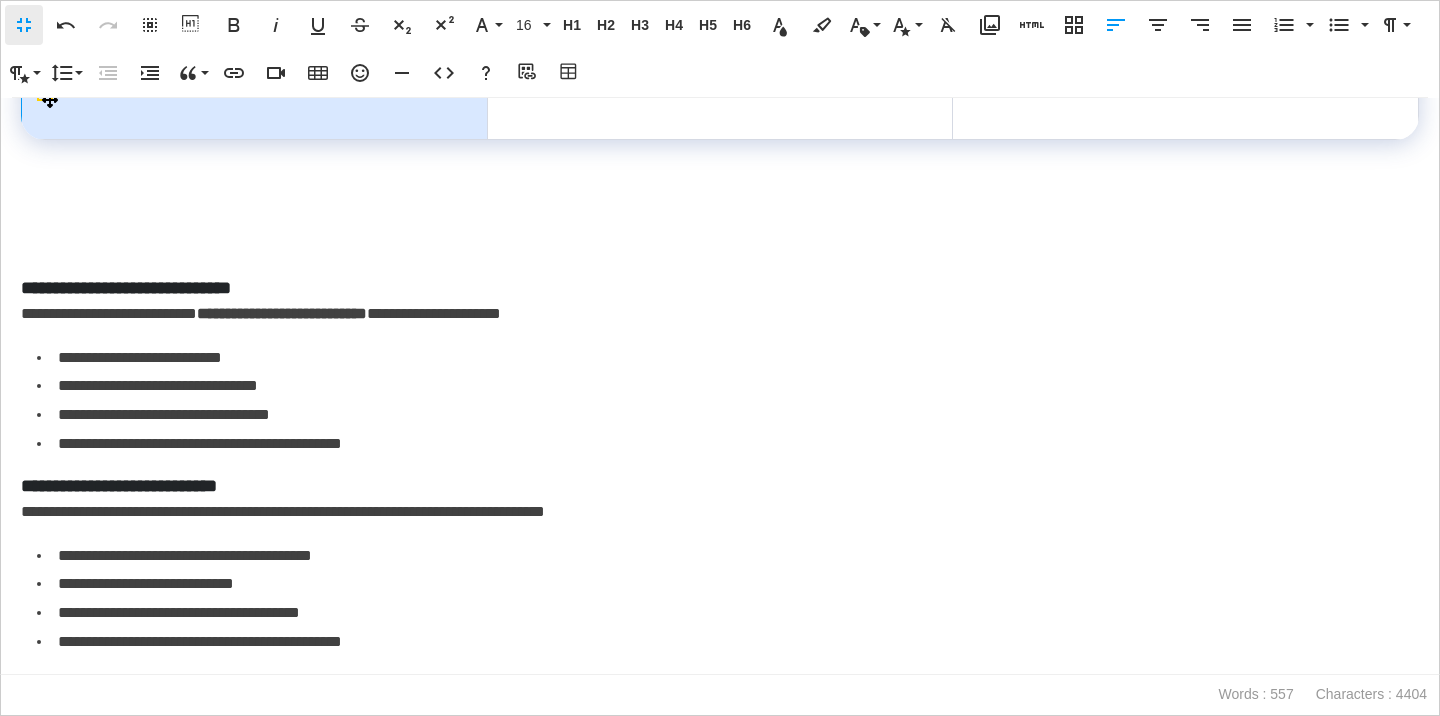 click at bounding box center [255, 113] 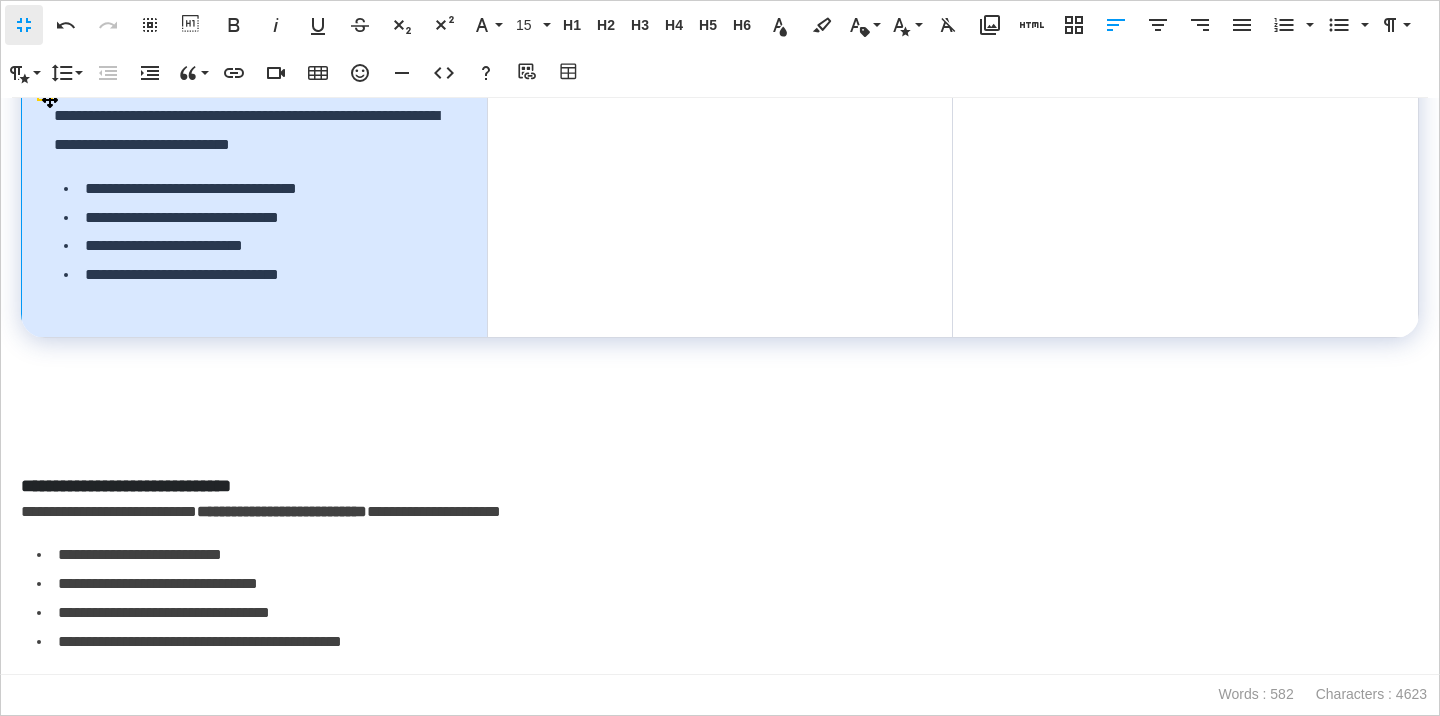 click on "**********" at bounding box center [255, 212] 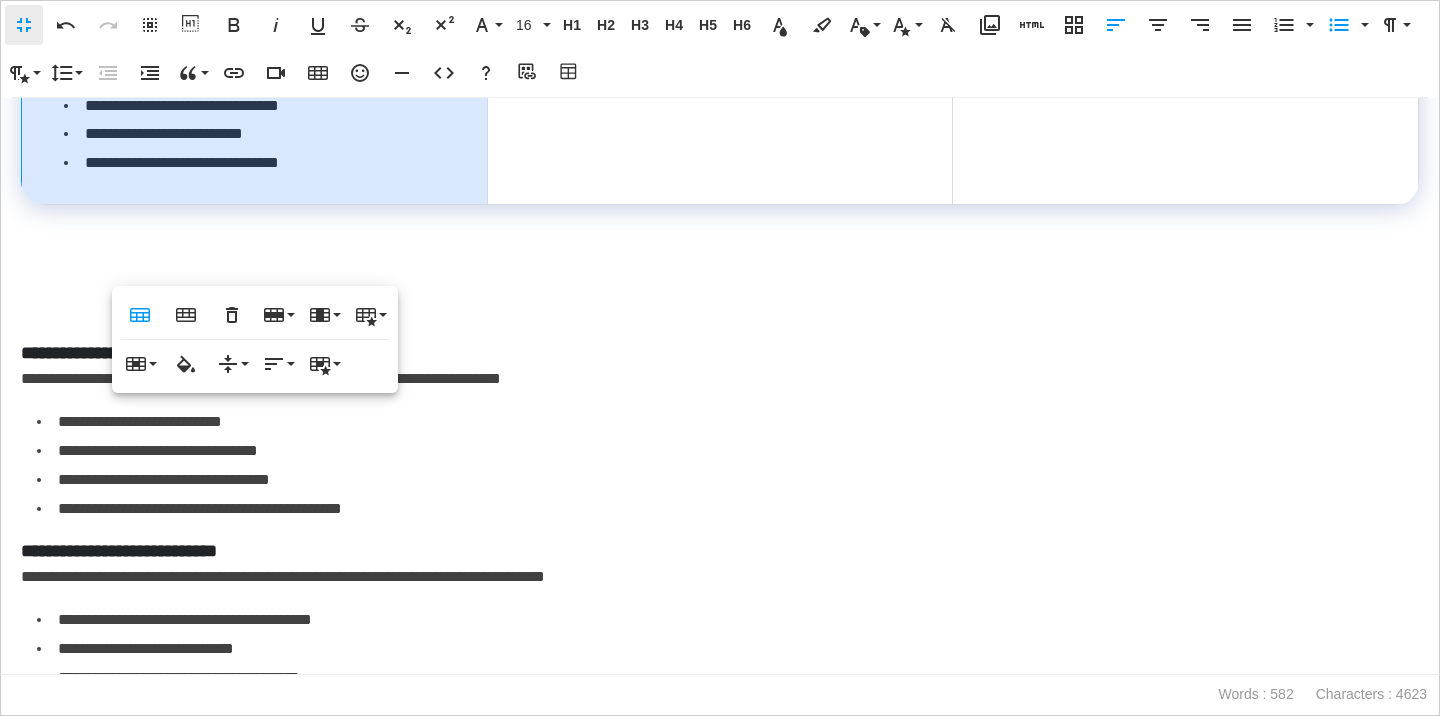 scroll, scrollTop: 1445, scrollLeft: 0, axis: vertical 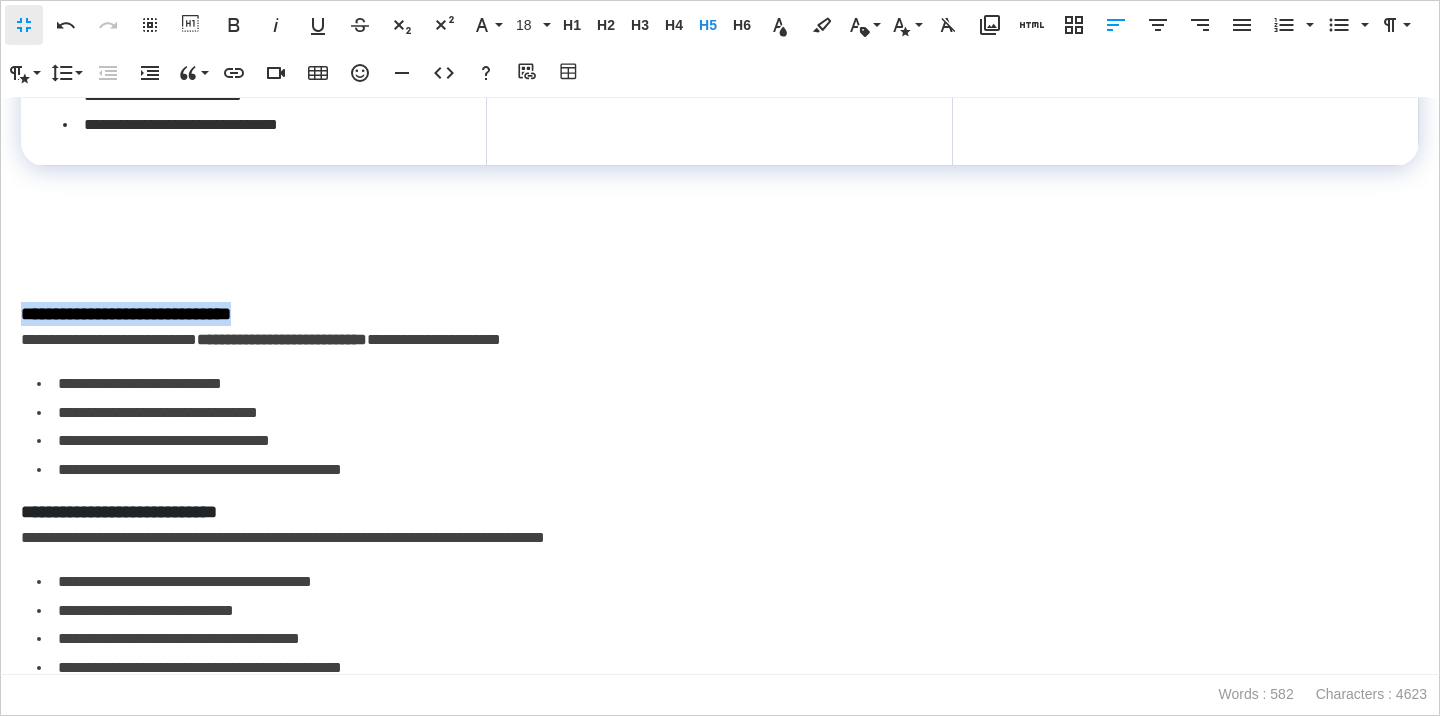 drag, startPoint x: 324, startPoint y: 382, endPoint x: 11, endPoint y: 390, distance: 313.10223 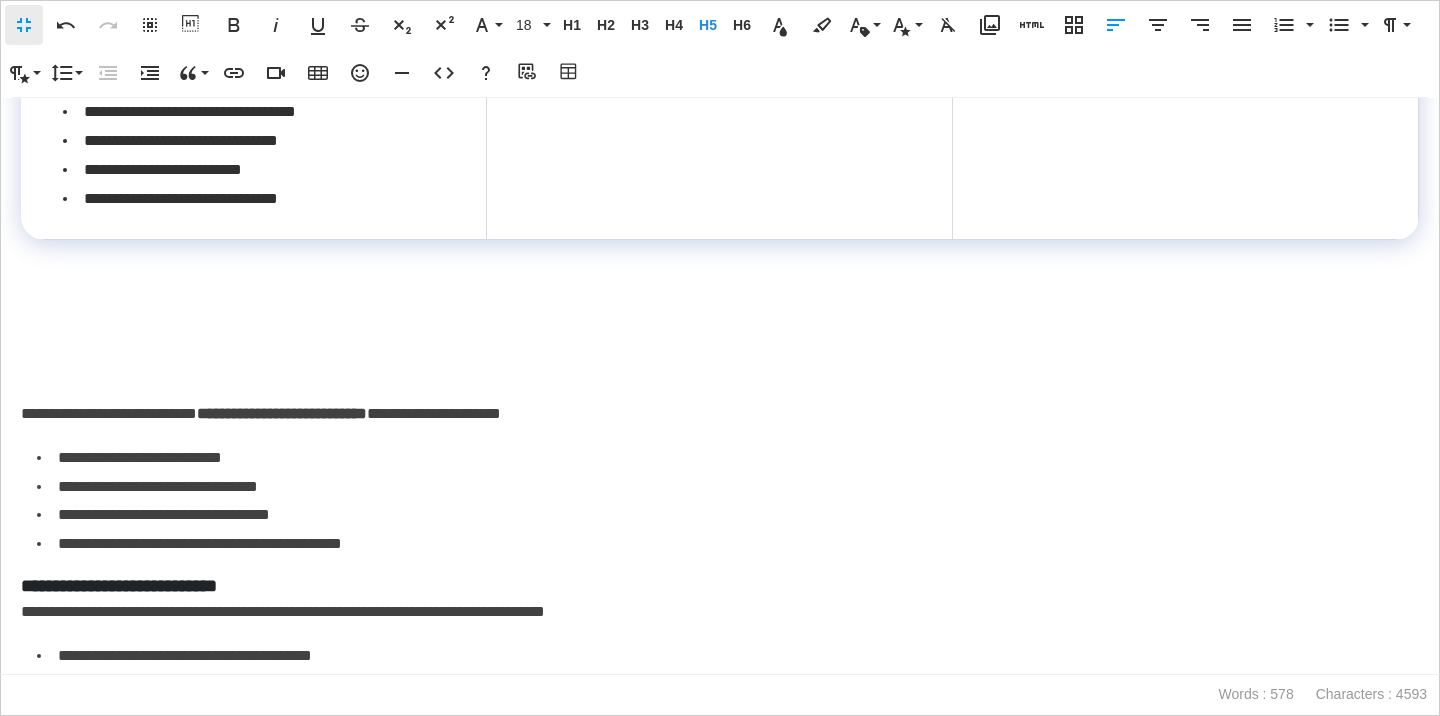 scroll, scrollTop: 1152, scrollLeft: 0, axis: vertical 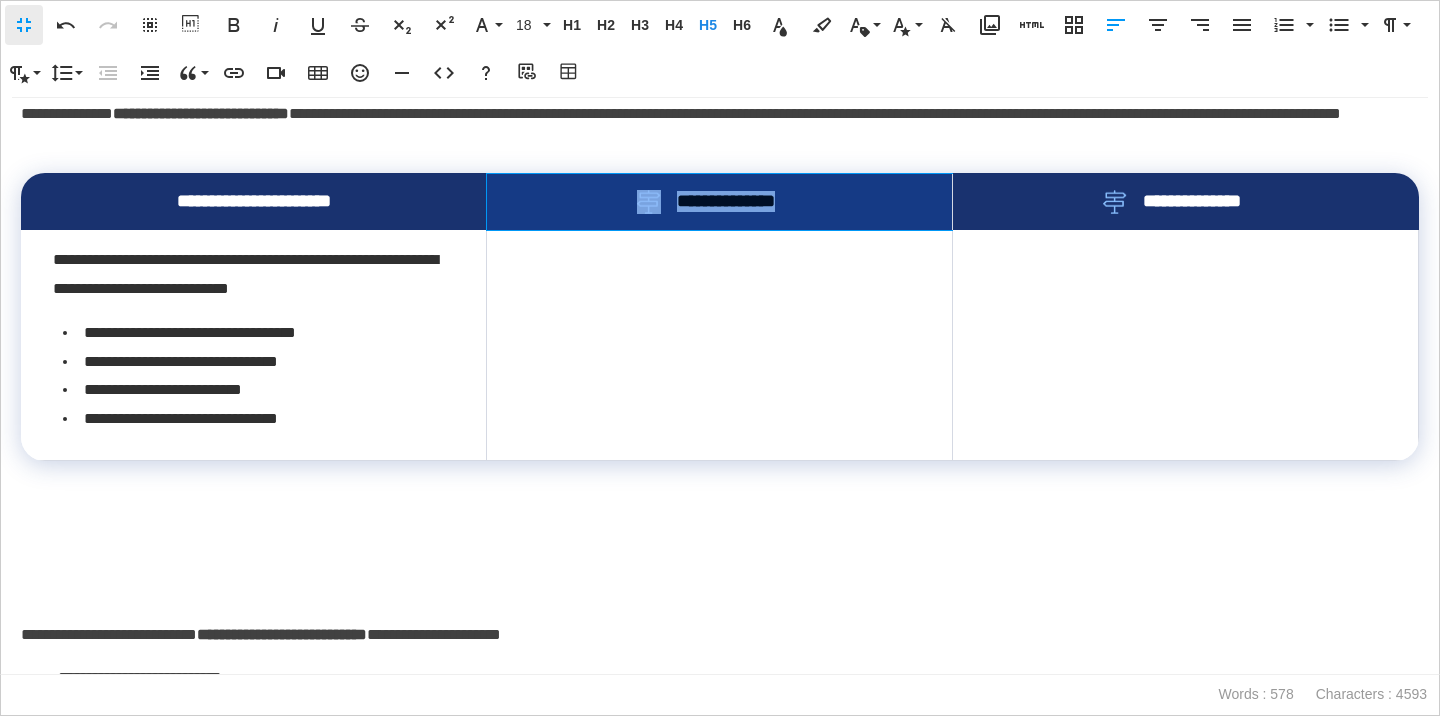 drag, startPoint x: 846, startPoint y: 281, endPoint x: 632, endPoint y: 282, distance: 214.00233 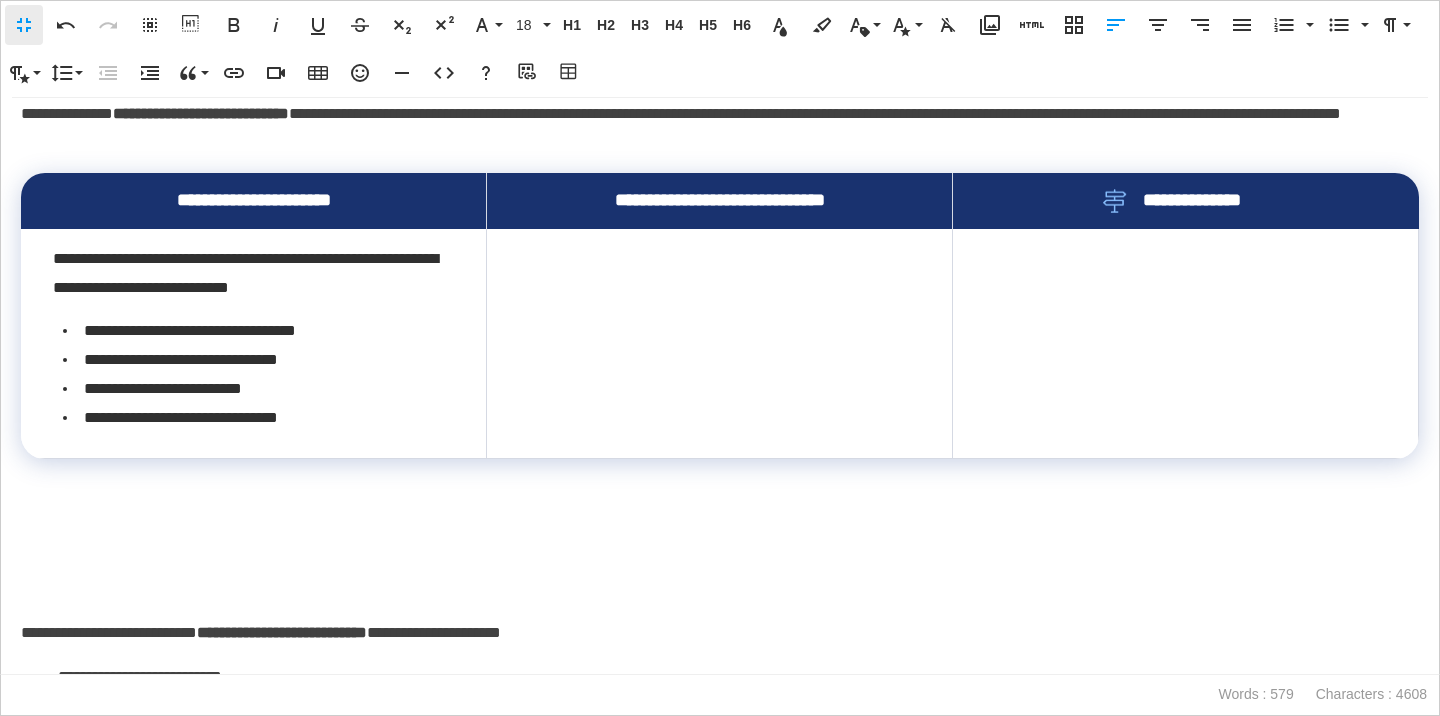 scroll, scrollTop: 0, scrollLeft: 4, axis: horizontal 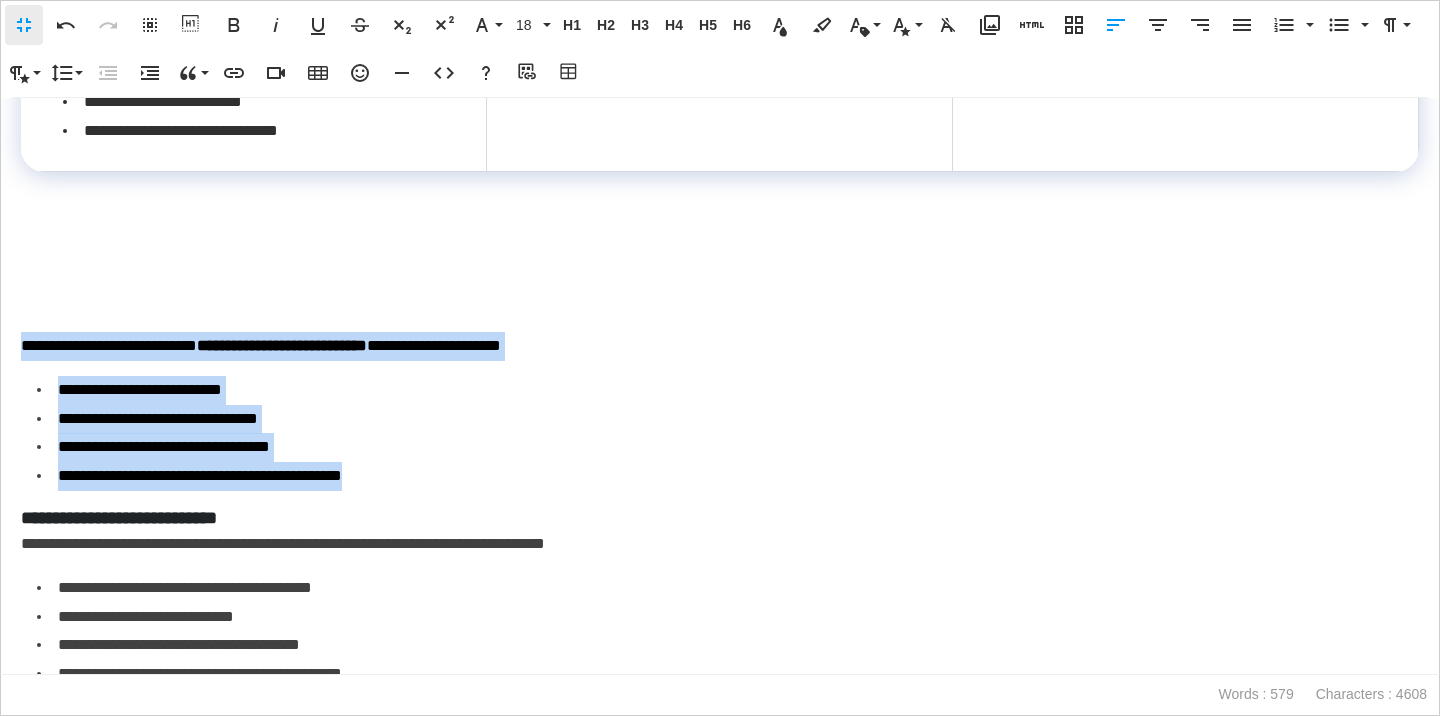 drag, startPoint x: 459, startPoint y: 548, endPoint x: 12, endPoint y: 416, distance: 466.0826 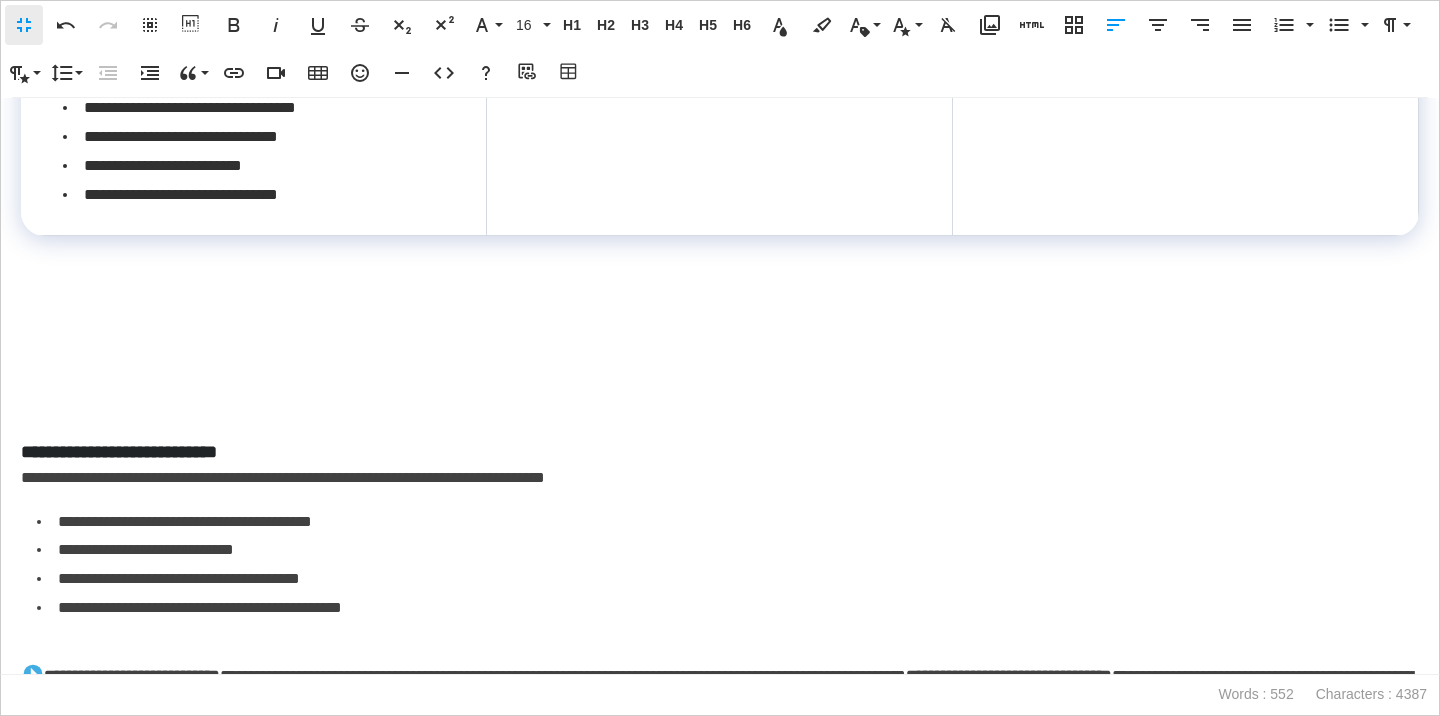 scroll, scrollTop: 1260, scrollLeft: 0, axis: vertical 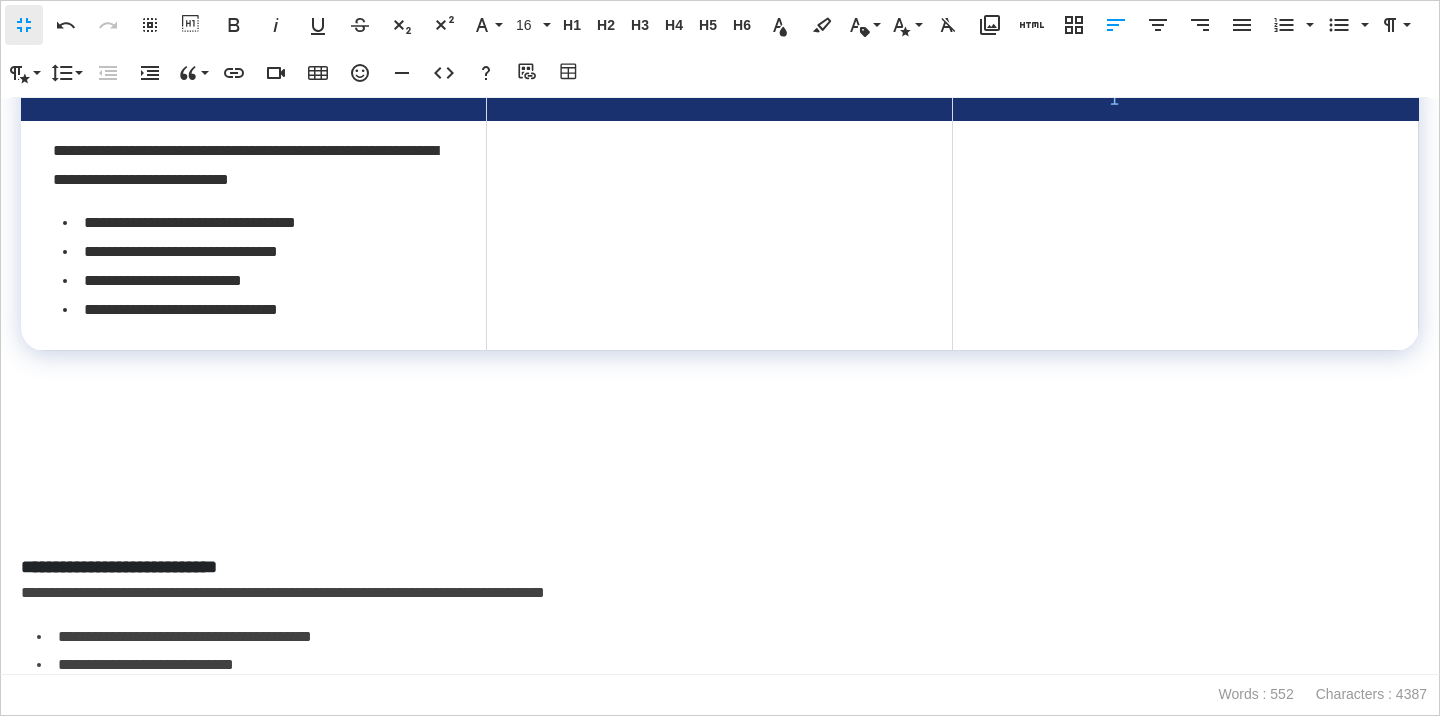 click at bounding box center [720, 236] 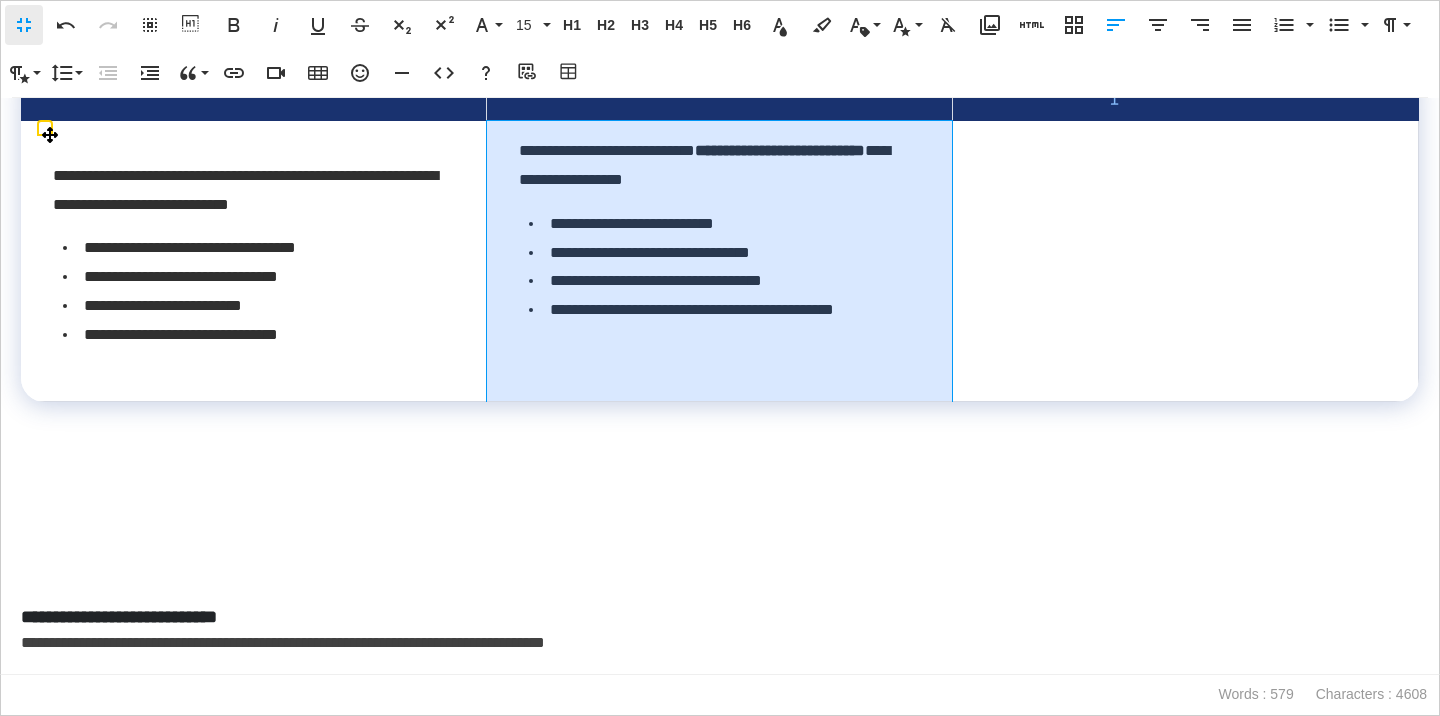 click on "**********" at bounding box center [720, 261] 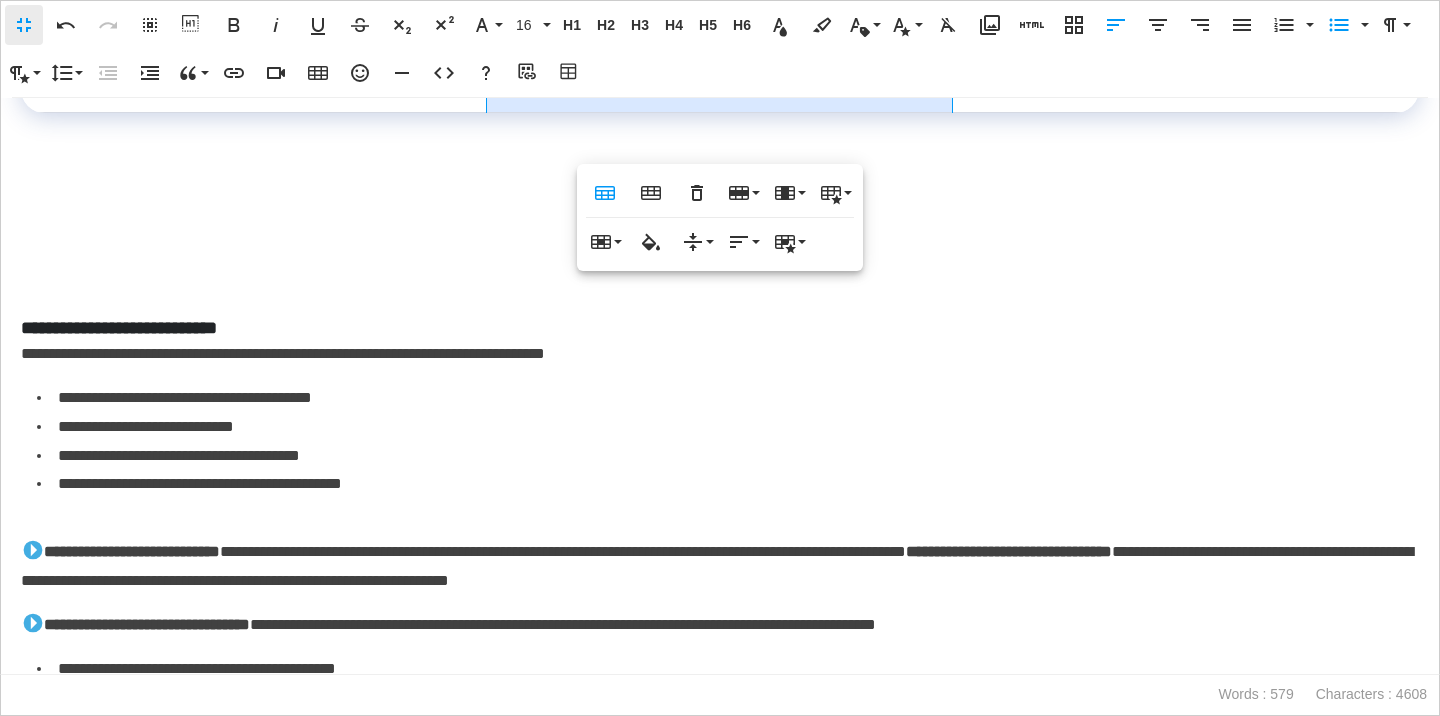 scroll, scrollTop: 1558, scrollLeft: 0, axis: vertical 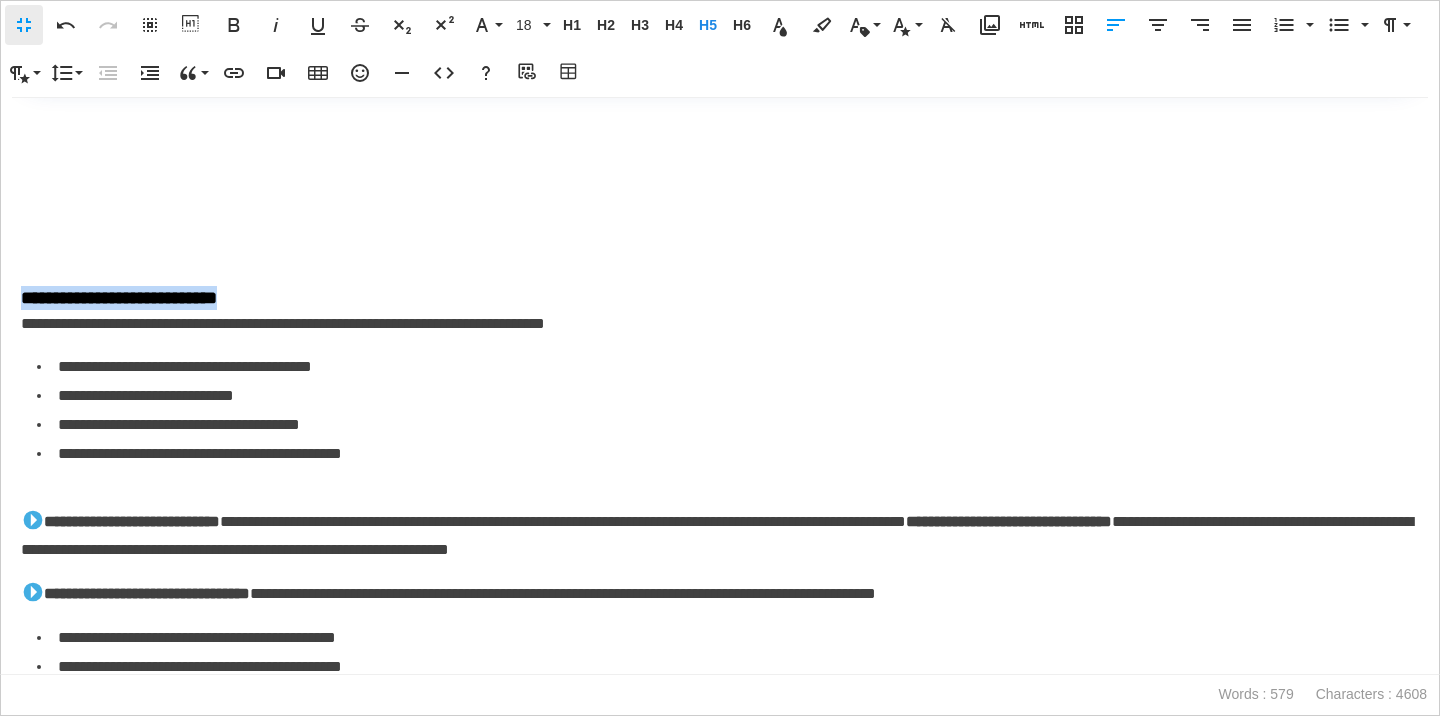 drag, startPoint x: 304, startPoint y: 376, endPoint x: 24, endPoint y: 373, distance: 280.01608 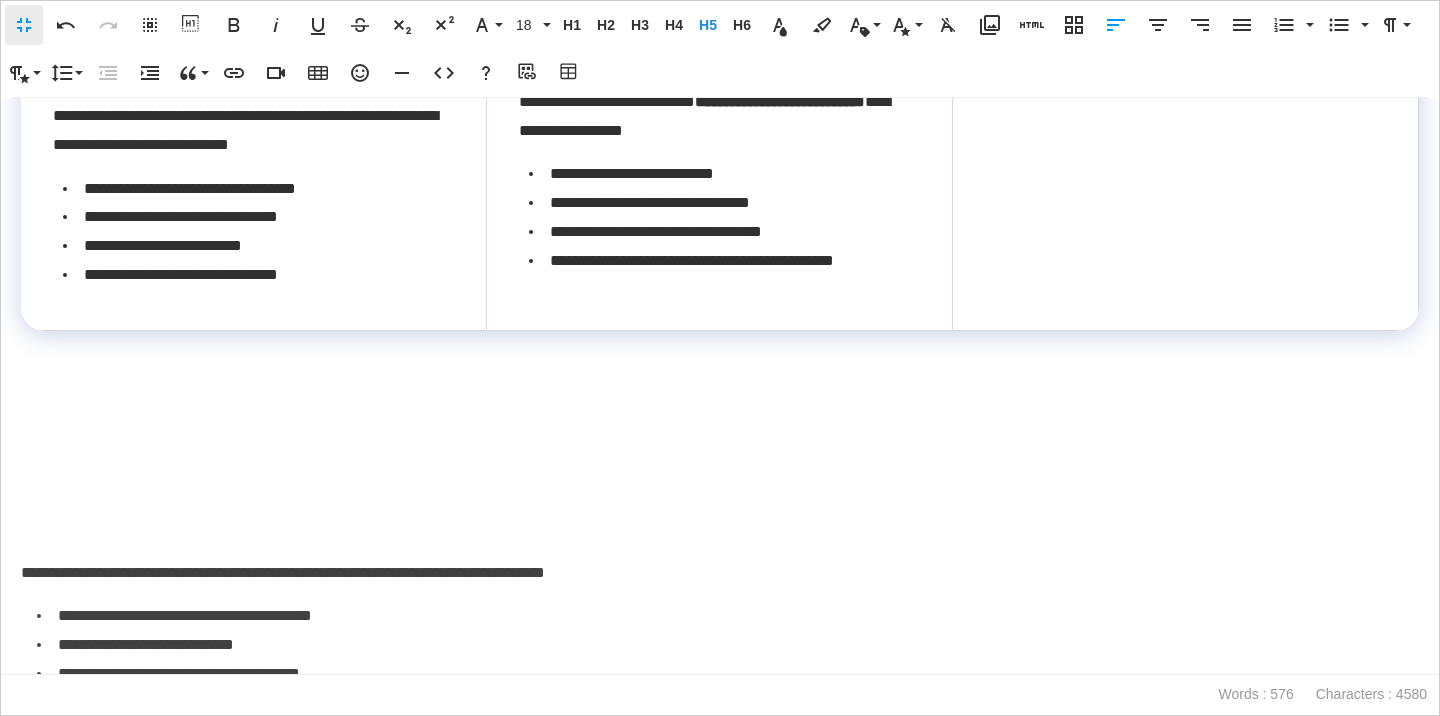 scroll, scrollTop: 1249, scrollLeft: 0, axis: vertical 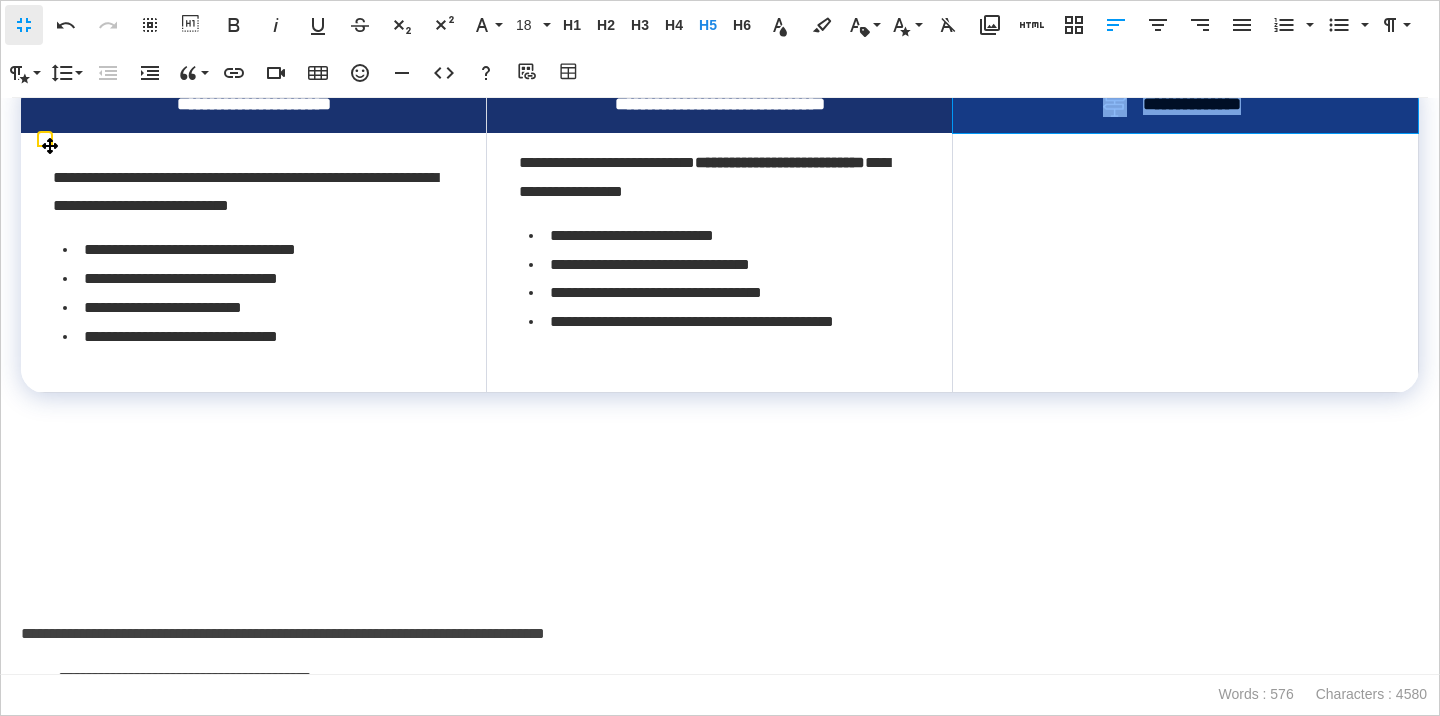 drag, startPoint x: 1282, startPoint y: 175, endPoint x: 1104, endPoint y: 176, distance: 178.0028 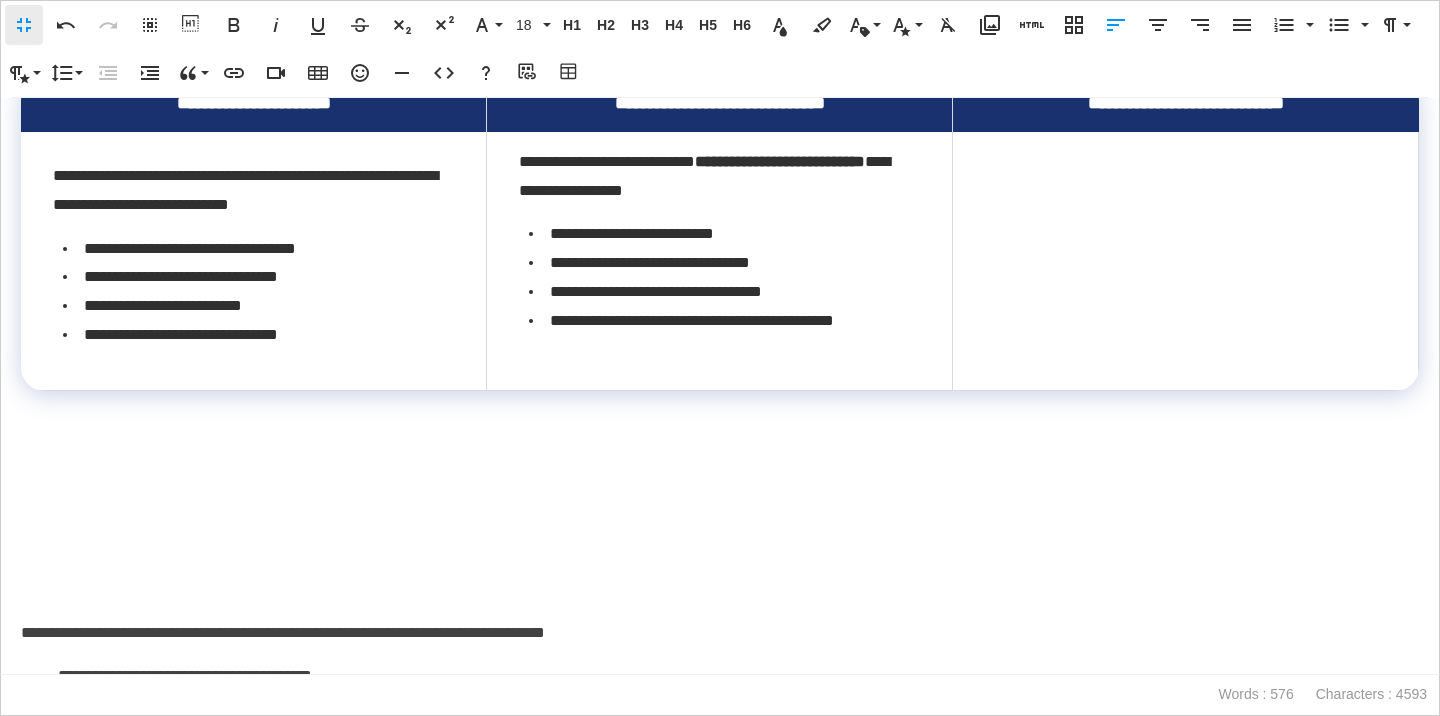 scroll, scrollTop: 0, scrollLeft: 7, axis: horizontal 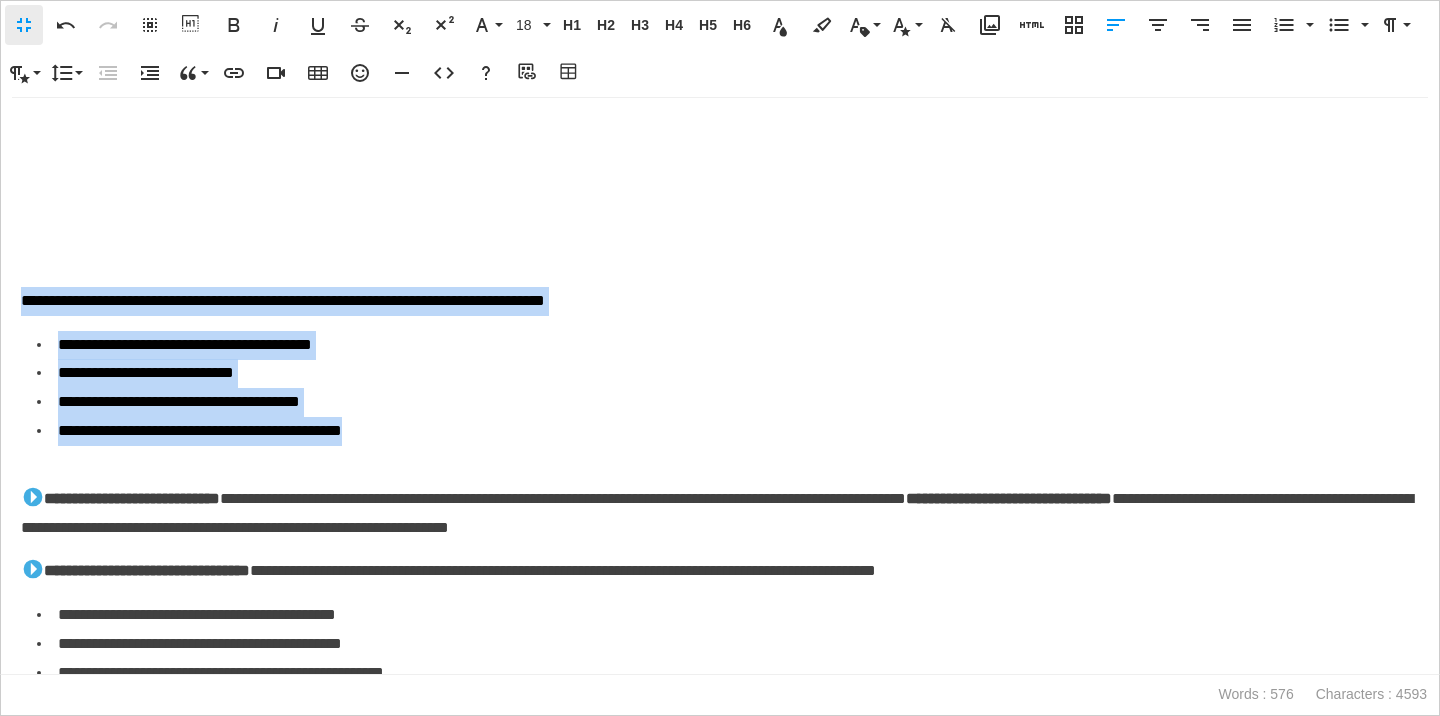 drag, startPoint x: 454, startPoint y: 508, endPoint x: 0, endPoint y: 371, distance: 474.2204 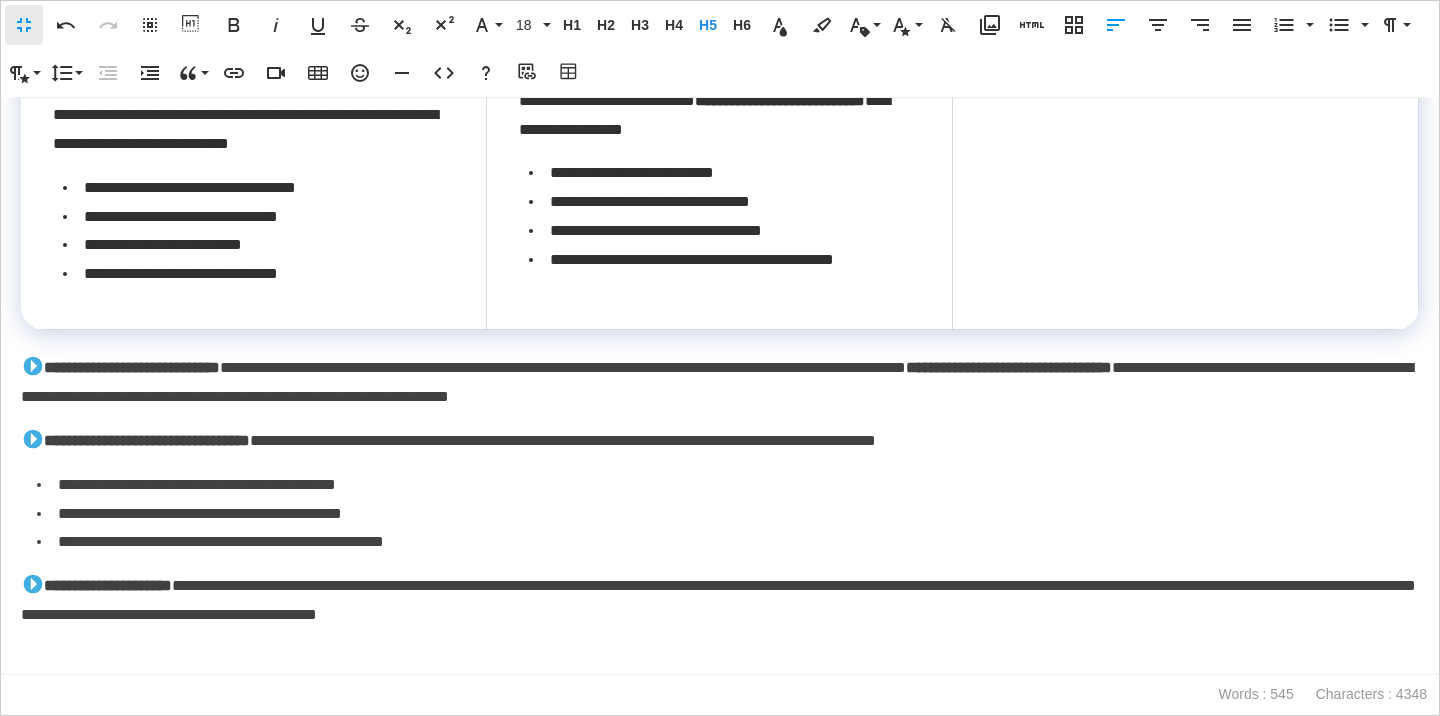 scroll, scrollTop: 1378, scrollLeft: 0, axis: vertical 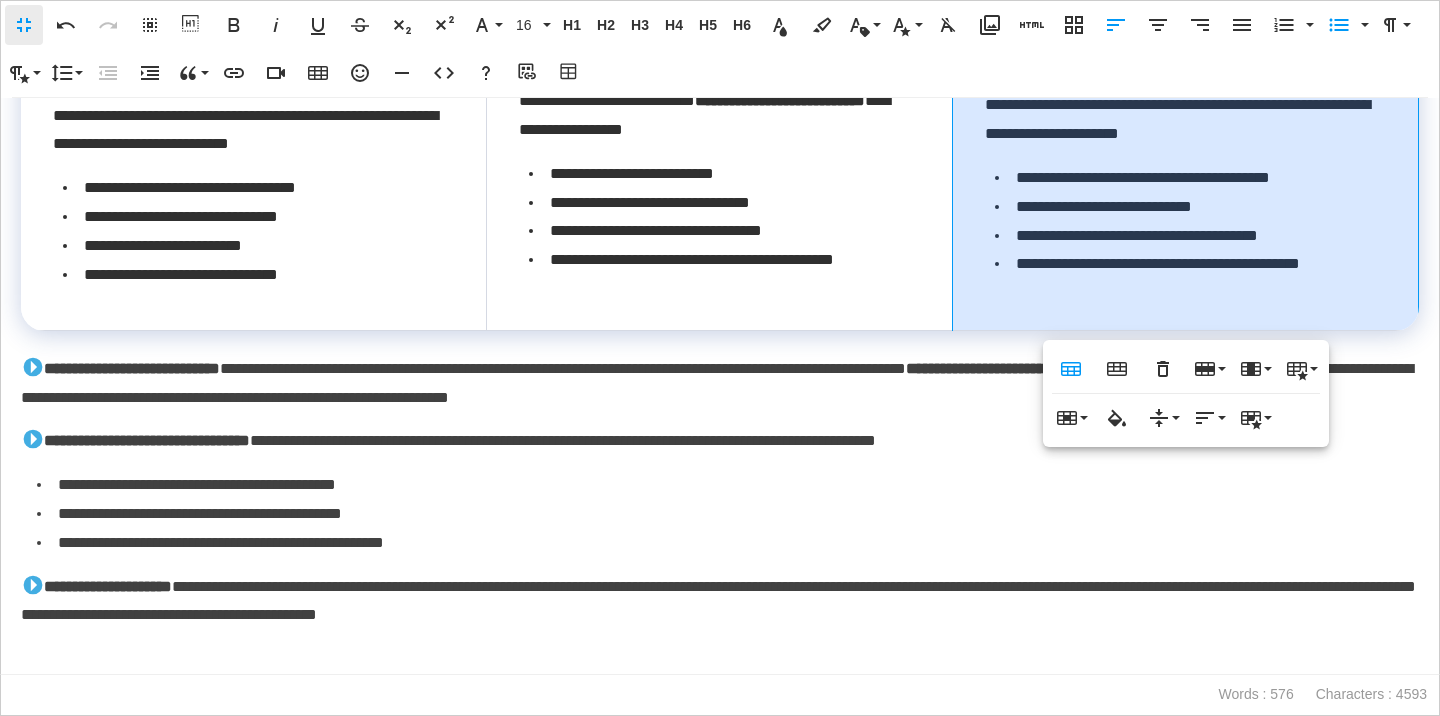 click on "**********" at bounding box center (1186, 200) 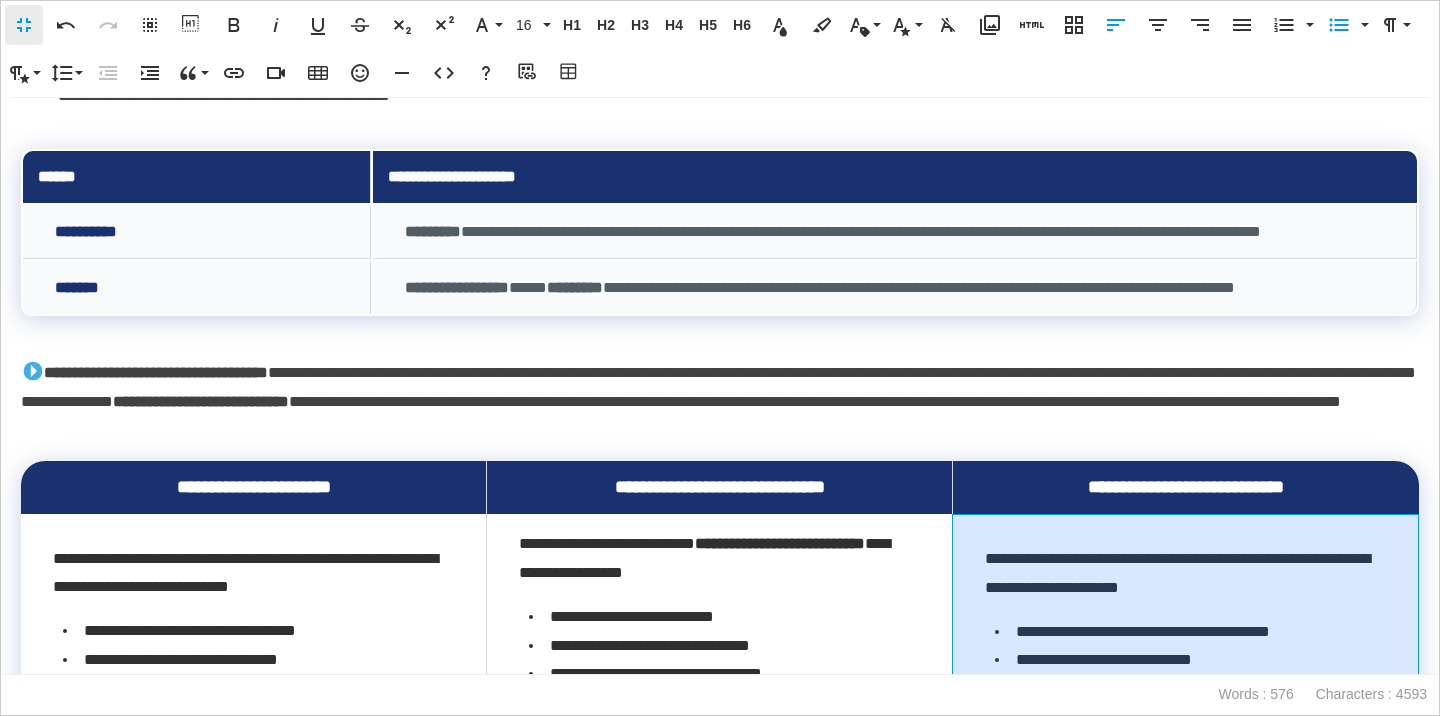 scroll, scrollTop: 862, scrollLeft: 0, axis: vertical 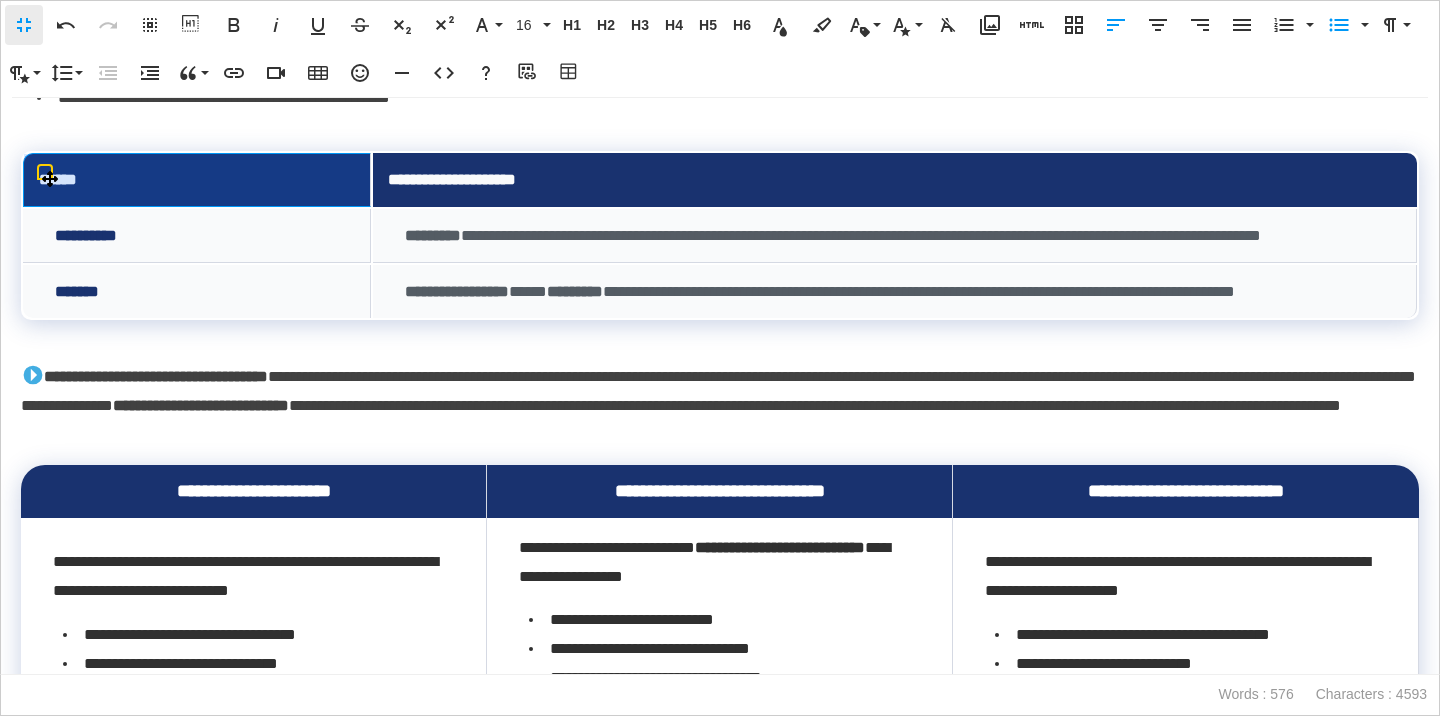 click on "**********" at bounding box center [720, 386] 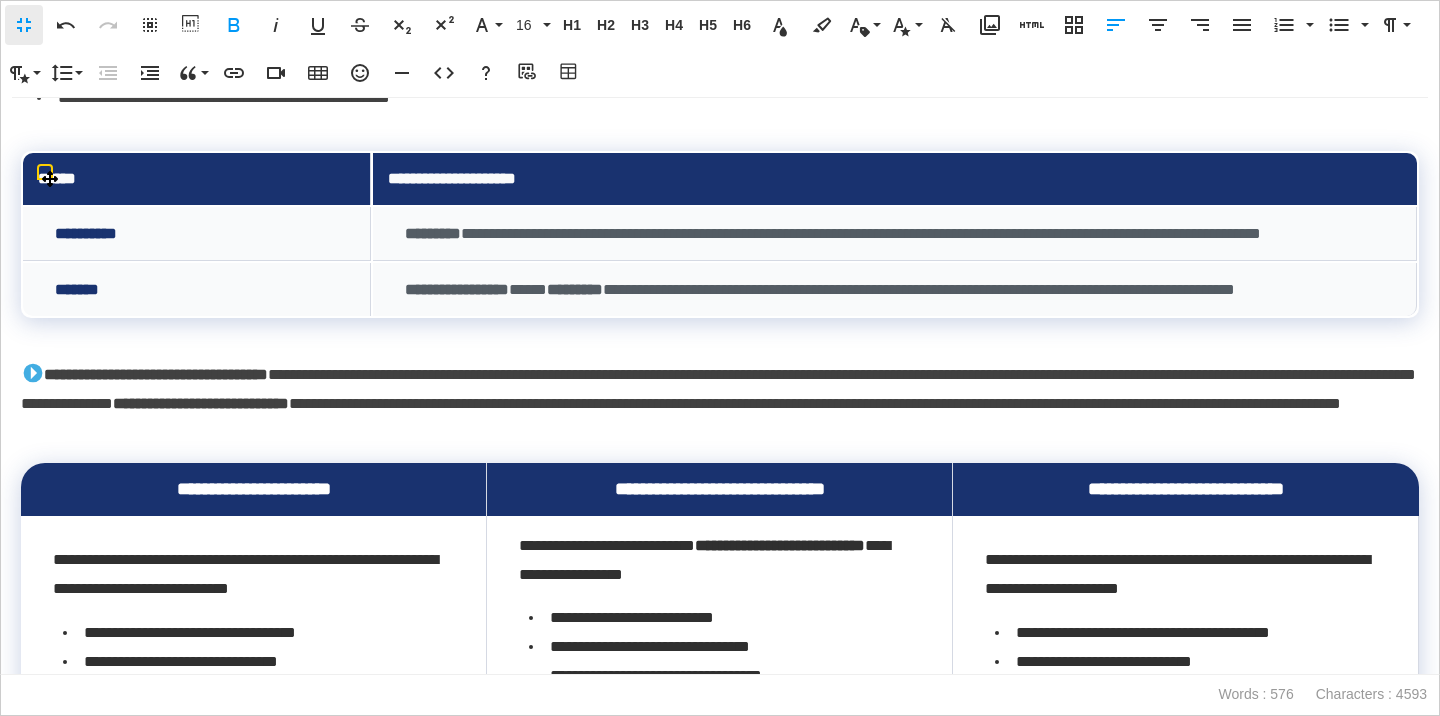 click on "******" at bounding box center (197, 178) 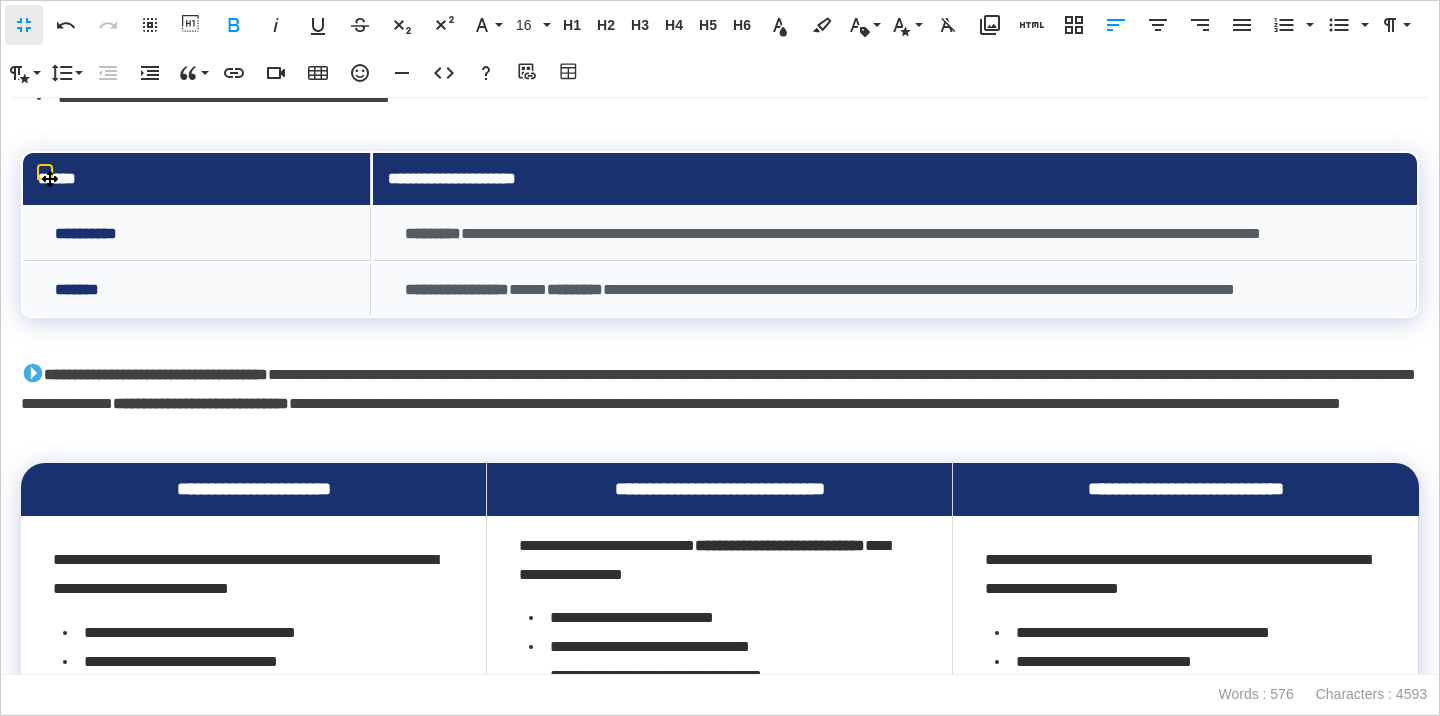click on "******" at bounding box center (197, 178) 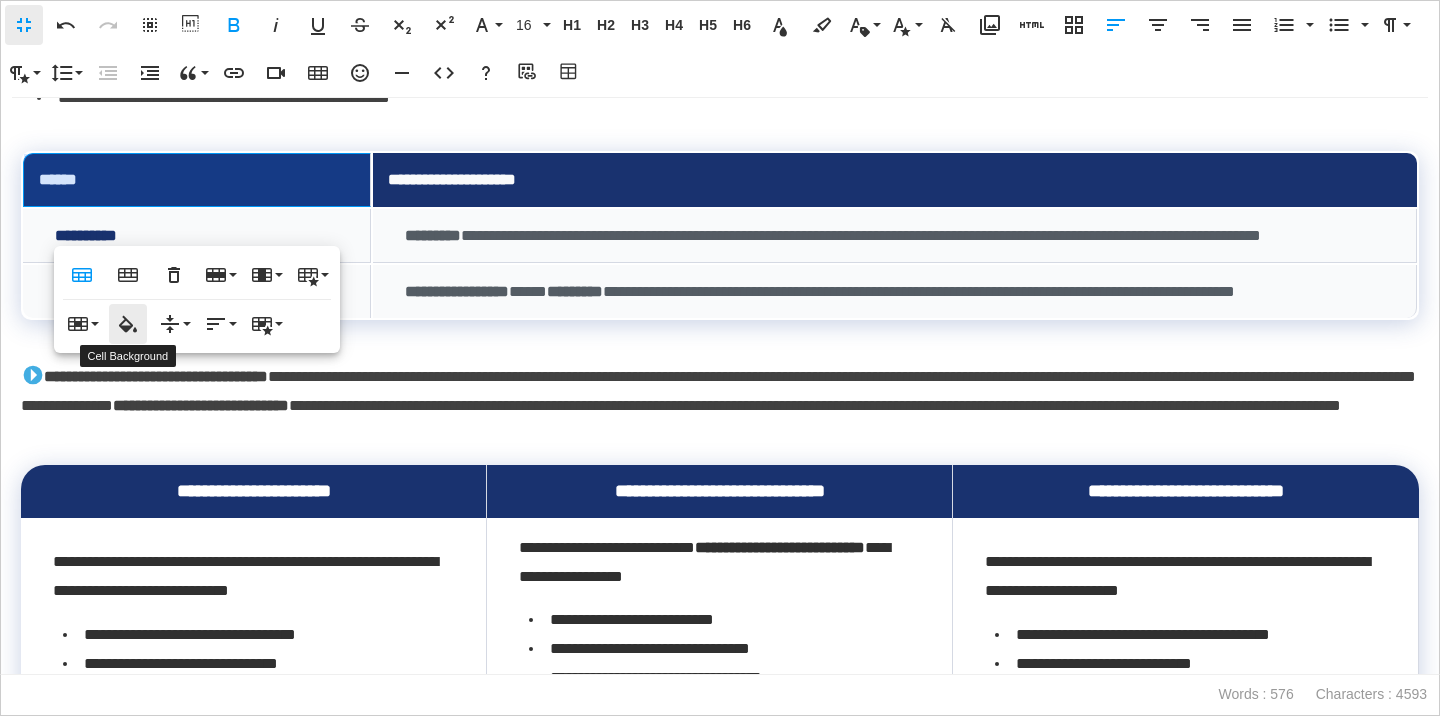 click on "Cell Background" at bounding box center [128, 324] 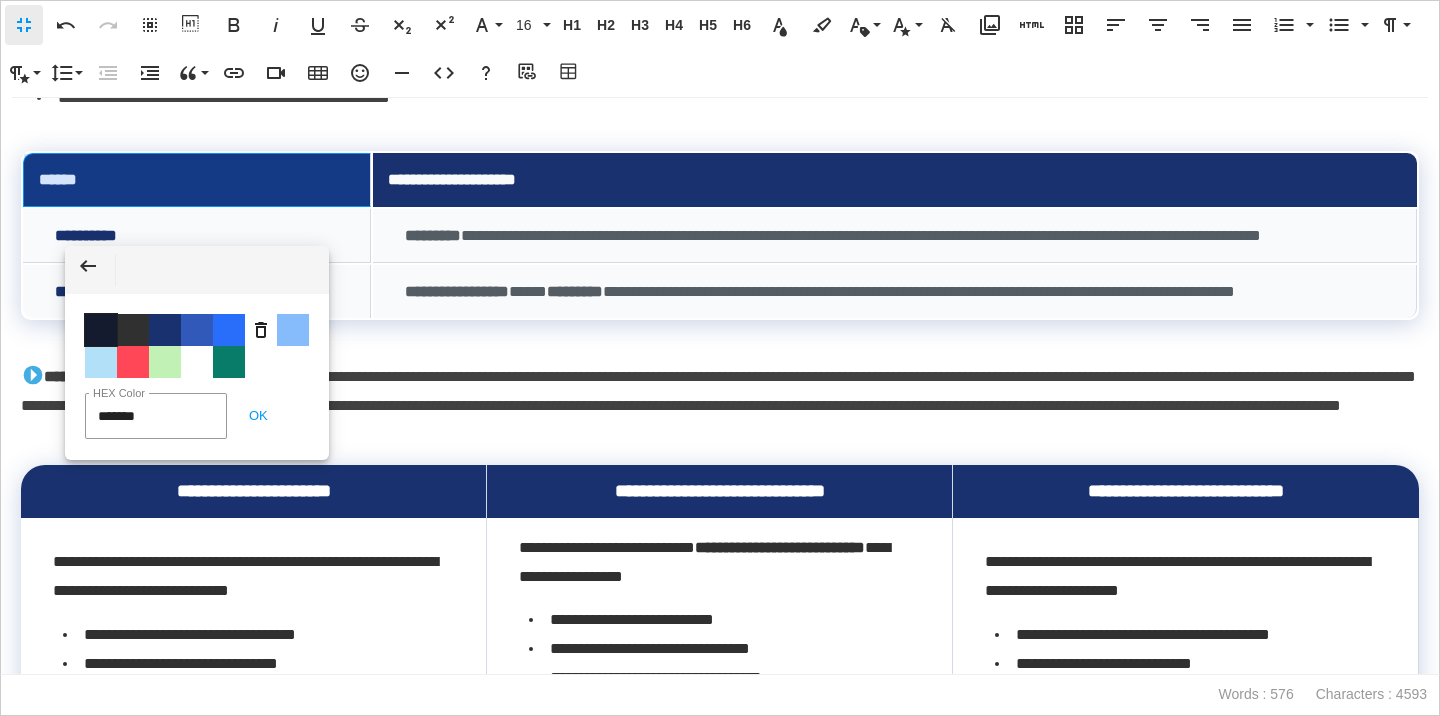 click on "Color #141B2E" at bounding box center (101, 330) 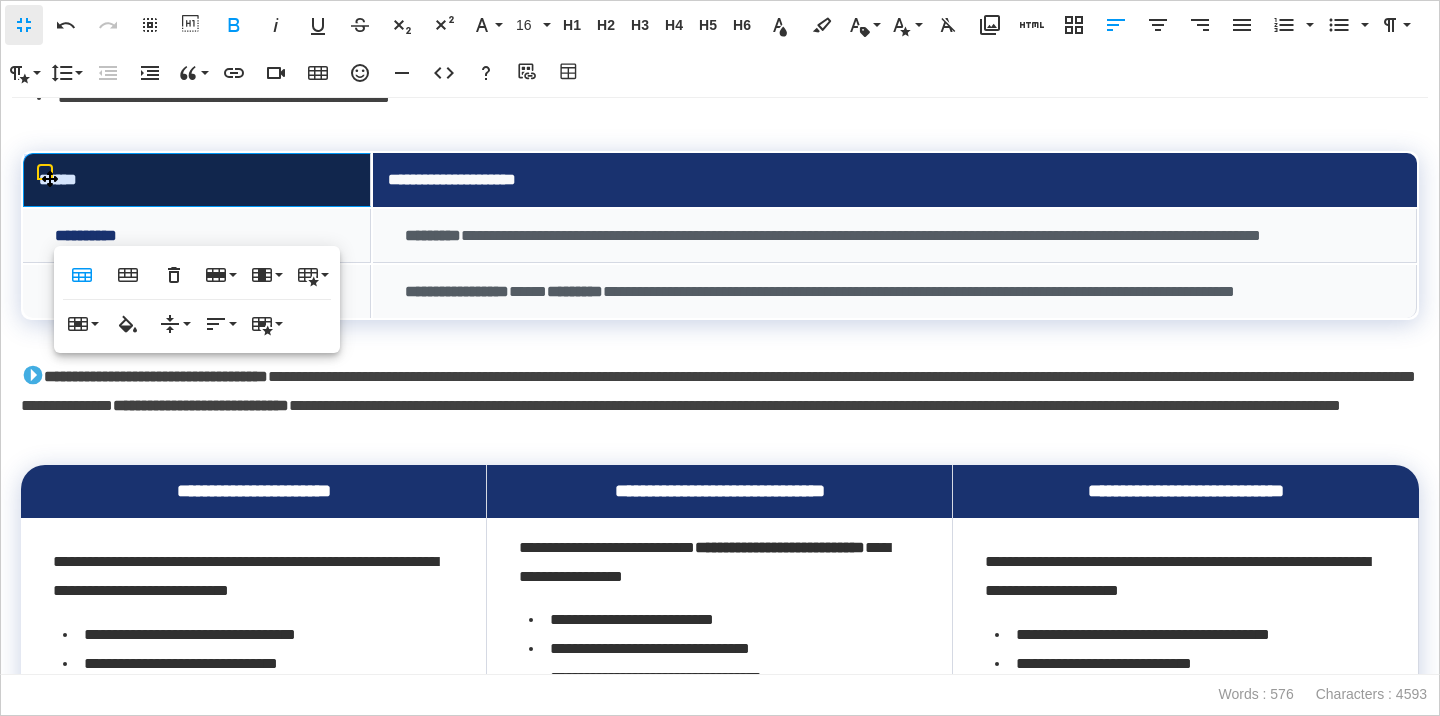 click on "**********" at bounding box center (895, 179) 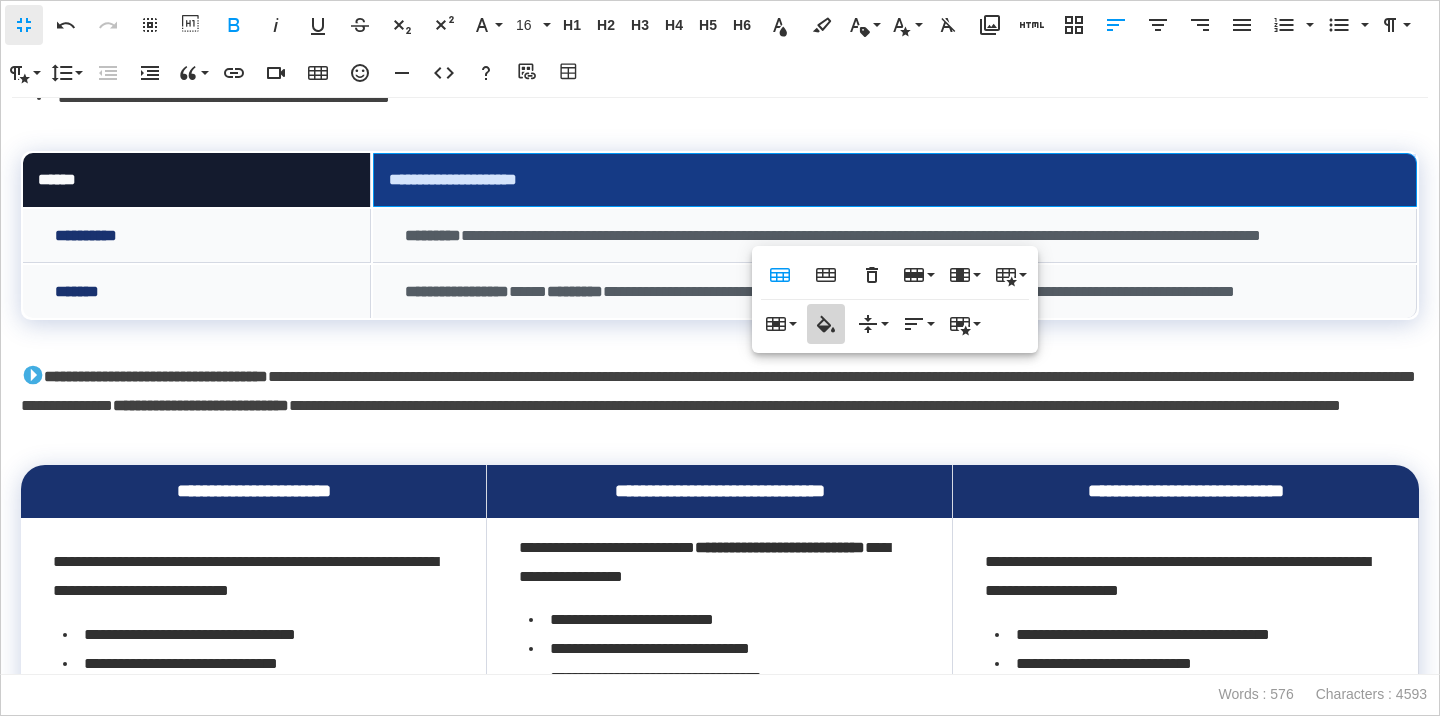 click on "Cell Background" at bounding box center [826, 324] 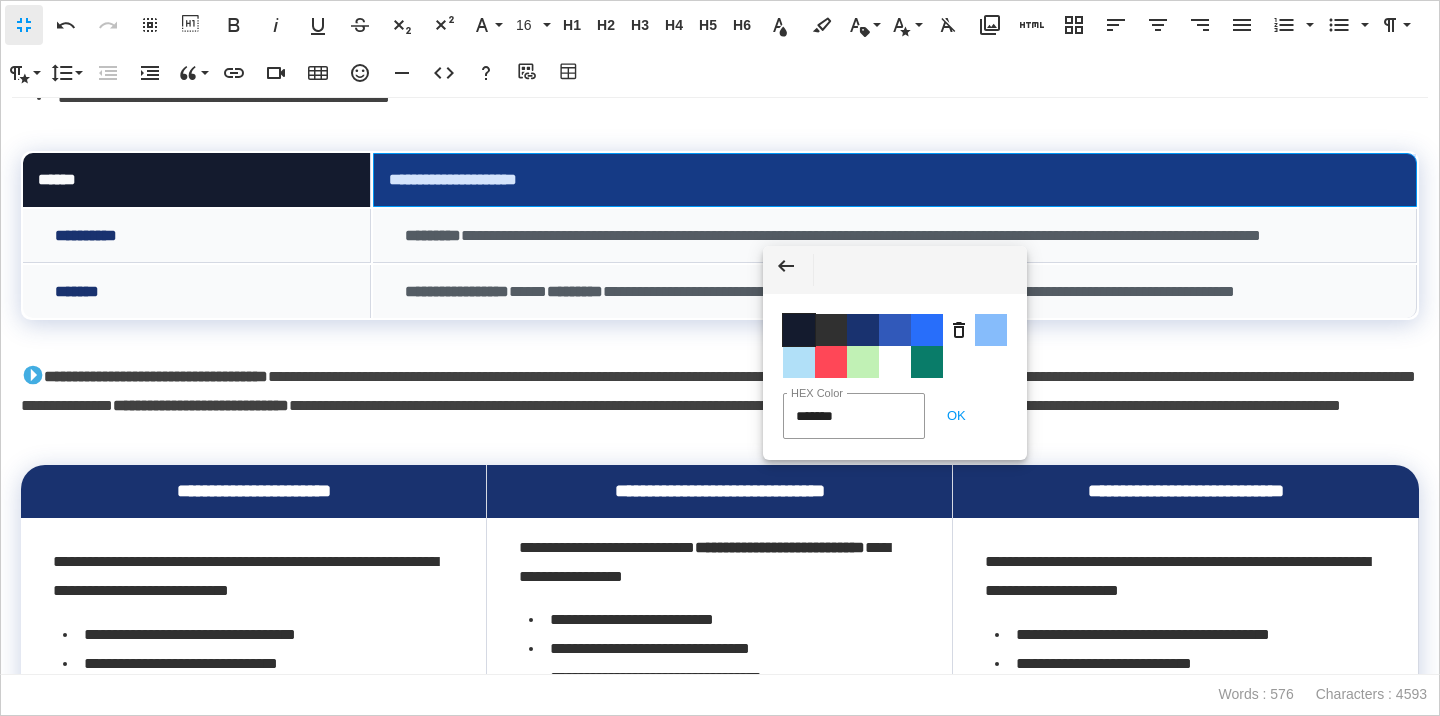 click on "Color #141B2E" at bounding box center [799, 330] 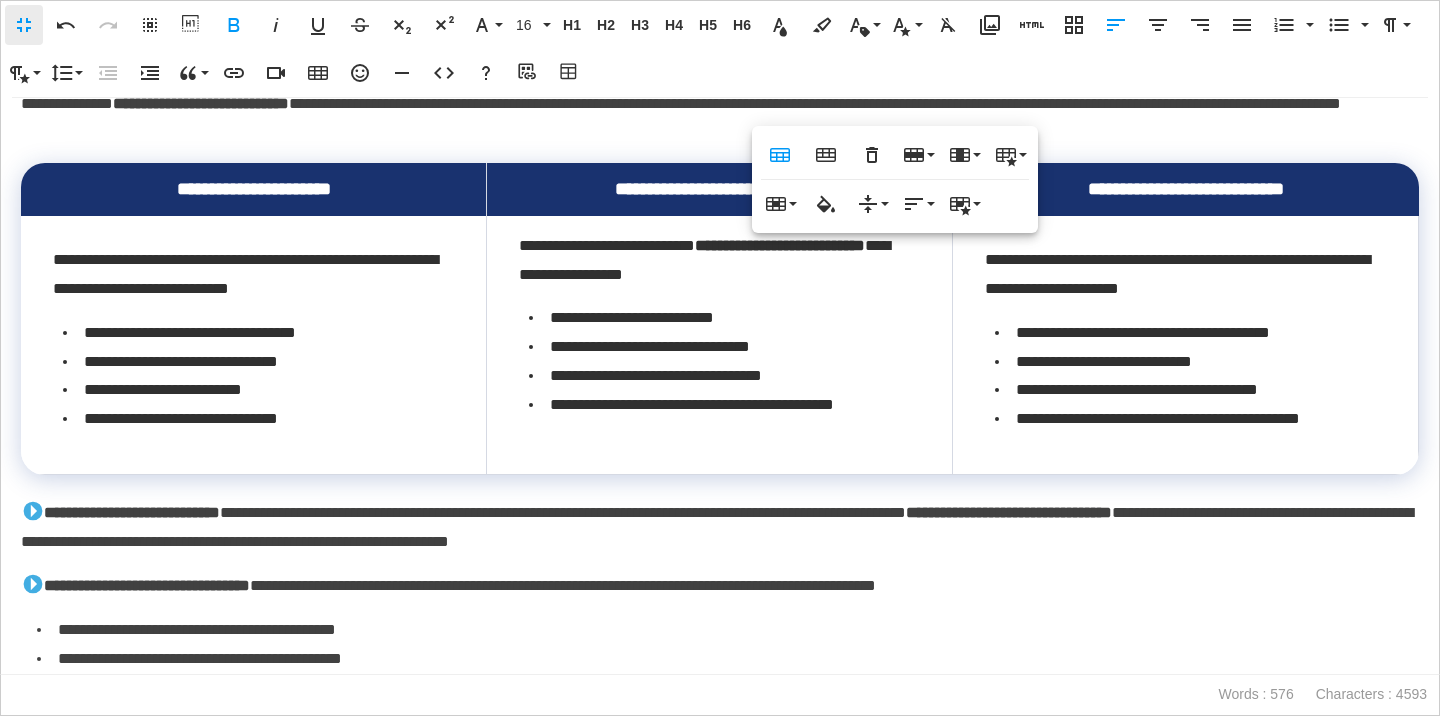 scroll, scrollTop: 1226, scrollLeft: 0, axis: vertical 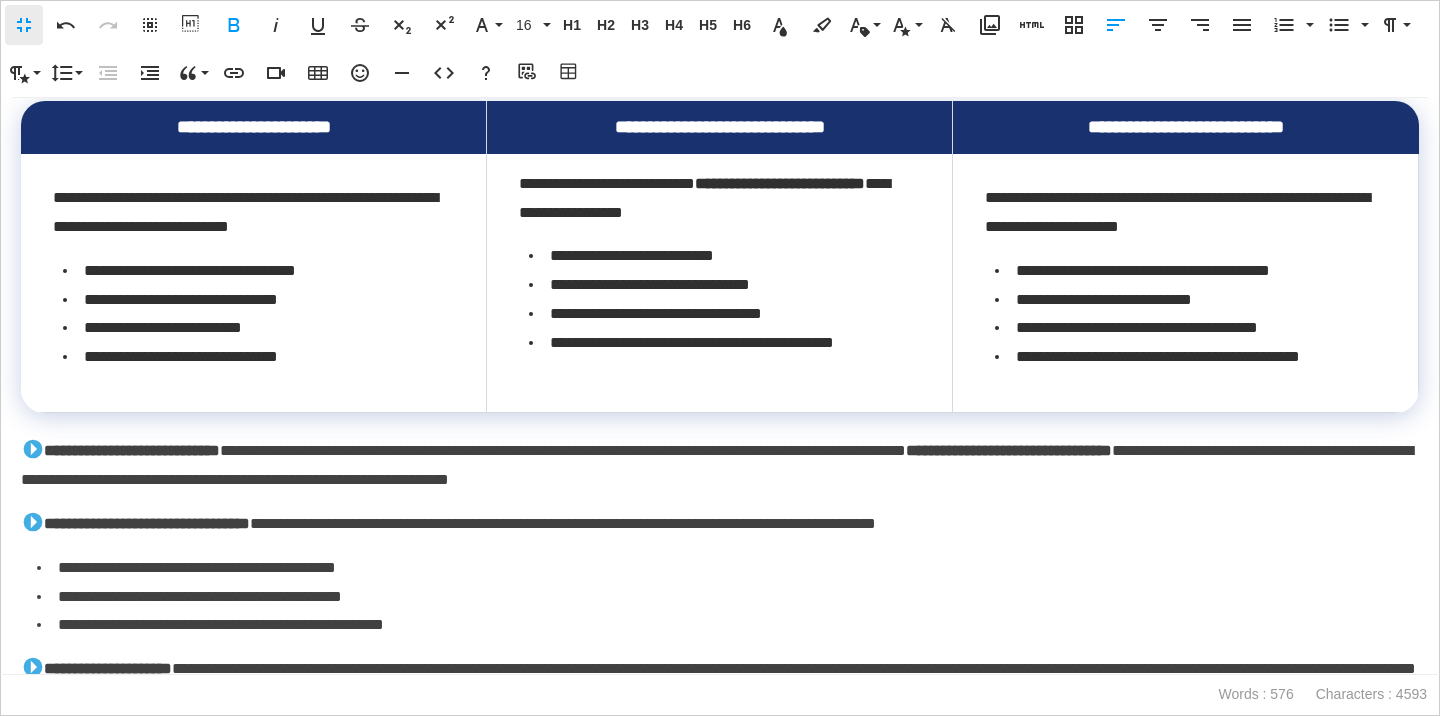 click on "**********" at bounding box center (254, 127) 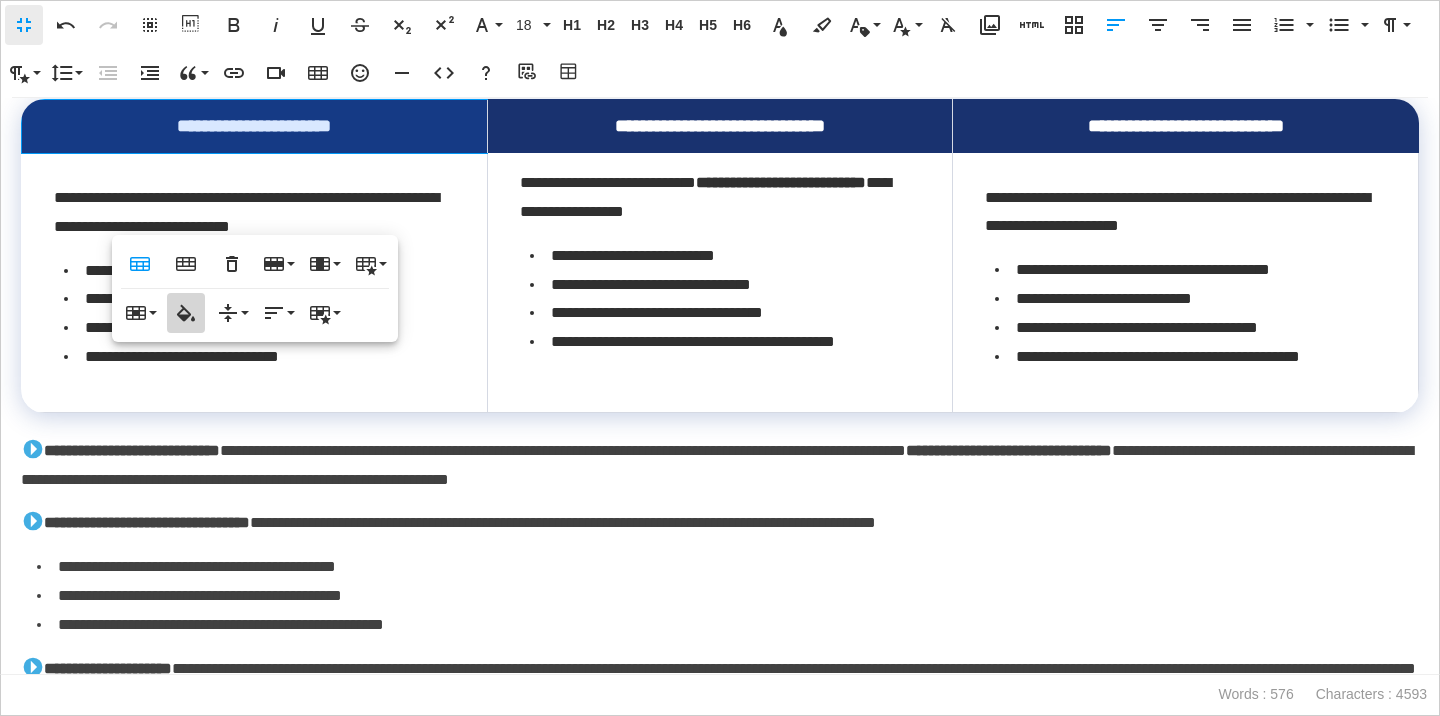 click 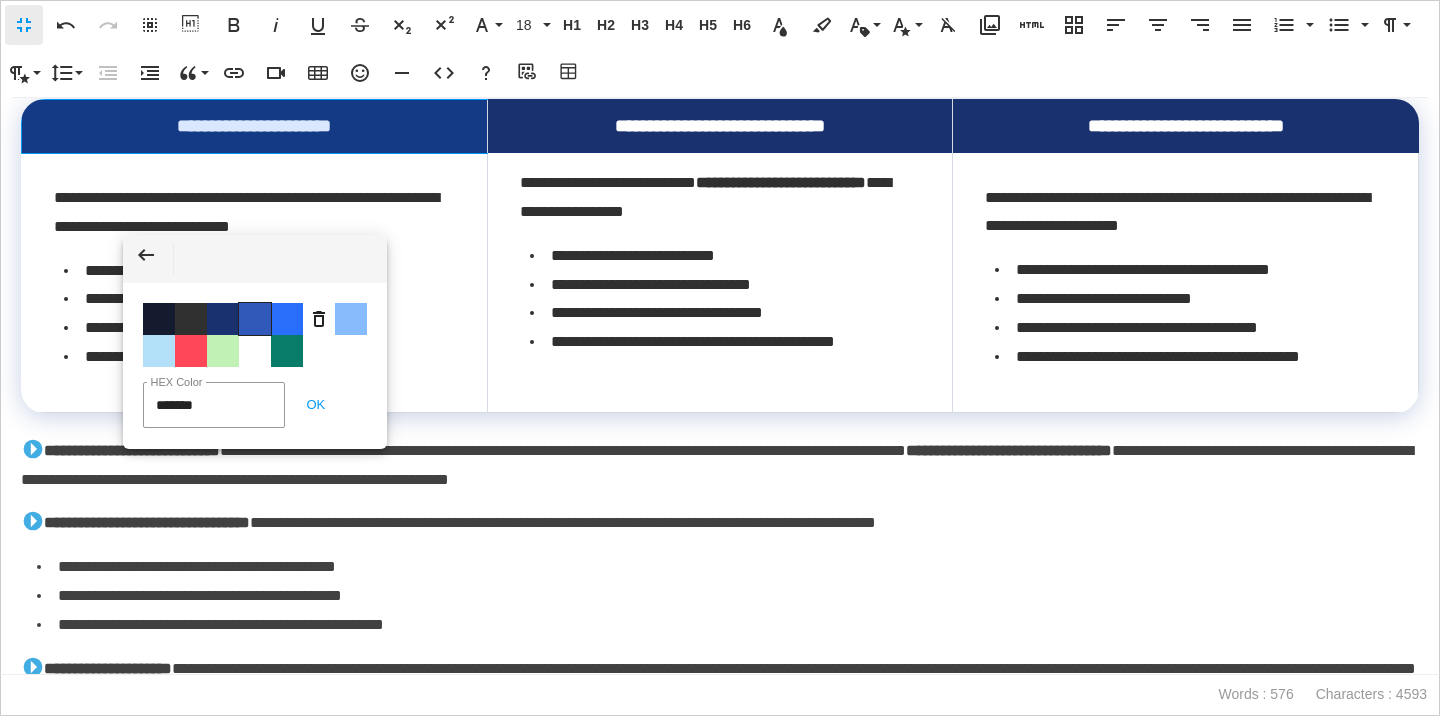 click on "Color #3159BA" at bounding box center (255, 319) 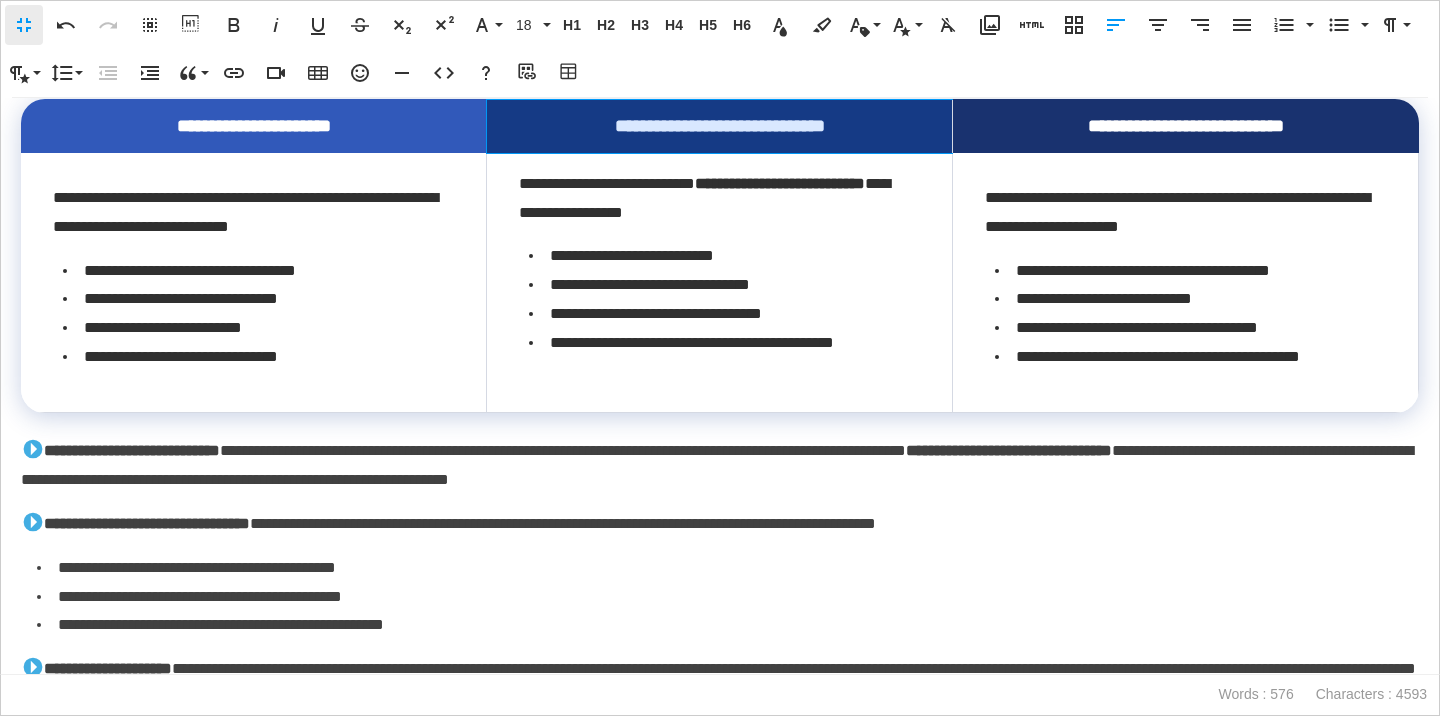 click on "**********" at bounding box center (719, 126) 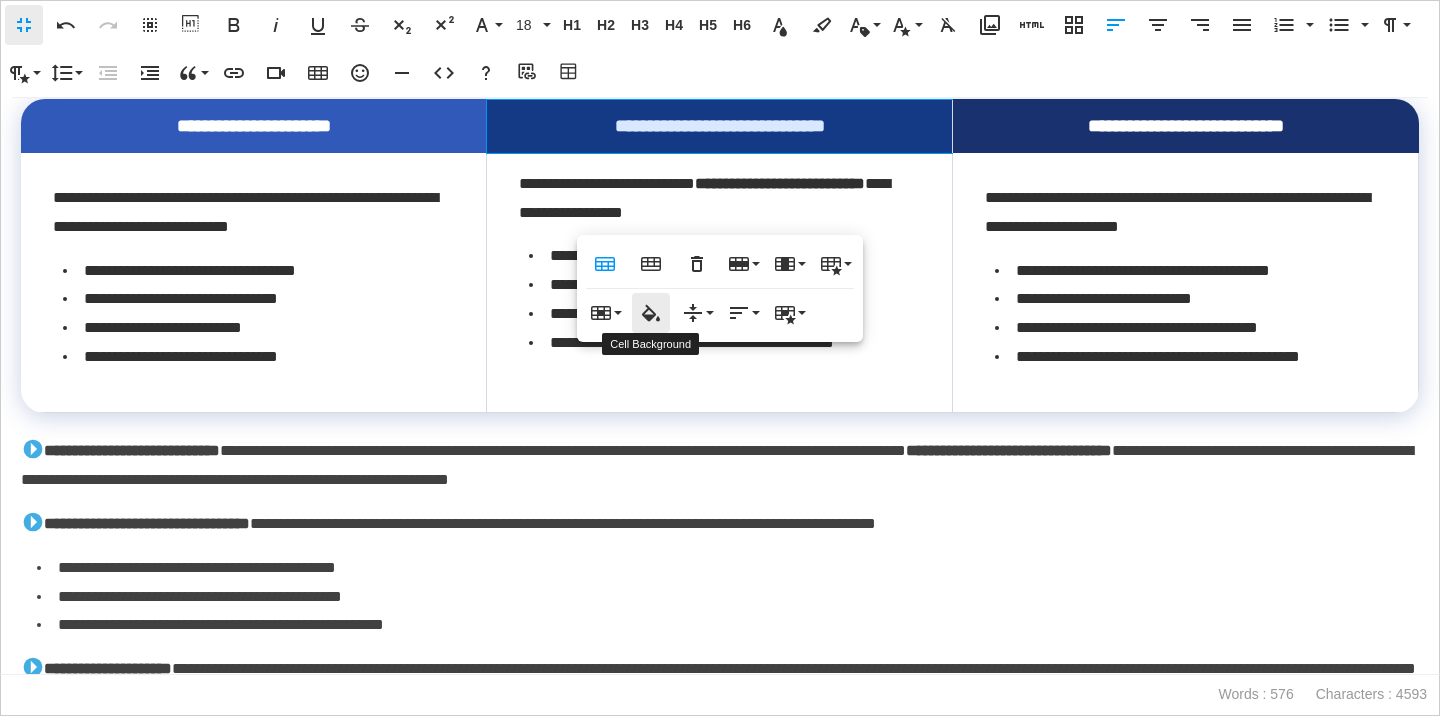click on "Cell Background" at bounding box center (651, 313) 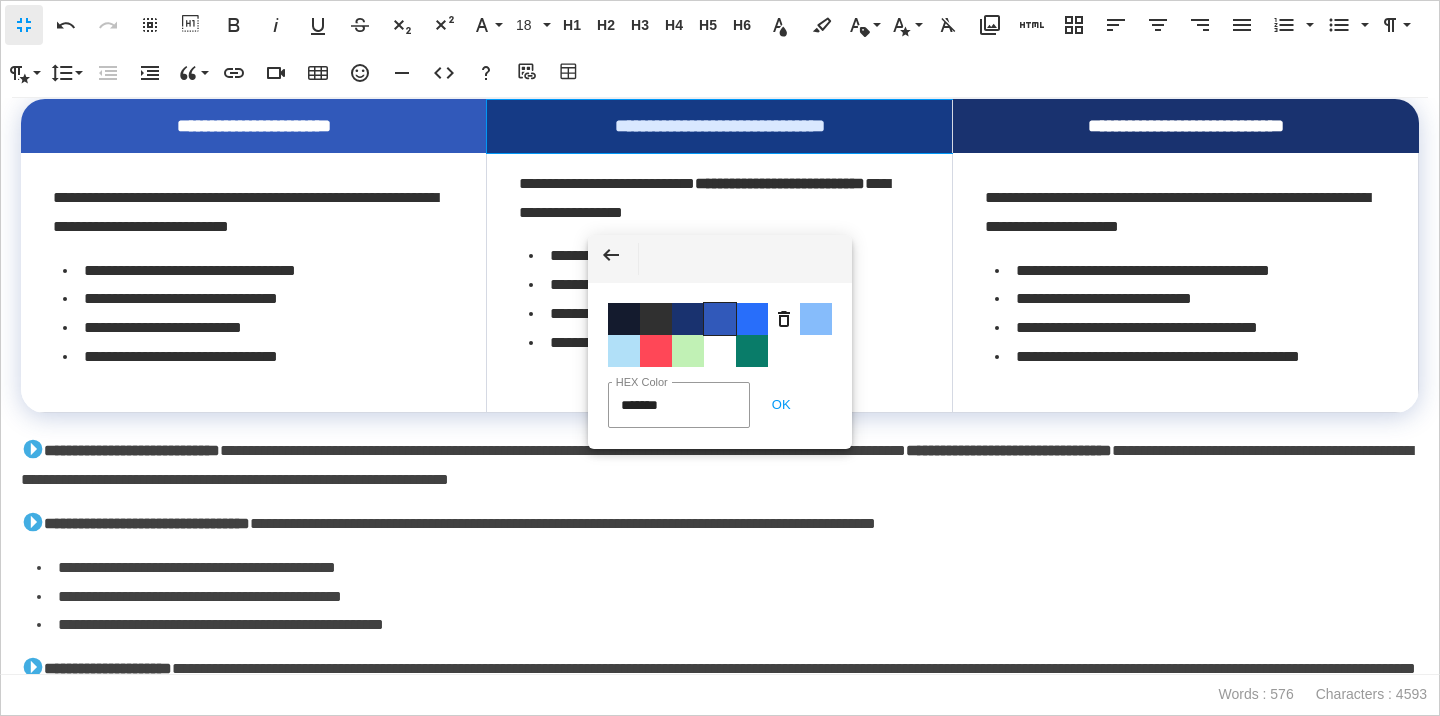 click on "Color #3159BA" at bounding box center [720, 319] 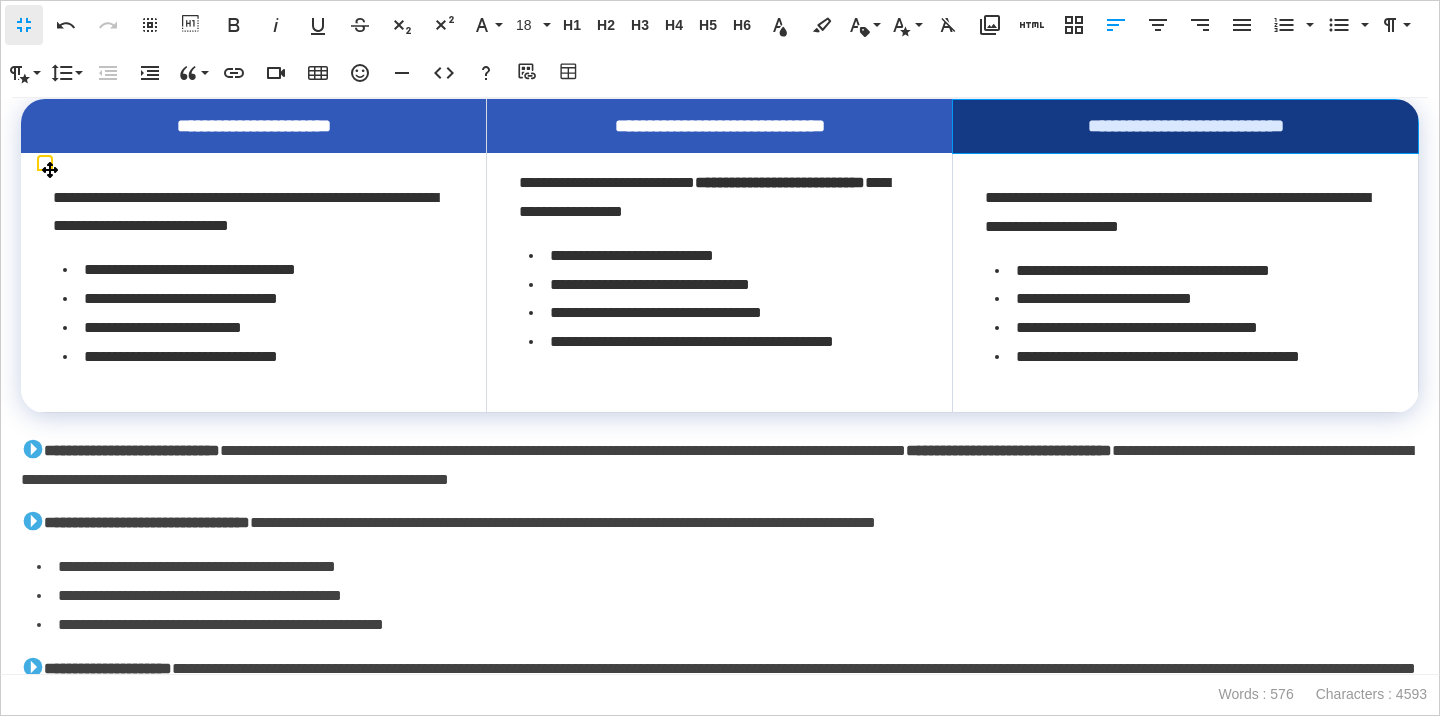 click on "**********" at bounding box center (1185, 126) 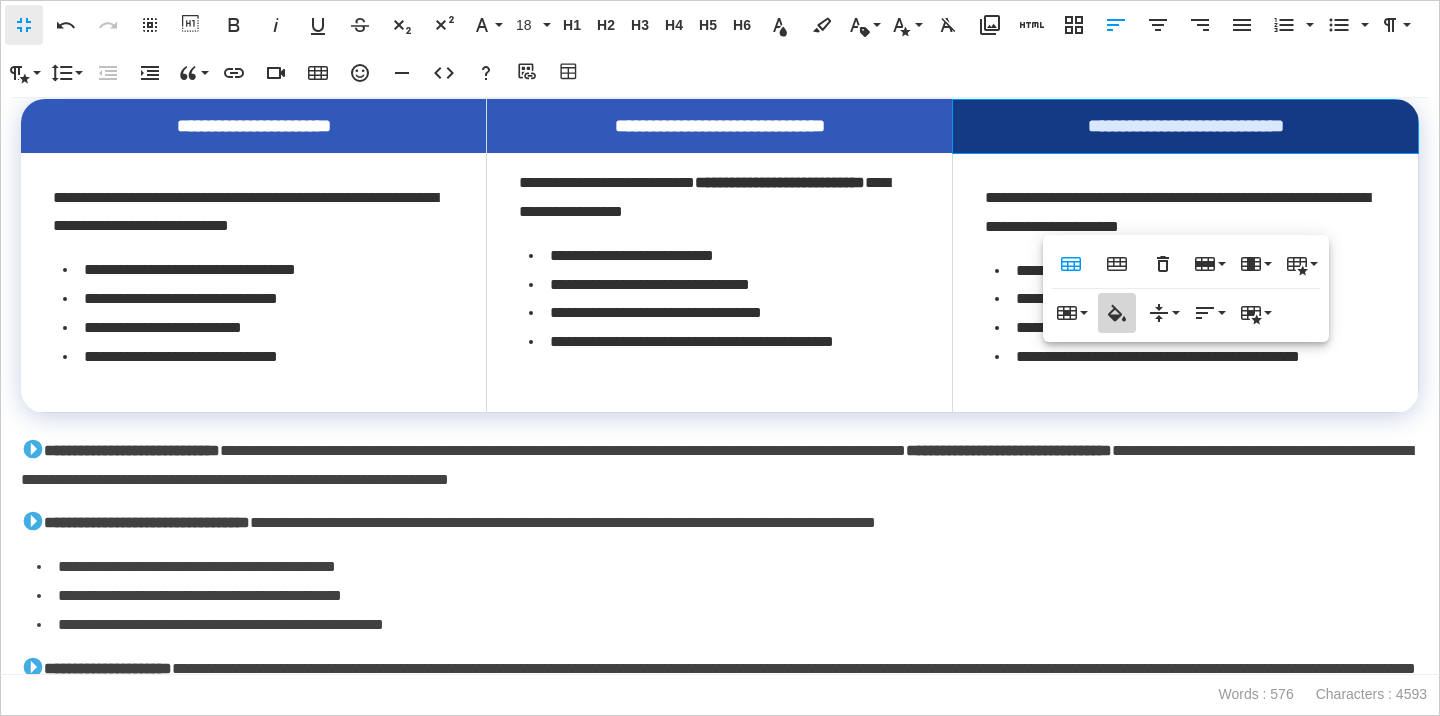 click 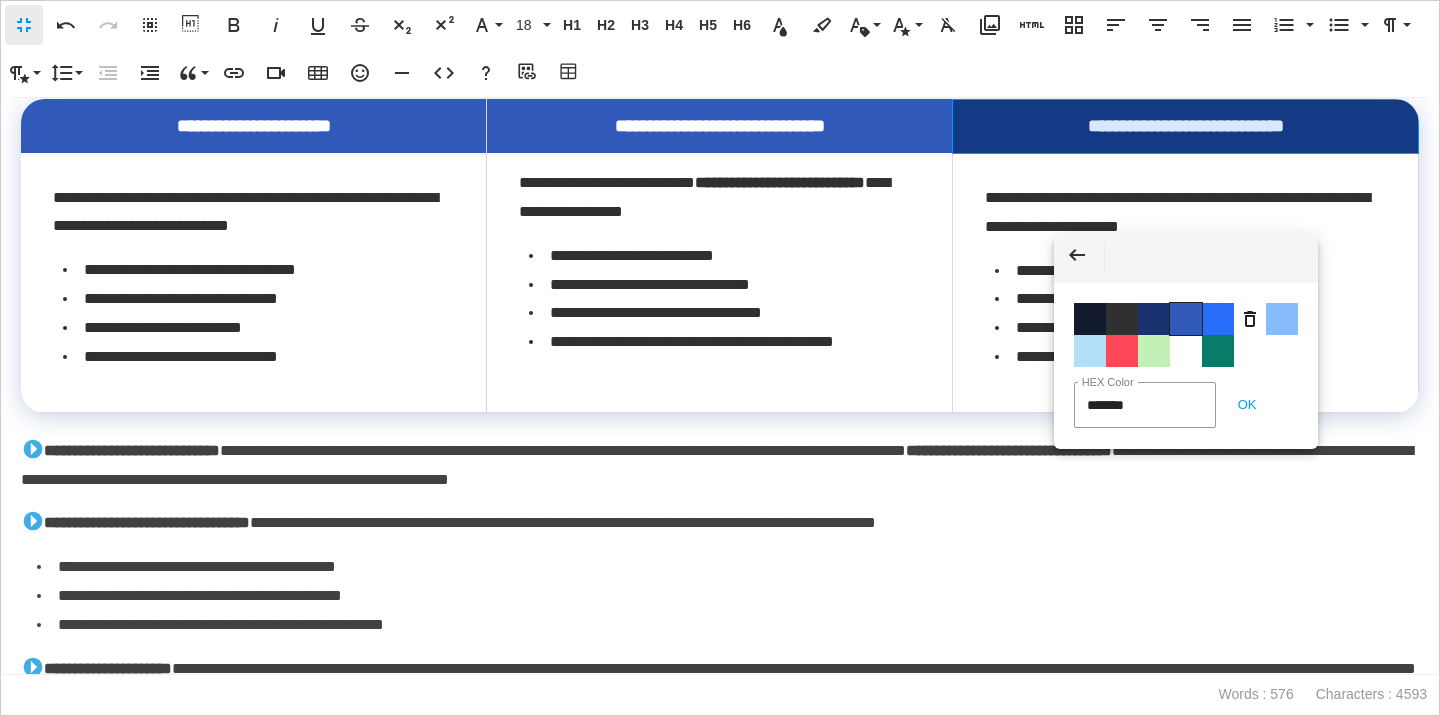 click on "Color #3159BA" at bounding box center (1186, 319) 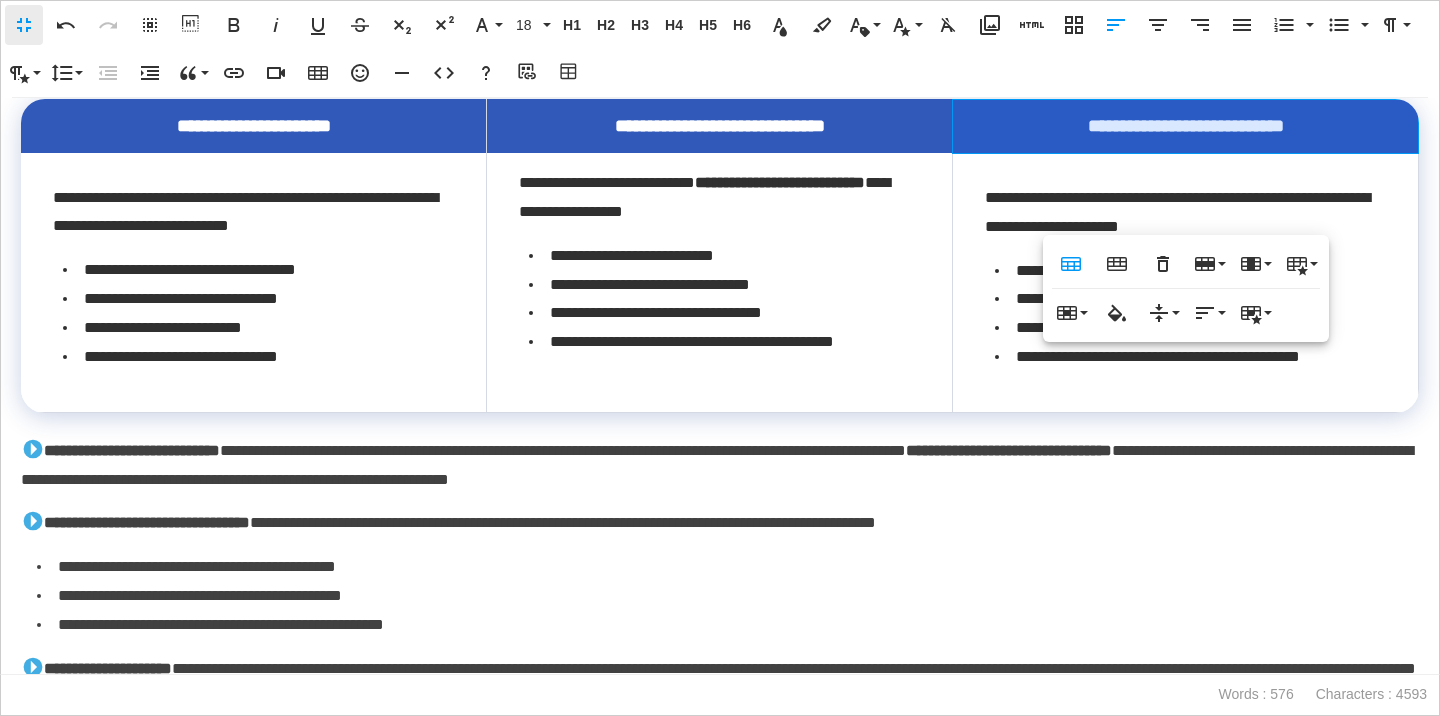 click on "**********" at bounding box center [720, 466] 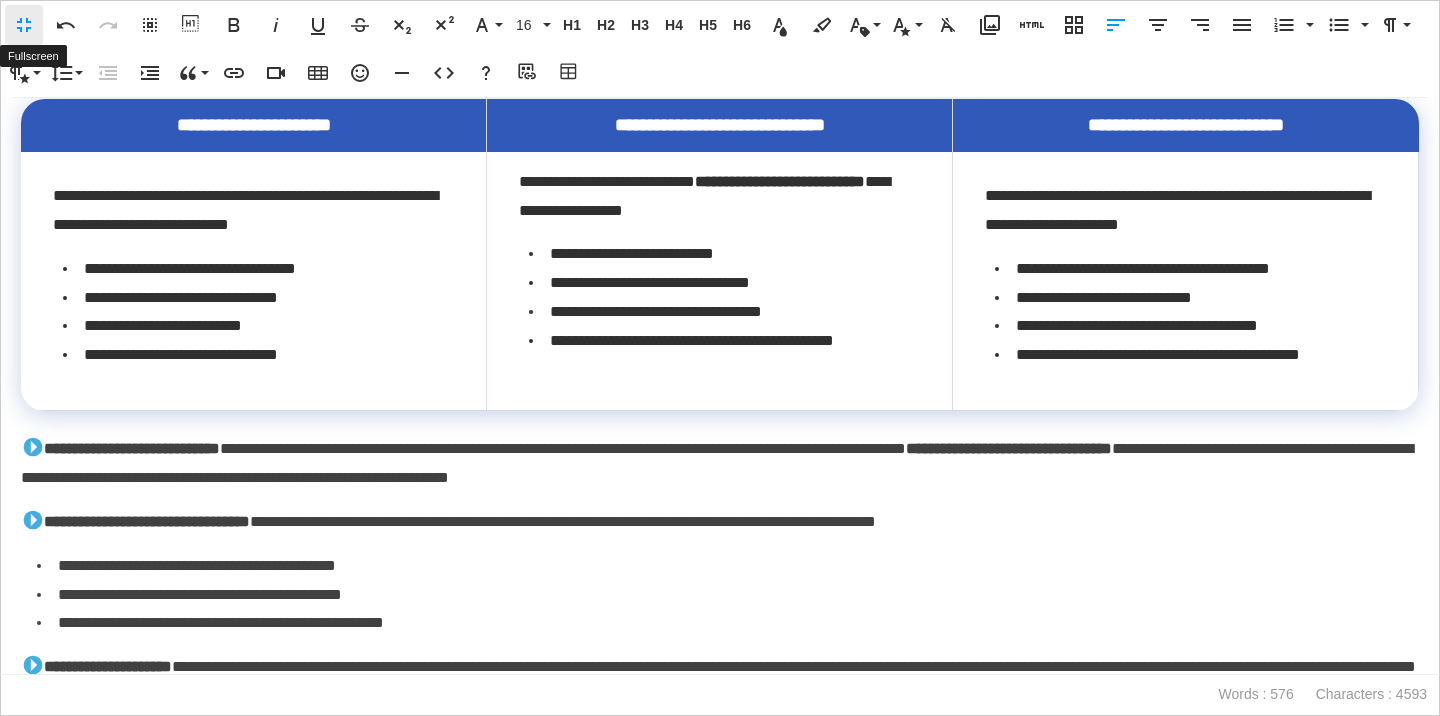 scroll, scrollTop: 1, scrollLeft: 1, axis: both 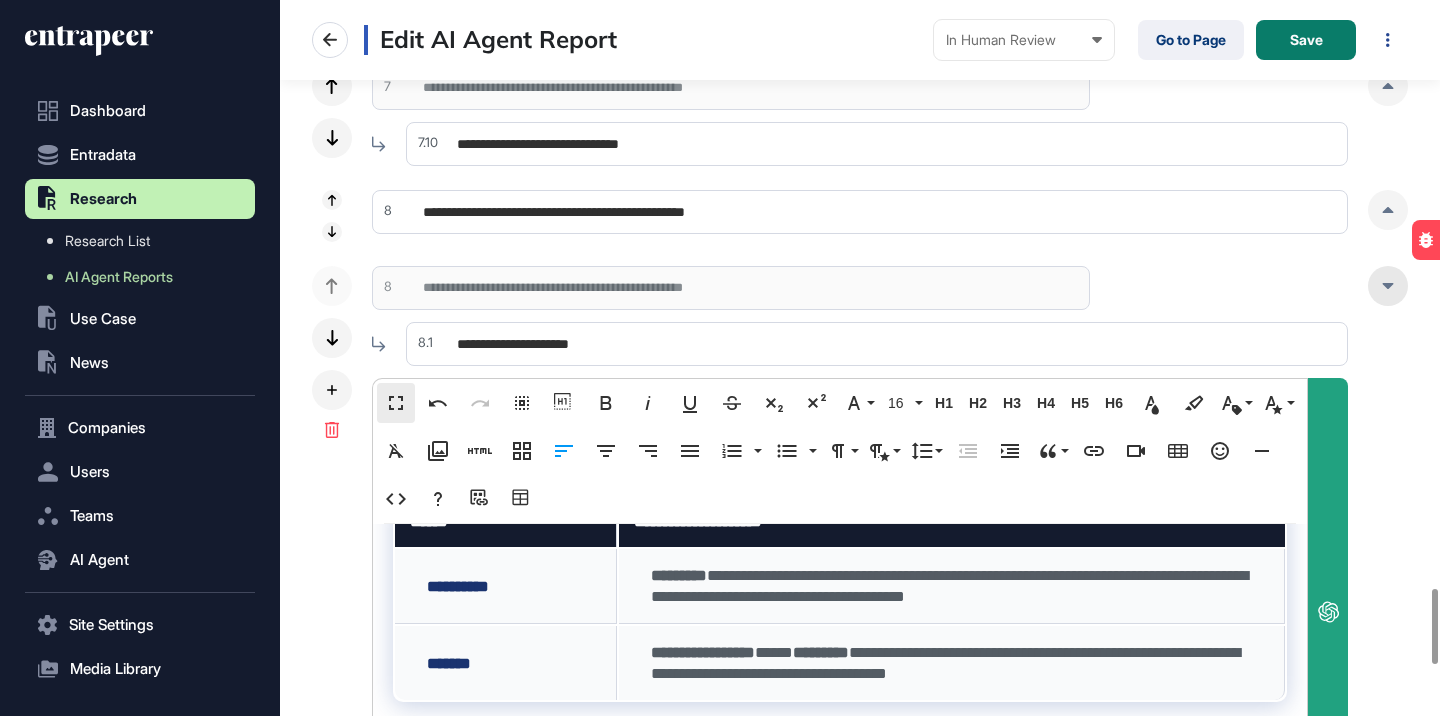click 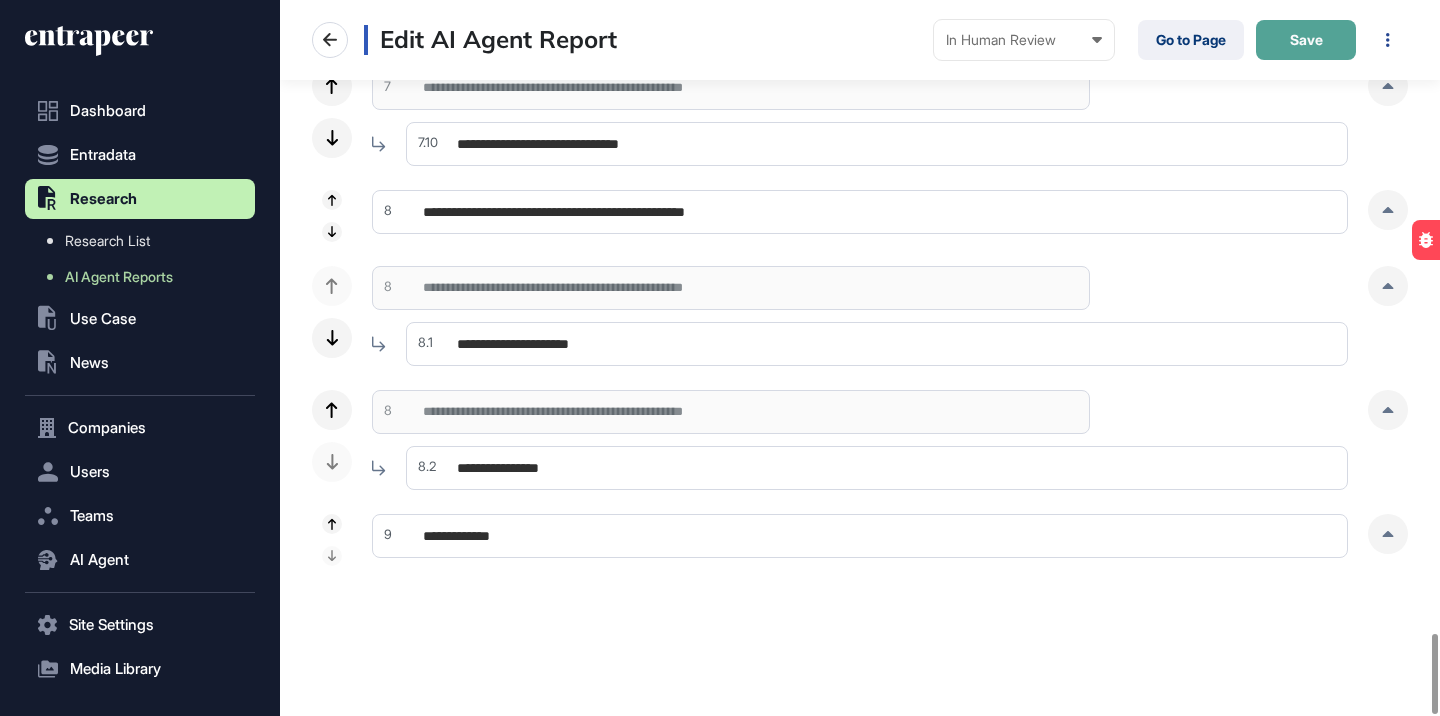 click on "Save" at bounding box center [1306, 40] 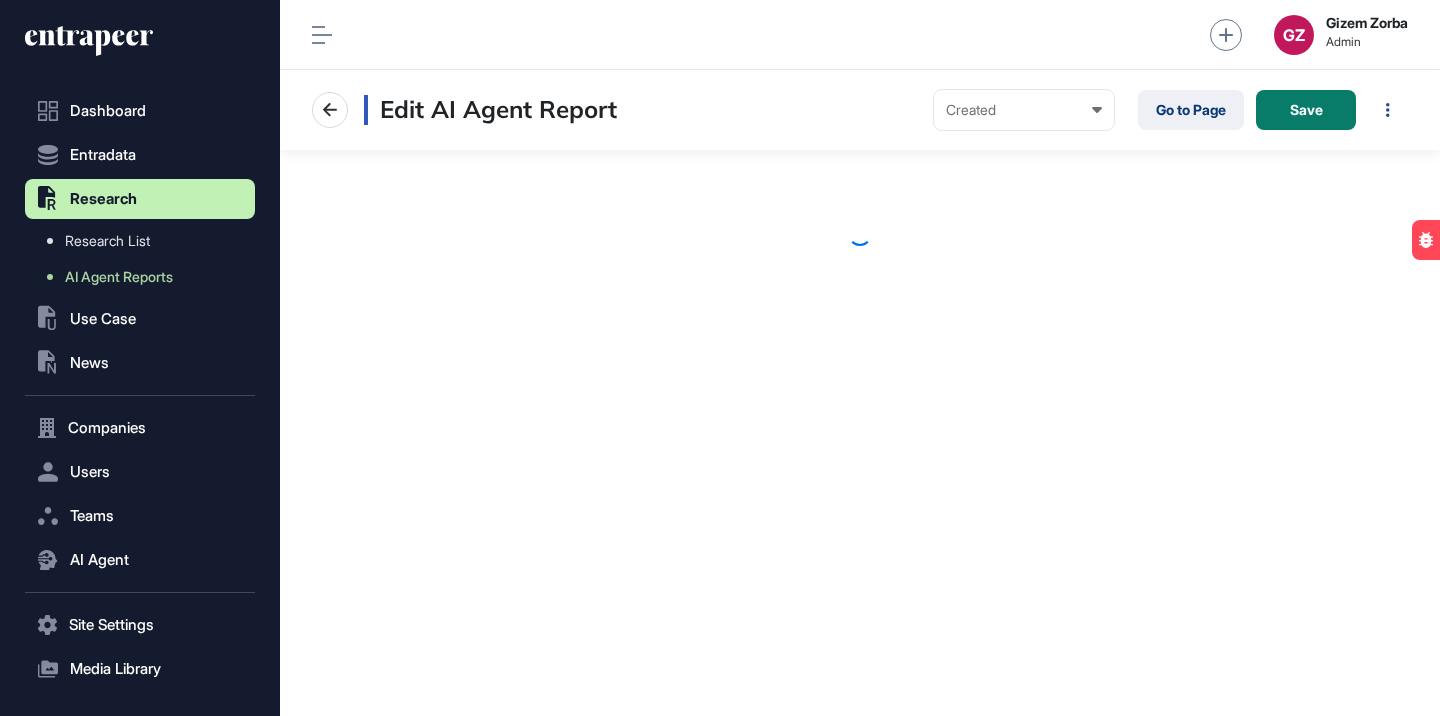 scroll, scrollTop: 0, scrollLeft: 0, axis: both 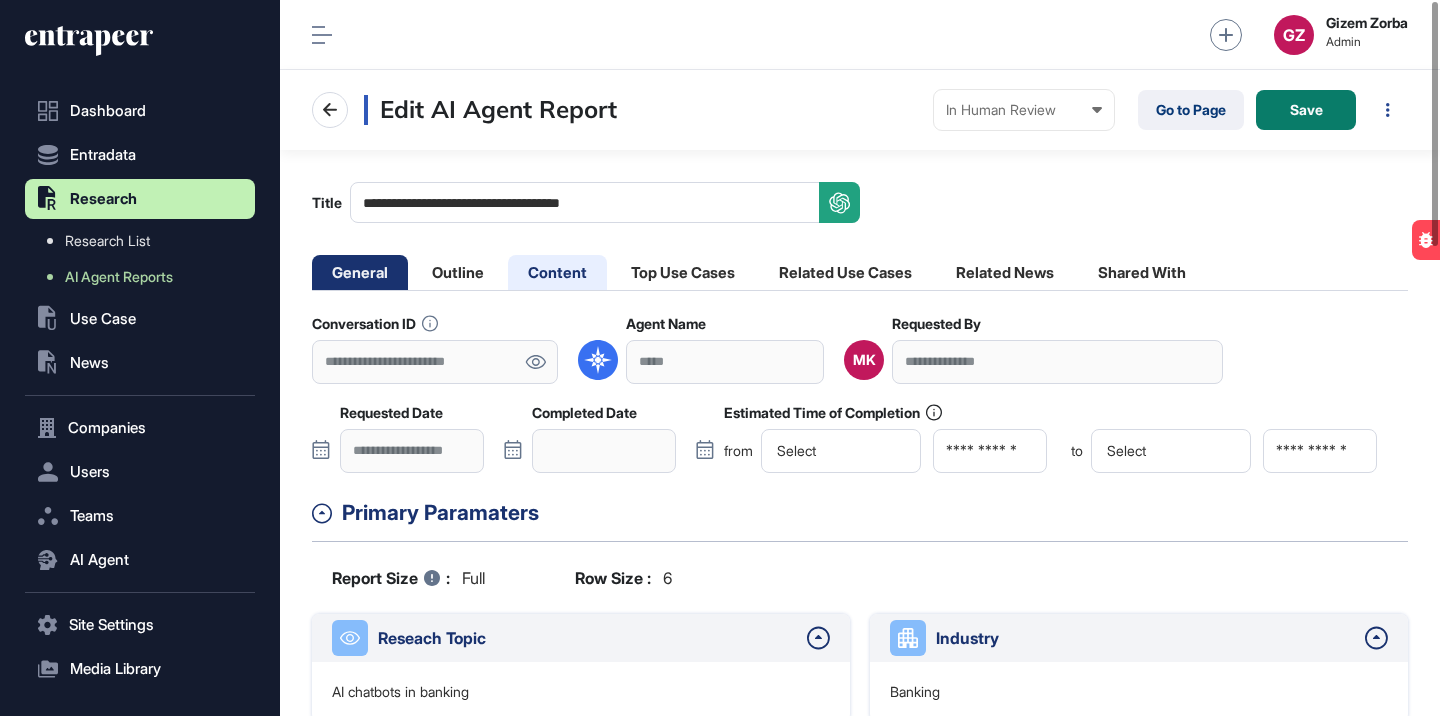 click on "Content" 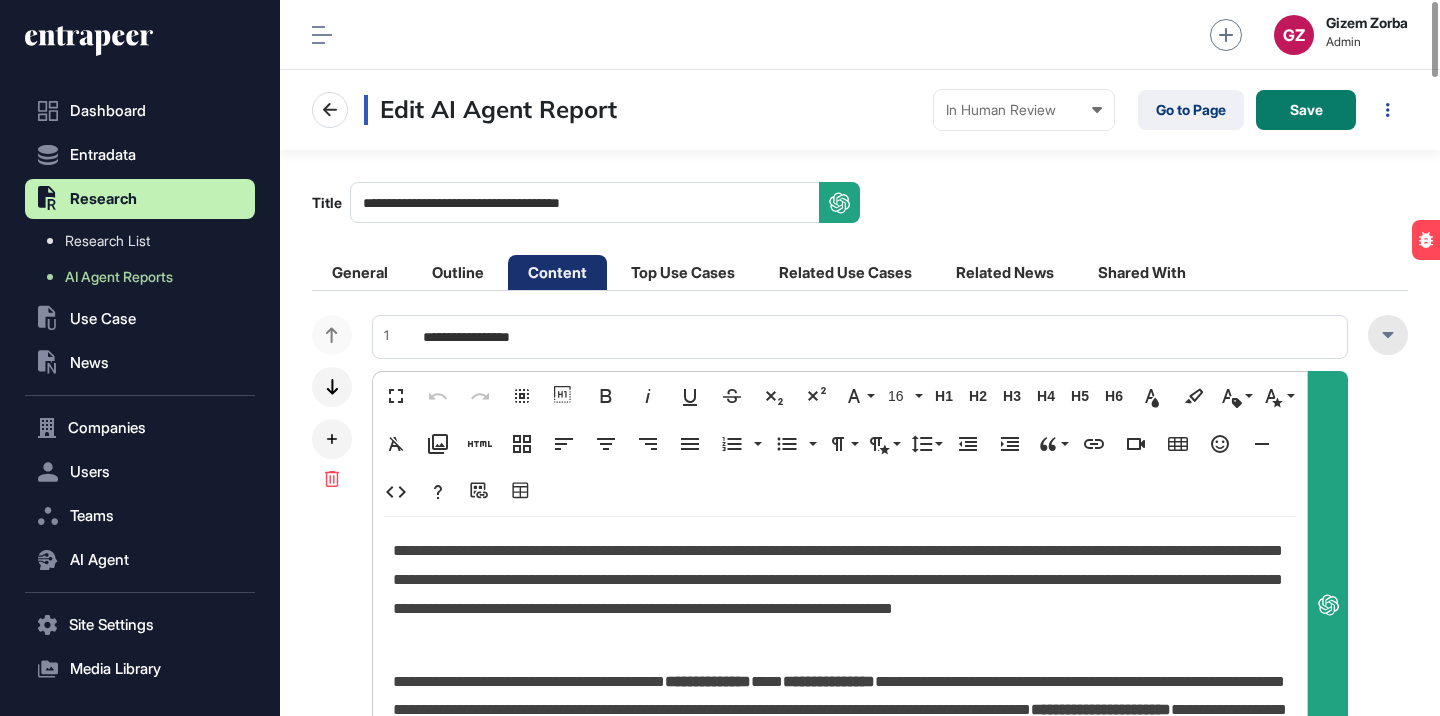 click at bounding box center (1388, 335) 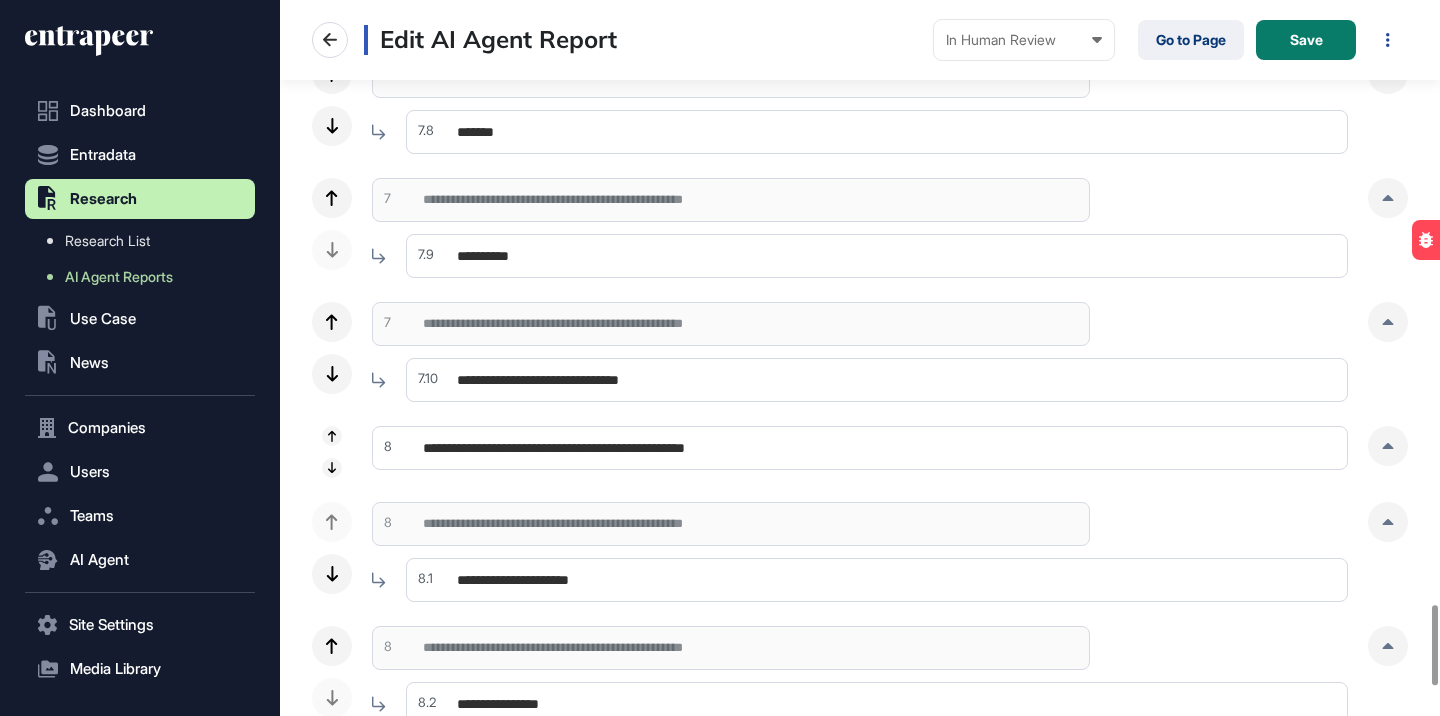 scroll, scrollTop: 5617, scrollLeft: 0, axis: vertical 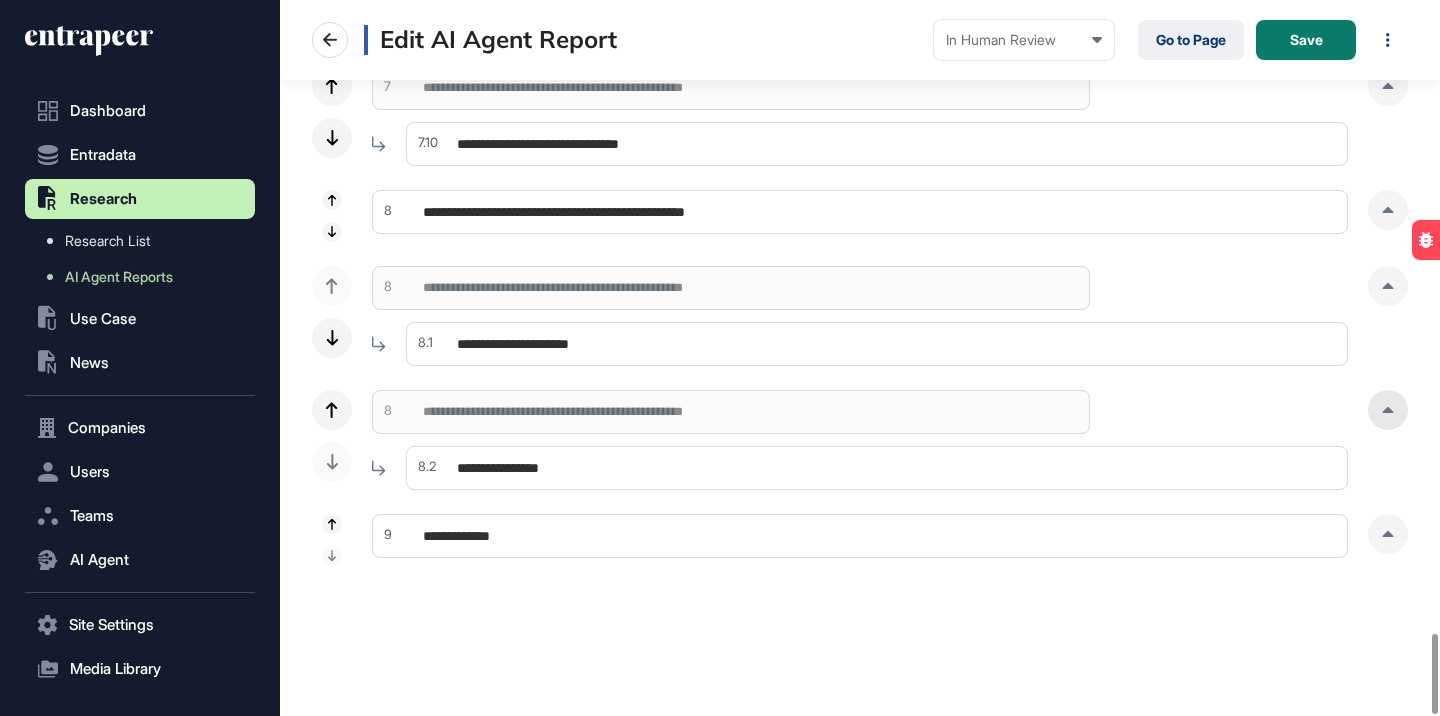 click at bounding box center (1388, 410) 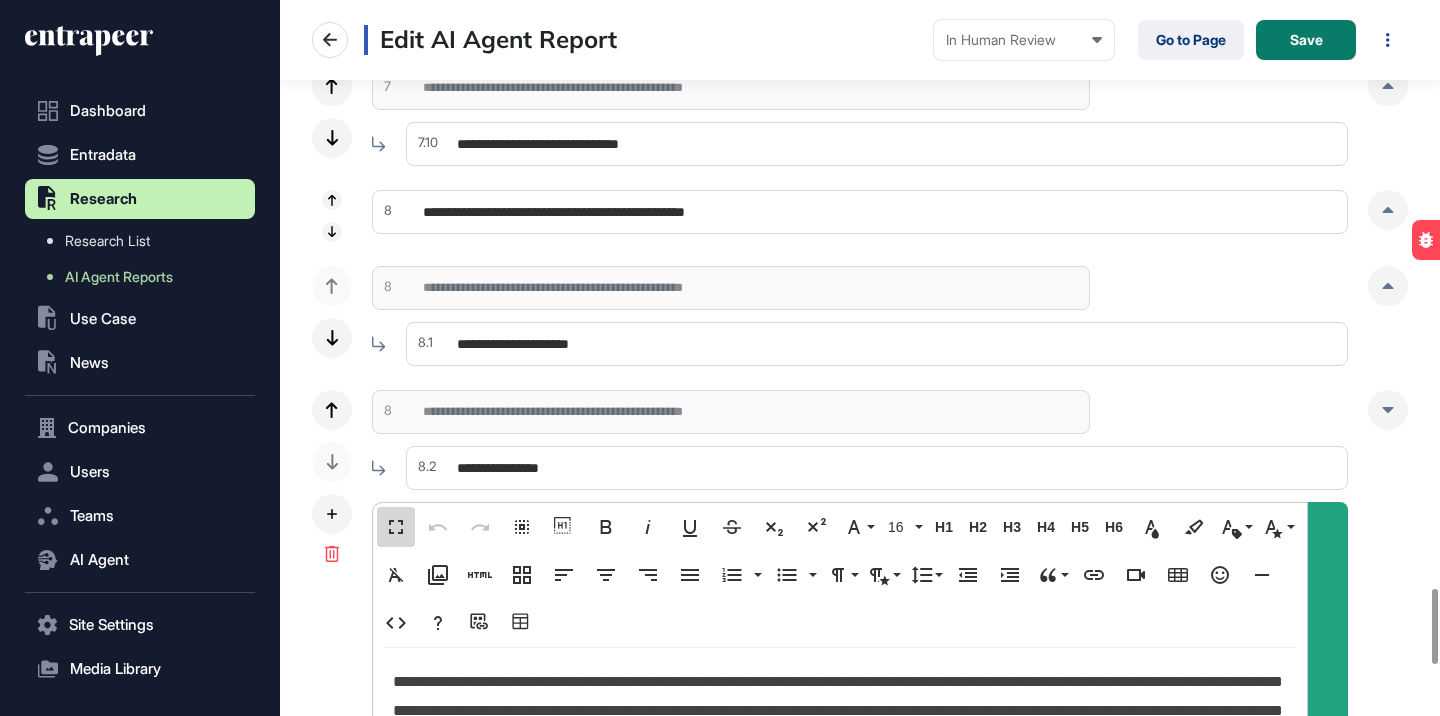 click on "Fullscreen" at bounding box center (396, 527) 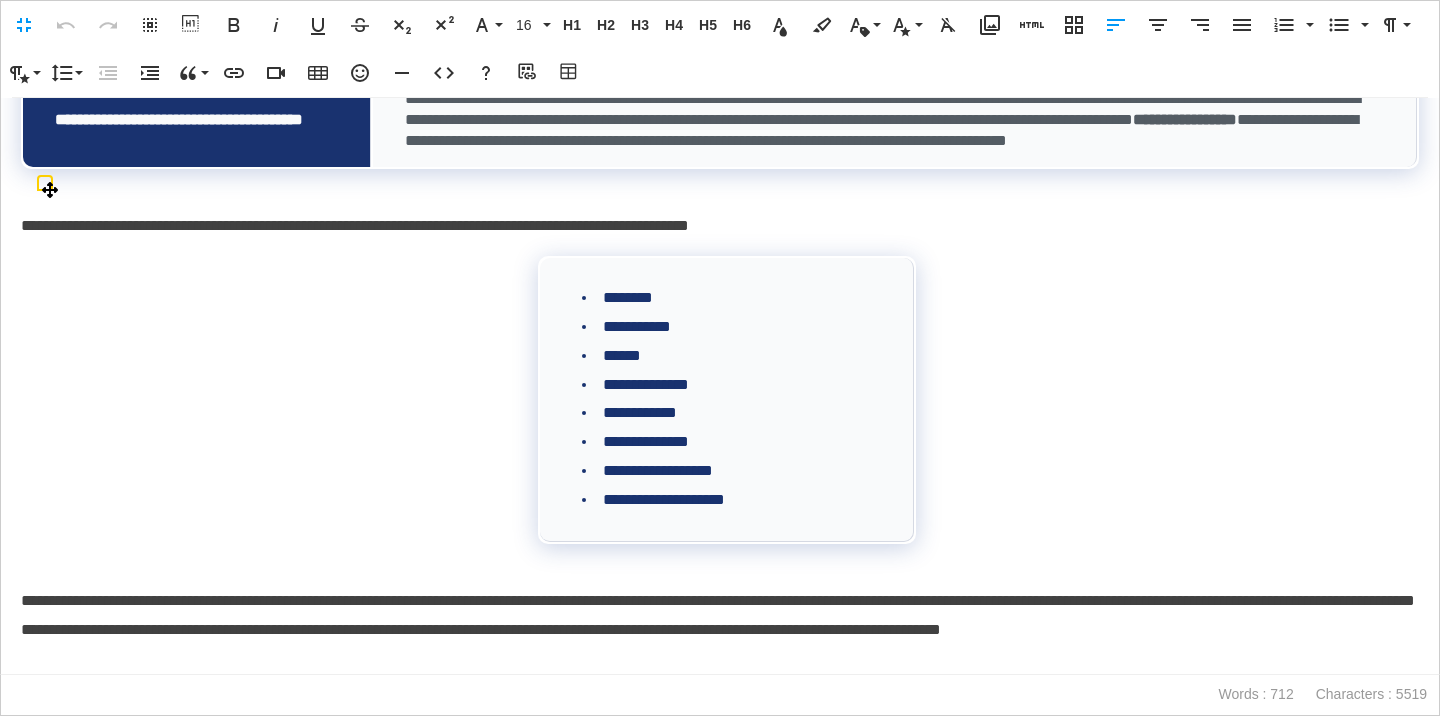 scroll, scrollTop: 1157, scrollLeft: 0, axis: vertical 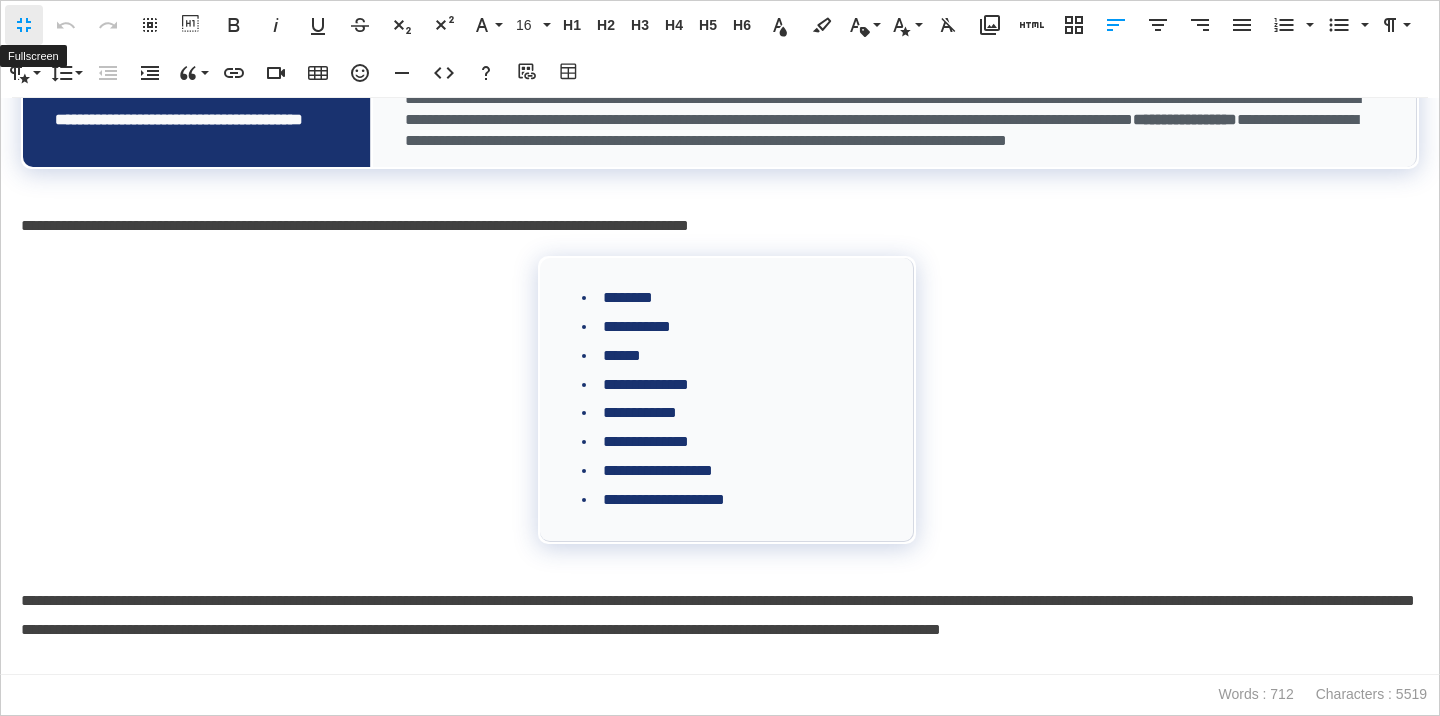 click on "Fullscreen" at bounding box center [24, 25] 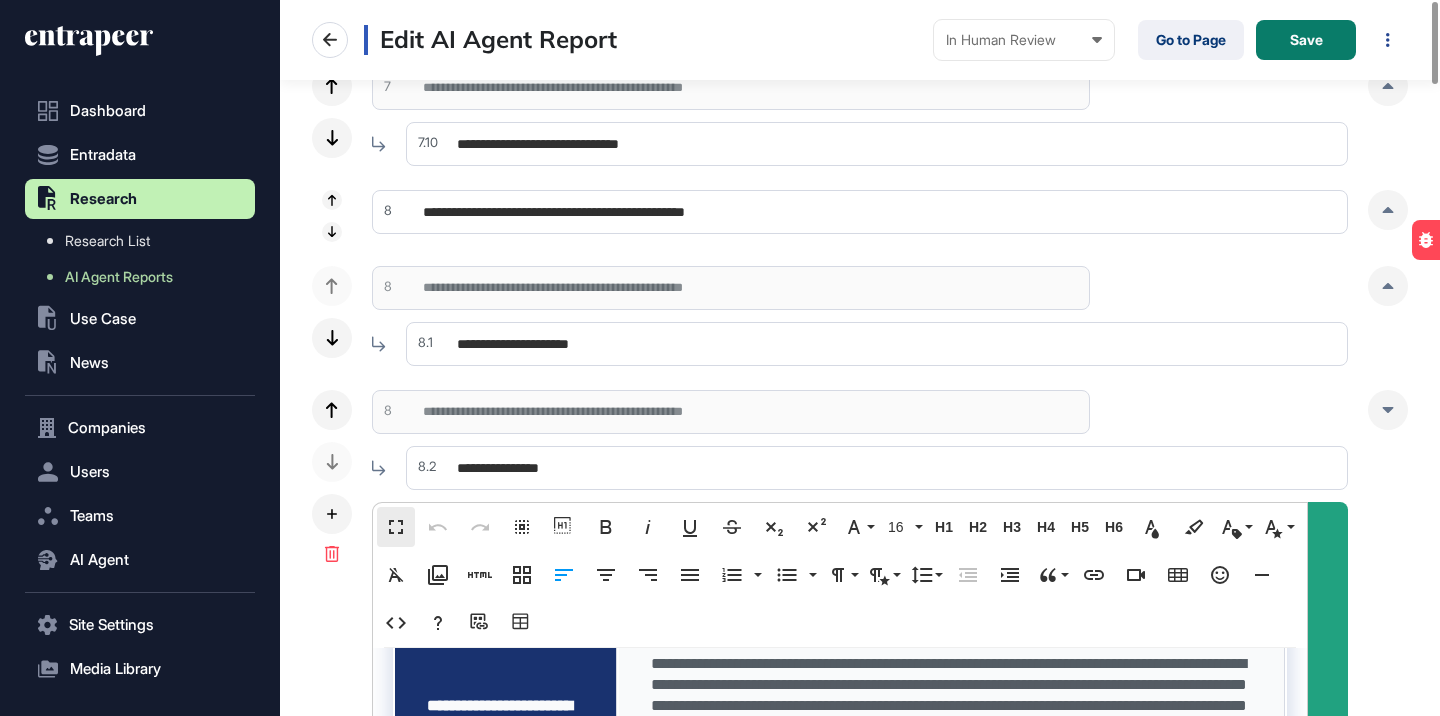scroll, scrollTop: 1, scrollLeft: 1, axis: both 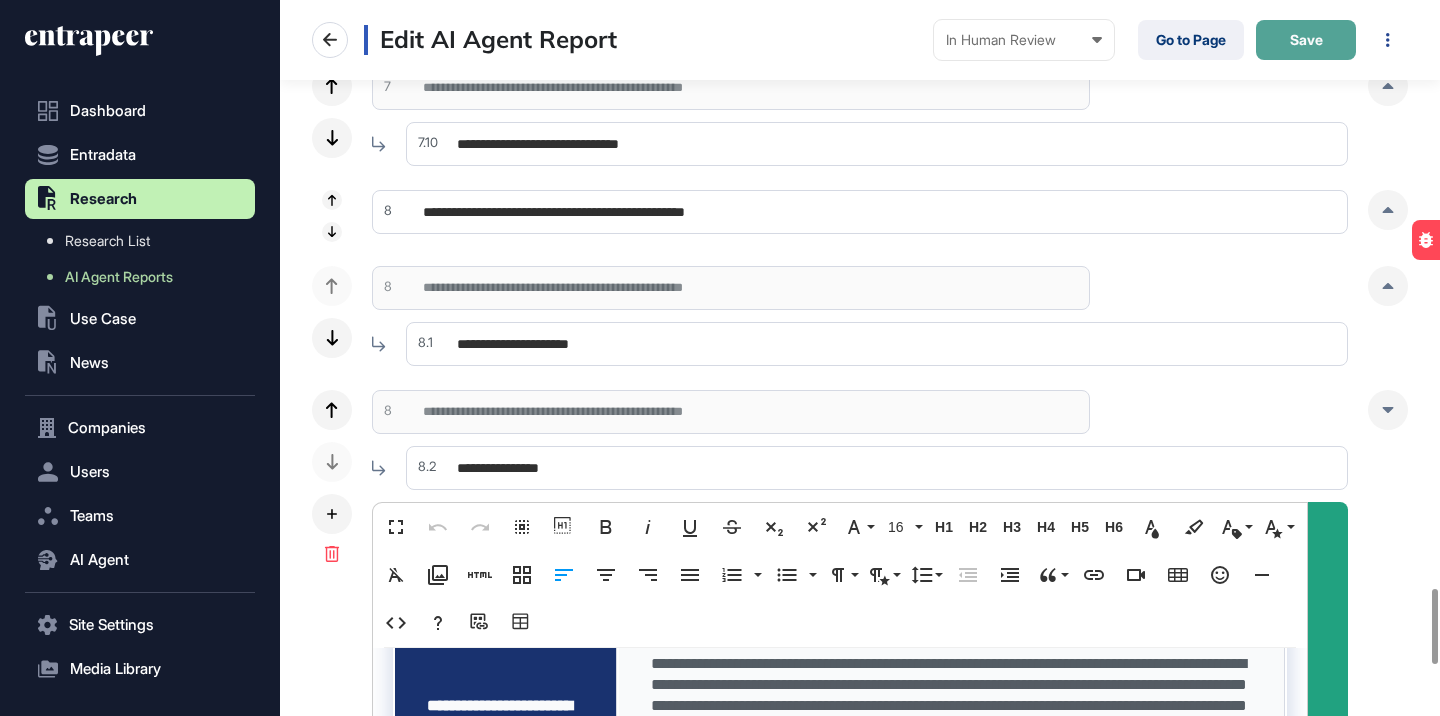 click on "Save" 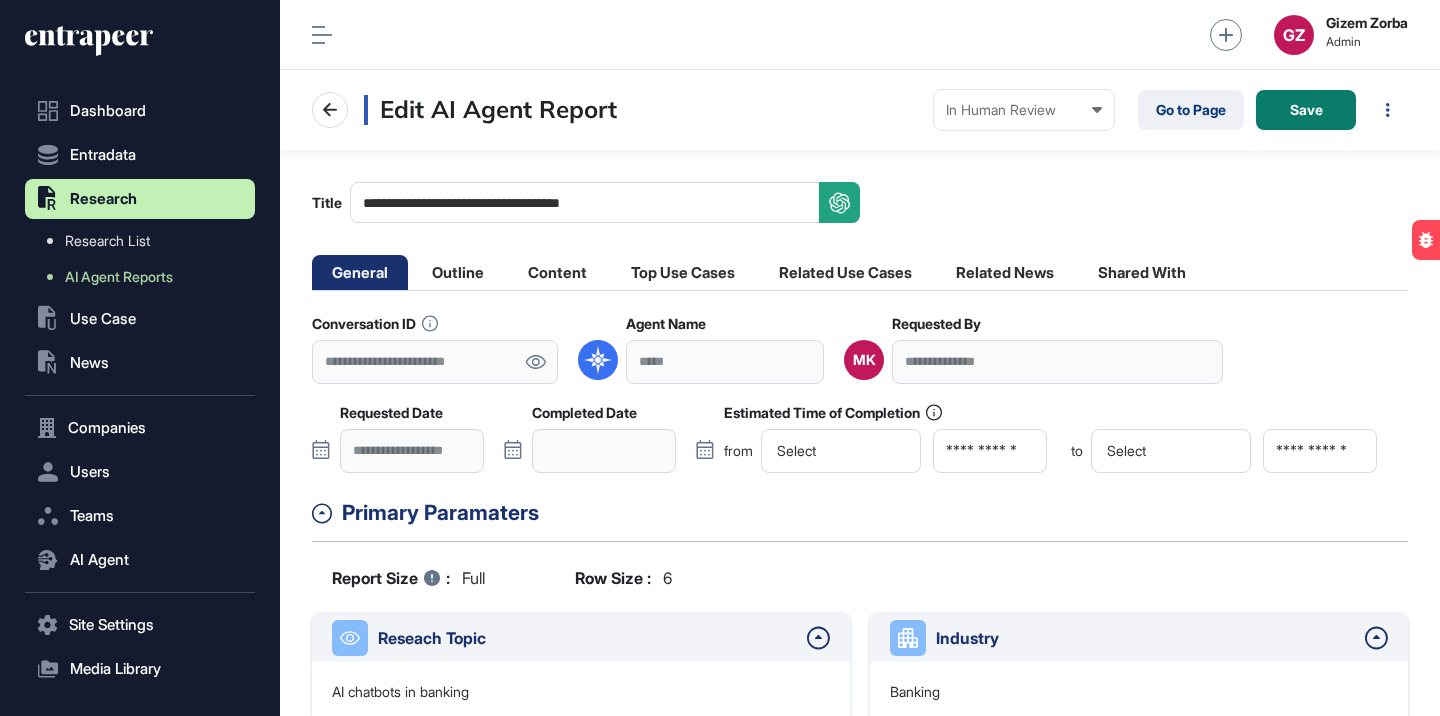 scroll, scrollTop: 0, scrollLeft: 0, axis: both 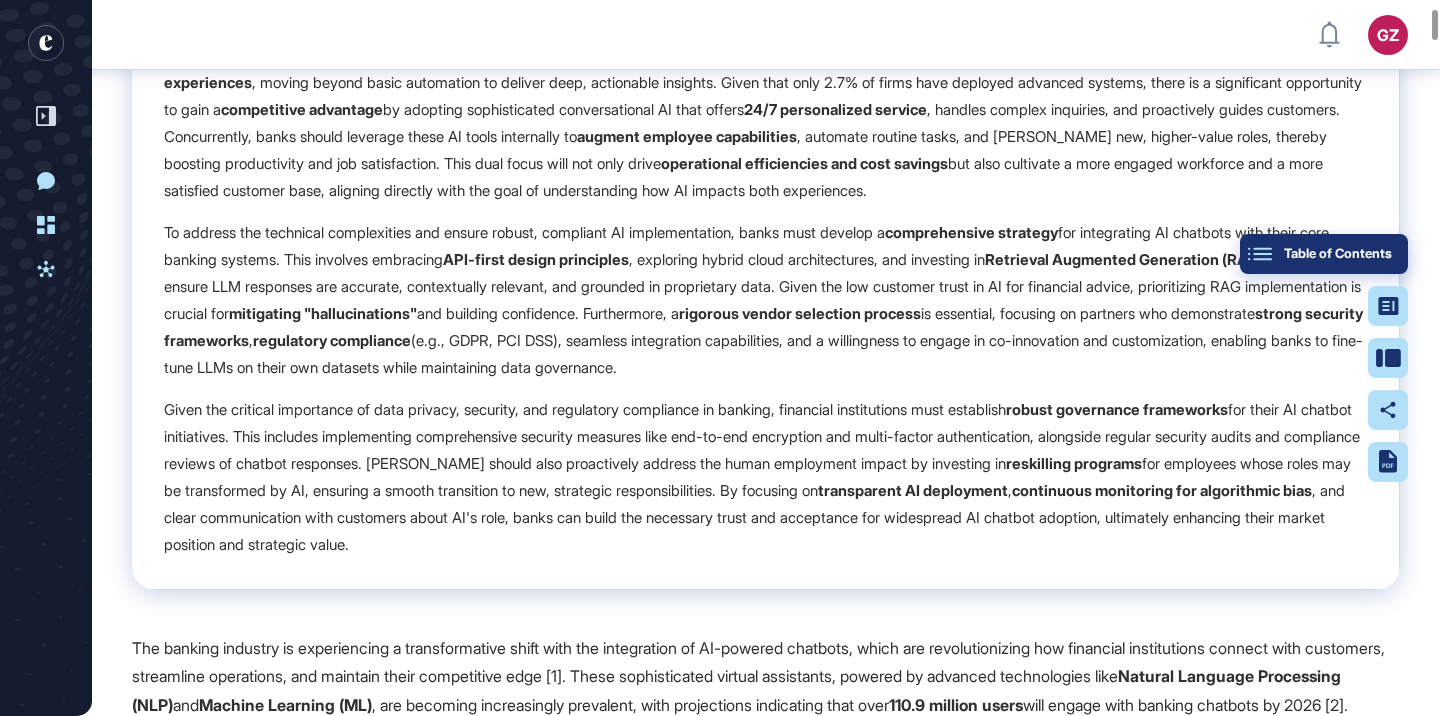 click on "Table of Contents" at bounding box center (1324, 254) 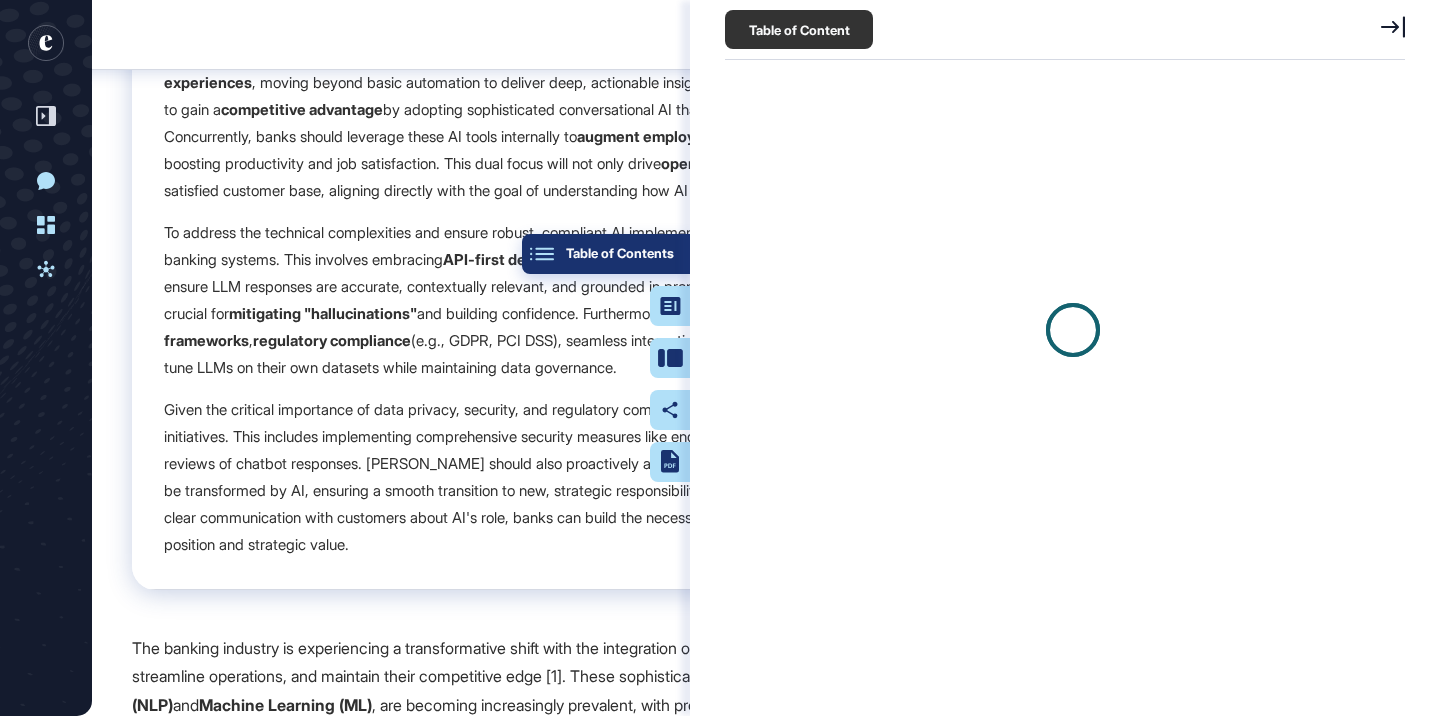 scroll, scrollTop: 616, scrollLeft: 685, axis: both 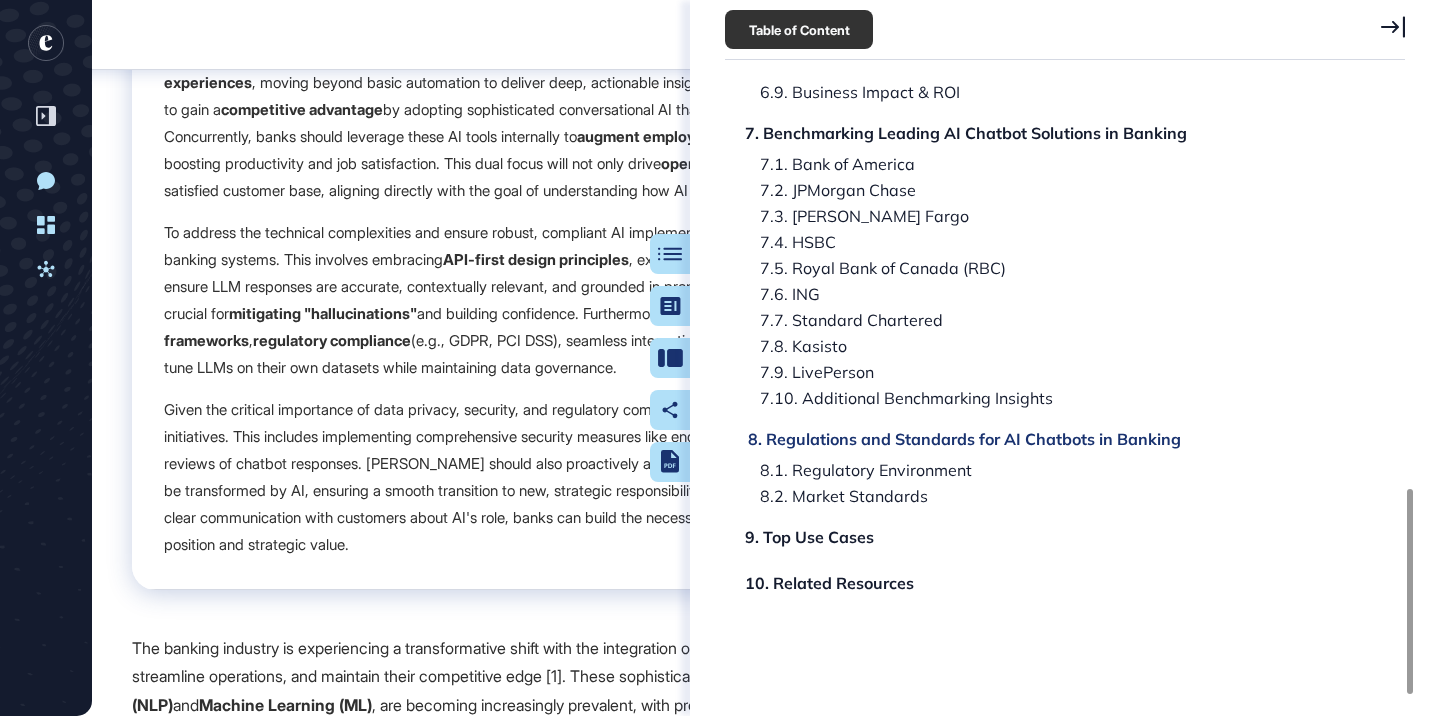 click on "8. Regulations and Standards for AI Chatbots in Banking" 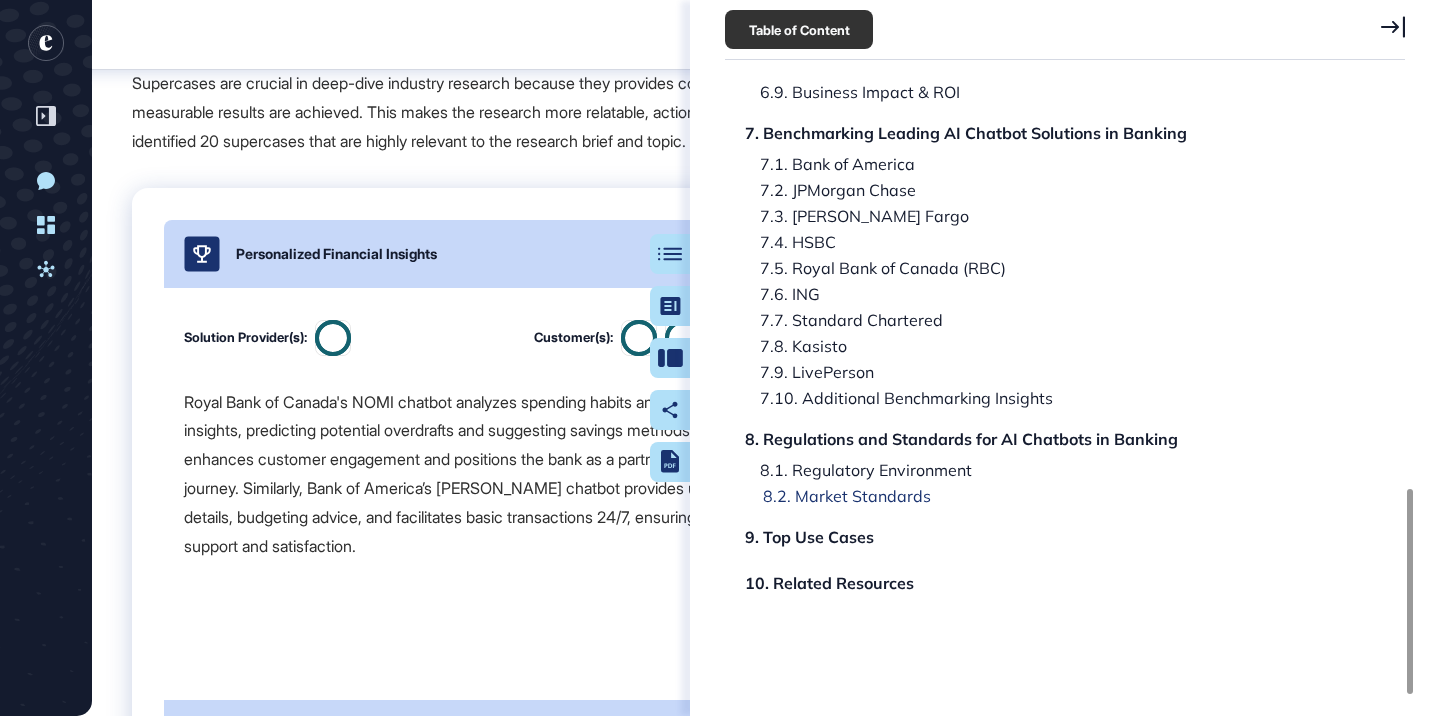 click on "8.2. Market Standards" 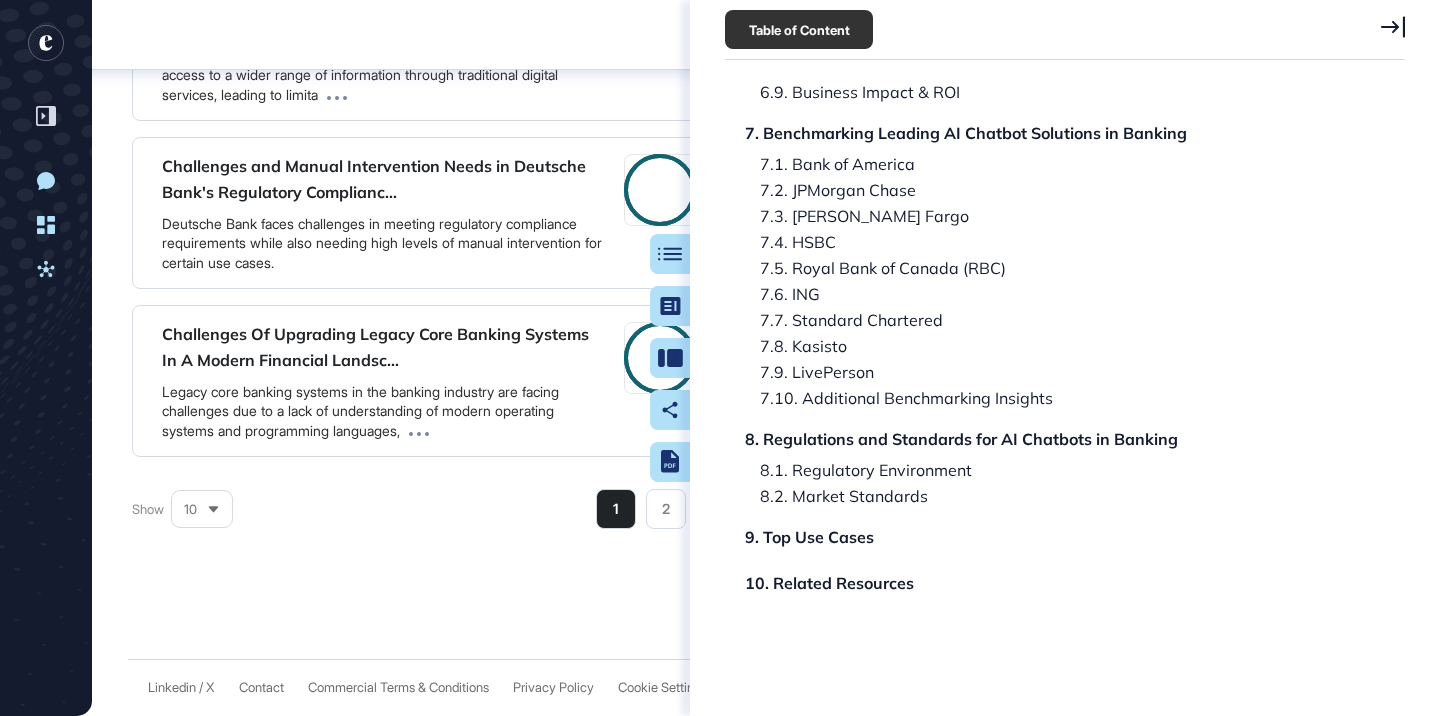 scroll, scrollTop: 265142, scrollLeft: 0, axis: vertical 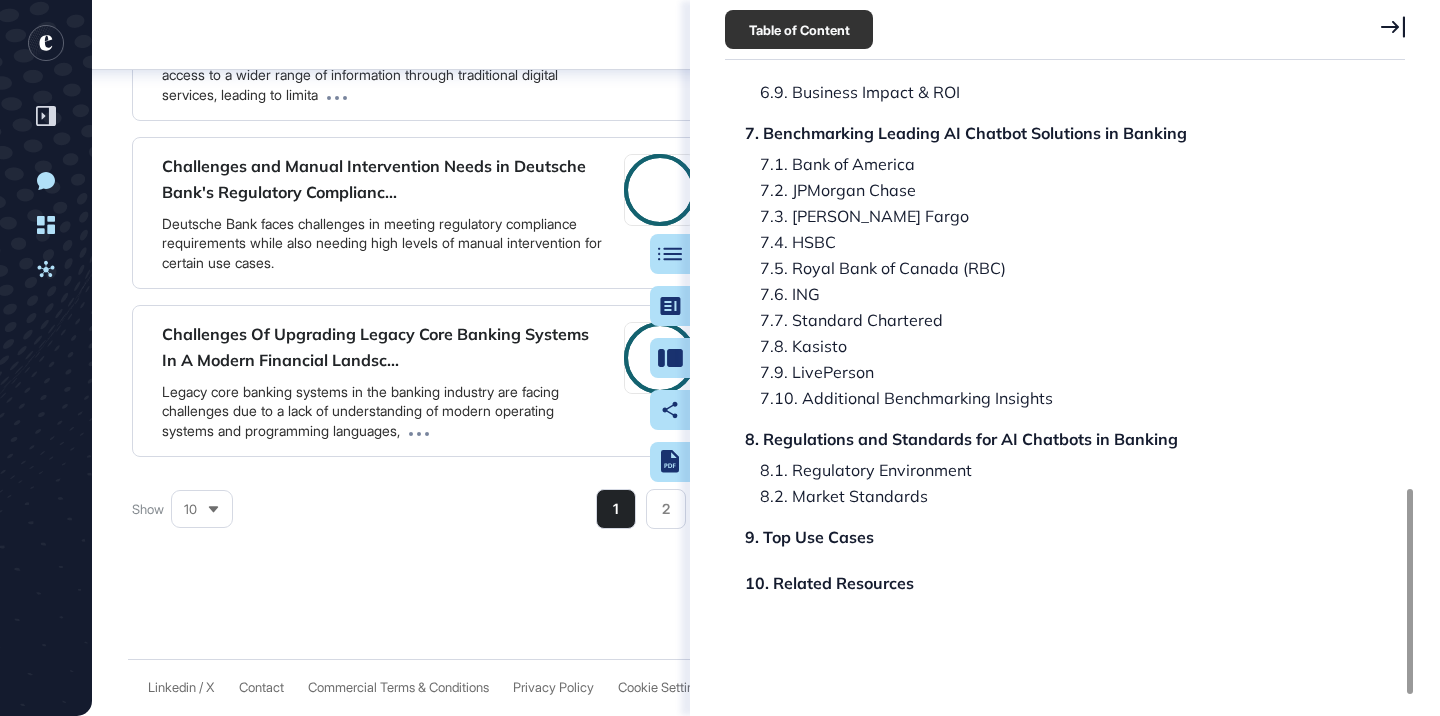 click on "Research Report: AI chatbots in banking Research In Numbers 1. Executive Summary 1.1. Use Case Focus Area Analysis 2. Overview of AI Chatbots in Banking 2.1. Benefits and Challenges 2.2. Technology Trends and Architectures 2.3. Employee and Customer Experience Transformation 2.4. Bank-Vendor Partnerships and Ecosystem 3. Market Highlights: AI Chatbots in Banking 3.1. Partnerships 3.2. Investments and M&A 3.3. New Products and Services 3.4. Potential Investors 4. Market Trends: AI Chatbots in Banking 4.1. Market Share & Size 4.2. Market Growth Factors 4.3. Market Dynamics 4.4. Market Updates 4.5. Market Outlook 5. Technology Deep Dive – AI Chatbots and Large Language Models in Banking Architecture 5.1. Conversational AI Platforms for Banking 5.2. Large Language Models (LLMs) for Banking Chatbots 5.3. Natural Language Understanding (NLU) Engines 5.4. API Integration Frameworks for Core Banking Systems 5.5. Secure Cloud Deployment and Compliance Solutions 5.6. Implementation Considerations 7.1. Bank of America" at bounding box center (1048, -187) 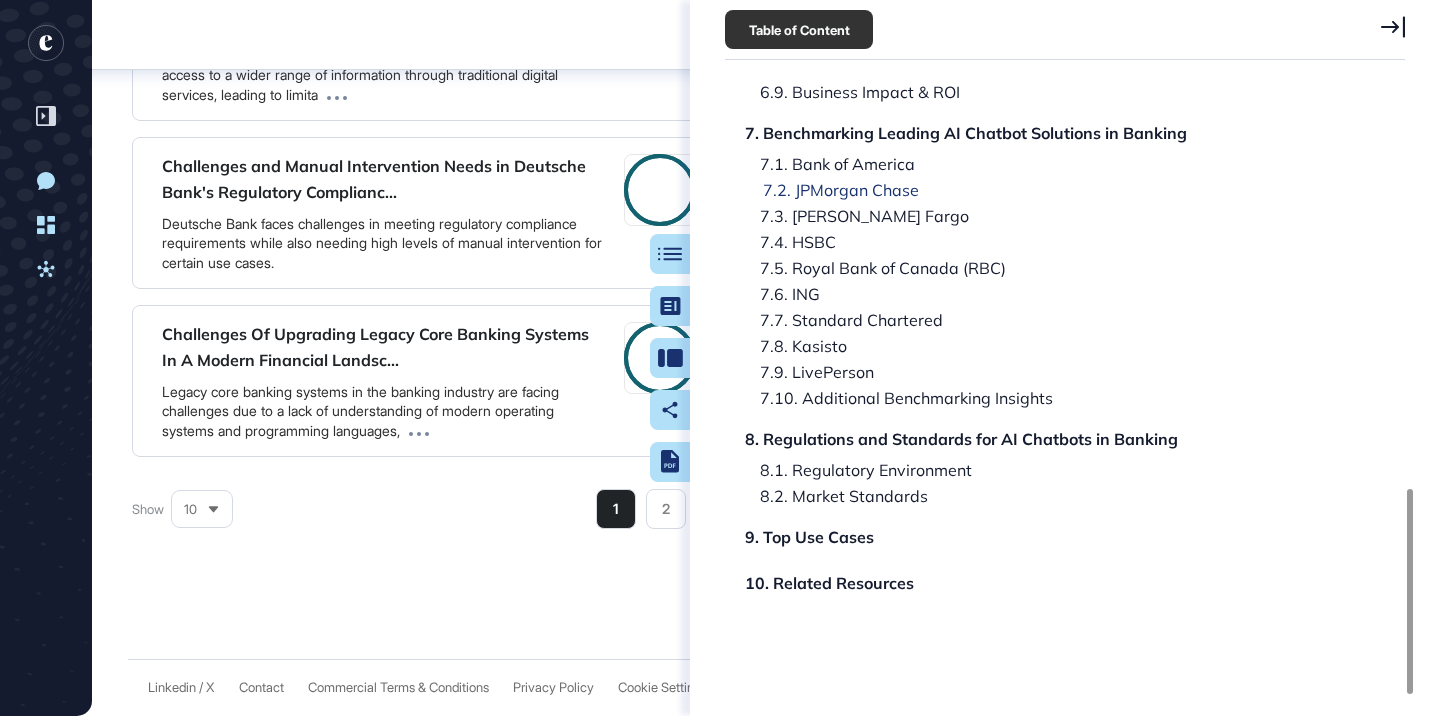 click on "7.2. JPMorgan Chase" 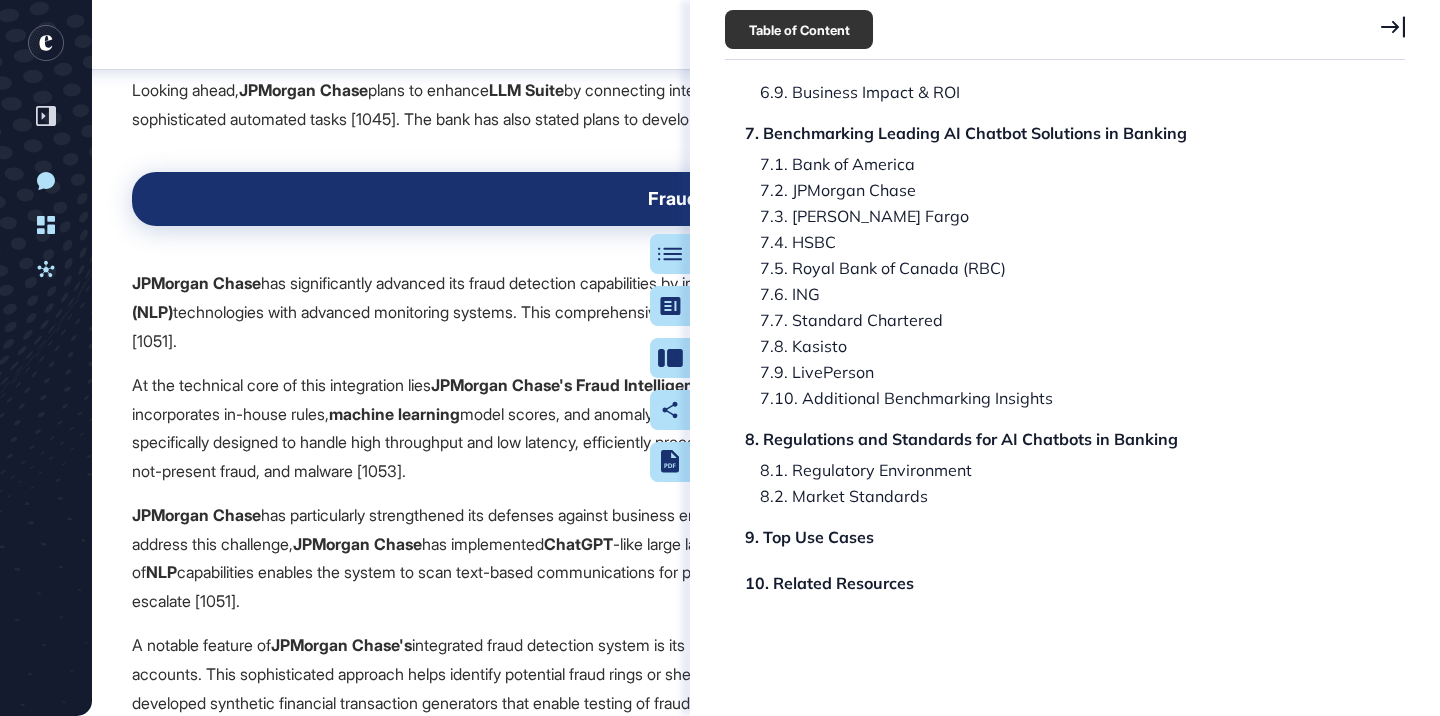 scroll, scrollTop: 207020, scrollLeft: 0, axis: vertical 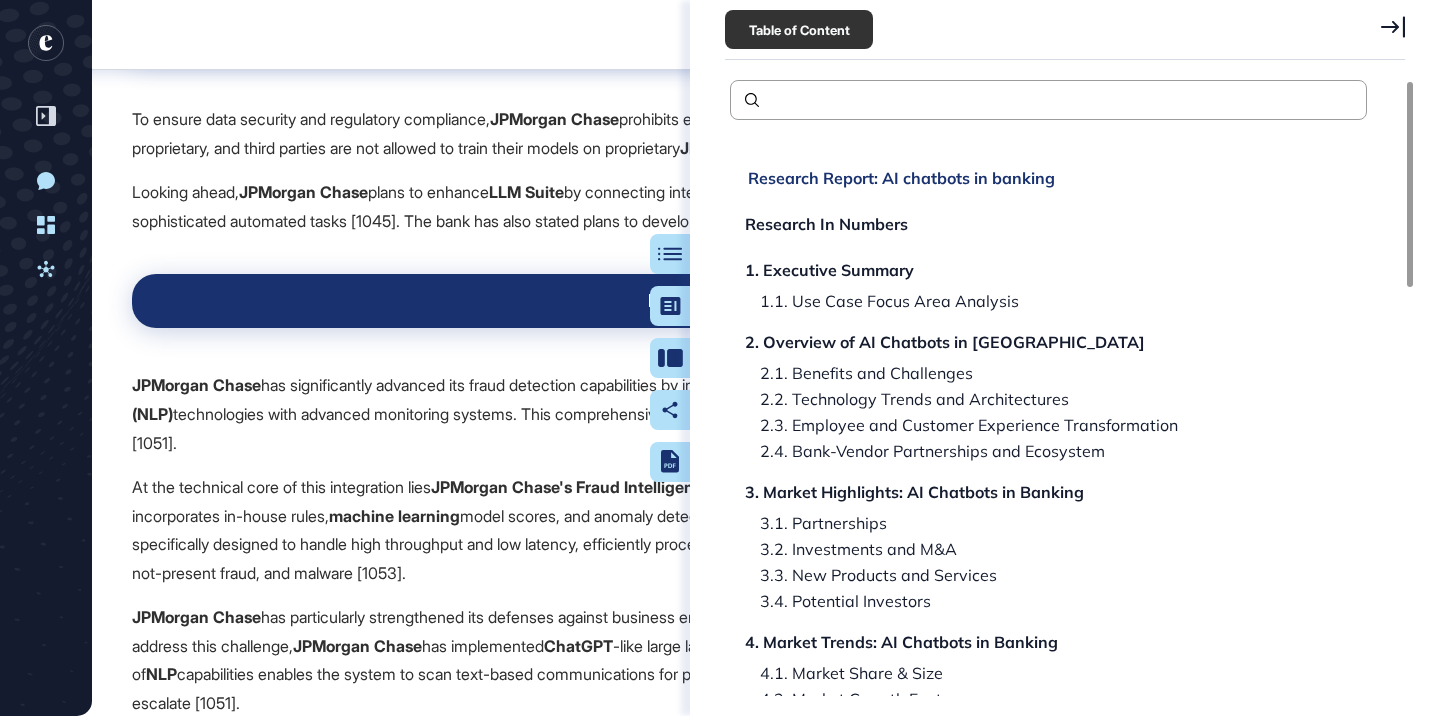 click on "Research Report: AI chatbots in banking" 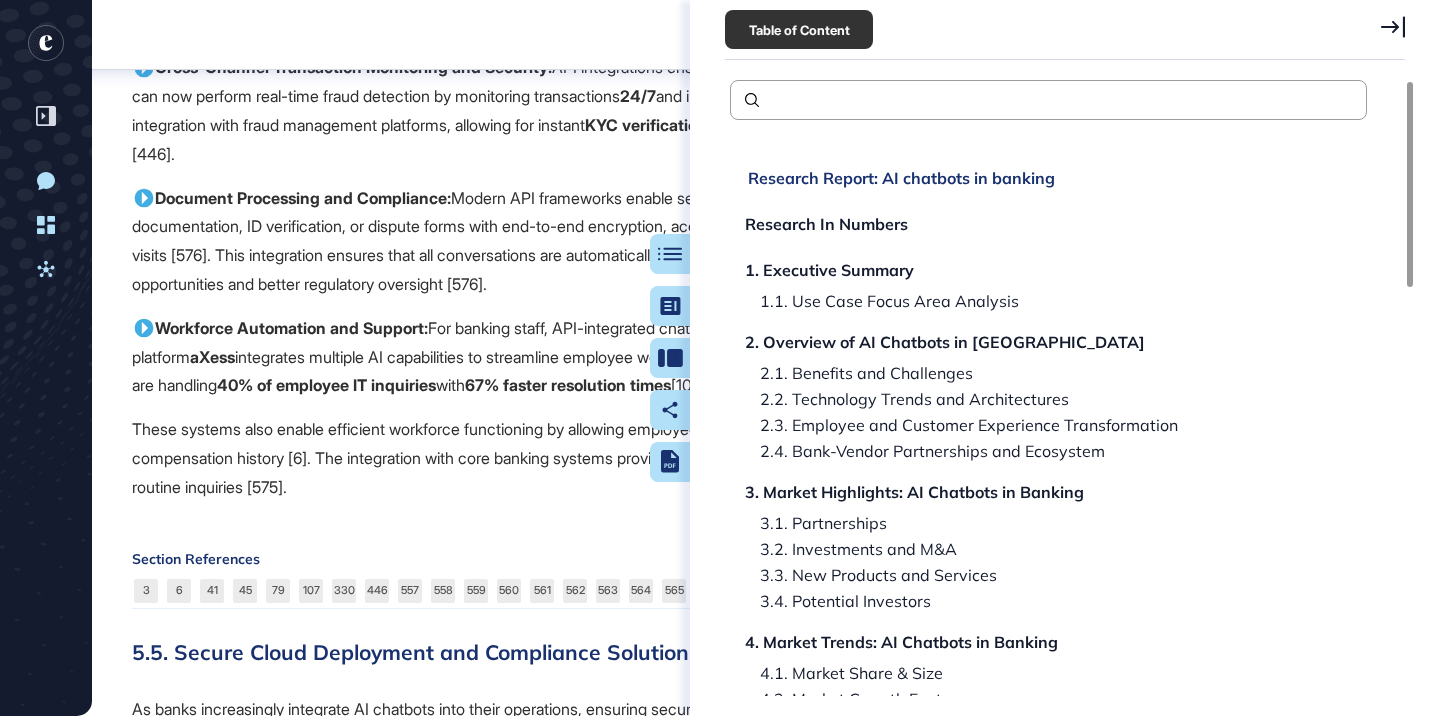 scroll, scrollTop: 105, scrollLeft: 0, axis: vertical 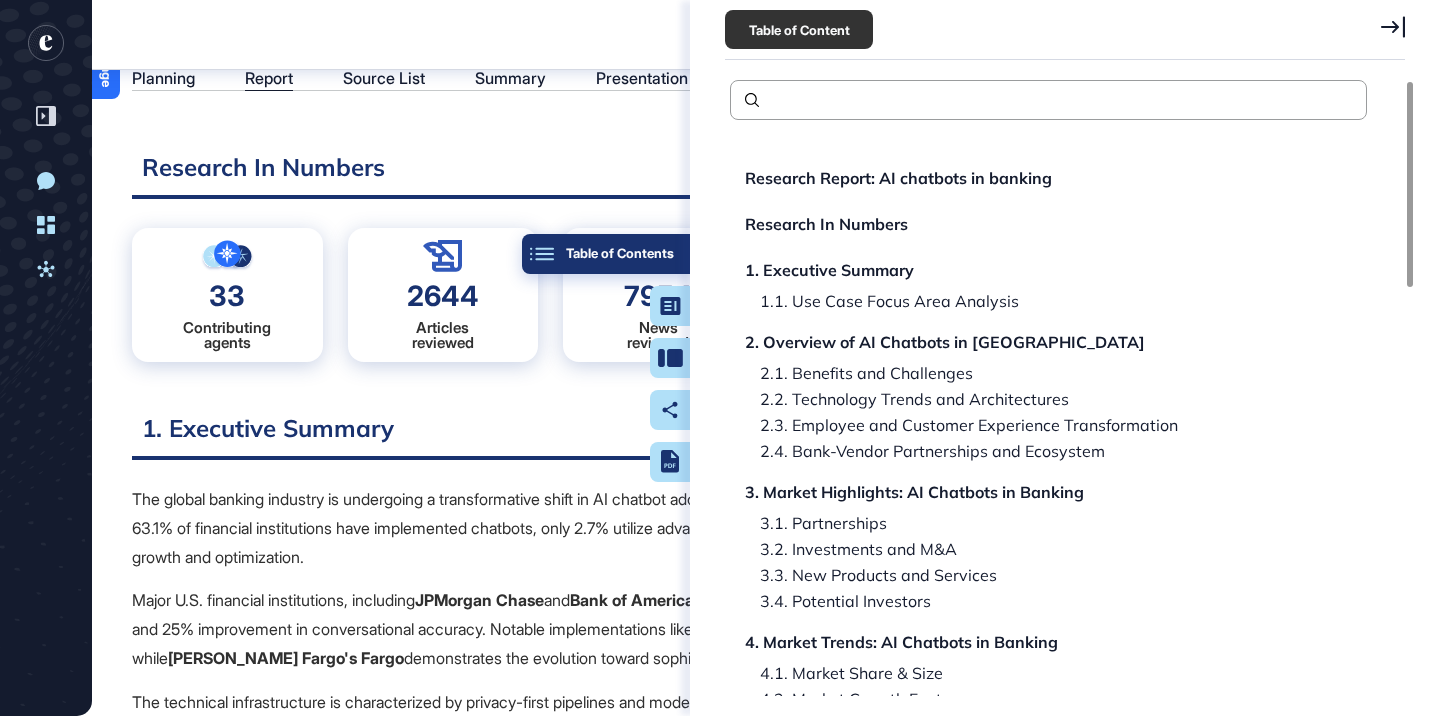 click on "Table of Contents" 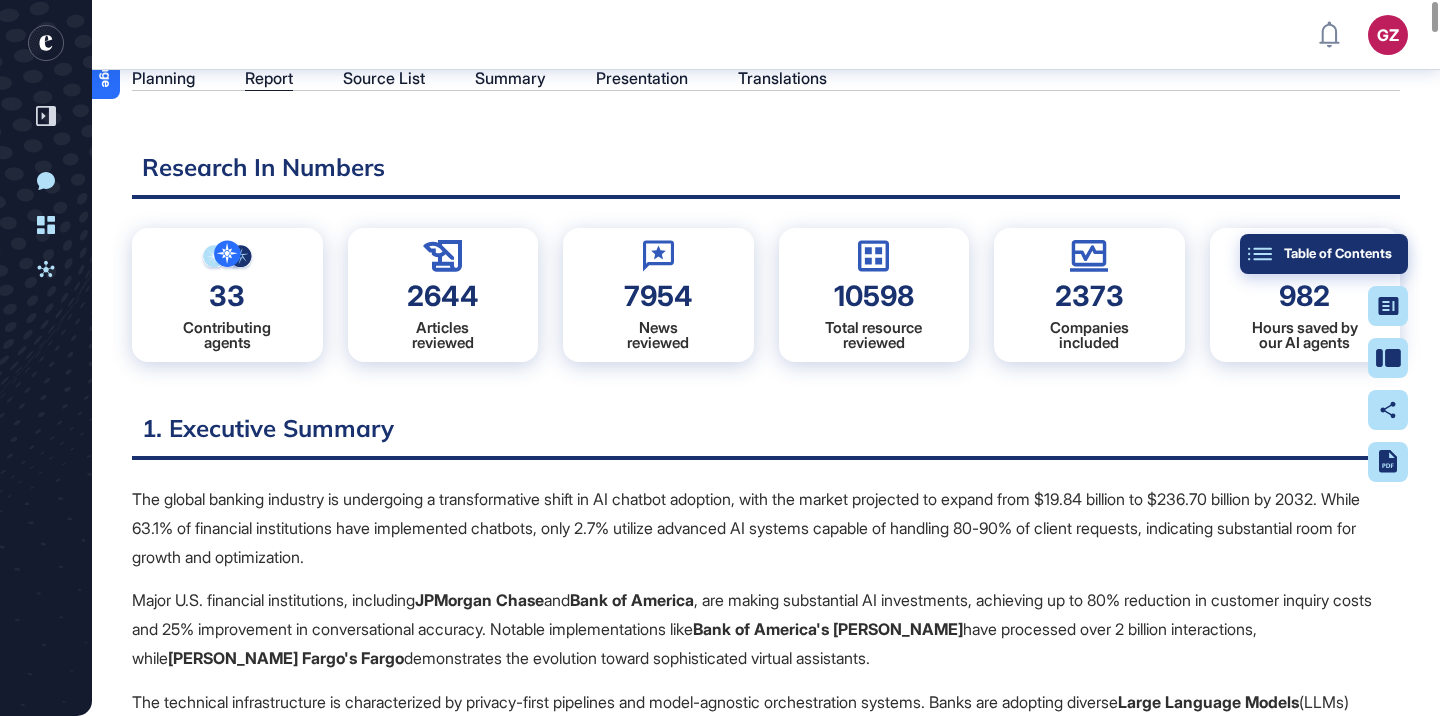 scroll, scrollTop: 0, scrollLeft: 0, axis: both 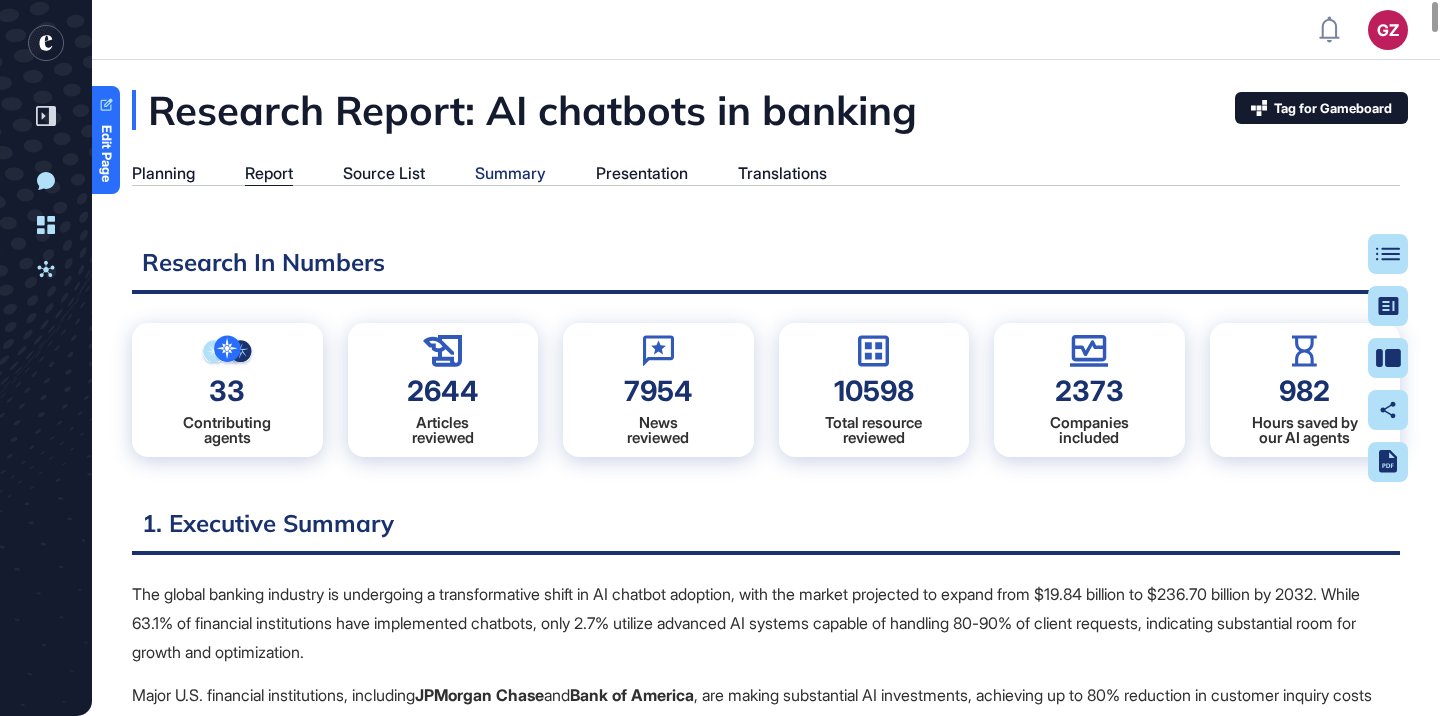 click on "Summary" at bounding box center (510, 173) 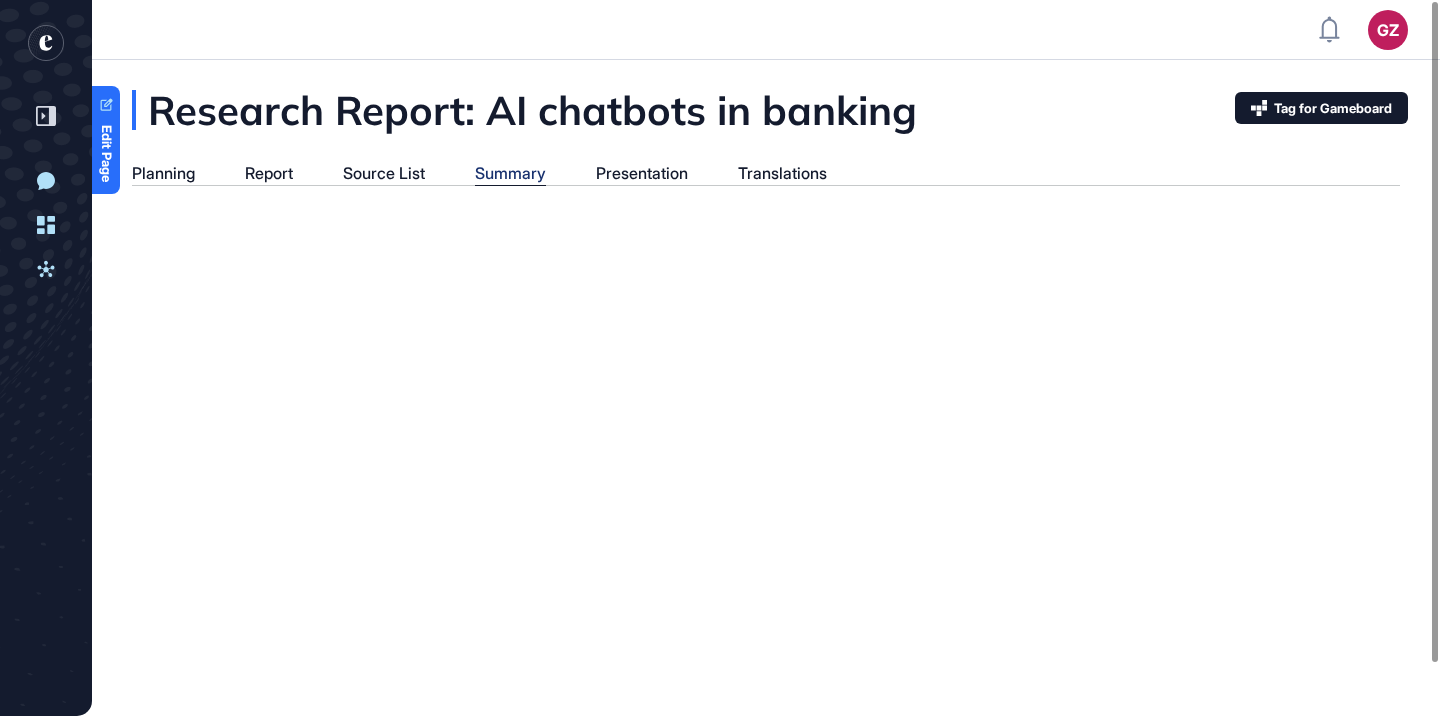 scroll, scrollTop: 616, scrollLeft: 5, axis: both 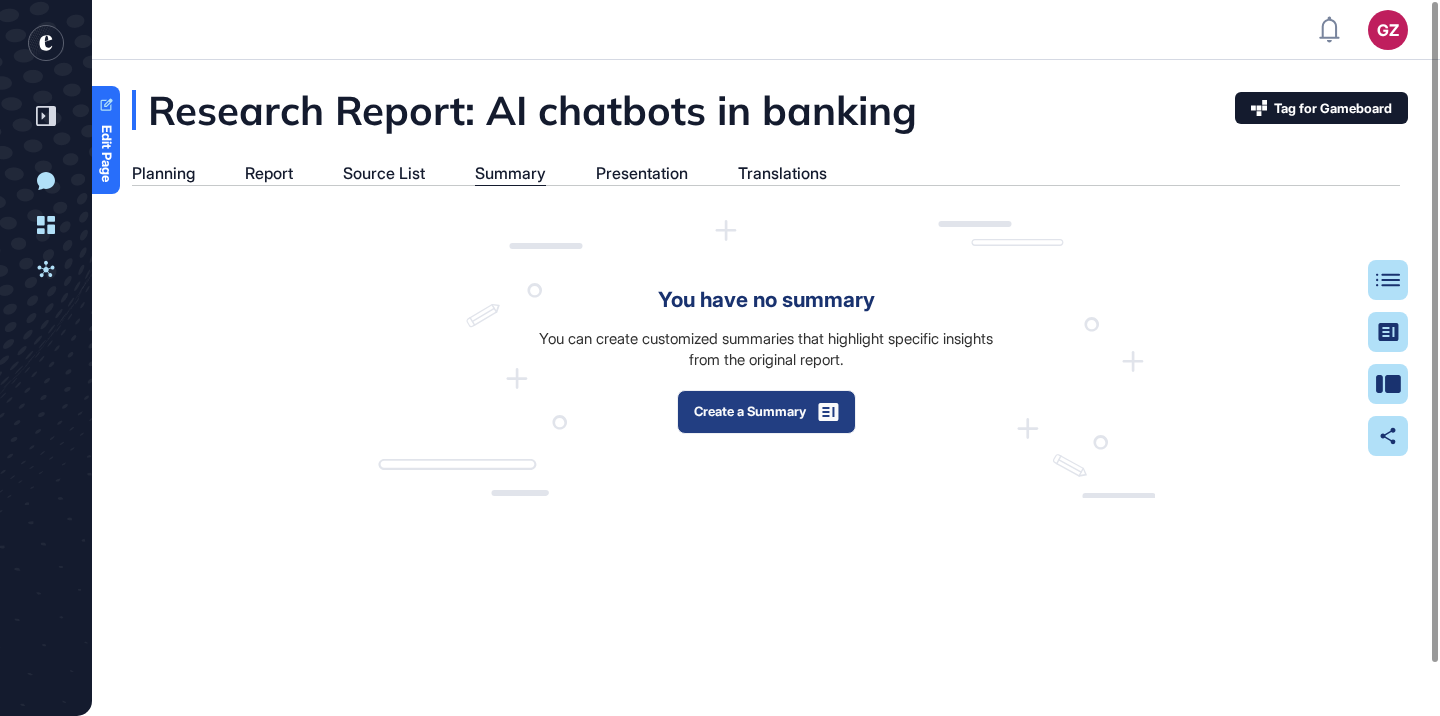 click on "Create a Summary" at bounding box center (766, 412) 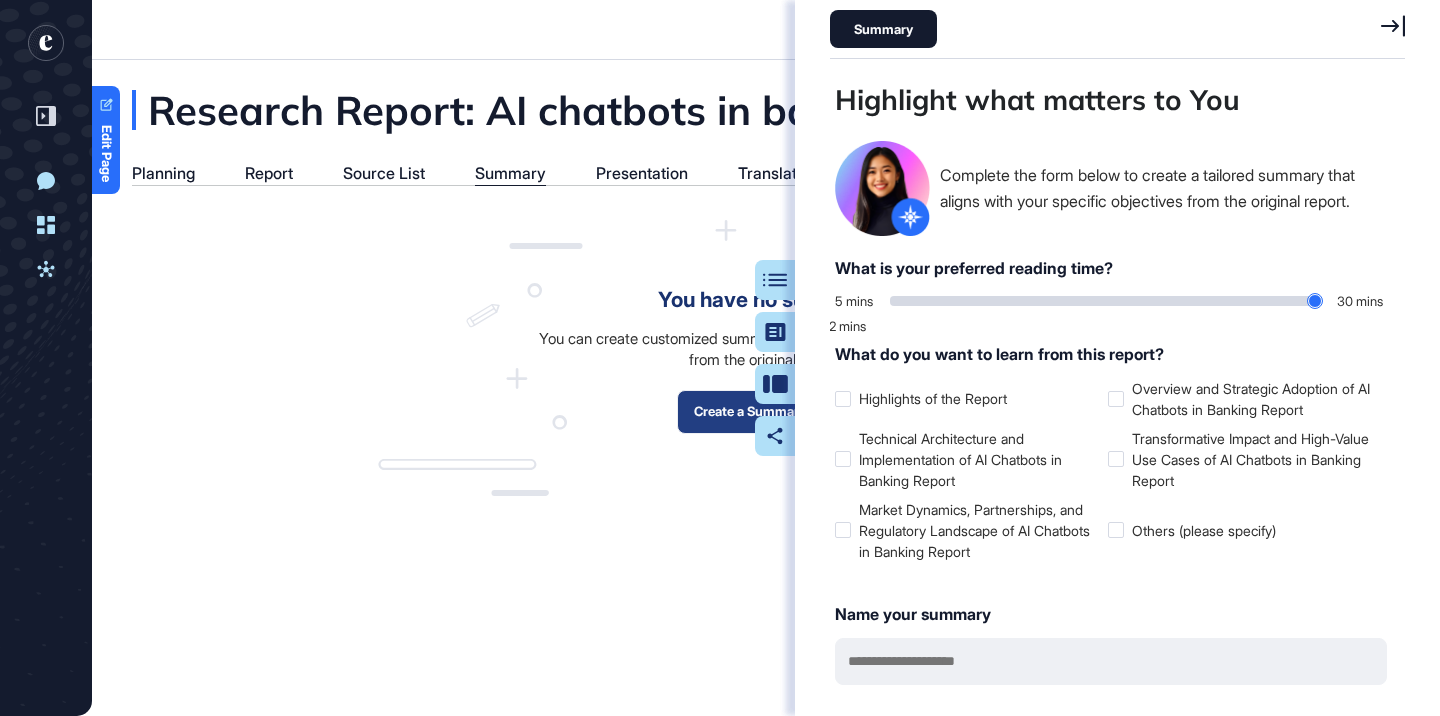 scroll, scrollTop: 616, scrollLeft: 580, axis: both 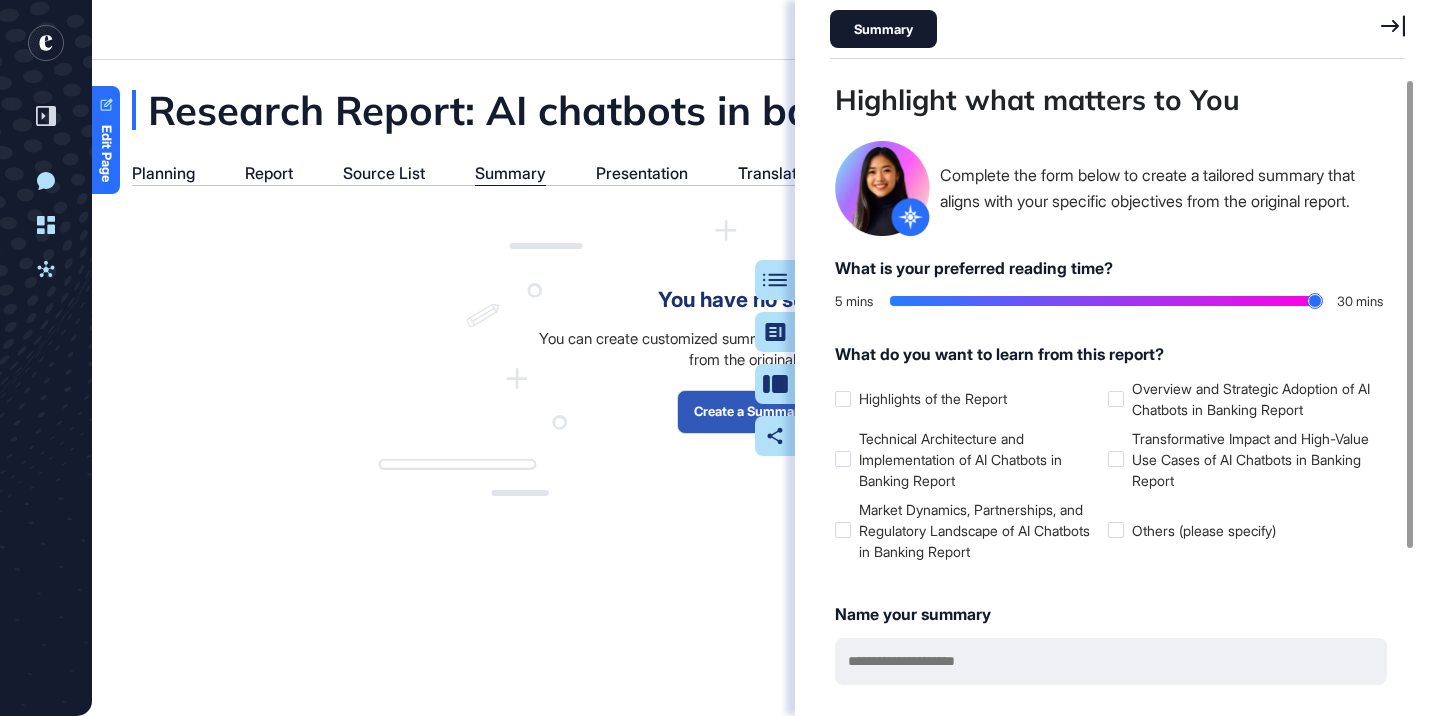 drag, startPoint x: 897, startPoint y: 297, endPoint x: 1346, endPoint y: 294, distance: 449.01 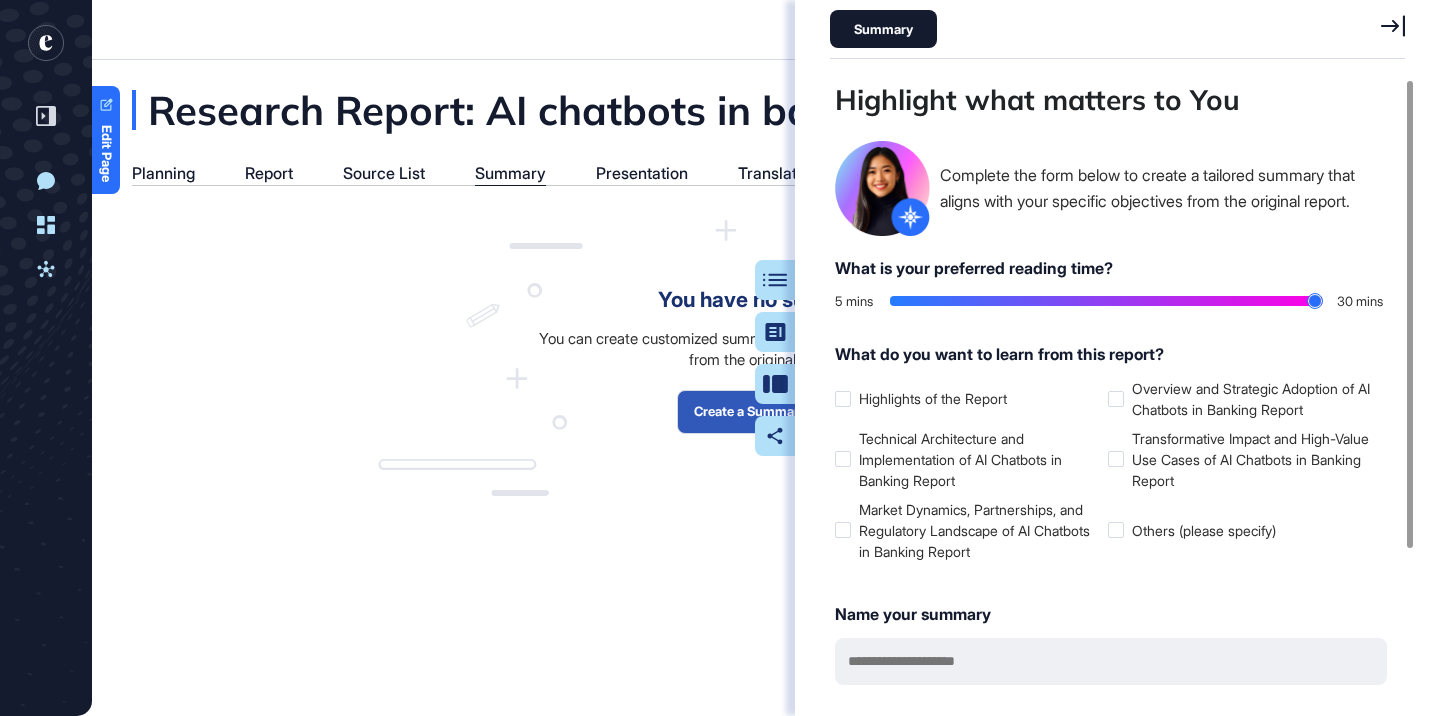 type on "**" 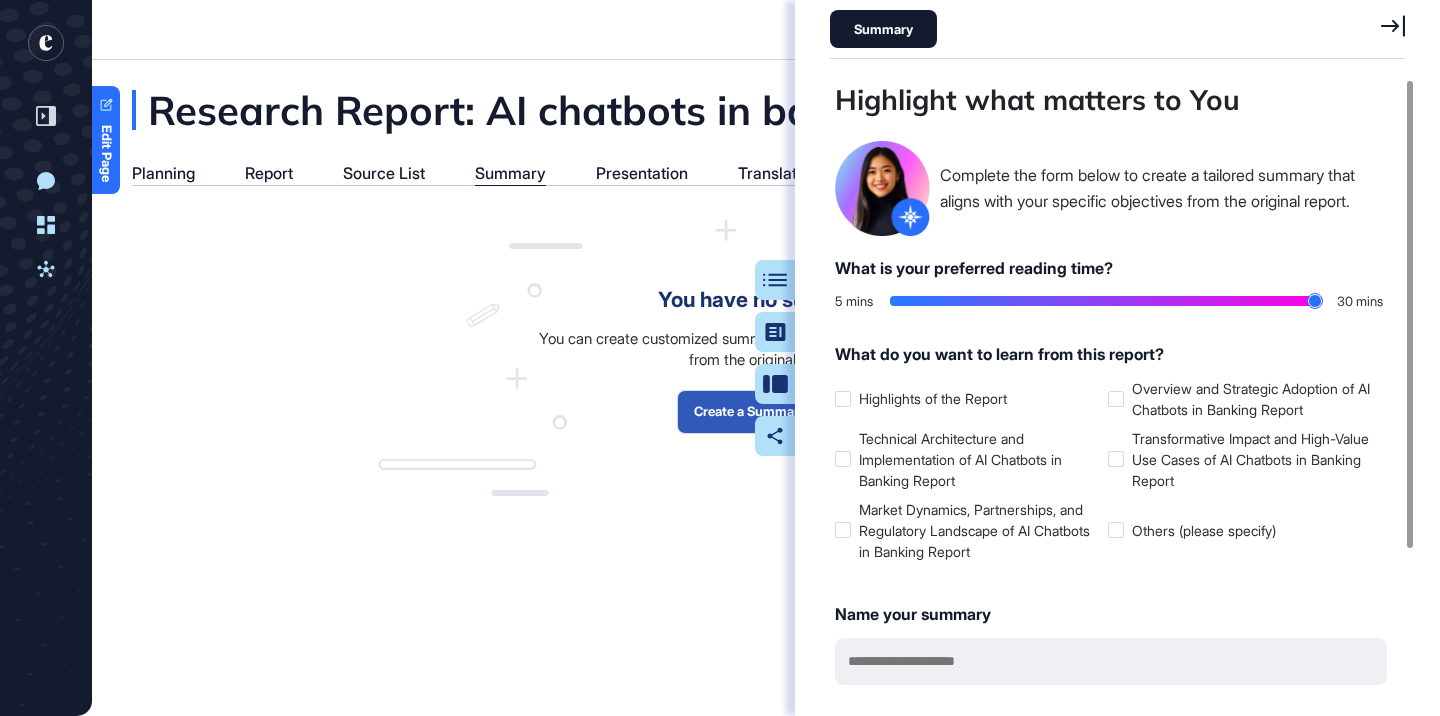 click at bounding box center (1106, 301) 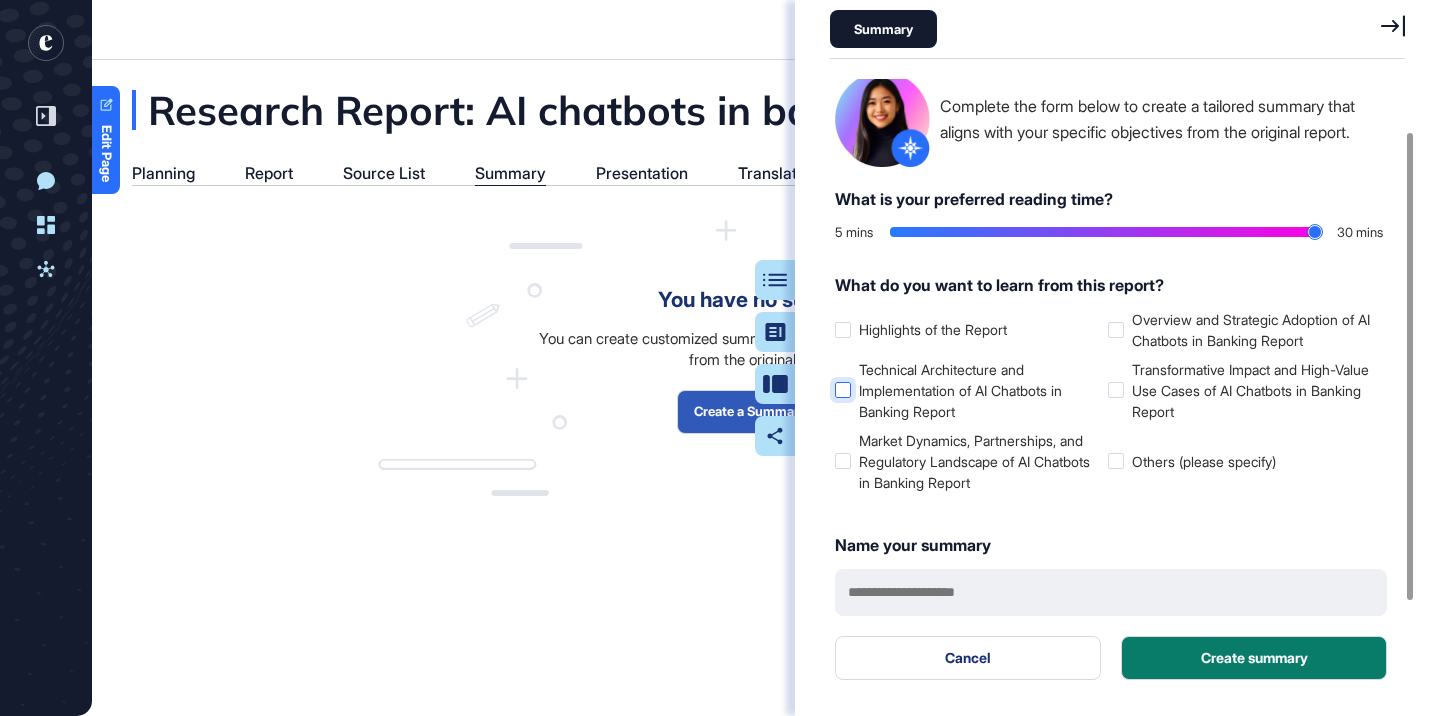 click at bounding box center (843, 390) 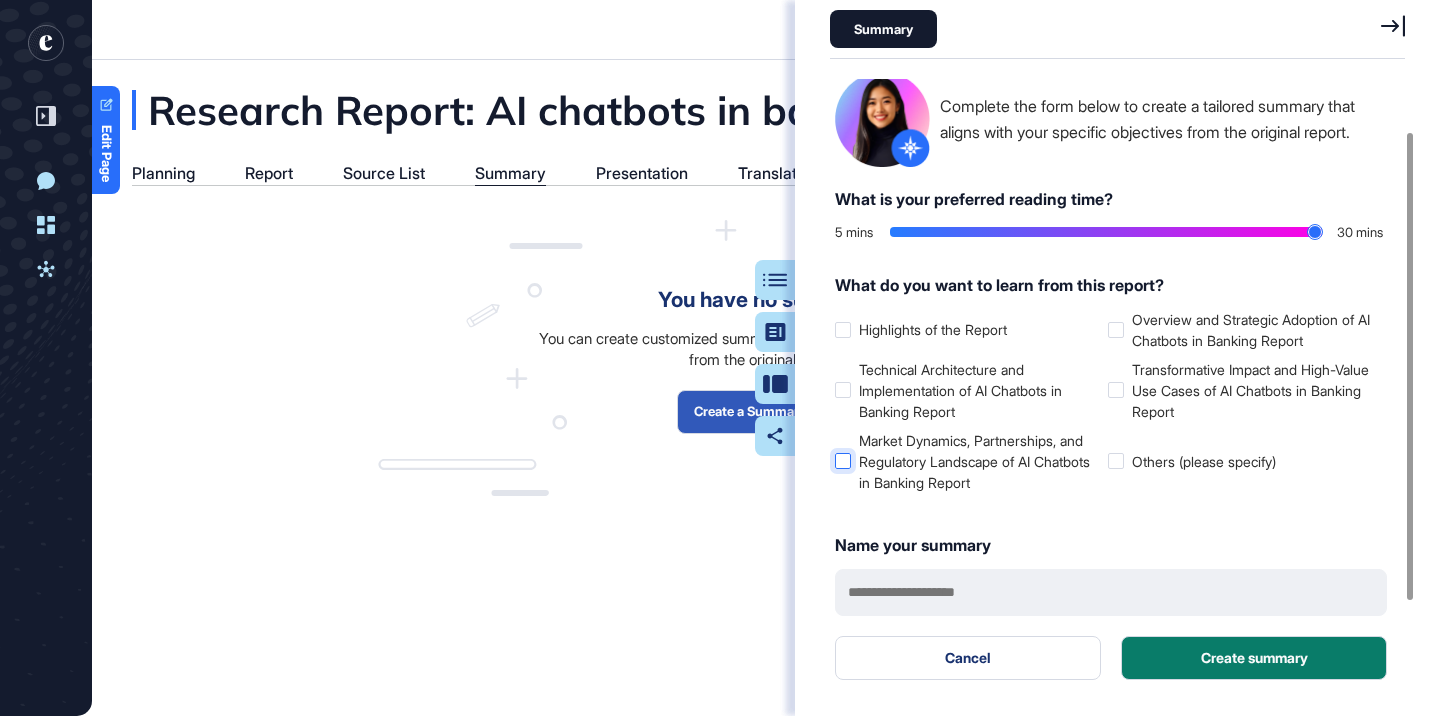 click at bounding box center (843, 461) 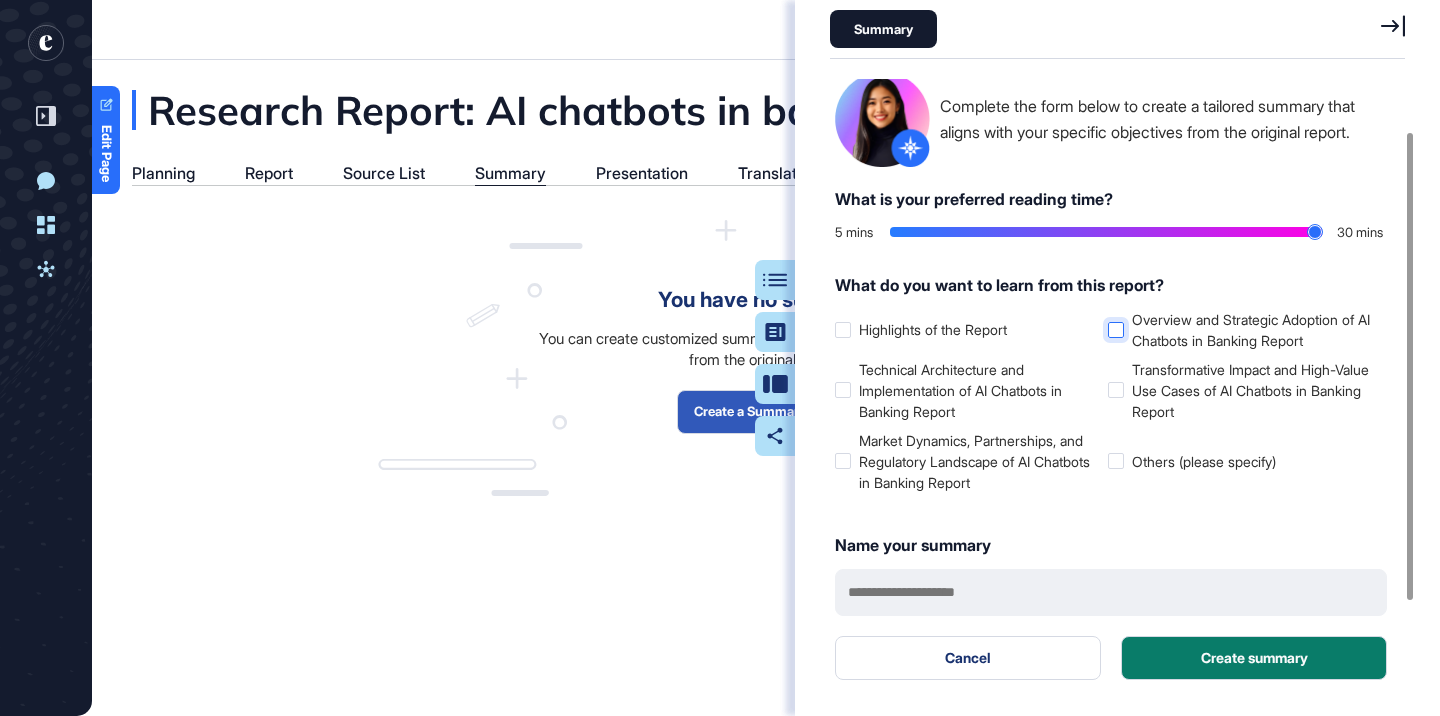 click at bounding box center [1116, 330] 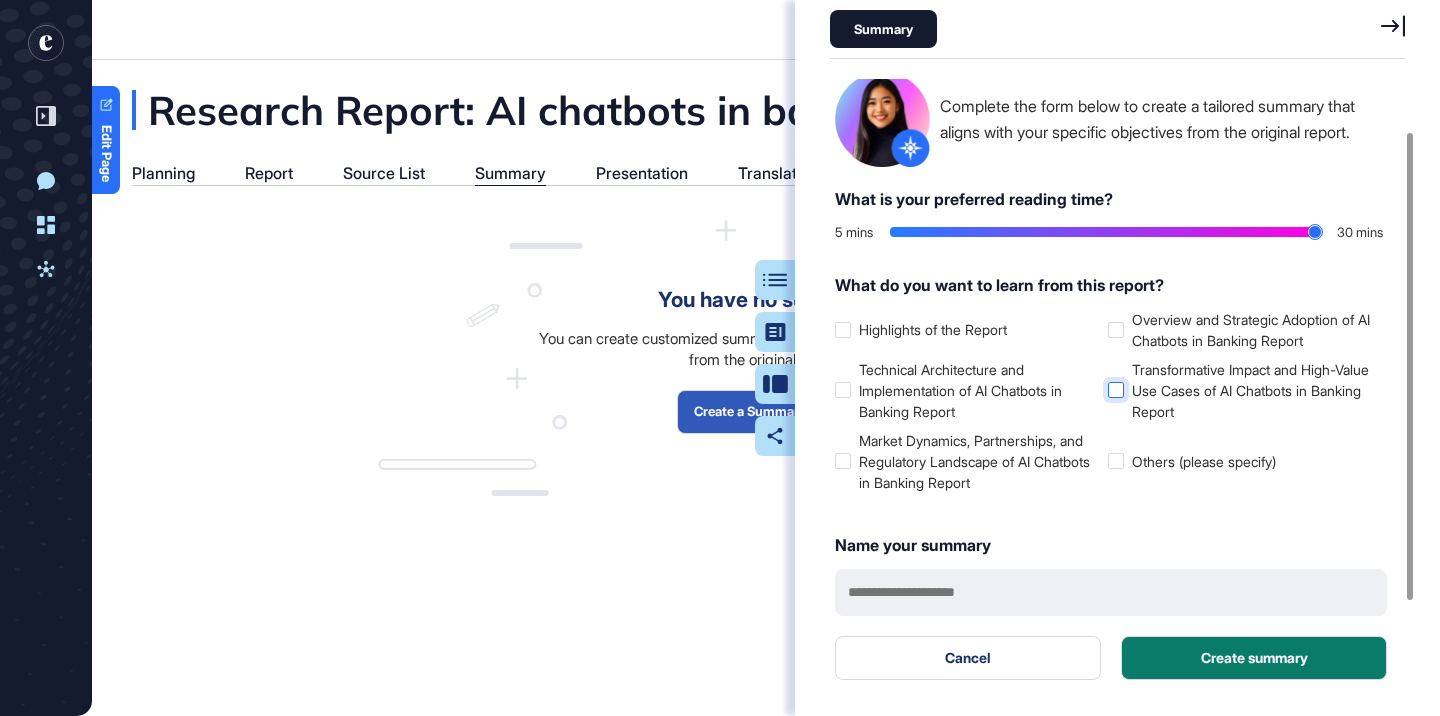 click at bounding box center (1116, 390) 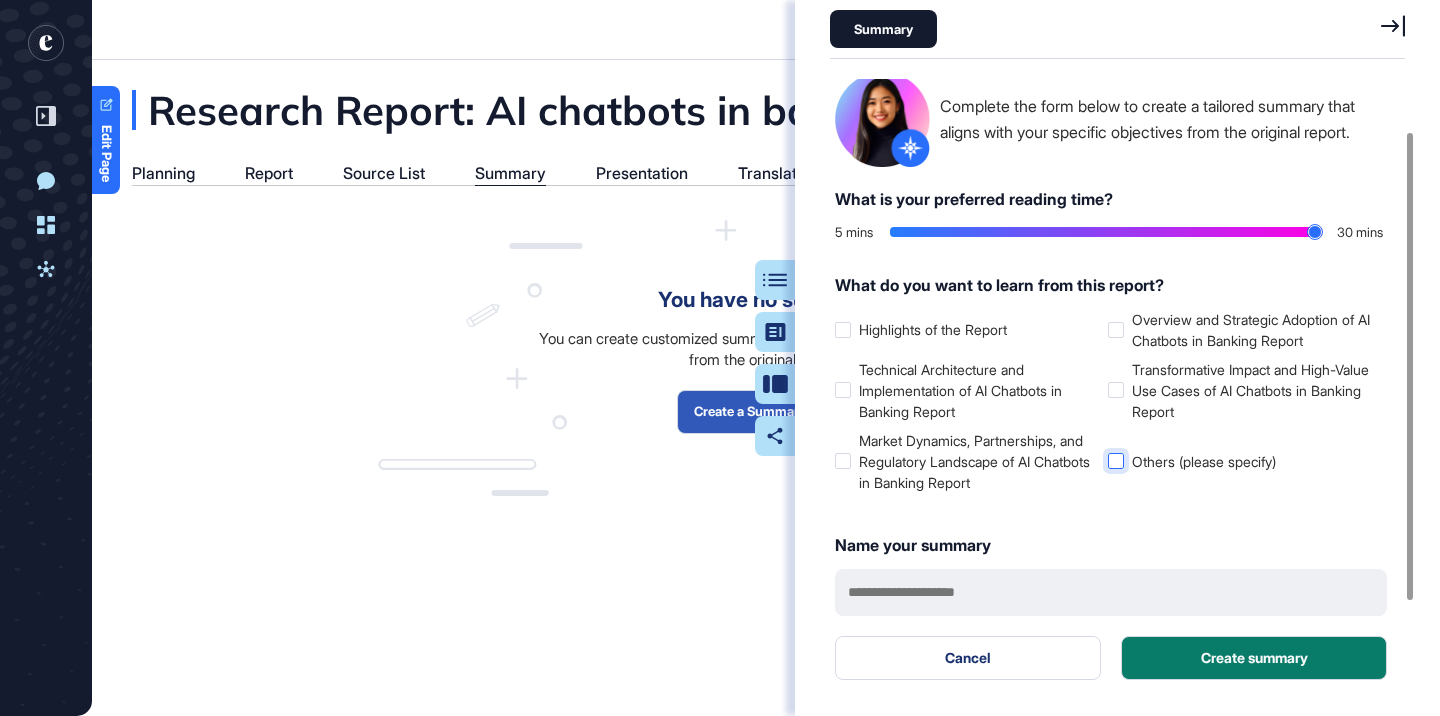 click at bounding box center (1116, 461) 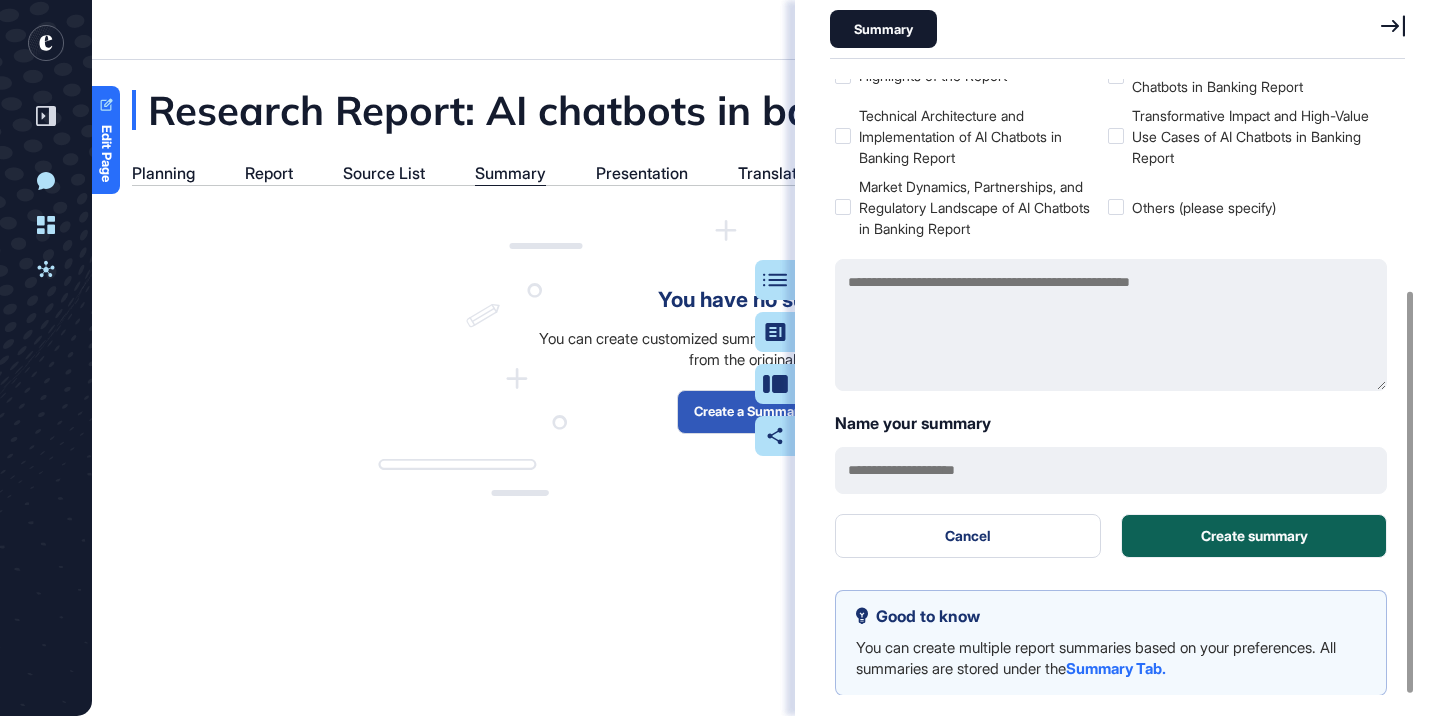 click on "Create summary" at bounding box center (1254, 536) 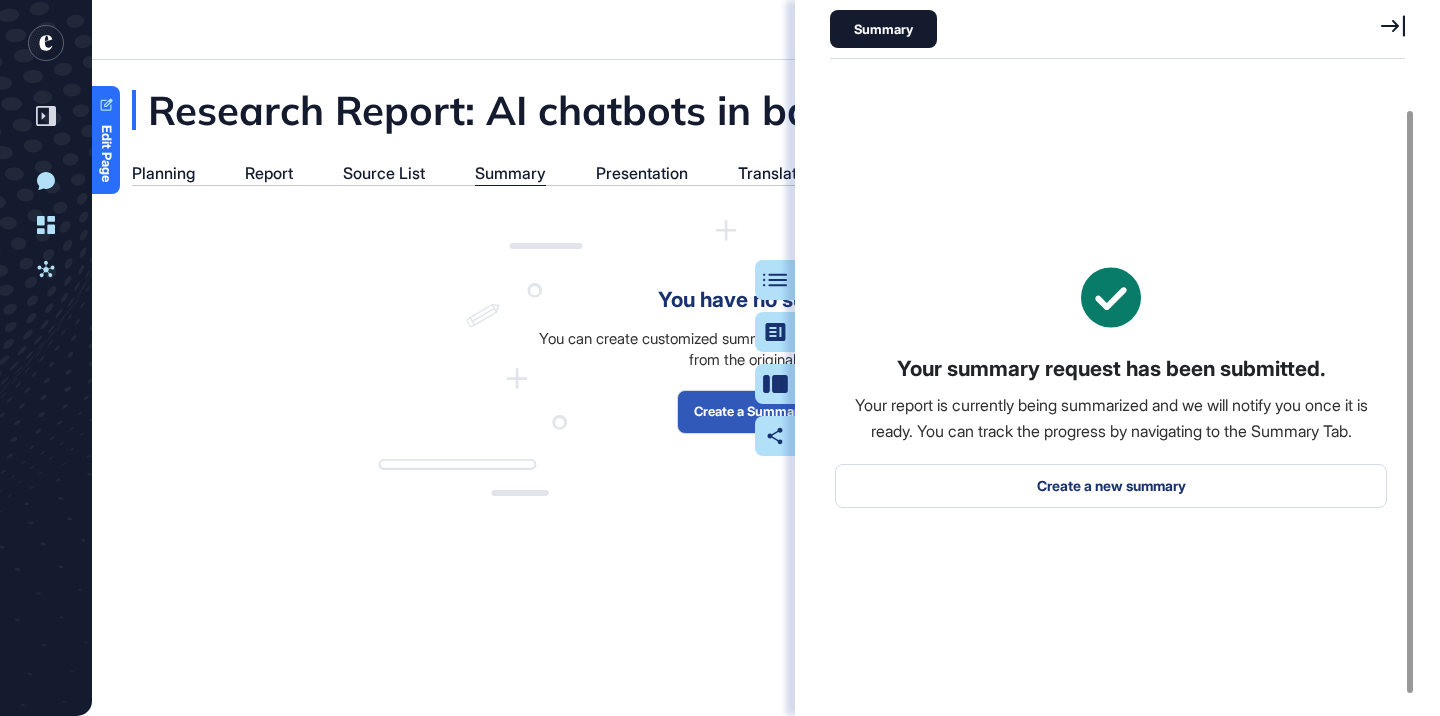 click on "You can create customized summaries that highlight specific insights from the original report." at bounding box center (766, 349) 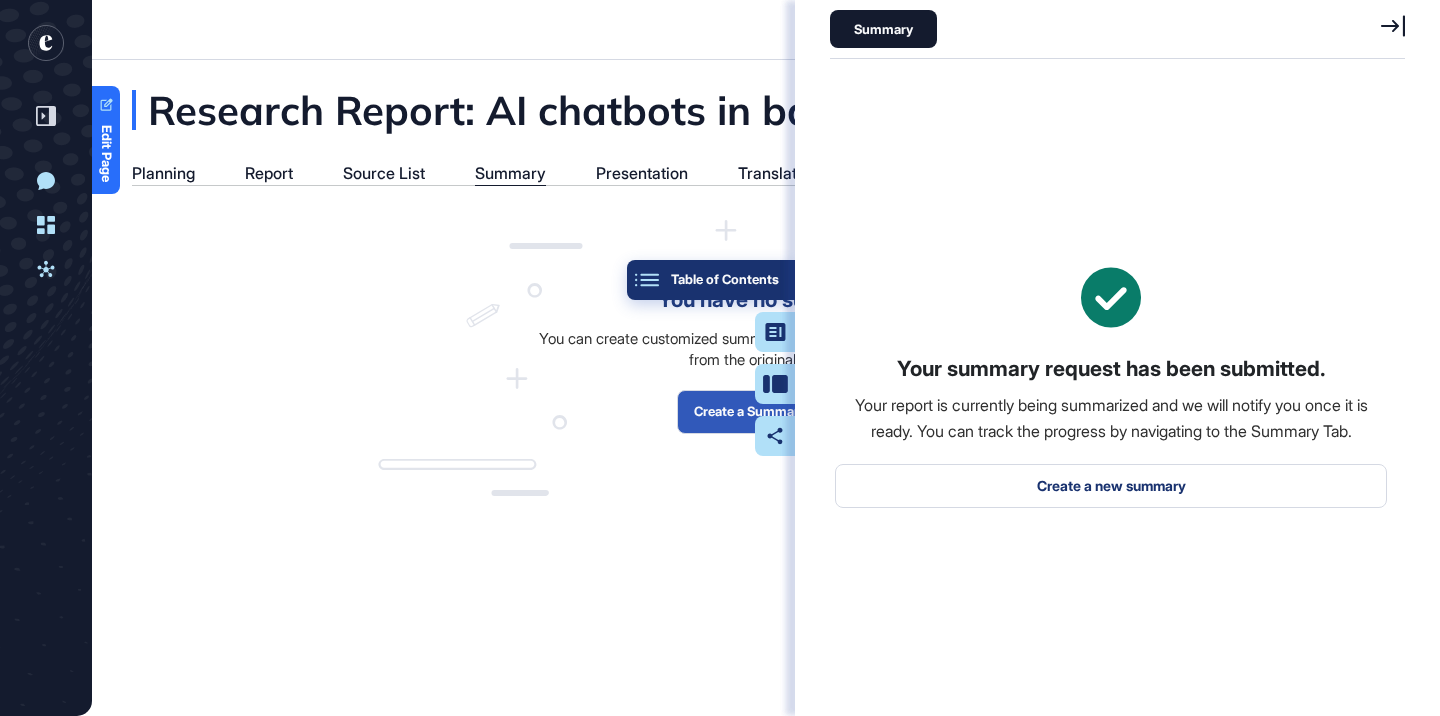 click on "Table of Contents" at bounding box center (711, 280) 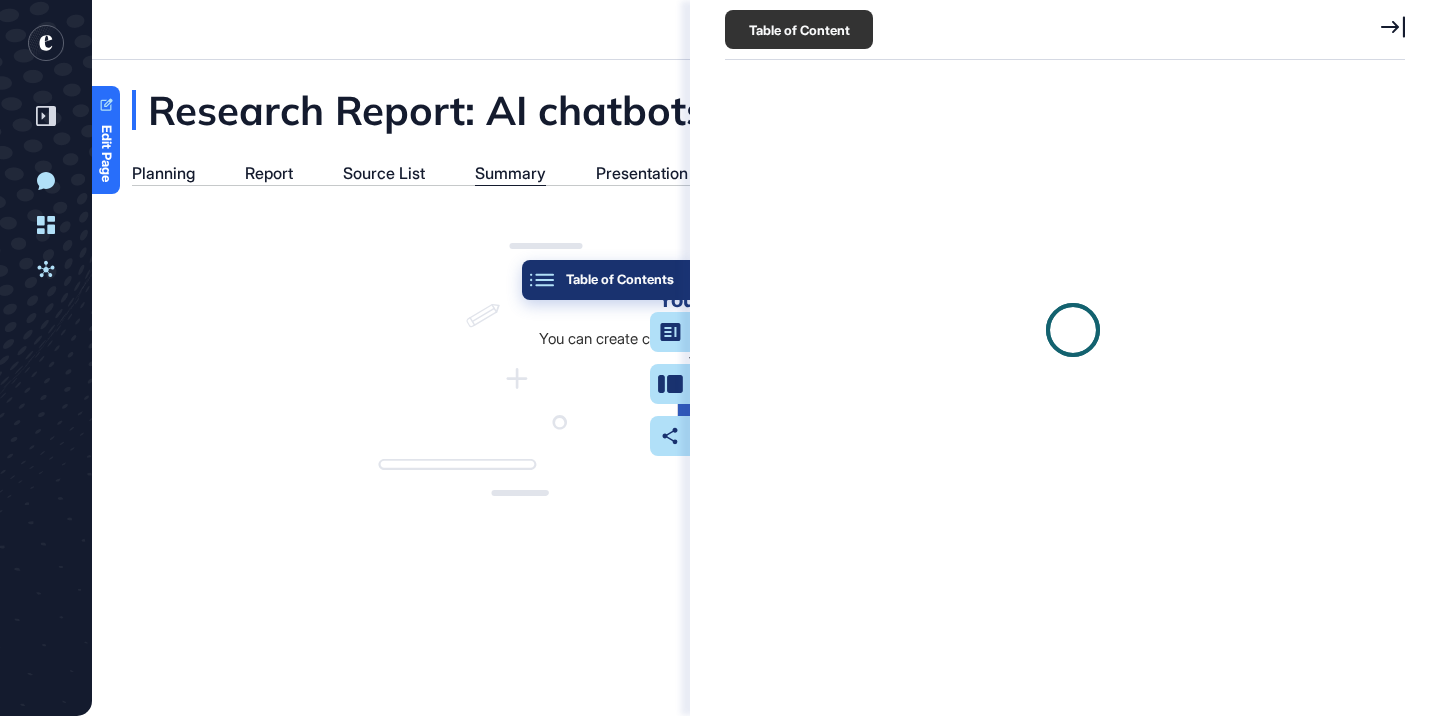 scroll, scrollTop: 0, scrollLeft: 0, axis: both 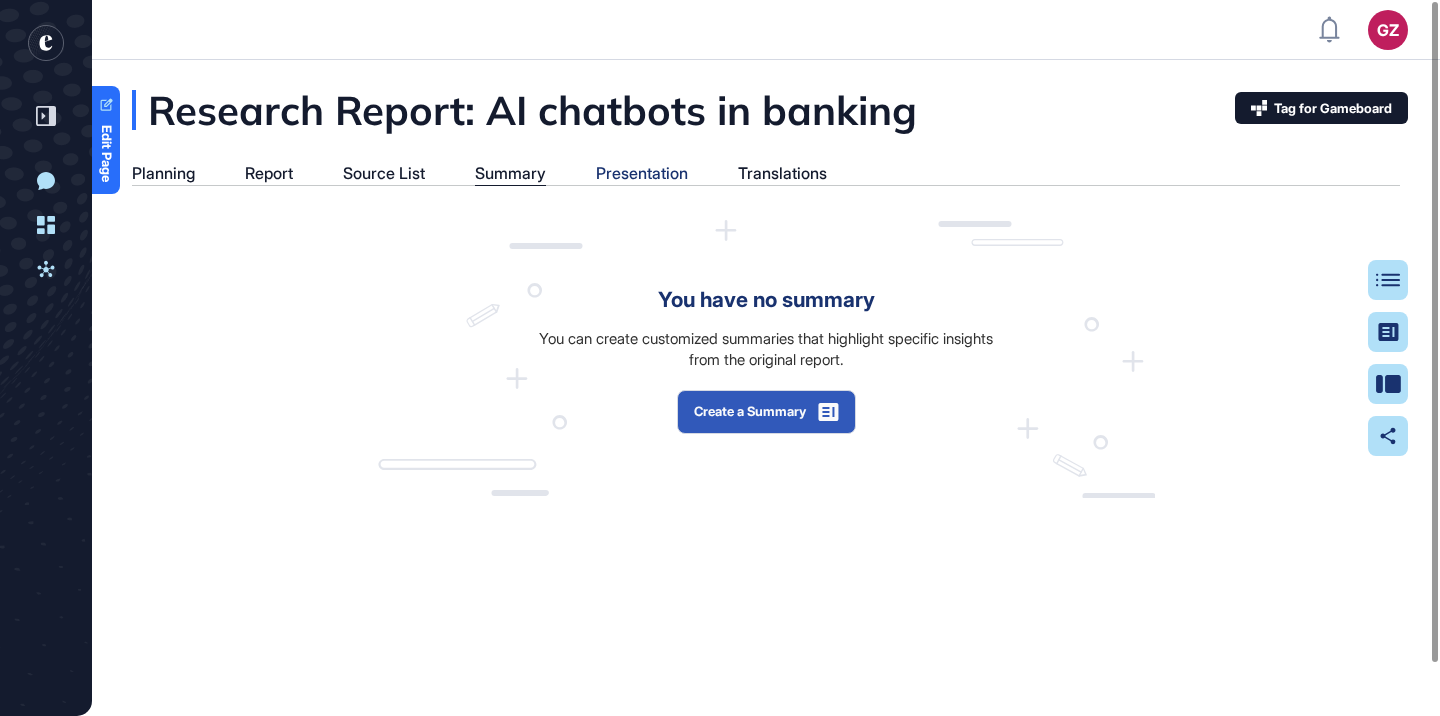click on "Presentation" 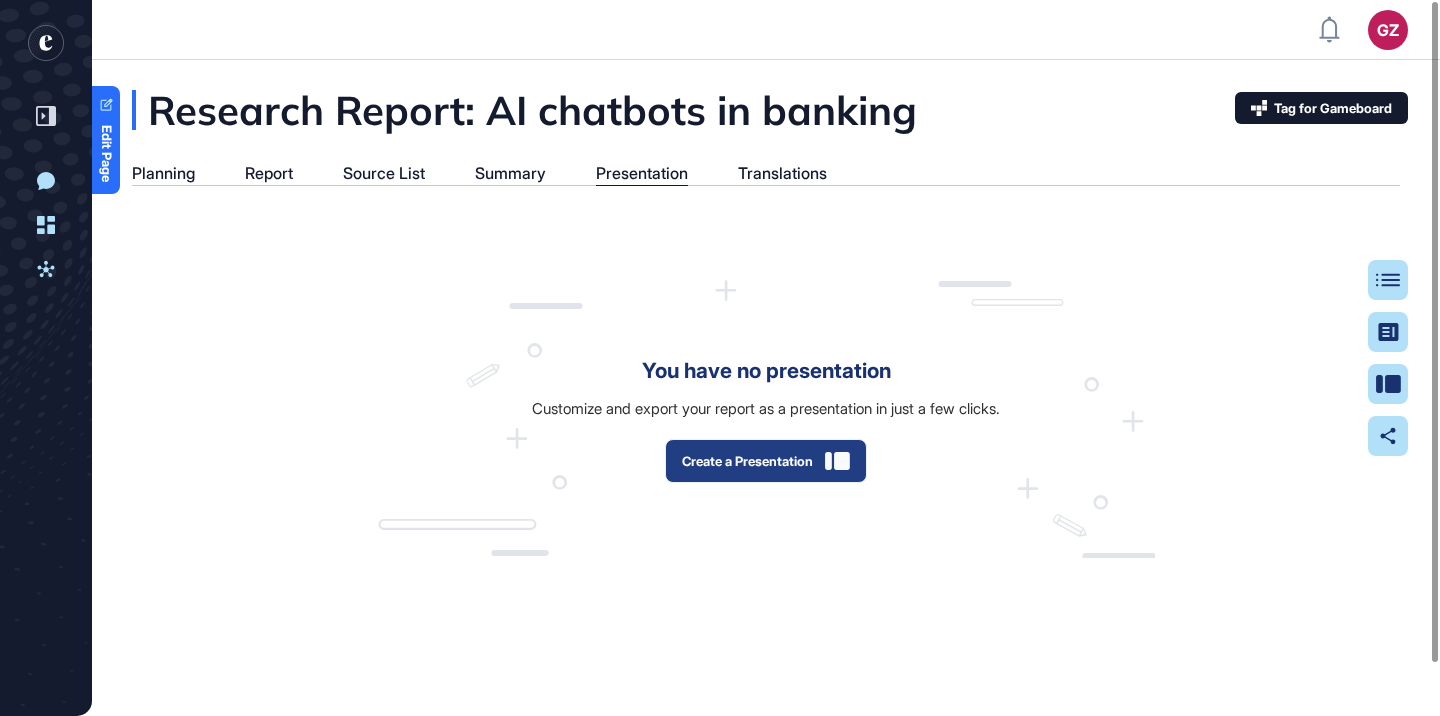 click on "Create a Presentation" at bounding box center (766, 461) 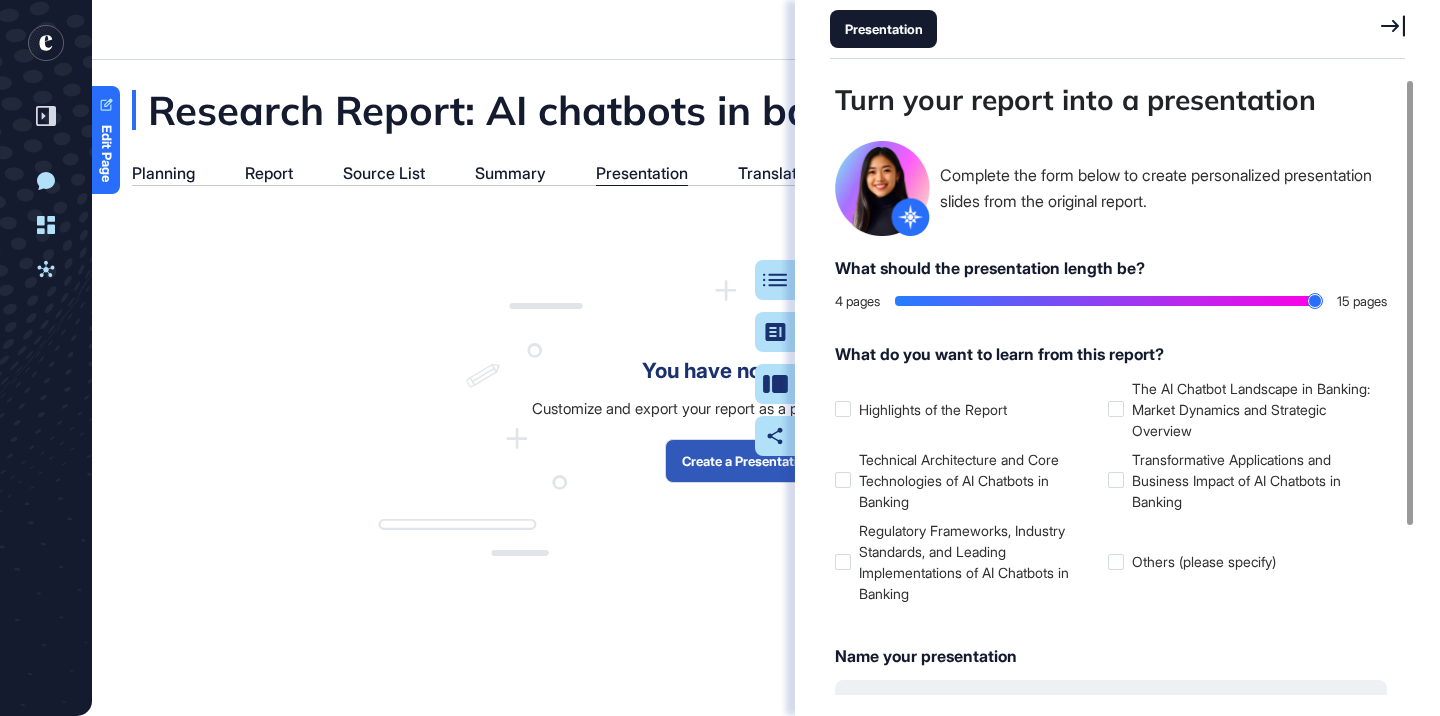 type on "**" 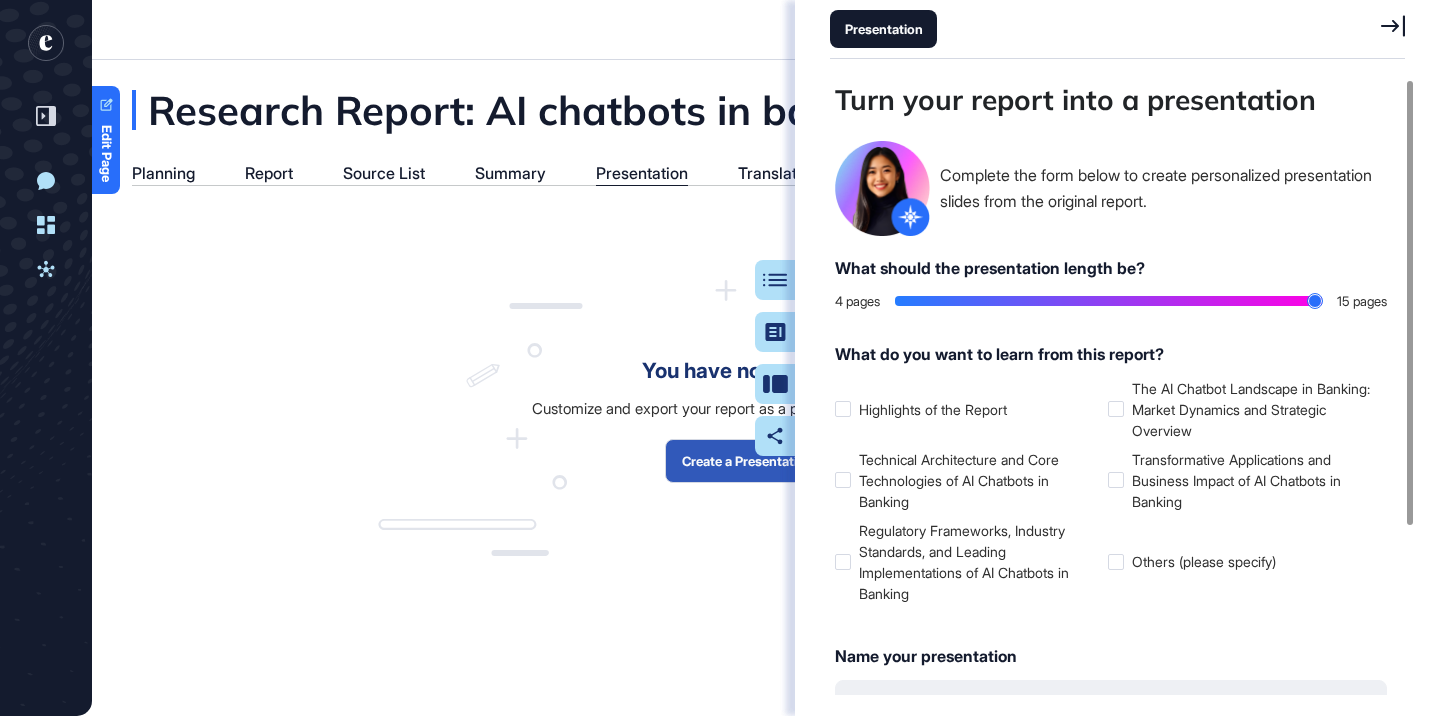 click on "Turn your report into a presentation Complete the form below to create personalized presentation slides from the original report. What should the presentation length be? 4 pages 15 pages What do you want to learn from this report? Highlights of the Report The AI Chatbot Landscape in Banking: Market Dynamics and Strategic Overview Technical Architecture and Core Technologies of AI Chatbots in Banking Transformative Applications and Business Impact of AI Chatbots in Banking Regulatory Frameworks, Industry Standards, and Leading Implementations of AI Chatbots in Banking Others (please specify) Name your presentation Cancel Create presentation Good to know You can create multiple report presentation based on your preferences. All presentation are stored under the  Presentation Tab." at bounding box center [1117, 387] 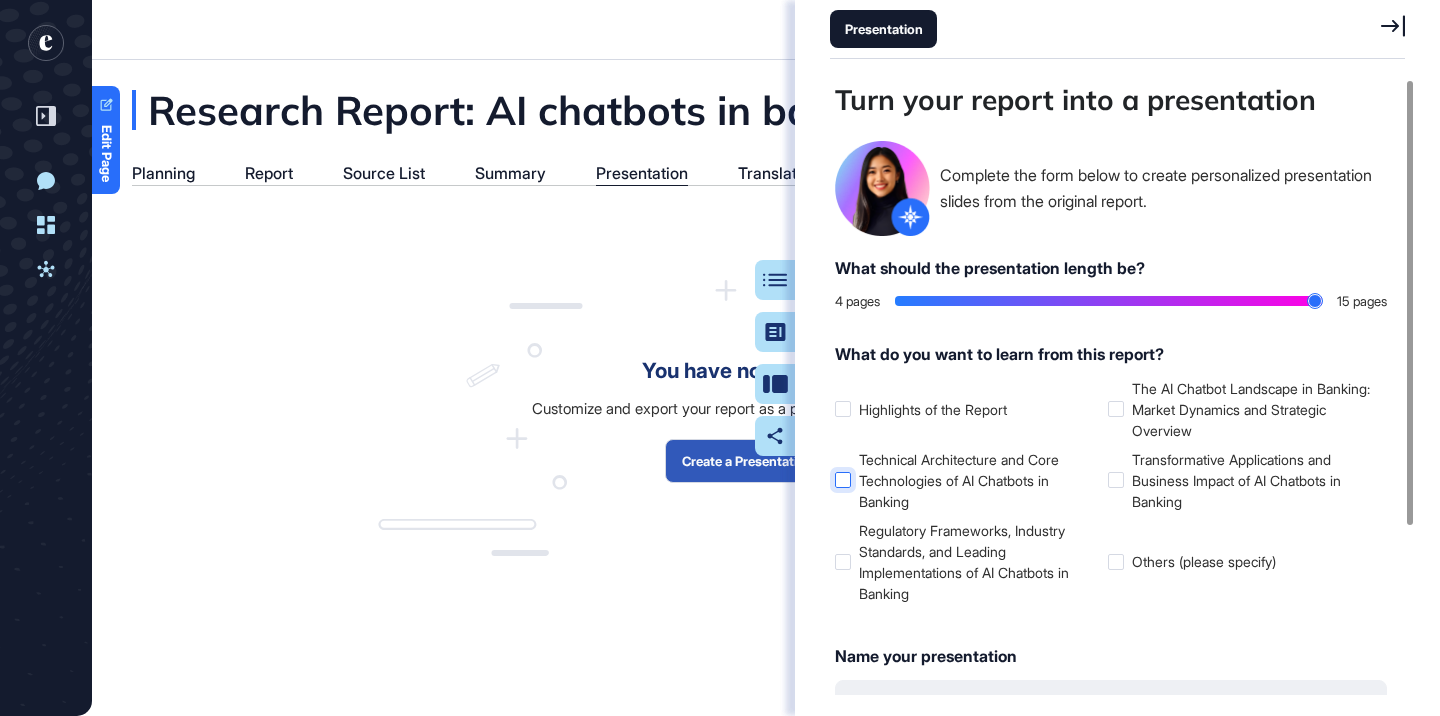 click at bounding box center [843, 480] 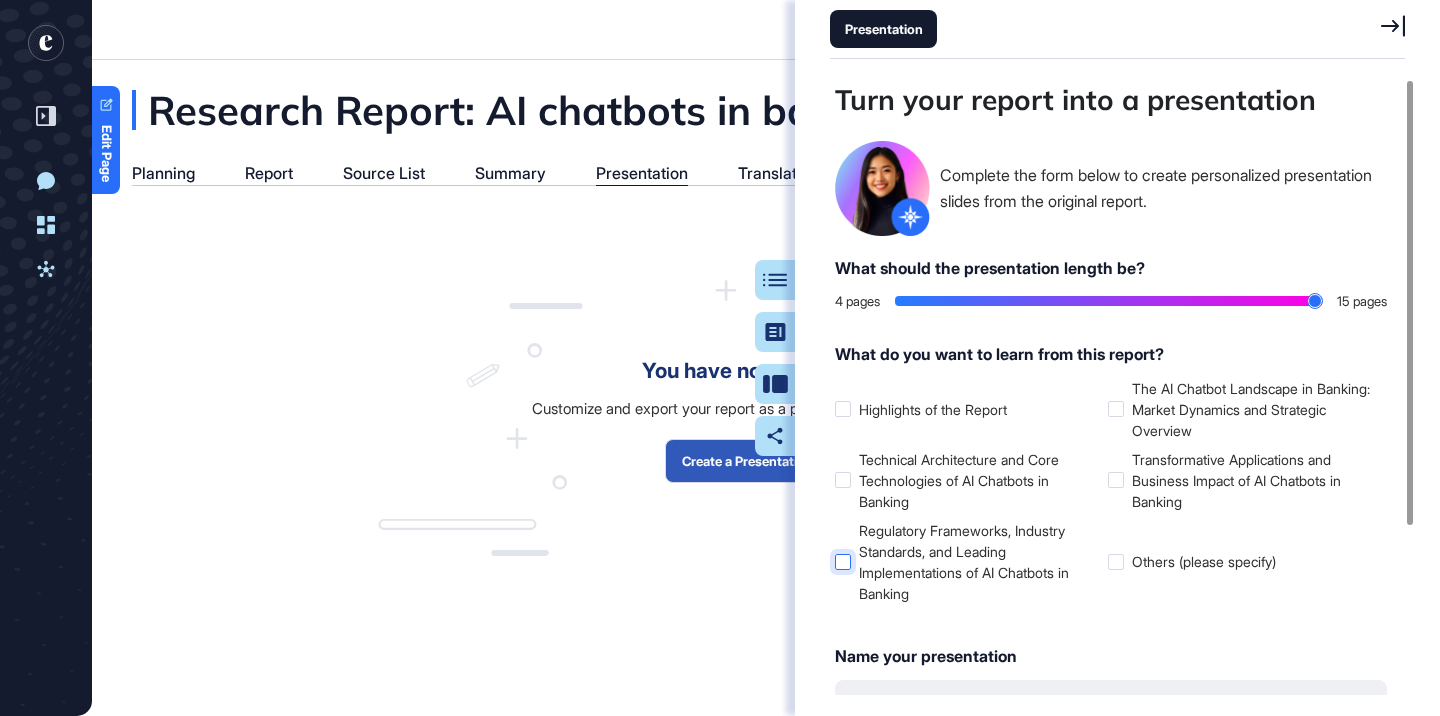 click at bounding box center [843, 562] 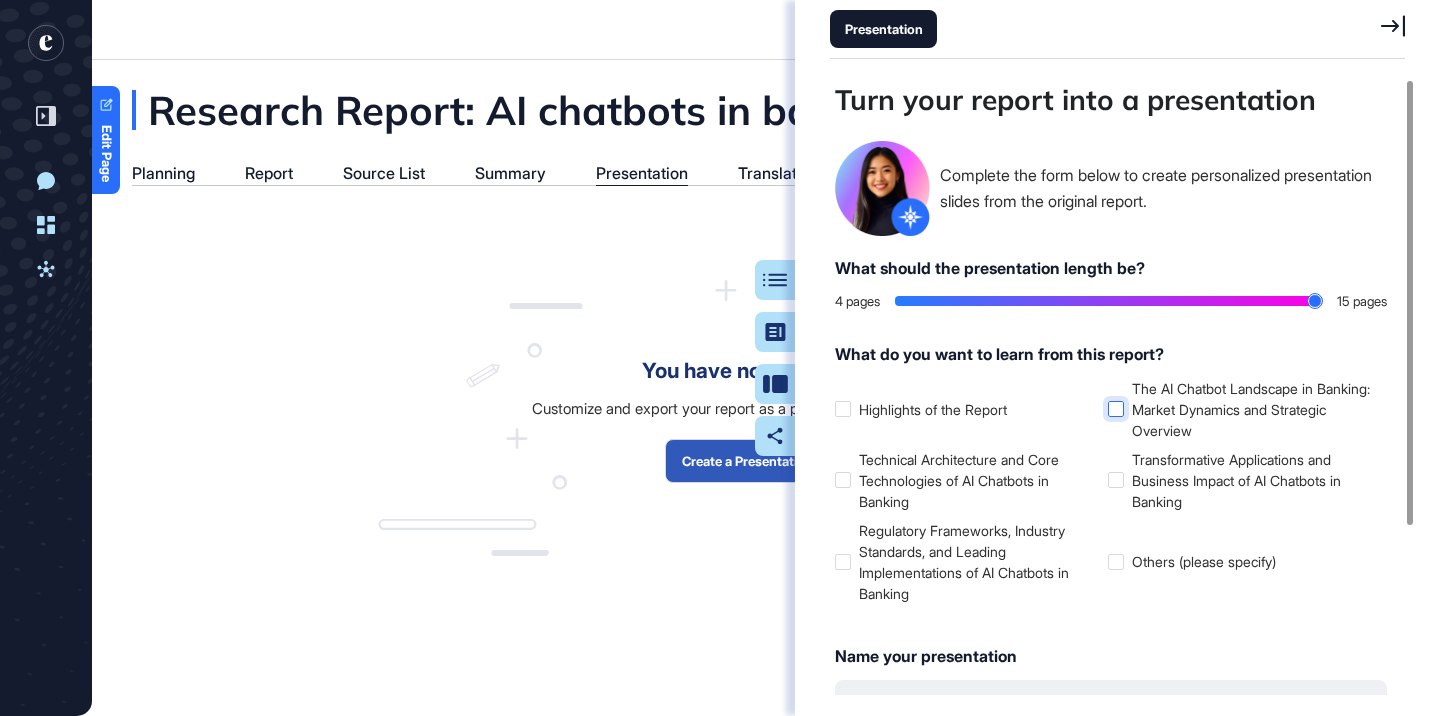 click at bounding box center [1116, 409] 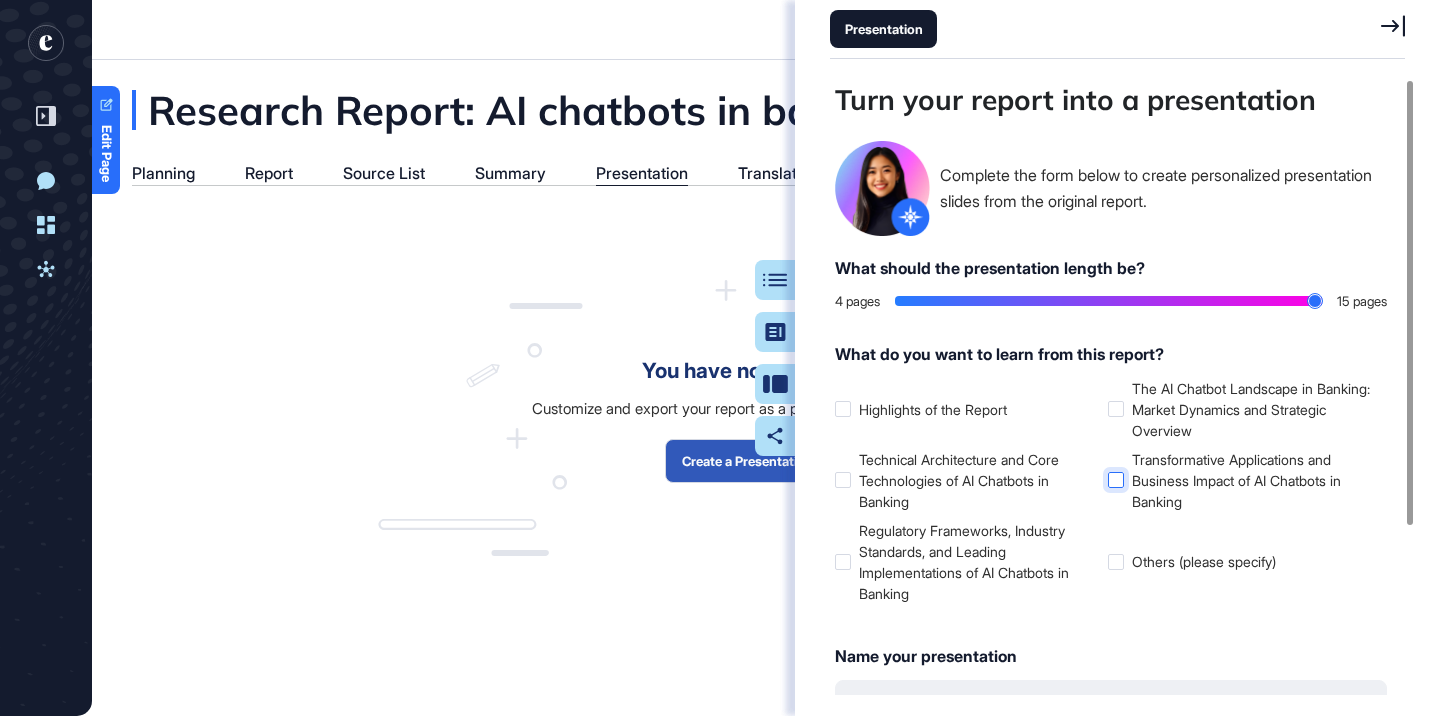 click at bounding box center (1116, 480) 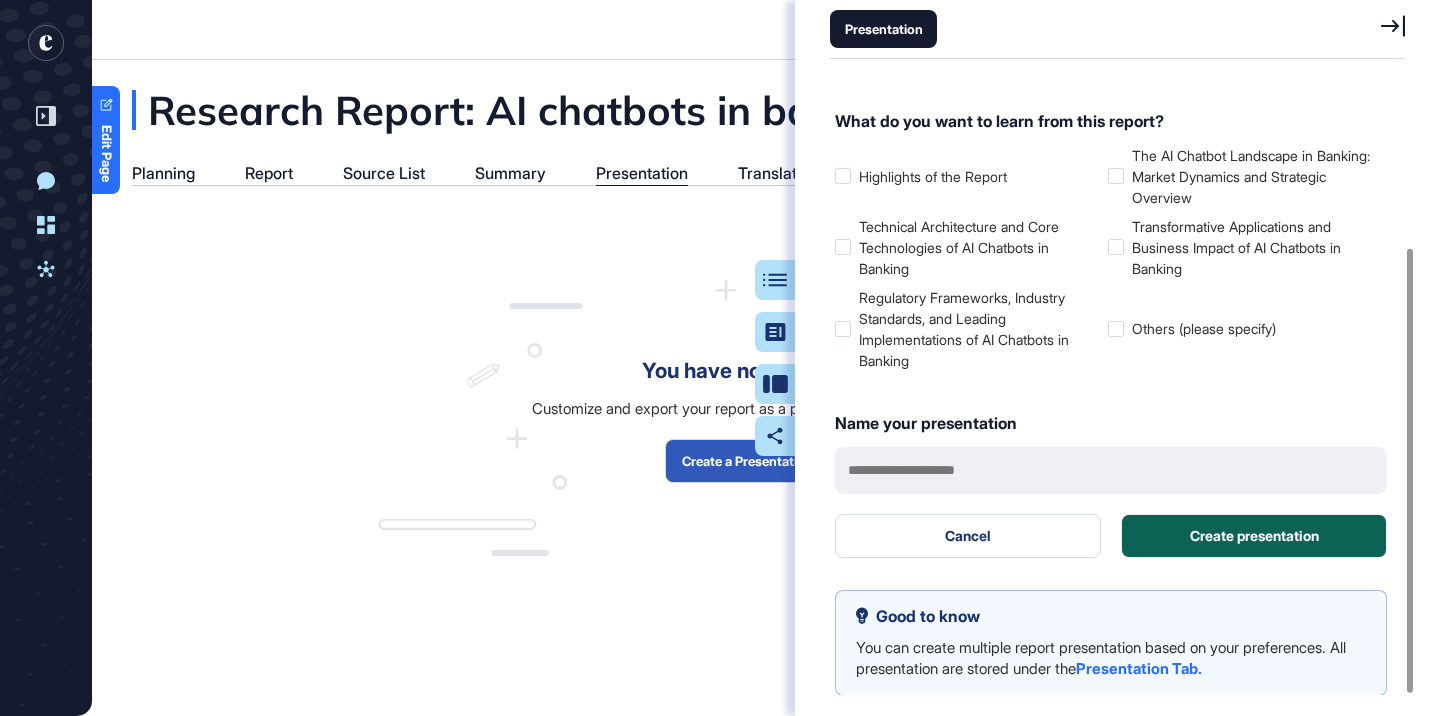 click on "Create presentation" at bounding box center (1254, 536) 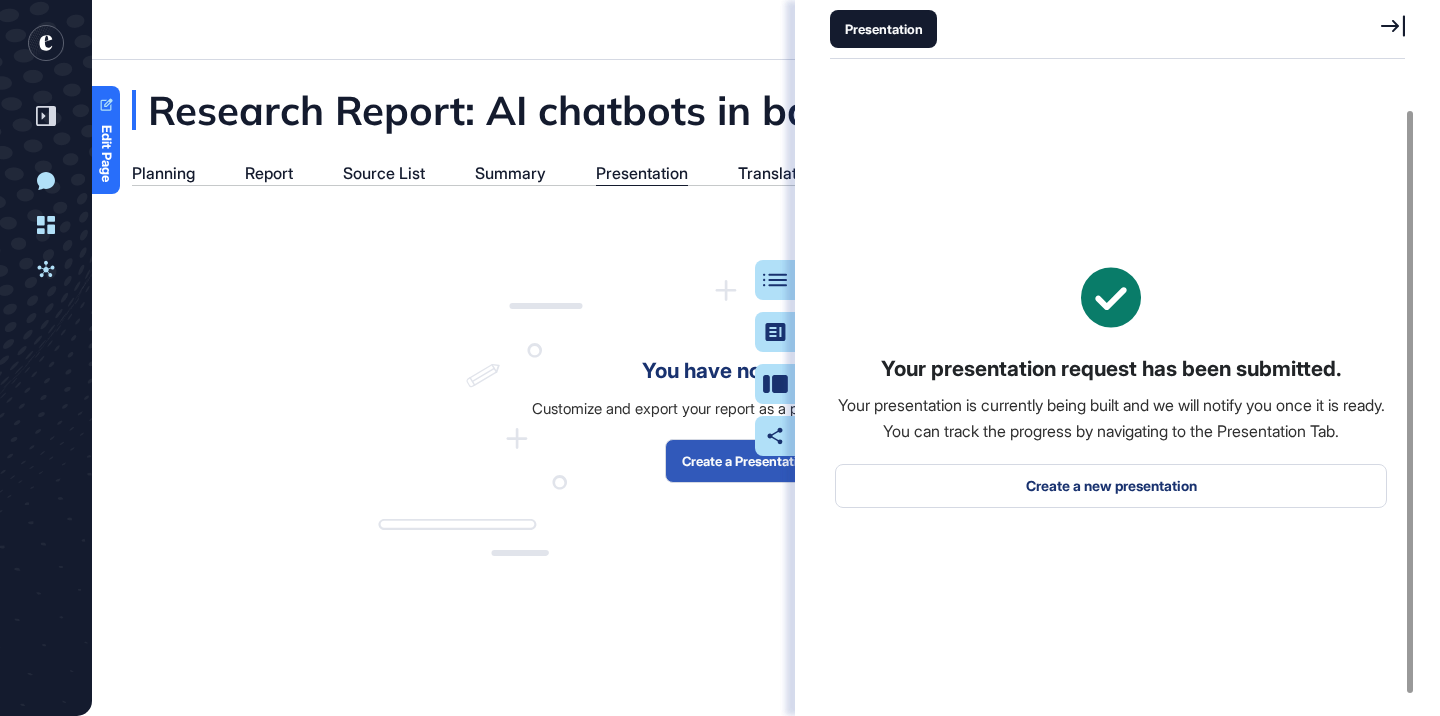 click on "You have no presentation Customize and export your report as a presentation in just a few clicks. Create a Presentation" at bounding box center (766, 419) 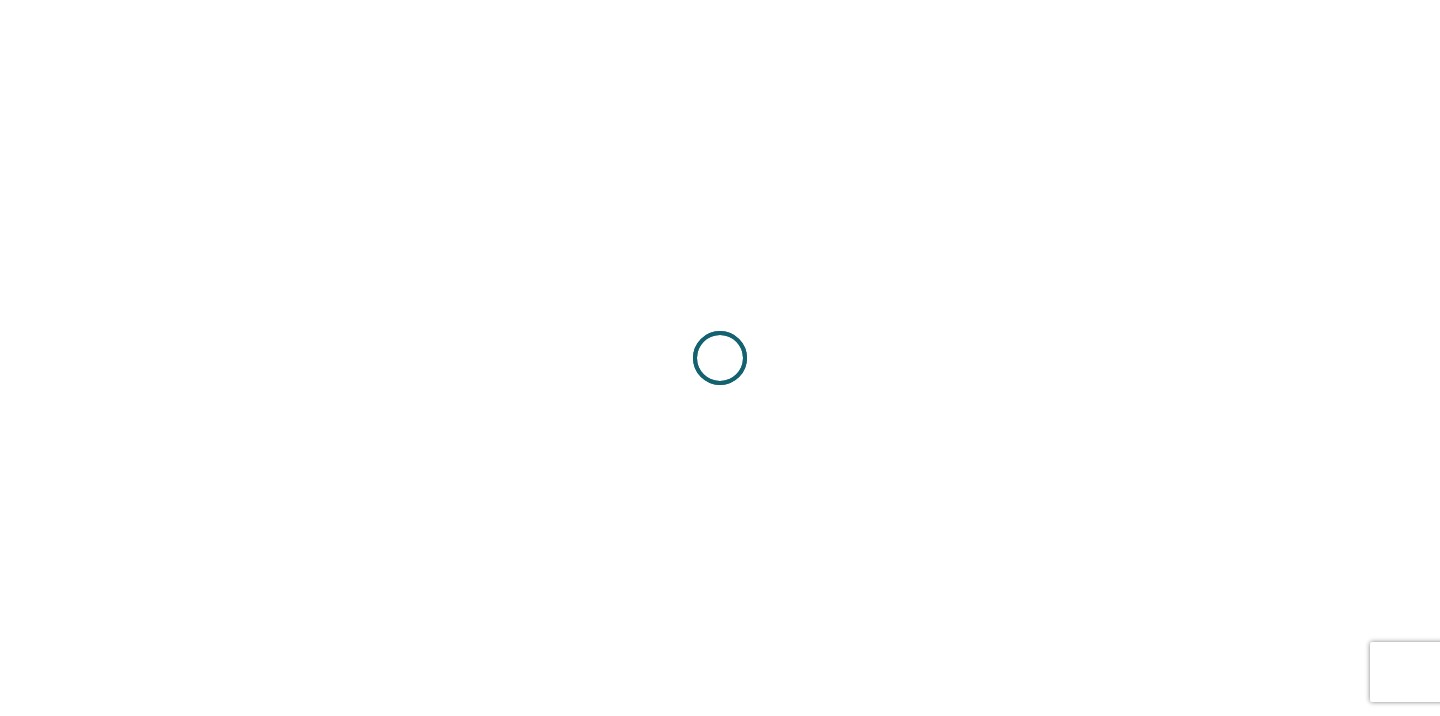 scroll, scrollTop: 0, scrollLeft: 0, axis: both 